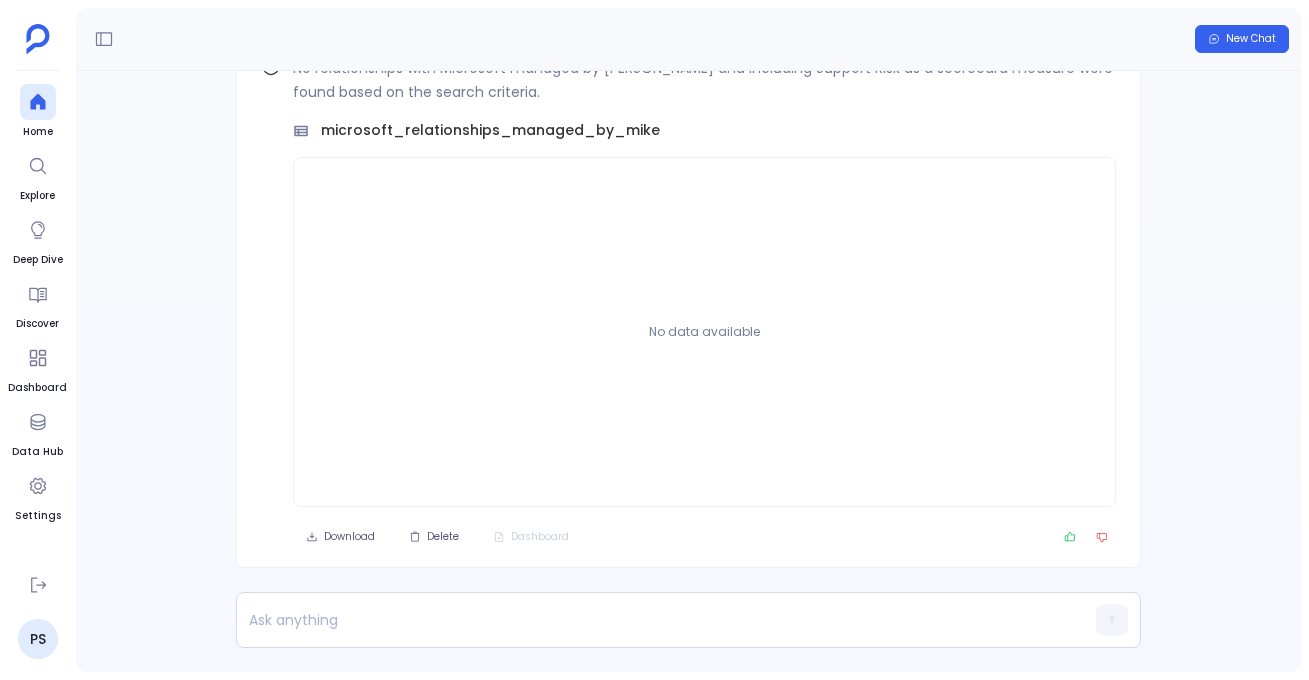 scroll, scrollTop: 0, scrollLeft: 0, axis: both 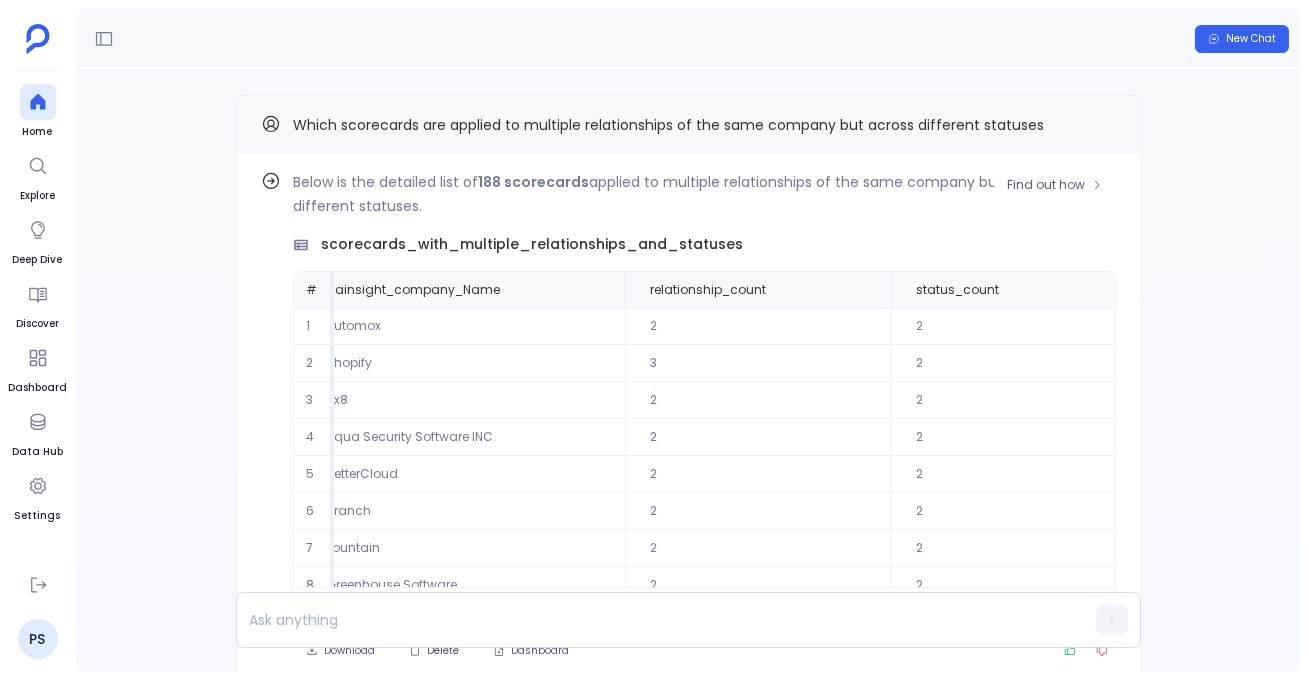 click on "Below is the detailed list of  188 scorecards  applied to multiple relationships of the same company but across different statuses." at bounding box center (704, 194) 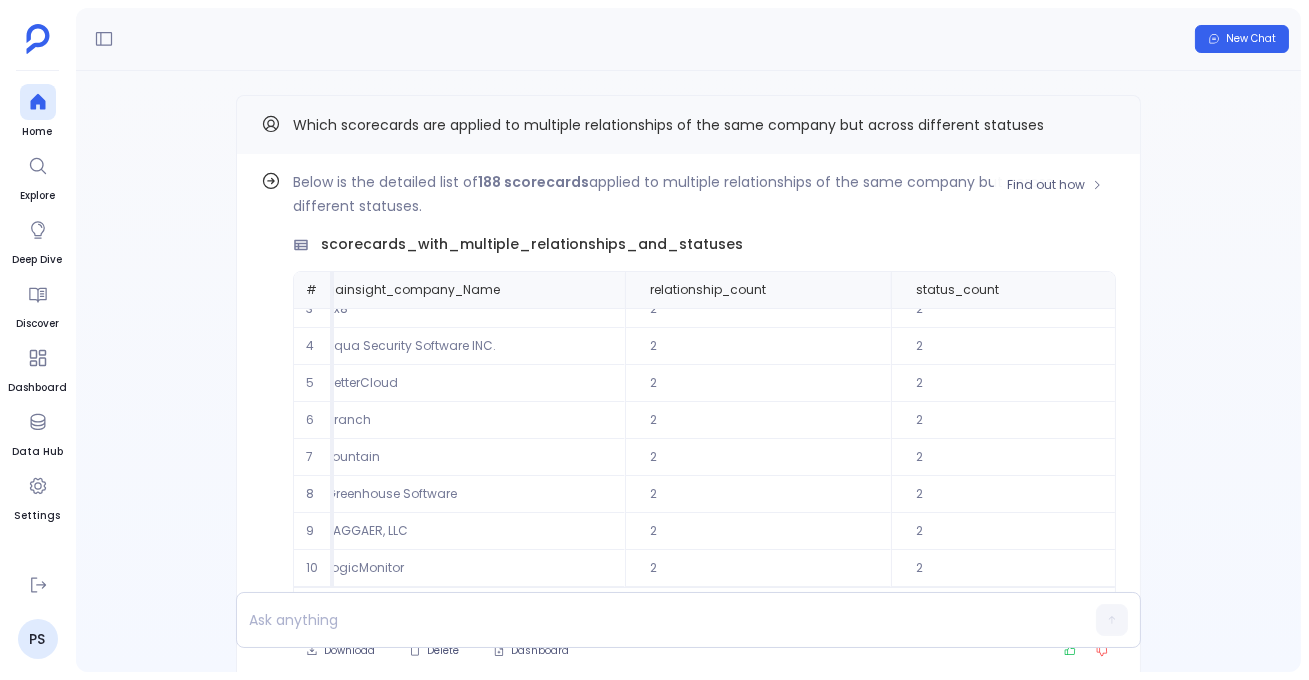 scroll, scrollTop: 0, scrollLeft: 0, axis: both 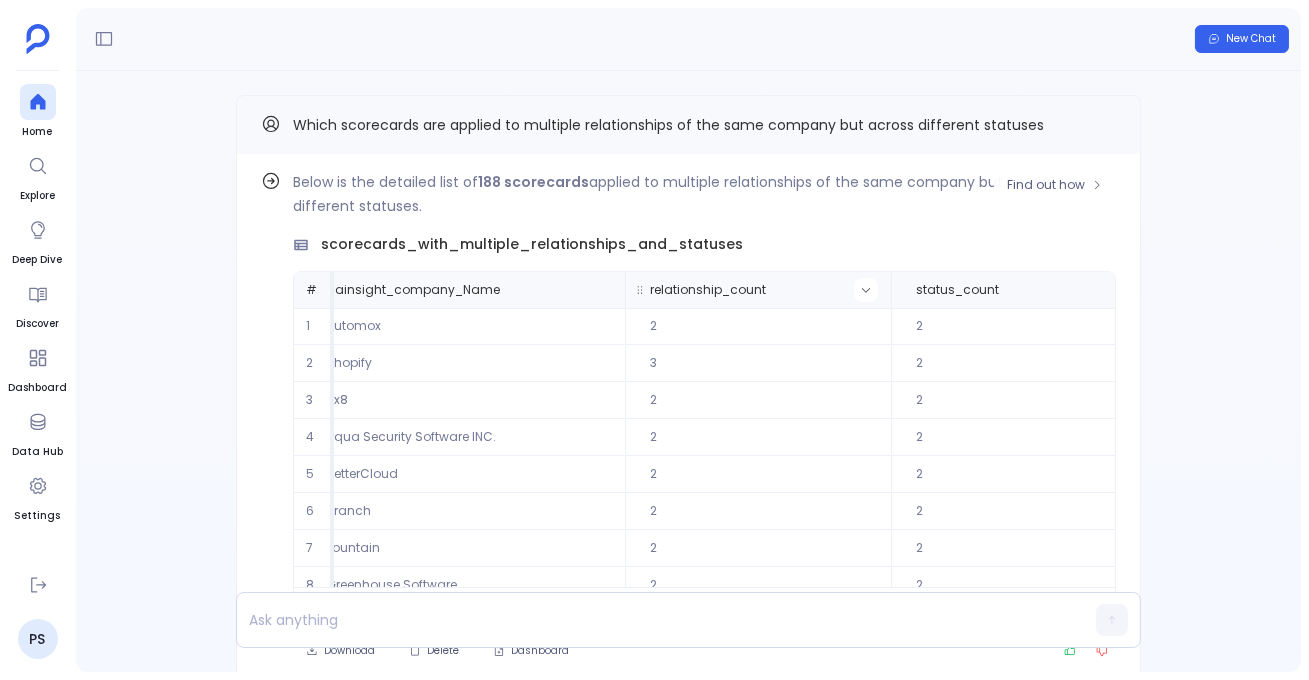 click 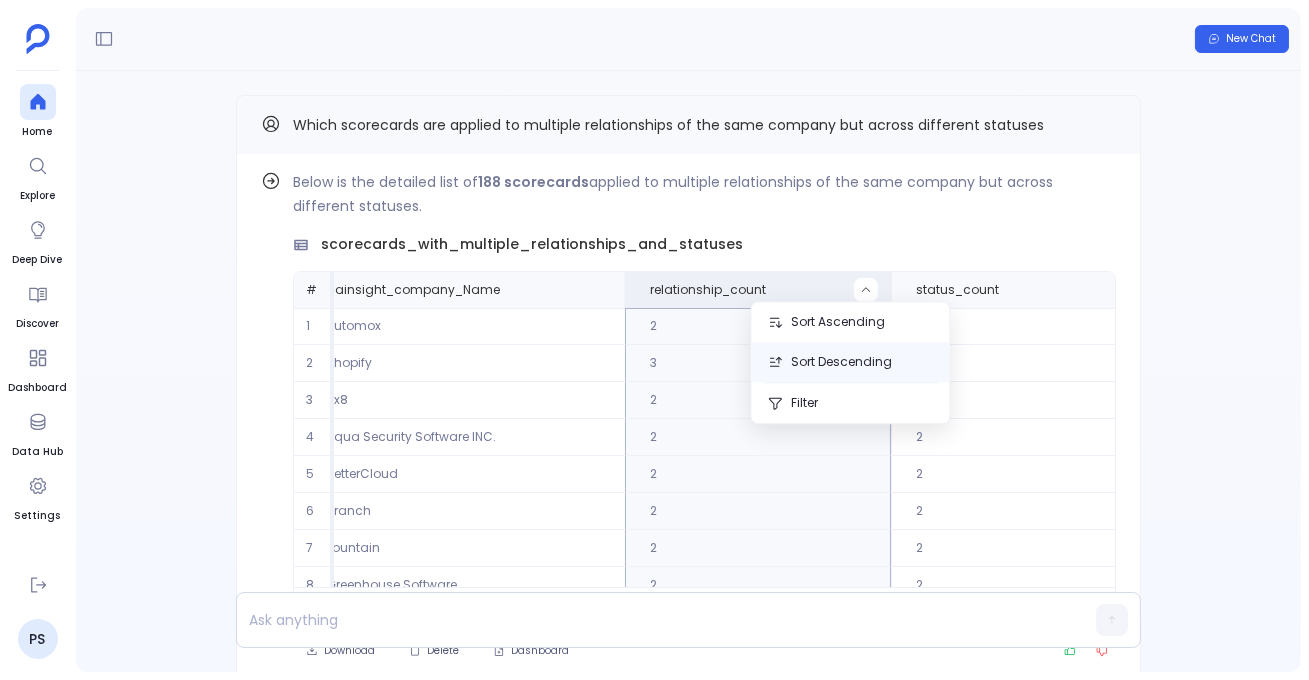 click on "Sort Descending" at bounding box center (850, 362) 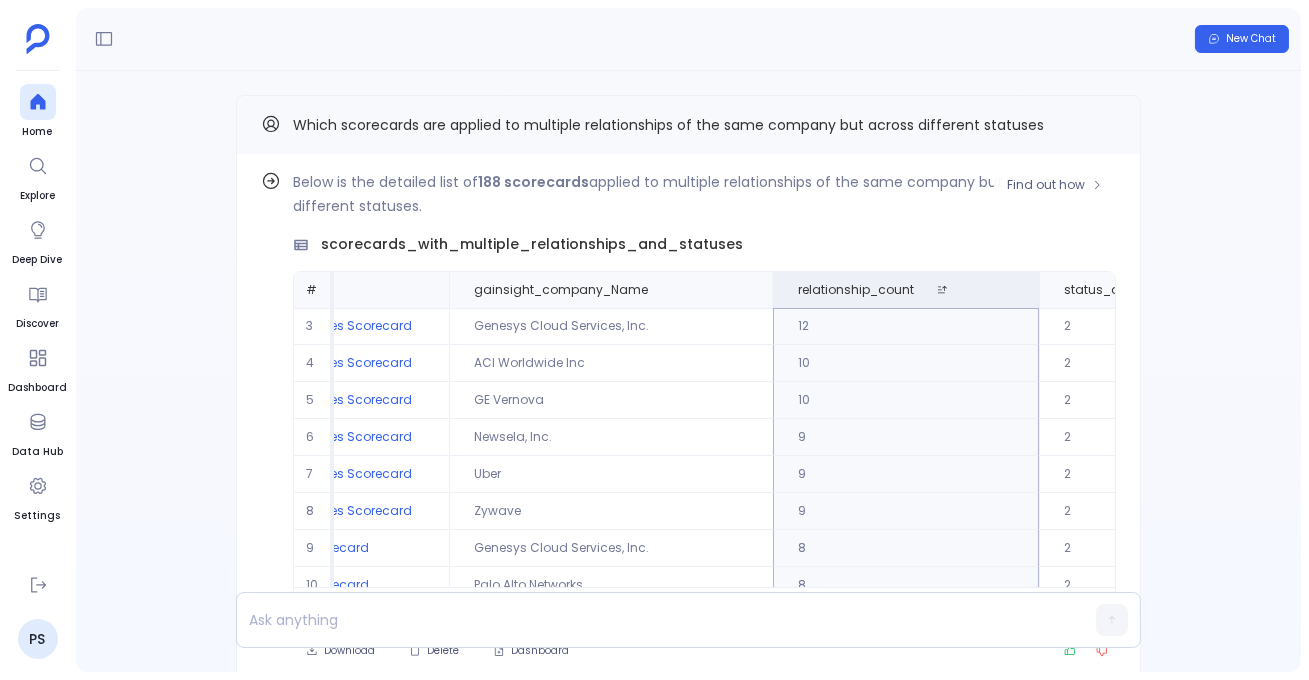 scroll, scrollTop: 94, scrollLeft: 263, axis: both 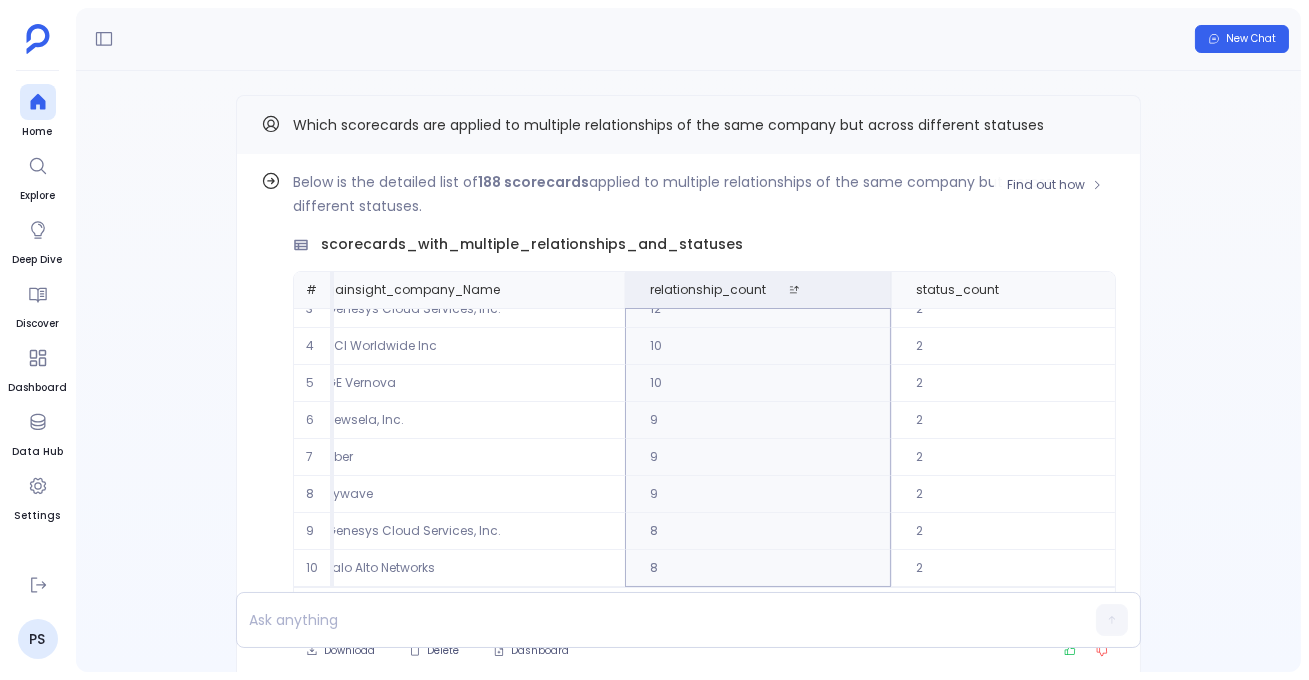 drag, startPoint x: 273, startPoint y: 269, endPoint x: 1073, endPoint y: 585, distance: 860.1488 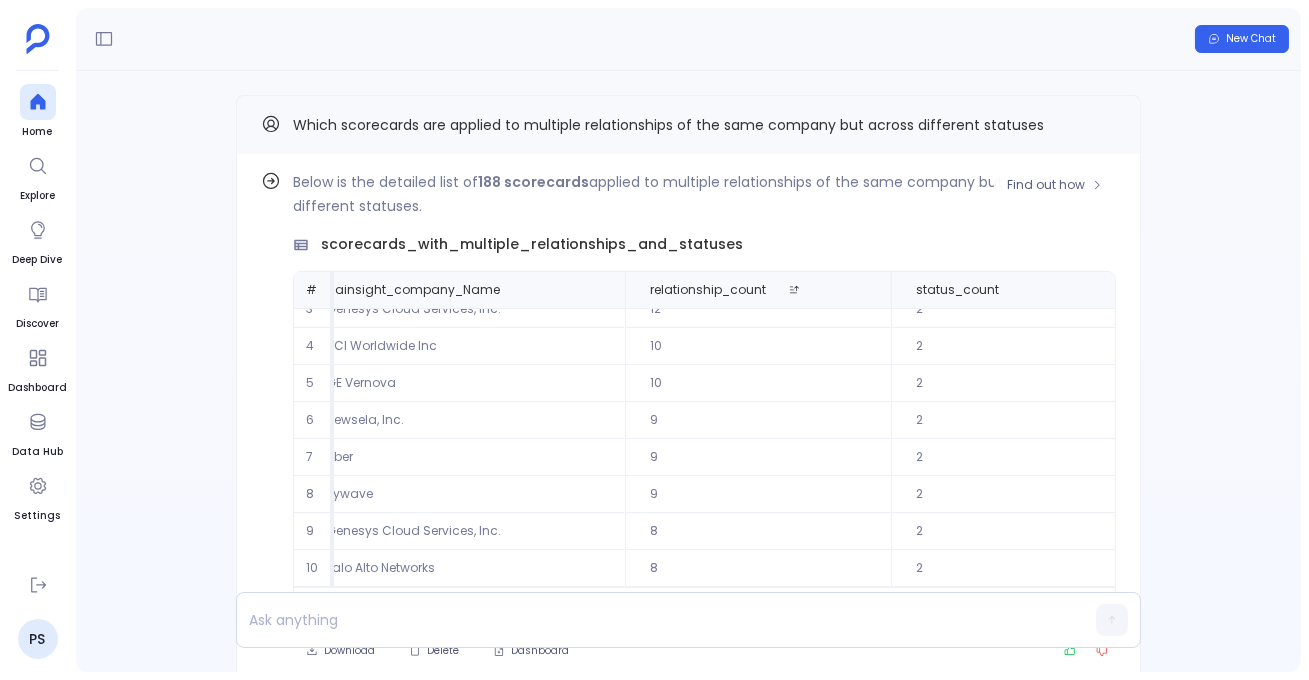 click on "Below is the detailed list of  188 scorecards  applied to multiple relationships of the same company but across different statuses." at bounding box center (704, 194) 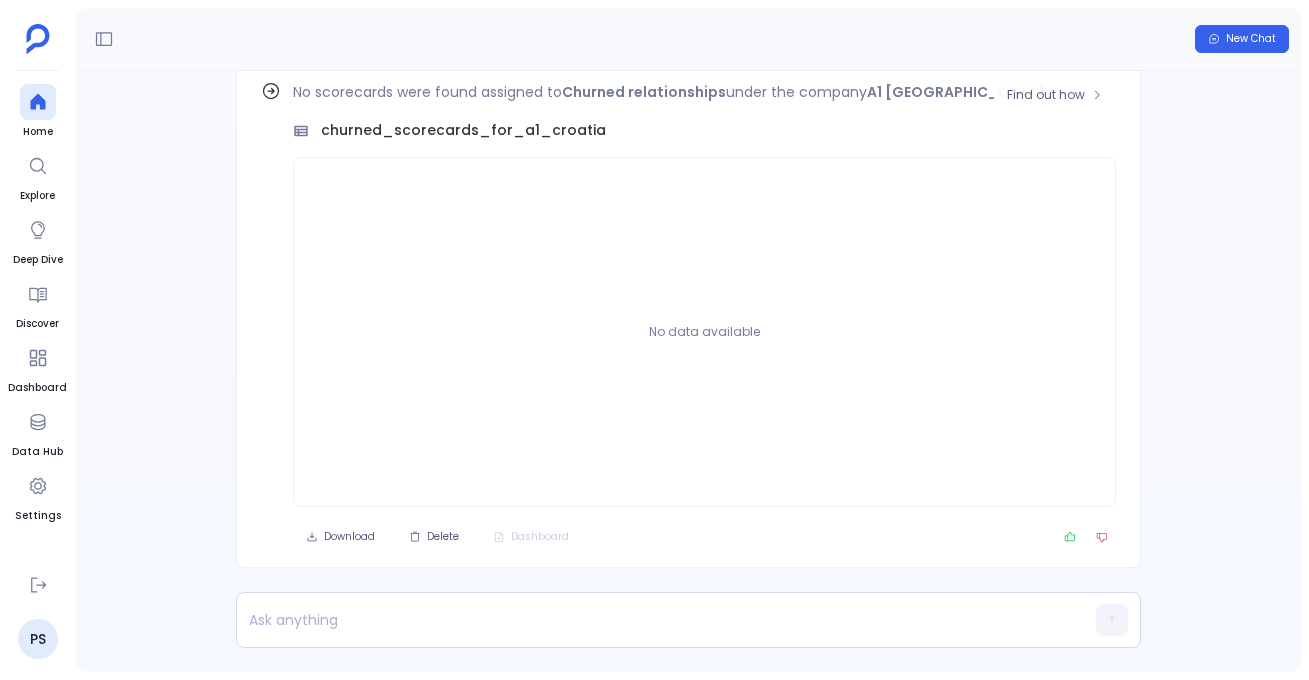 scroll, scrollTop: 0, scrollLeft: 0, axis: both 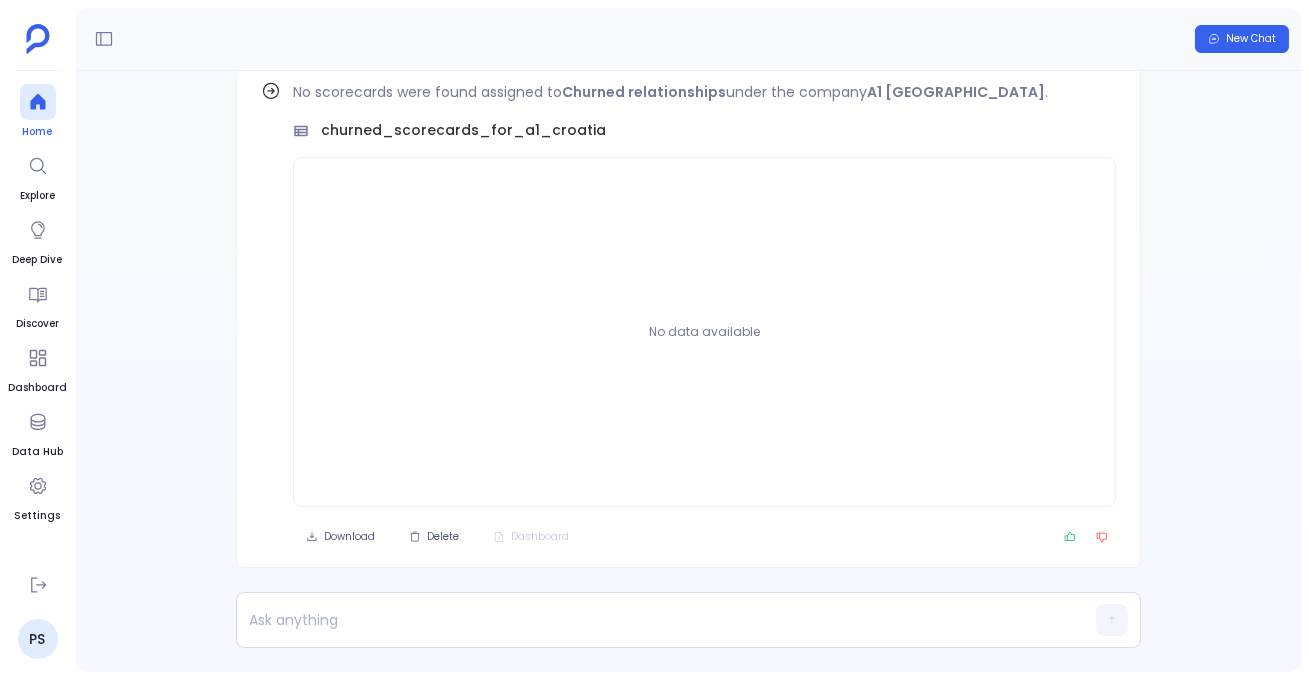 click 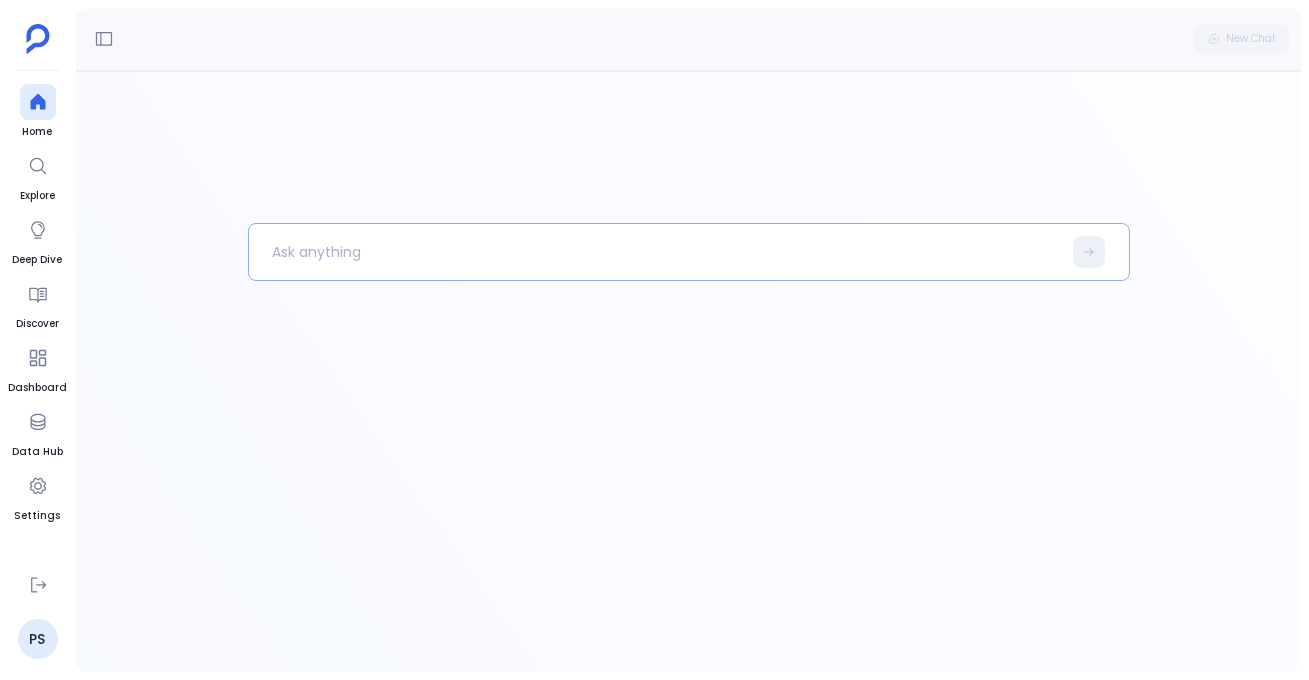 click at bounding box center [655, 252] 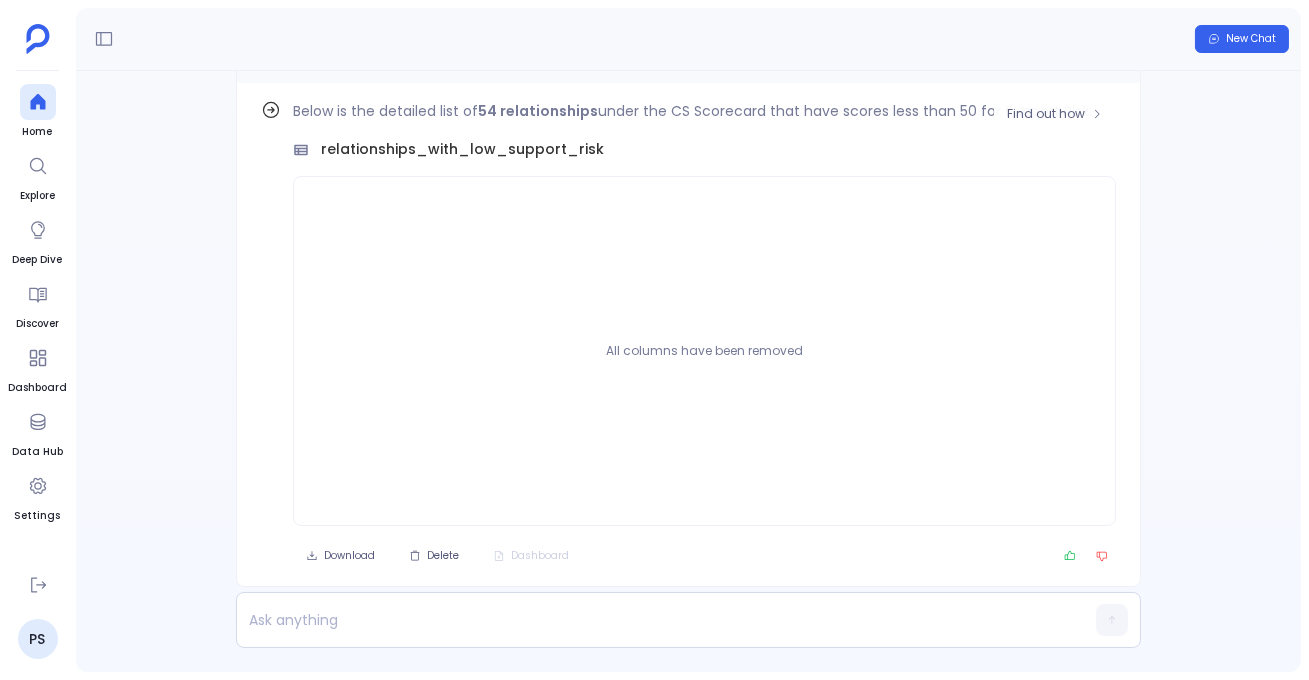 scroll, scrollTop: -15, scrollLeft: 0, axis: vertical 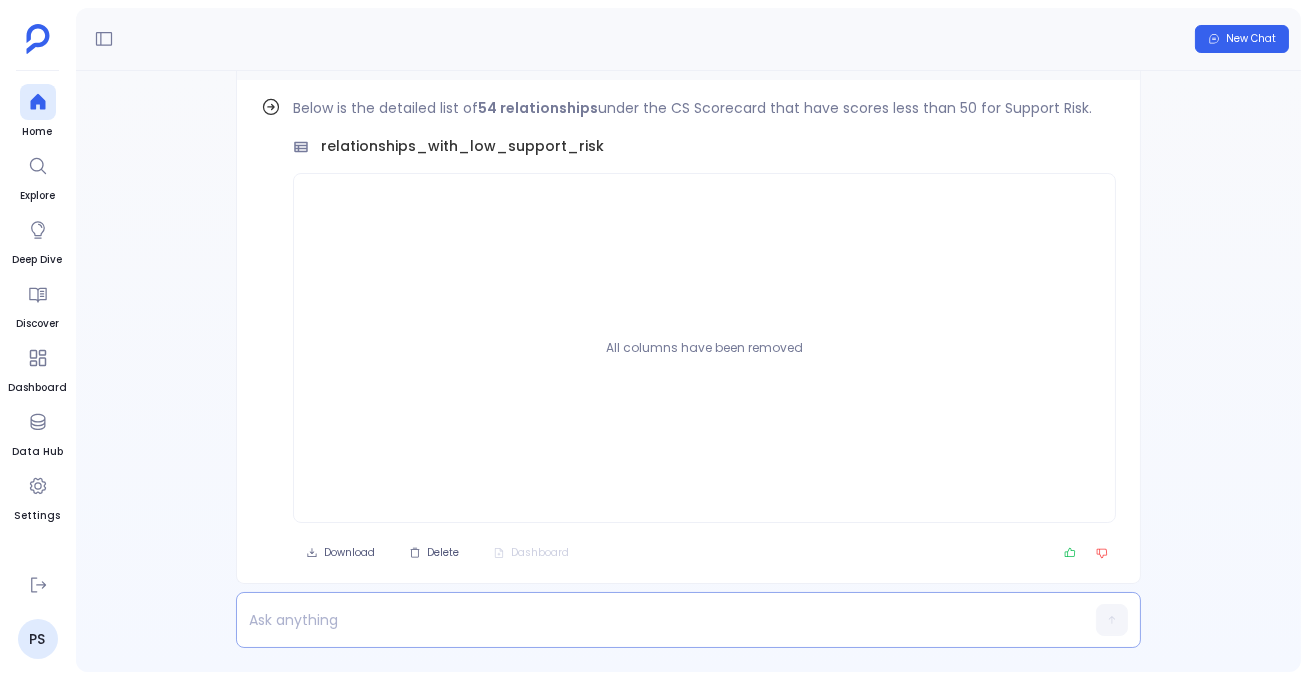 click at bounding box center (650, 620) 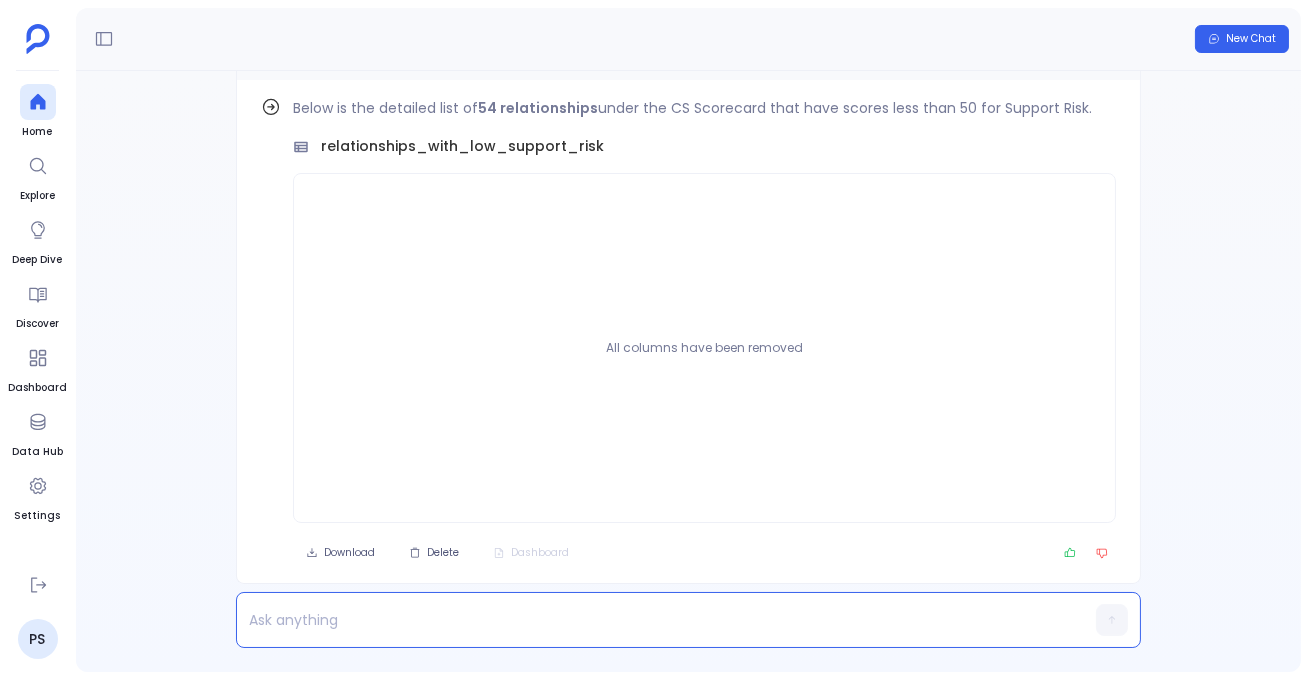 type 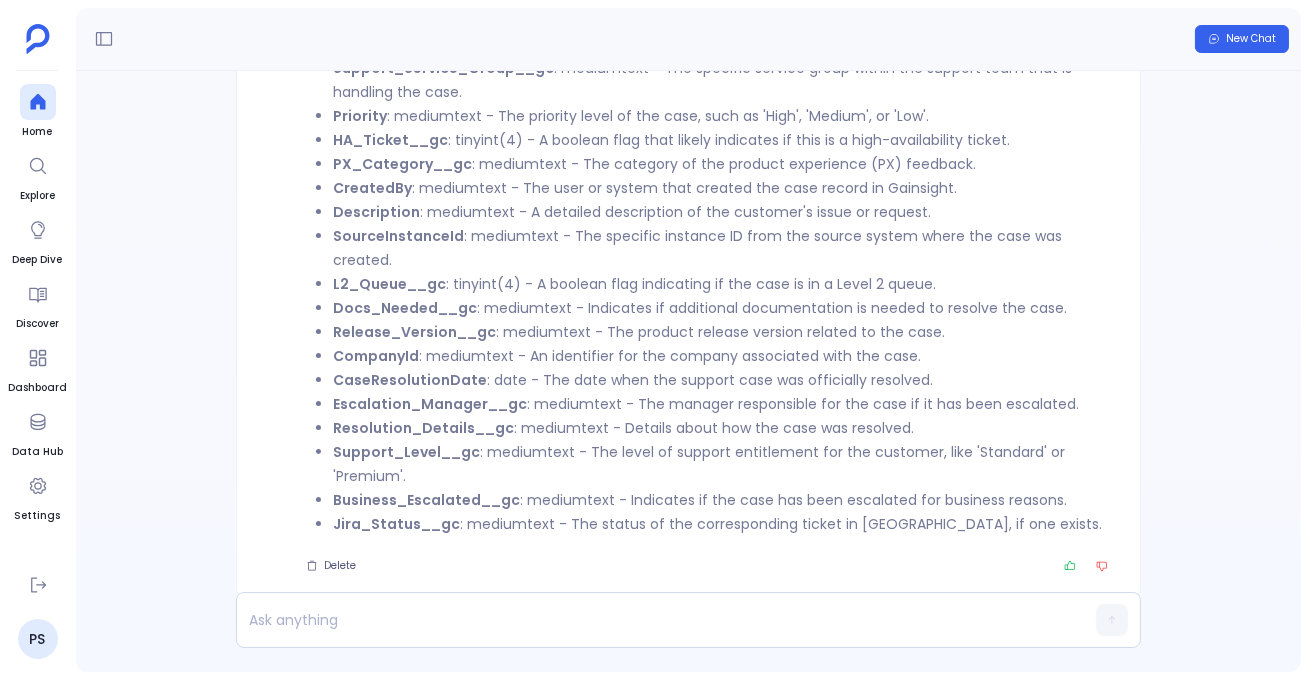 scroll, scrollTop: 0, scrollLeft: 0, axis: both 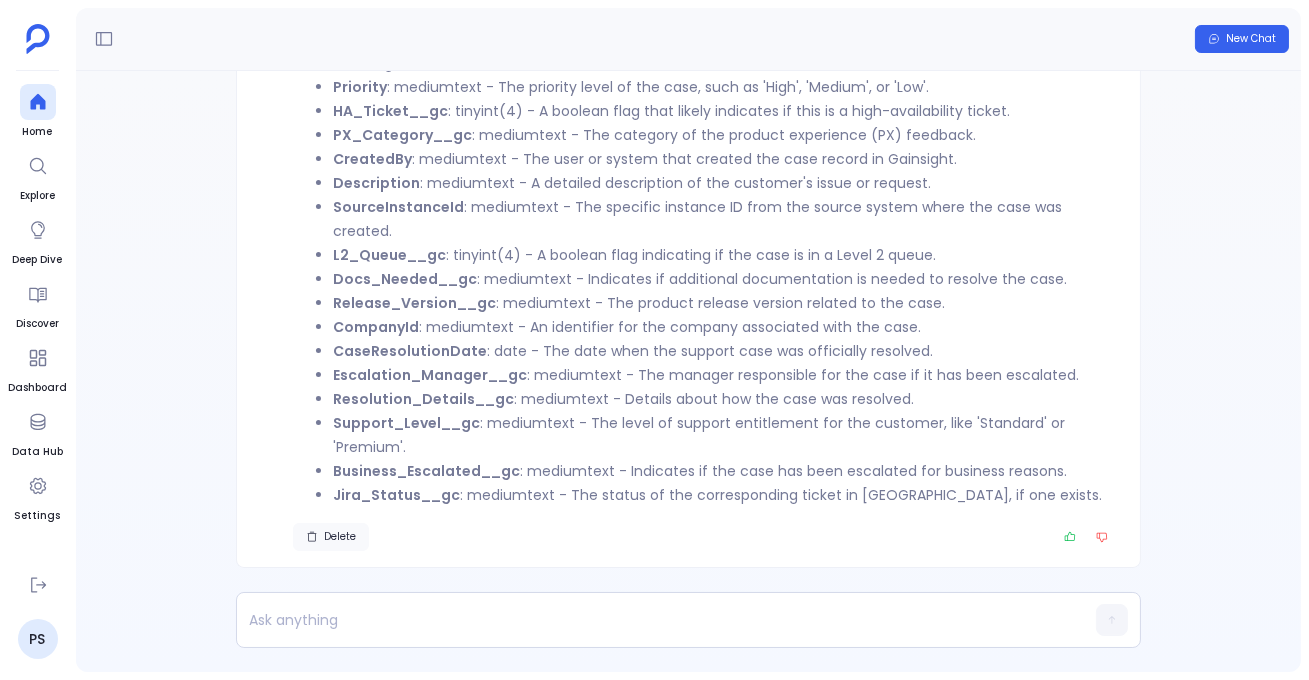 click on "Delete" at bounding box center [331, 537] 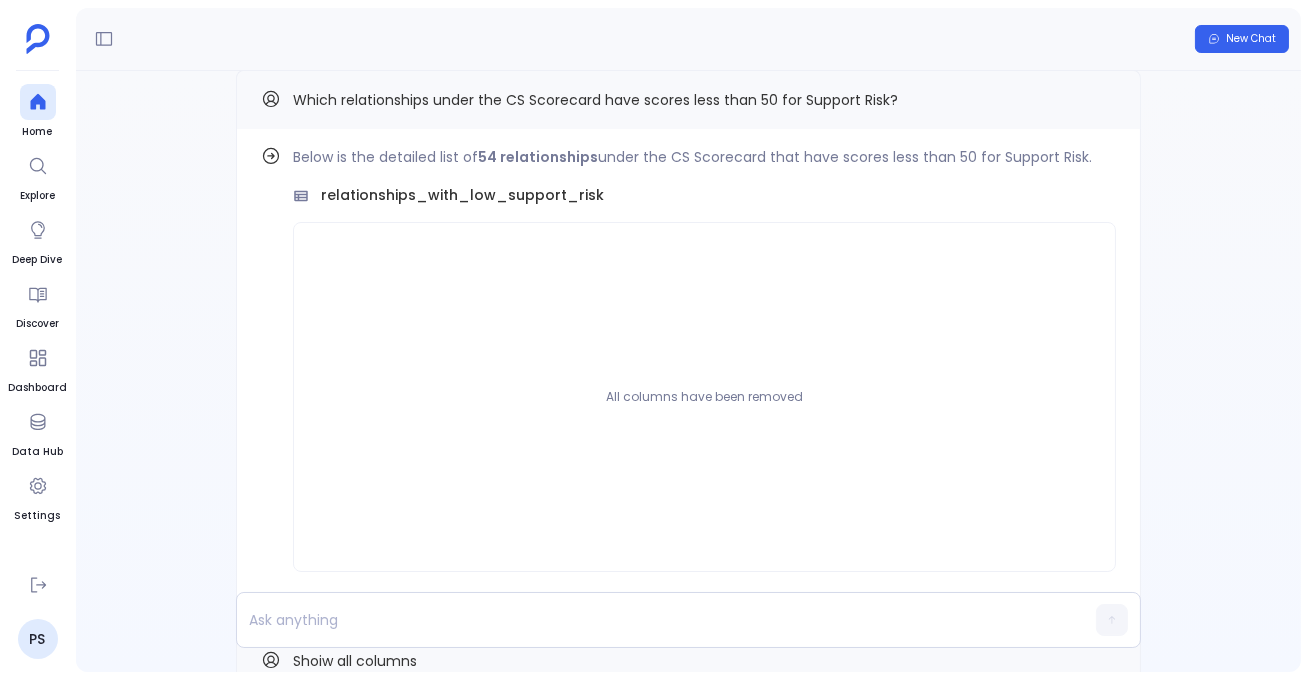 scroll, scrollTop: -89, scrollLeft: 0, axis: vertical 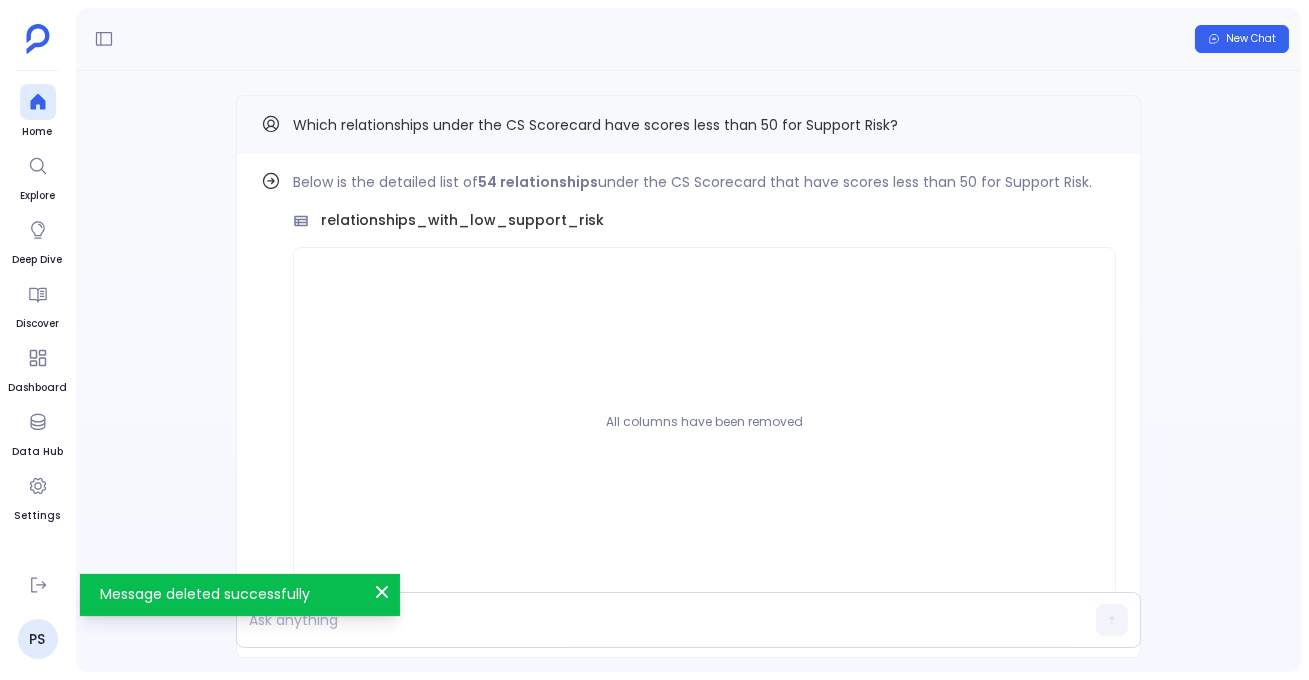 drag, startPoint x: 299, startPoint y: 122, endPoint x: 915, endPoint y: 137, distance: 616.1826 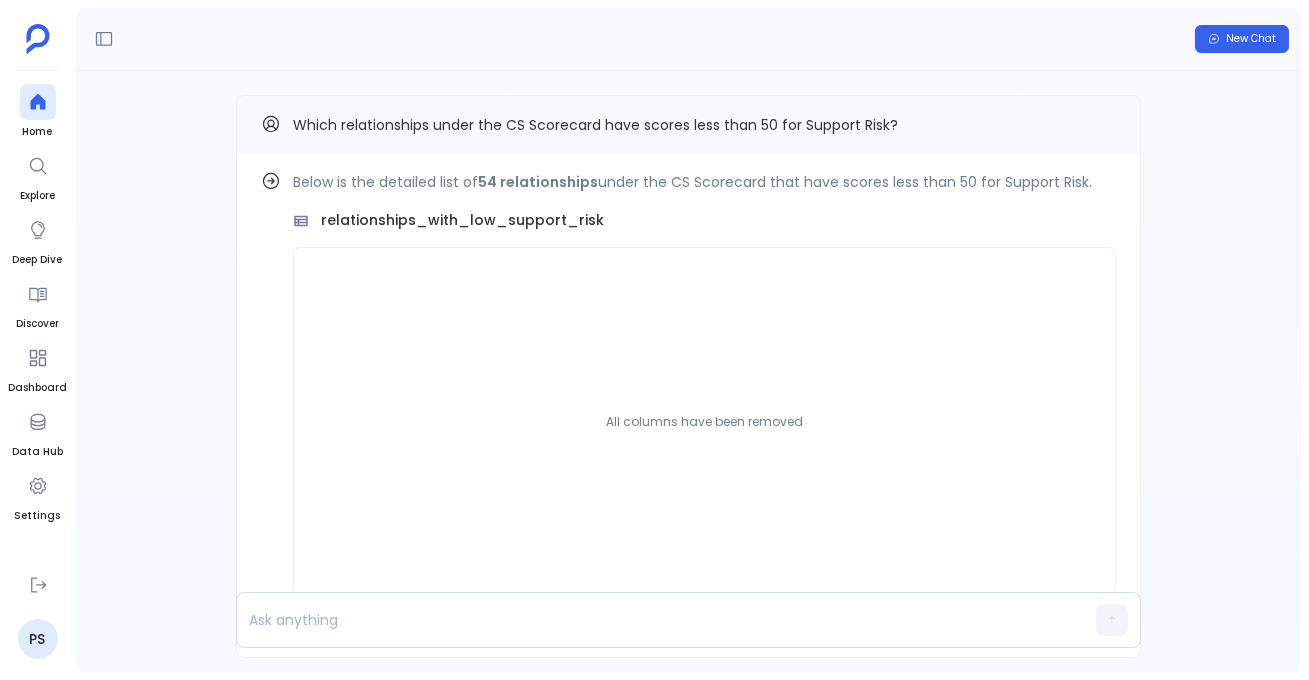 drag, startPoint x: 286, startPoint y: 117, endPoint x: 949, endPoint y: 111, distance: 663.02716 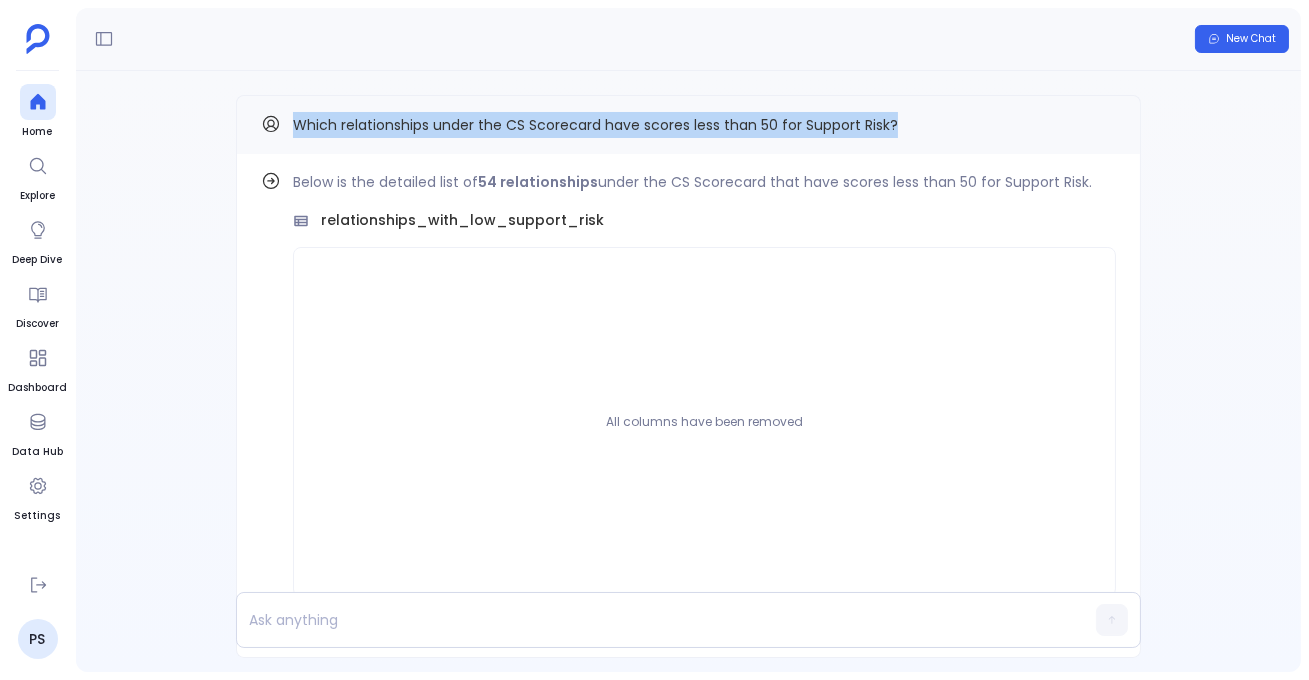 drag, startPoint x: 291, startPoint y: 125, endPoint x: 984, endPoint y: 121, distance: 693.01154 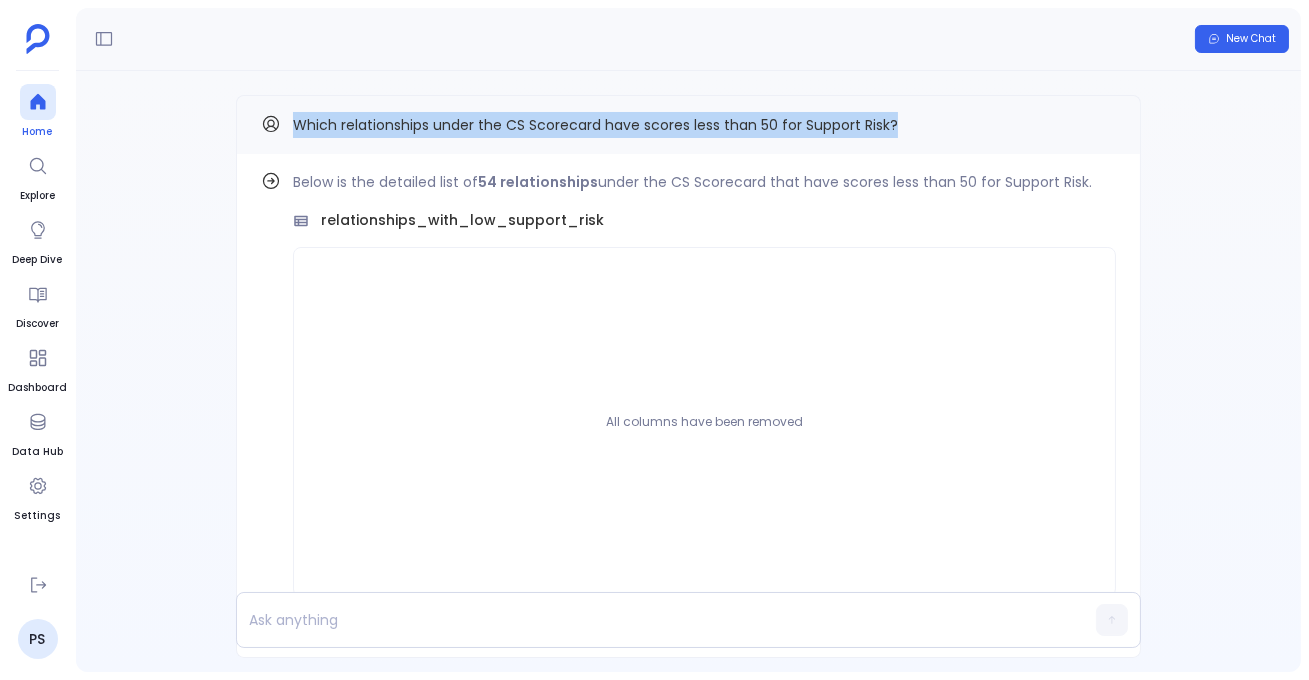 click 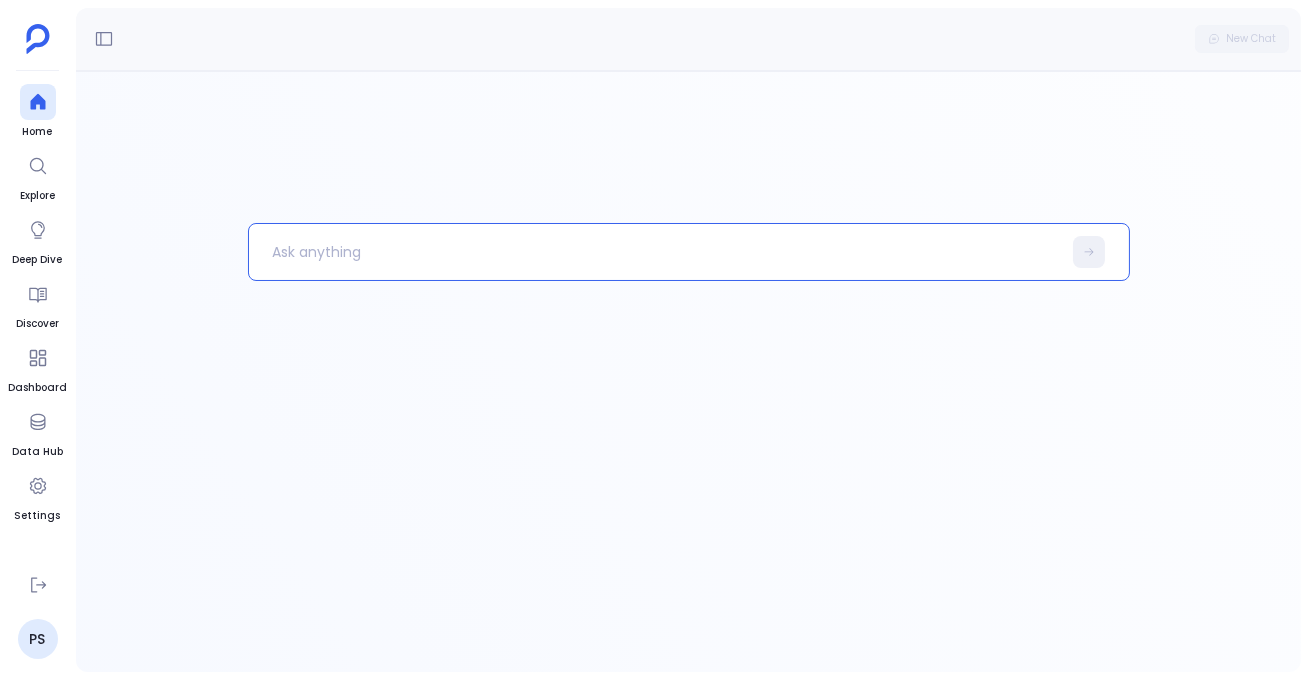 click at bounding box center (655, 252) 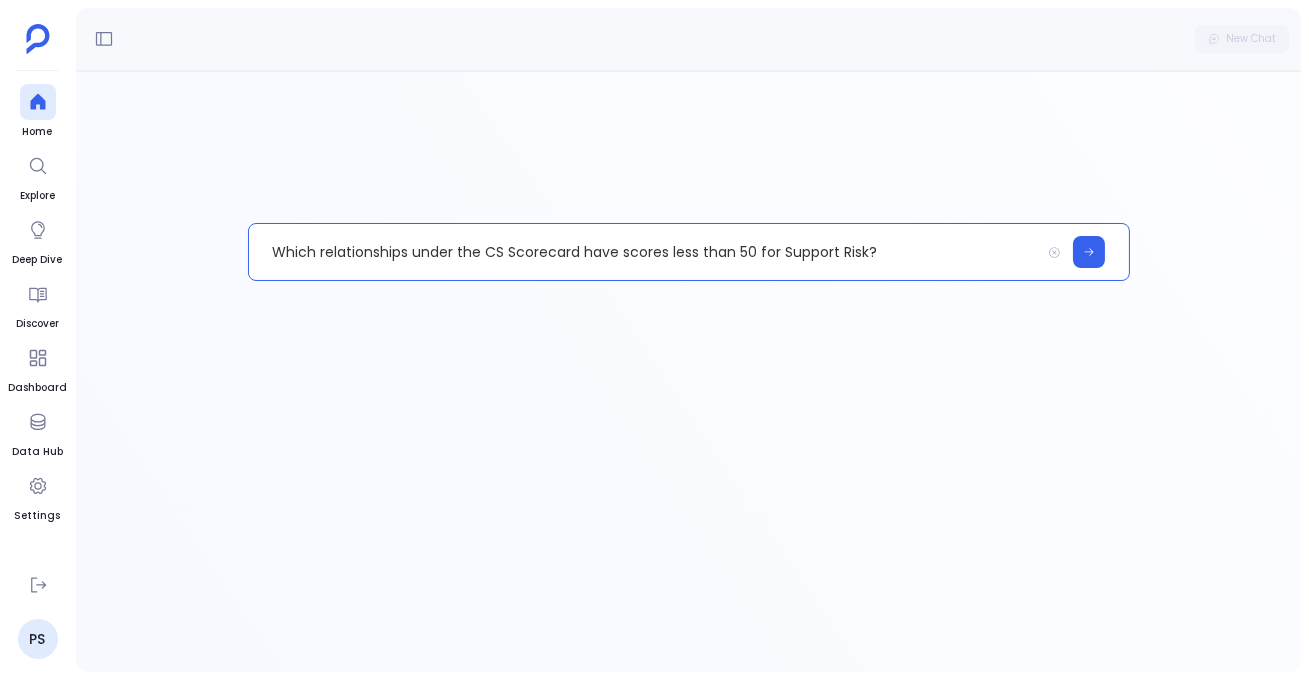 type 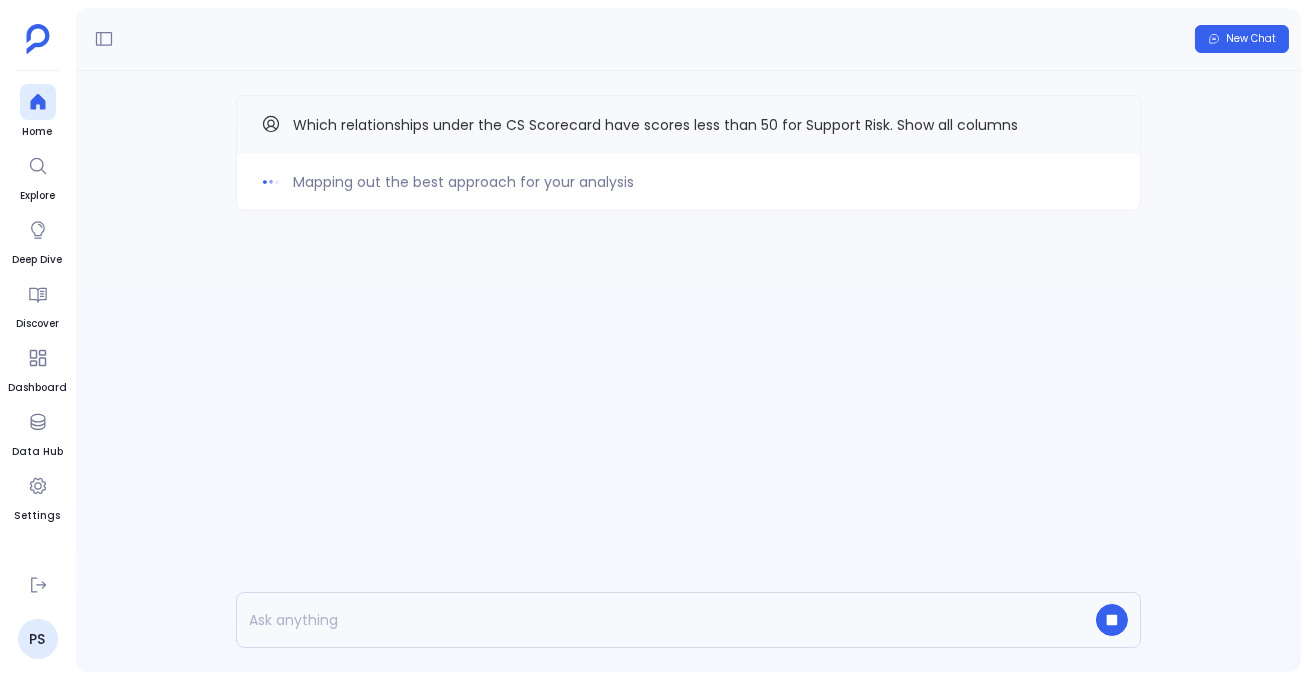 click on "Mapping out the best approach for your analysis Which relationships under the CS Scorecard have scores less than 50 for Support Risk. Show all columns" at bounding box center (688, 193) 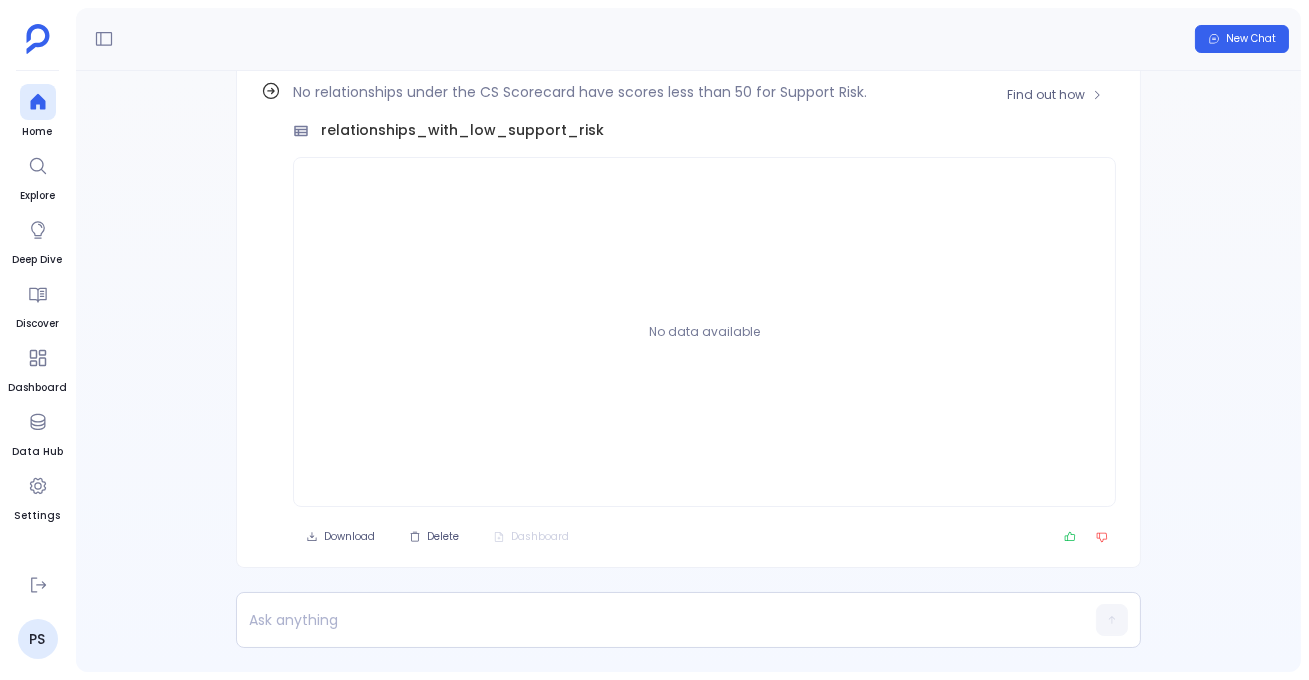 scroll, scrollTop: -89, scrollLeft: 0, axis: vertical 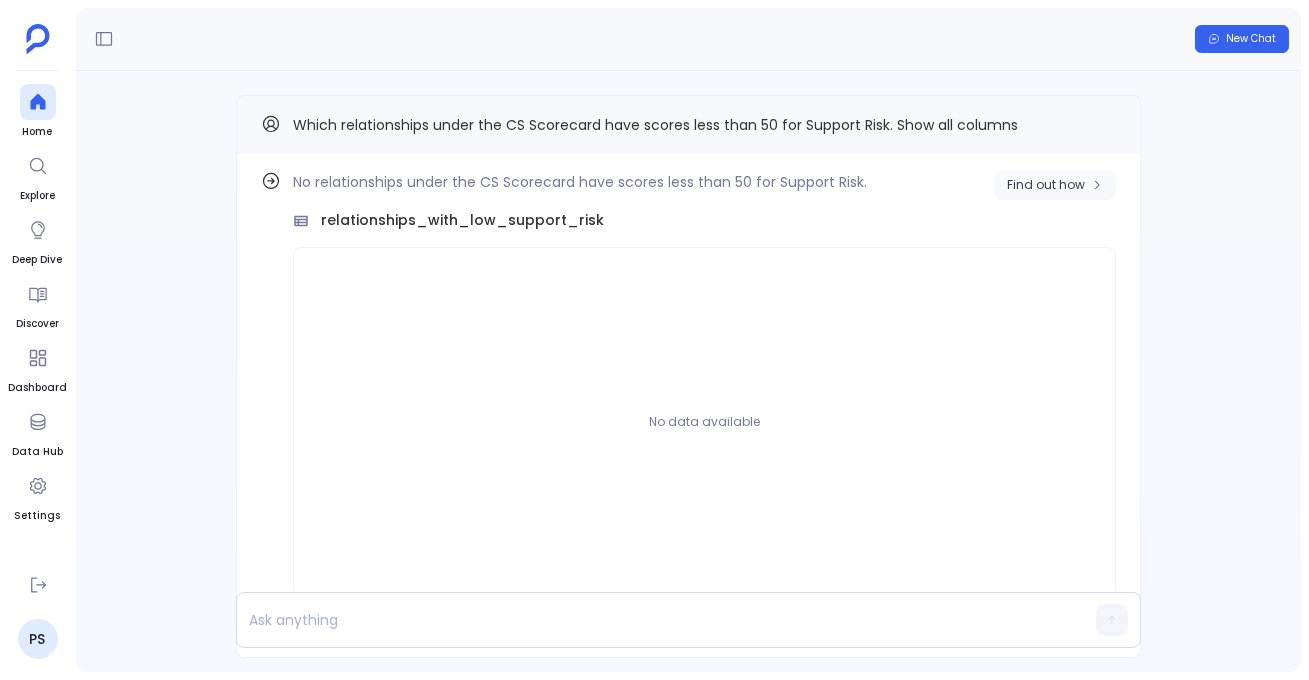 click on "Find out how" at bounding box center [1046, 185] 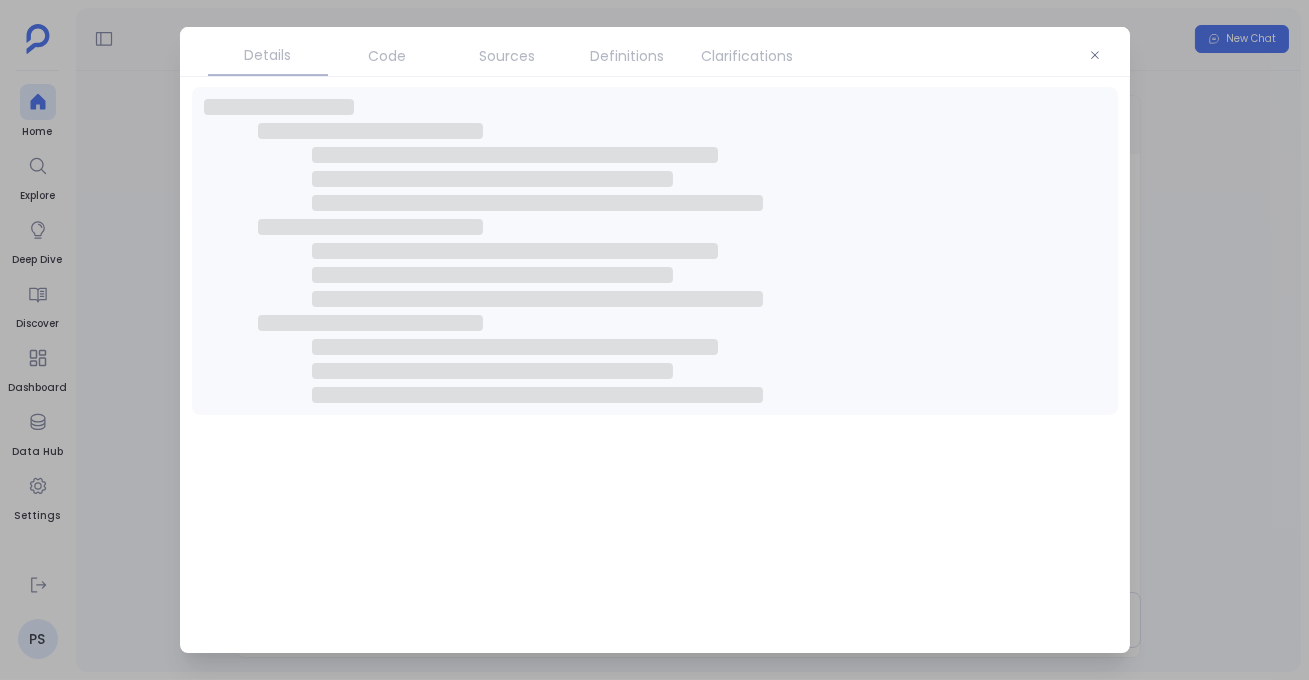 click on "Code" at bounding box center (388, 56) 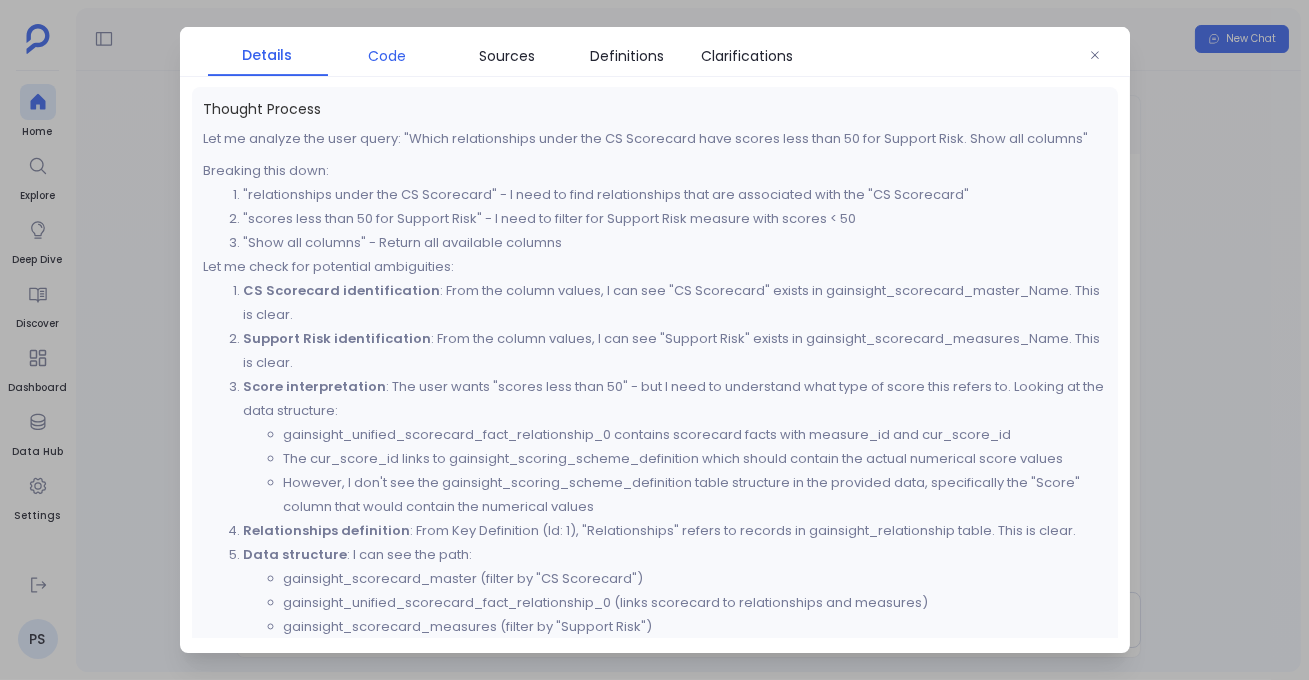 click on "Code" at bounding box center [388, 56] 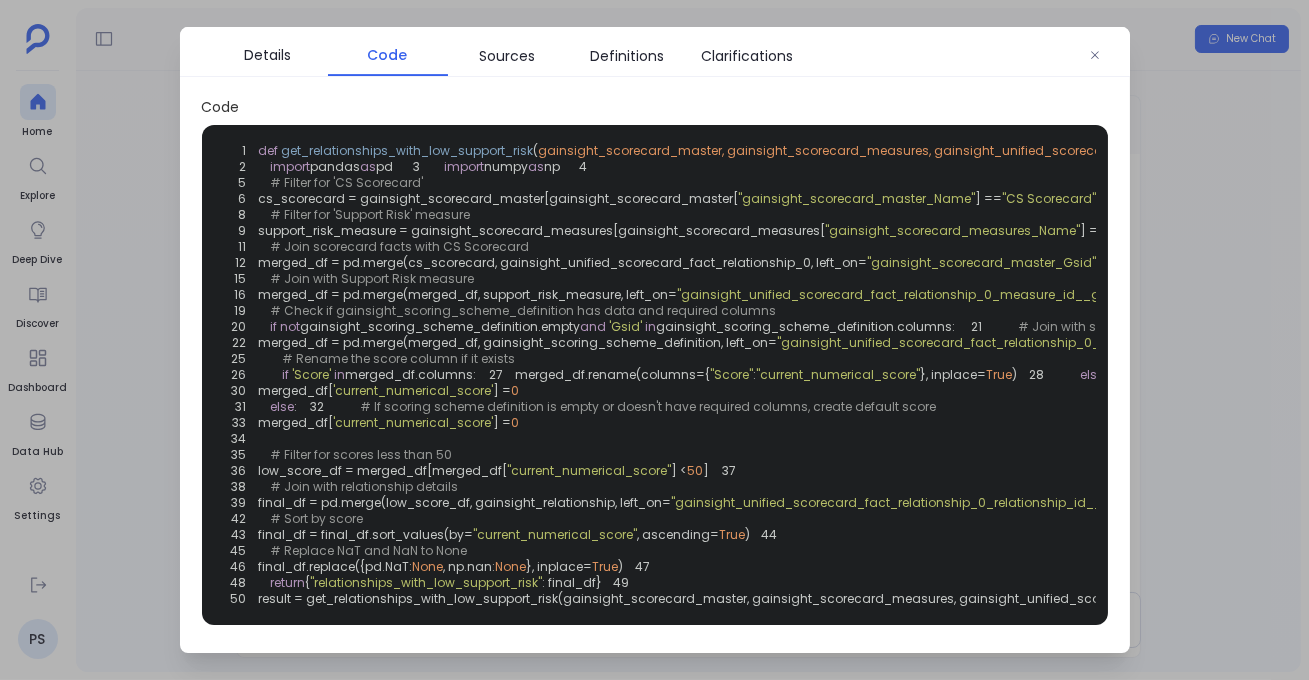 click at bounding box center (654, 340) 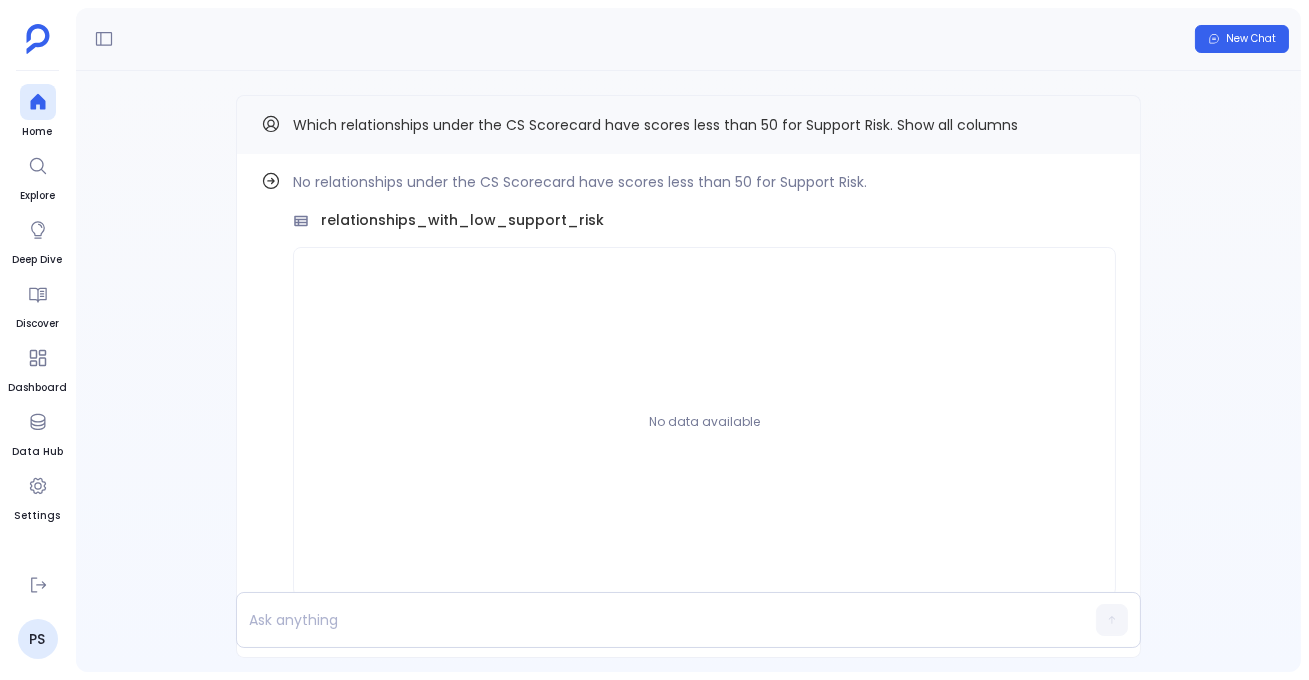 click on "Which relationships under the CS Scorecard have scores less than 50 for Support Risk. Show all columns" at bounding box center [688, 125] 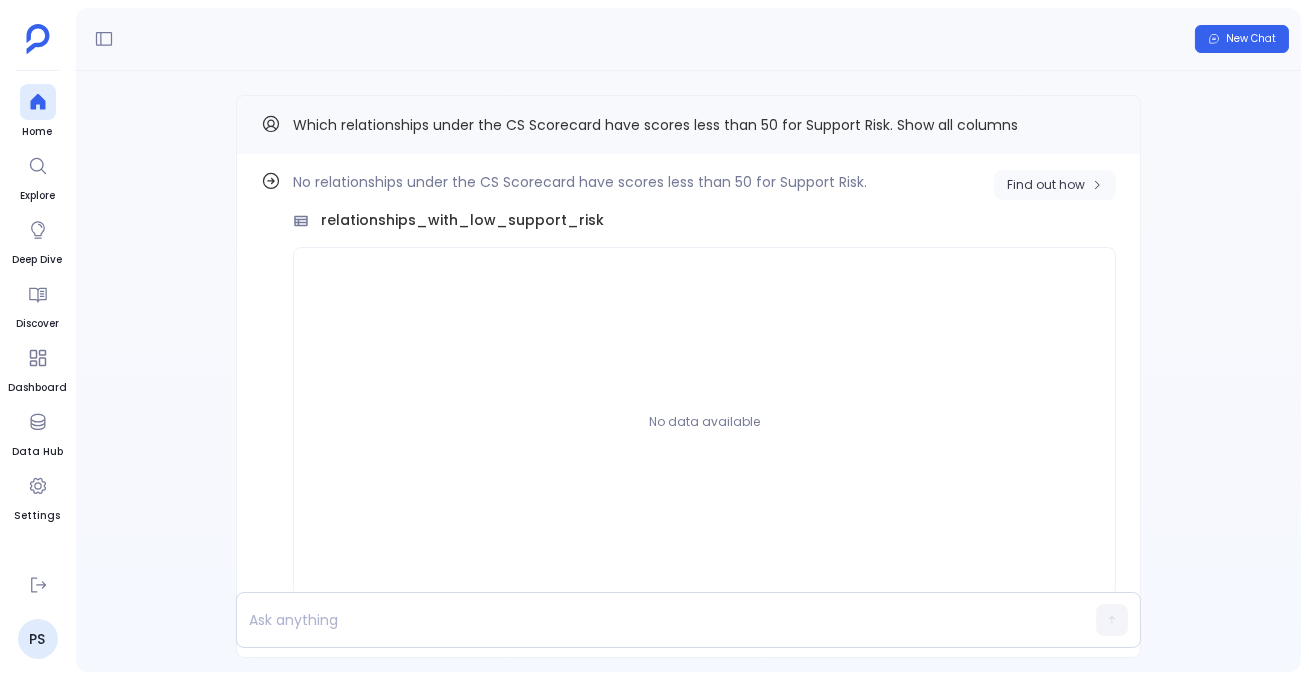 click on "Find out how" at bounding box center (1055, 185) 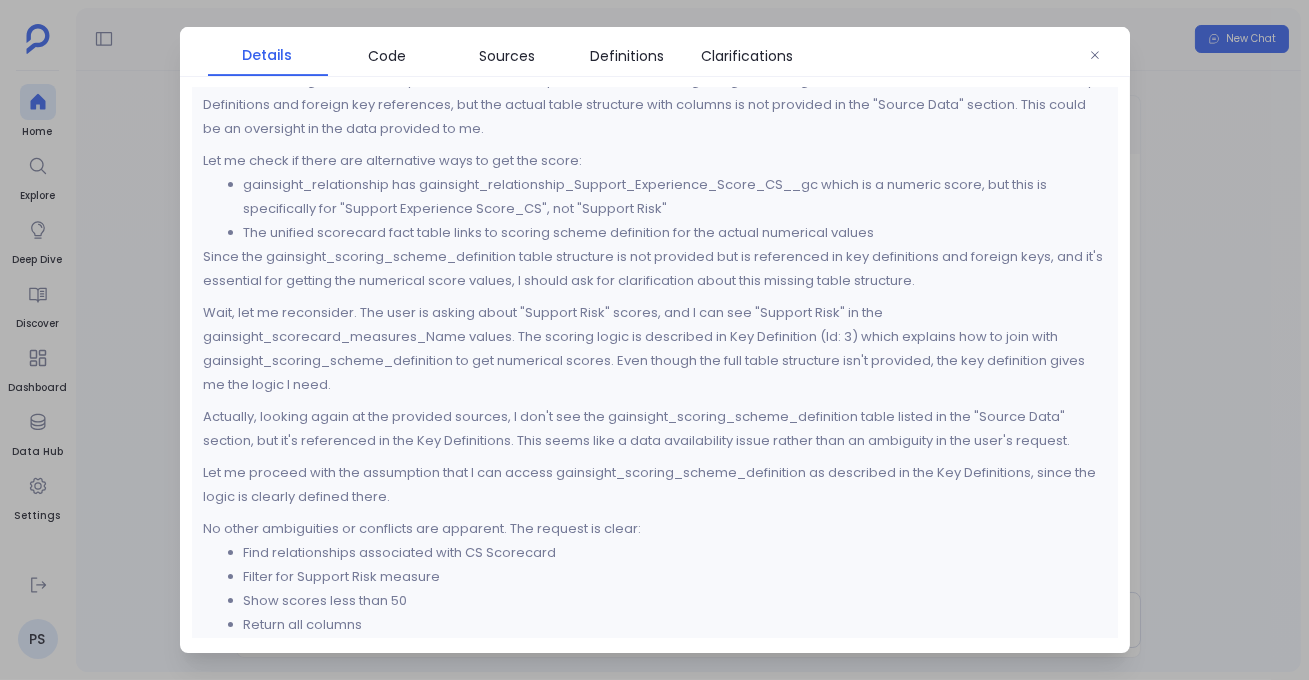 scroll, scrollTop: 676, scrollLeft: 0, axis: vertical 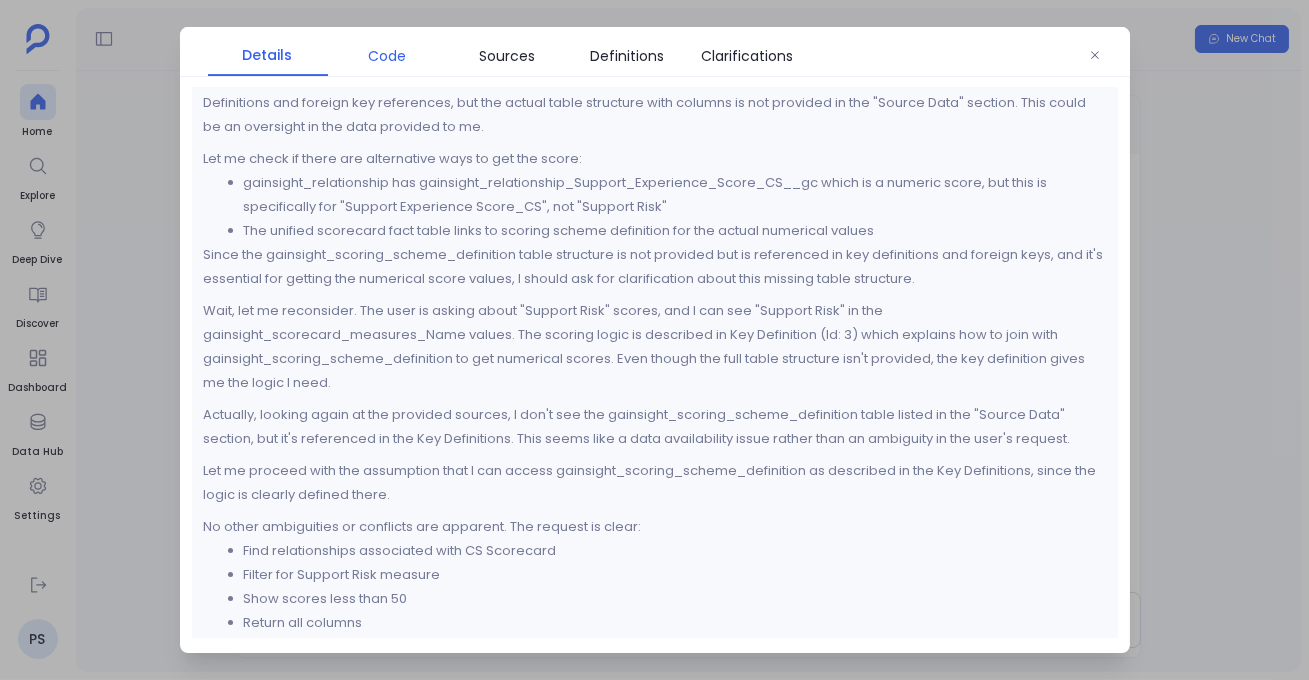 click on "Code" at bounding box center (388, 56) 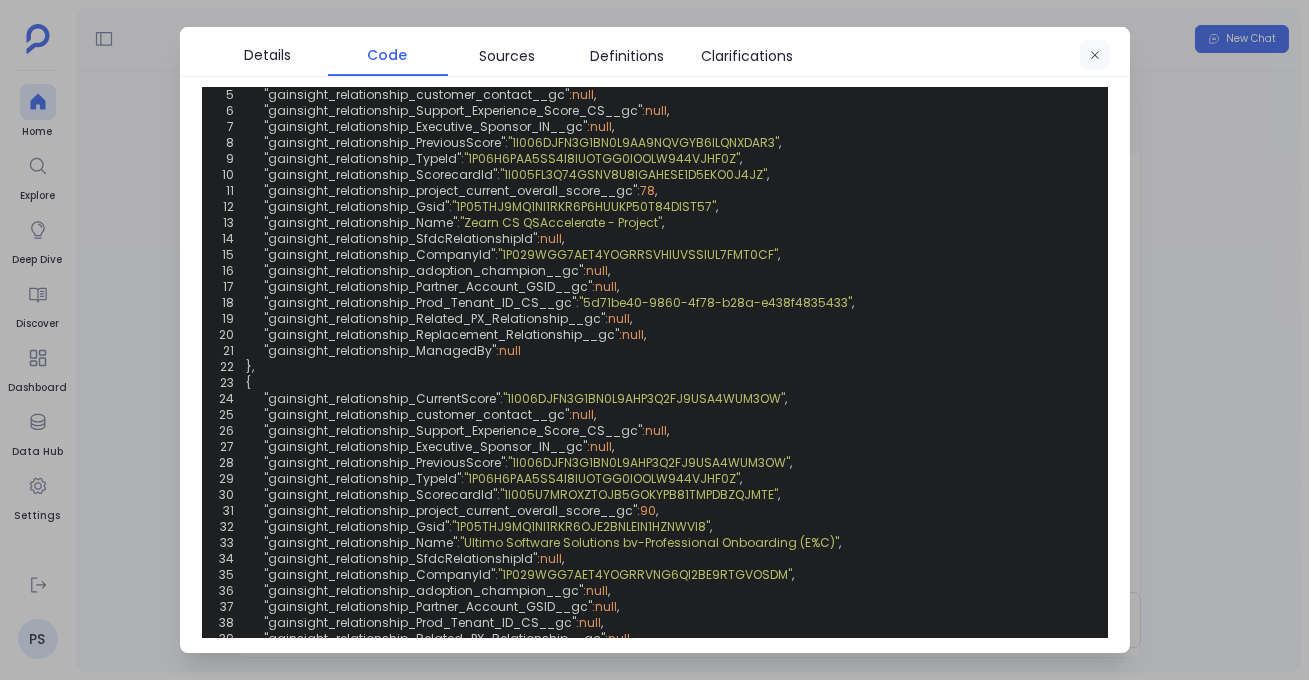 click at bounding box center (1095, 56) 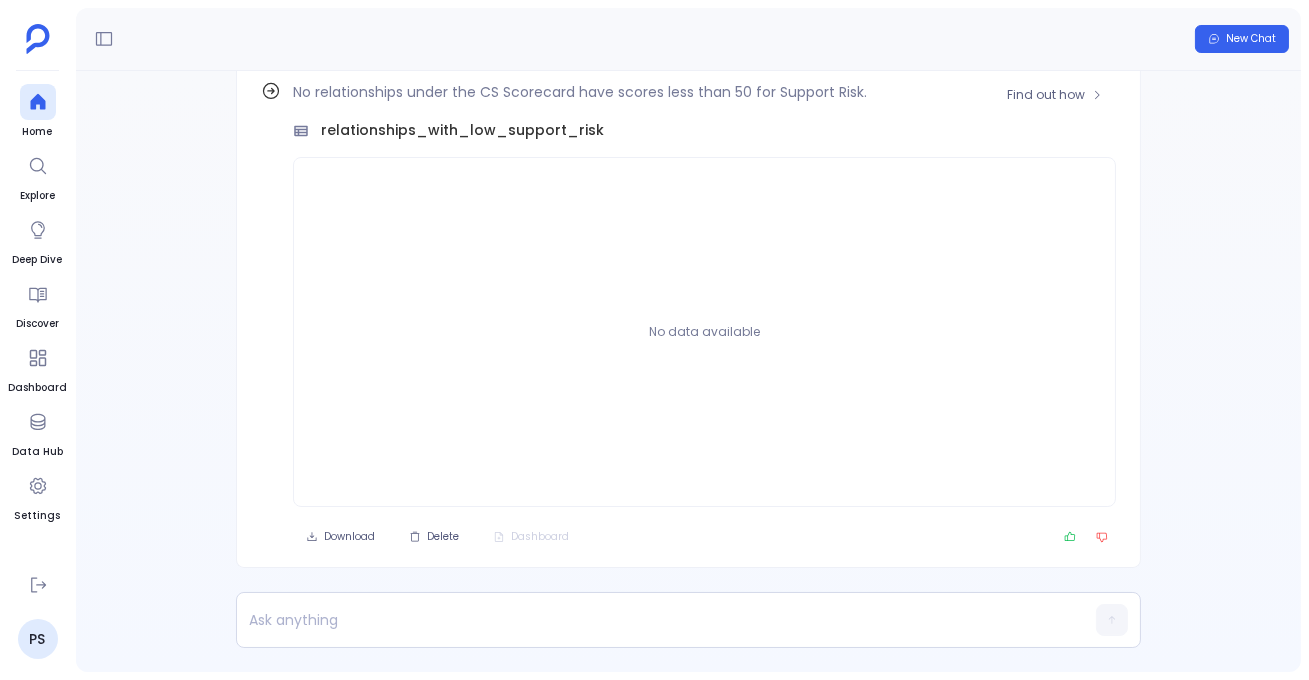 scroll, scrollTop: -89, scrollLeft: 0, axis: vertical 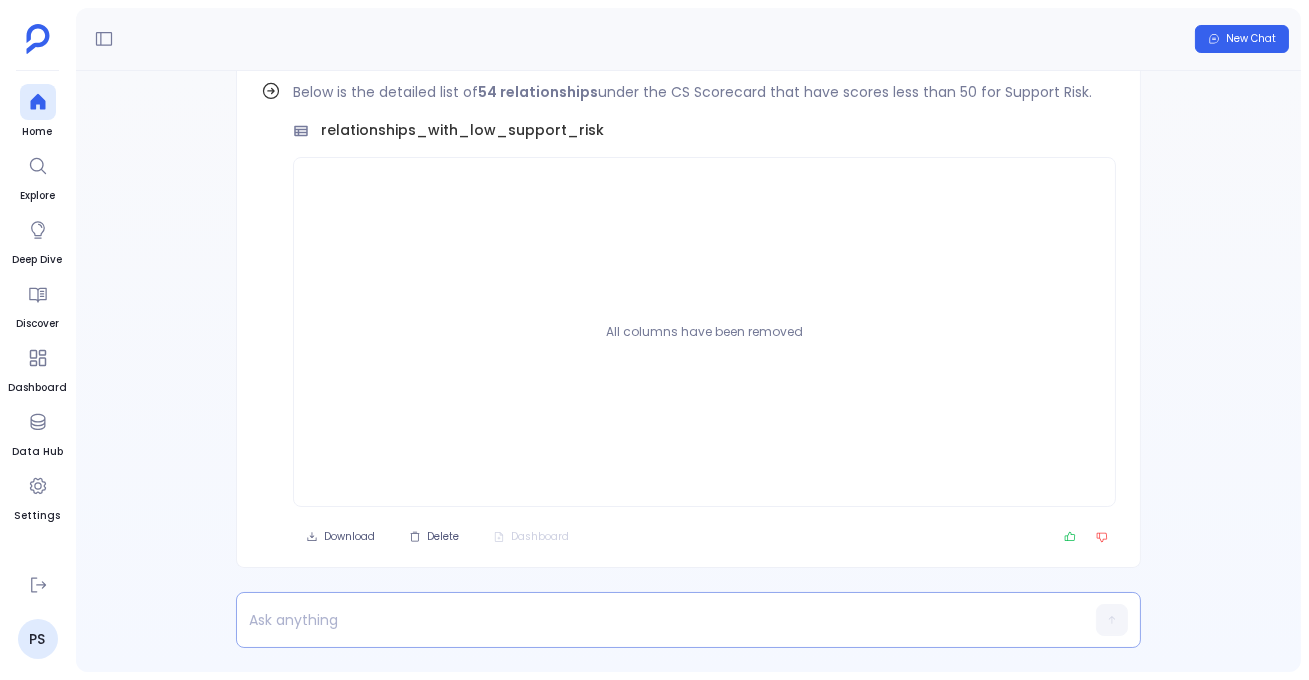 click at bounding box center [650, 620] 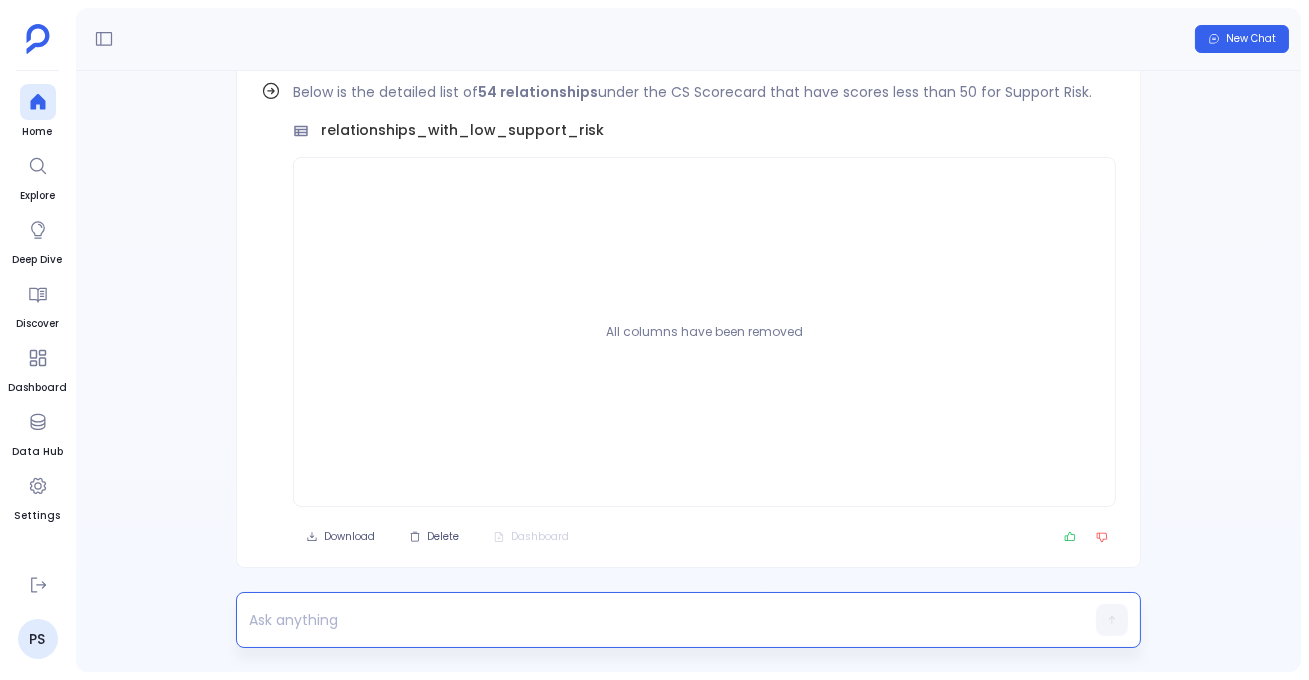 type 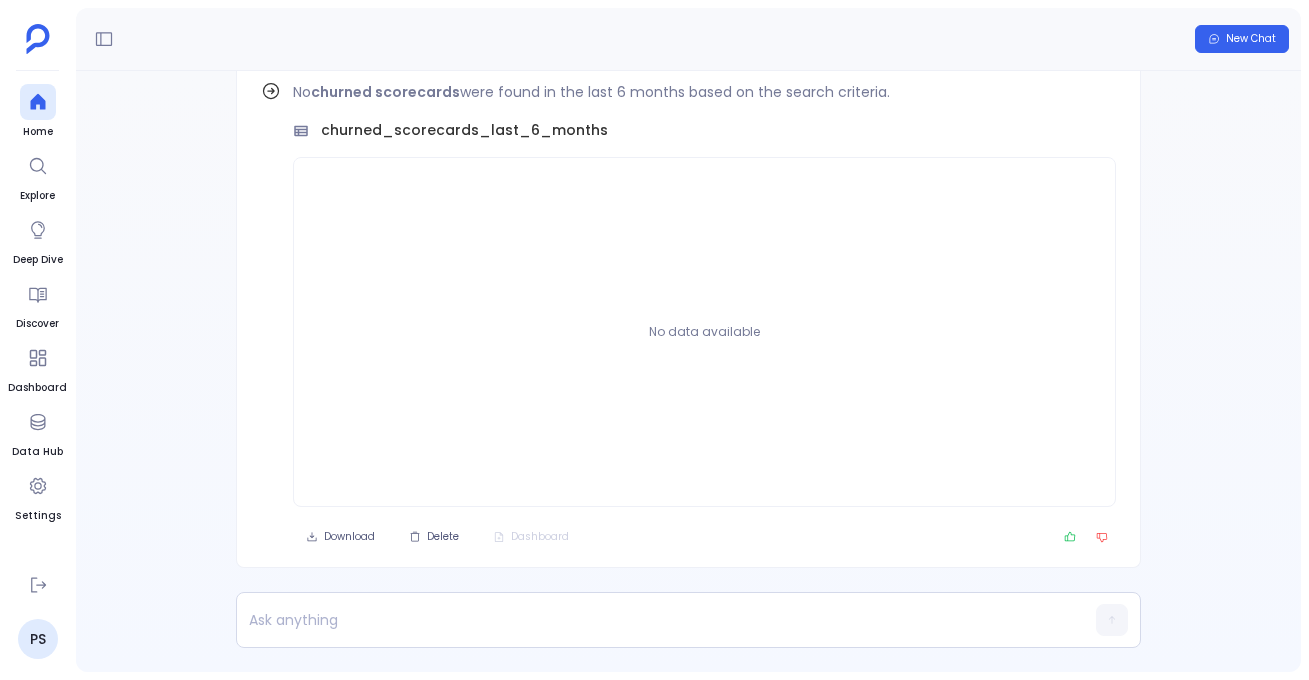 scroll, scrollTop: 0, scrollLeft: 0, axis: both 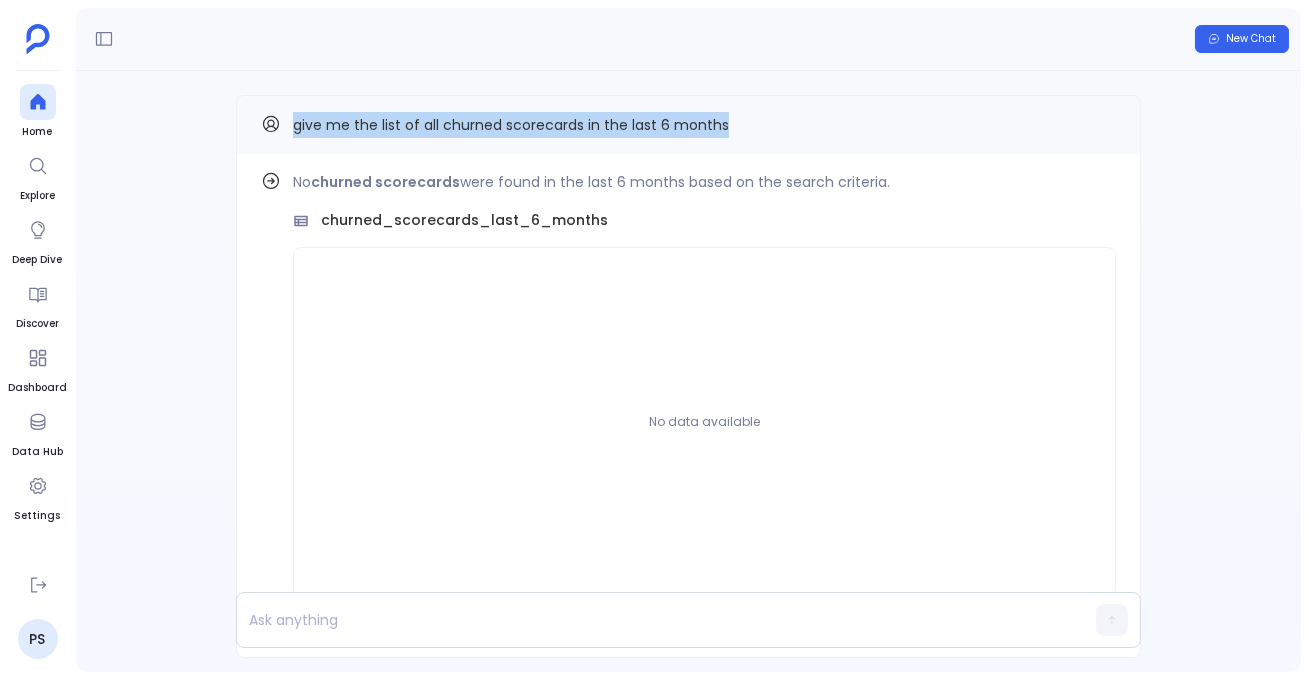 click on "give me the list of all churned scorecards in the last 6 months" at bounding box center (688, 124) 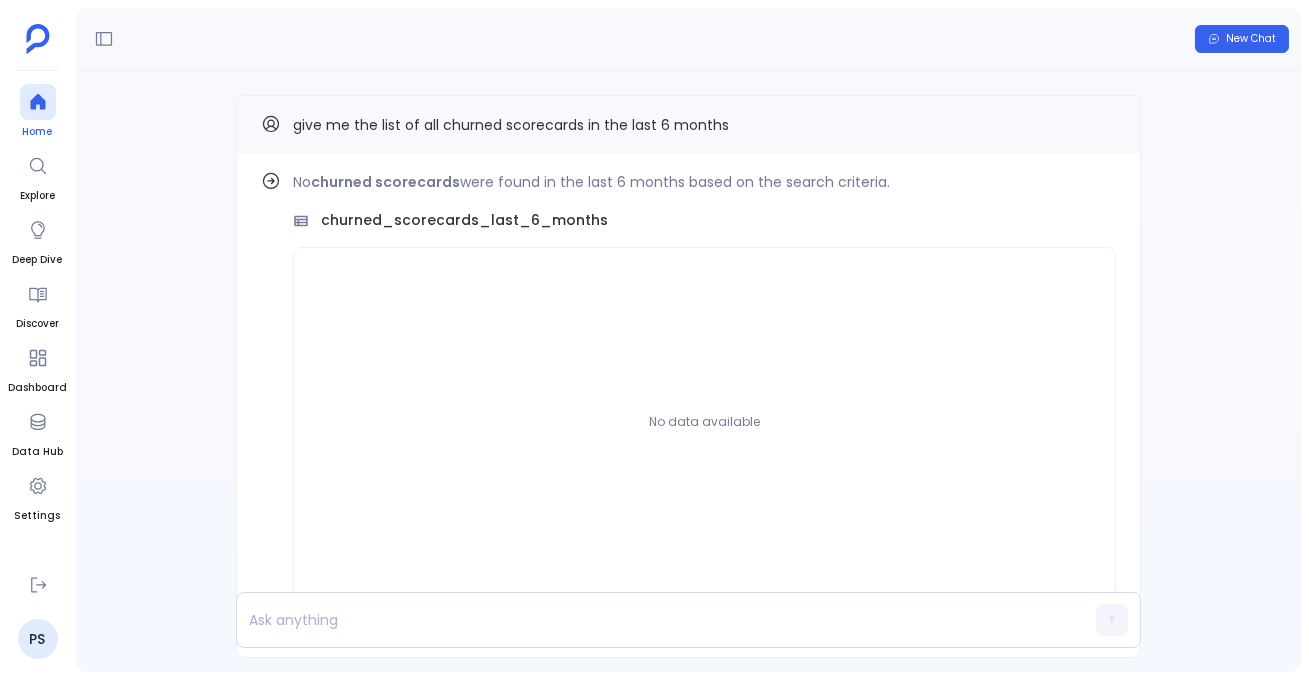 click 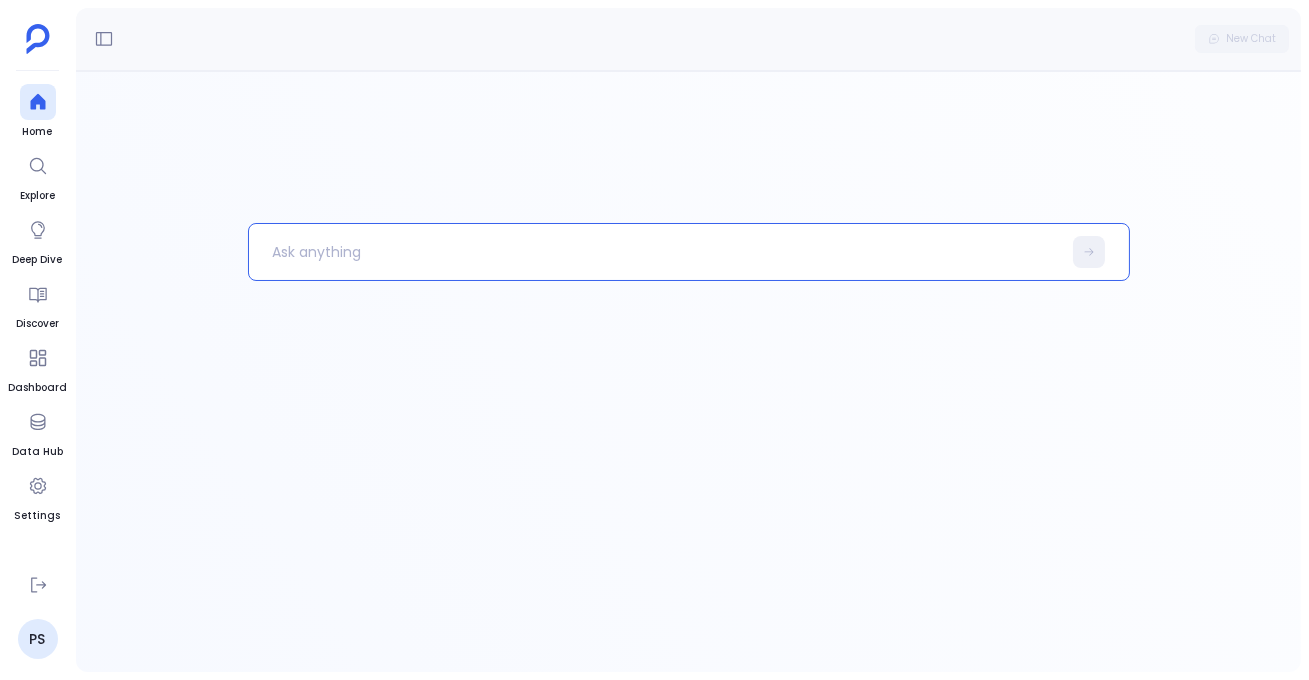click at bounding box center [655, 252] 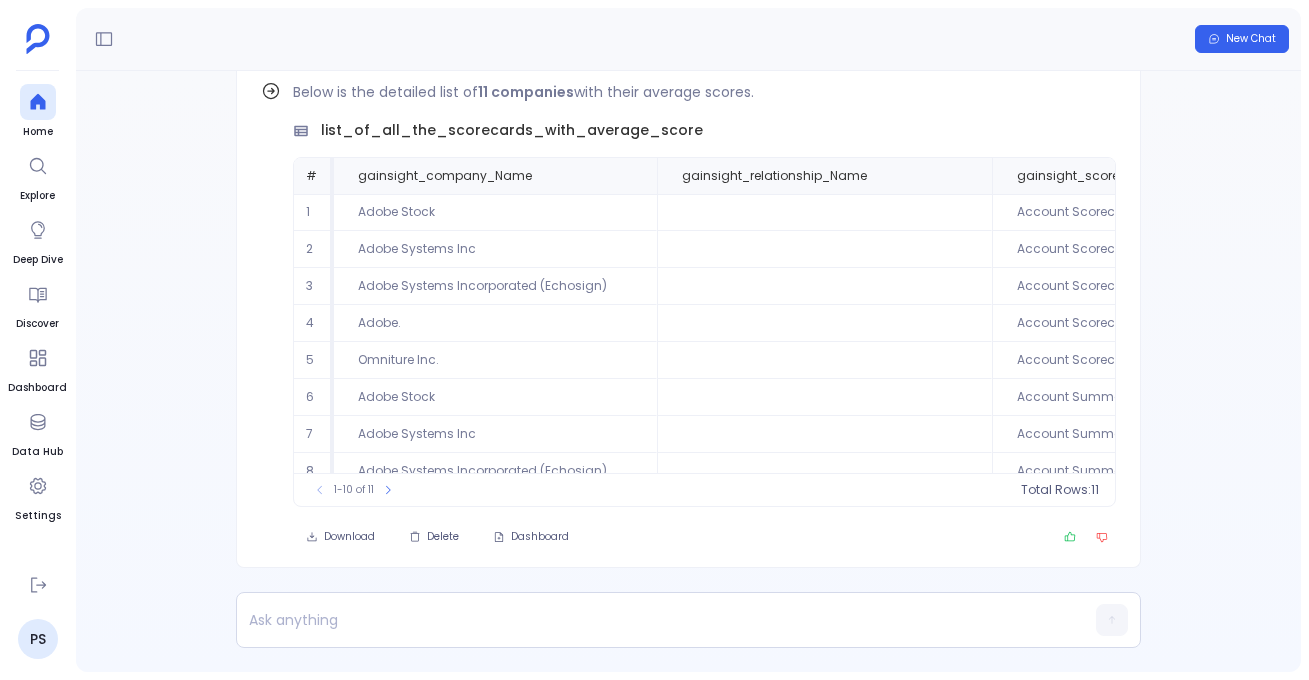 scroll, scrollTop: 0, scrollLeft: 0, axis: both 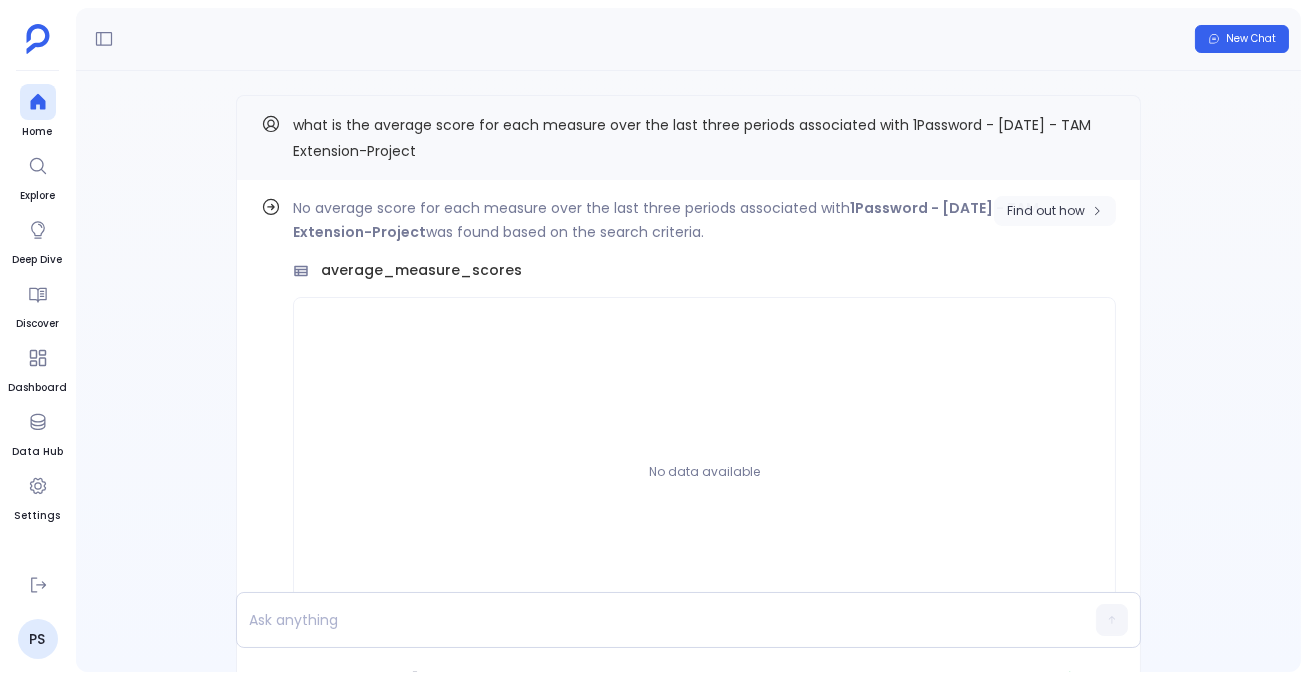 click on "Find out how" at bounding box center [1046, 211] 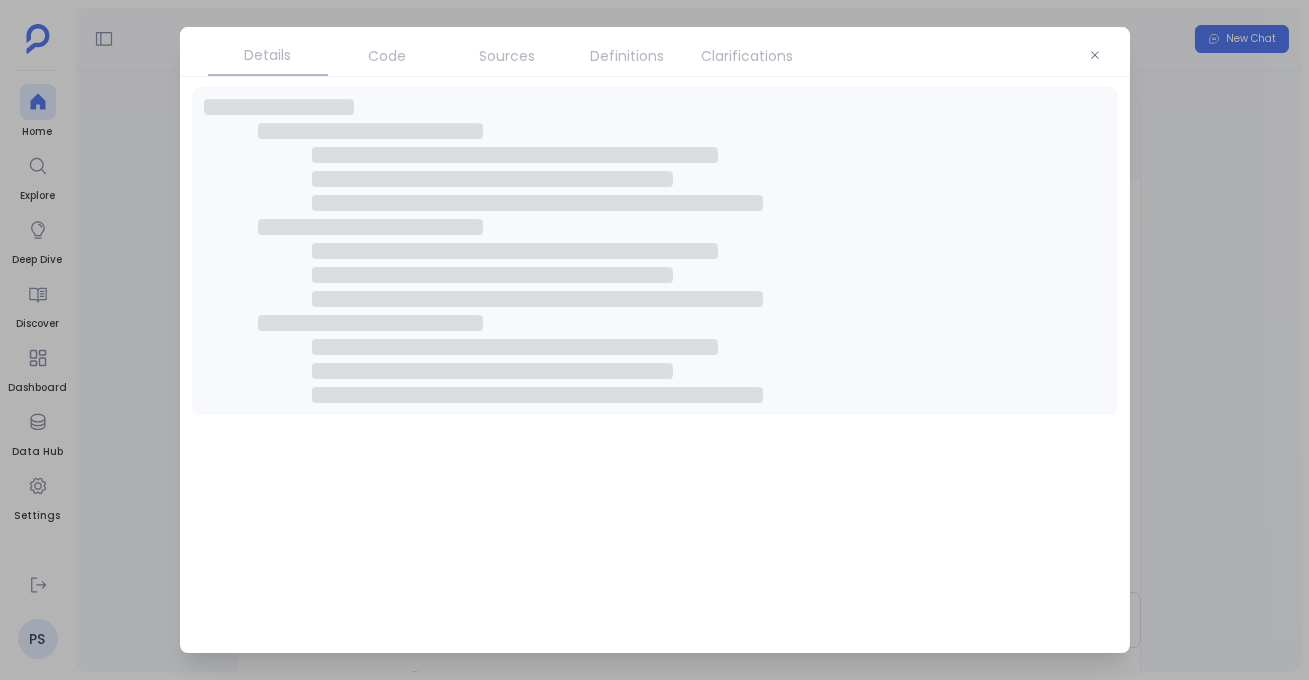 click on "Clarifications" at bounding box center [748, 56] 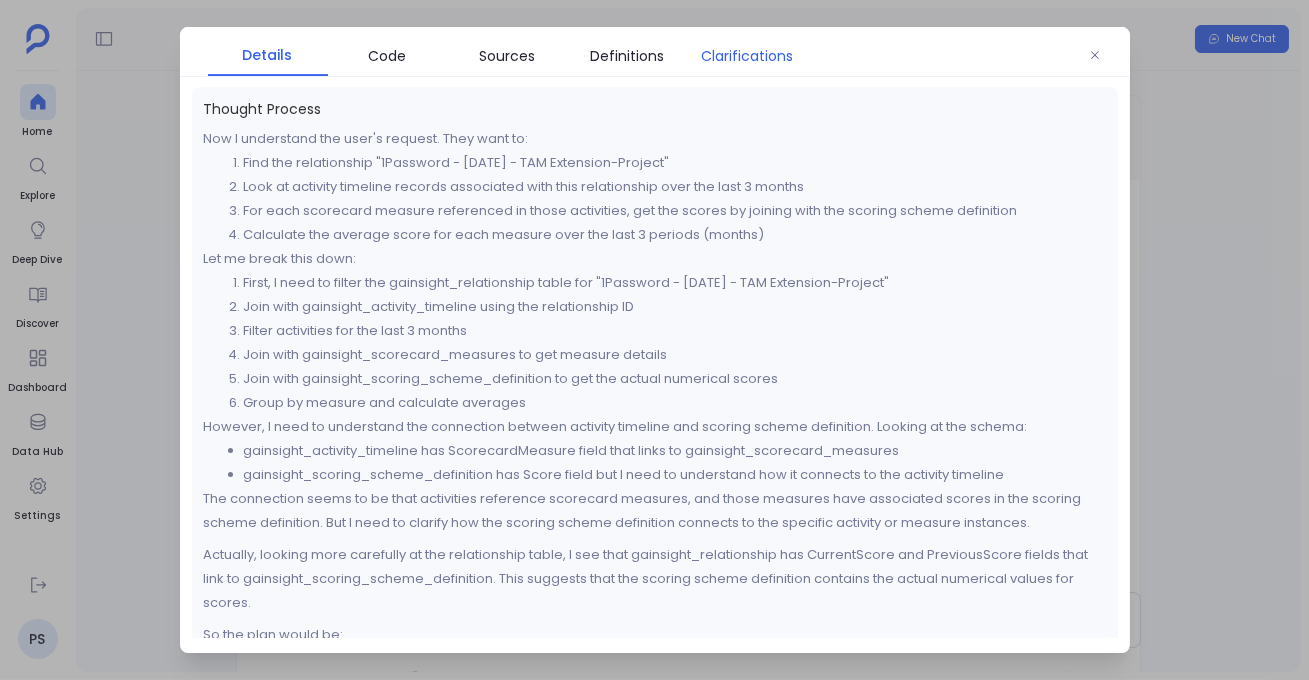 click on "Clarifications" at bounding box center [748, 56] 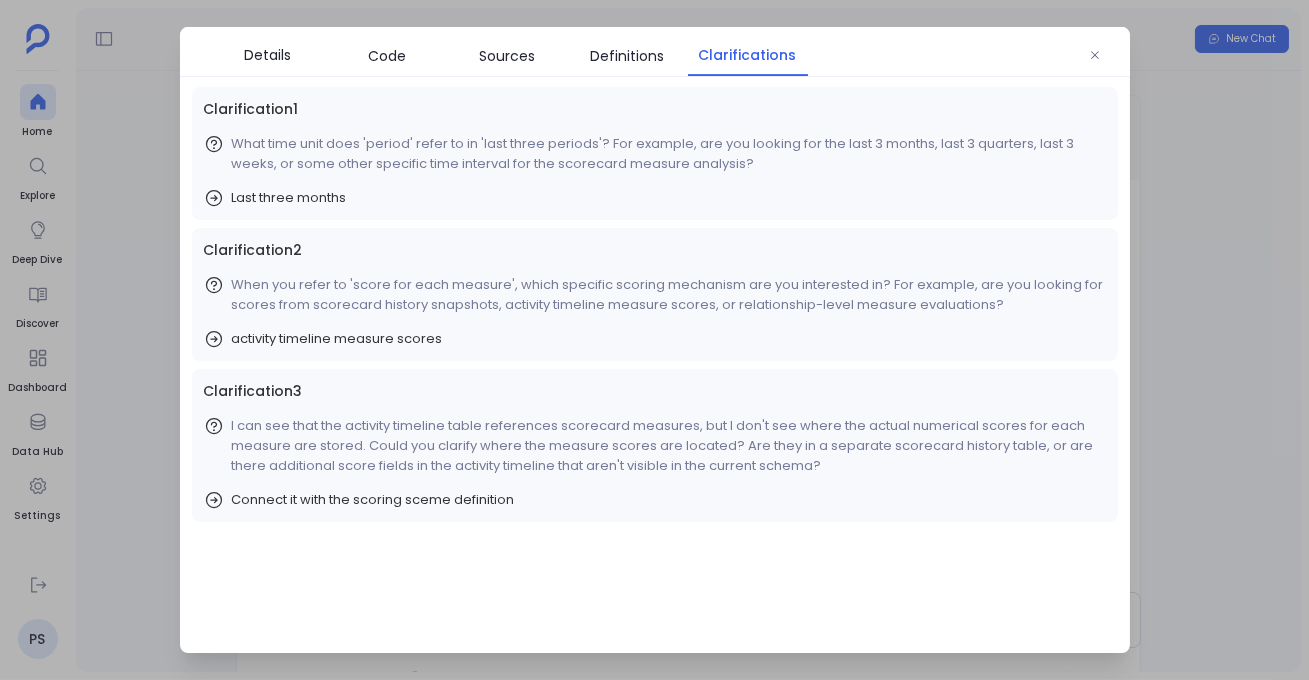 click at bounding box center [654, 340] 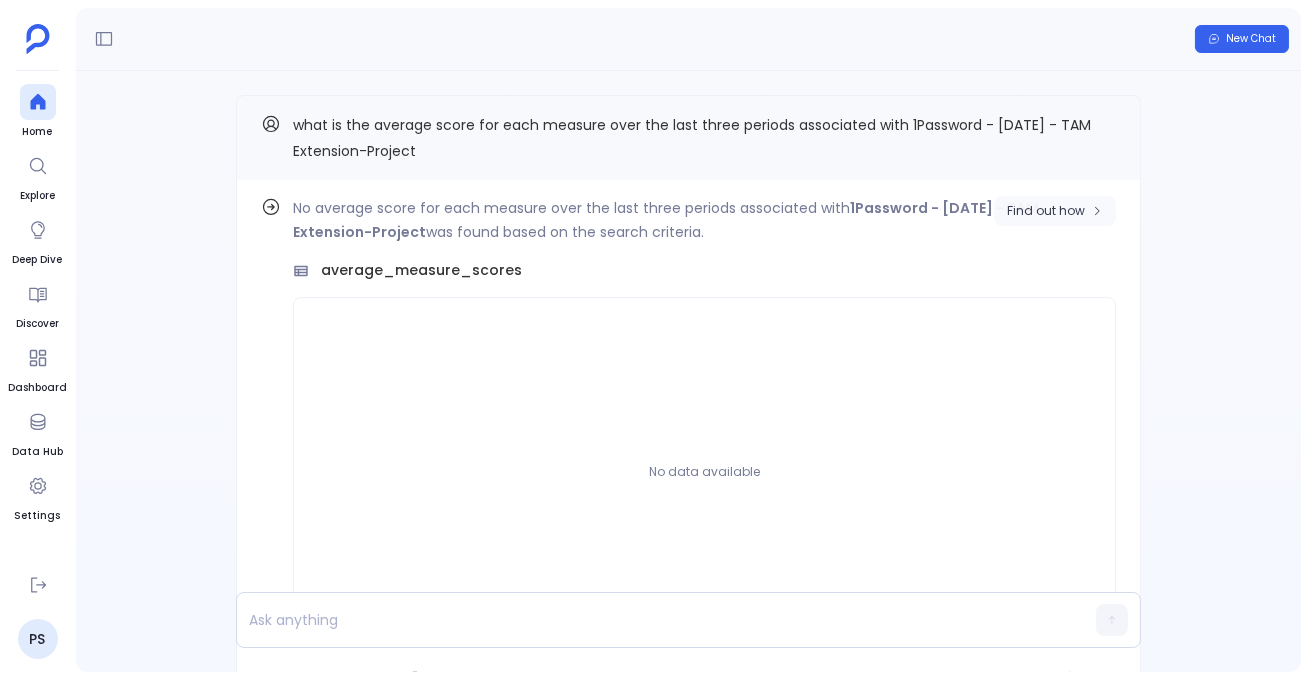 click on "Find out how" at bounding box center [1046, 211] 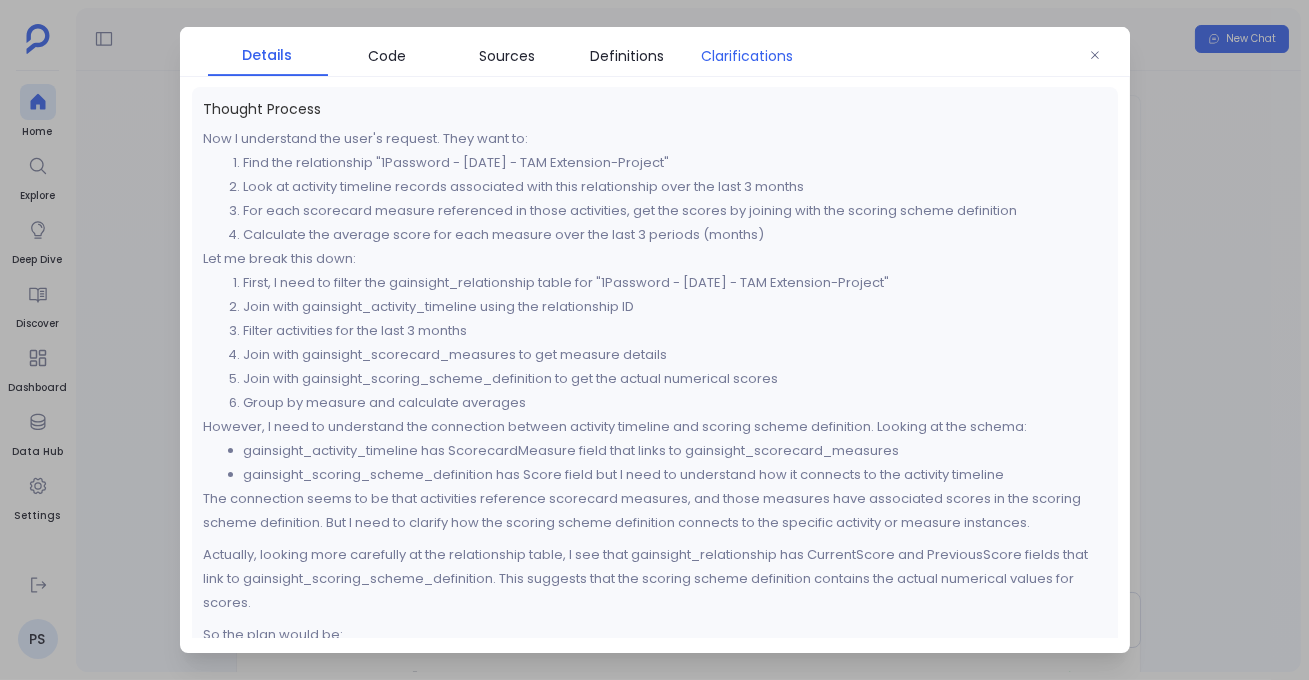 click on "Clarifications" at bounding box center (748, 56) 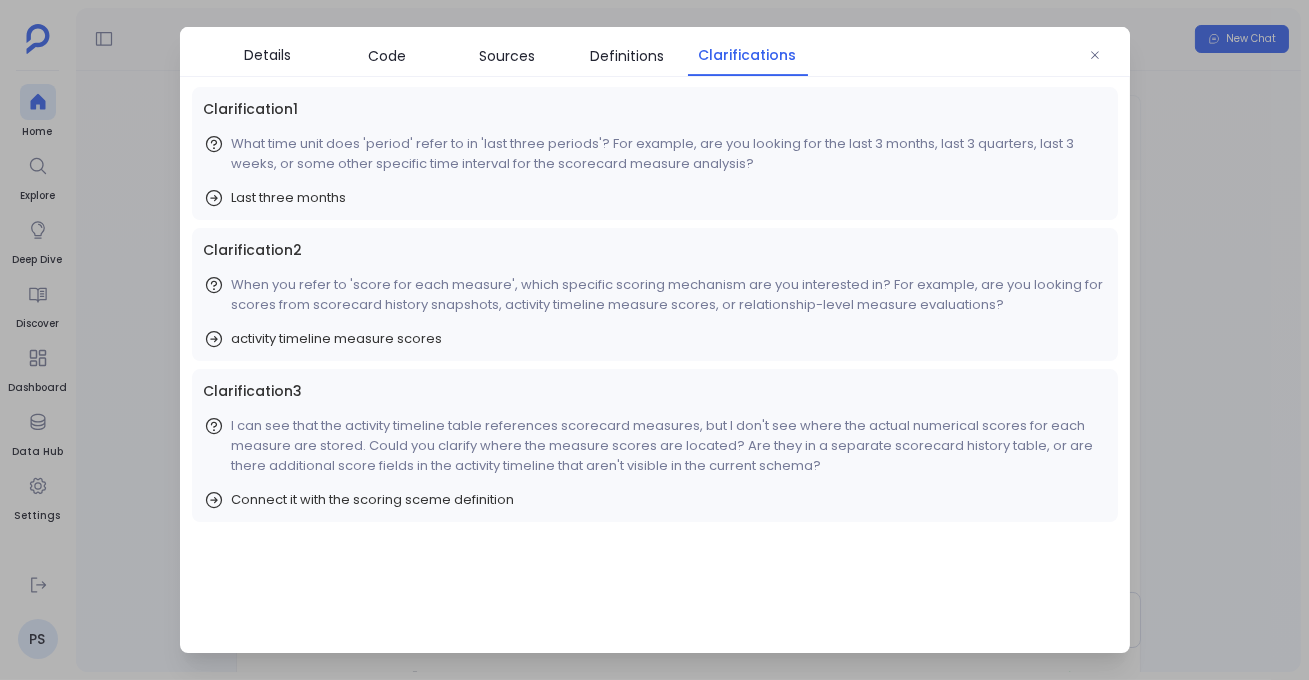 click at bounding box center [654, 340] 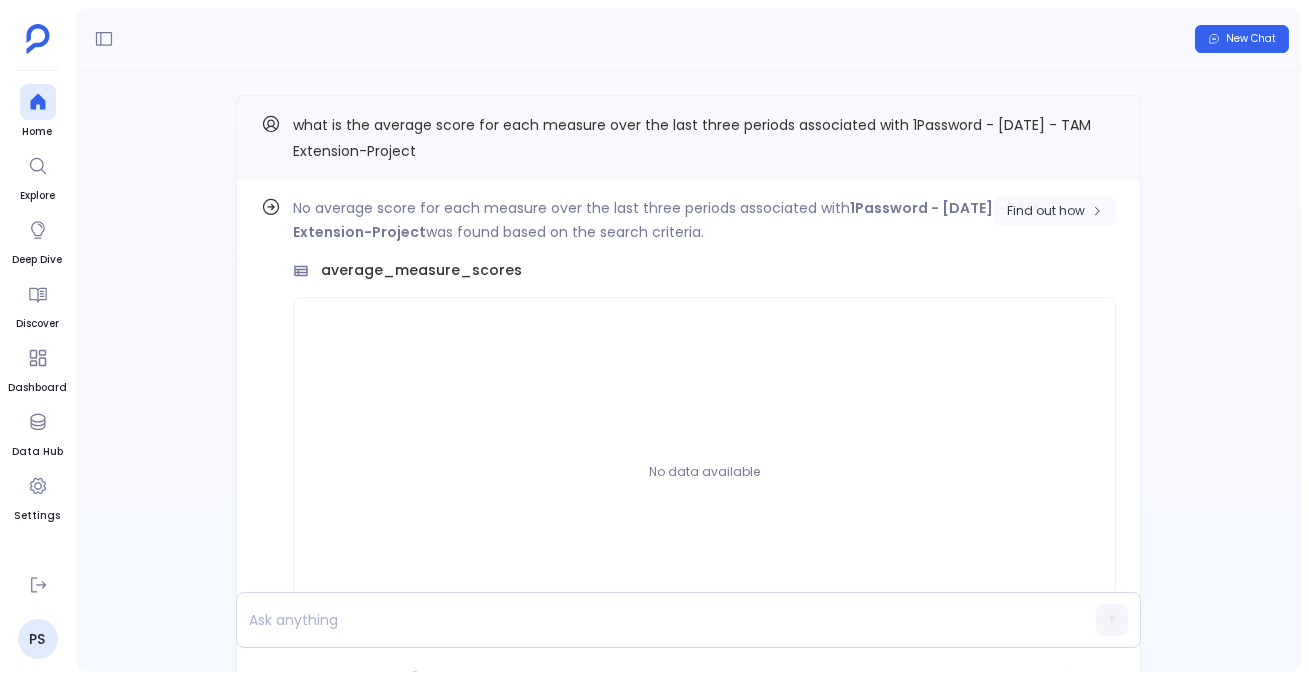 click on "Find out how" at bounding box center [1055, 211] 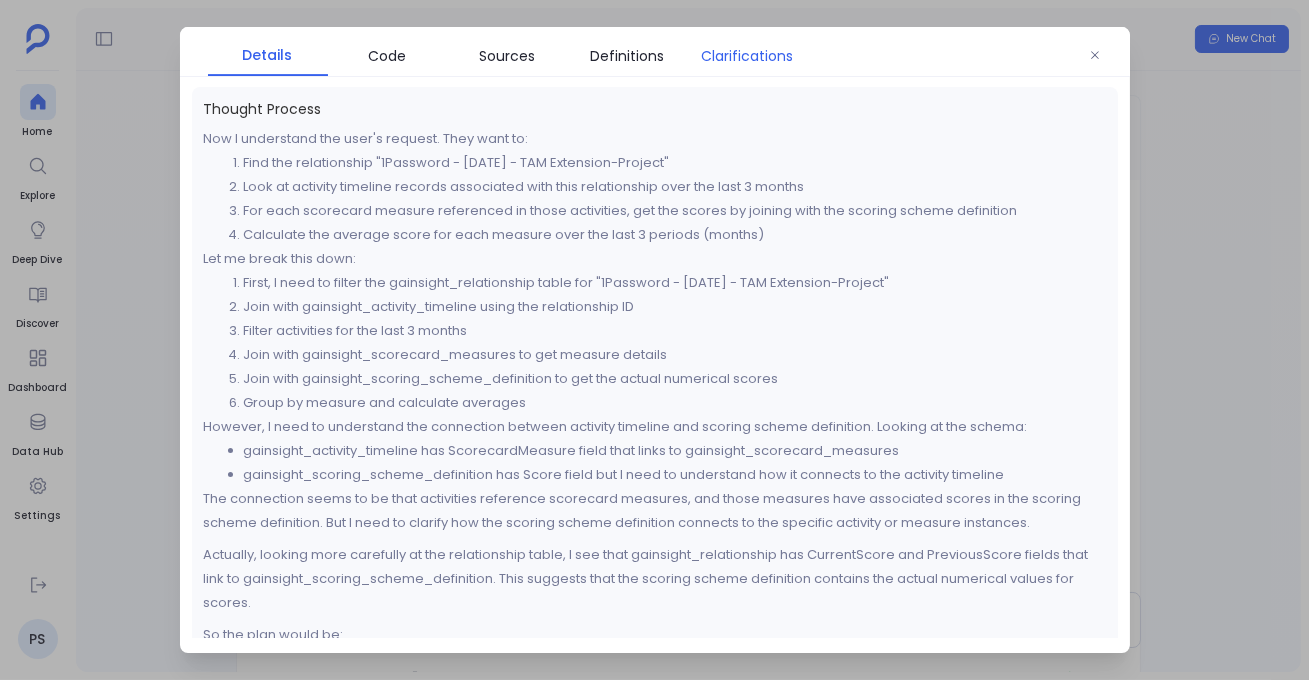 click on "Clarifications" at bounding box center (748, 56) 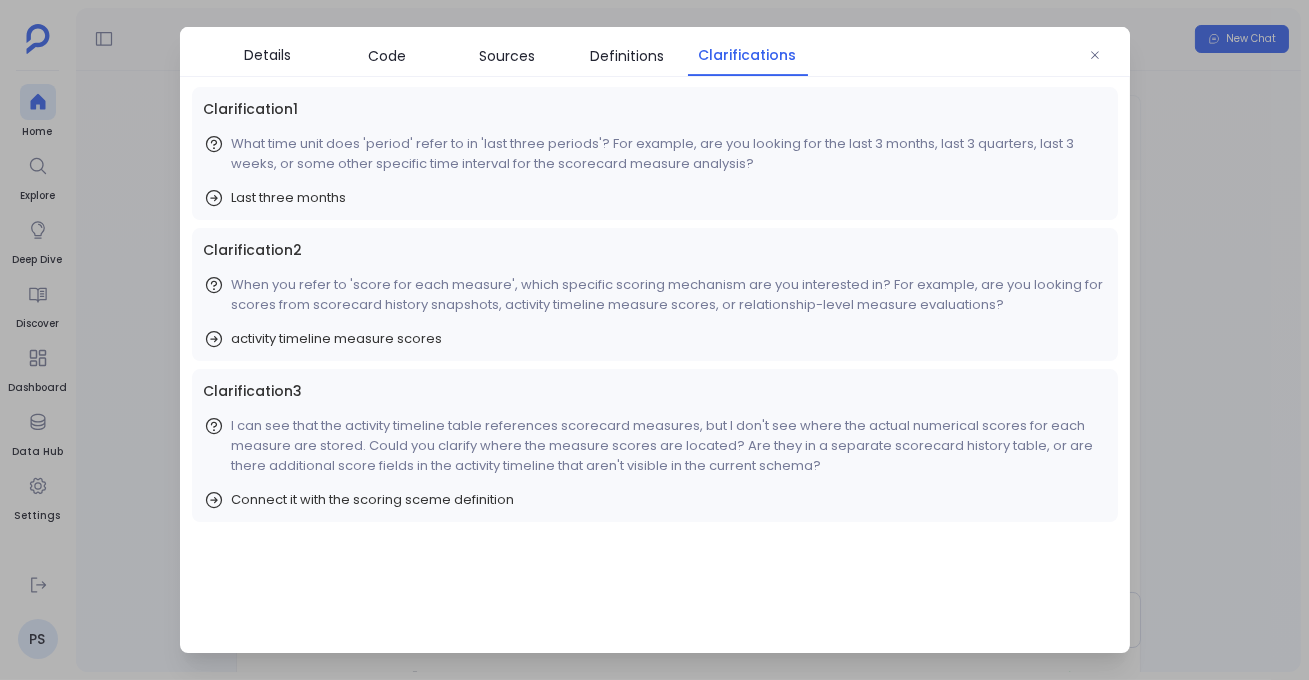 click at bounding box center [654, 340] 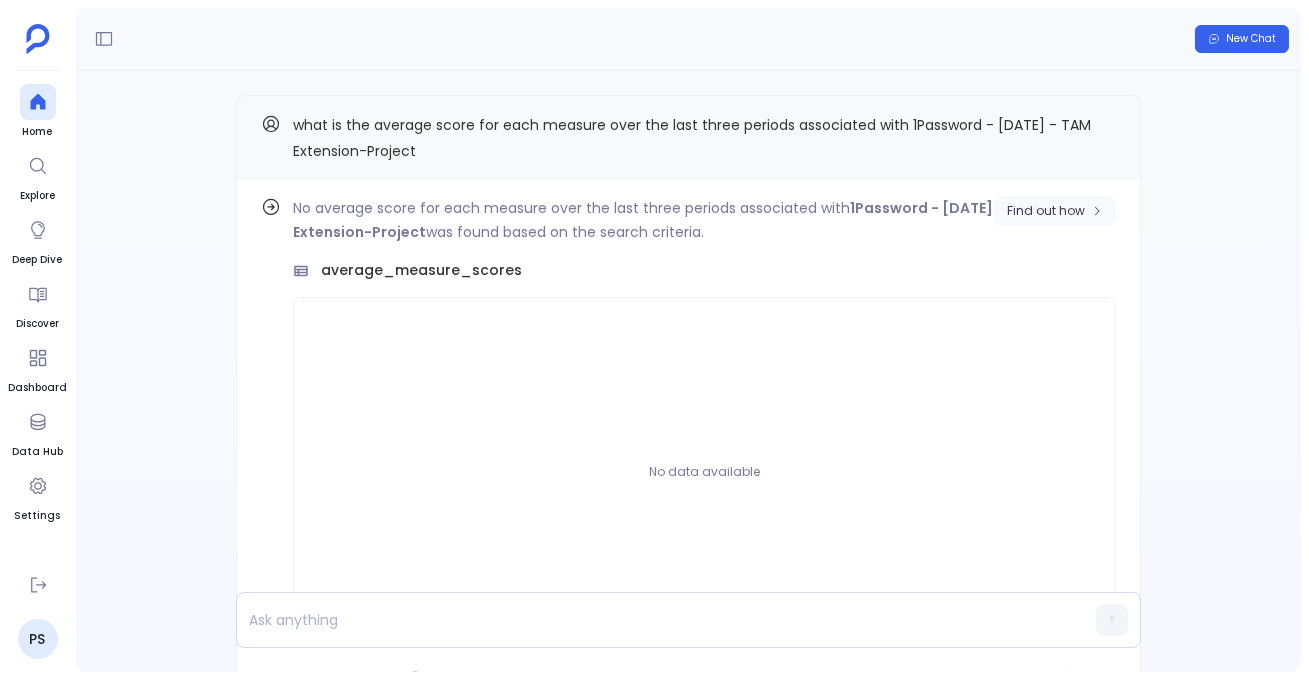click on "Find out how" at bounding box center [1055, 211] 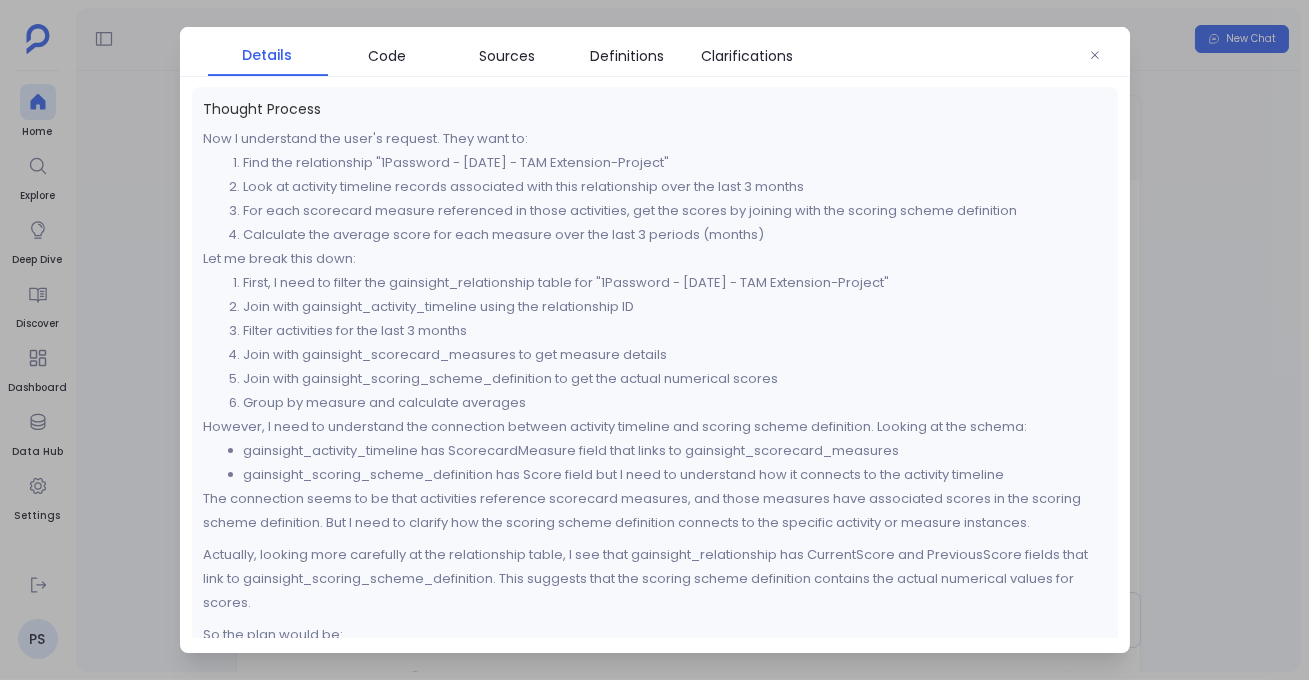 click at bounding box center [654, 340] 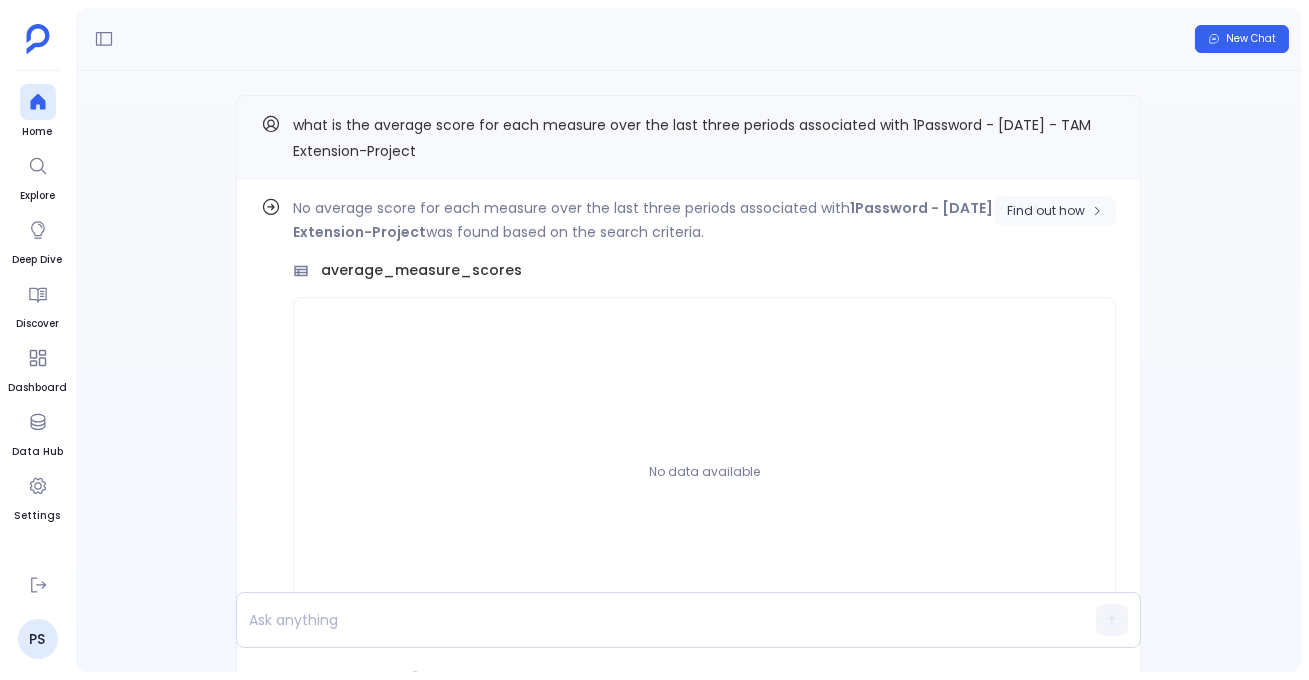 click on "Find out how" at bounding box center (1046, 211) 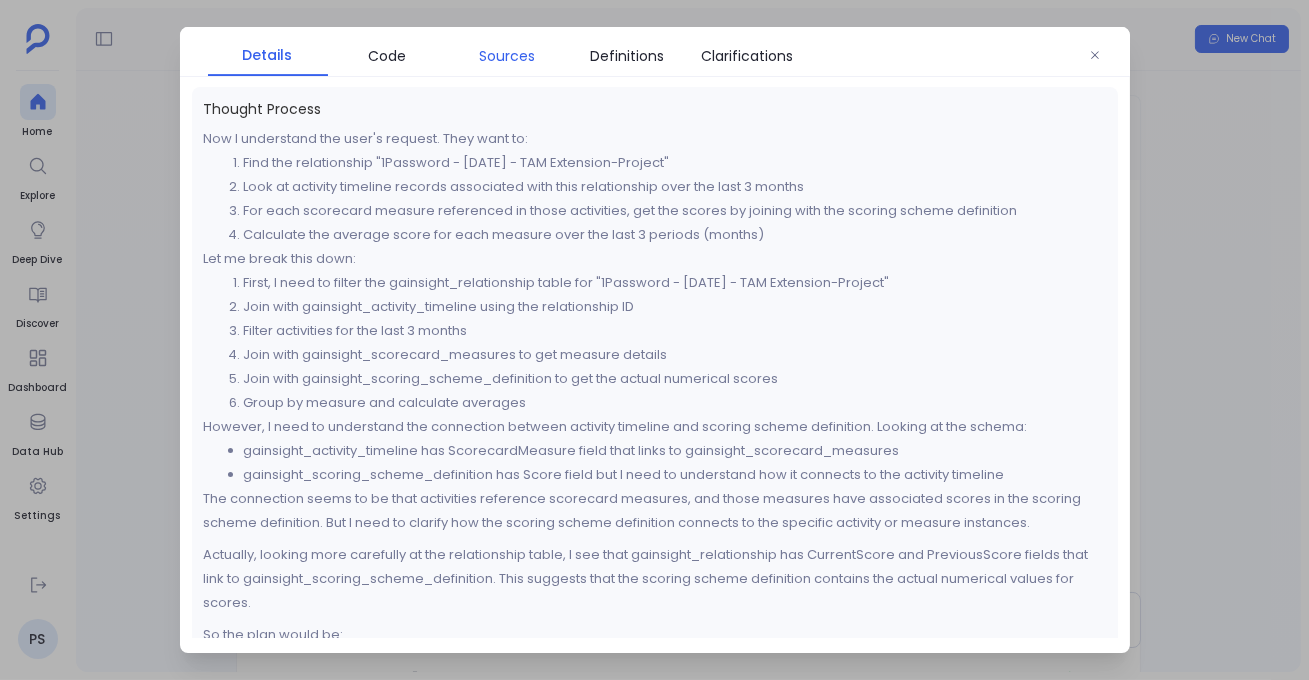 click on "Sources" at bounding box center (508, 56) 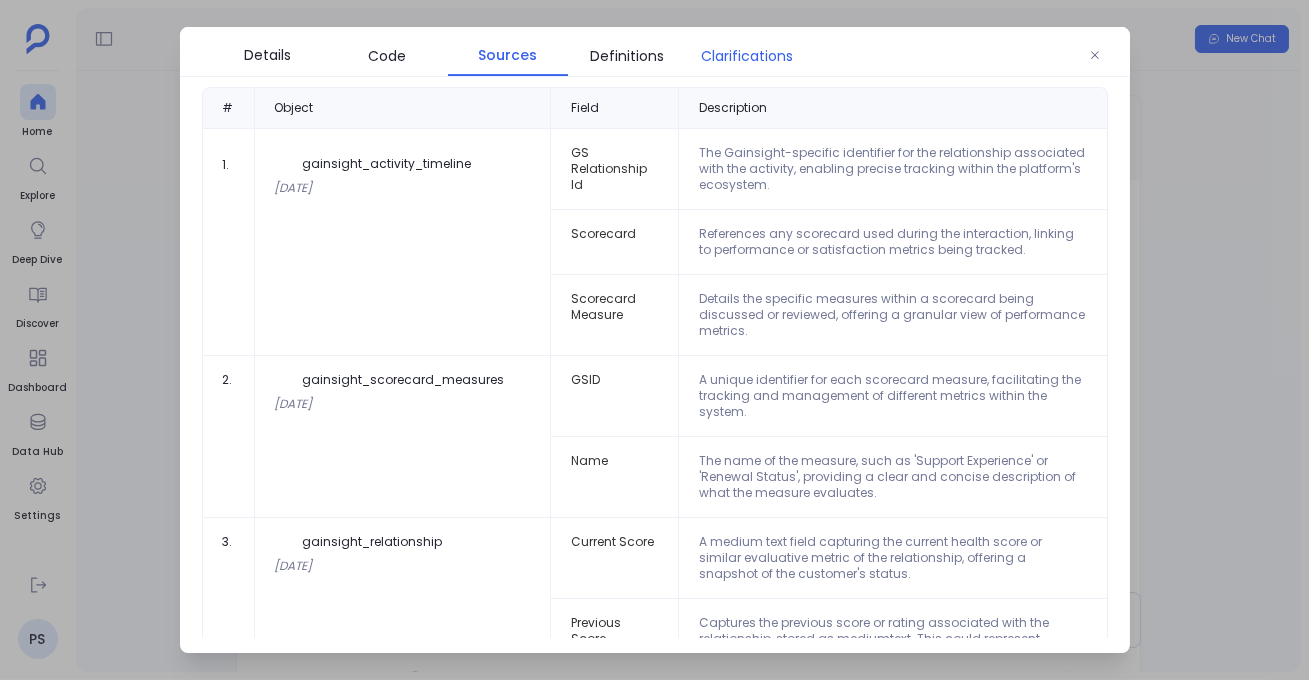 click on "Clarifications" at bounding box center [748, 56] 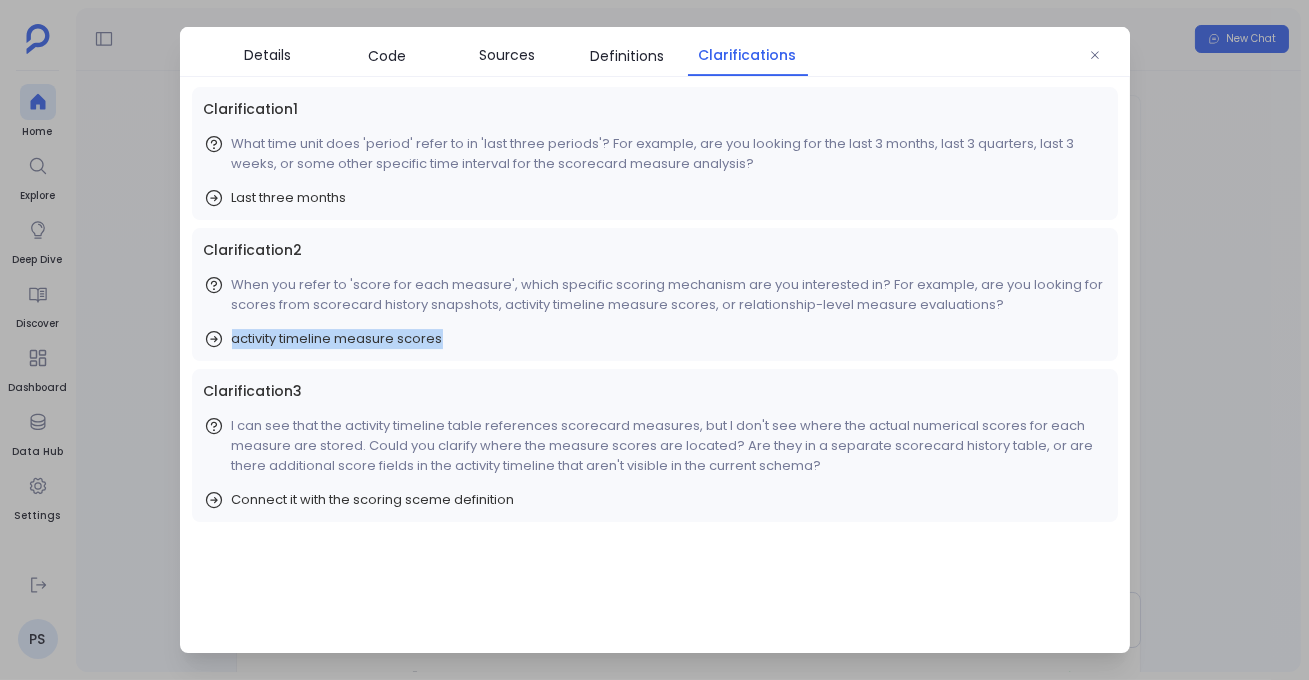 drag, startPoint x: 225, startPoint y: 341, endPoint x: 647, endPoint y: 351, distance: 422.11847 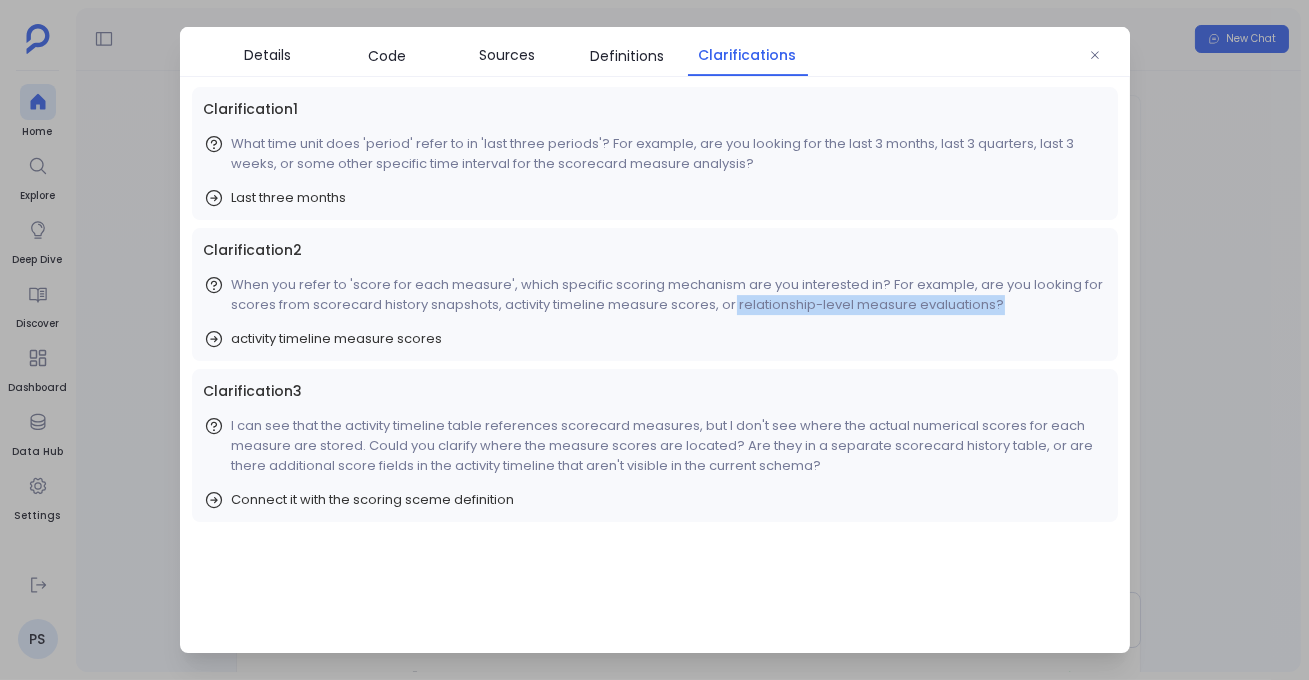 drag, startPoint x: 733, startPoint y: 301, endPoint x: 1000, endPoint y: 316, distance: 267.42102 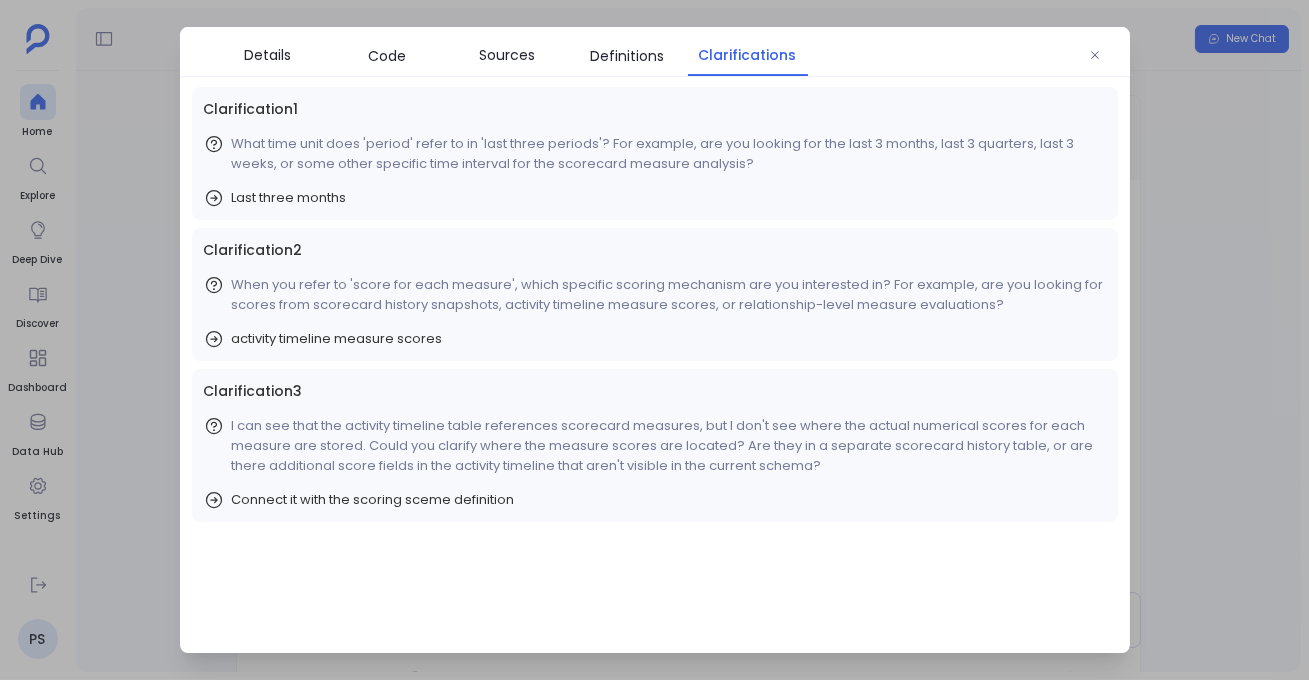 click on "When you refer to 'score for each measure', which specific scoring mechanism are you interested in? For example, are you looking for scores from scorecard history snapshots, activity timeline measure scores, or relationship-level measure evaluations?" at bounding box center [669, 295] 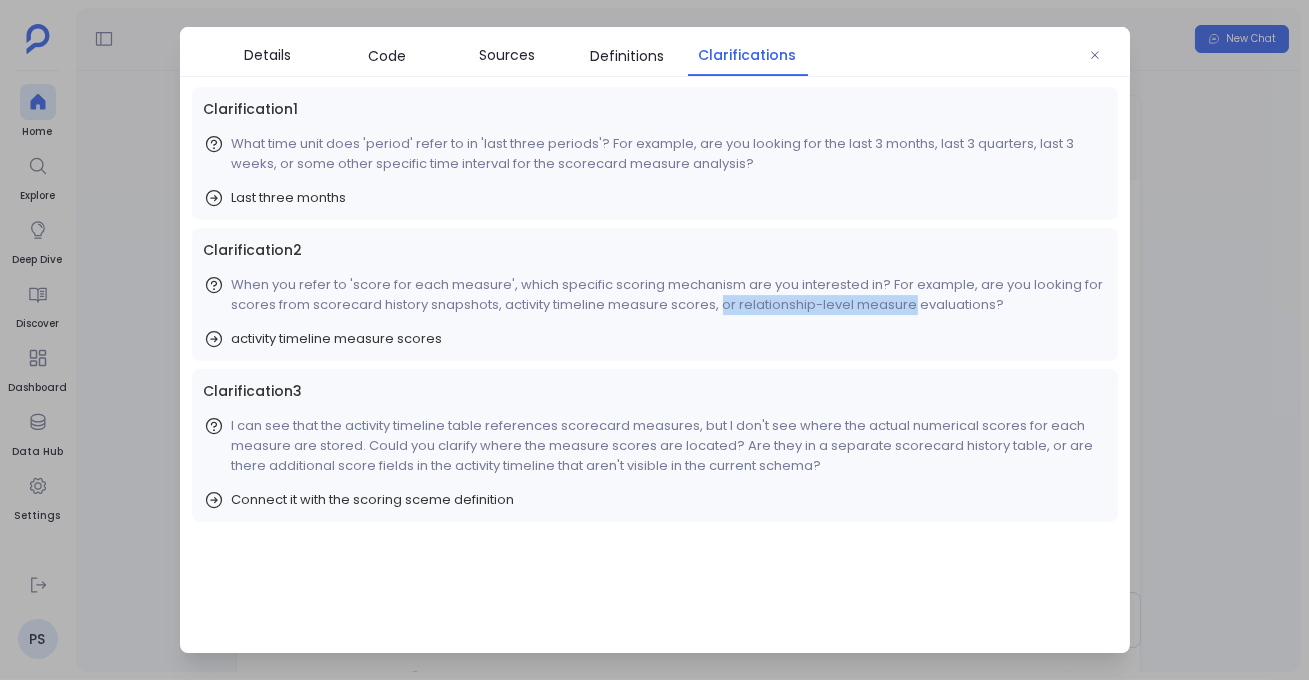 drag, startPoint x: 729, startPoint y: 305, endPoint x: 903, endPoint y: 308, distance: 174.02586 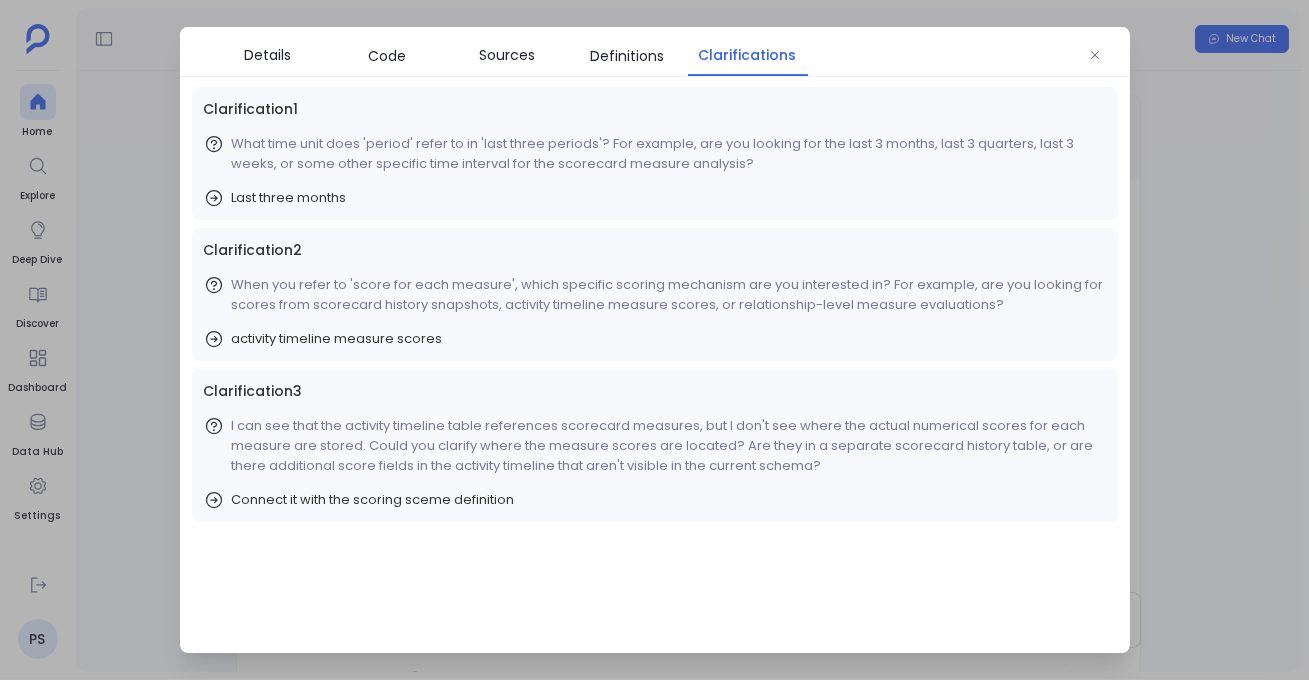 click on "activity timeline measure scores" at bounding box center [655, 339] 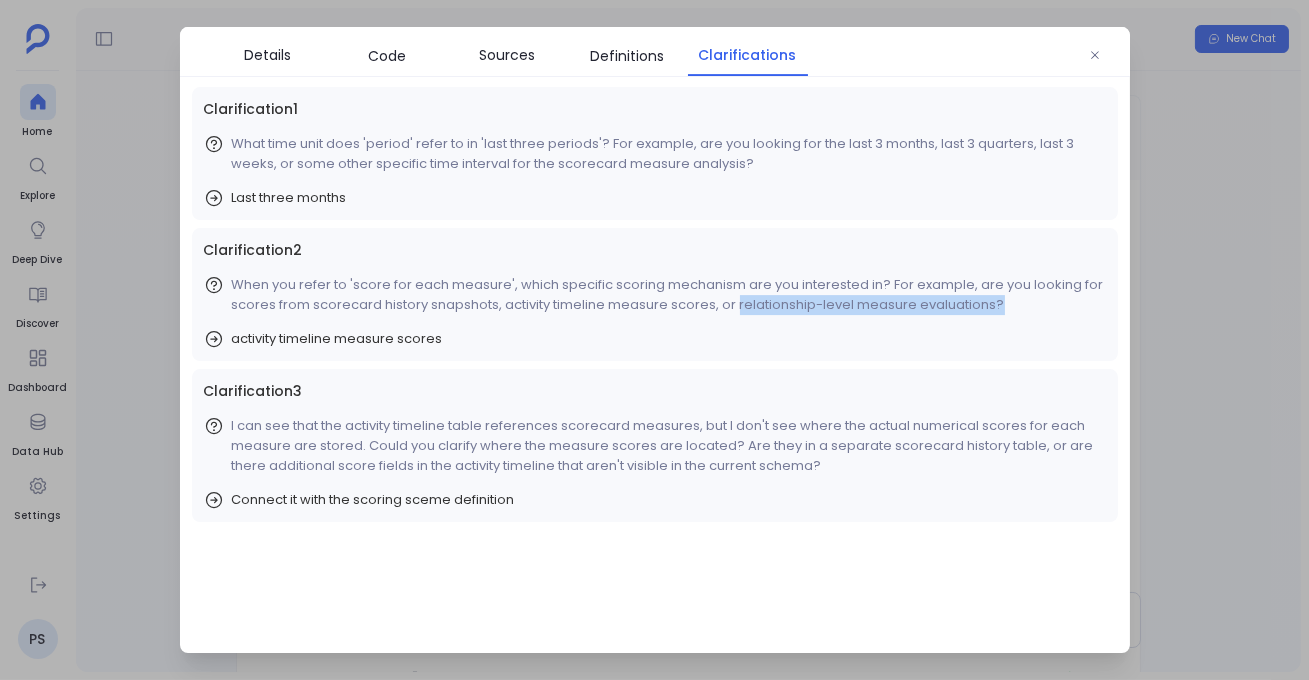 drag, startPoint x: 736, startPoint y: 306, endPoint x: 906, endPoint y: 319, distance: 170.49634 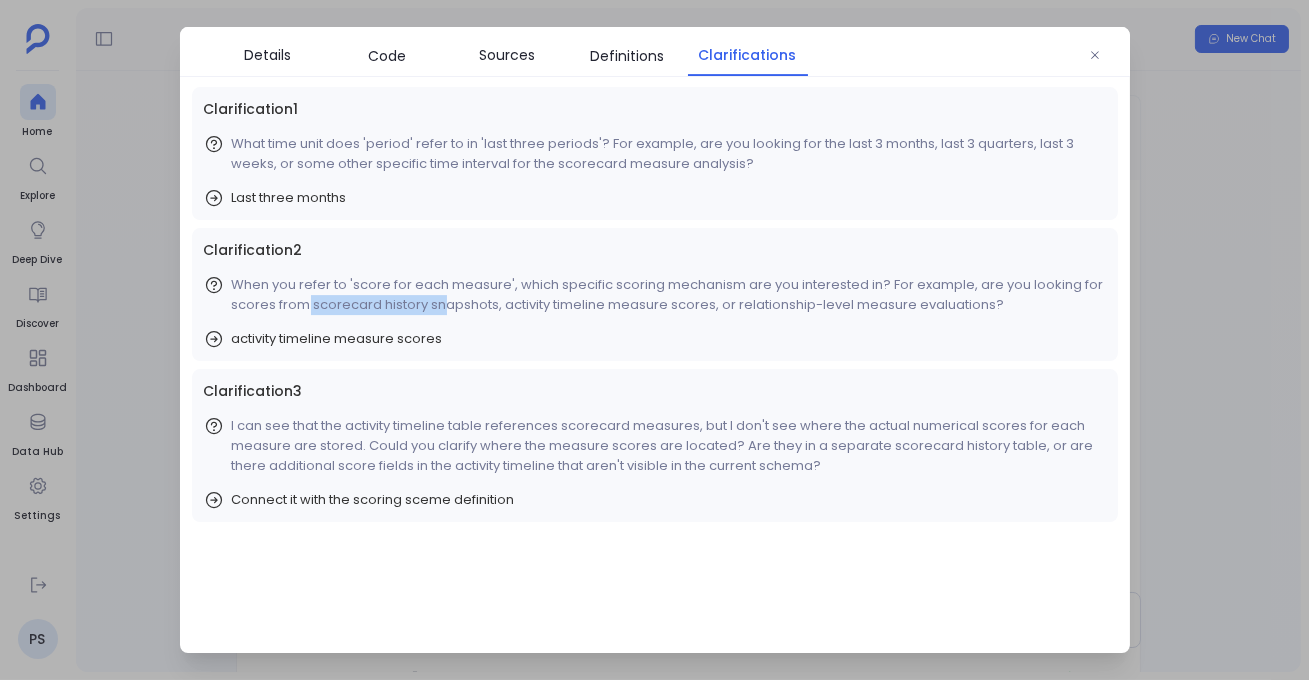 drag, startPoint x: 303, startPoint y: 306, endPoint x: 504, endPoint y: 326, distance: 201.99257 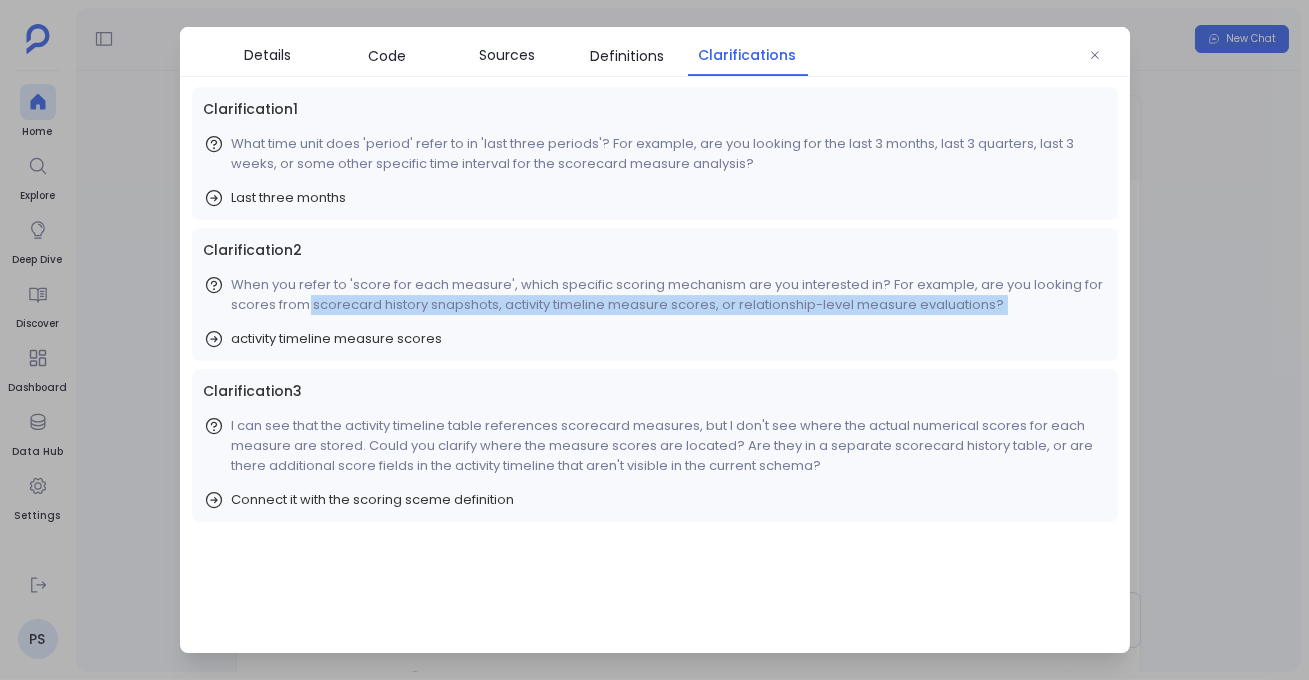 click on "Clarification  2 When you refer to 'score for each measure', which specific scoring mechanism are you interested in? For example, are you looking for scores from scorecard history snapshots, activity timeline measure scores, or relationship-level measure evaluations? activity timeline measure scores" at bounding box center (655, 294) 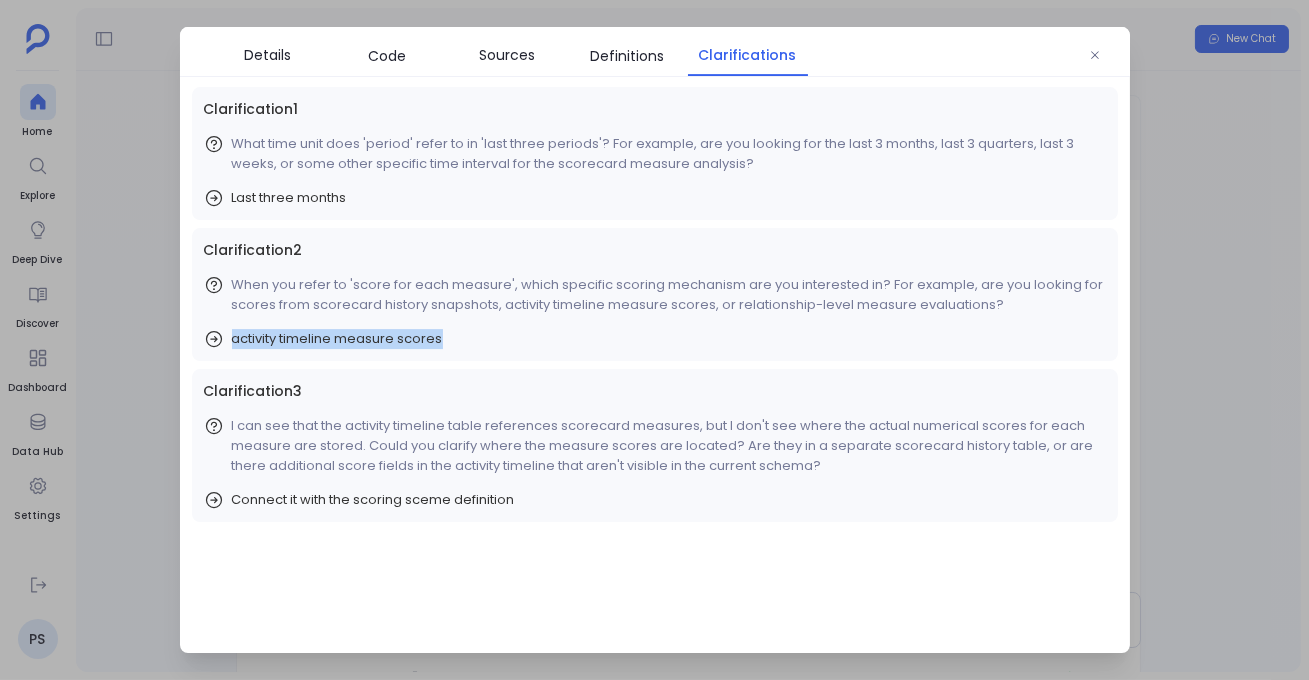 drag, startPoint x: 228, startPoint y: 337, endPoint x: 512, endPoint y: 361, distance: 285.01227 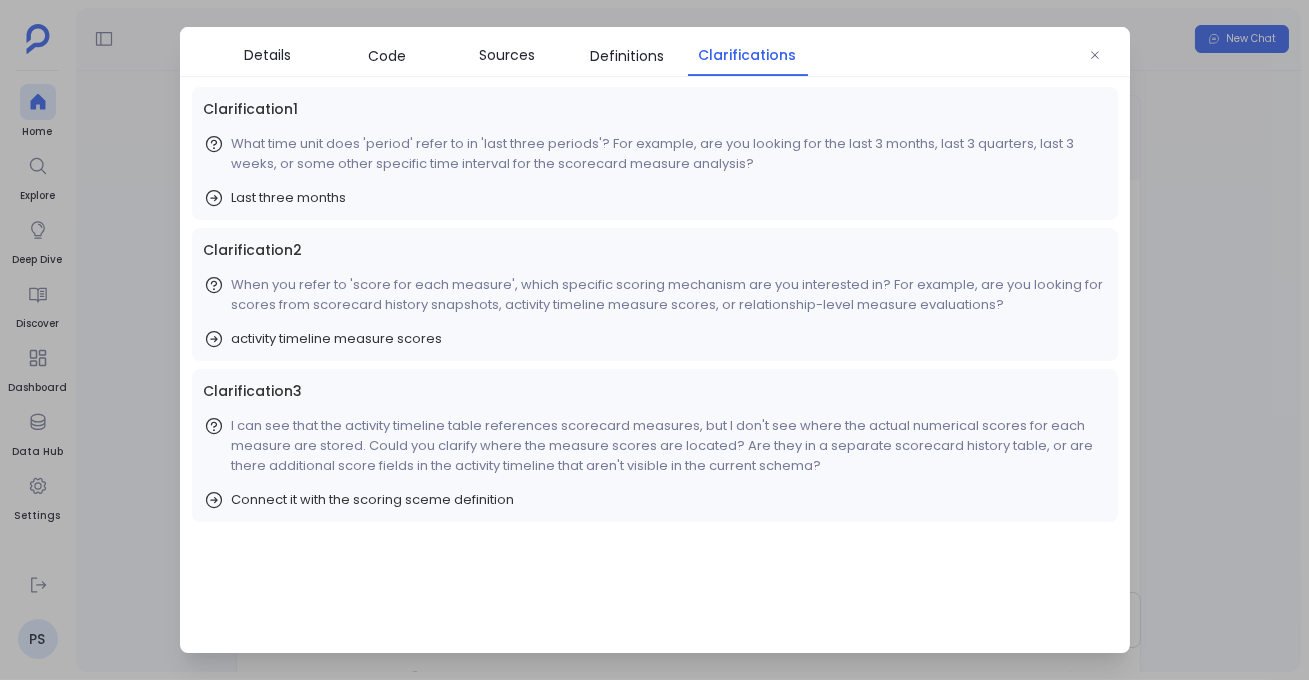 click on "activity timeline measure scores" at bounding box center (337, 339) 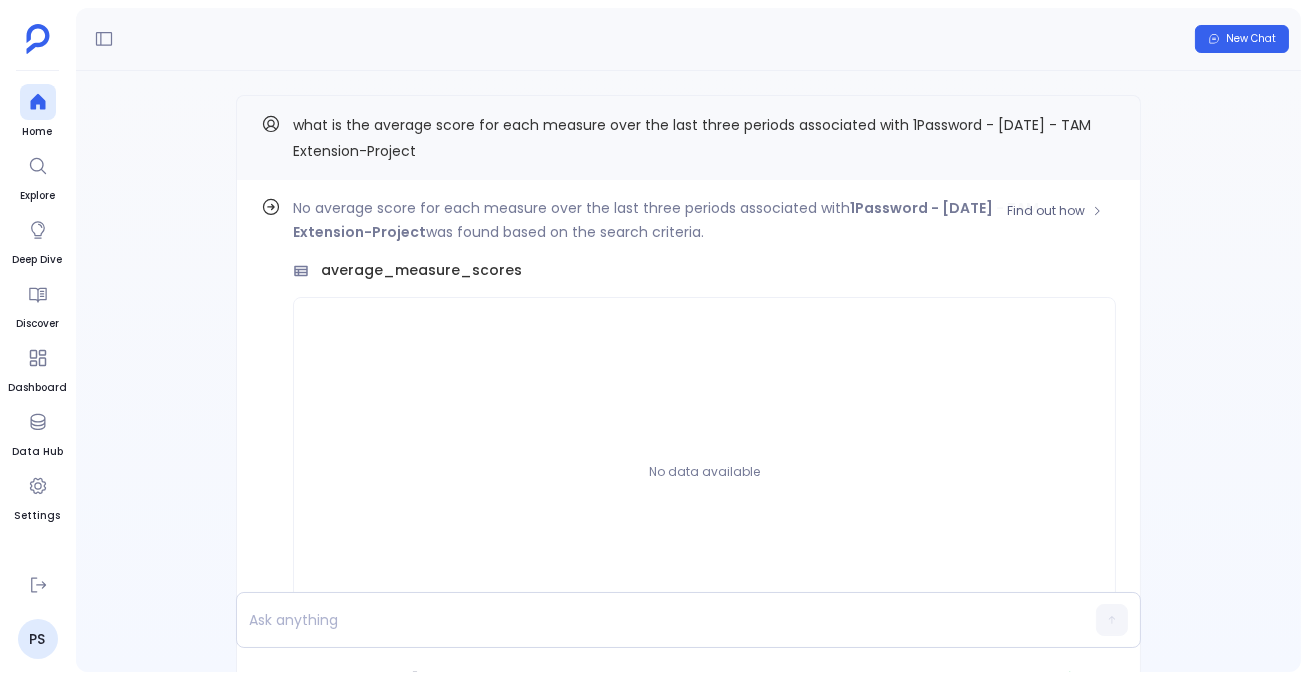 click on "No average score for each measure over the last three periods associated with  1Password - Jan23 - TAM Extension-Project  was found based on the search criteria." at bounding box center [704, 220] 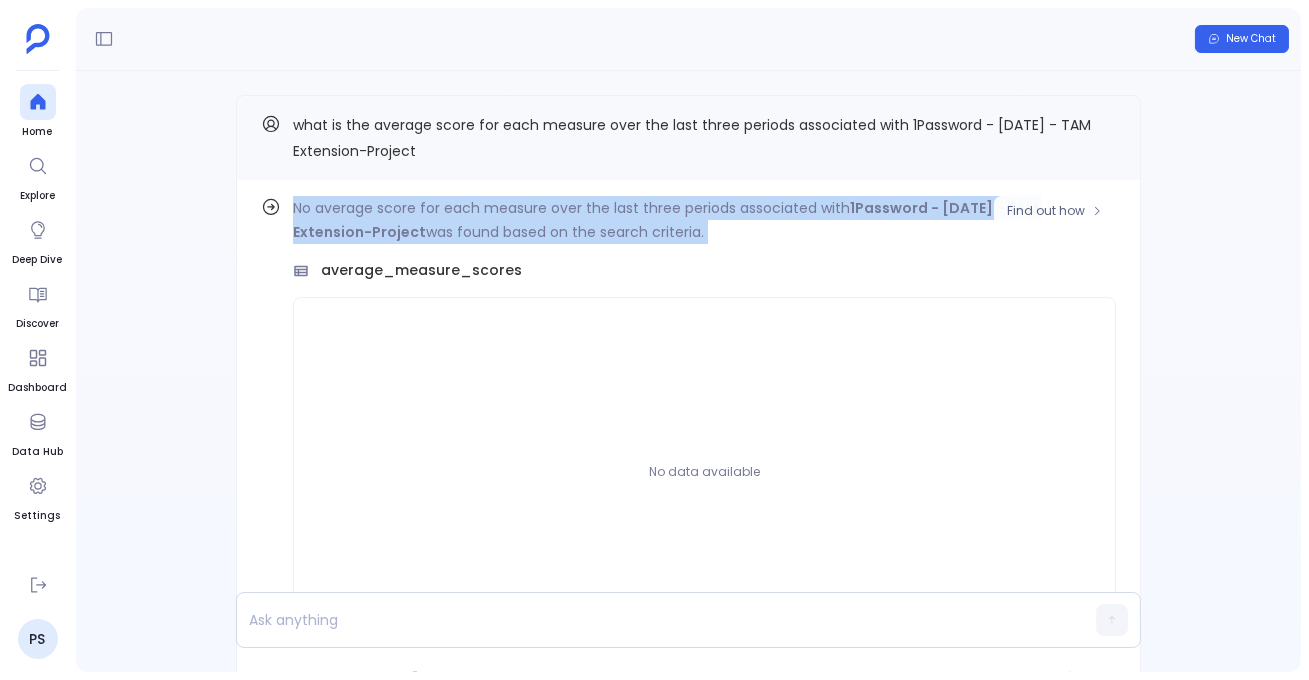 drag, startPoint x: 297, startPoint y: 205, endPoint x: 676, endPoint y: 257, distance: 382.55066 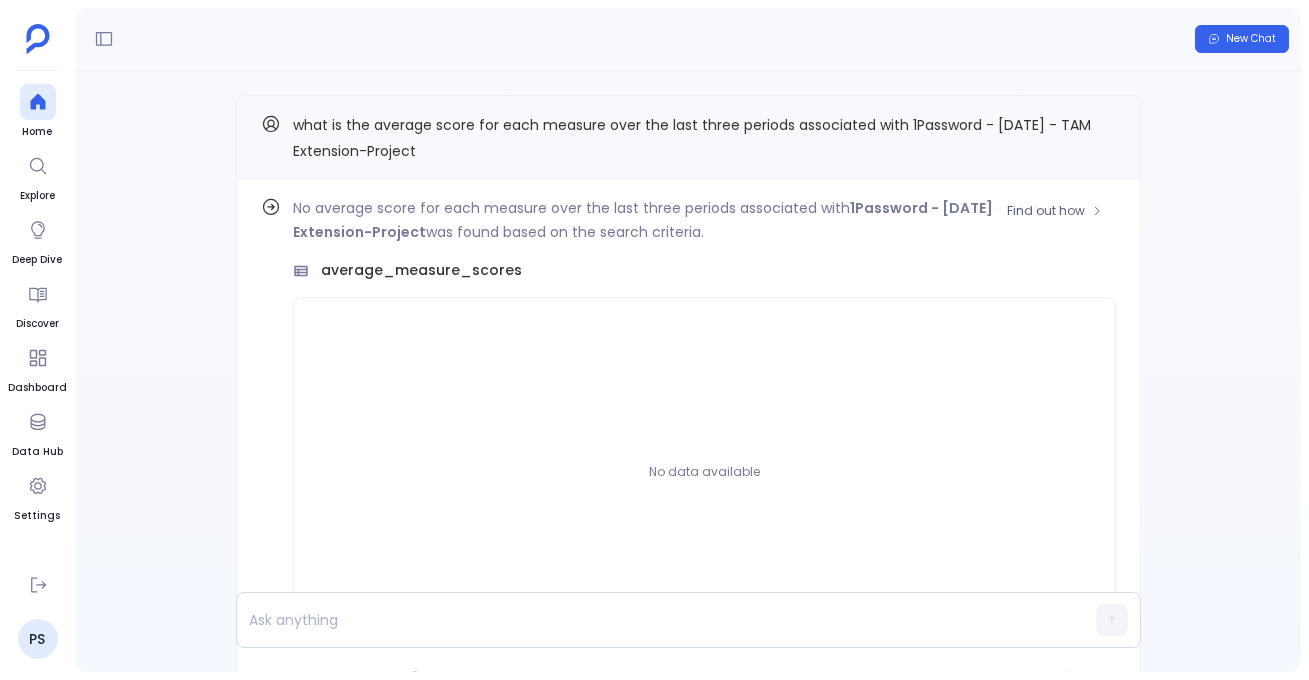 drag, startPoint x: 285, startPoint y: 204, endPoint x: 692, endPoint y: 226, distance: 407.59415 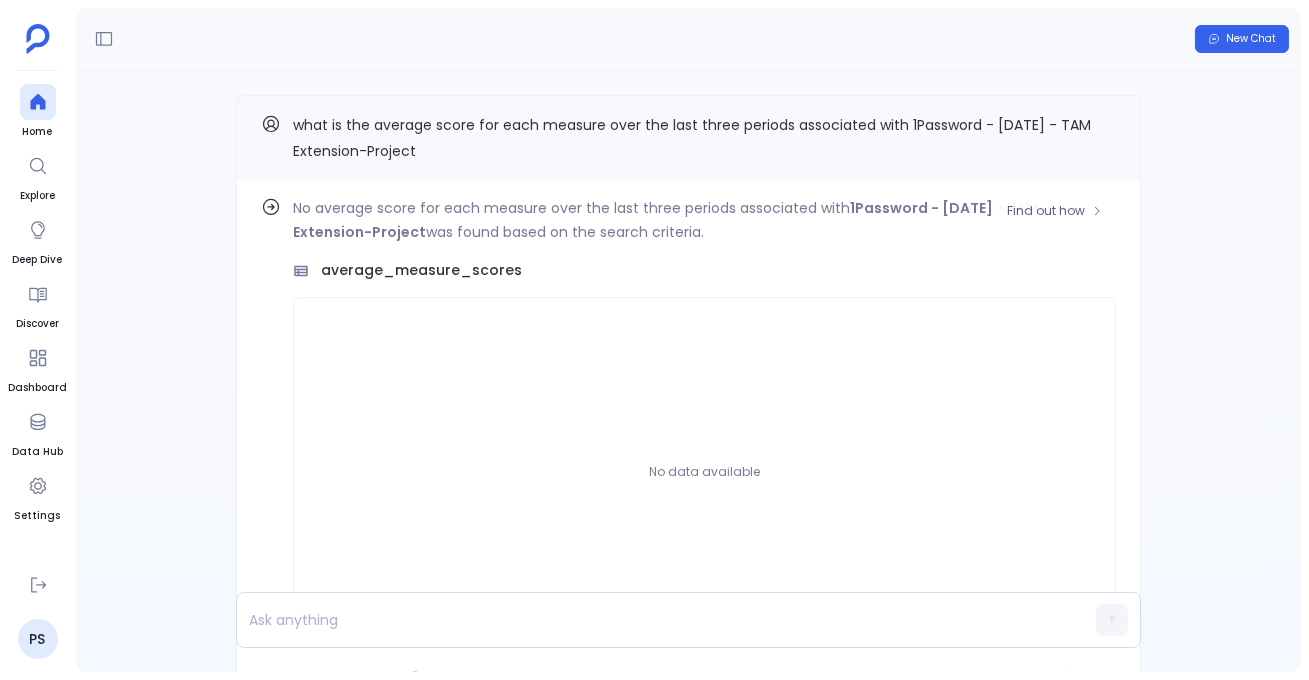 click on "No average score for each measure over the last three periods associated with  1Password - Jan23 - TAM Extension-Project  was found based on the search criteria." at bounding box center [704, 220] 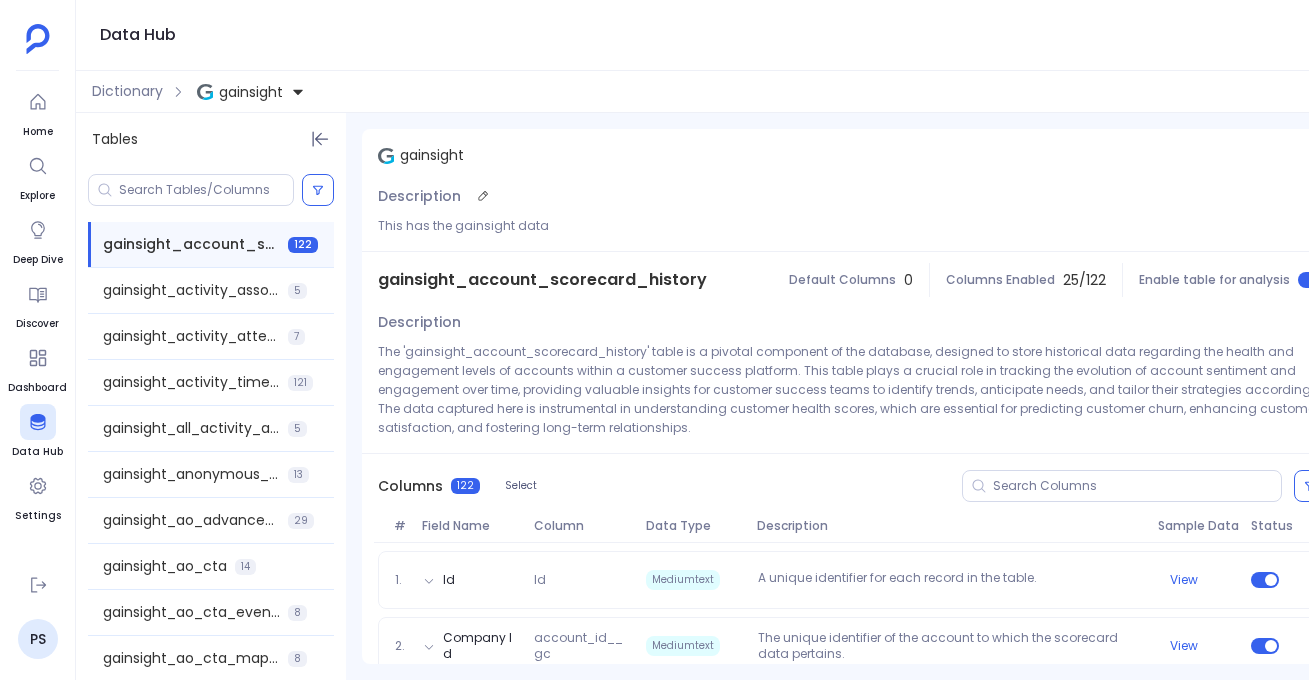 scroll, scrollTop: 0, scrollLeft: 0, axis: both 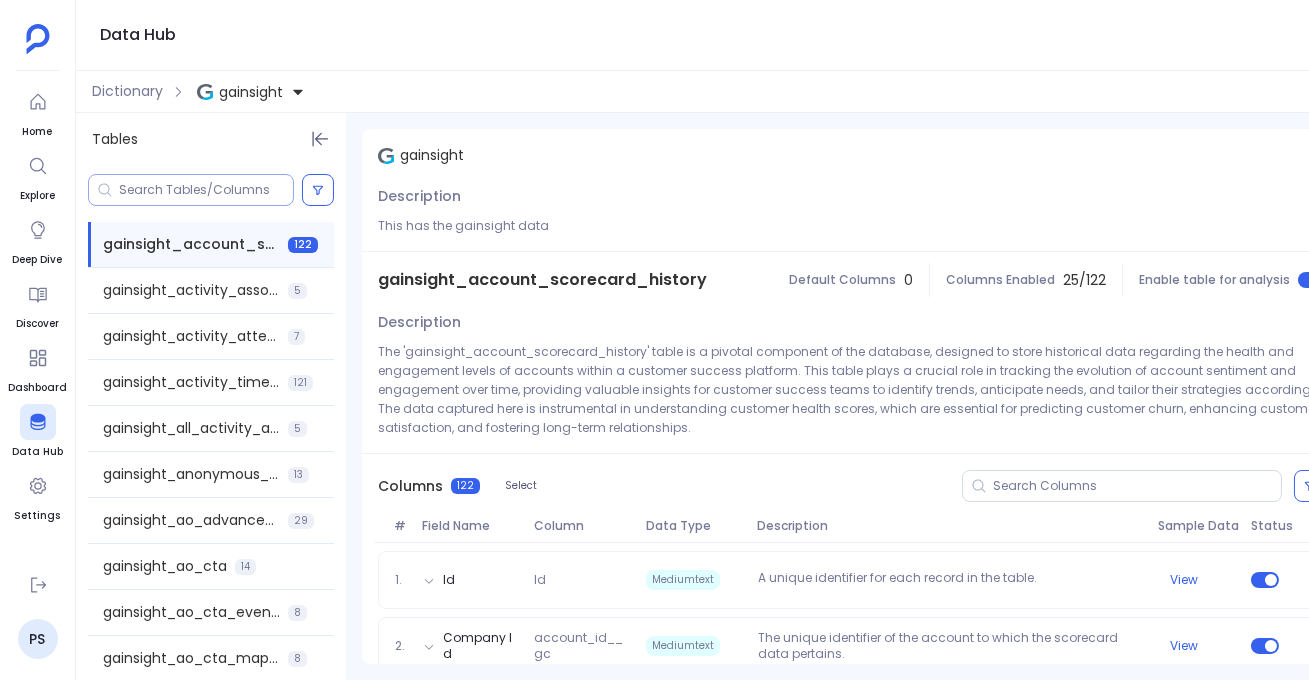 click at bounding box center (191, 190) 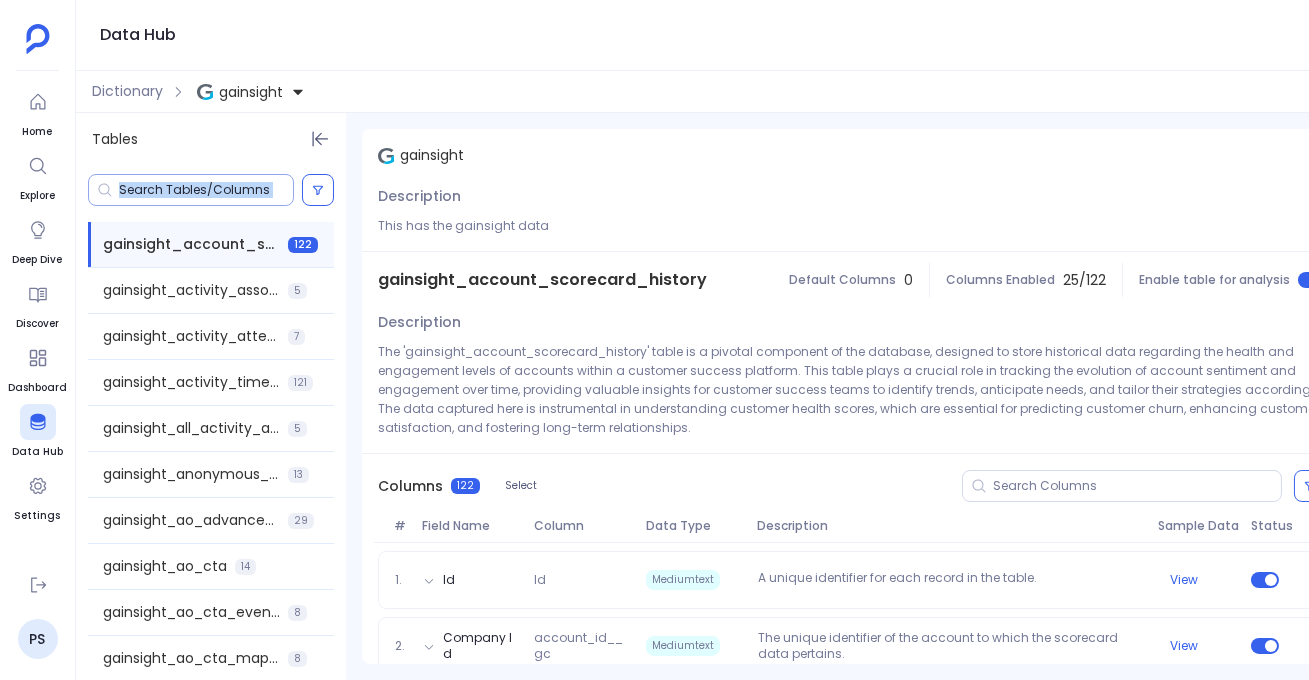 click at bounding box center (191, 190) 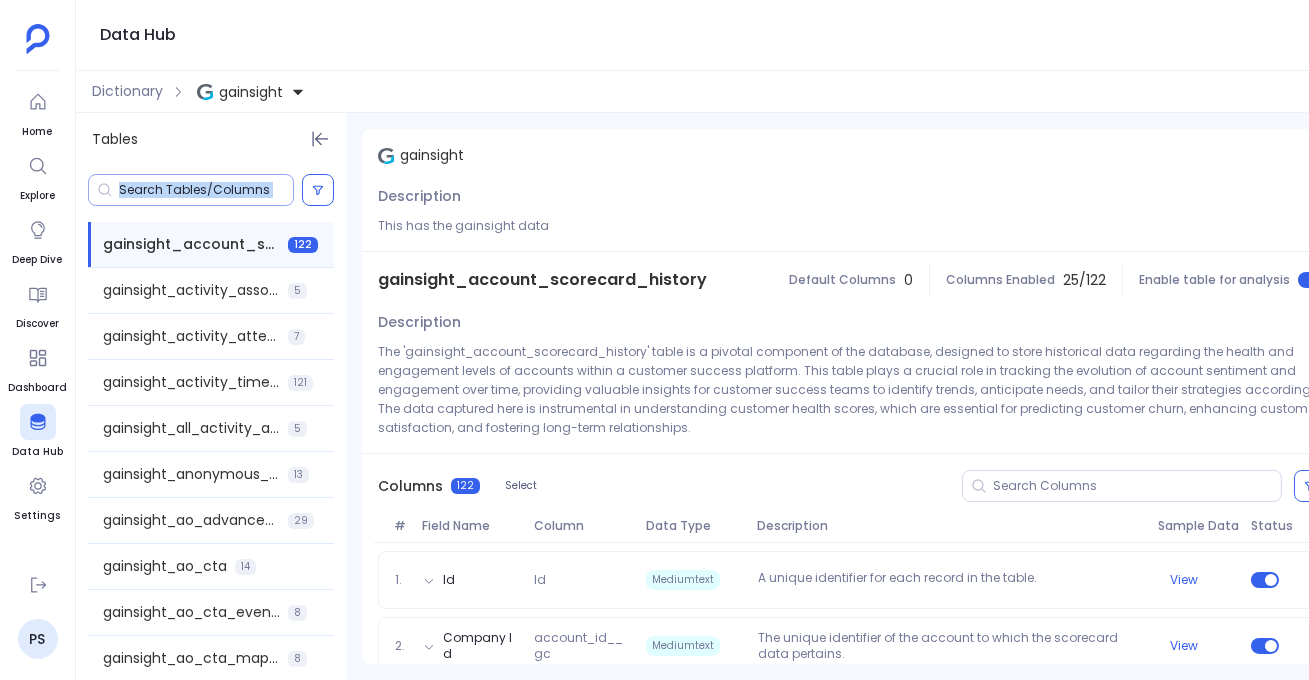 click at bounding box center (191, 190) 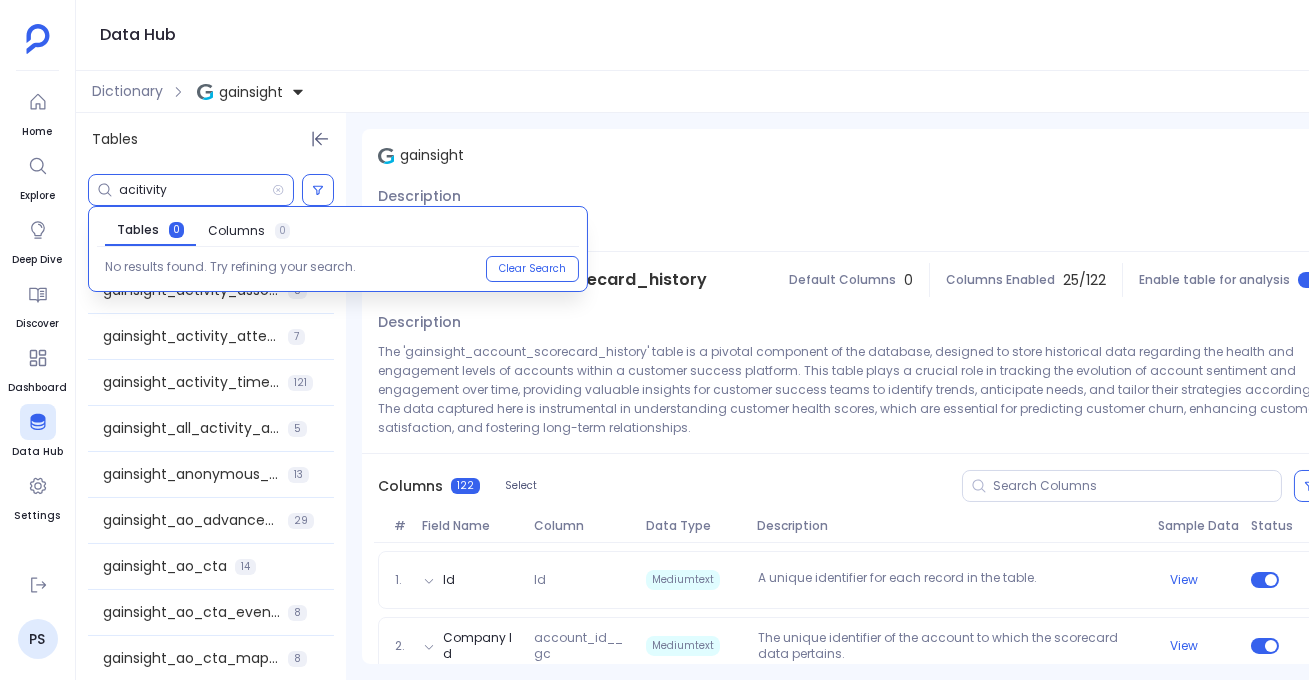 click on "acitivity" at bounding box center (195, 190) 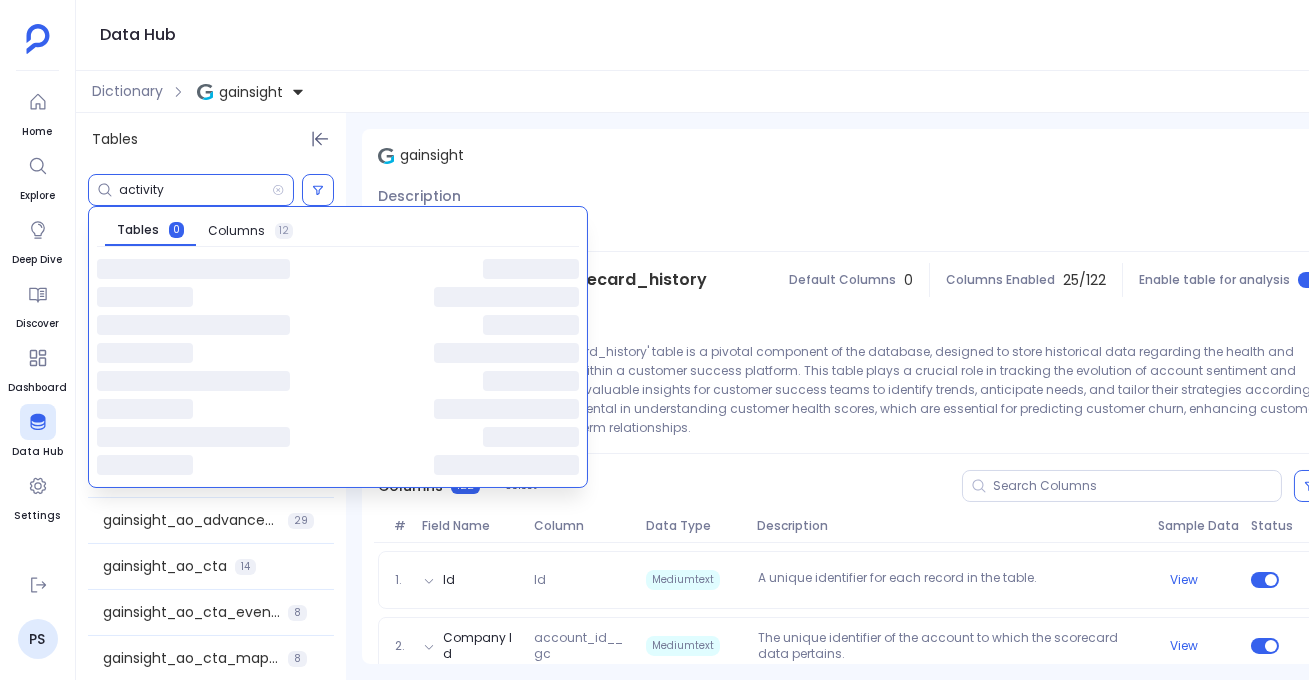 click on "activity" at bounding box center [195, 190] 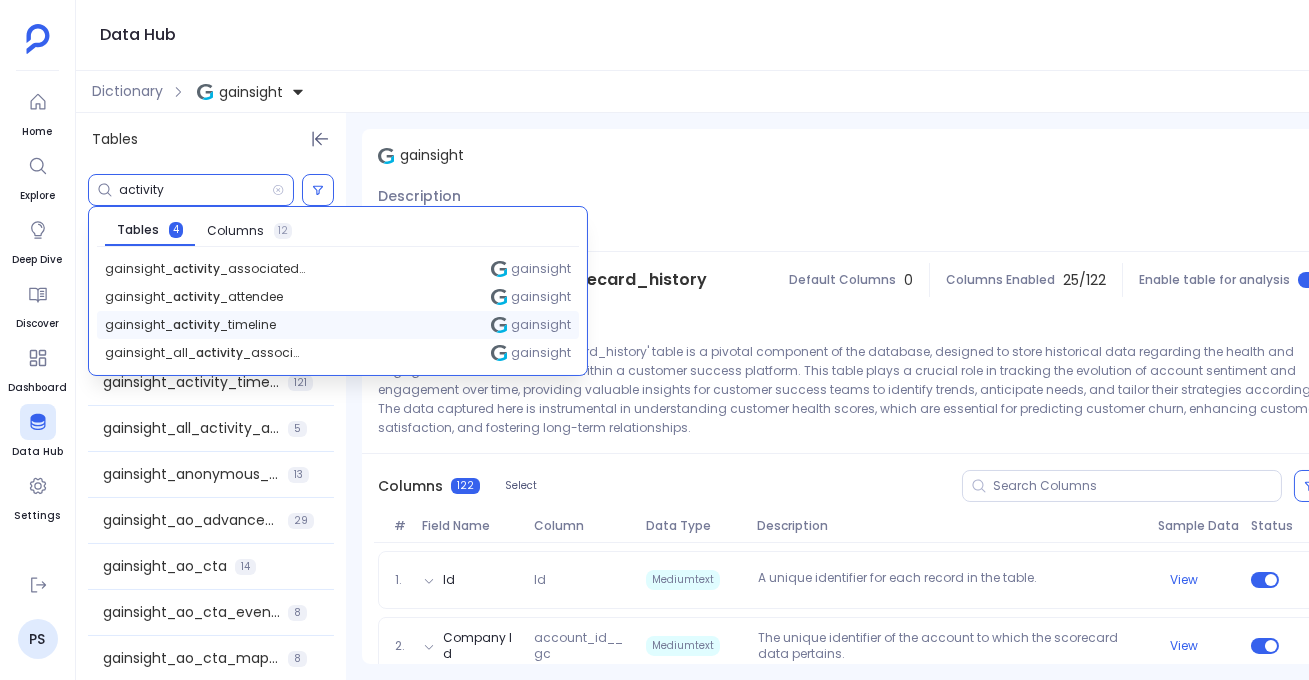 type on "activity" 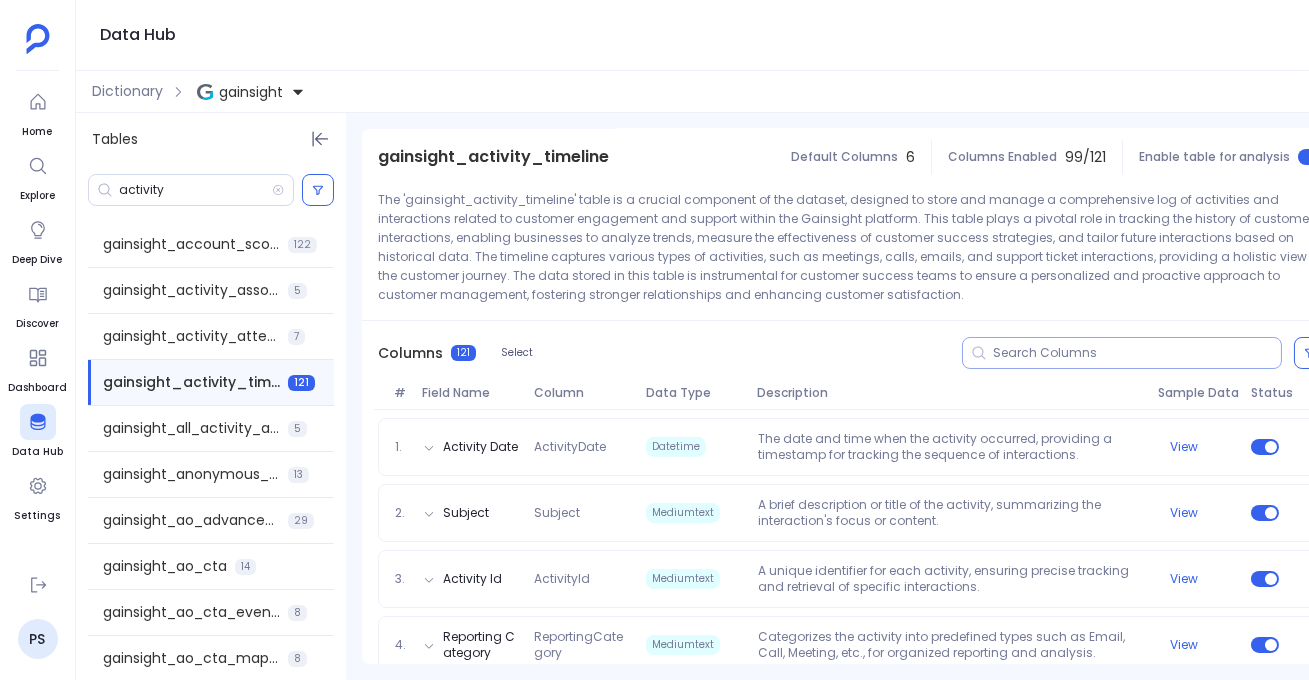 scroll, scrollTop: 0, scrollLeft: 0, axis: both 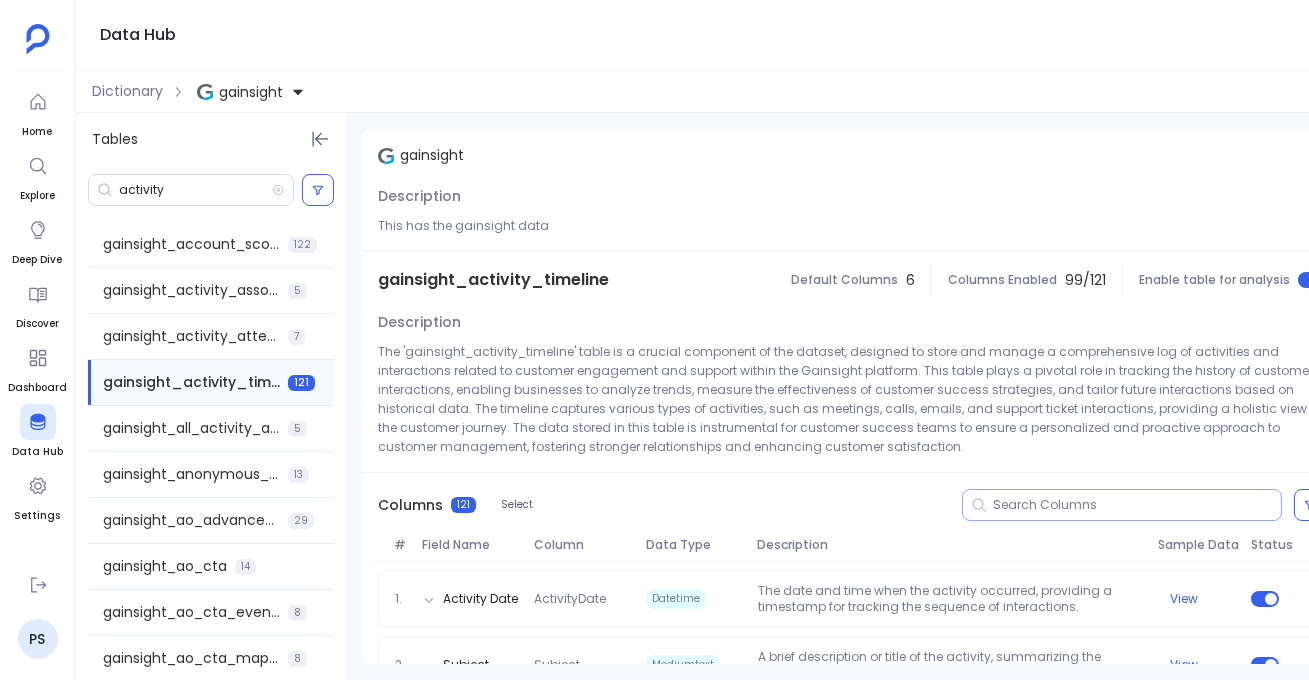 click at bounding box center (1137, 505) 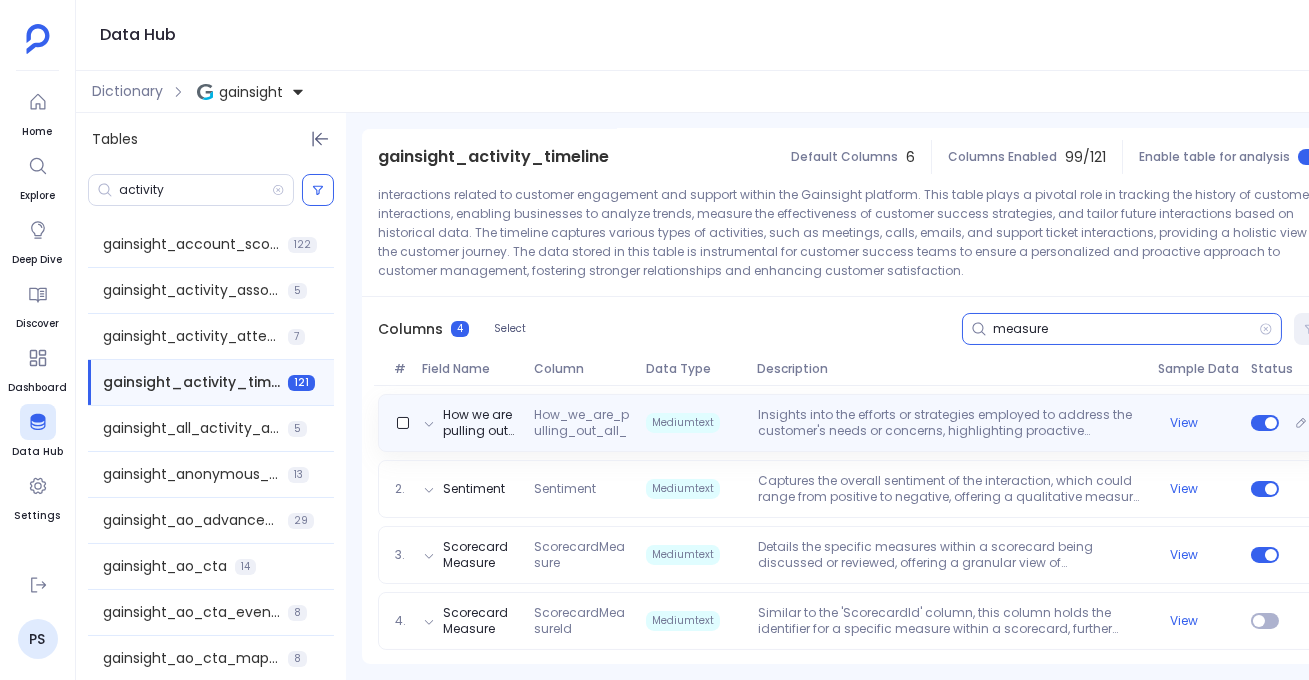 scroll, scrollTop: 177, scrollLeft: 0, axis: vertical 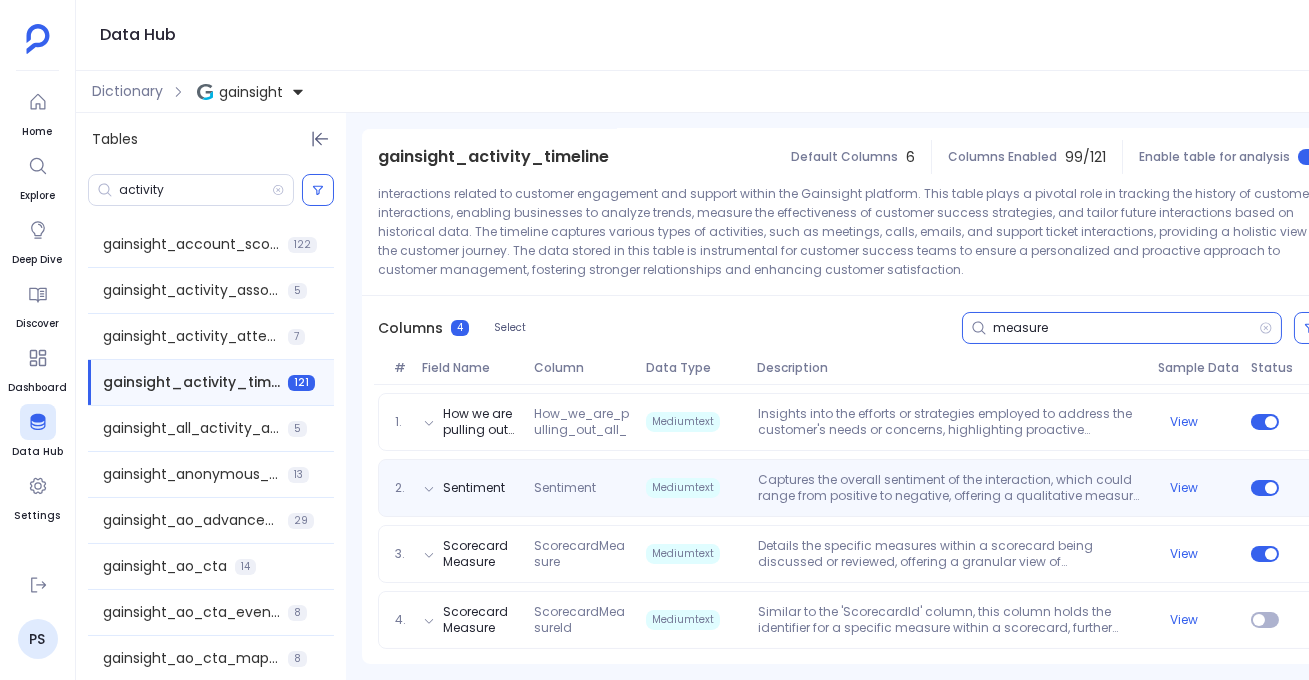 type on "measure" 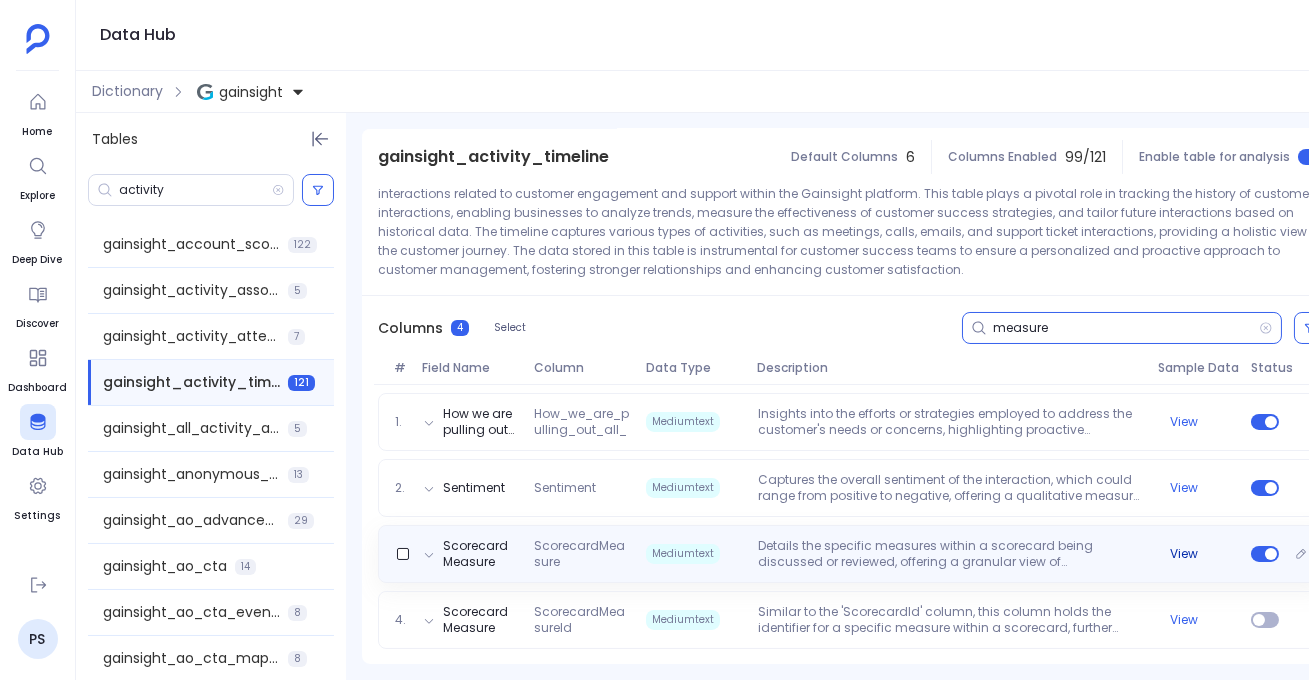 click on "View" at bounding box center [1184, 554] 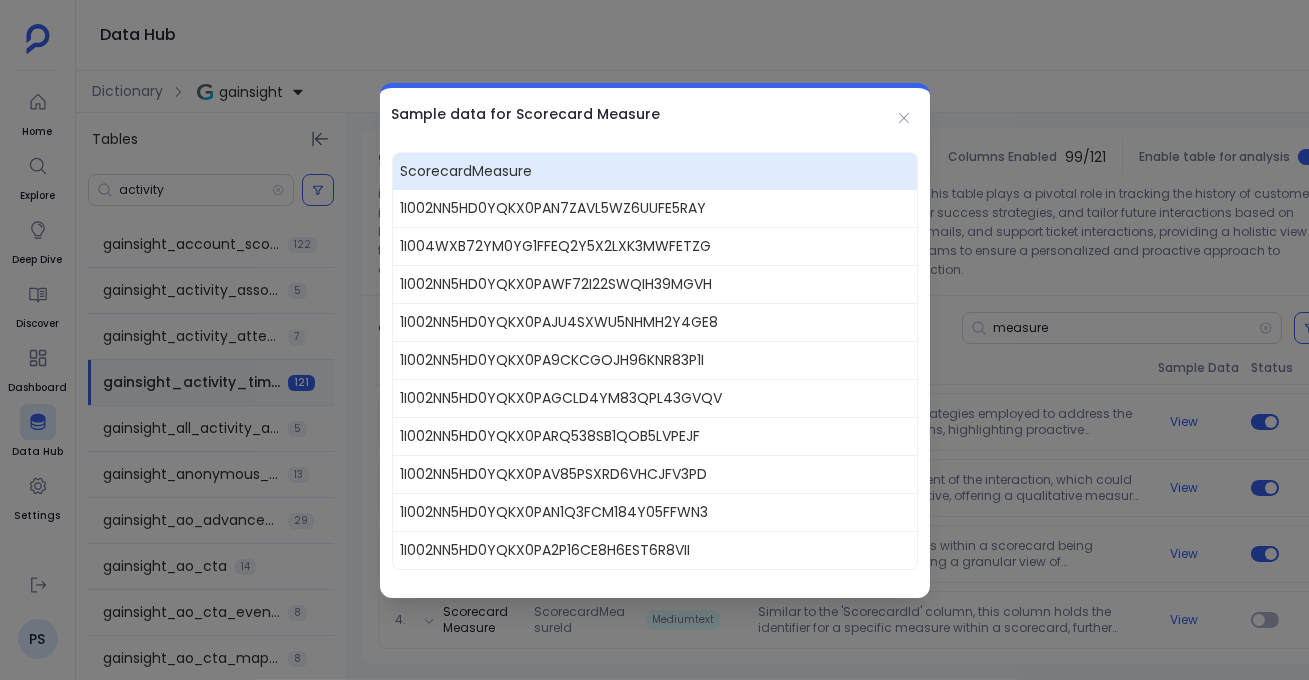 click at bounding box center [654, 340] 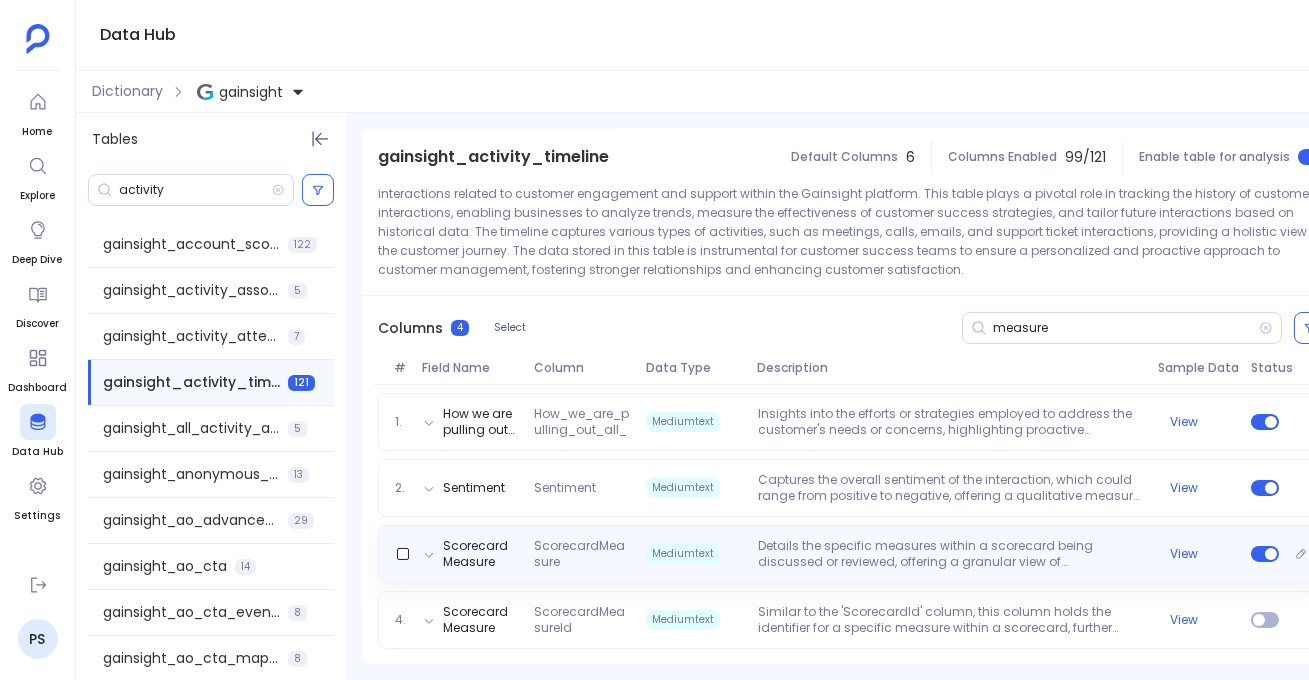 click on "Details the specific measures within a scorecard being discussed or reviewed, offering a granular view of performance metrics." at bounding box center [950, 554] 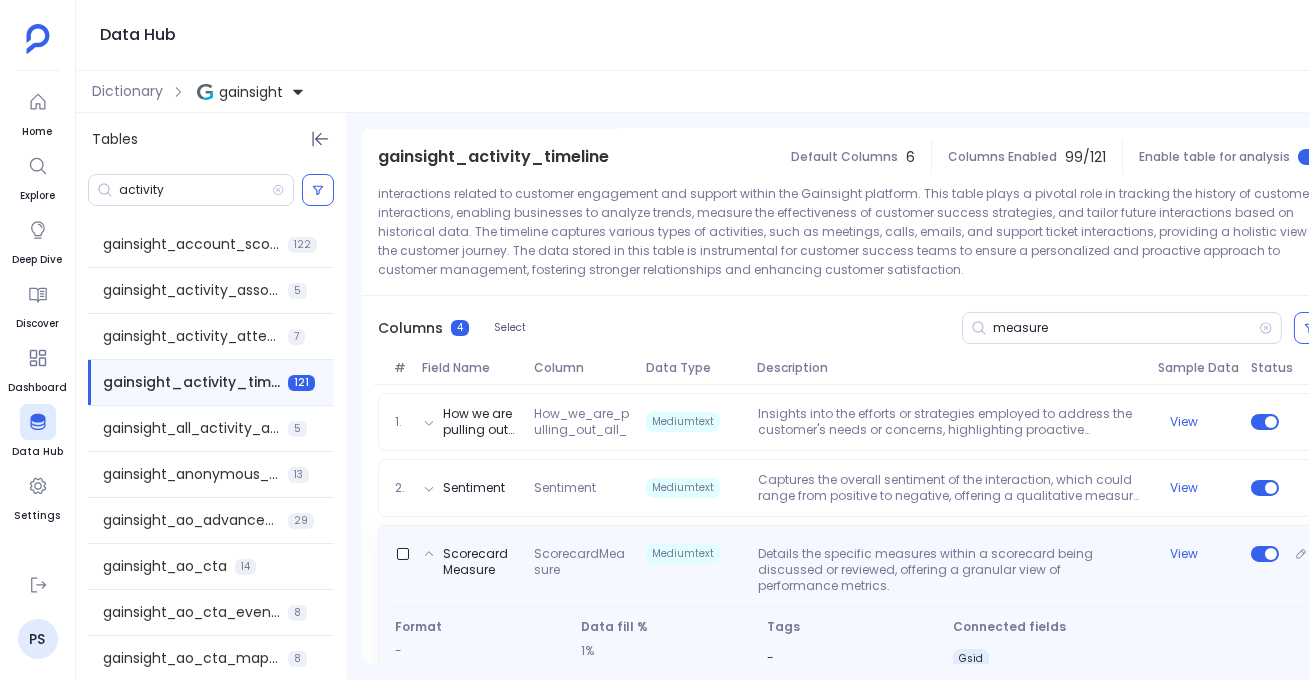 scroll, scrollTop: 269, scrollLeft: 0, axis: vertical 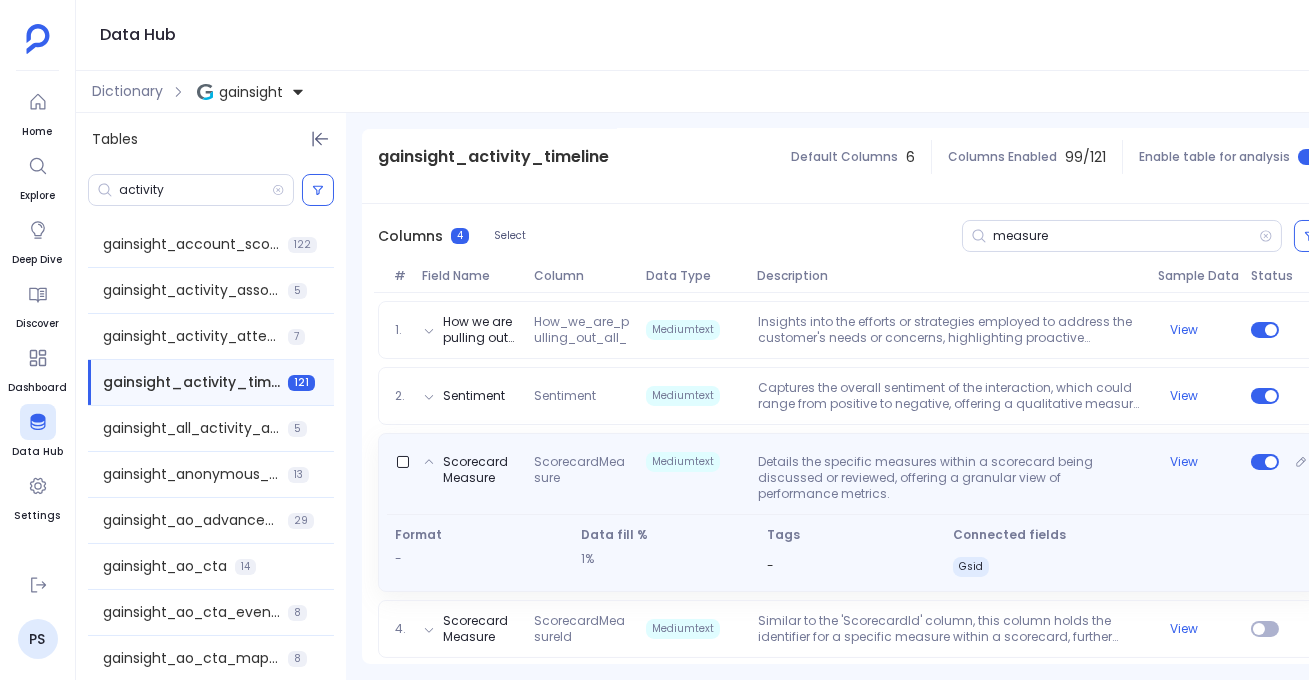 click on "Details the specific measures within a scorecard being discussed or reviewed, offering a granular view of performance metrics." at bounding box center [950, 478] 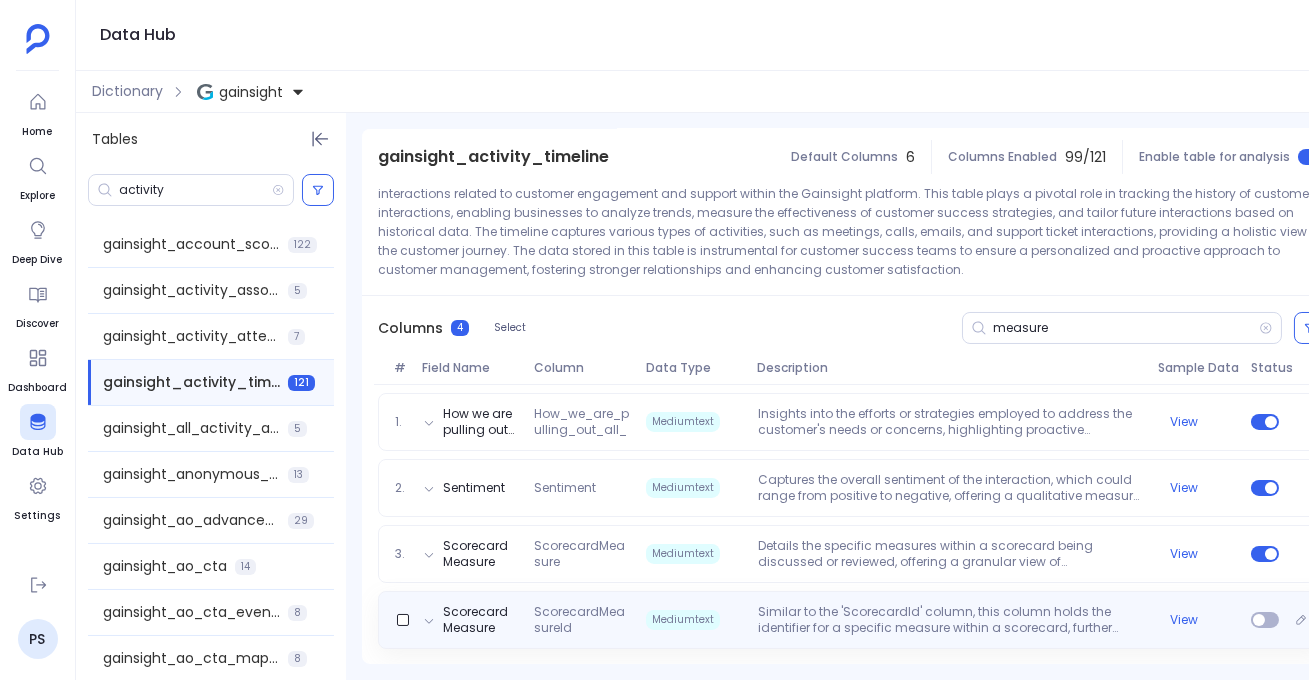 click on "Similar to the 'ScorecardId' column, this column holds the identifier for a specific measure within a scorecard, further refining the relationship between activities and customer health metrics. The mediumtext type allows for a broad range of identifier formats. The null values in the sample records suggest that not all activities are measured against scorecard metrics, but when used, this column provides a deeper insight into the impact of specific activities on particular aspects of customer health. It enables businesses to drill down into the details of their customer engagement efforts, assessing the effectiveness of different actions on specific scorecard measures." at bounding box center [950, 620] 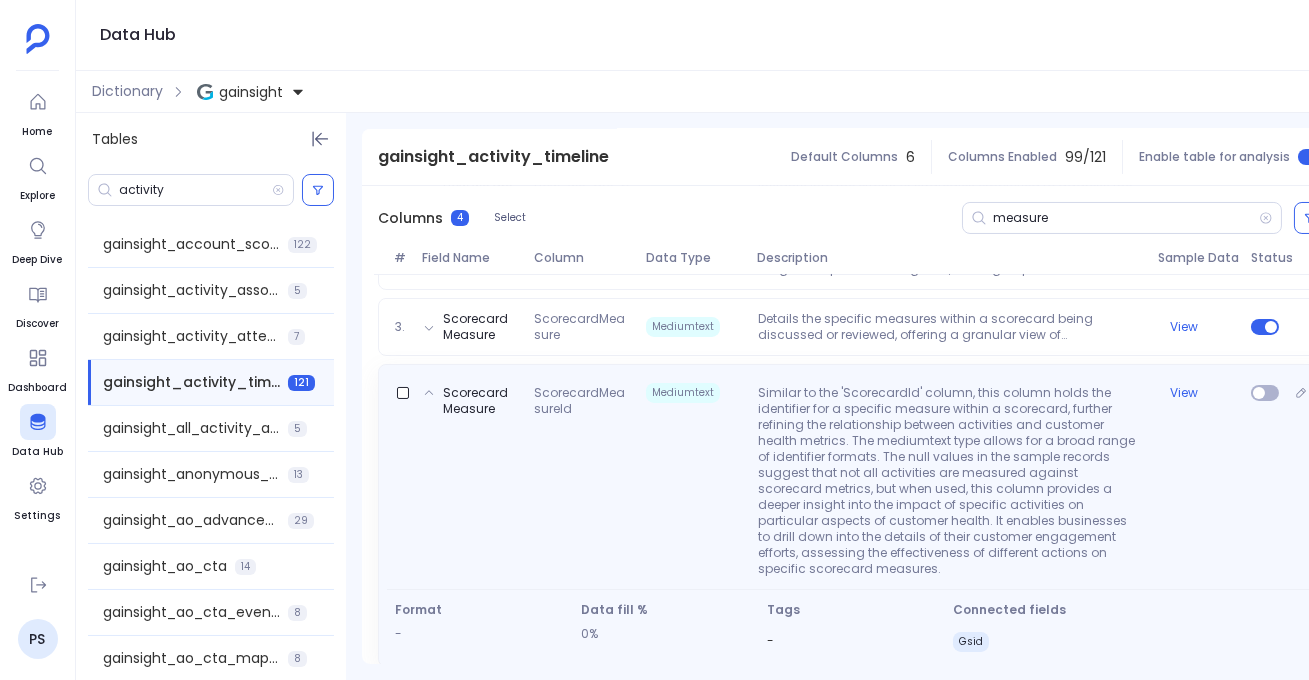 scroll, scrollTop: 422, scrollLeft: 0, axis: vertical 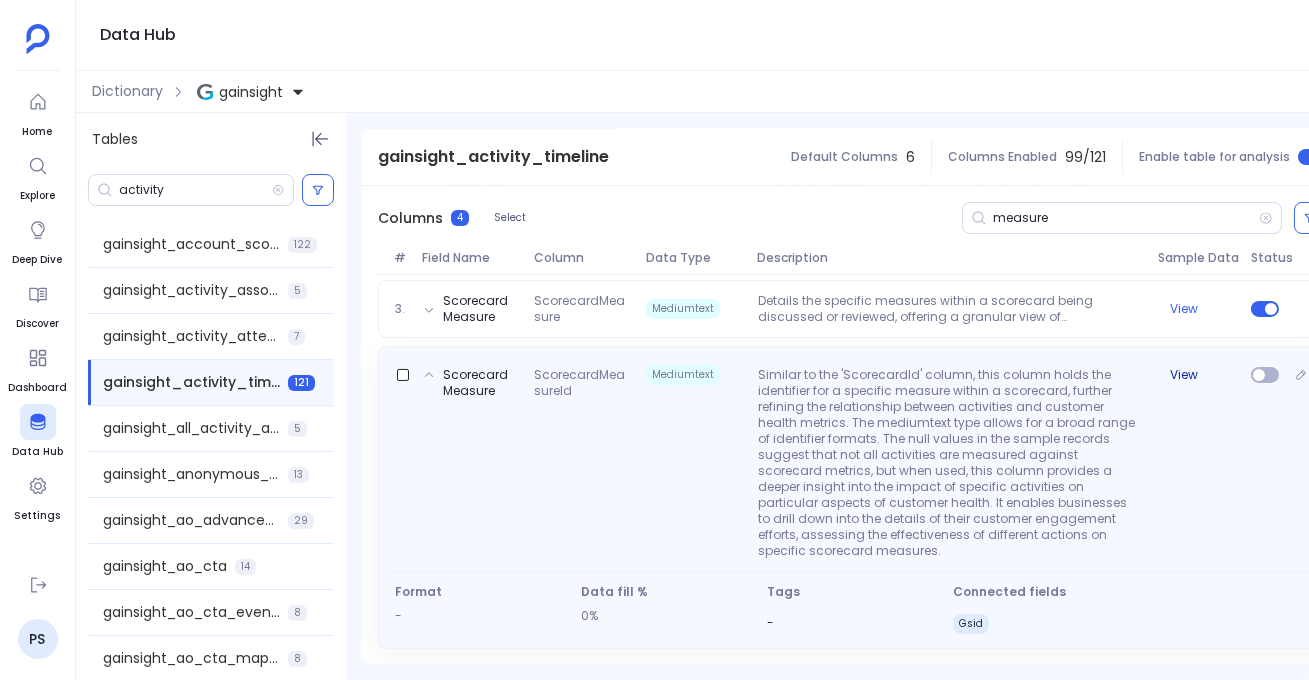 click on "View" at bounding box center [1184, 375] 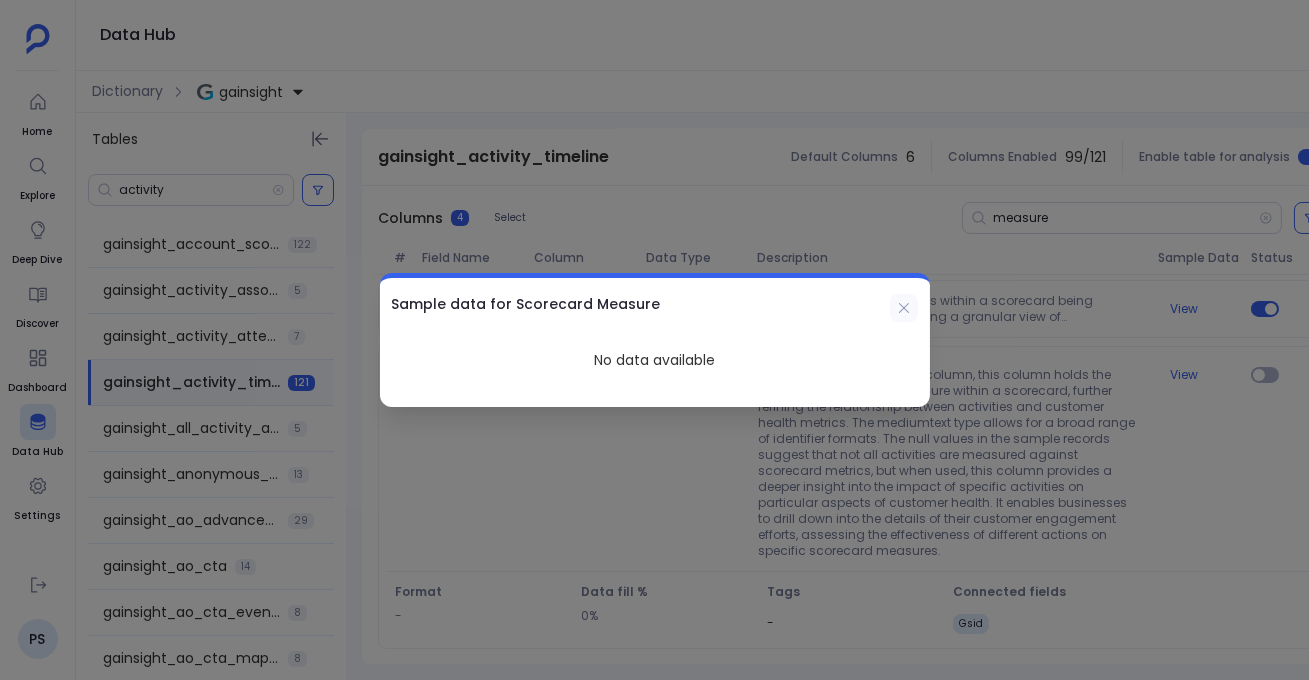 click 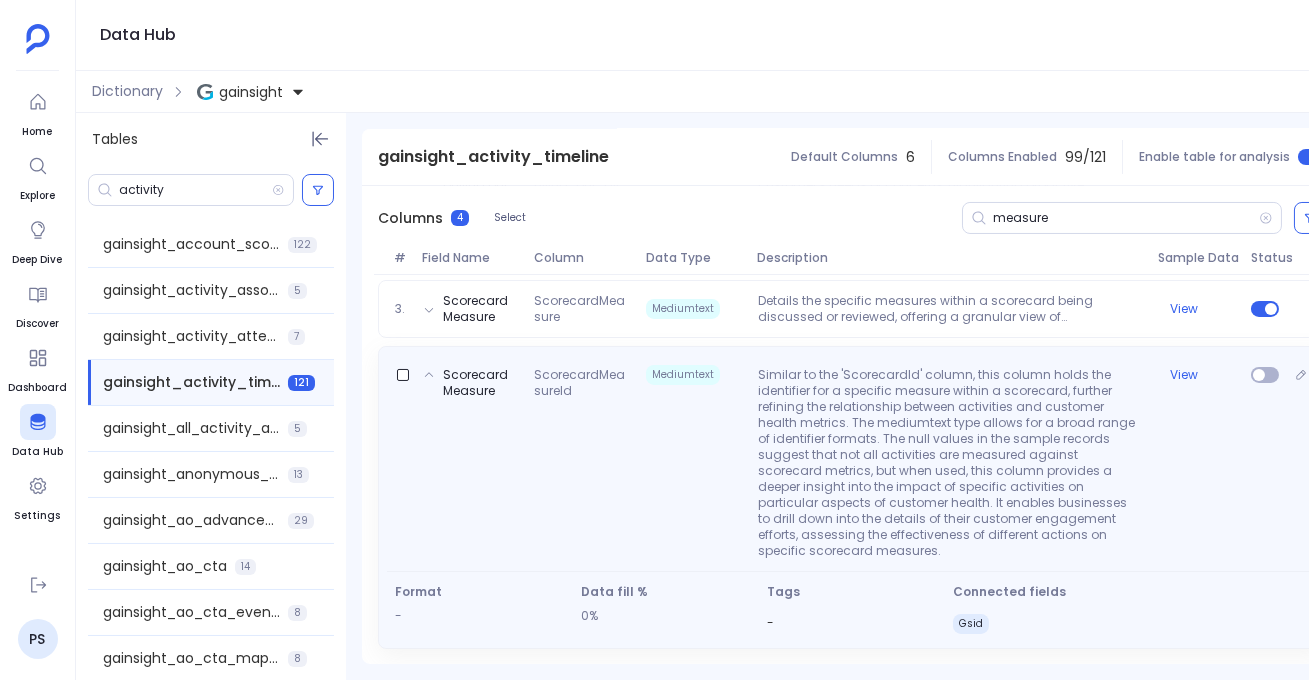 click on "Similar to the 'ScorecardId' column, this column holds the identifier for a specific measure within a scorecard, further refining the relationship between activities and customer health metrics. The mediumtext type allows for a broad range of identifier formats. The null values in the sample records suggest that not all activities are measured against scorecard metrics, but when used, this column provides a deeper insight into the impact of specific activities on particular aspects of customer health. It enables businesses to drill down into the details of their customer engagement efforts, assessing the effectiveness of different actions on specific scorecard measures." at bounding box center [950, 463] 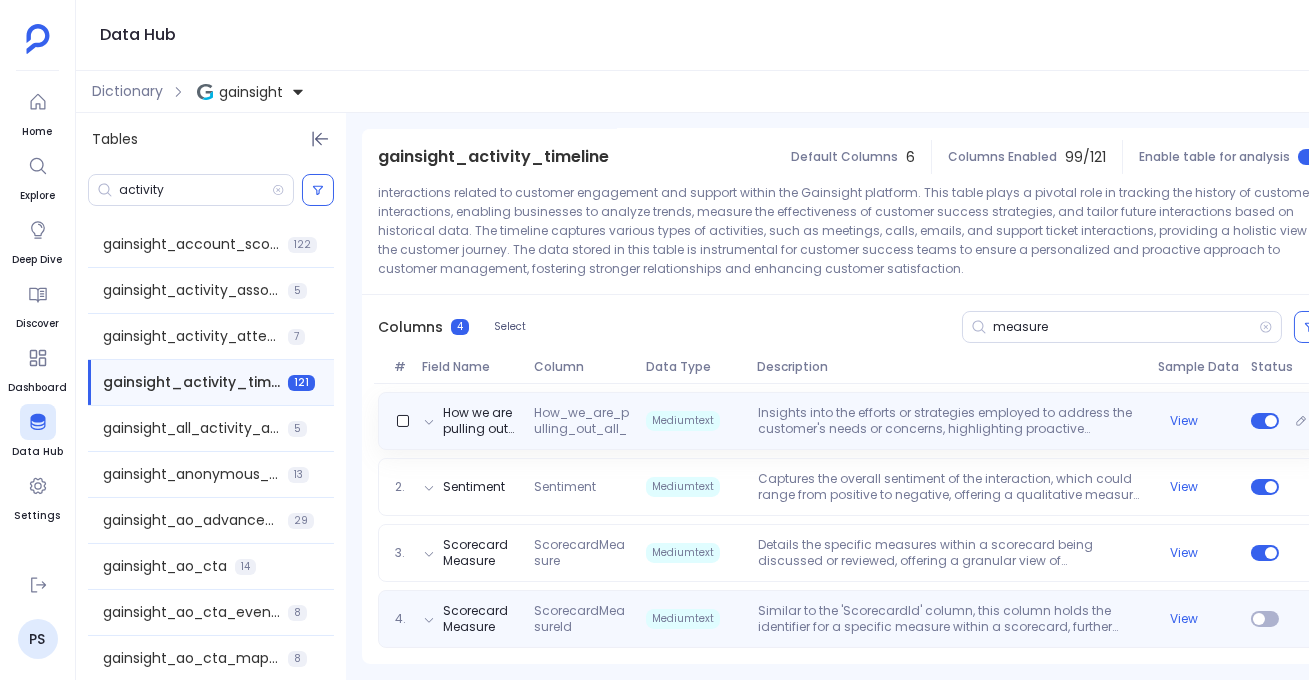 scroll, scrollTop: 177, scrollLeft: 0, axis: vertical 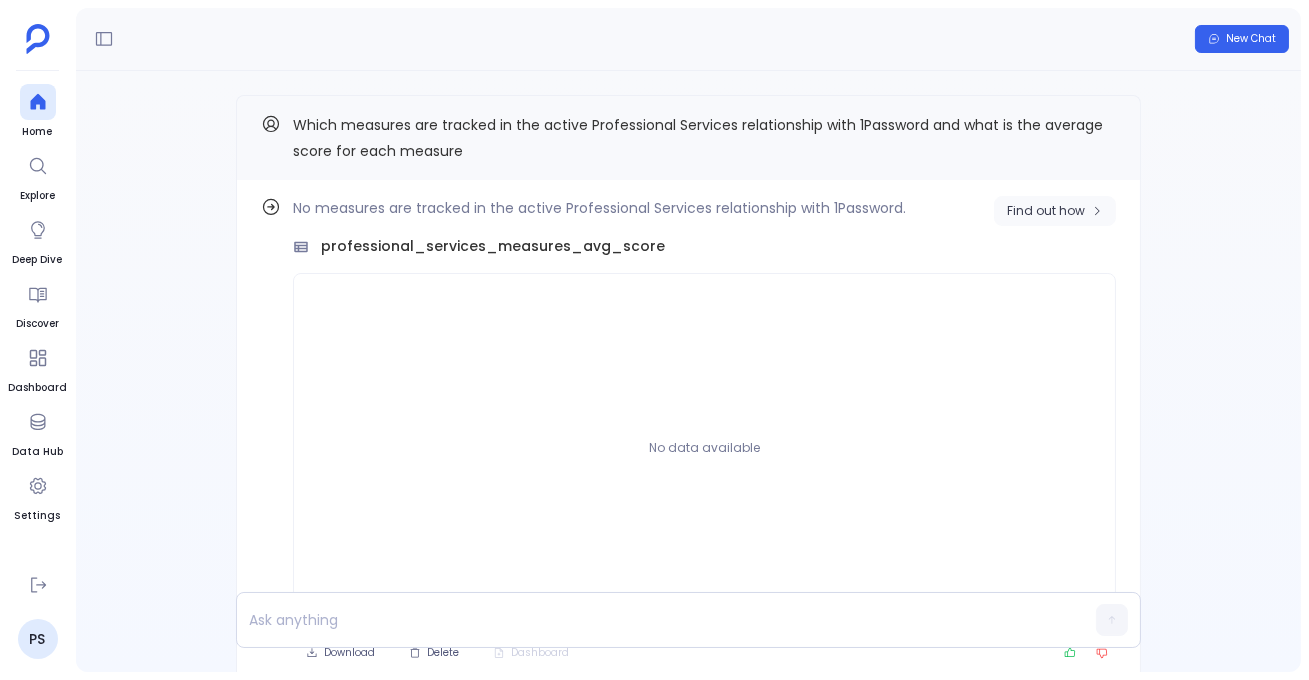 click on "Find out how" at bounding box center [1055, 211] 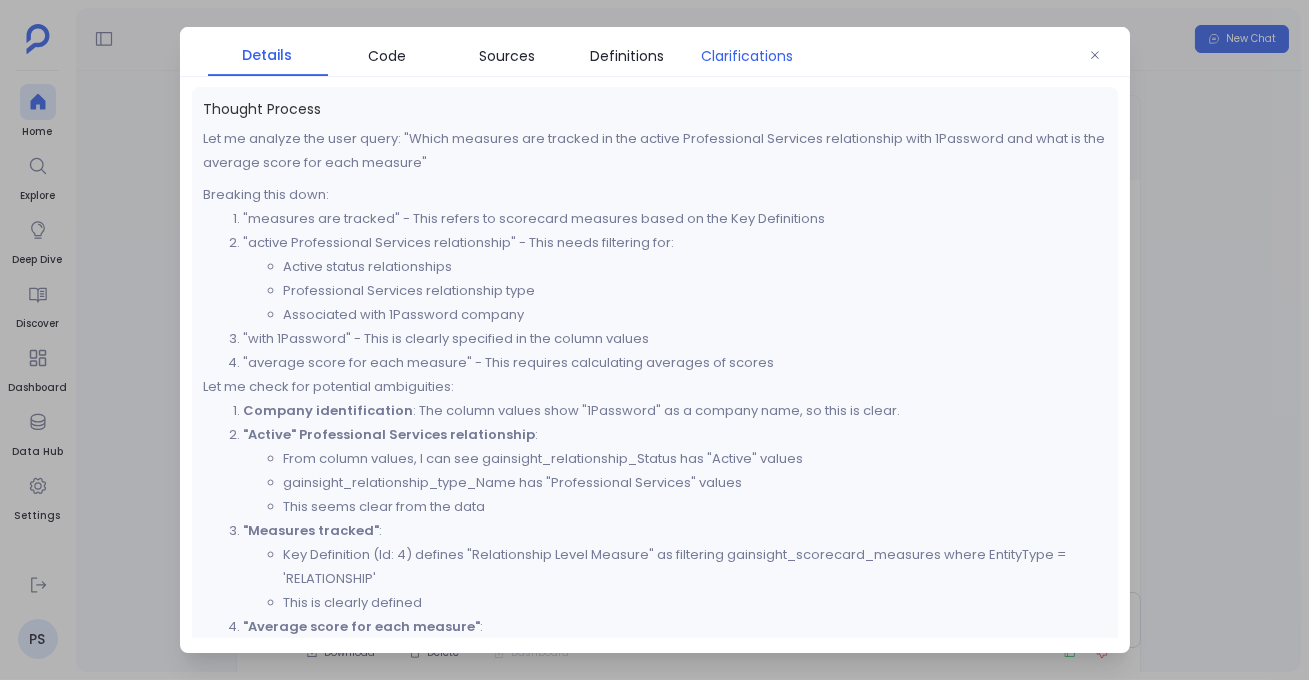 click on "Clarifications" at bounding box center [748, 56] 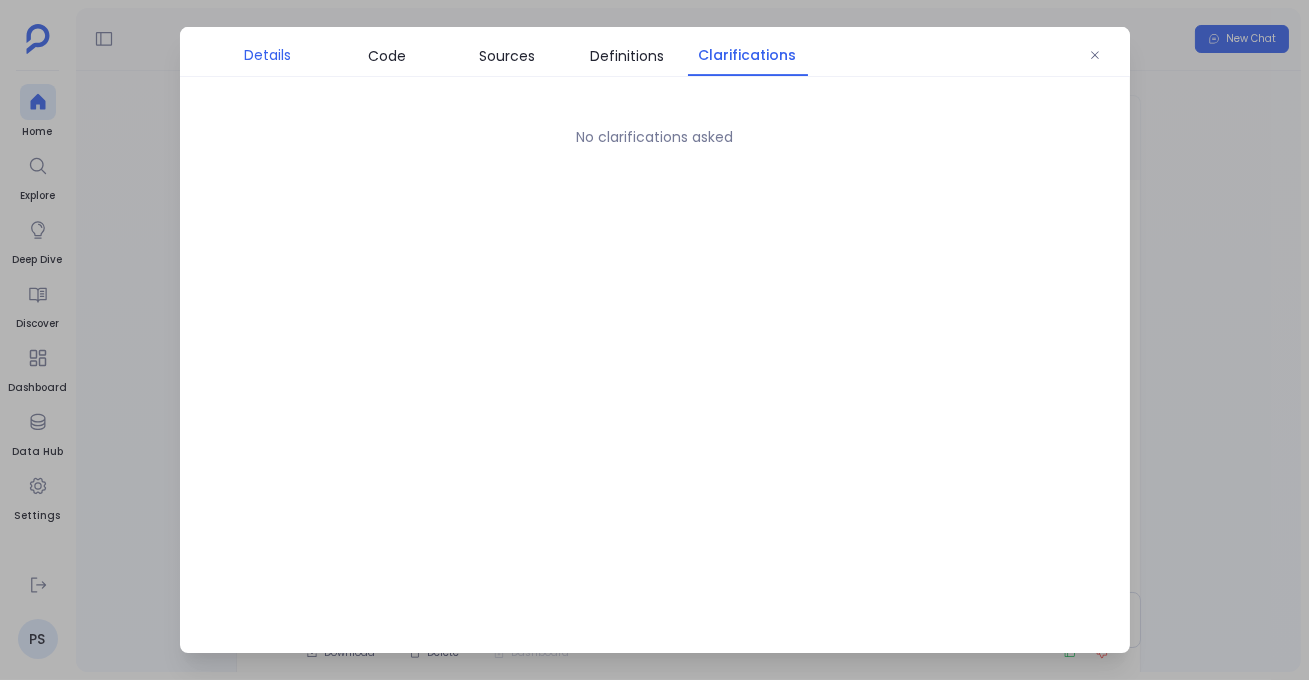 click on "Details" at bounding box center [267, 55] 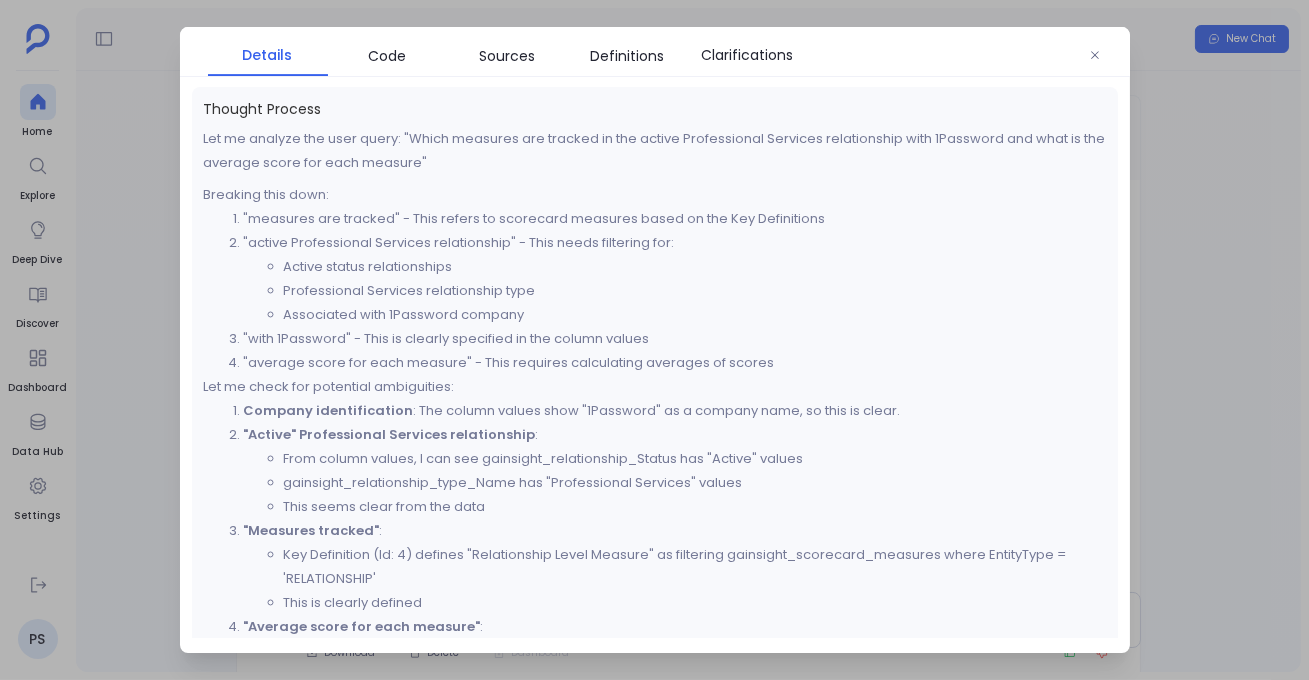 click at bounding box center (654, 340) 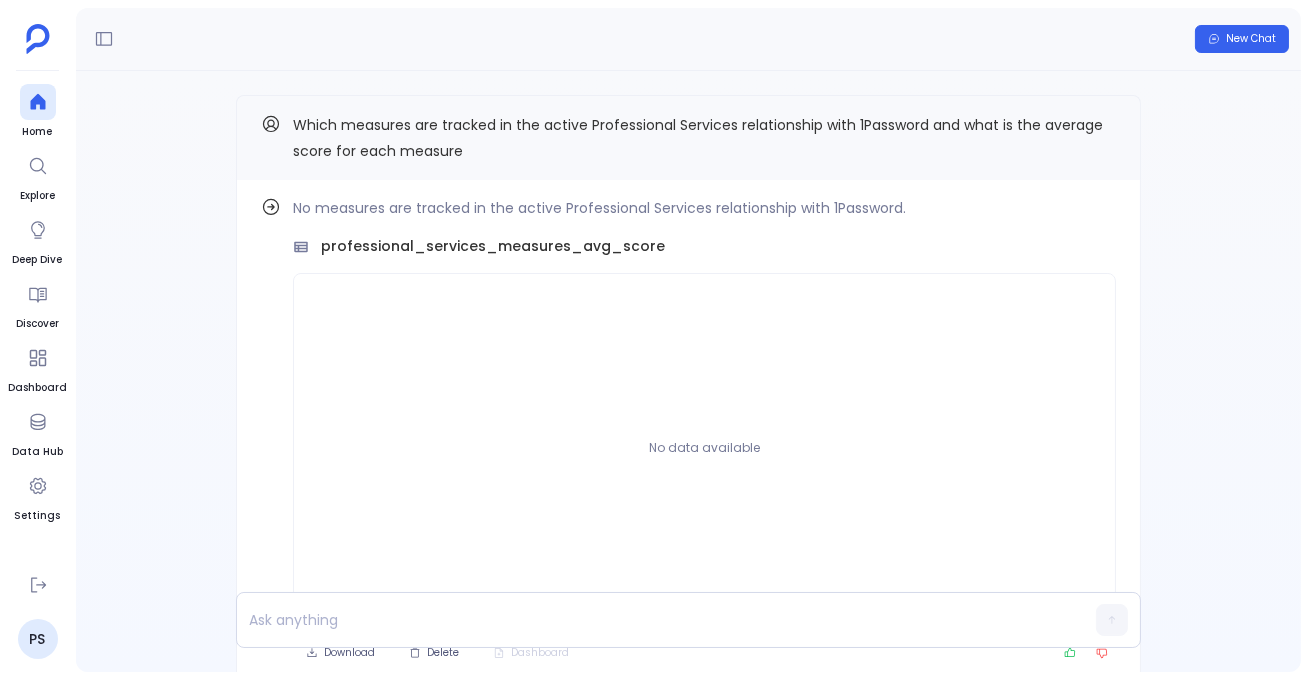 click on "Which measures are tracked in the active Professional Services relationship with 1Password and what is the average score for each measure" at bounding box center (698, 138) 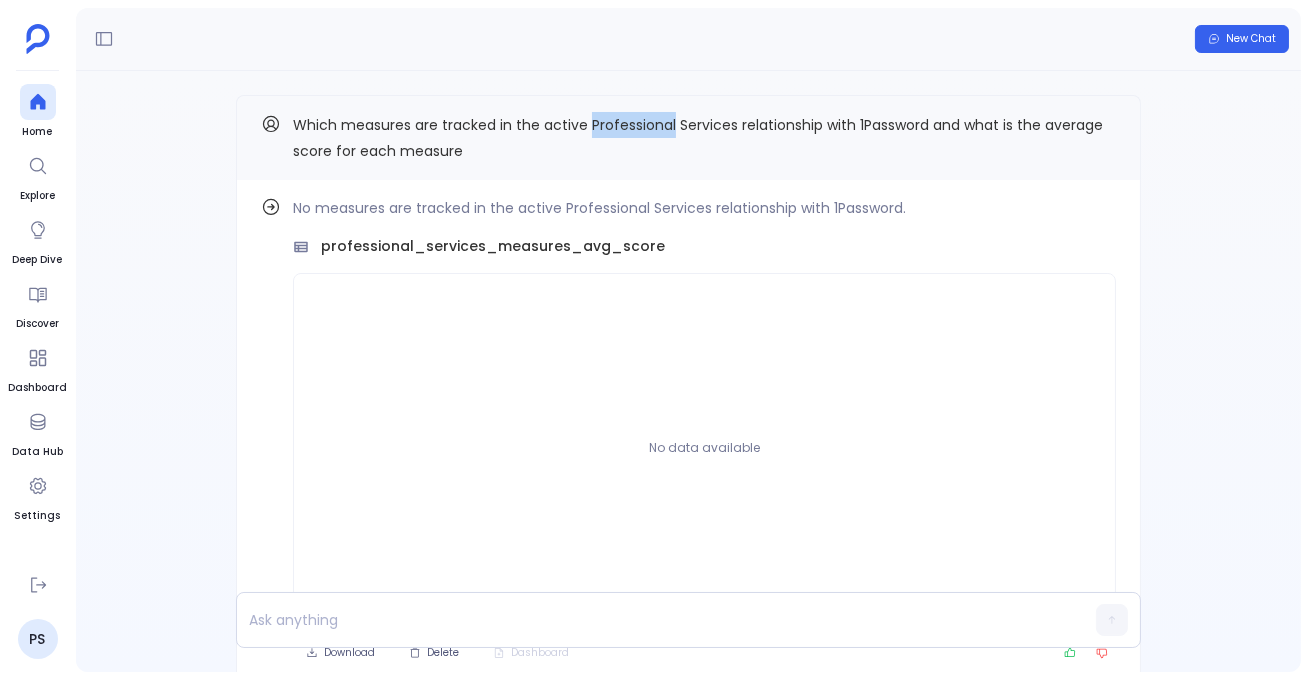 click on "Which measures are tracked in the active Professional Services relationship with 1Password and what is the average score for each measure" at bounding box center [698, 138] 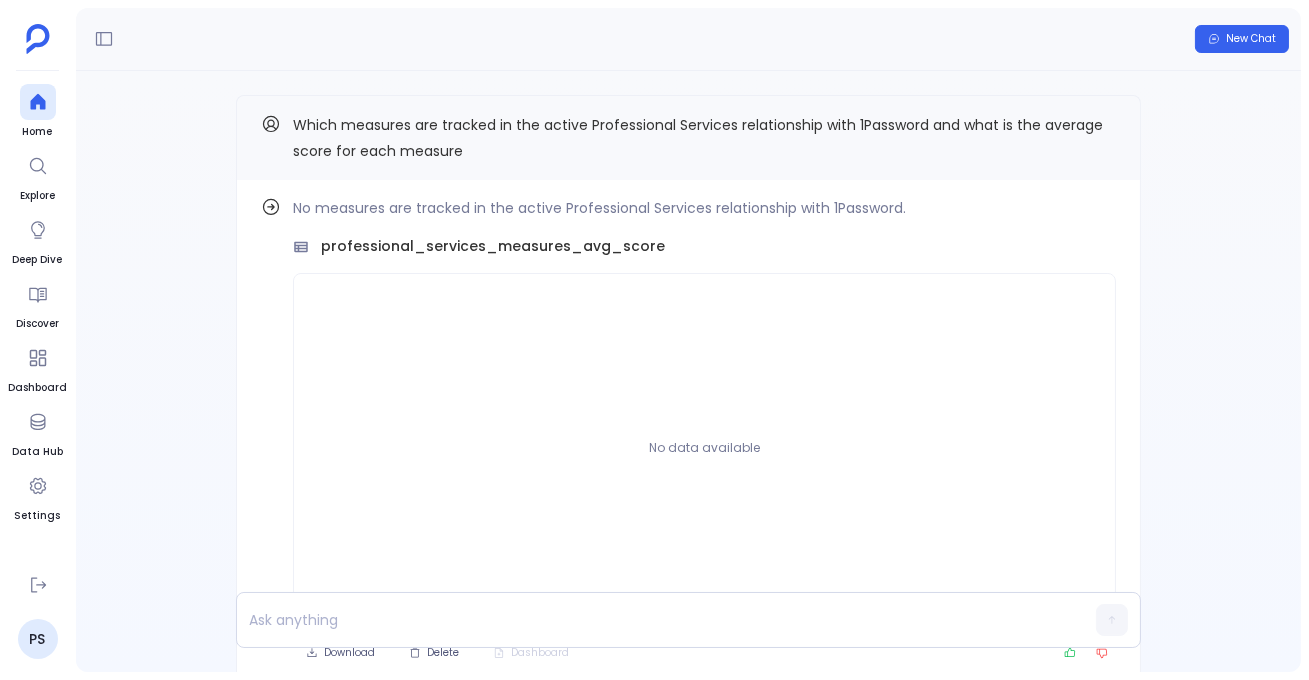 click on "Which measures are tracked in the active Professional Services relationship with 1Password and what is the average score for each measure" at bounding box center [698, 138] 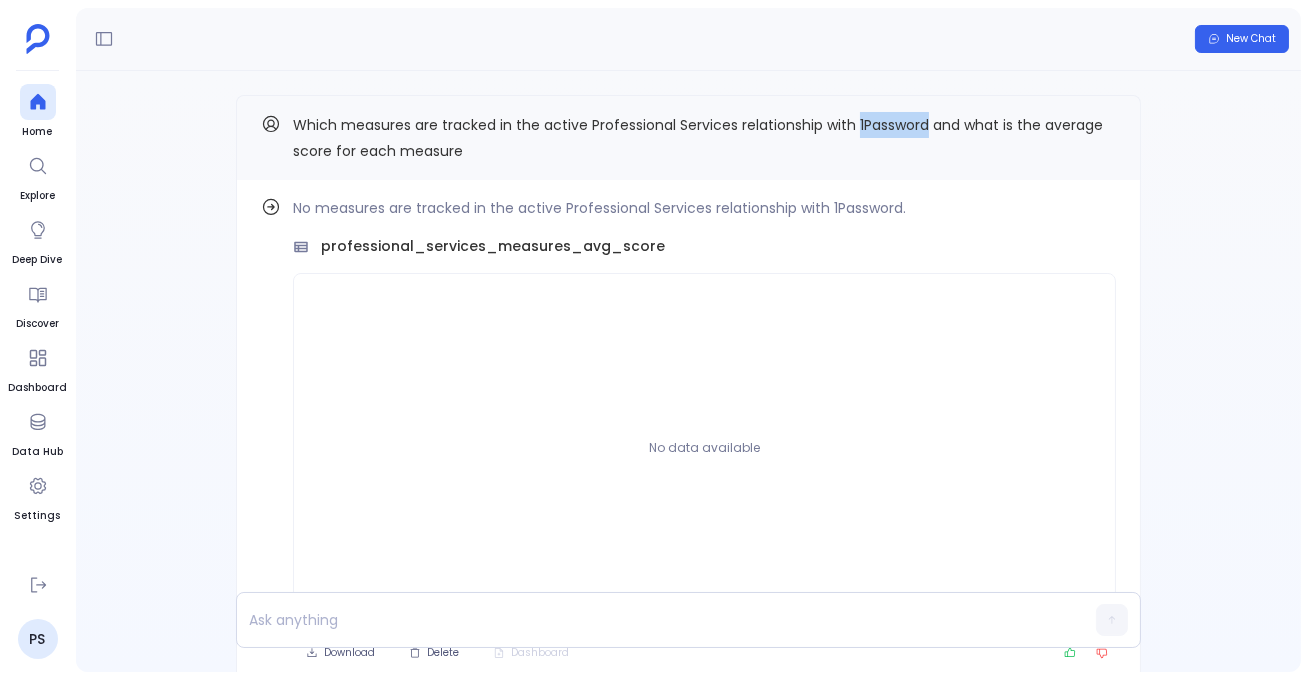 click on "Which measures are tracked in the active Professional Services relationship with 1Password and what is the average score for each measure" at bounding box center [698, 138] 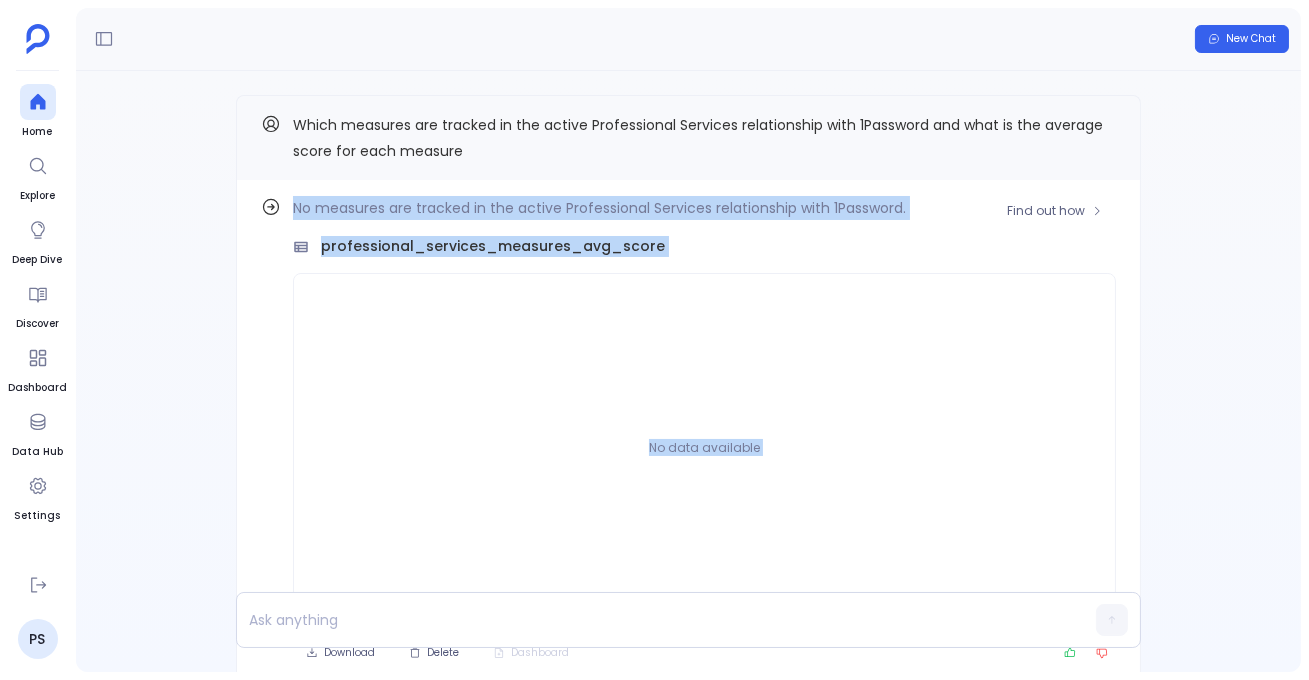 drag, startPoint x: 291, startPoint y: 118, endPoint x: 499, endPoint y: 185, distance: 218.5246 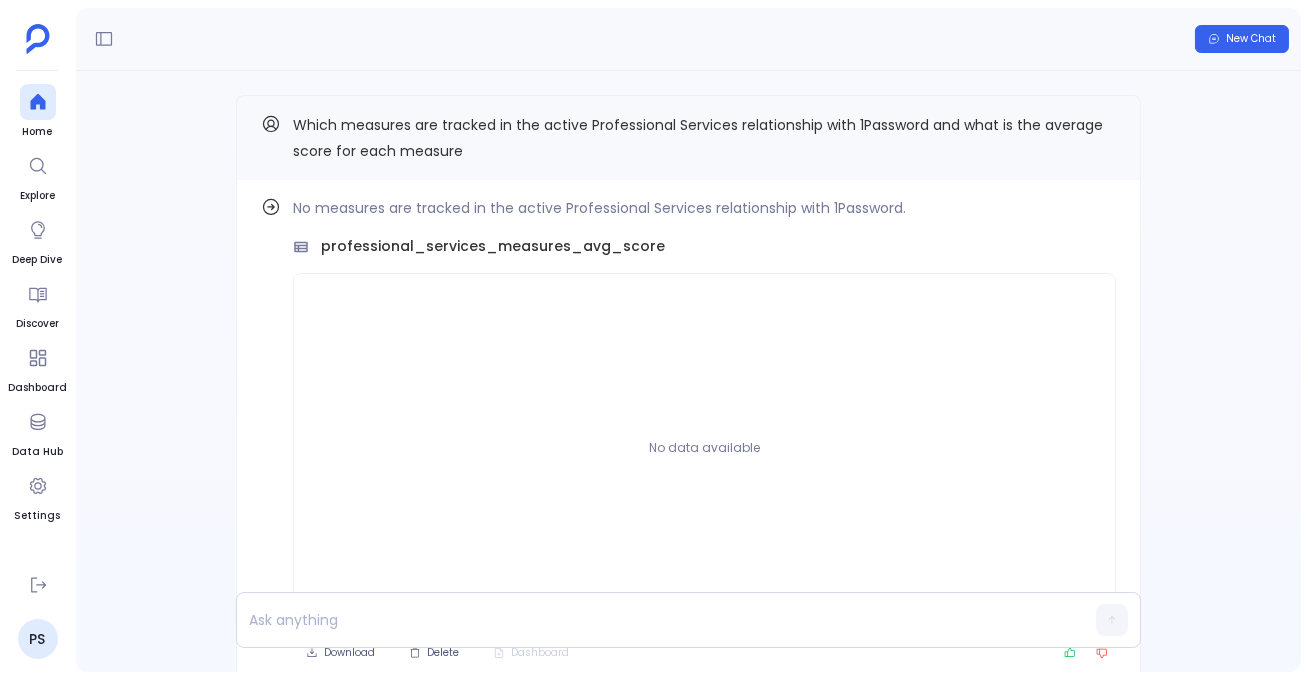 click on "Which measures are tracked in the active Professional Services relationship with 1Password and what is the average score for each measure" at bounding box center [704, 138] 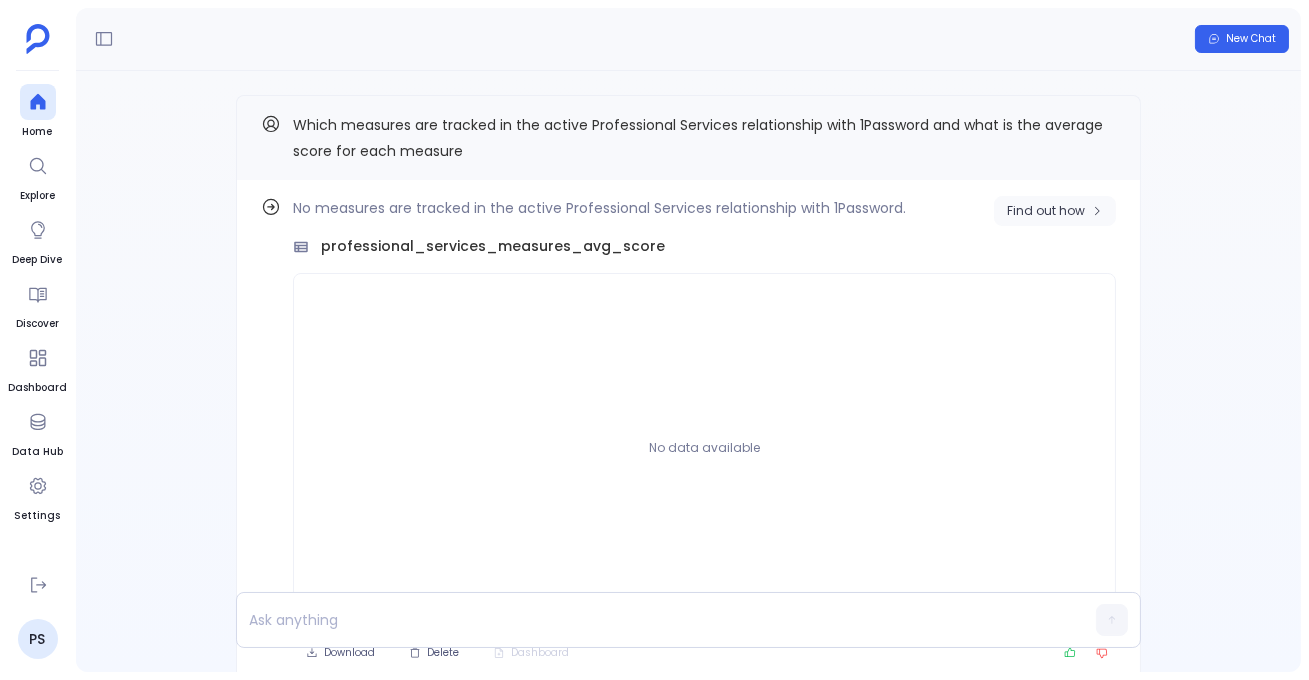 click on "Find out how" at bounding box center [1046, 211] 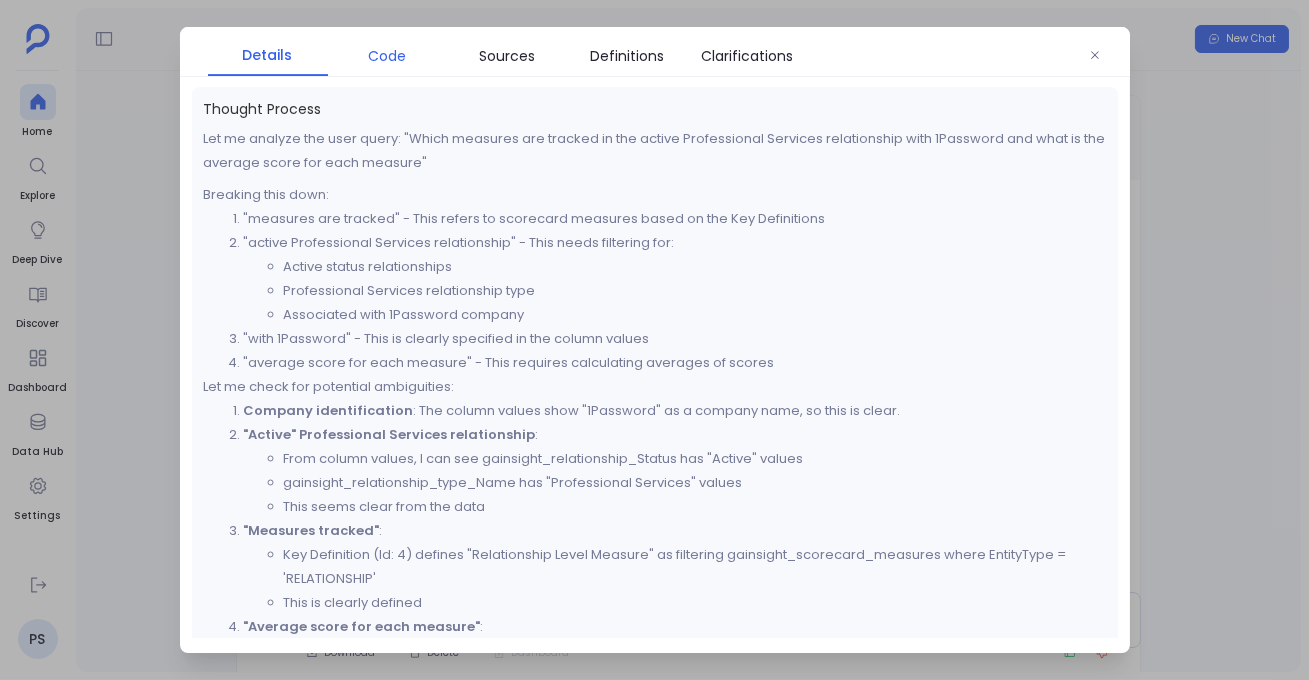 click on "Code" at bounding box center (388, 56) 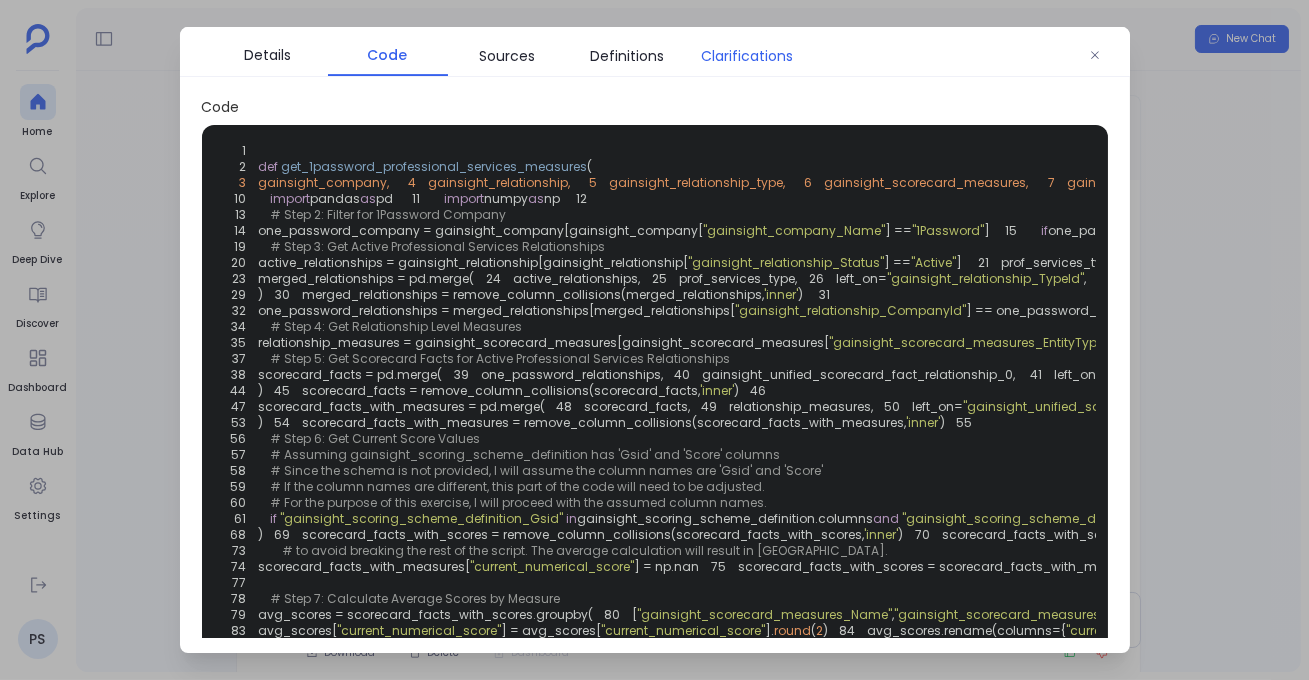 click on "Clarifications" at bounding box center [748, 56] 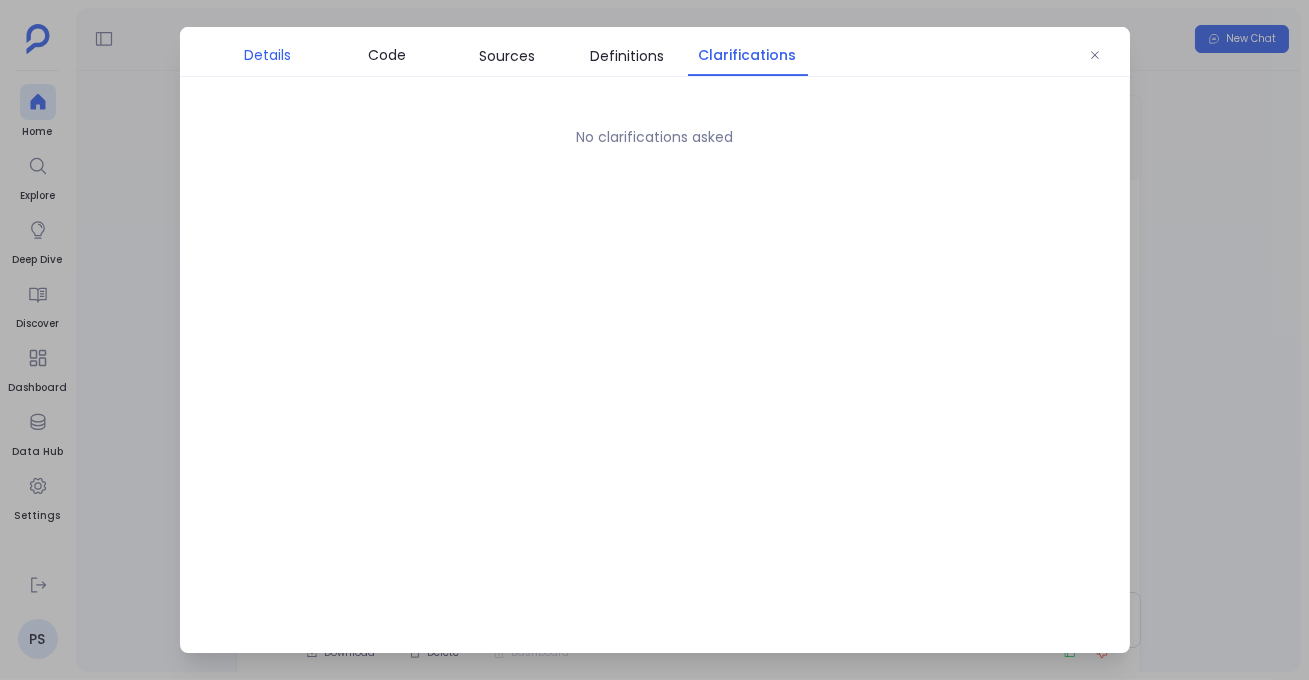 click on "Details" at bounding box center [268, 55] 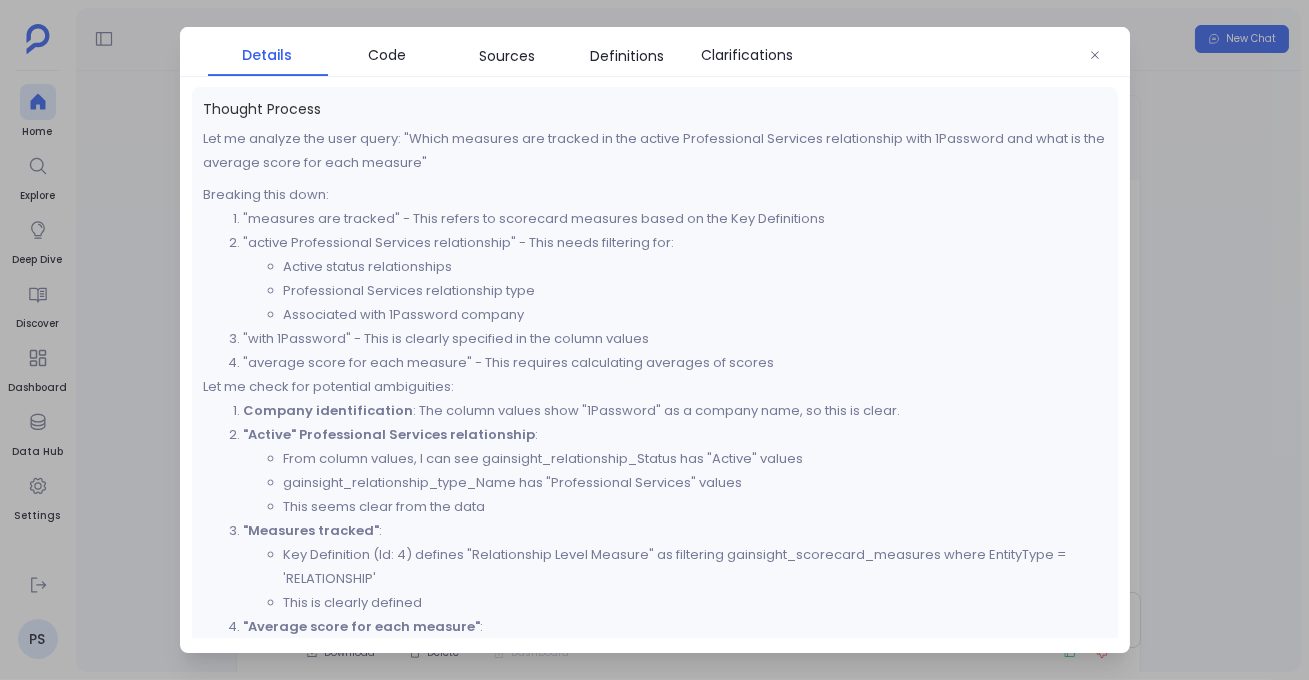 click at bounding box center (654, 340) 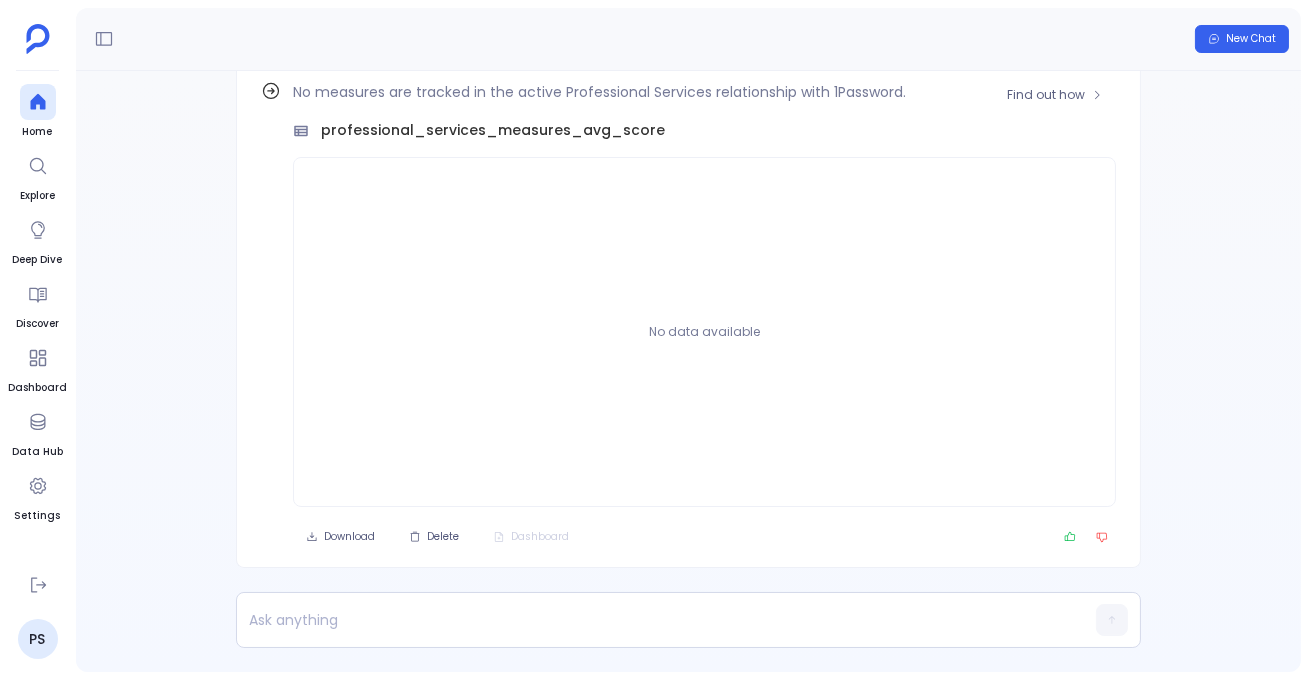 scroll, scrollTop: -115, scrollLeft: 0, axis: vertical 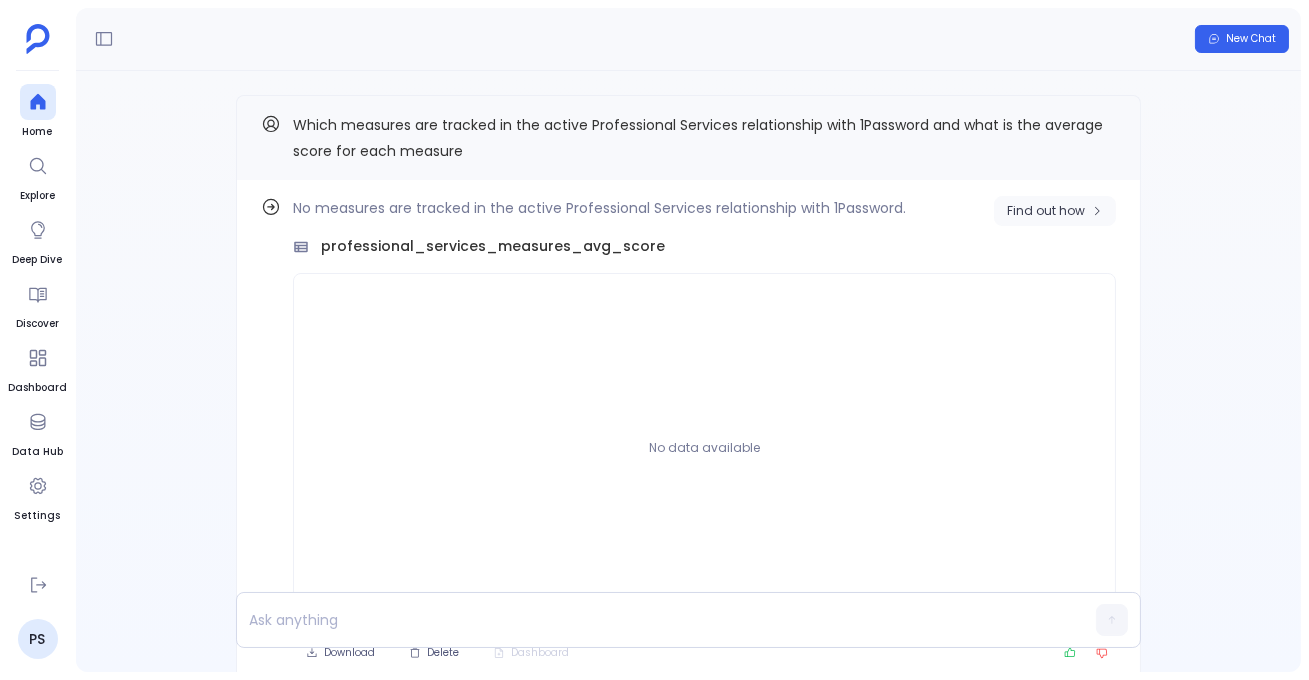 click on "Find out how" at bounding box center [1046, 211] 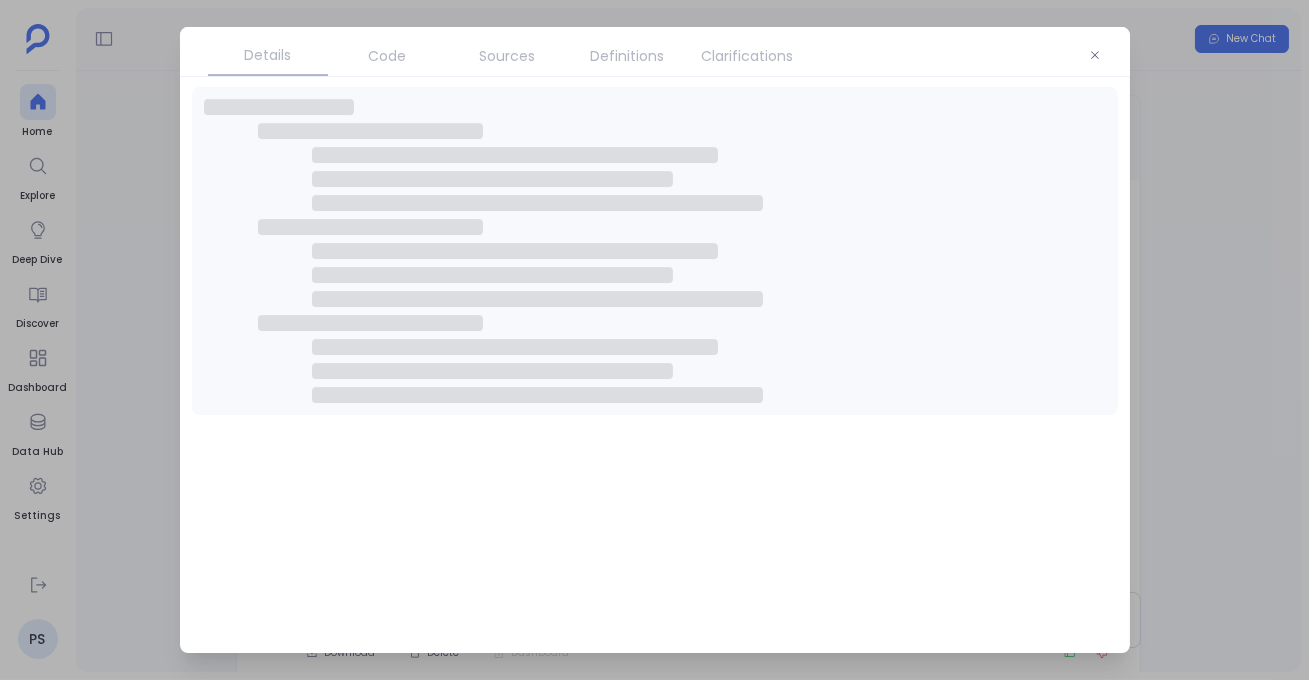 click at bounding box center [654, 340] 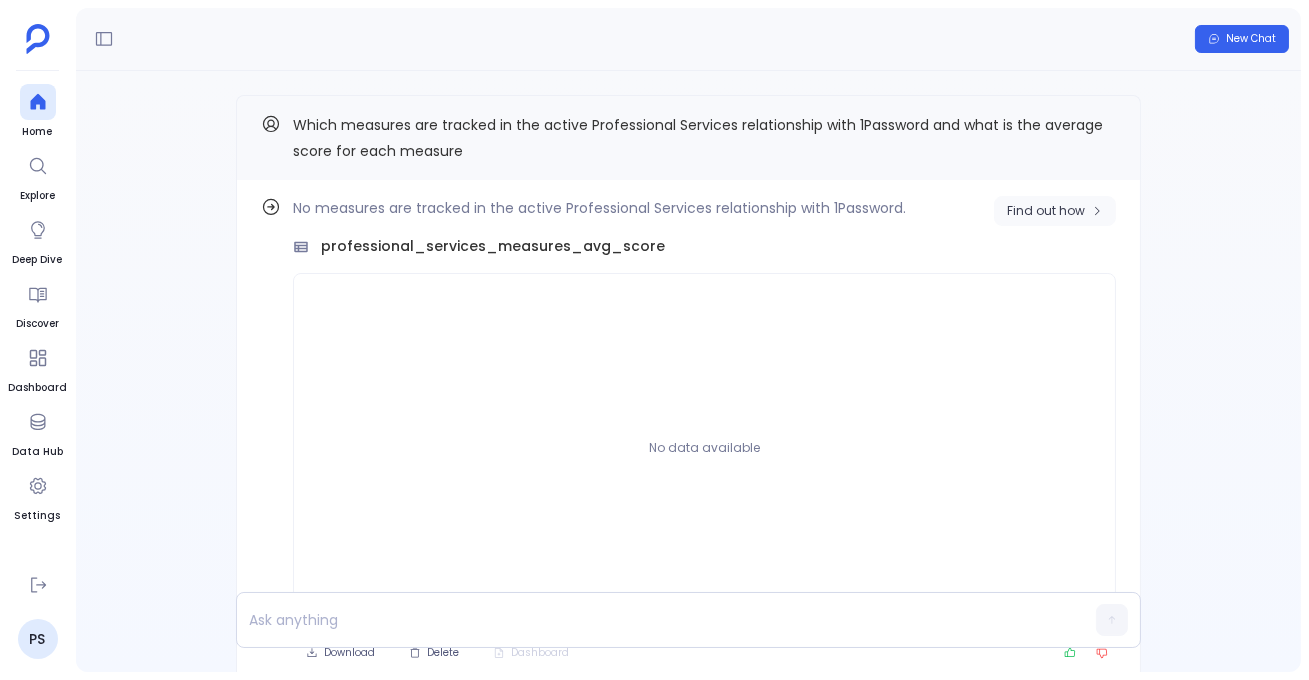 click on "Find out how" at bounding box center [1055, 211] 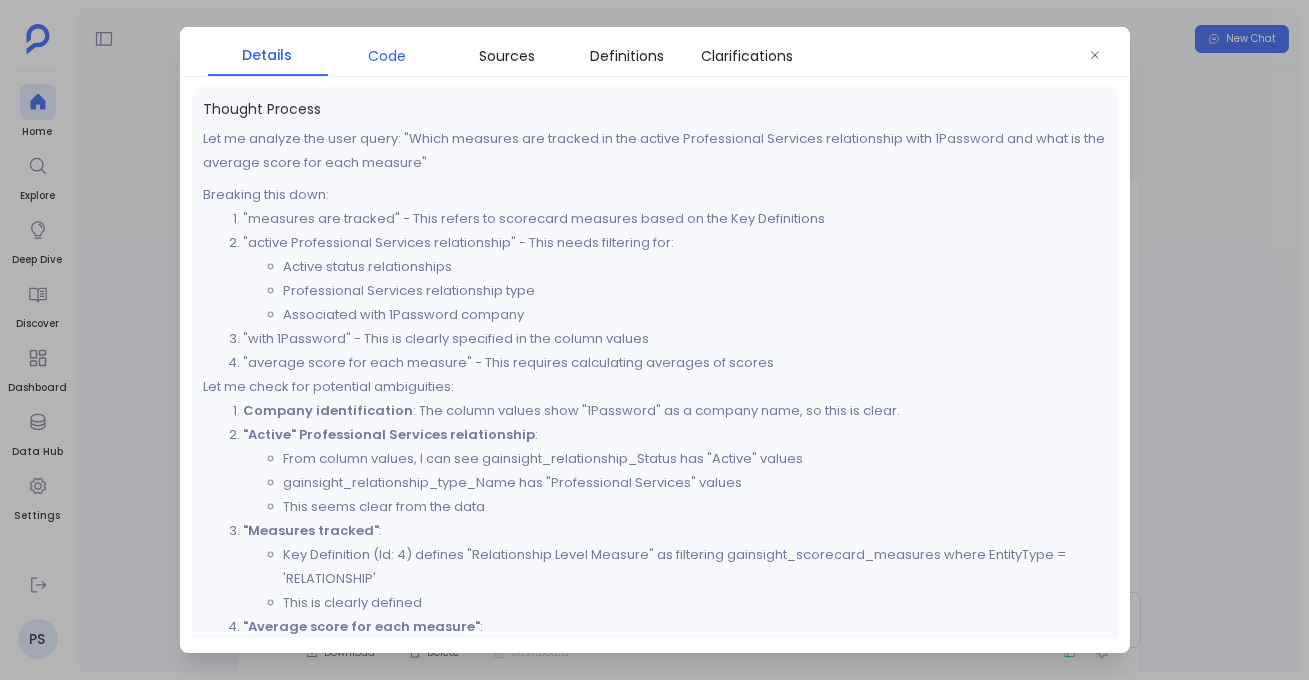 click on "Code" at bounding box center [388, 56] 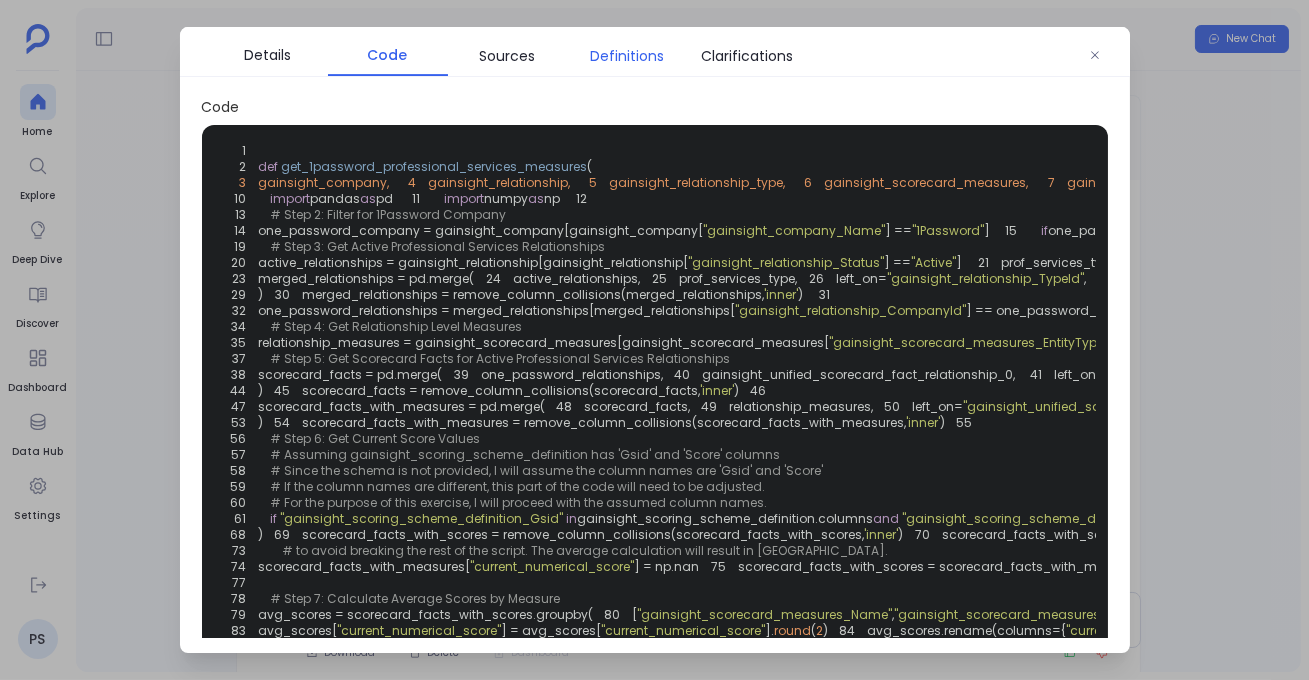 click on "Definitions" at bounding box center [628, 56] 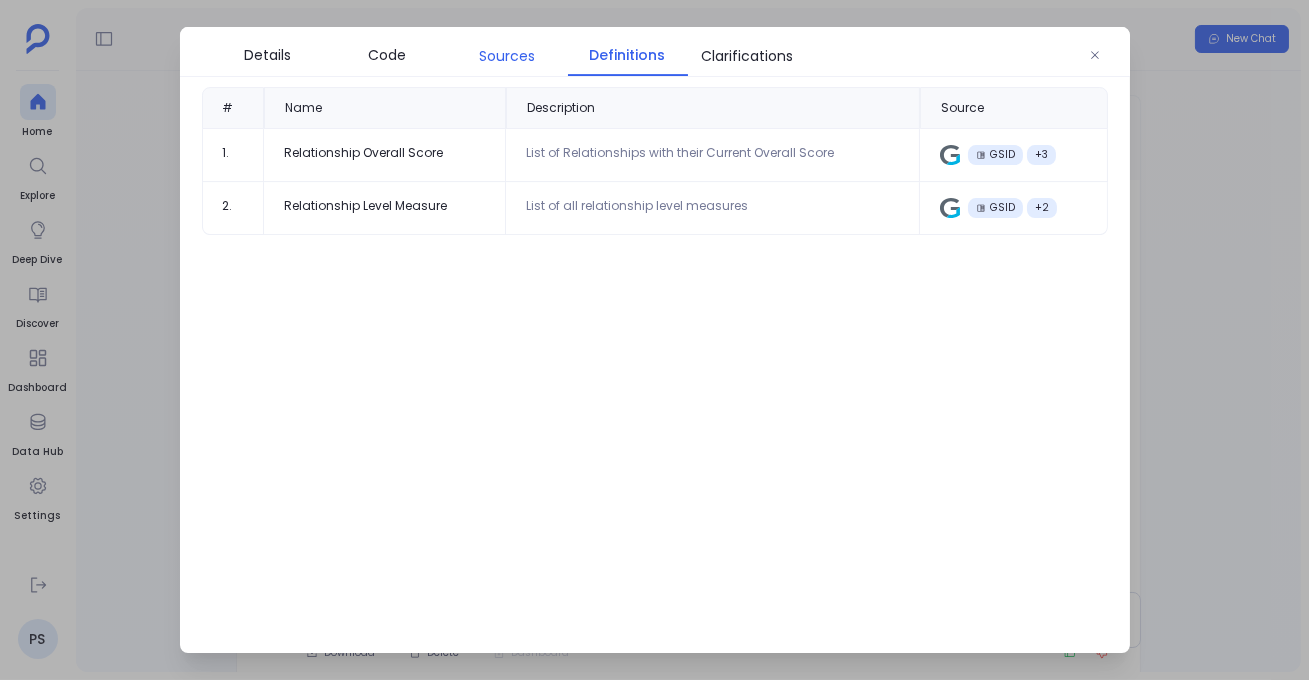 click on "Sources" at bounding box center [508, 56] 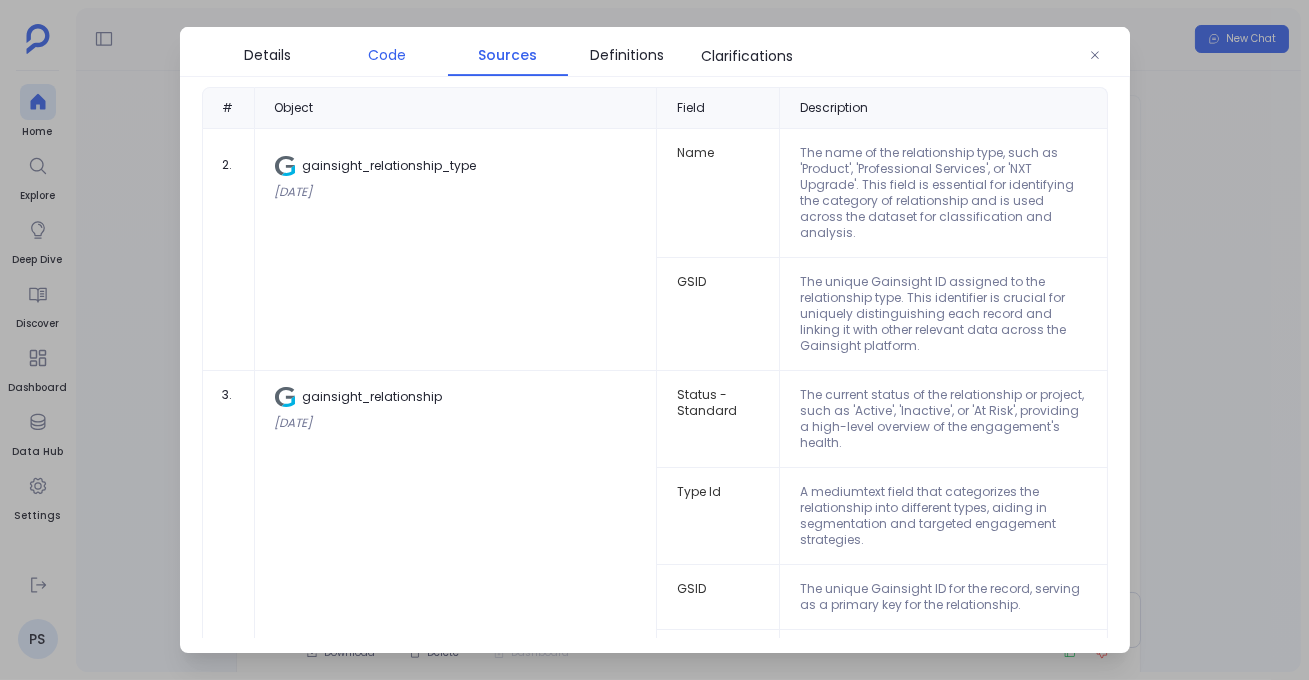 click on "Code" at bounding box center (388, 55) 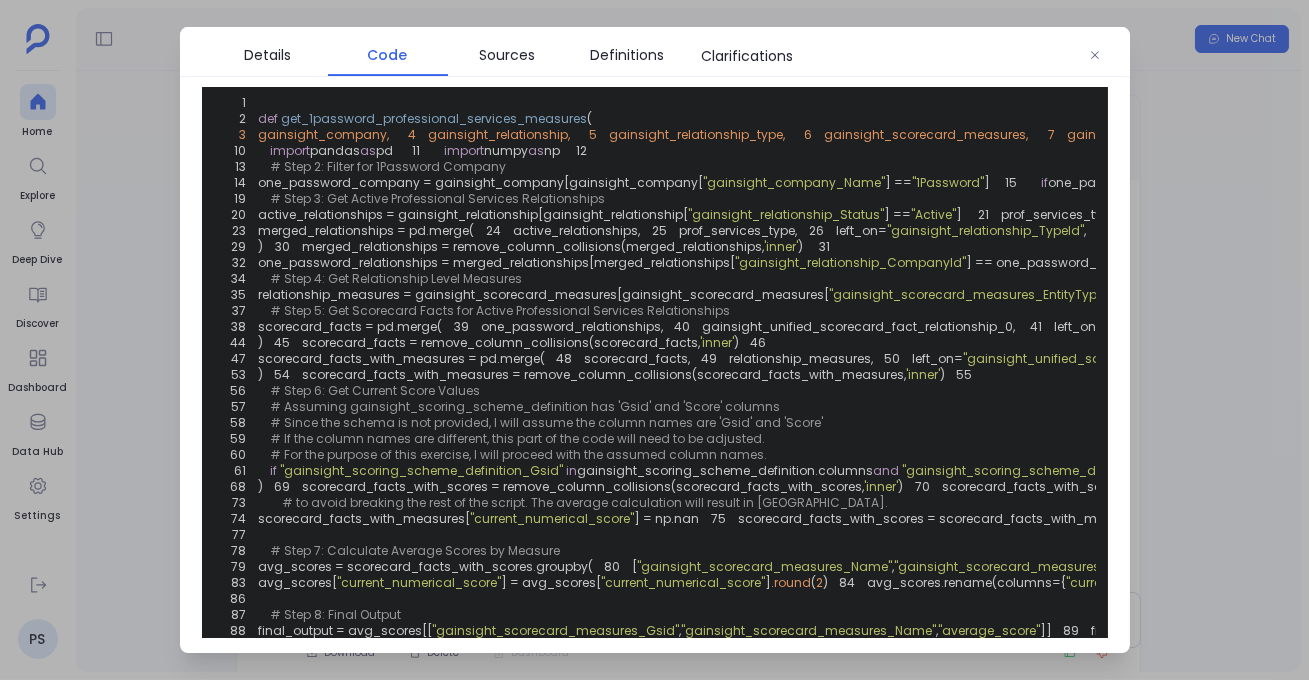 scroll, scrollTop: 70, scrollLeft: 0, axis: vertical 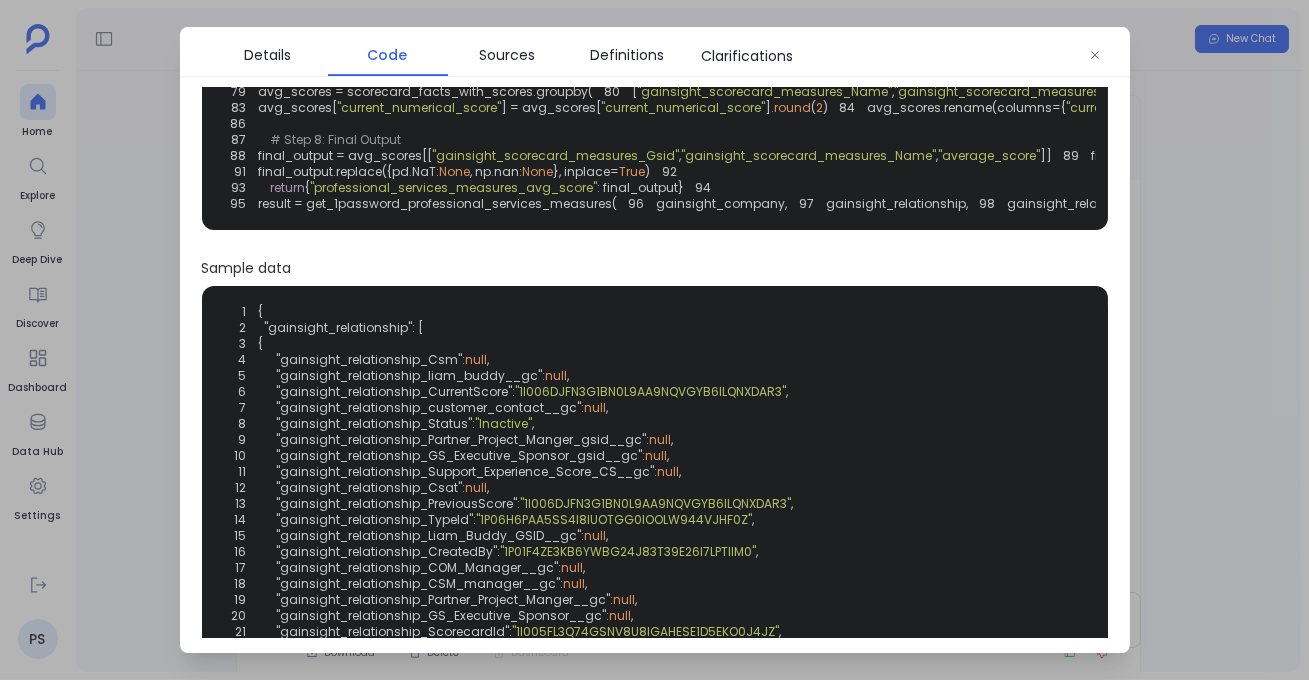 click at bounding box center [654, 340] 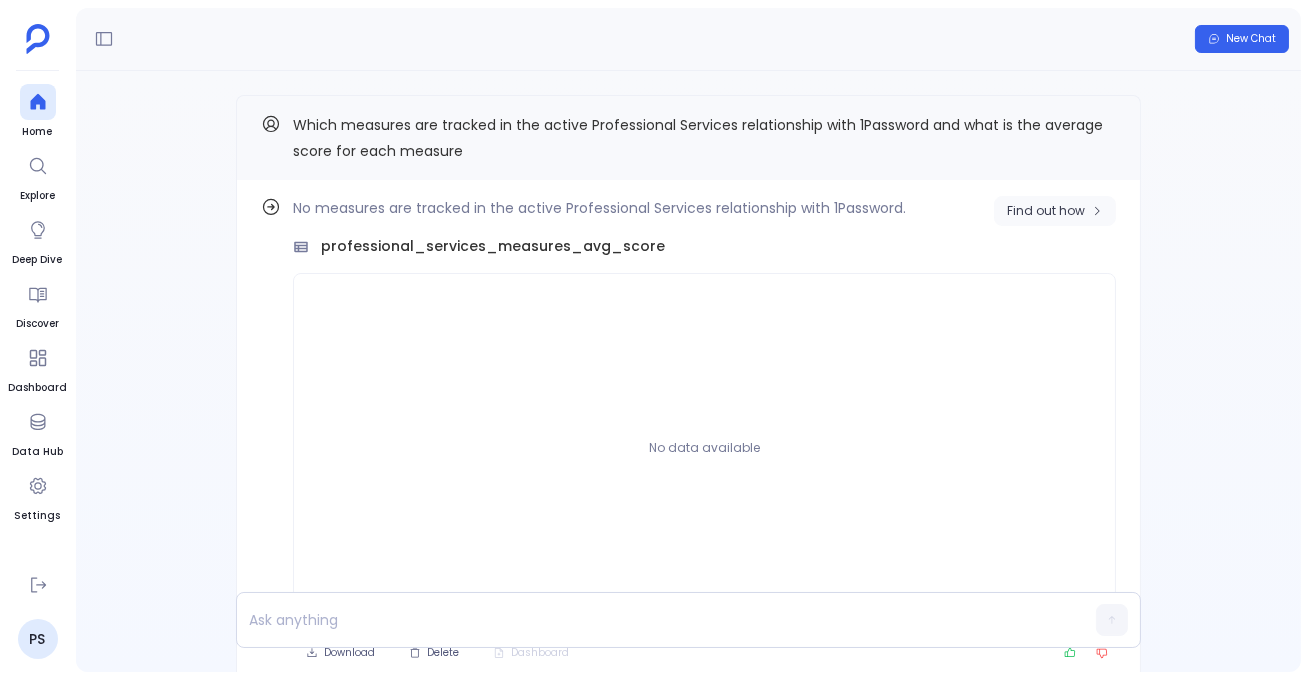 click on "Find out how" at bounding box center [1046, 211] 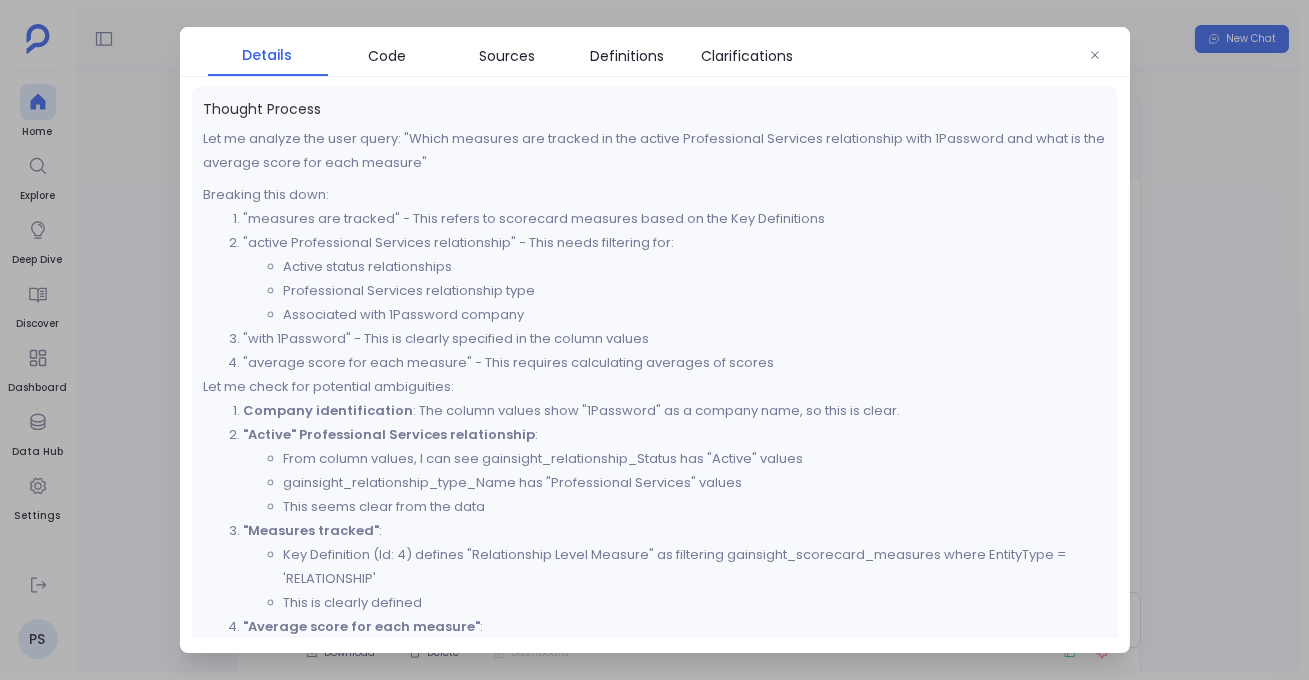 scroll, scrollTop: 9, scrollLeft: 0, axis: vertical 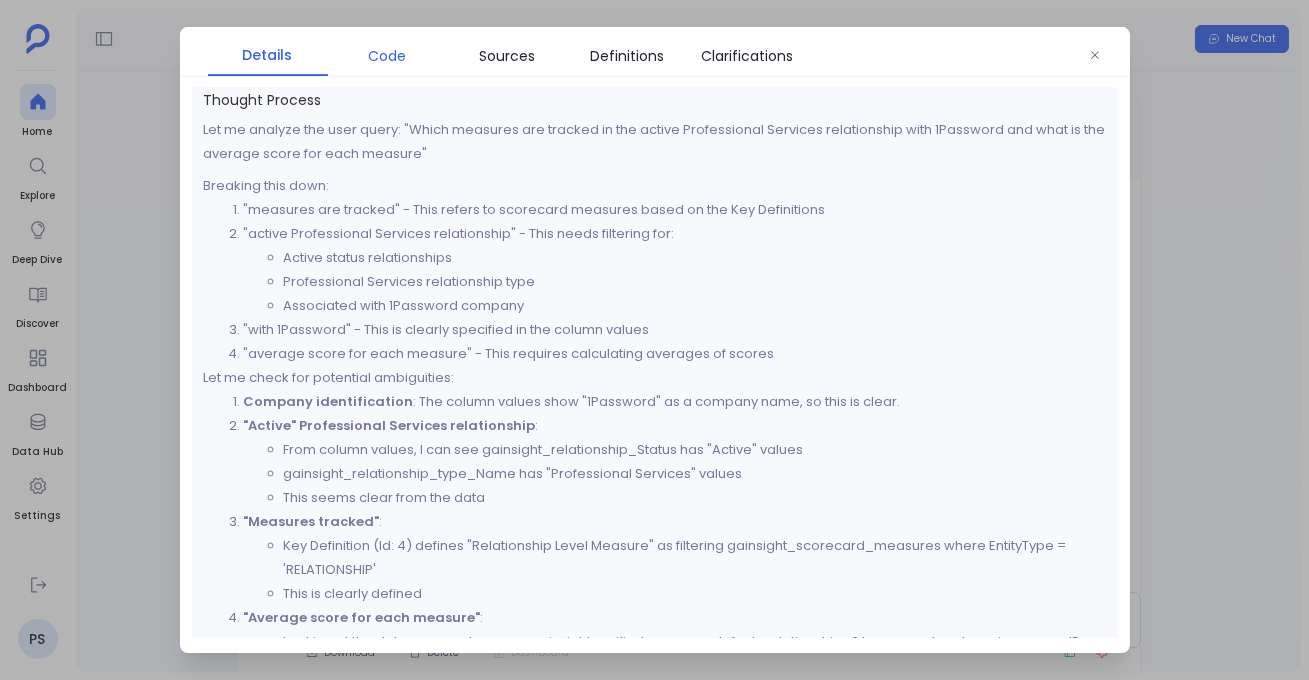 click on "Code" at bounding box center [388, 56] 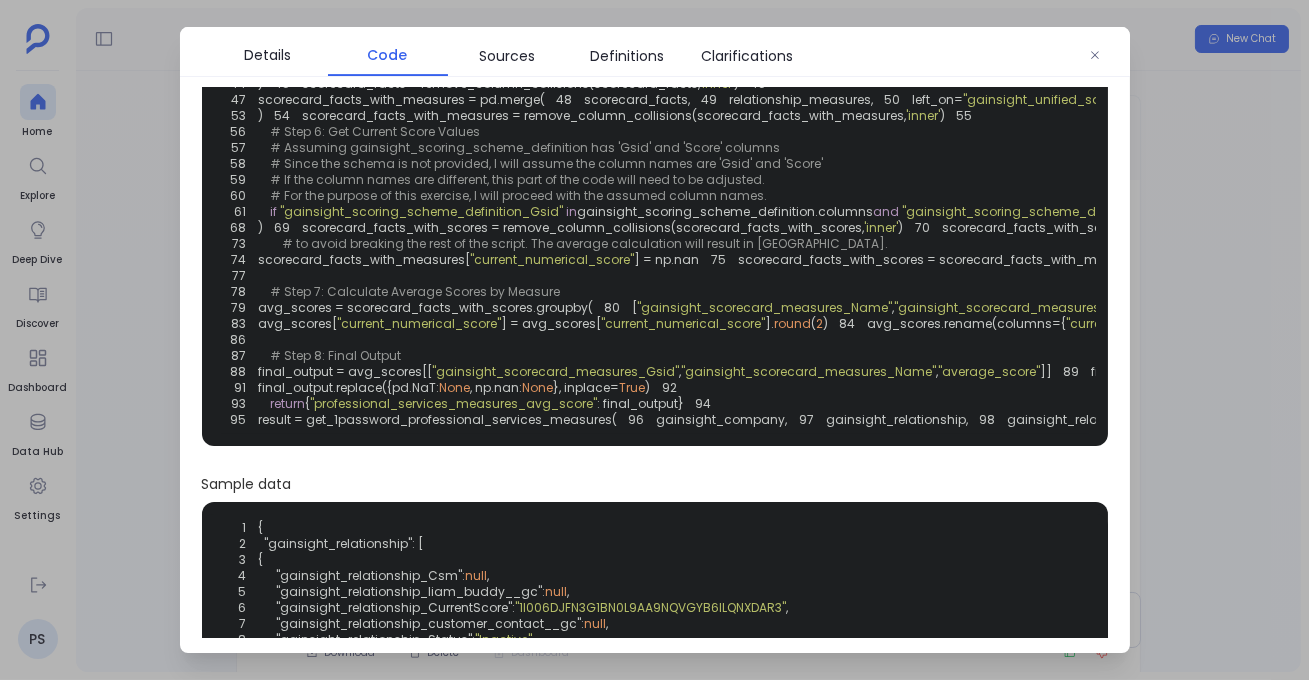 scroll, scrollTop: 316, scrollLeft: 0, axis: vertical 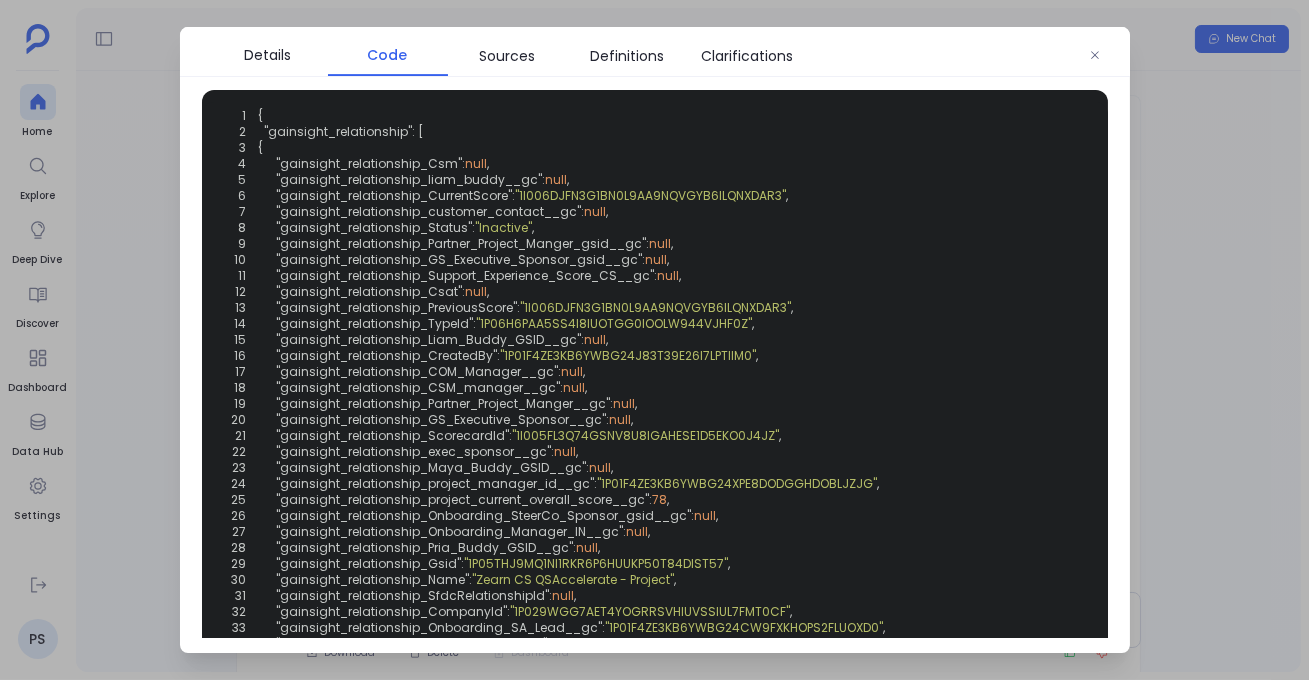 click at bounding box center [654, 340] 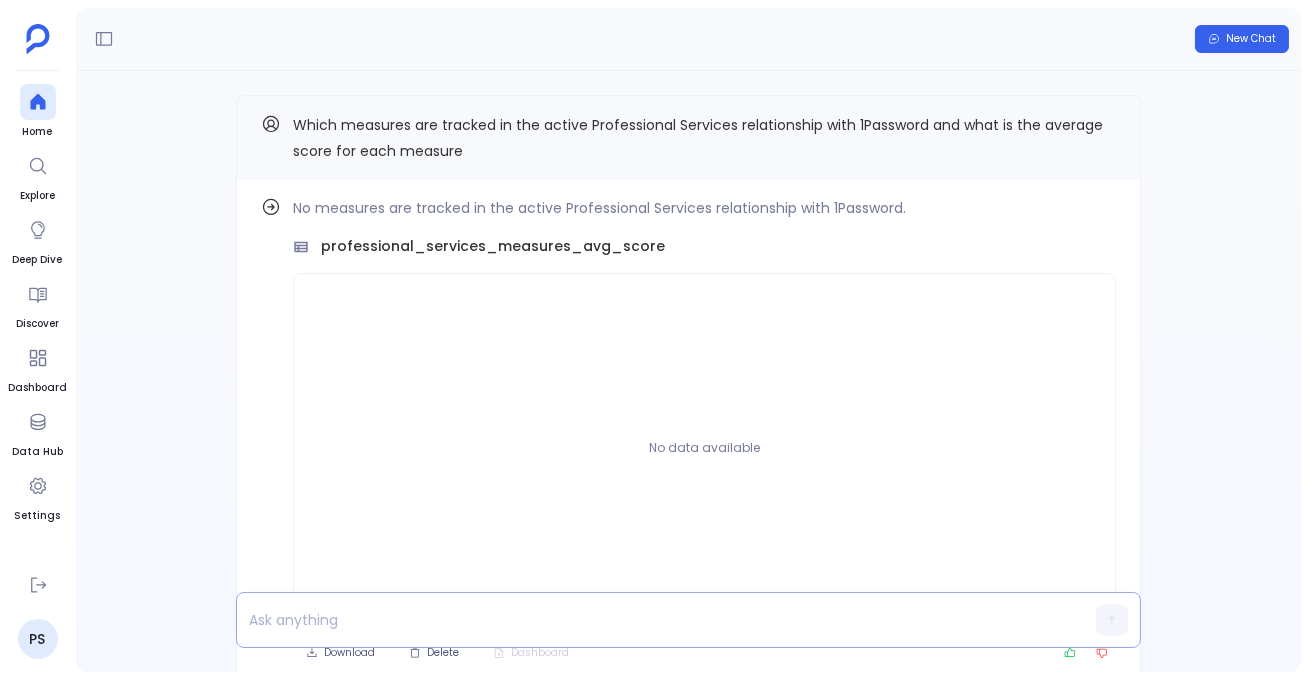 click at bounding box center (650, 620) 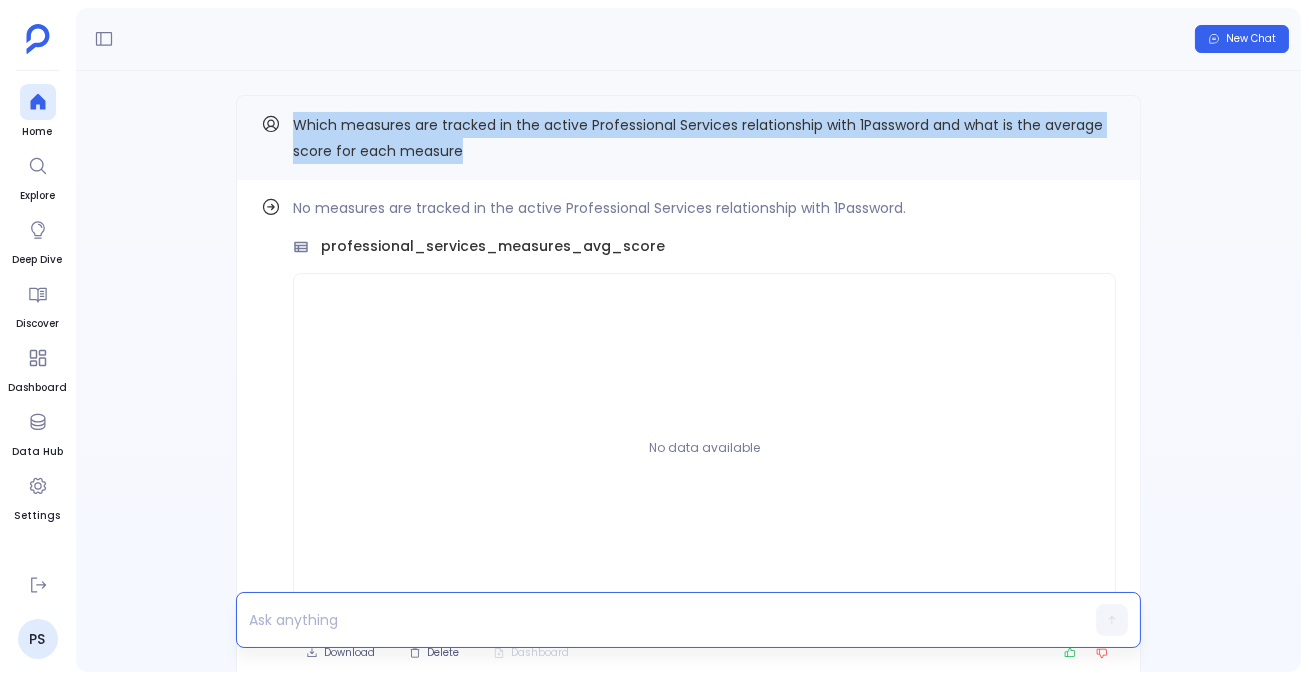 drag, startPoint x: 295, startPoint y: 124, endPoint x: 527, endPoint y: 176, distance: 237.75618 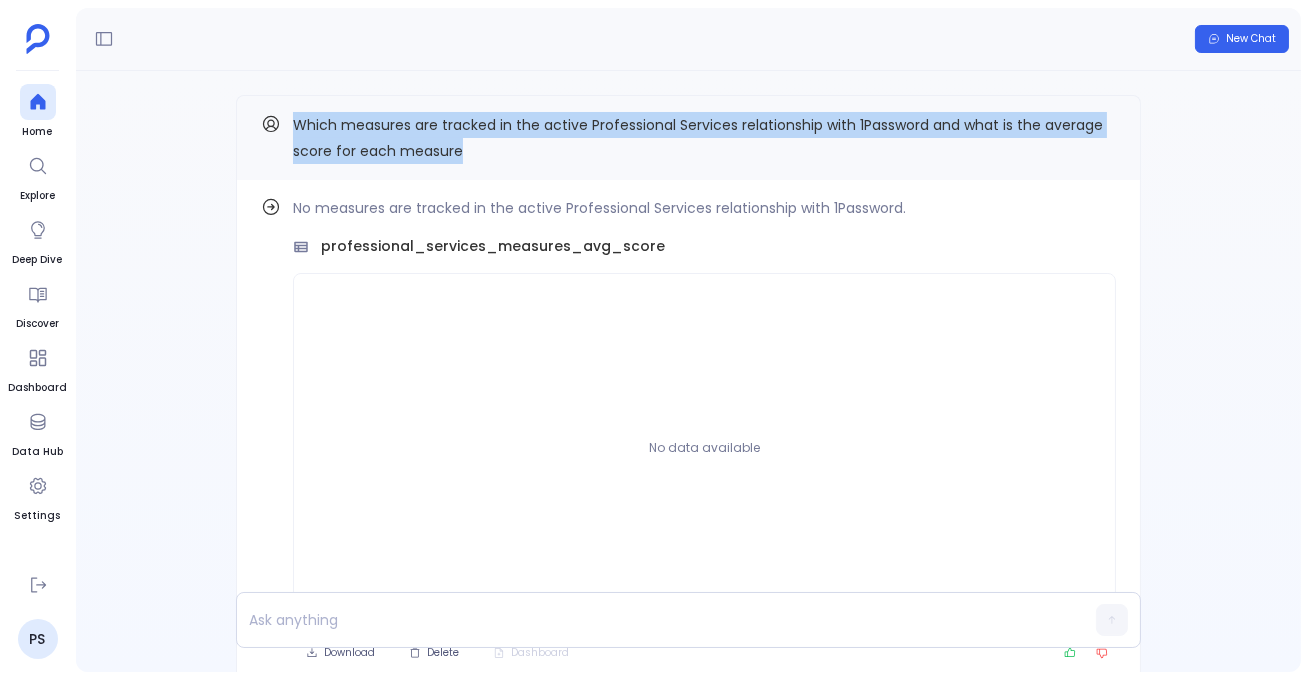 copy on "Which measures are tracked in the active Professional Services relationship with 1Password and what is the average score for each measure" 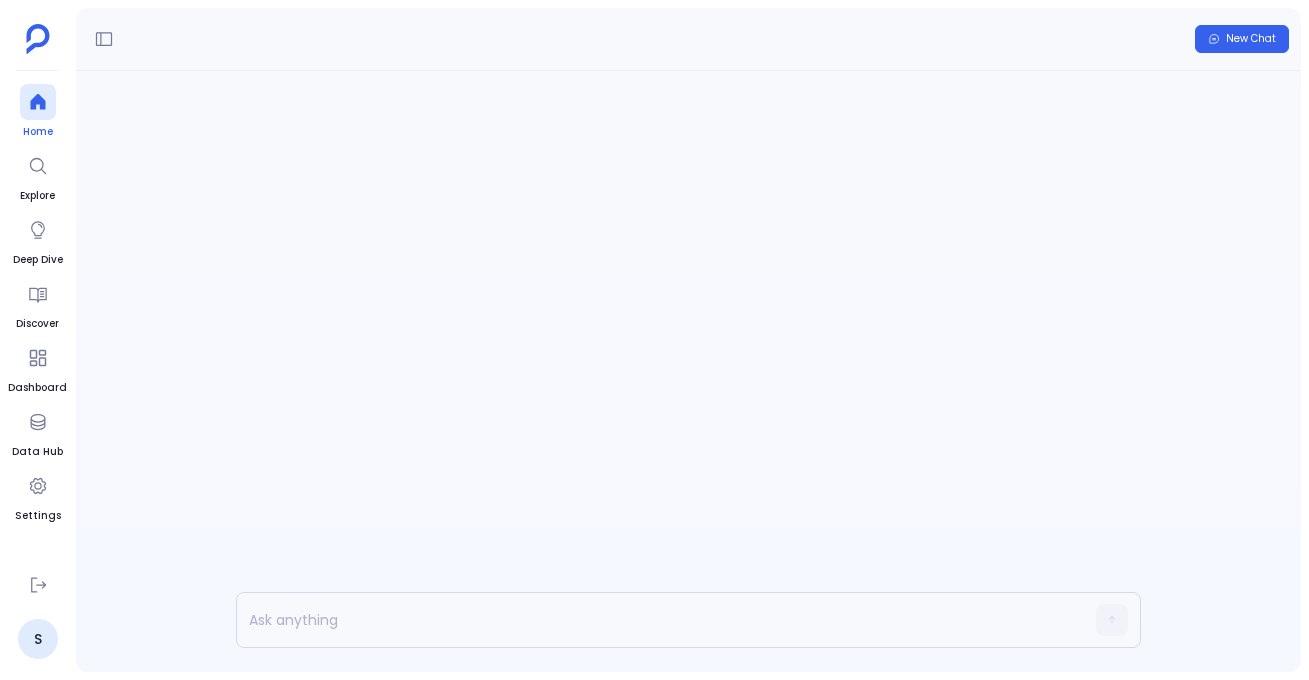 scroll, scrollTop: 0, scrollLeft: 0, axis: both 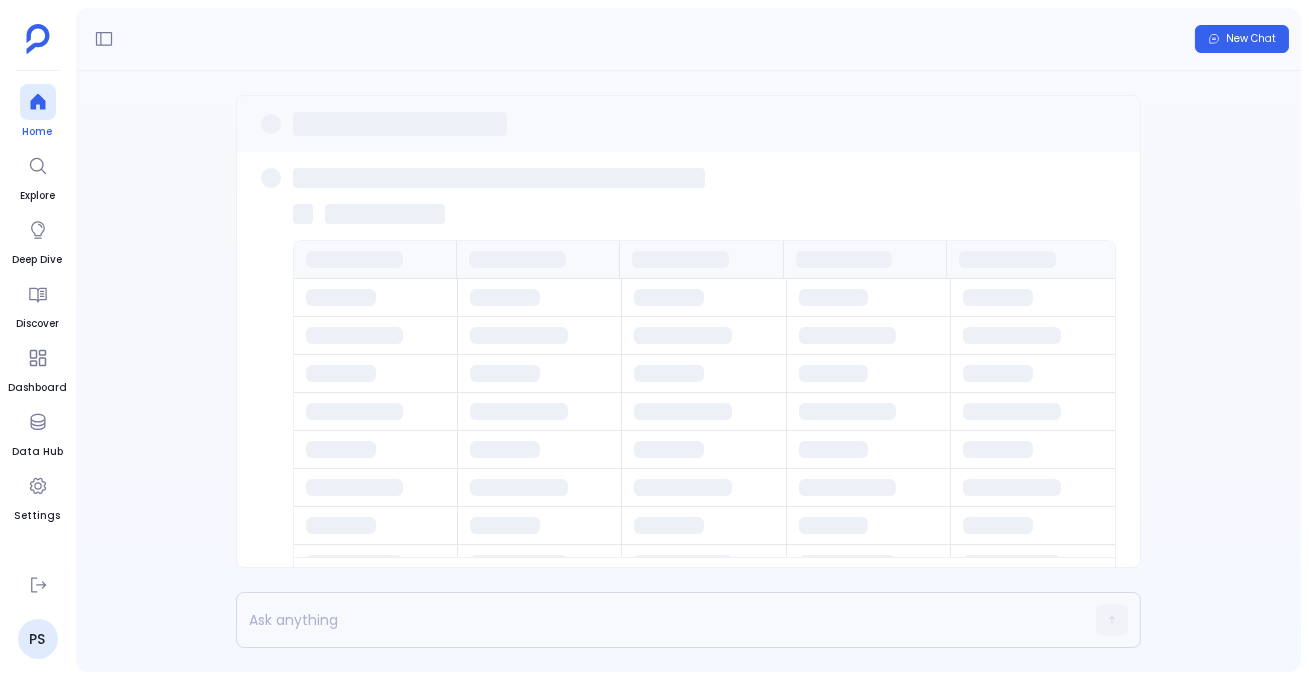 click 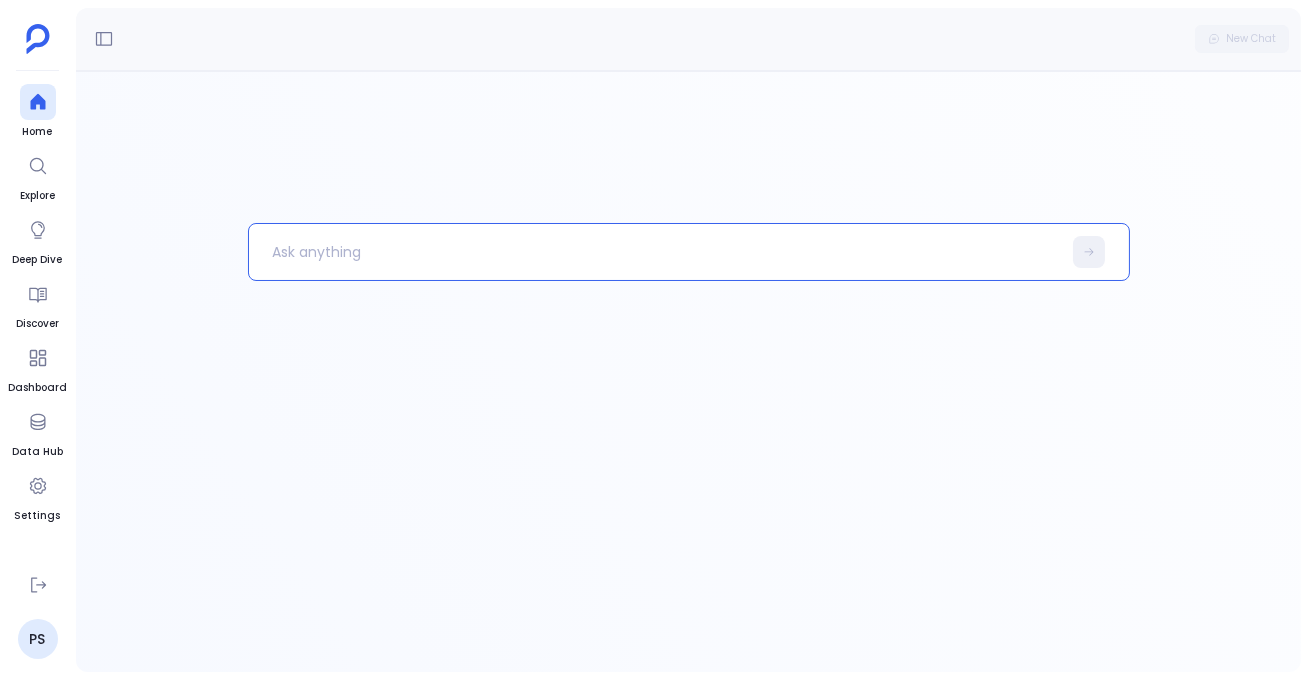click at bounding box center (655, 252) 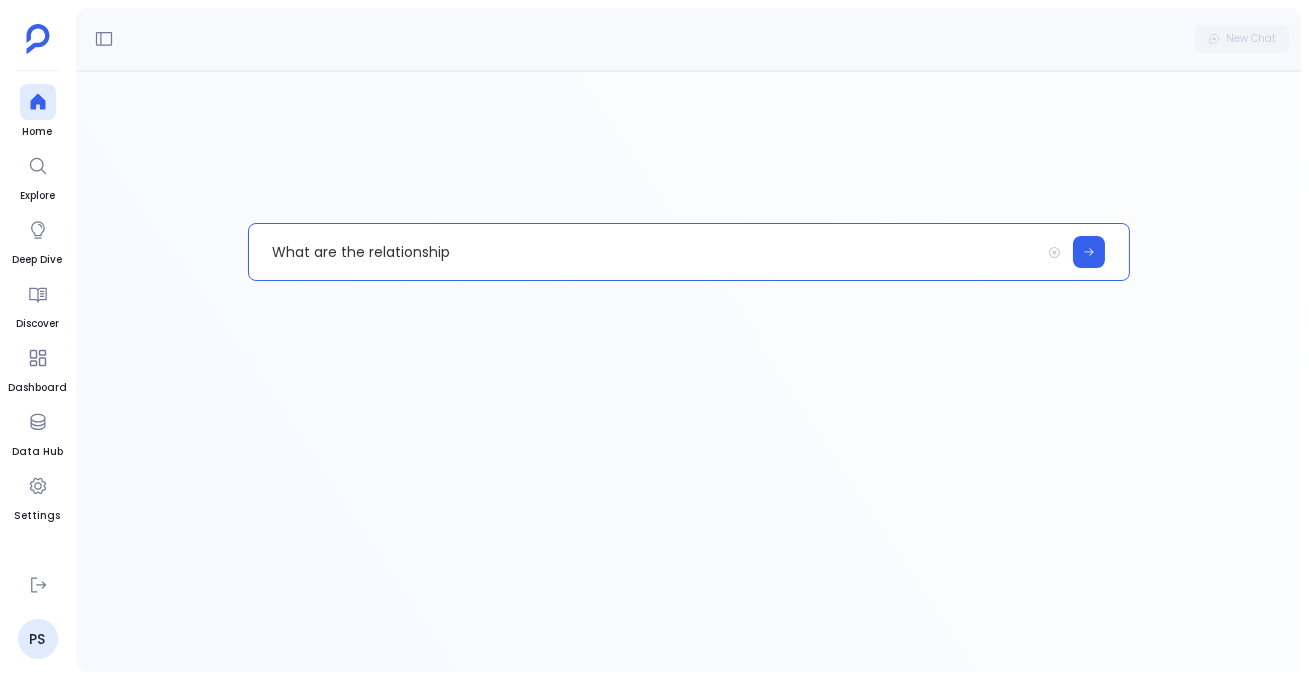click on "What are the relationship" at bounding box center [644, 252] 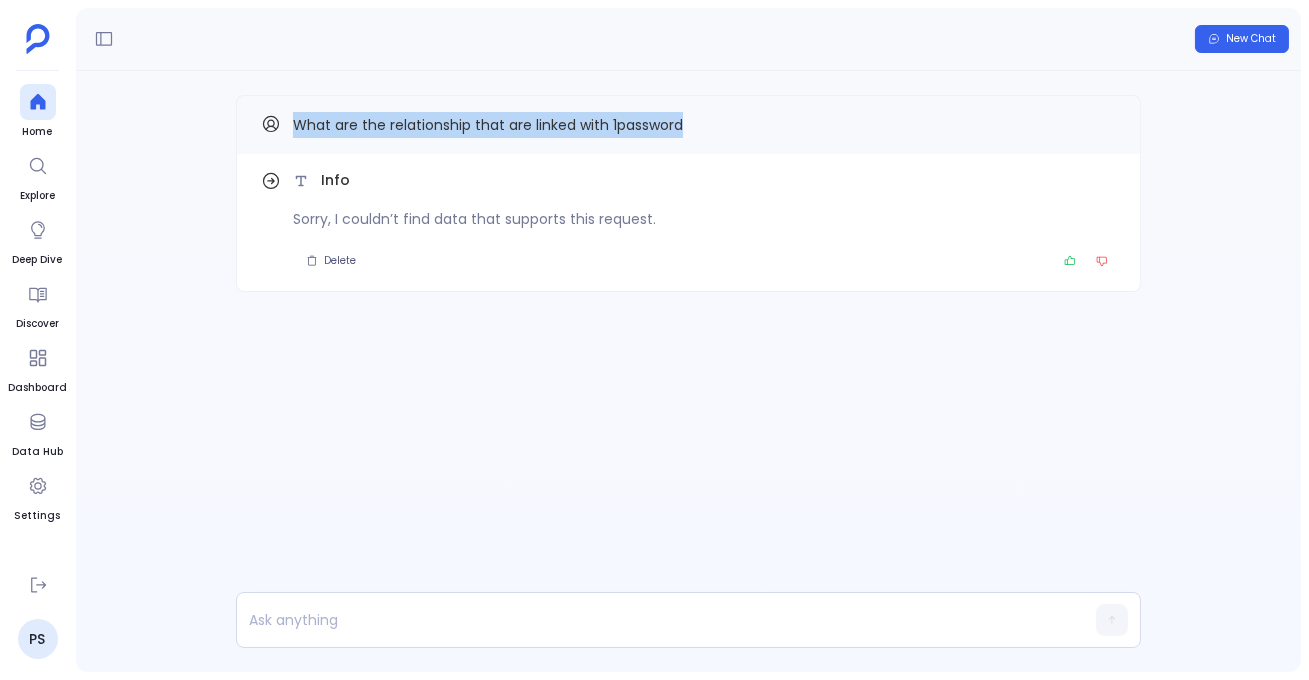 drag, startPoint x: 286, startPoint y: 124, endPoint x: 746, endPoint y: 145, distance: 460.4791 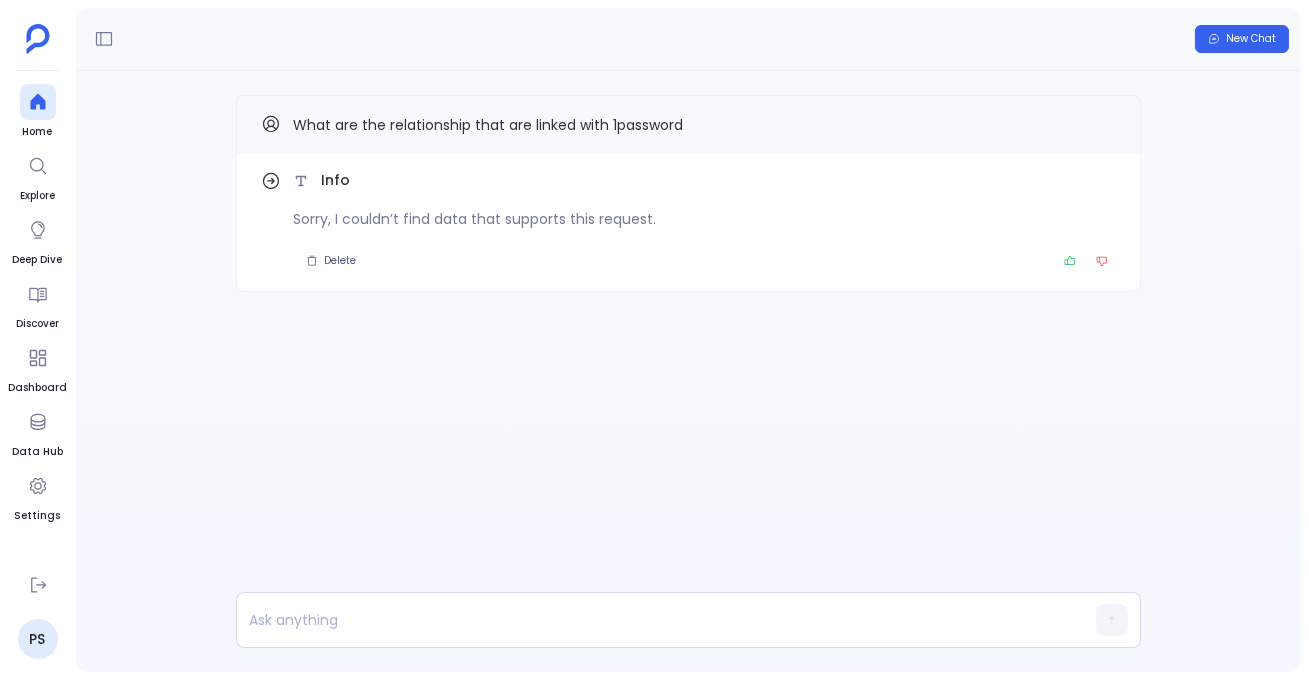 click on "What are the relationship that are linked with 1password" at bounding box center [488, 125] 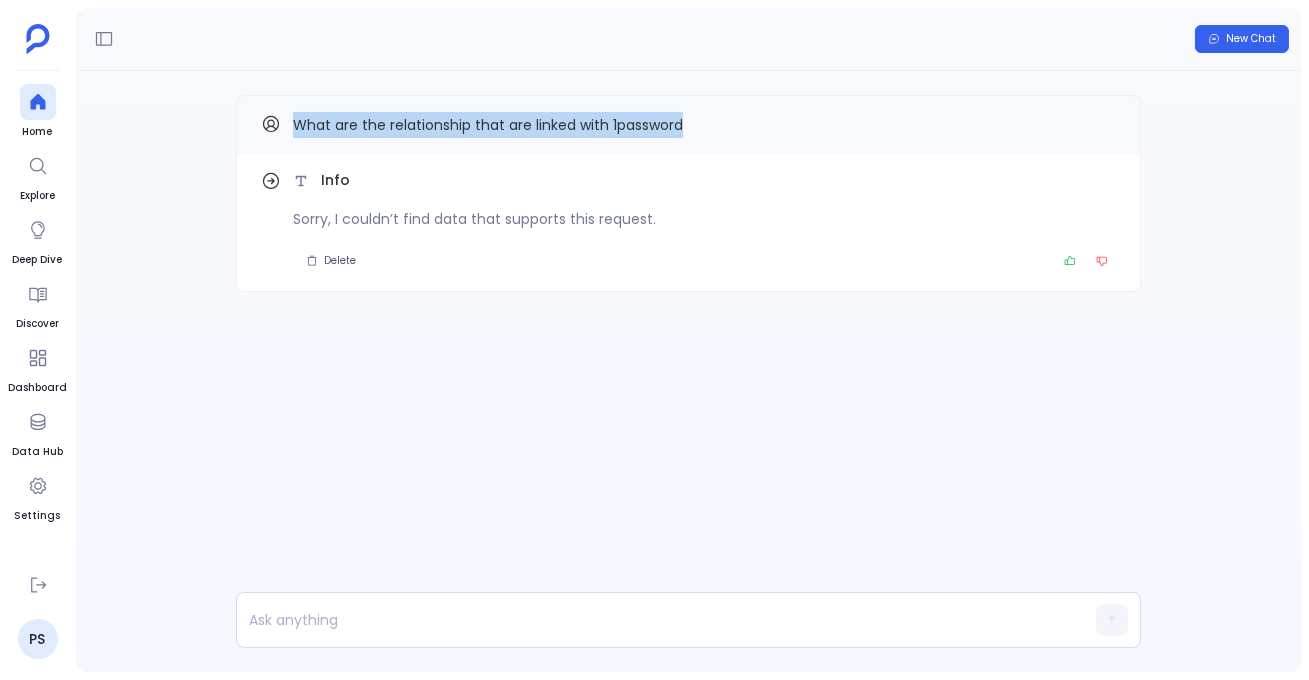 drag, startPoint x: 293, startPoint y: 128, endPoint x: 876, endPoint y: 128, distance: 583 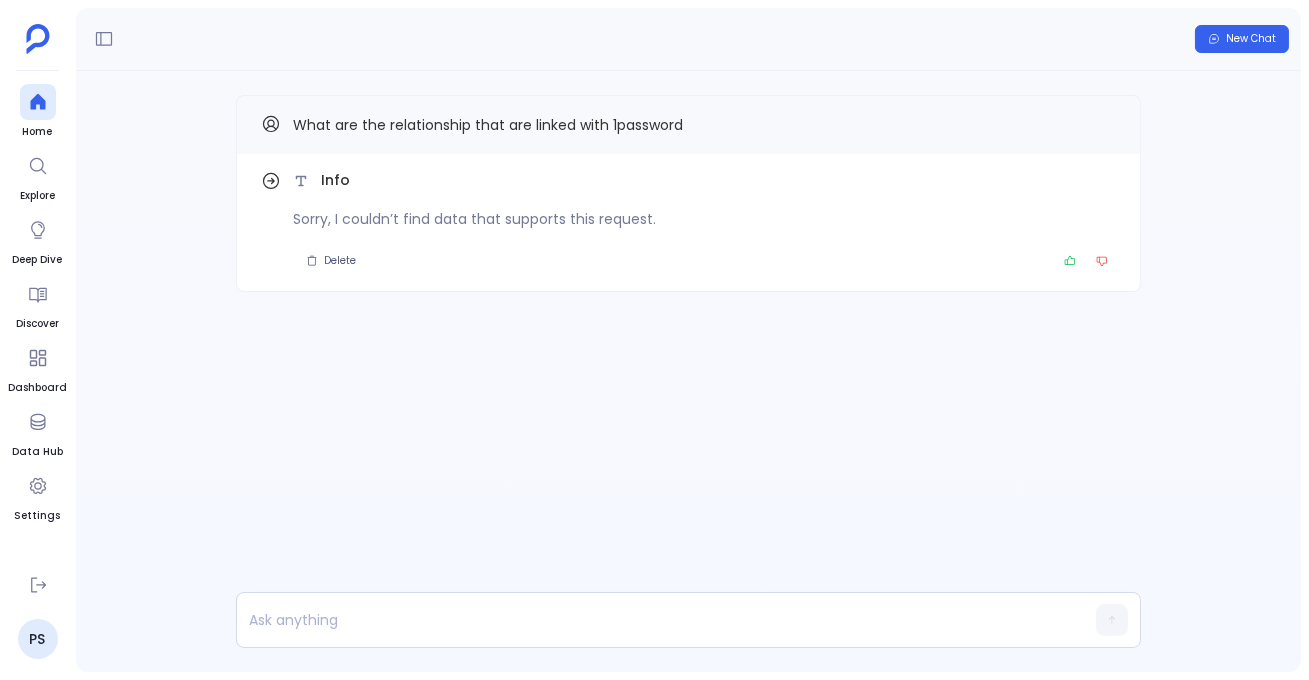 click on "Delete" at bounding box center (704, 261) 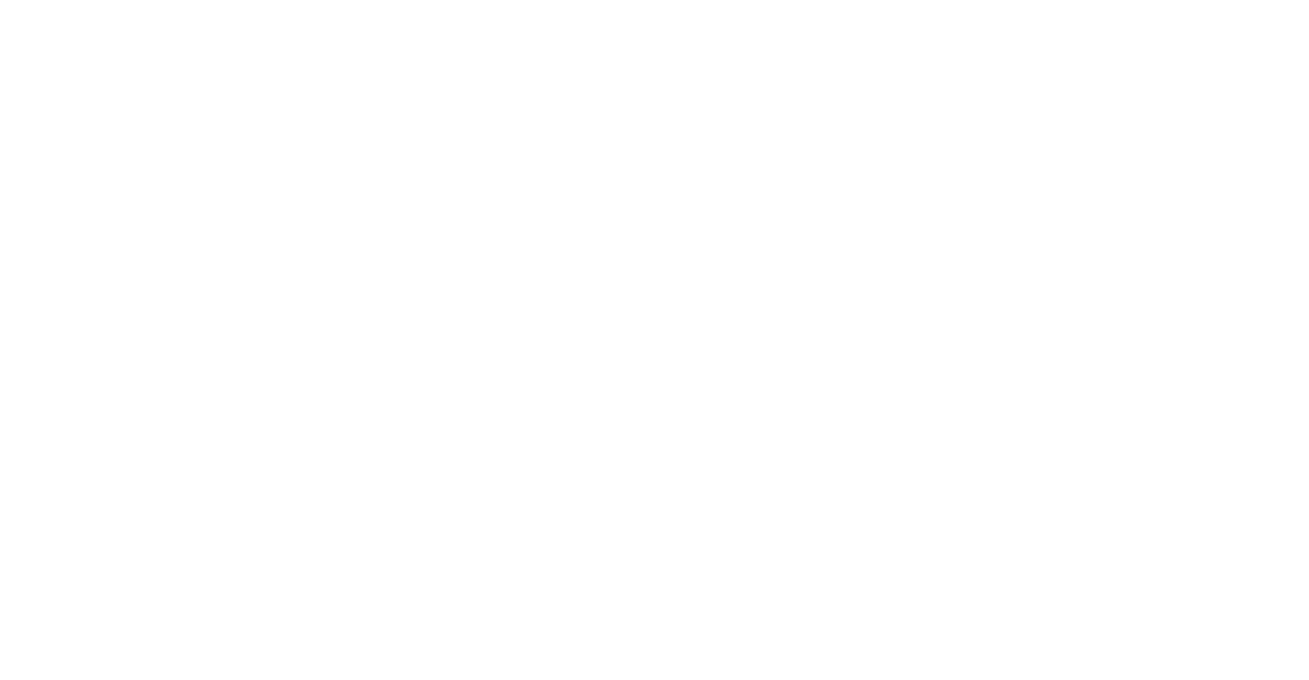 scroll, scrollTop: 0, scrollLeft: 0, axis: both 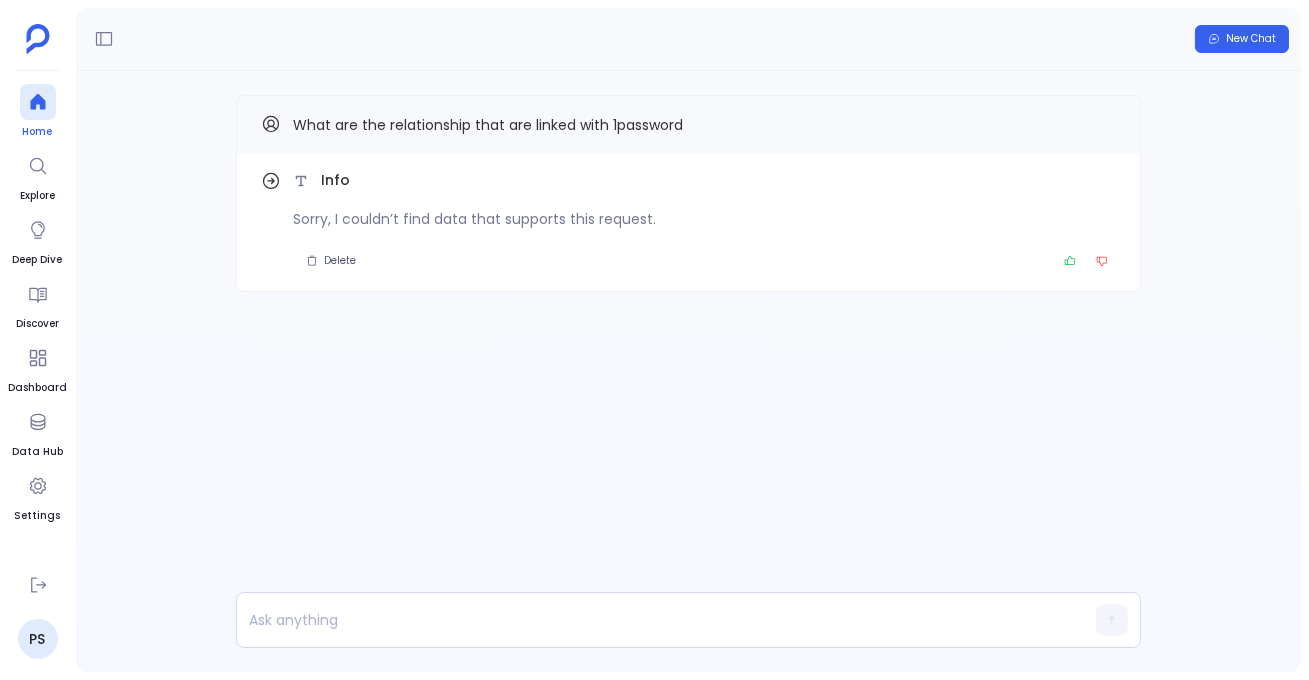 click at bounding box center [38, 102] 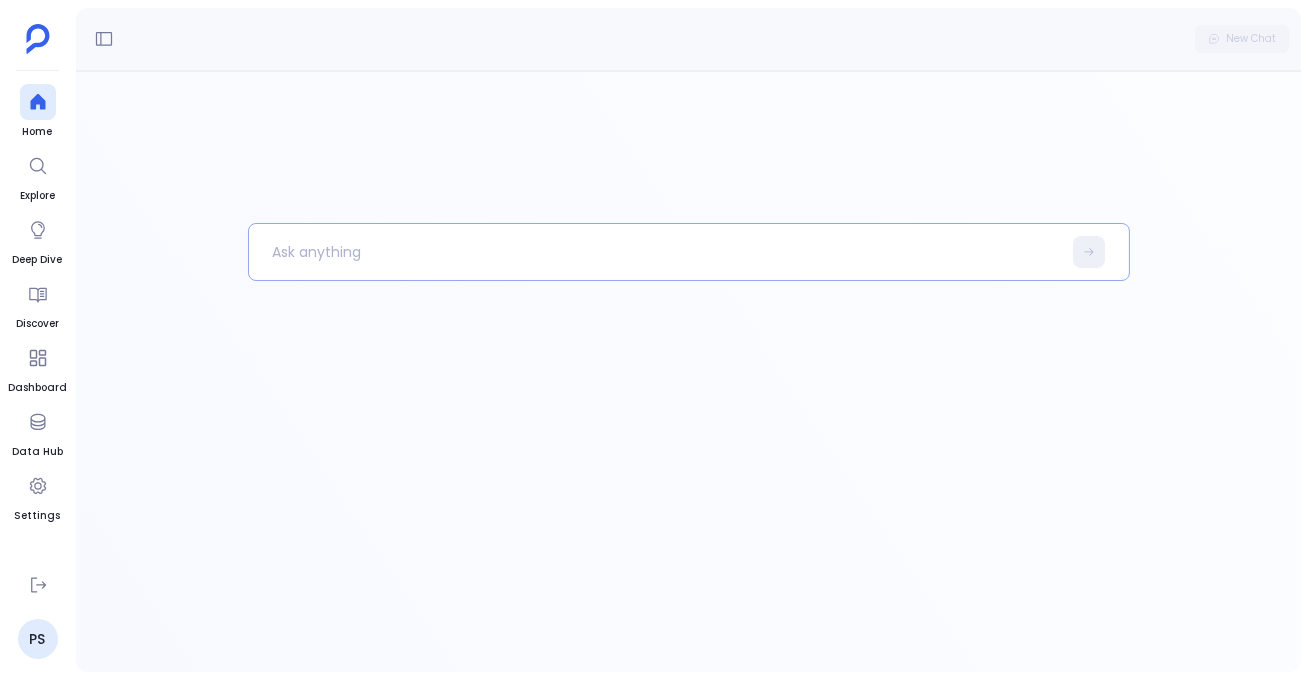 click at bounding box center [655, 252] 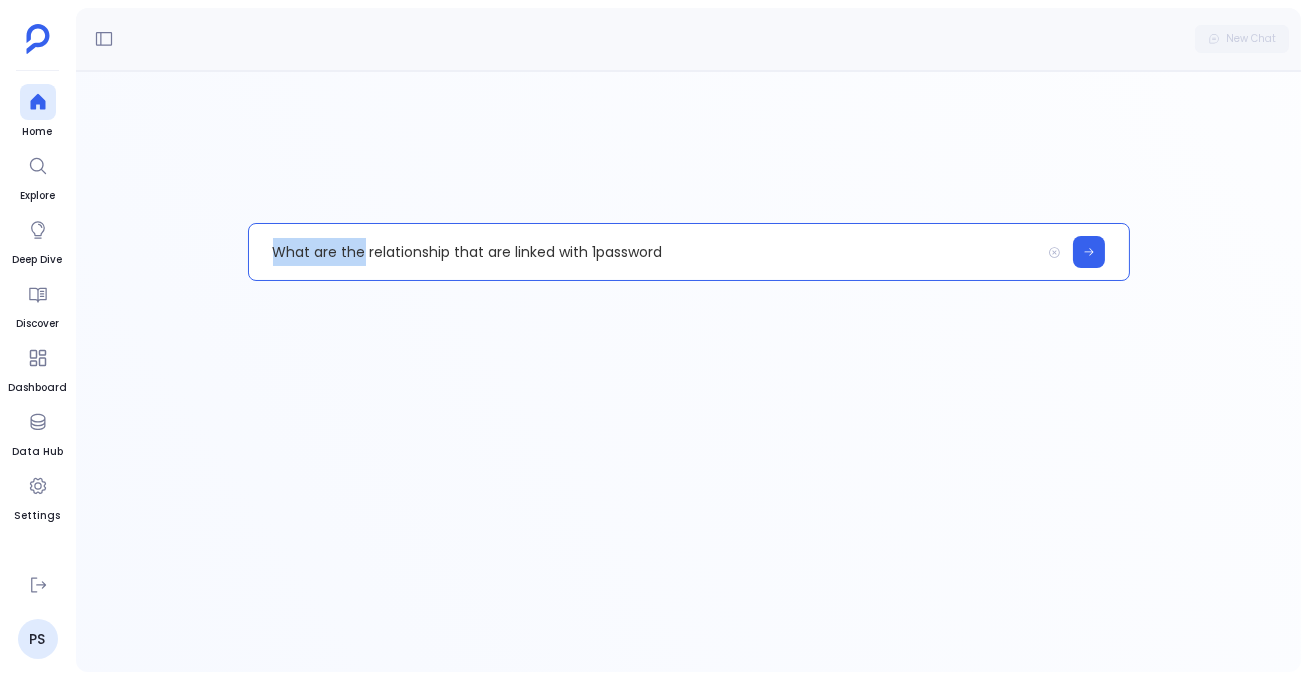 drag, startPoint x: 363, startPoint y: 252, endPoint x: 220, endPoint y: 252, distance: 143 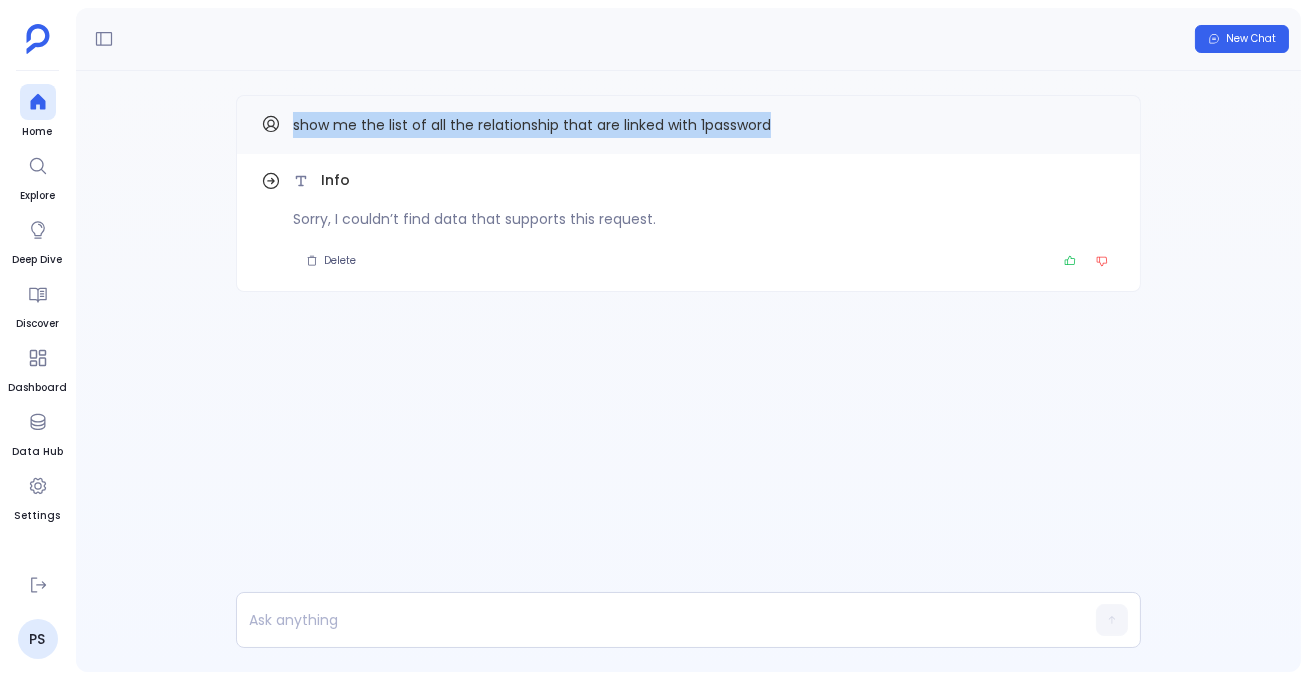 drag, startPoint x: 296, startPoint y: 127, endPoint x: 784, endPoint y: 125, distance: 488.0041 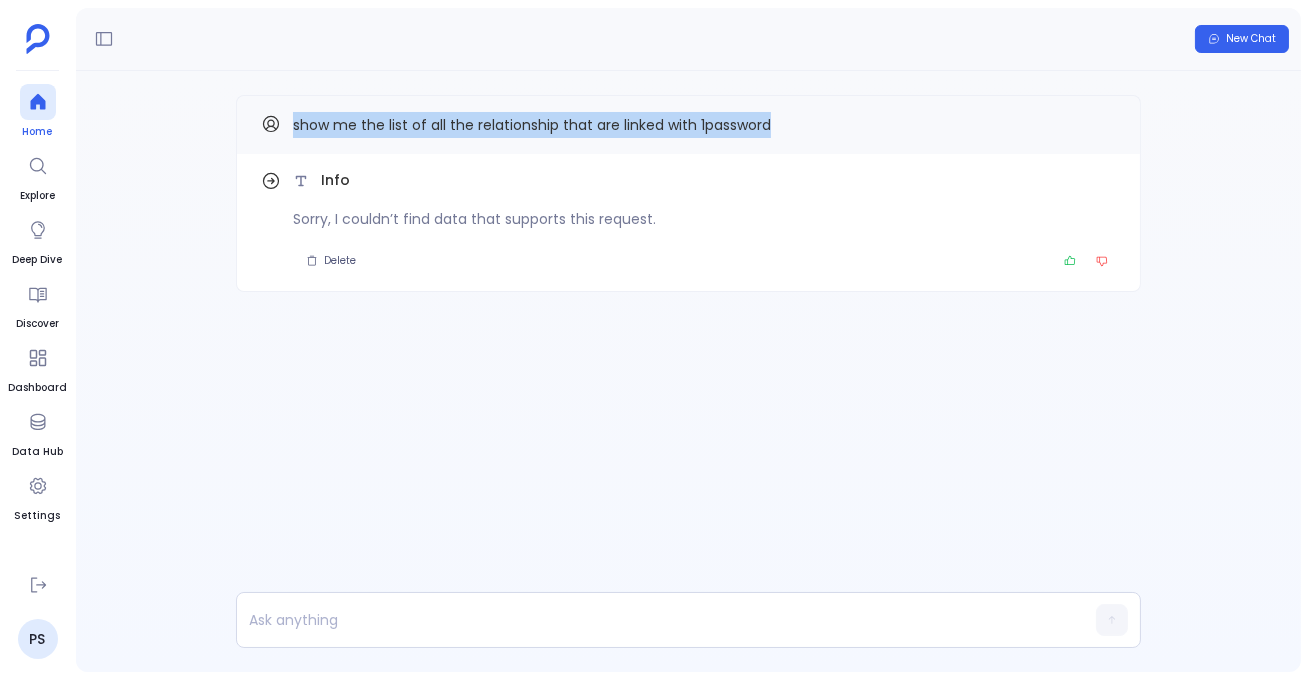 click at bounding box center (38, 102) 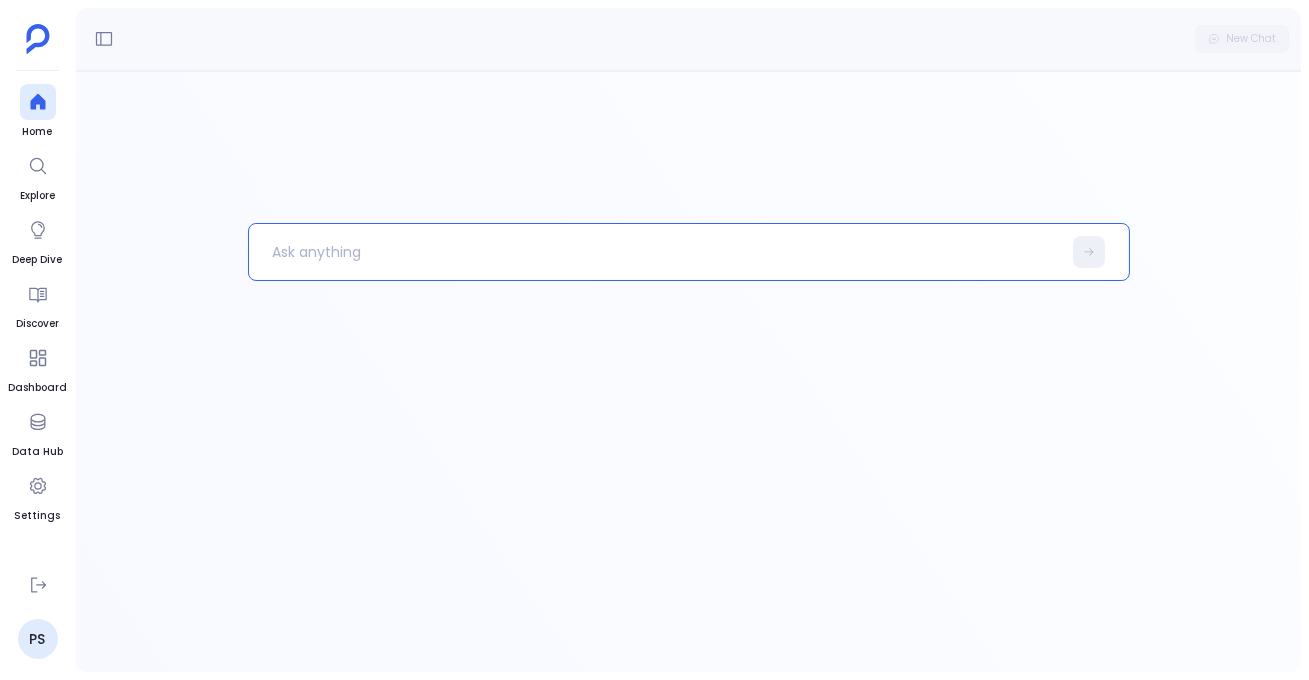 click at bounding box center (655, 252) 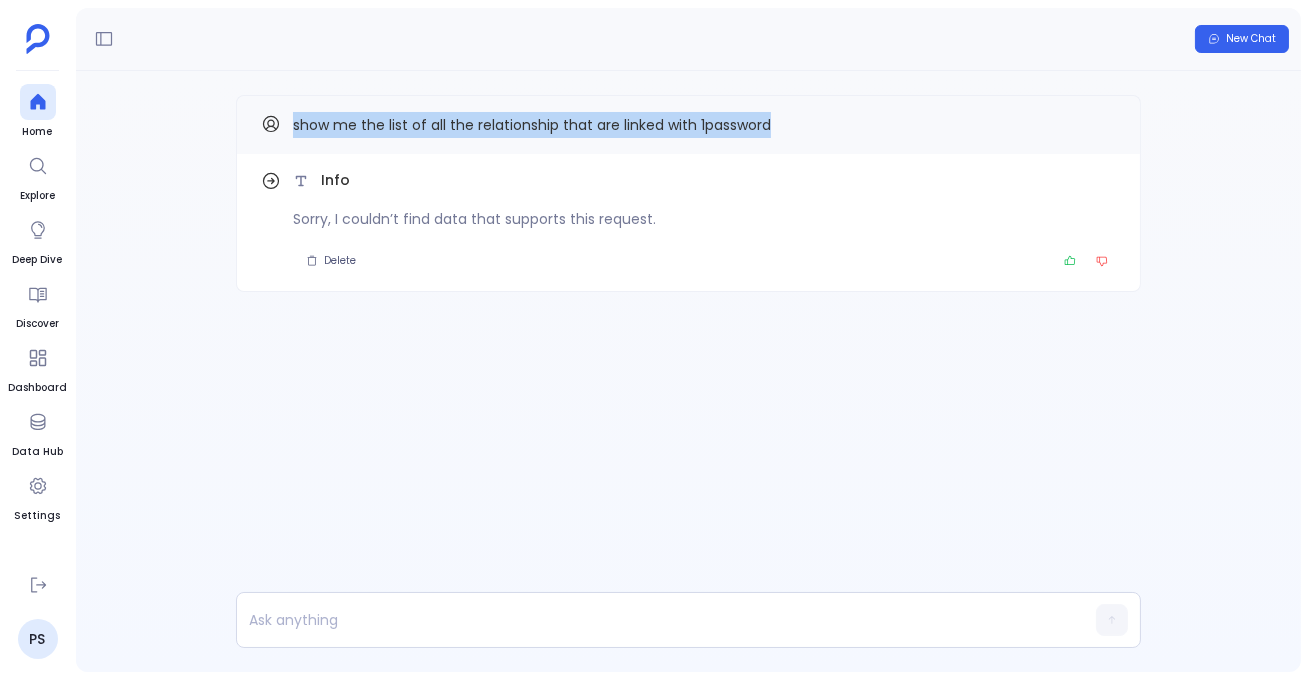drag, startPoint x: 290, startPoint y: 121, endPoint x: 752, endPoint y: 150, distance: 462.90927 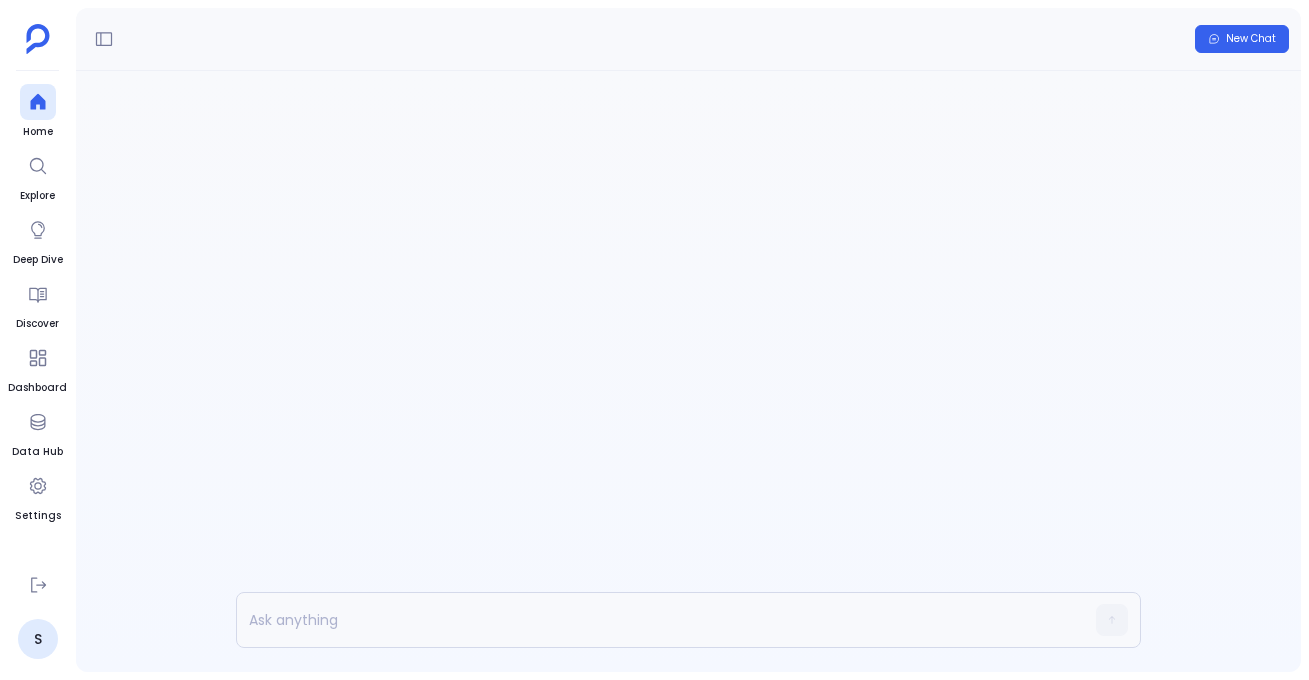 scroll, scrollTop: 0, scrollLeft: 0, axis: both 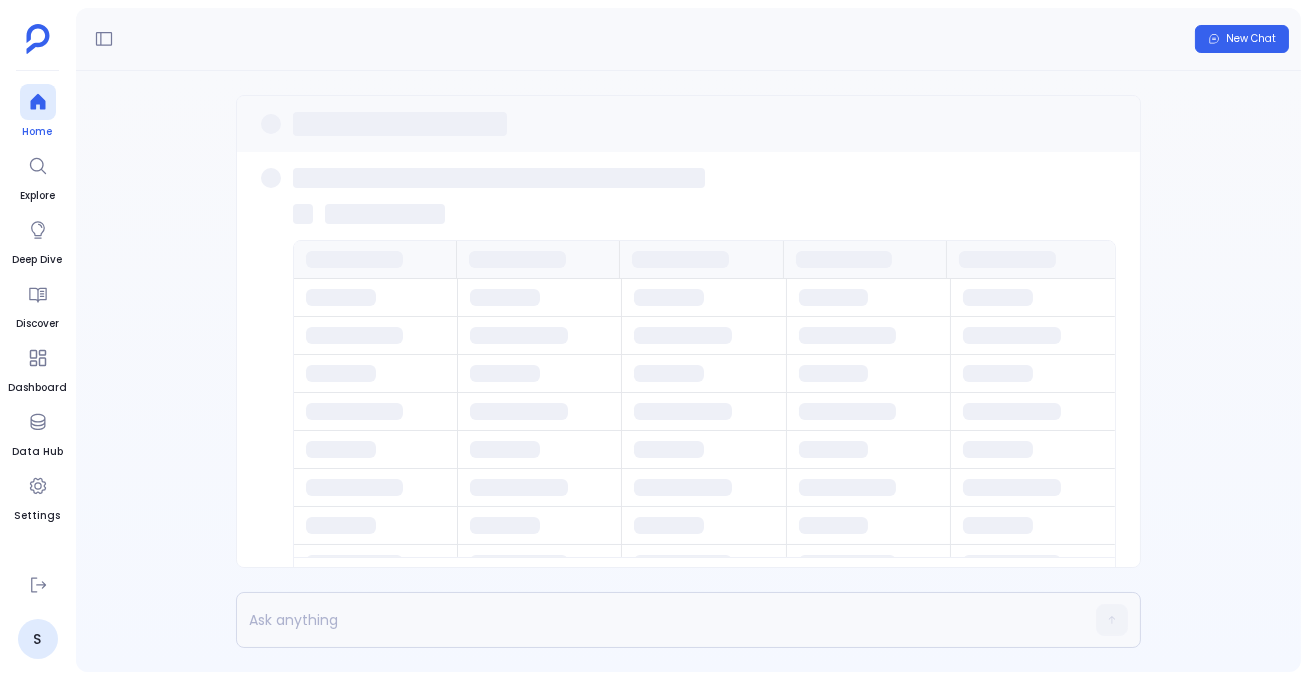click on "Home" at bounding box center [38, 112] 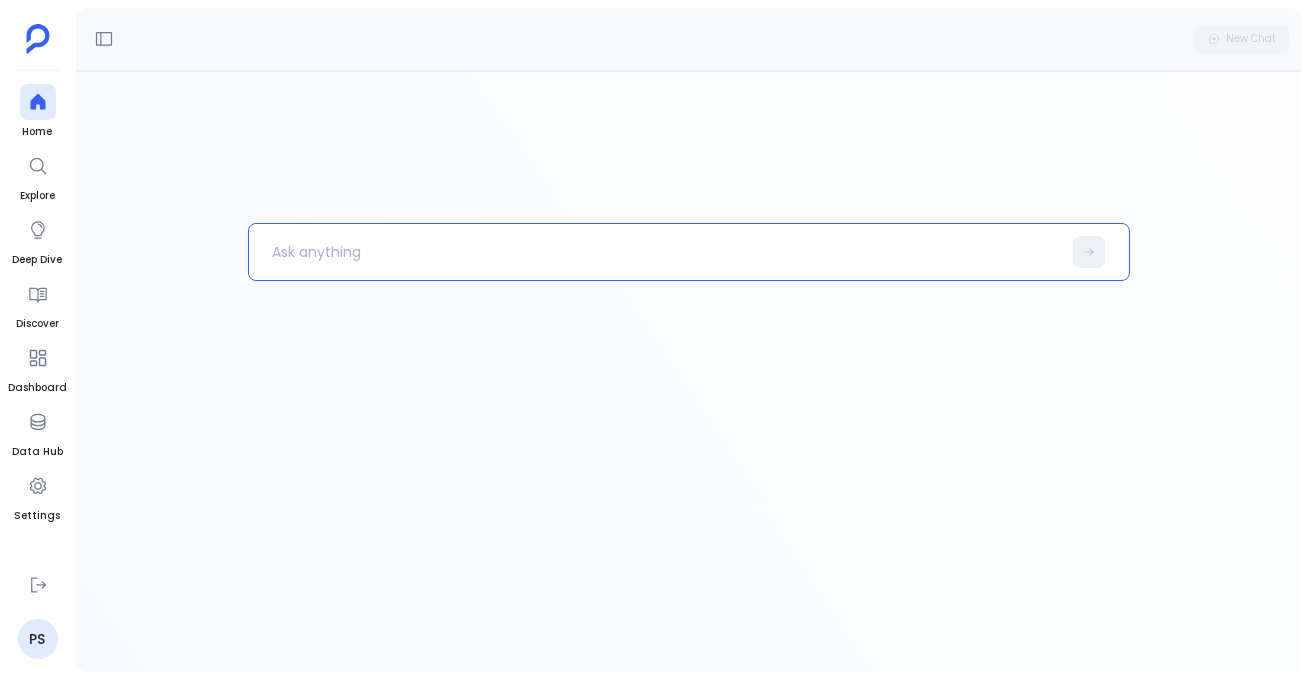 click at bounding box center [655, 252] 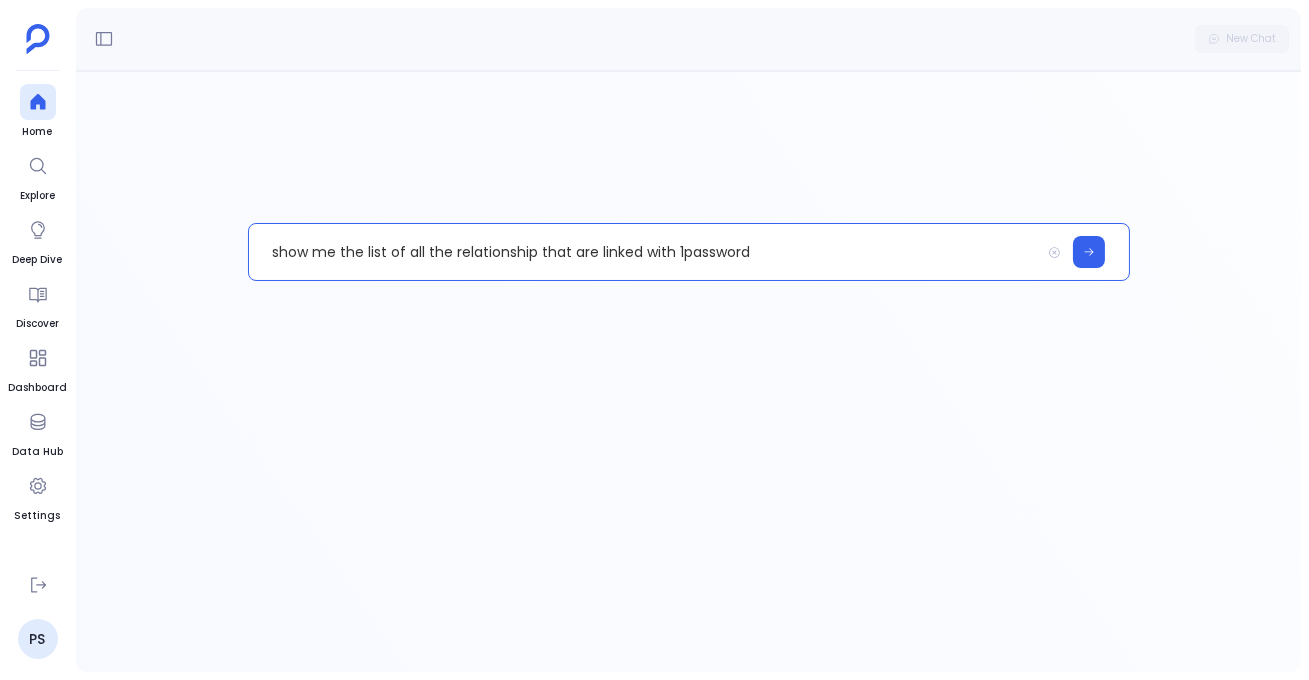 type 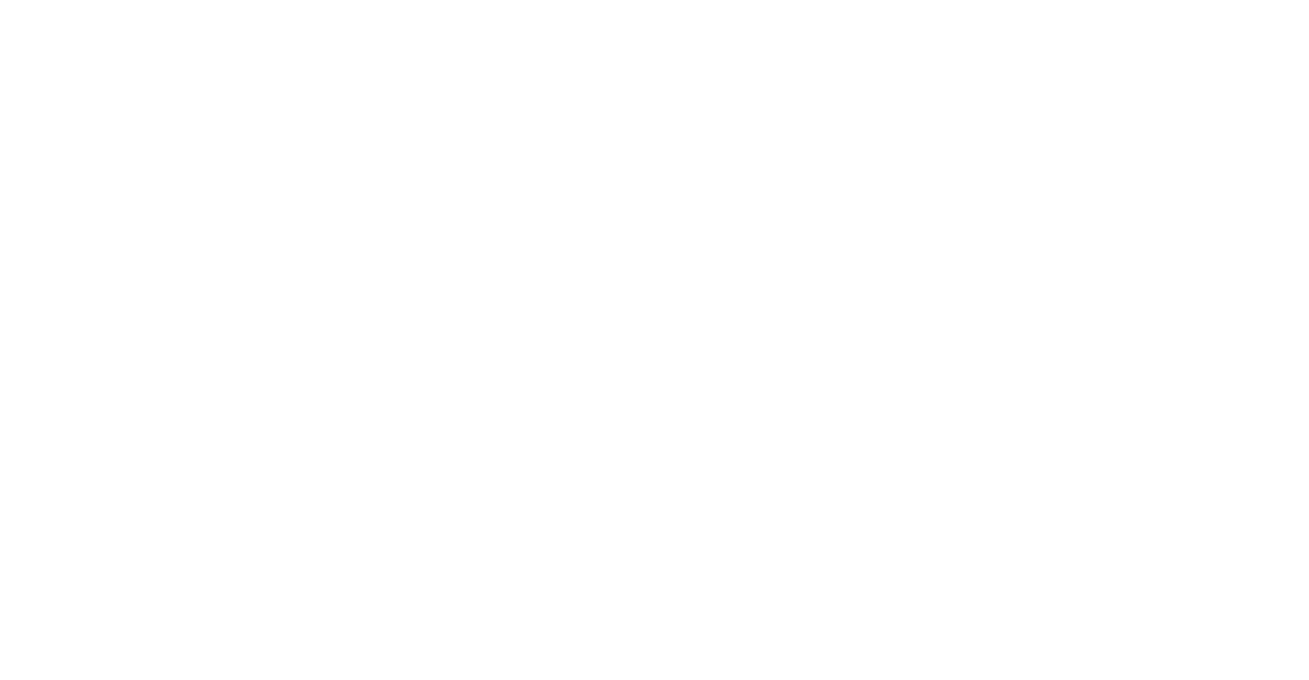 scroll, scrollTop: 0, scrollLeft: 0, axis: both 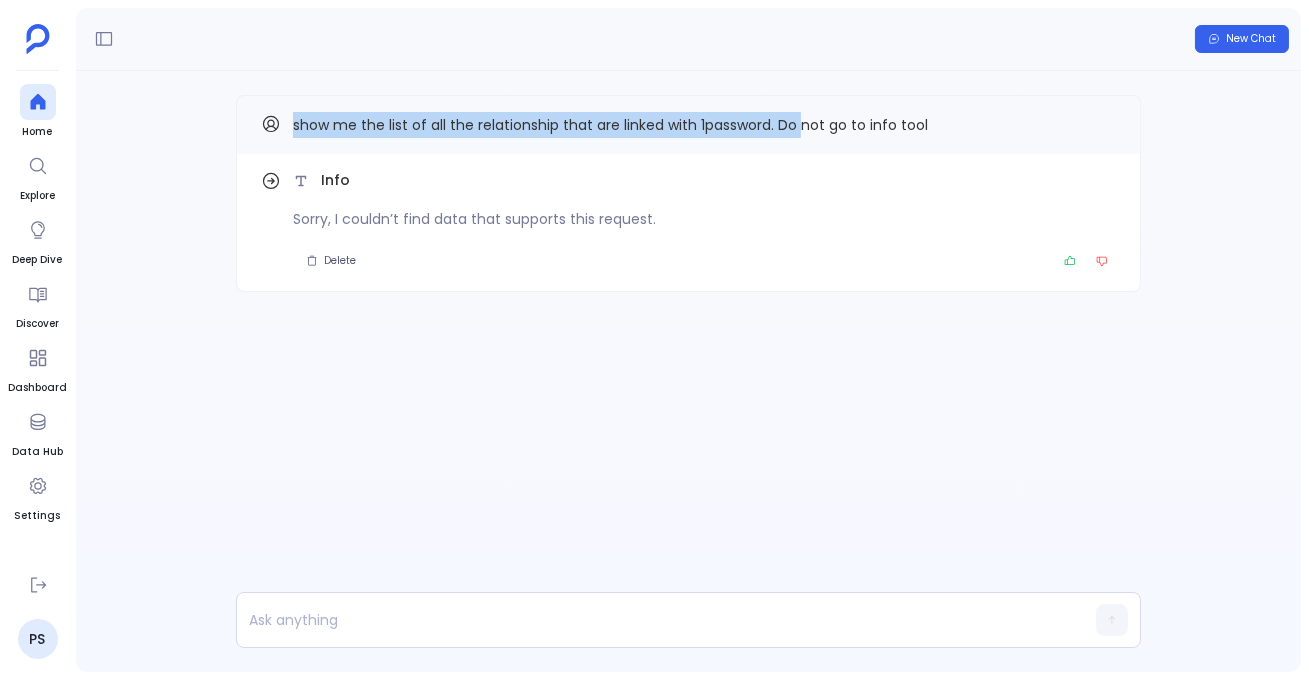 drag, startPoint x: 290, startPoint y: 135, endPoint x: 803, endPoint y: 125, distance: 513.0975 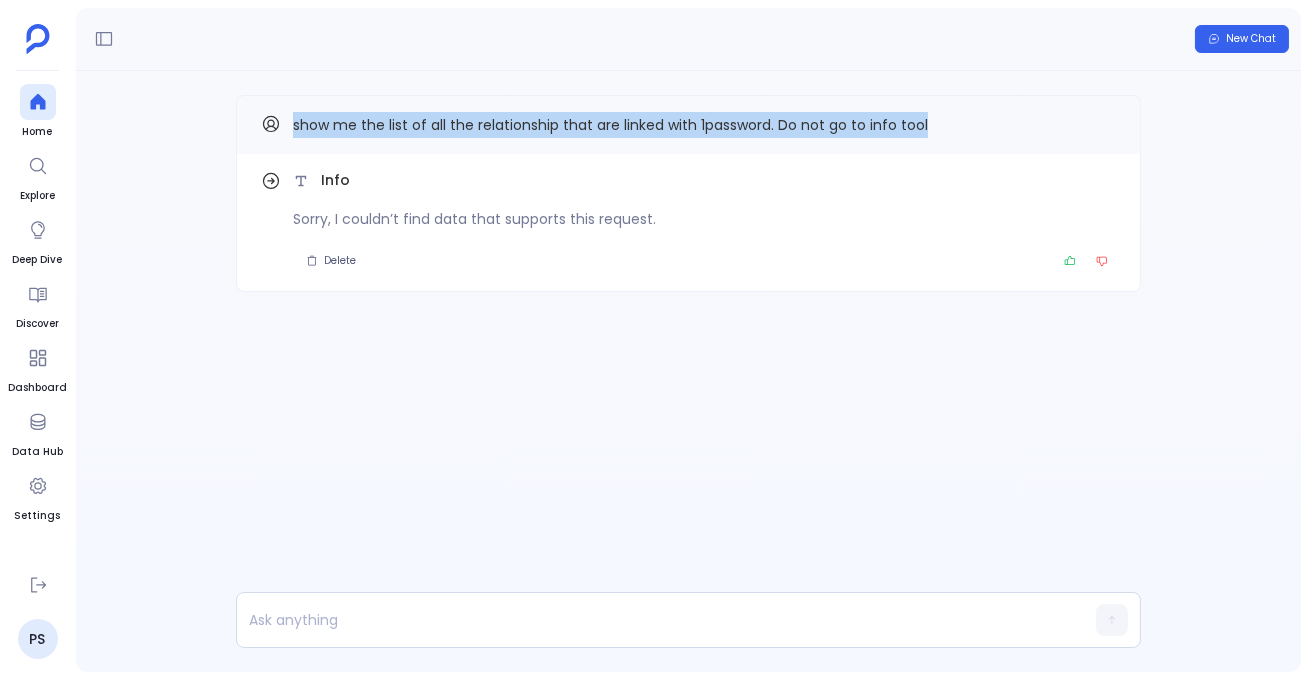 click on "show me the list of all the relationship that are linked with 1password. Do not go to info tool" at bounding box center (610, 125) 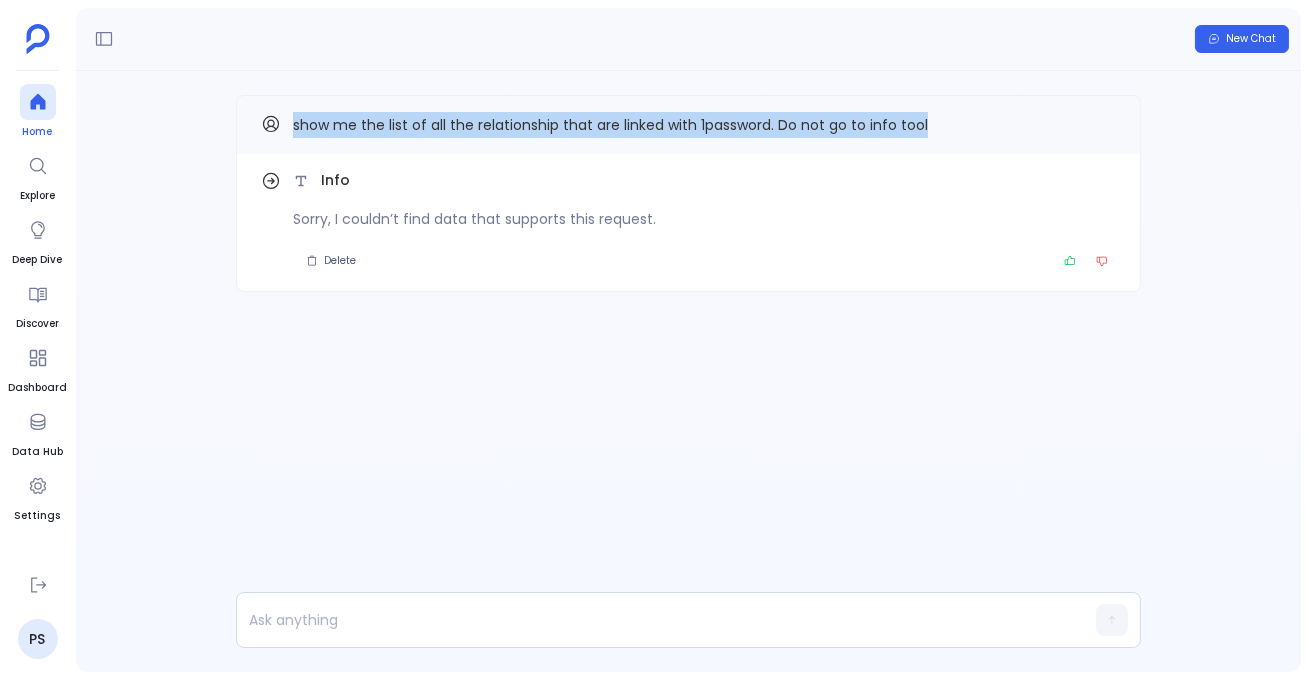 click at bounding box center (38, 102) 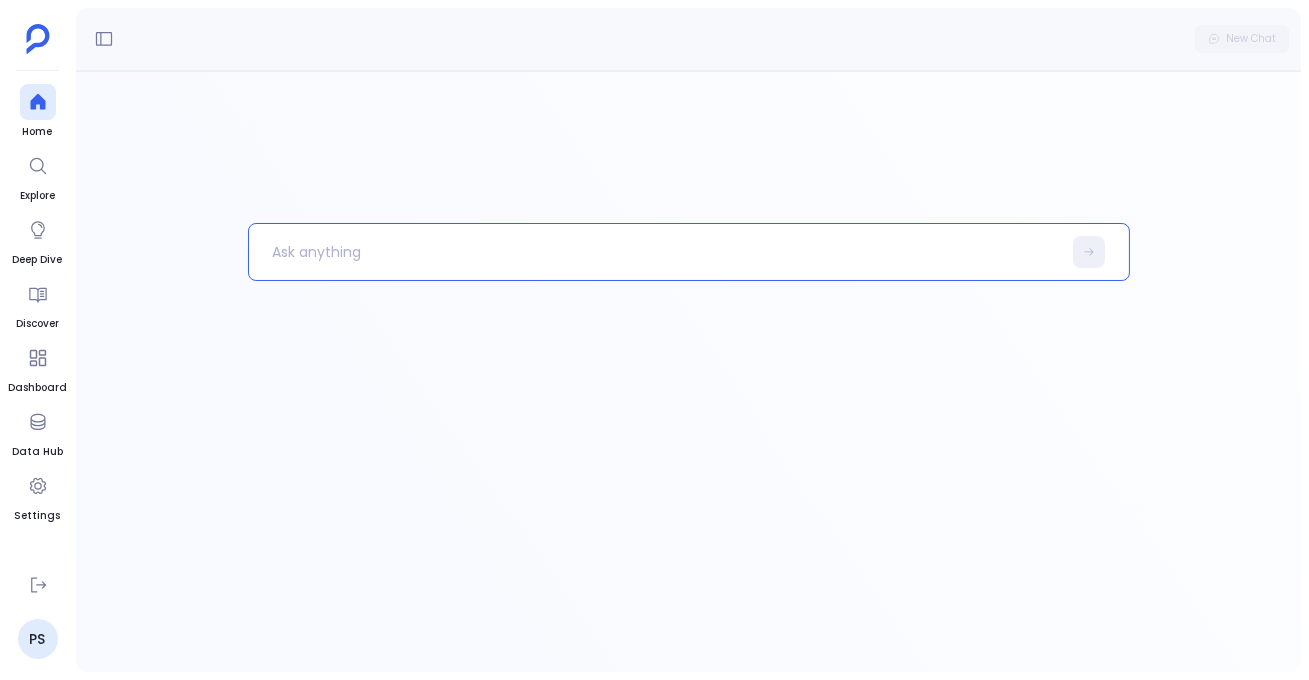 click at bounding box center [655, 252] 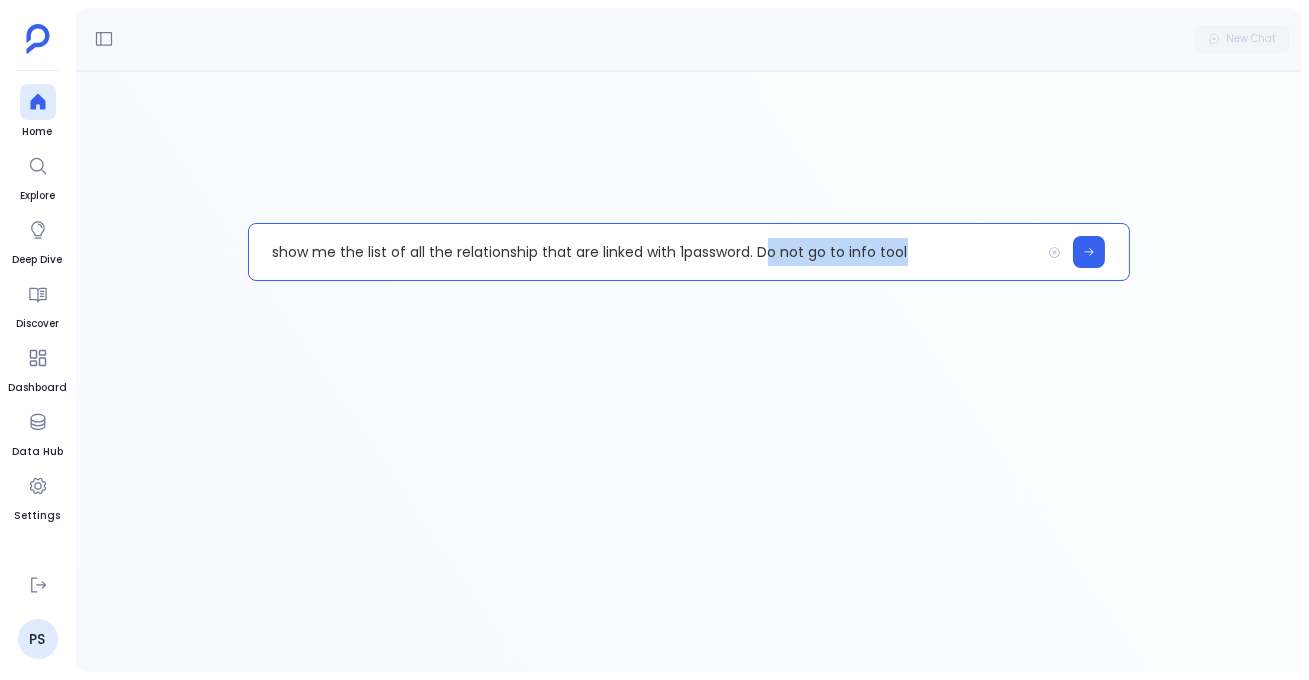 click on "show me the list of all the relationship that are linked with 1password. Do not go to info tool" at bounding box center (644, 252) 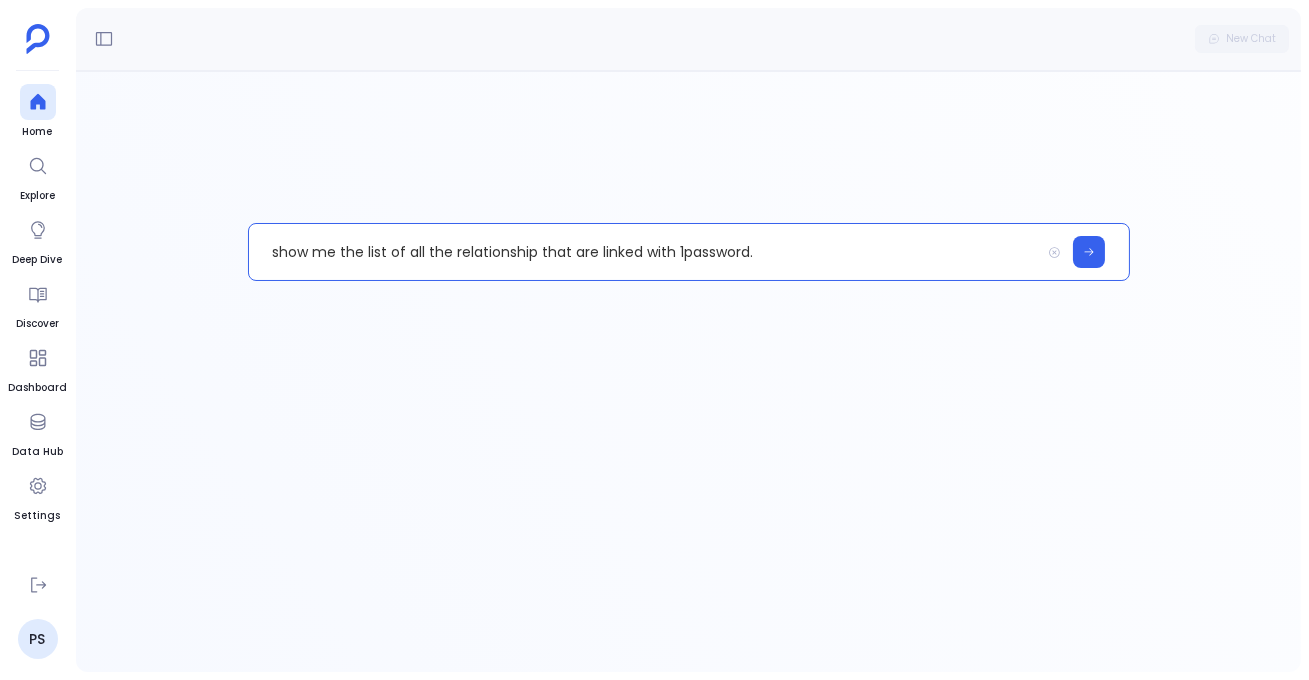 click on "show me the list of all the relationship that are linked with 1password." at bounding box center [644, 252] 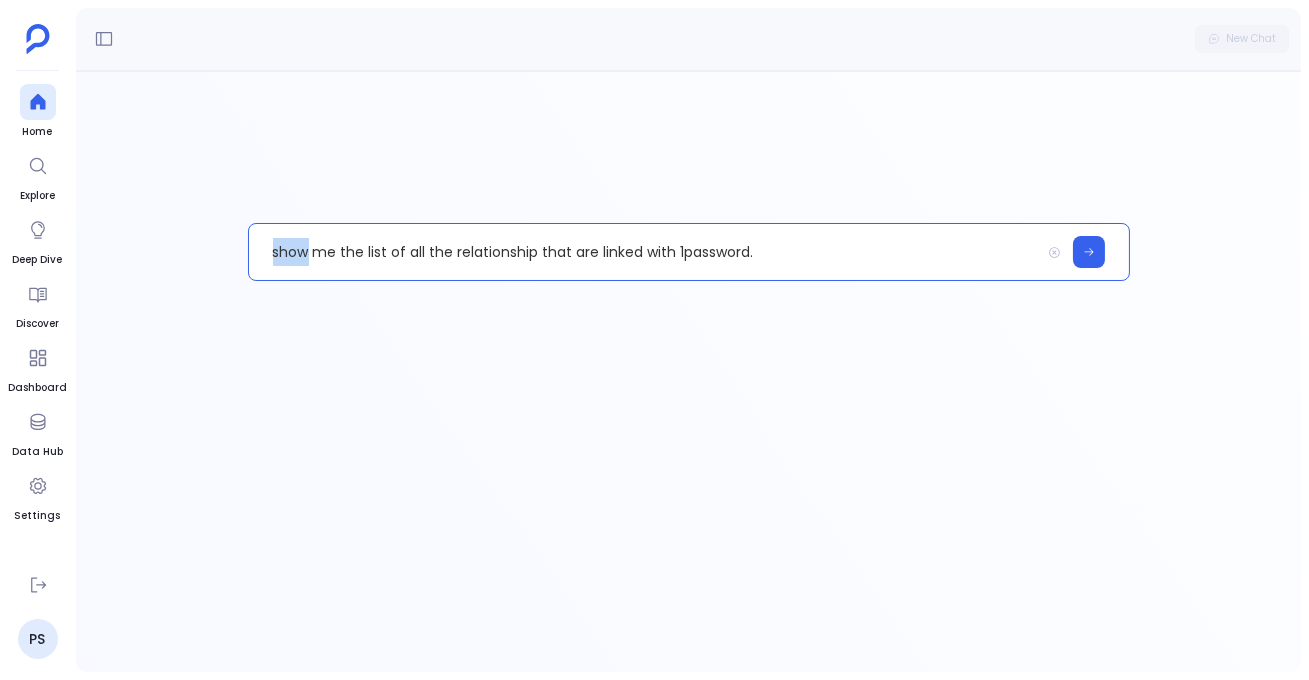click on "show me the list of all the relationship that are linked with 1password." at bounding box center (644, 252) 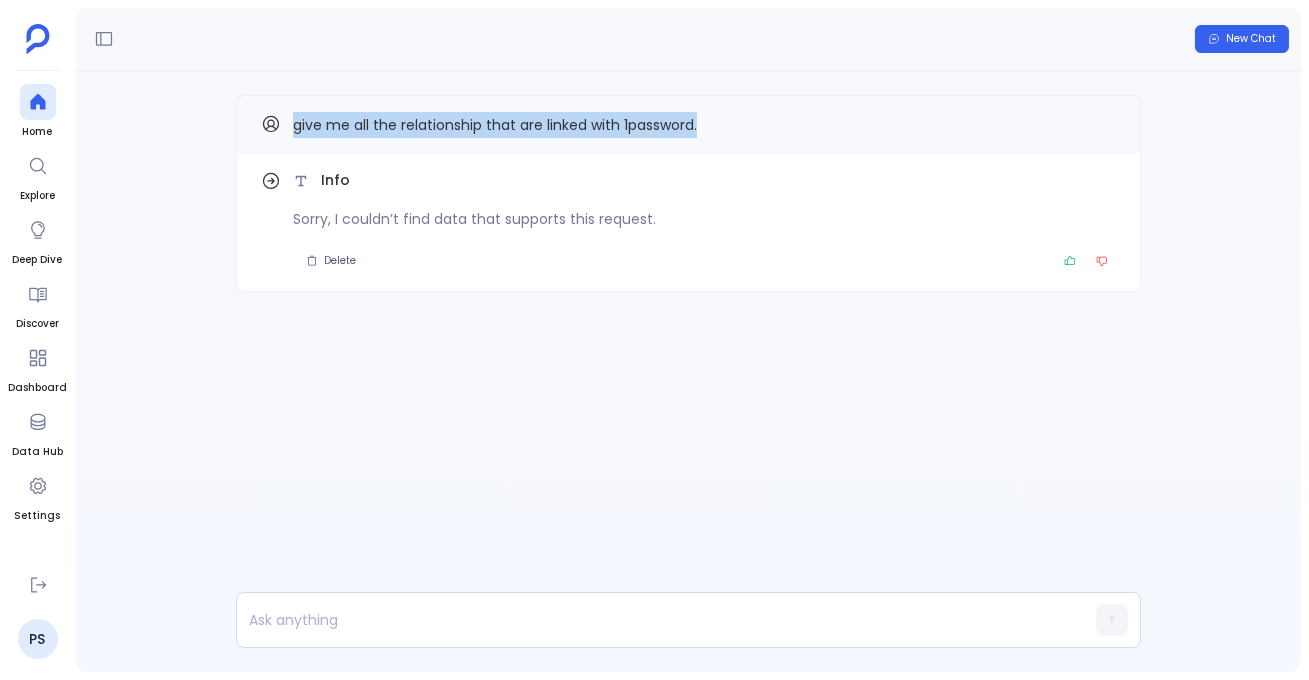 drag, startPoint x: 292, startPoint y: 121, endPoint x: 954, endPoint y: 121, distance: 662 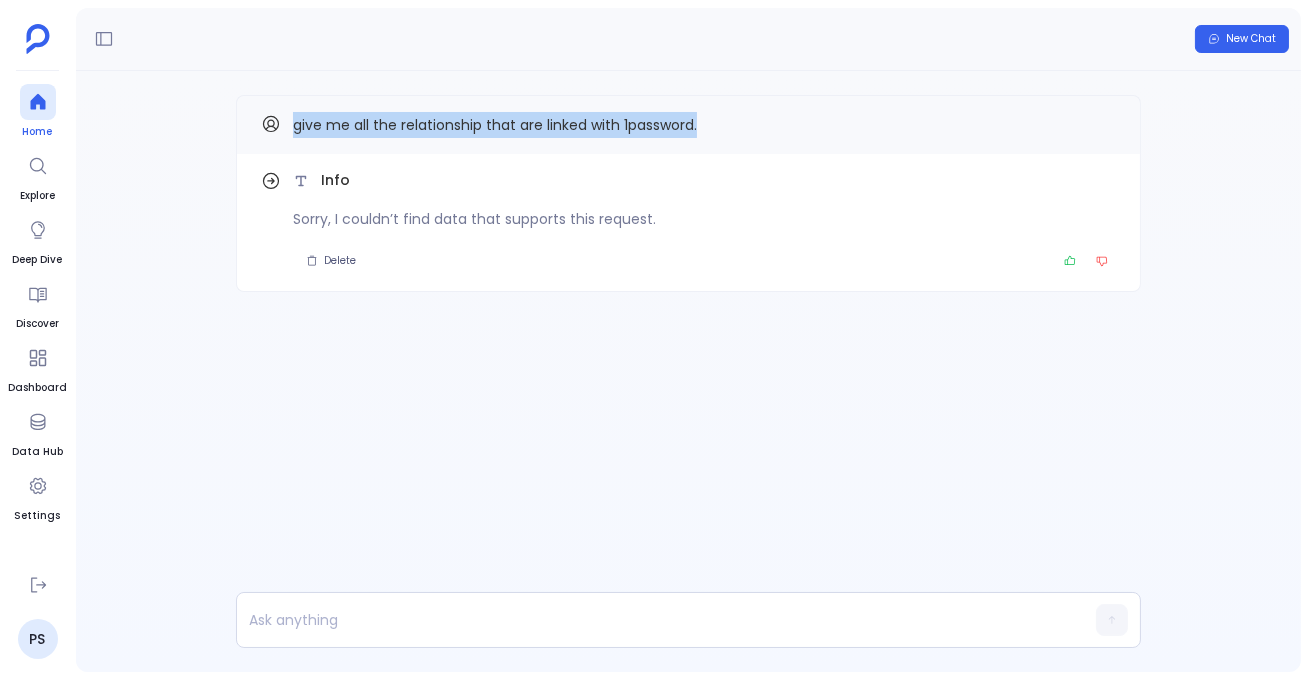 click 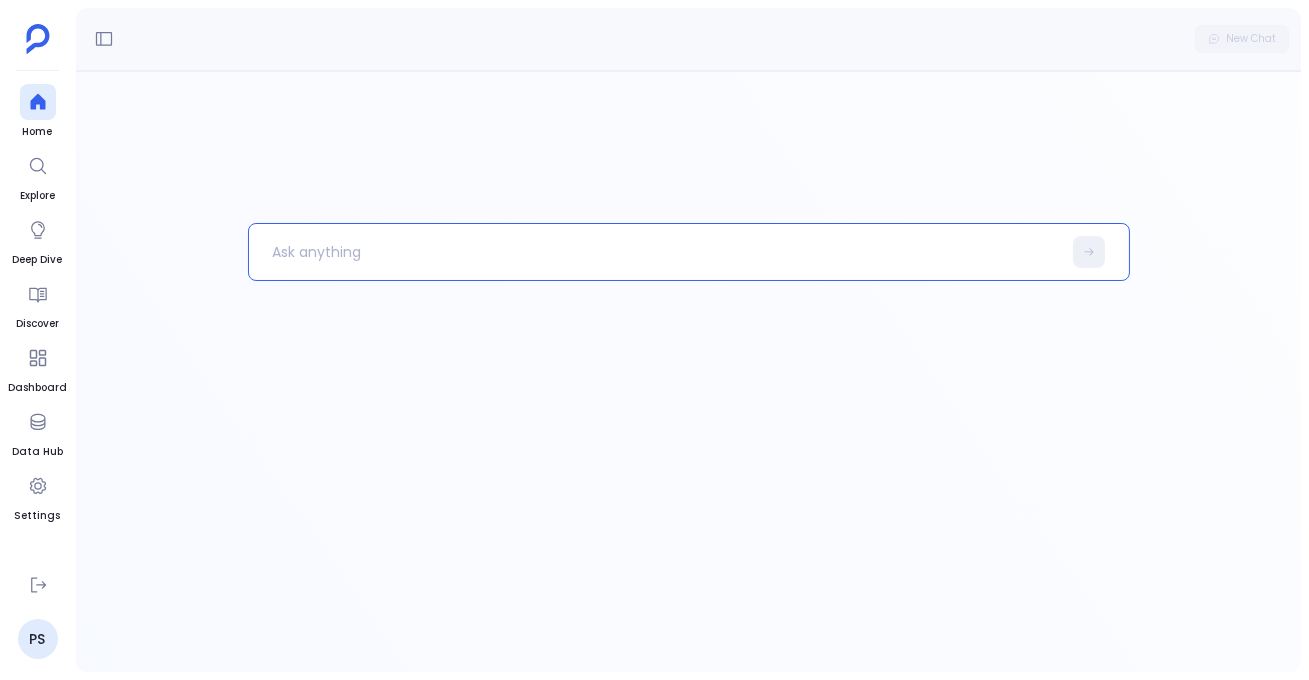 click at bounding box center (655, 252) 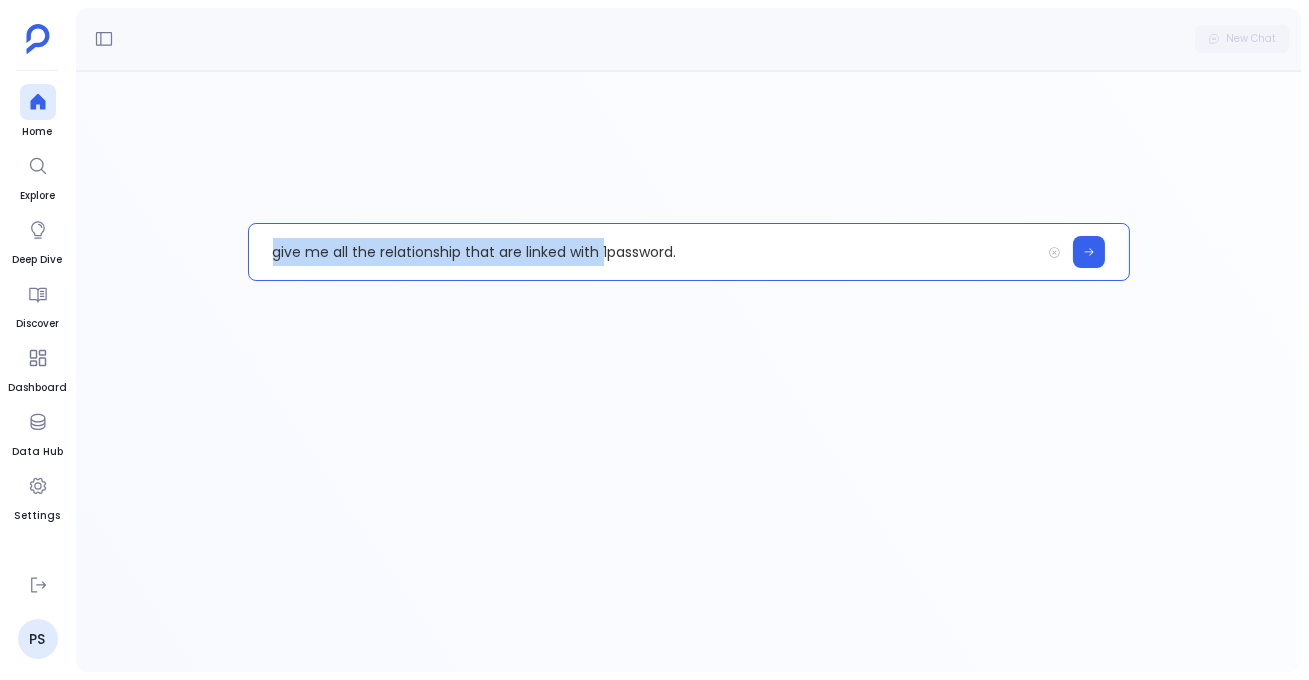 drag, startPoint x: 601, startPoint y: 255, endPoint x: 163, endPoint y: 248, distance: 438.05594 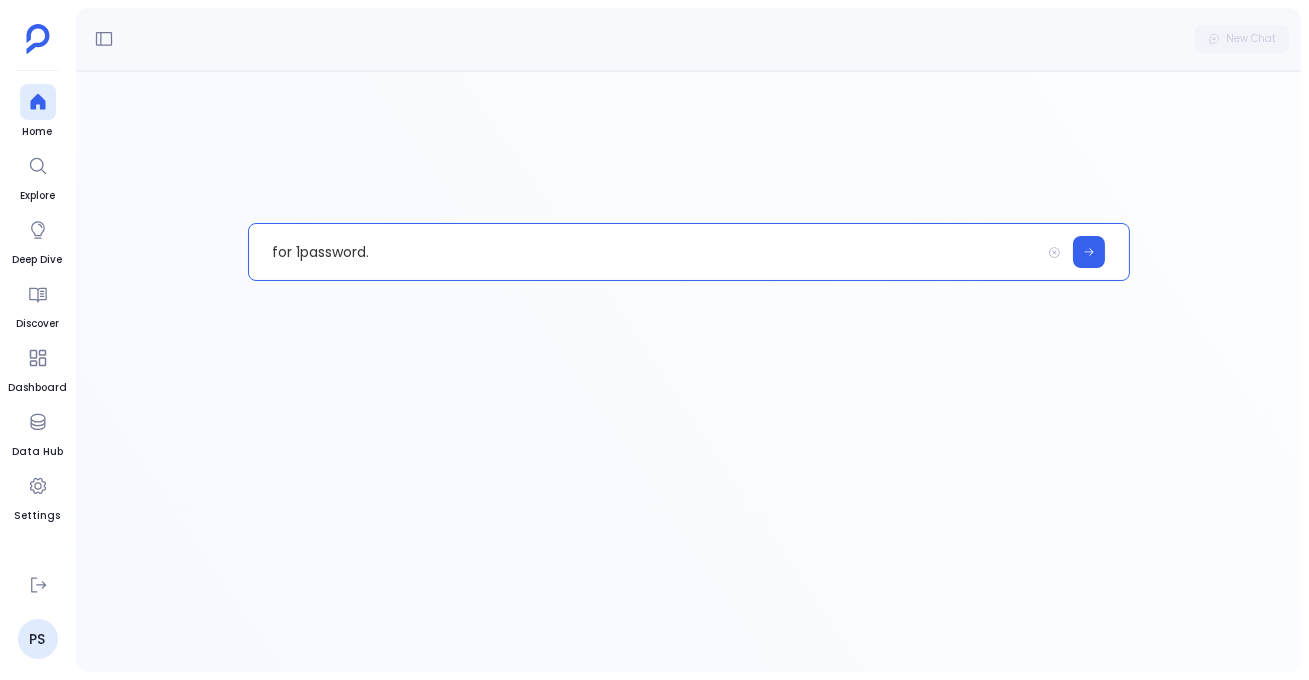 click on "for 1password." at bounding box center [644, 252] 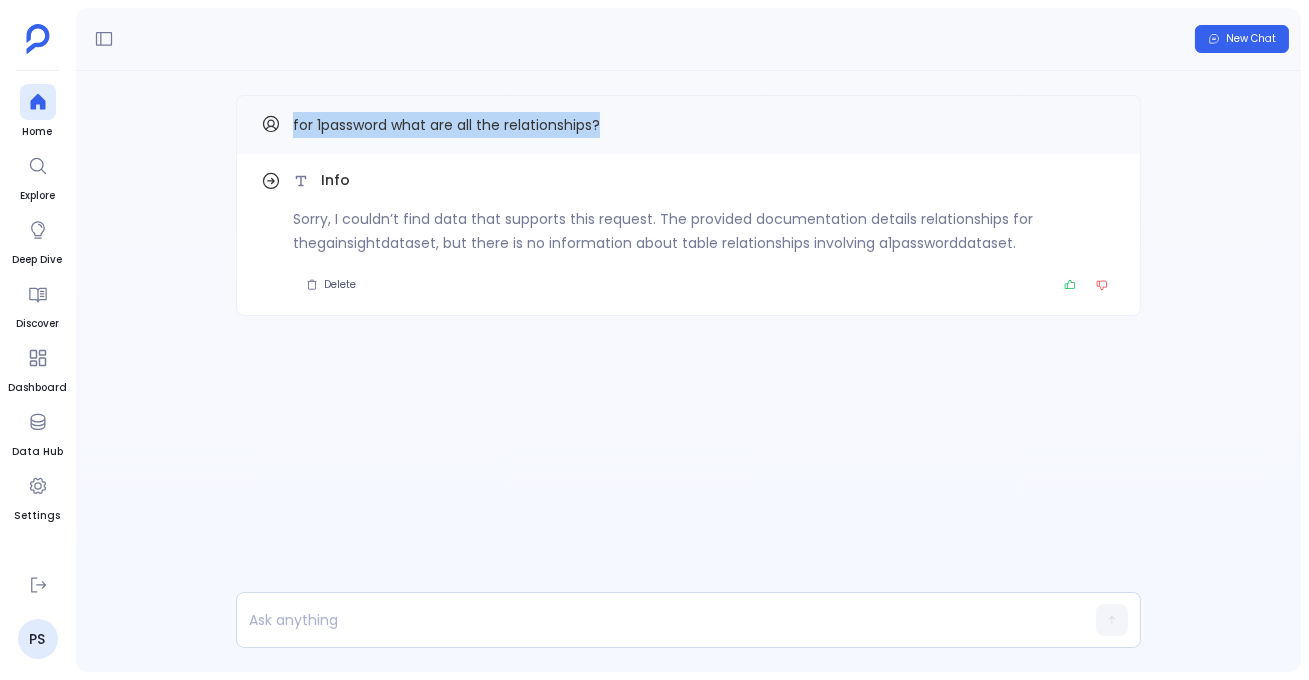 drag, startPoint x: 290, startPoint y: 125, endPoint x: 830, endPoint y: 126, distance: 540.0009 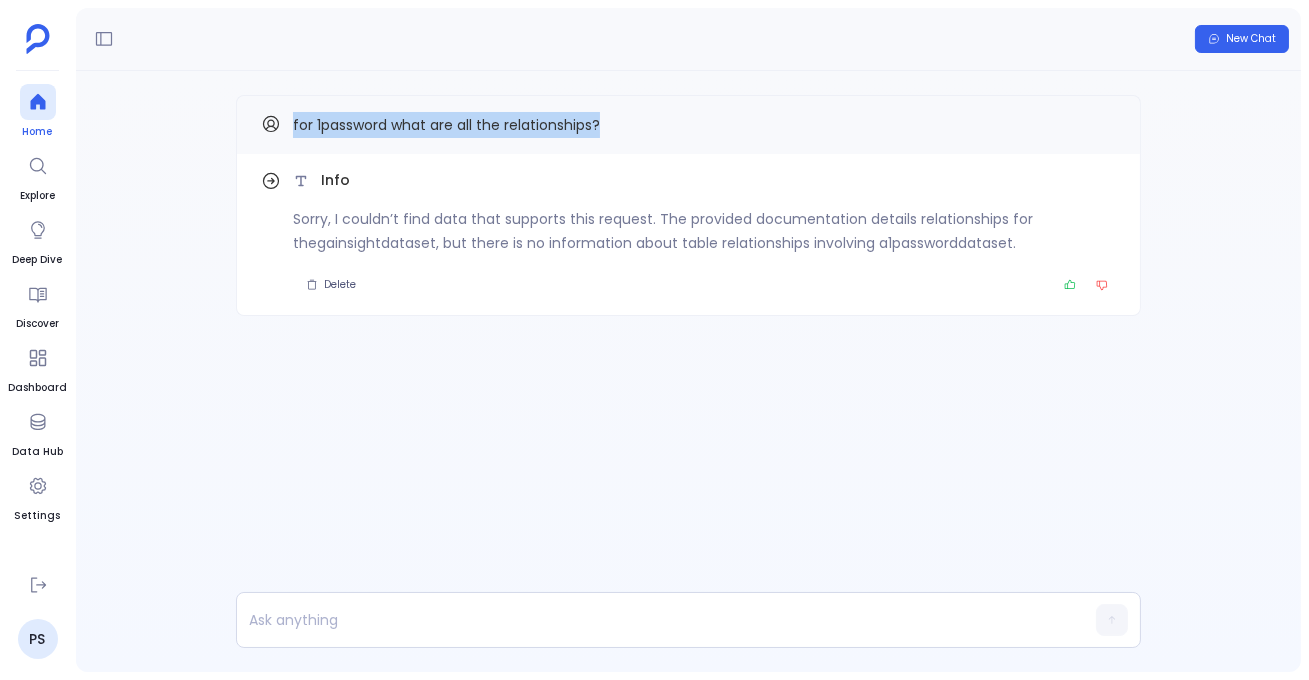 click 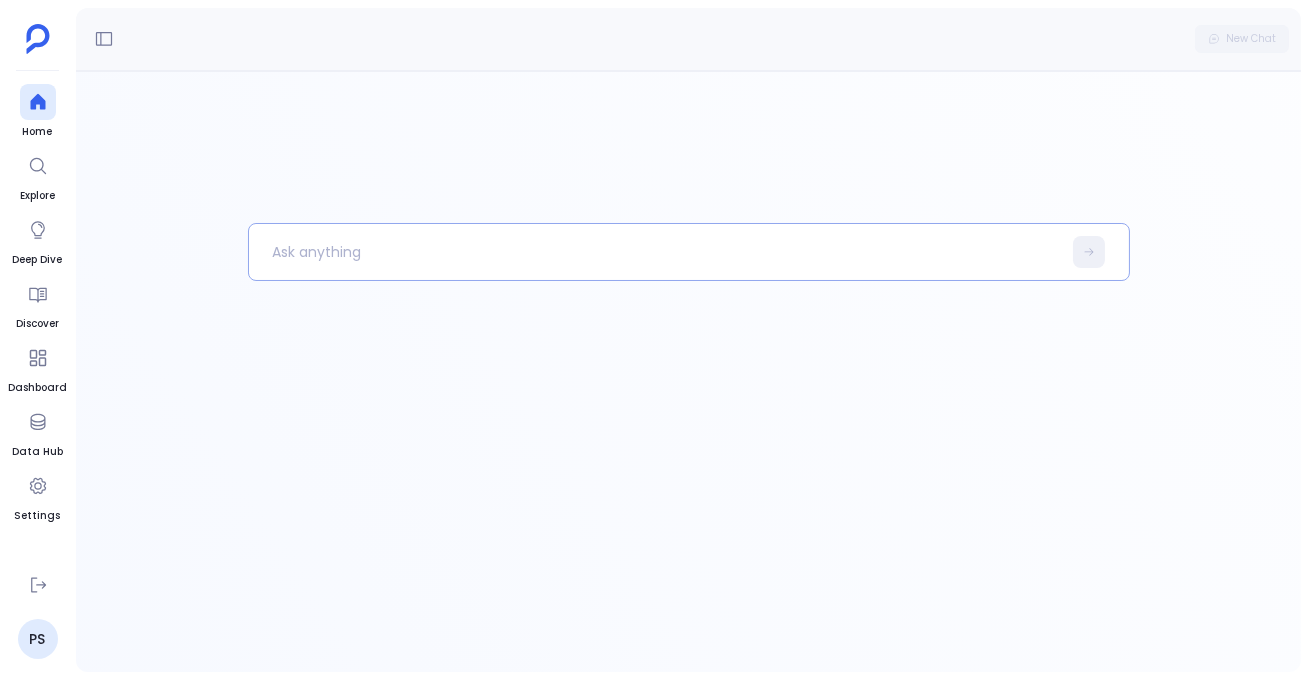 click at bounding box center [655, 252] 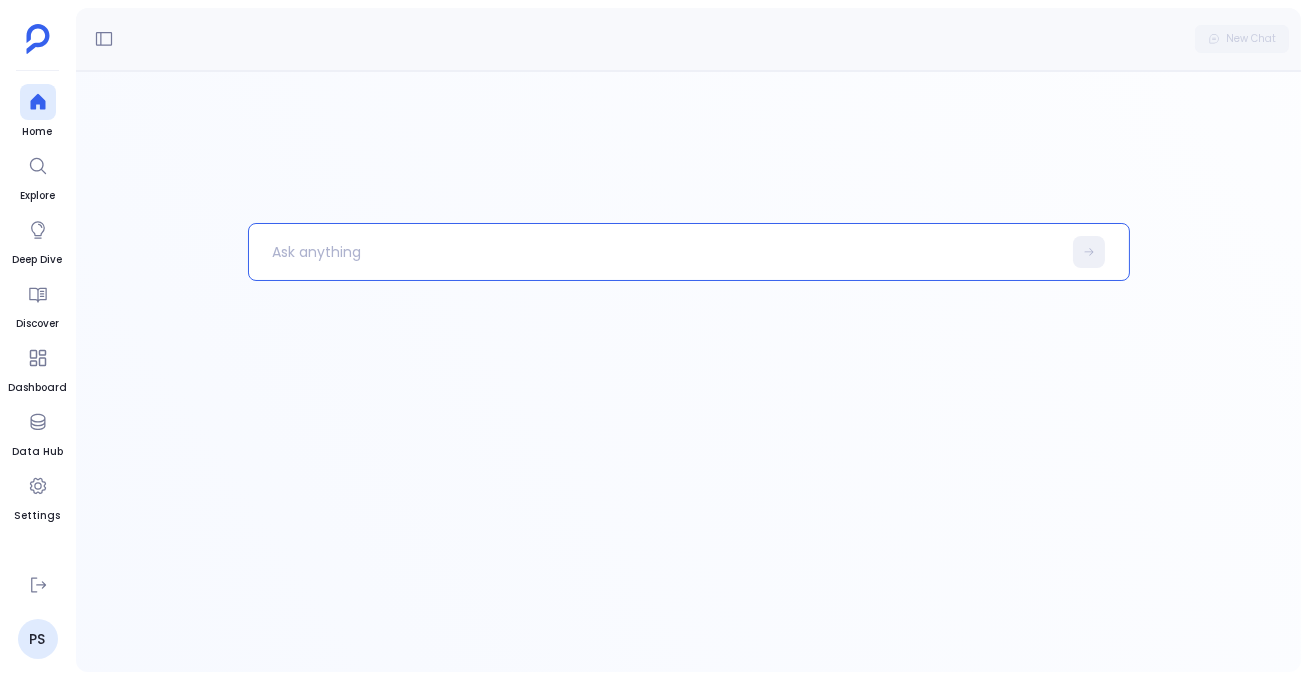 paste 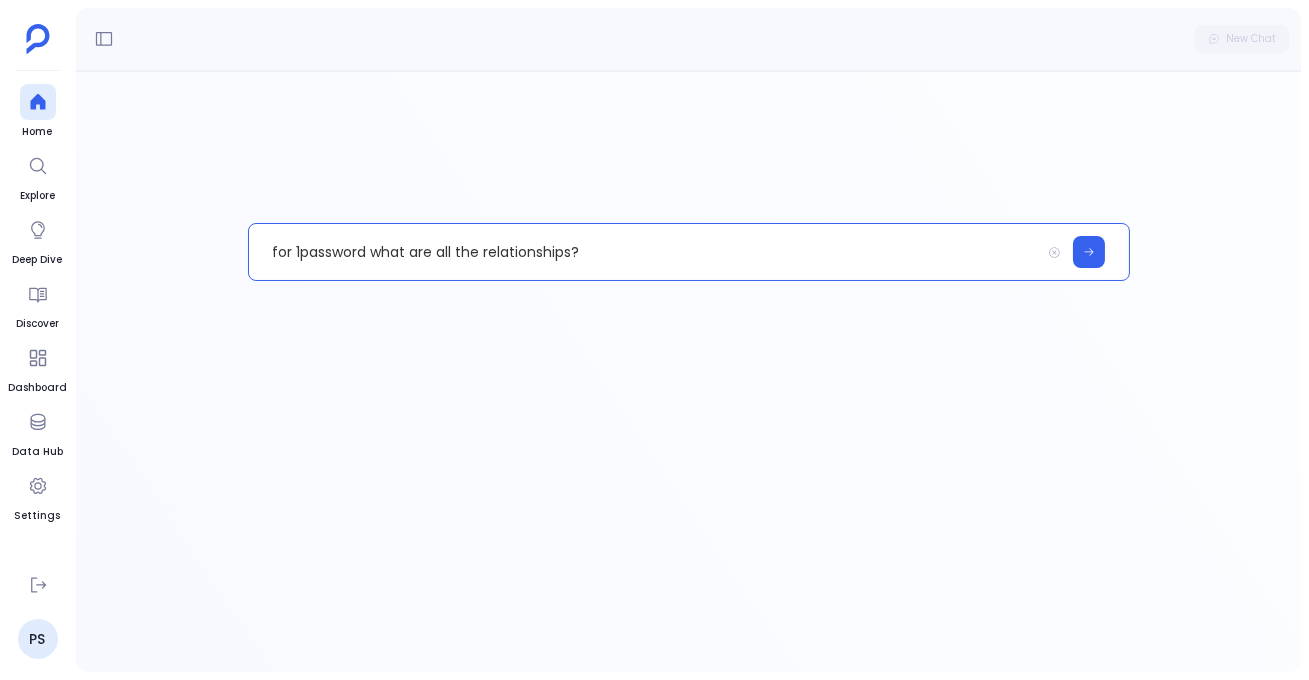 click on "for 1password what are all the relationships?" at bounding box center [644, 252] 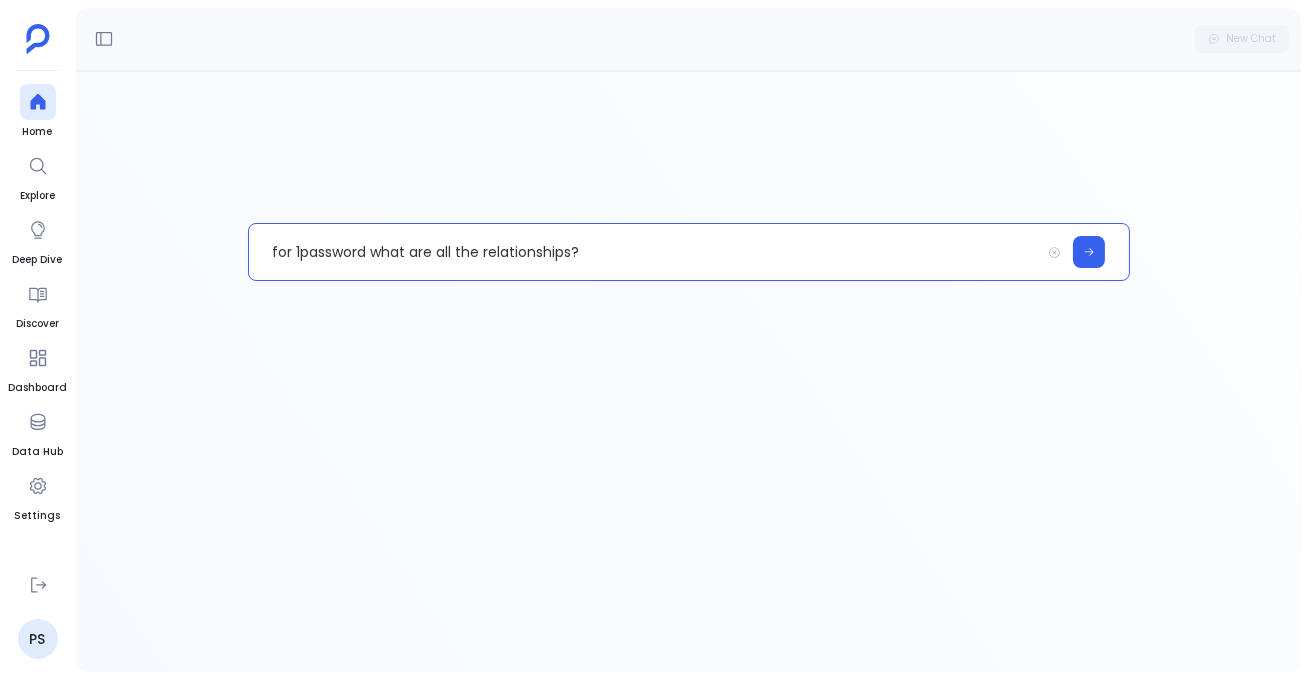 click on "for 1password what are all the relationships?" at bounding box center (644, 252) 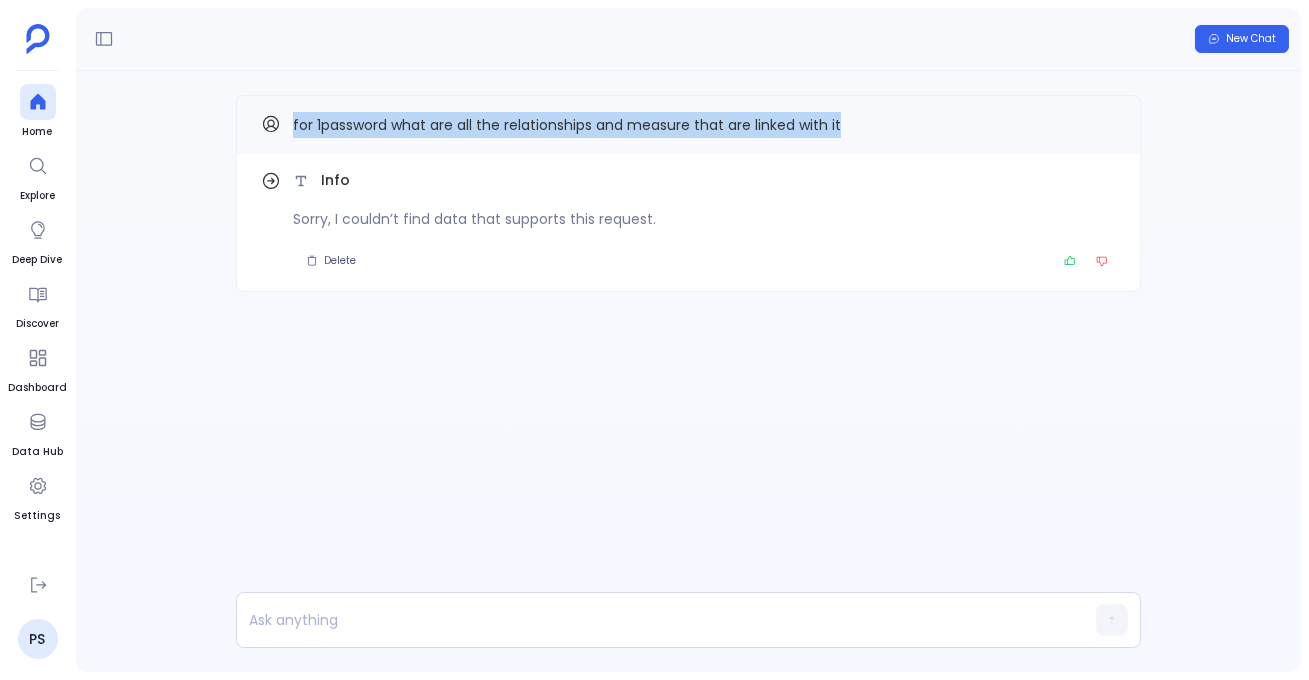 drag, startPoint x: 286, startPoint y: 125, endPoint x: 879, endPoint y: 125, distance: 593 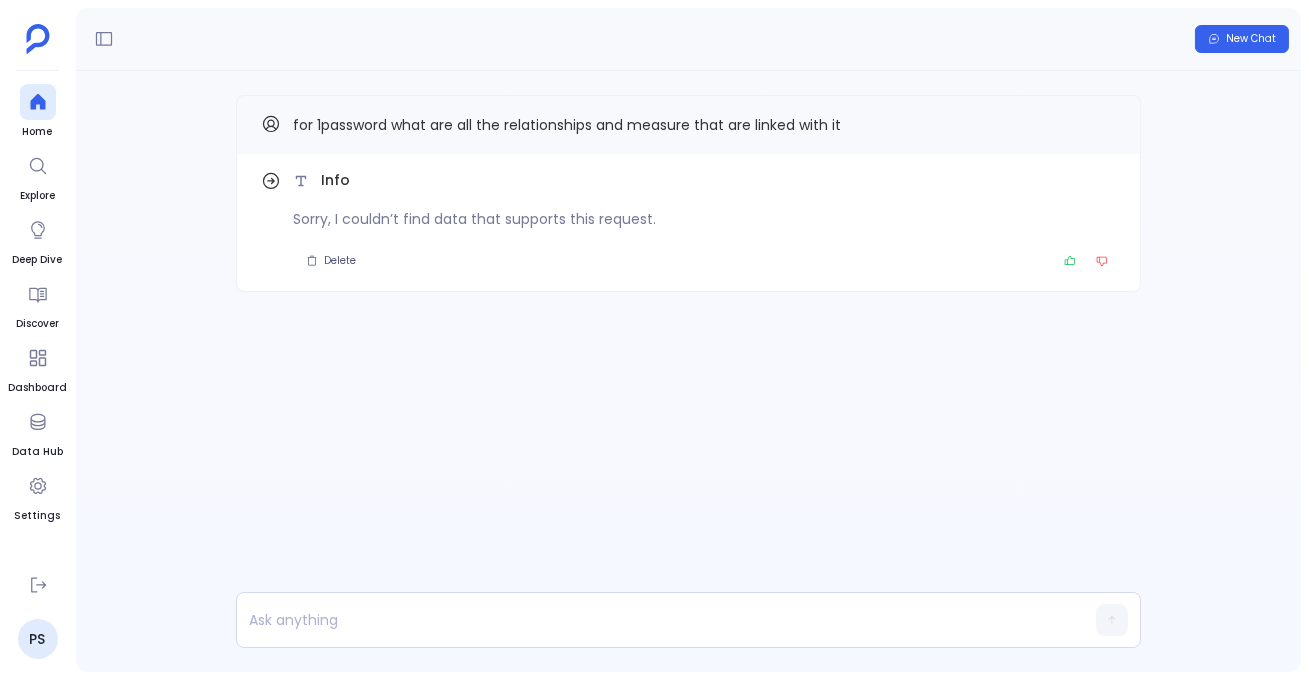 click on "New Chat" at bounding box center (688, 39) 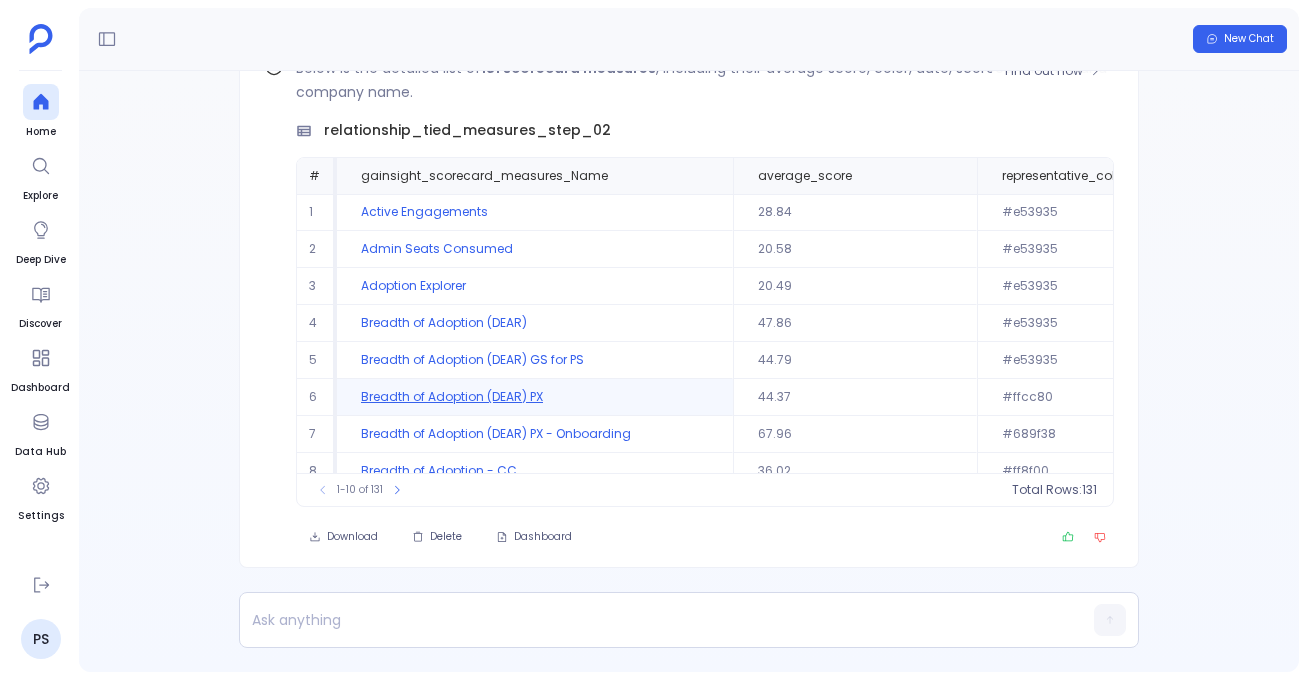 scroll, scrollTop: 0, scrollLeft: 0, axis: both 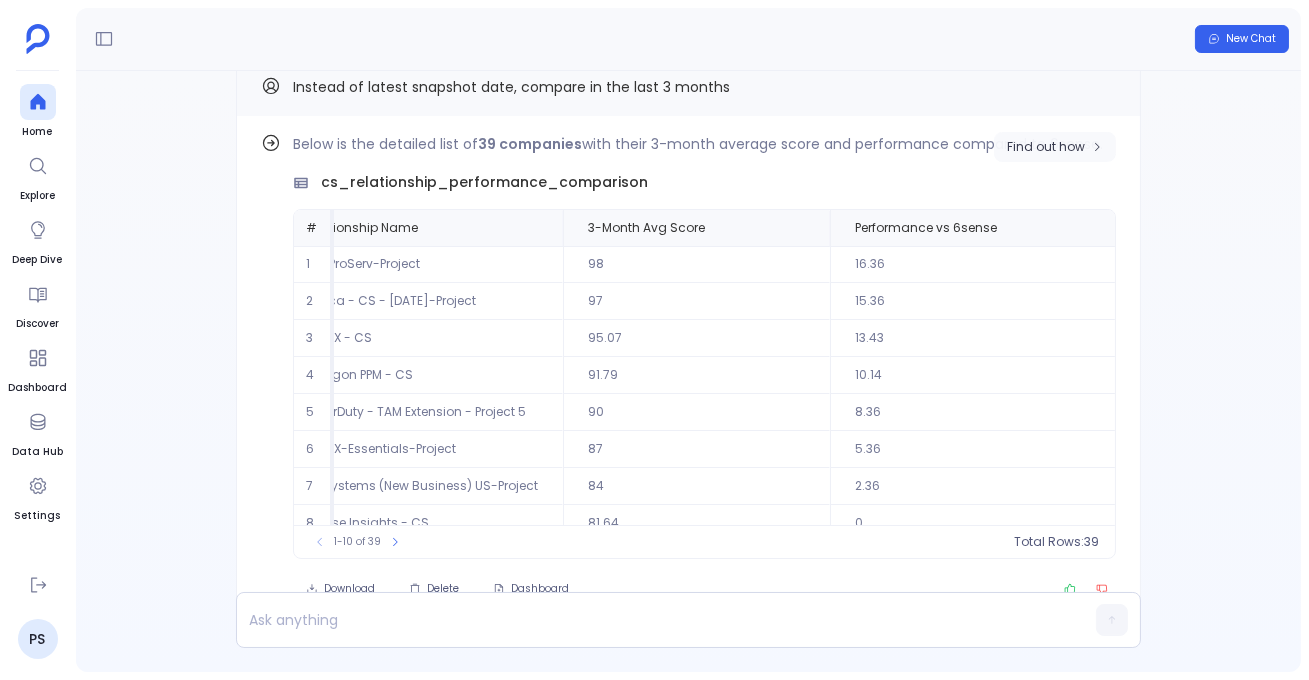 click on "Find out how" at bounding box center (1055, 147) 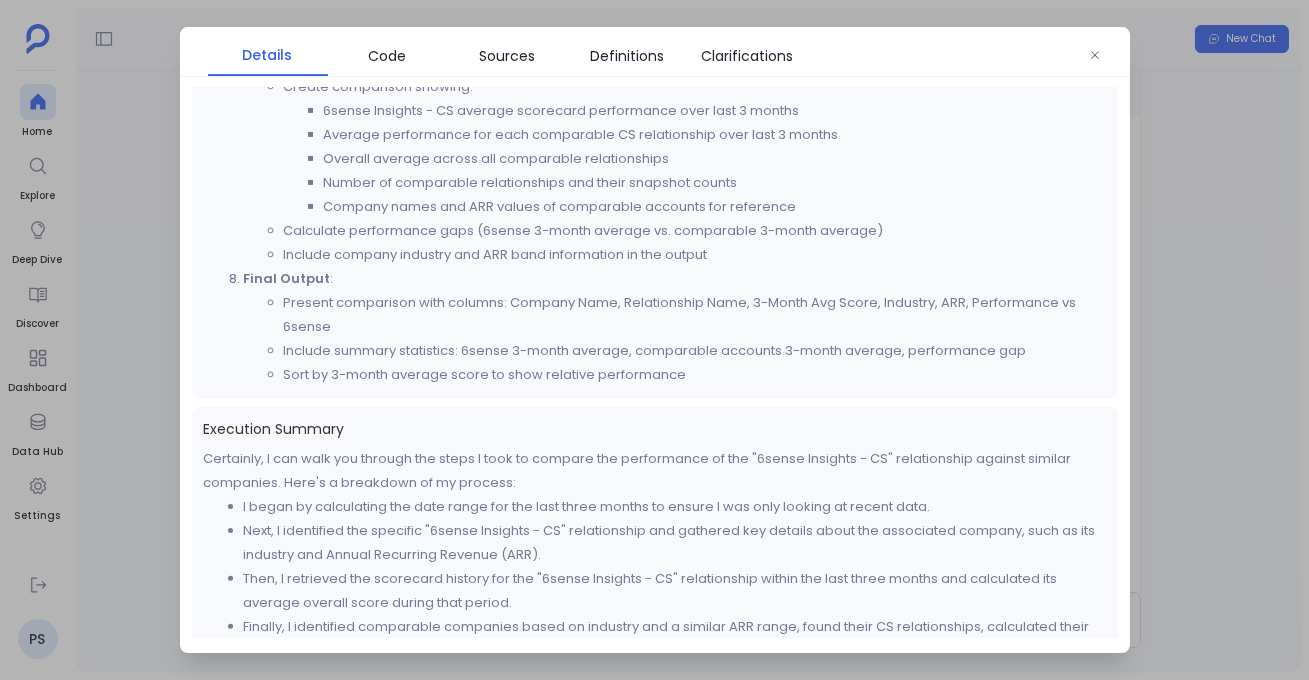 scroll, scrollTop: 1381, scrollLeft: 0, axis: vertical 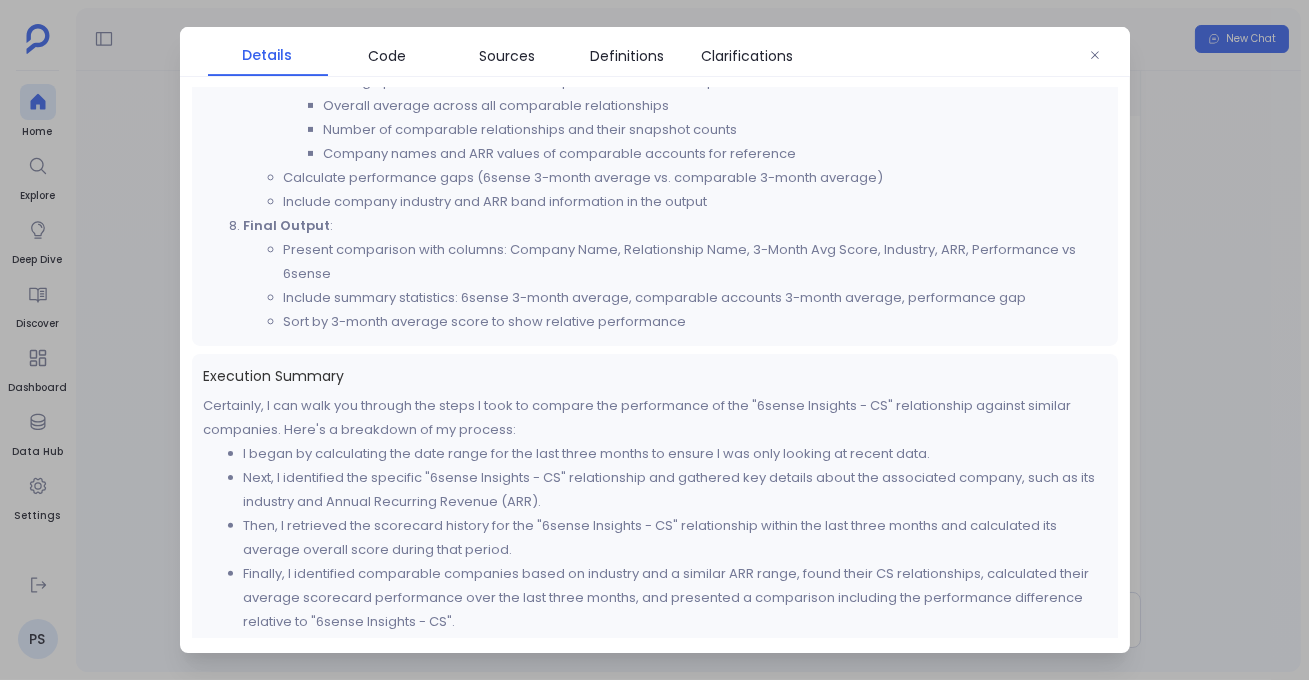 click on "Present comparison with columns: Company Name, Relationship Name, 3-Month Avg Score, Industry, ARR, Performance vs 6sense" at bounding box center [695, 262] 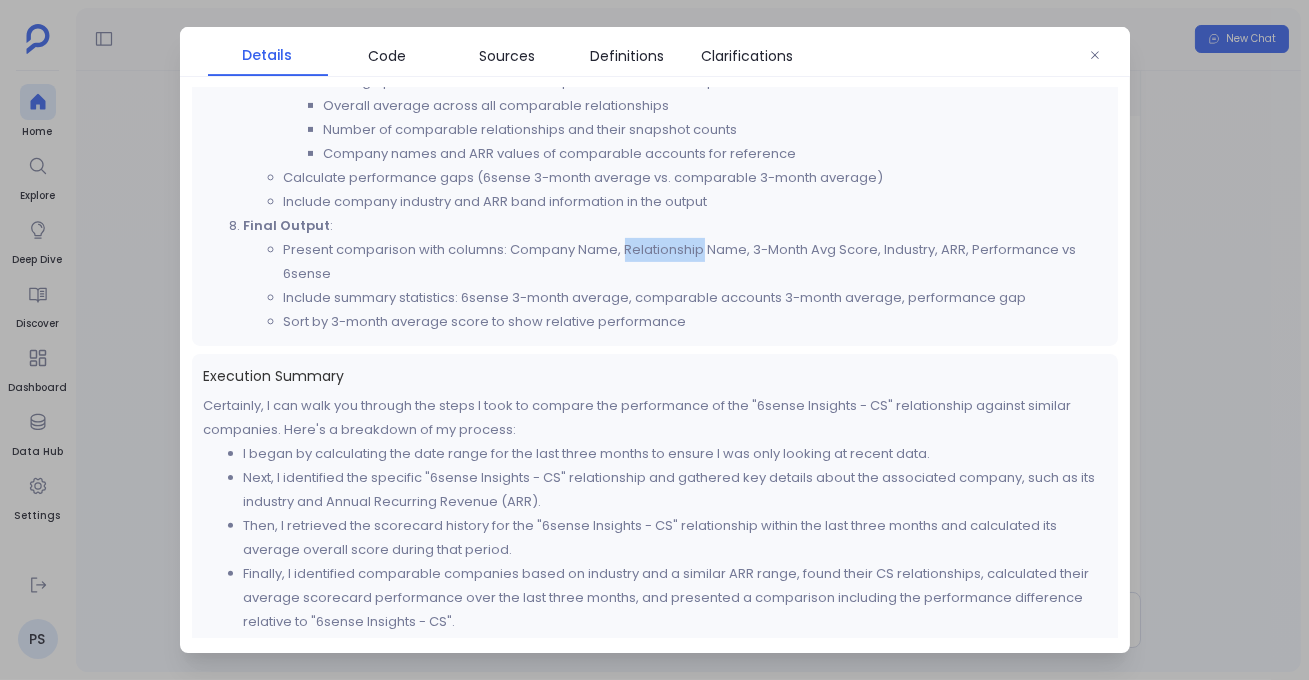 click on "Present comparison with columns: Company Name, Relationship Name, 3-Month Avg Score, Industry, ARR, Performance vs 6sense" at bounding box center (695, 262) 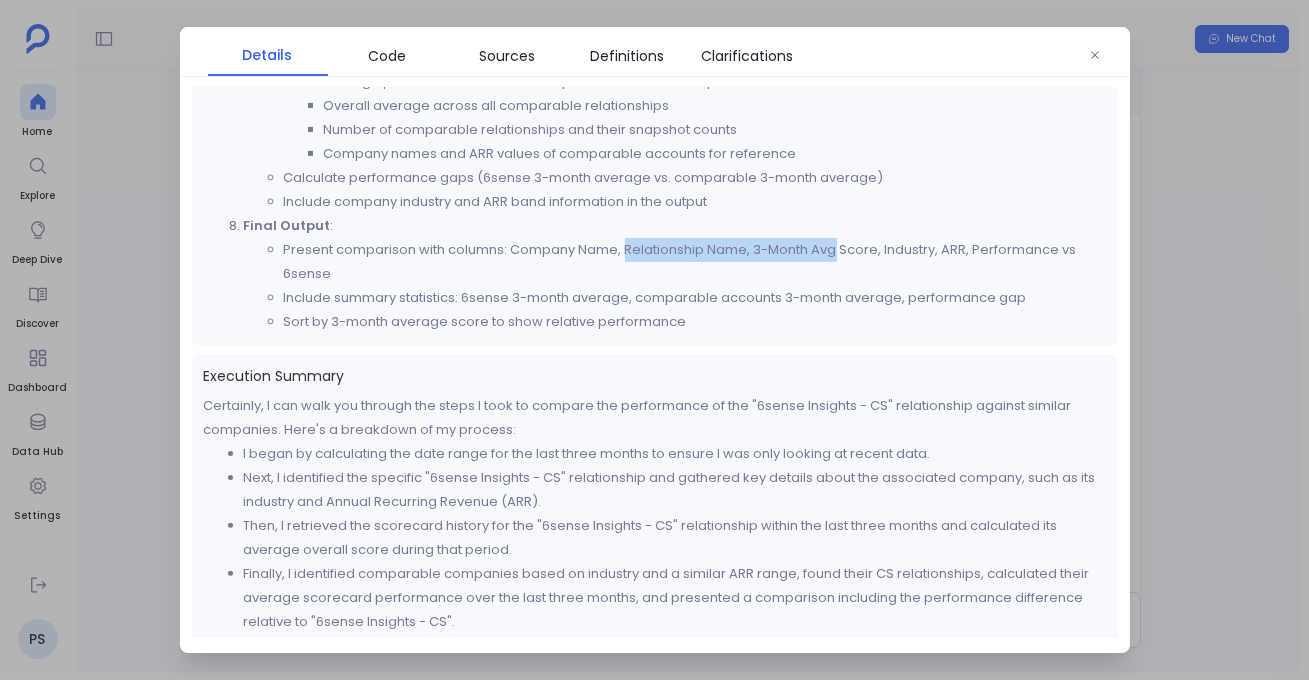 click on "Present comparison with columns: Company Name, Relationship Name, 3-Month Avg Score, Industry, ARR, Performance vs 6sense" at bounding box center (695, 262) 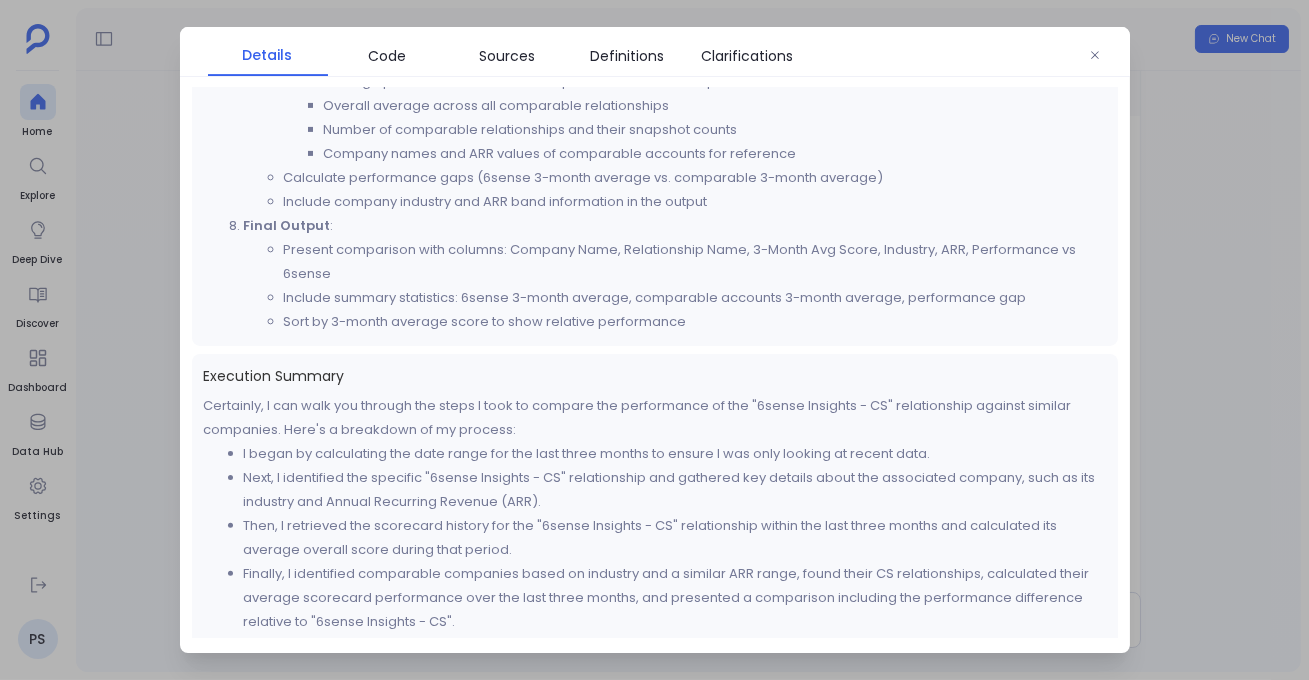 click on "Include summary statistics: 6sense 3-month average, comparable accounts 3-month average, performance gap" at bounding box center (695, 298) 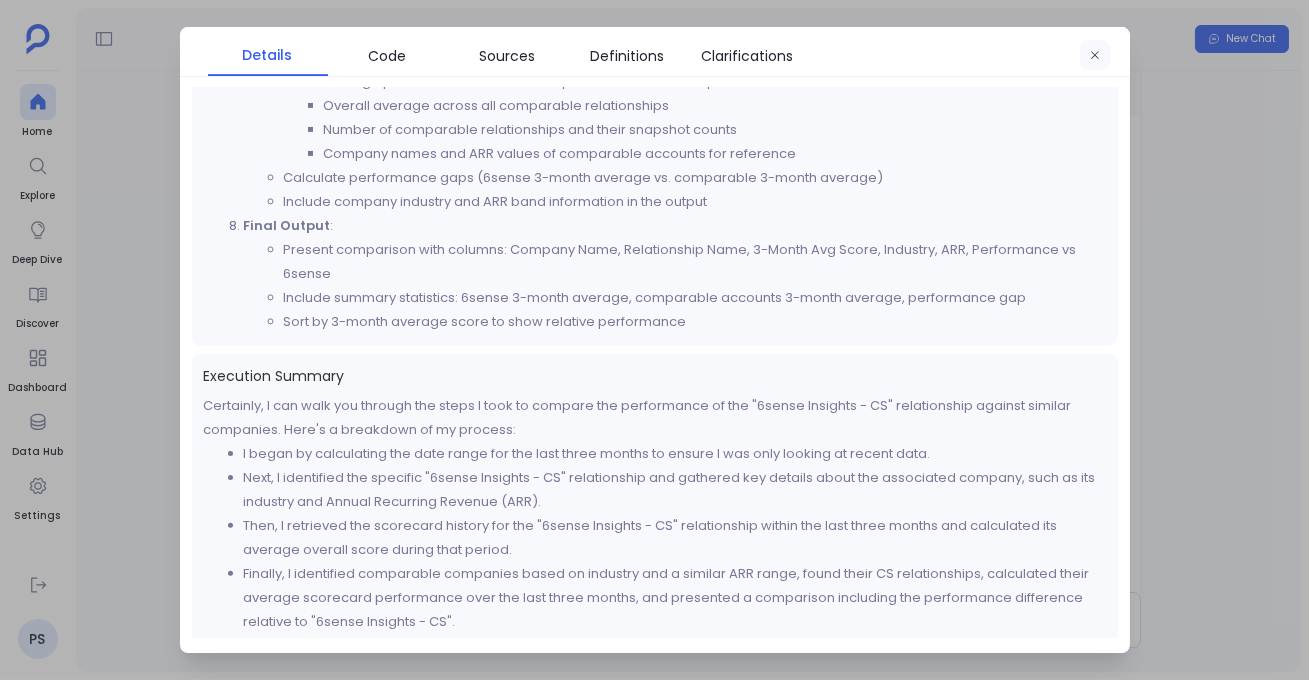 click at bounding box center (1095, 56) 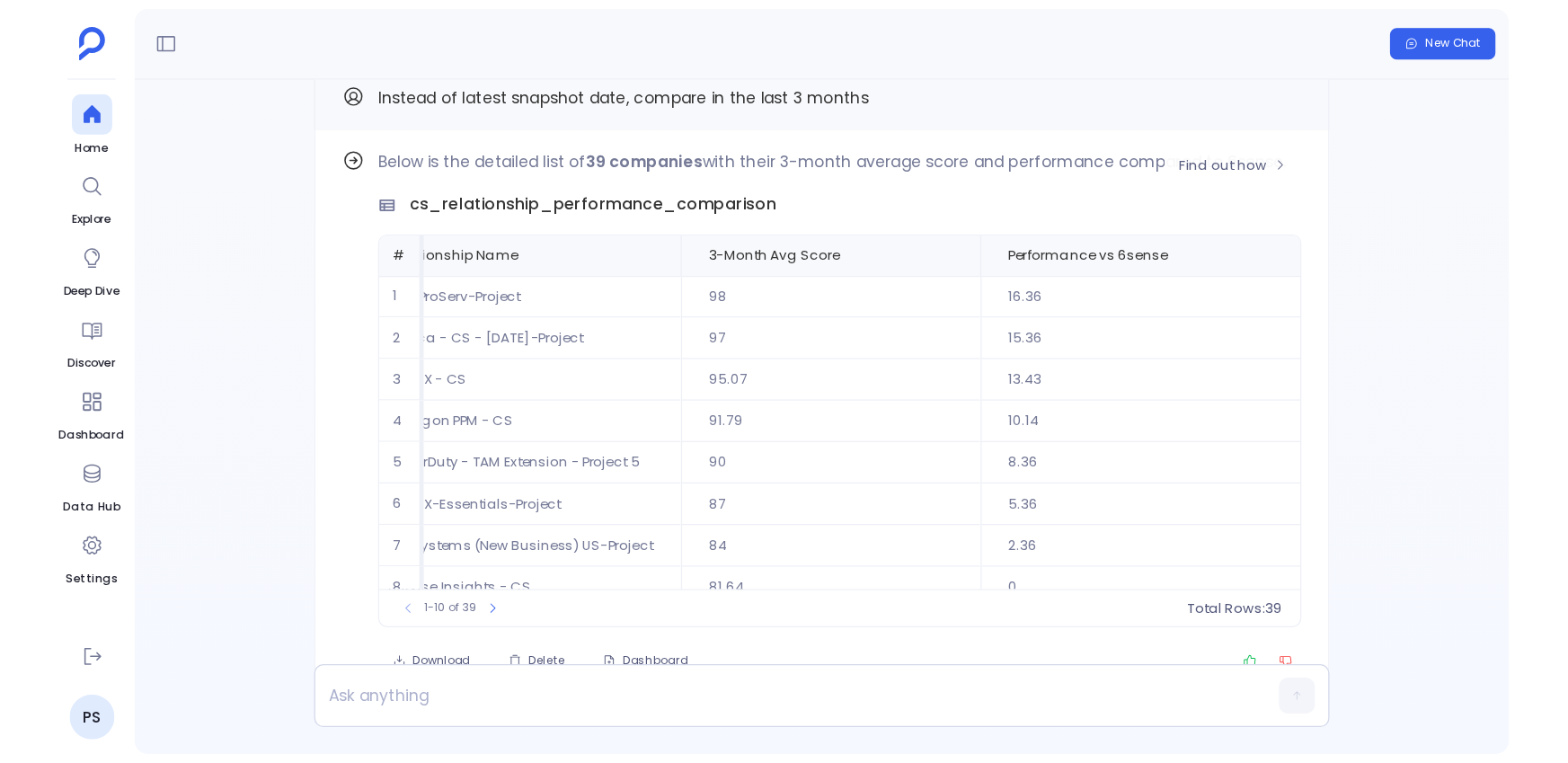scroll, scrollTop: 84, scrollLeft: 614, axis: both 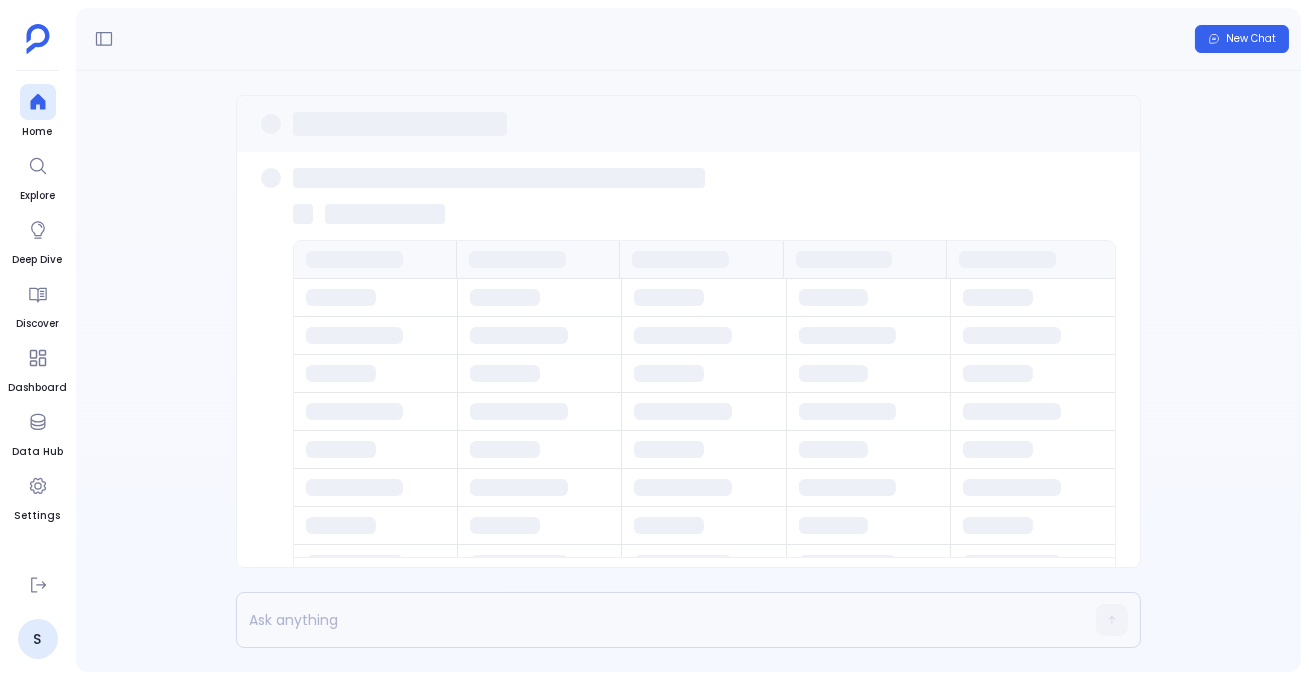 click on "Home Explore Deep Dive Discover Dashboard Data Hub Settings" at bounding box center [37, 321] 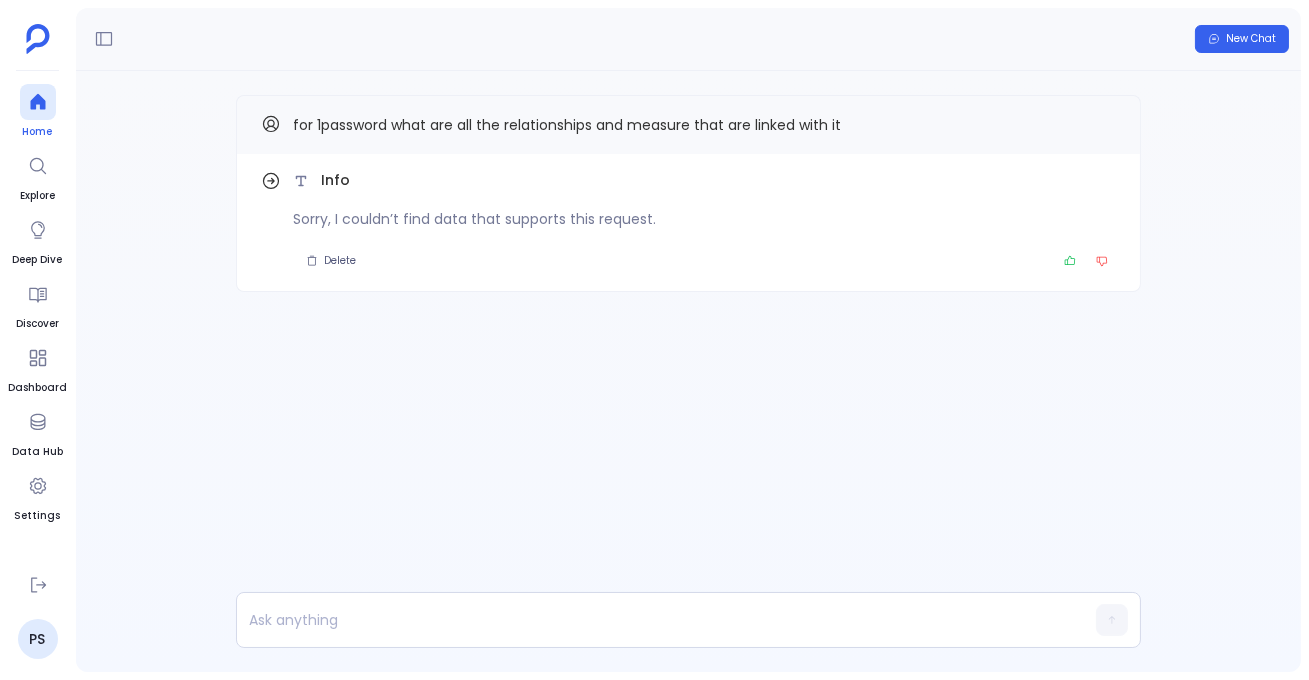 click 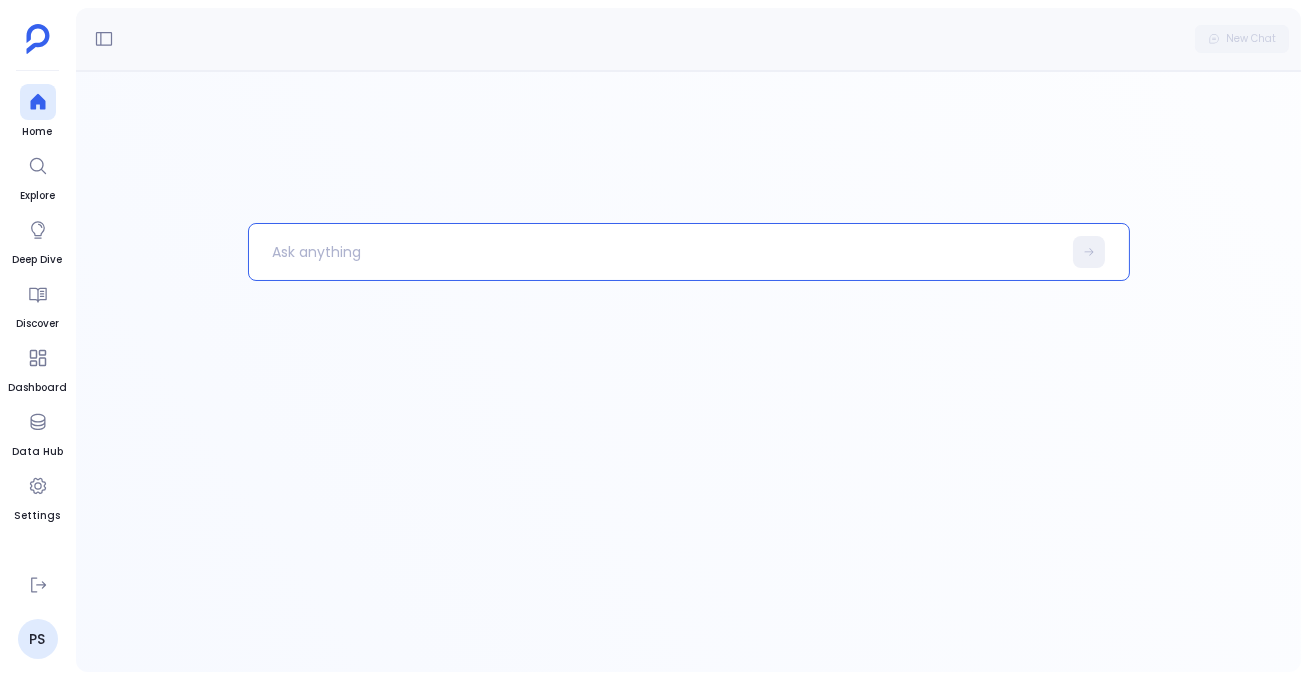 click at bounding box center (655, 252) 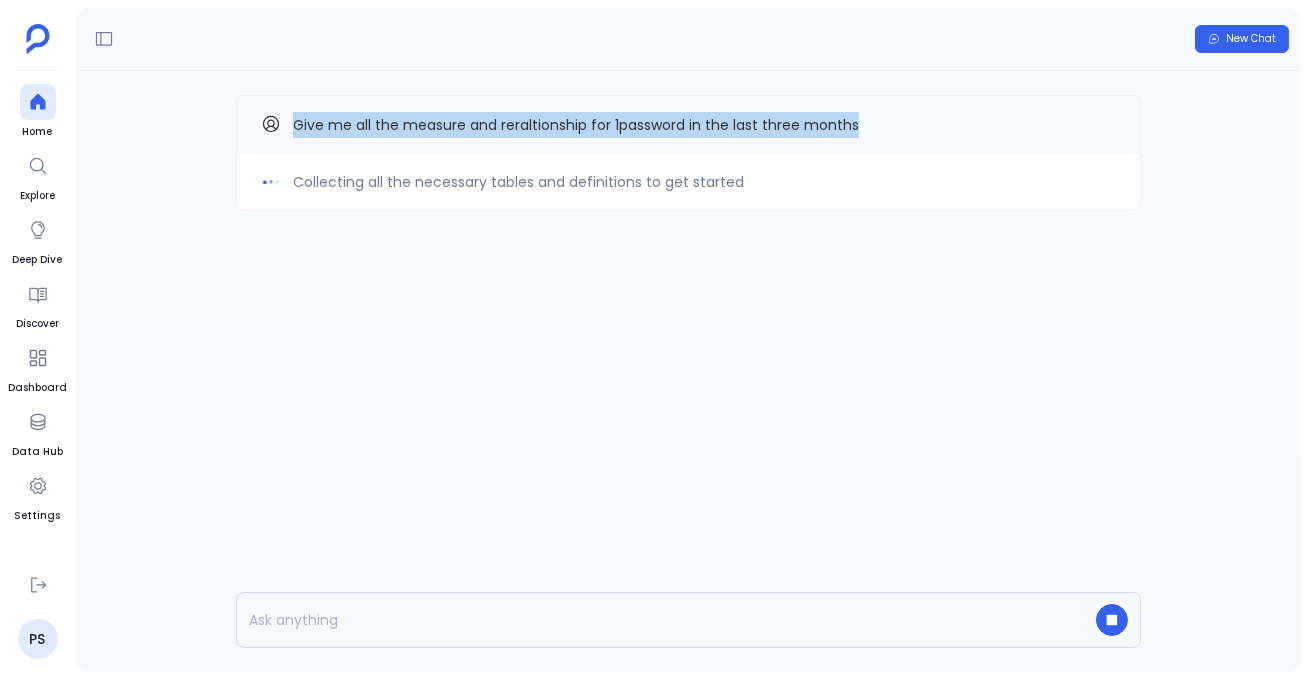 drag, startPoint x: 288, startPoint y: 126, endPoint x: 944, endPoint y: 135, distance: 656.0617 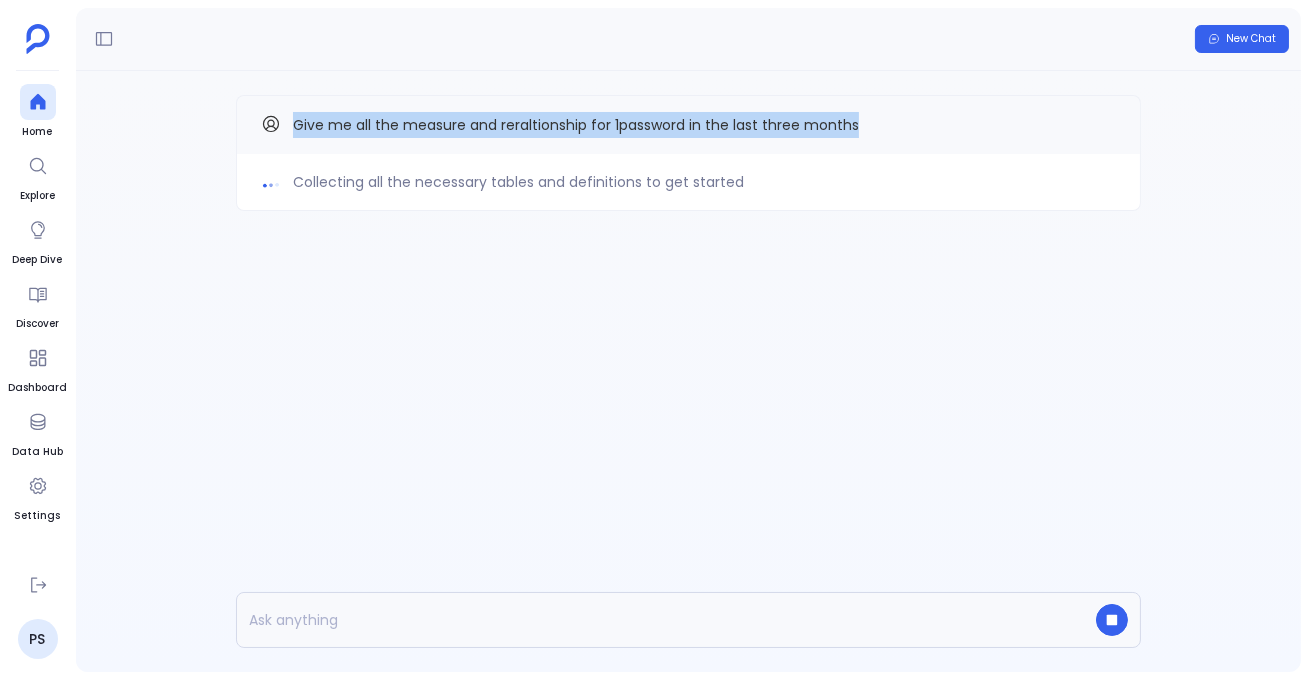 click on "Give me all the measure and reraltionship for 1password in the last three months" at bounding box center (688, 125) 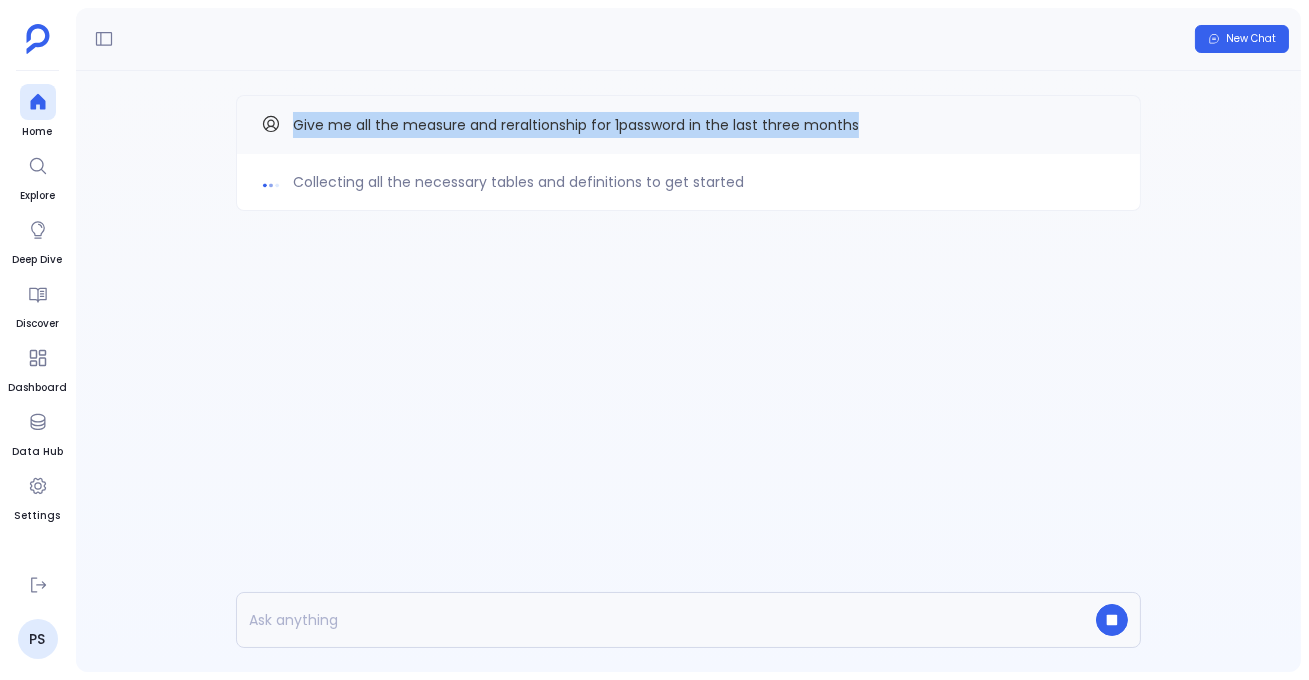 copy on "Give me all the measure and reraltionship for 1password in the last three months" 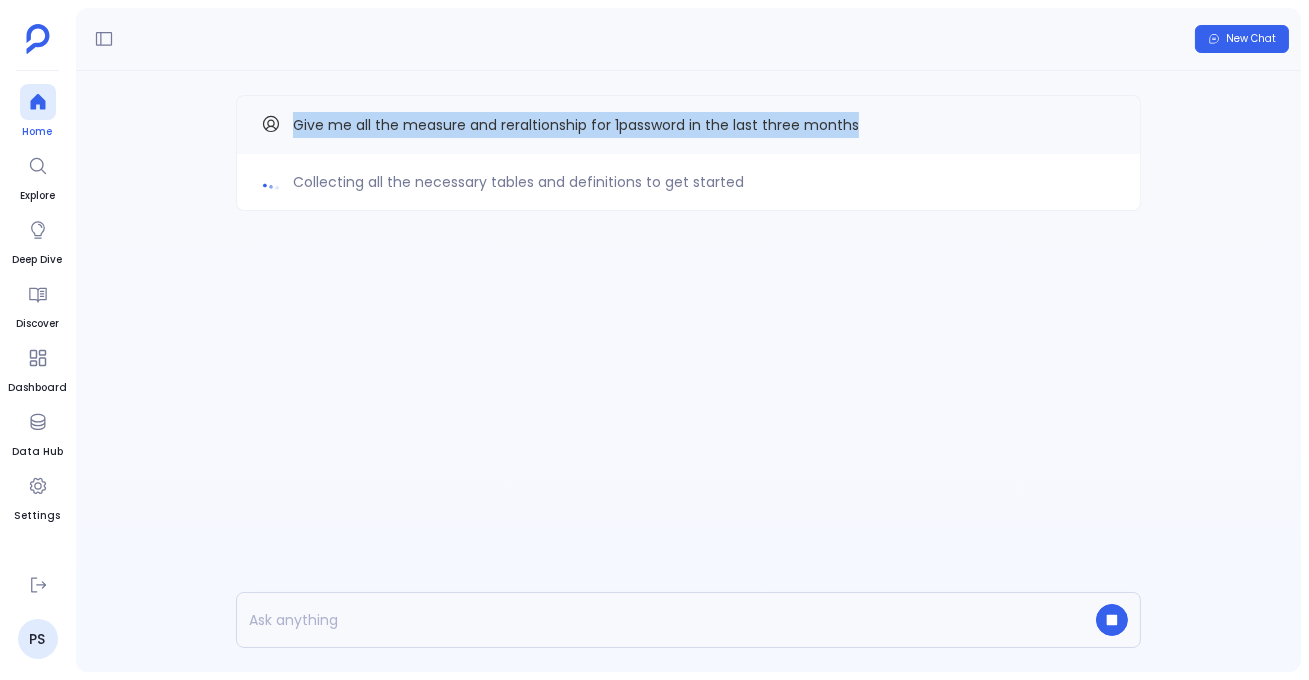 click at bounding box center [38, 102] 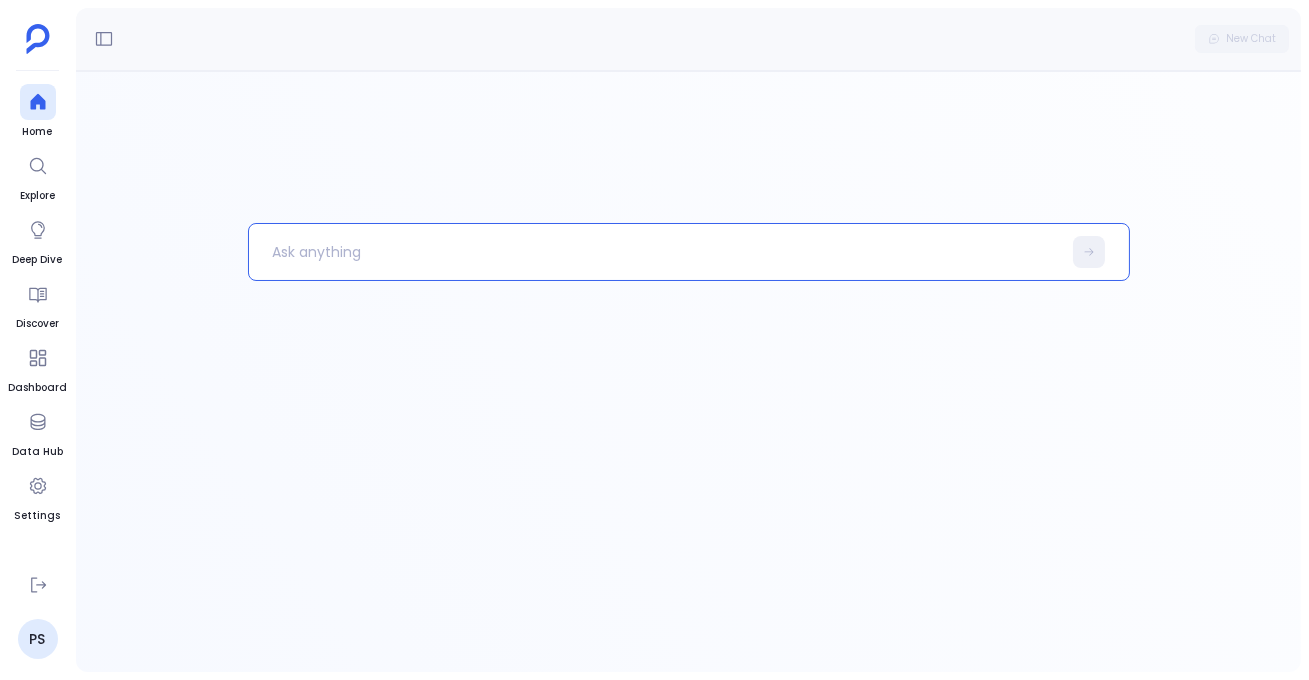 click at bounding box center (655, 252) 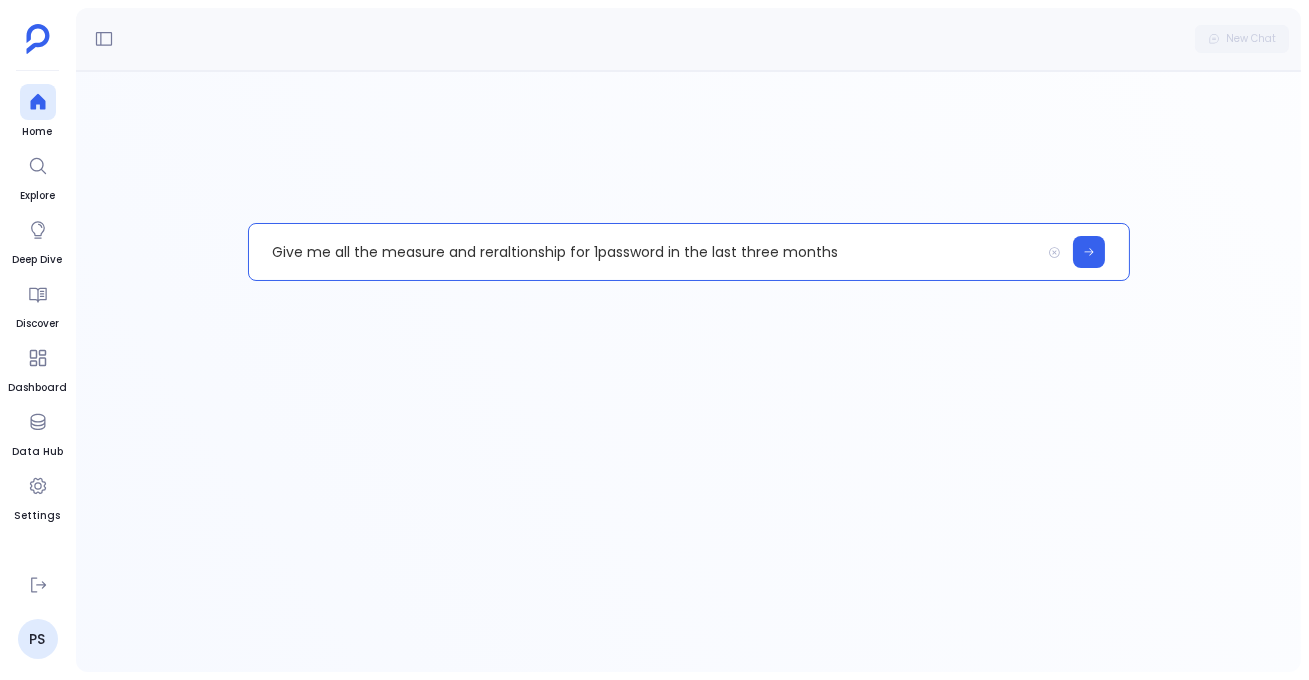 click on "Give me all the measure and reraltionship for 1password in the last three months" at bounding box center (644, 252) 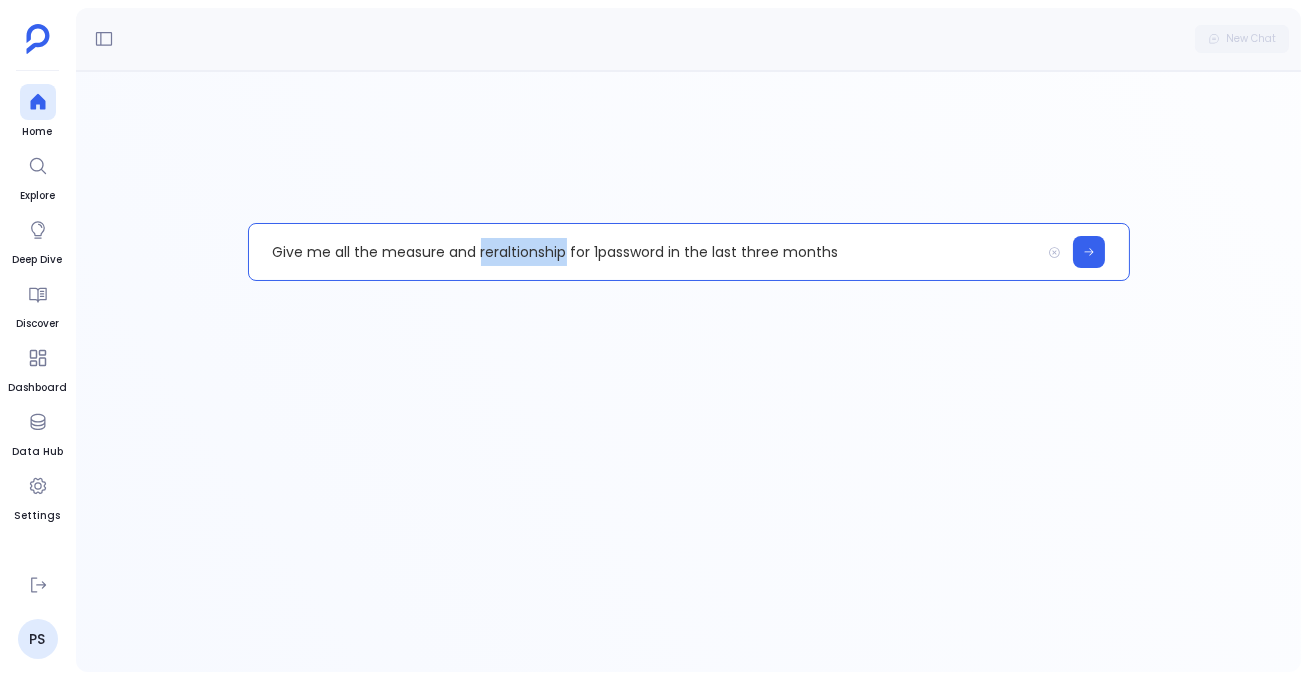 click on "Give me all the measure and reraltionship for 1password in the last three months" at bounding box center (644, 252) 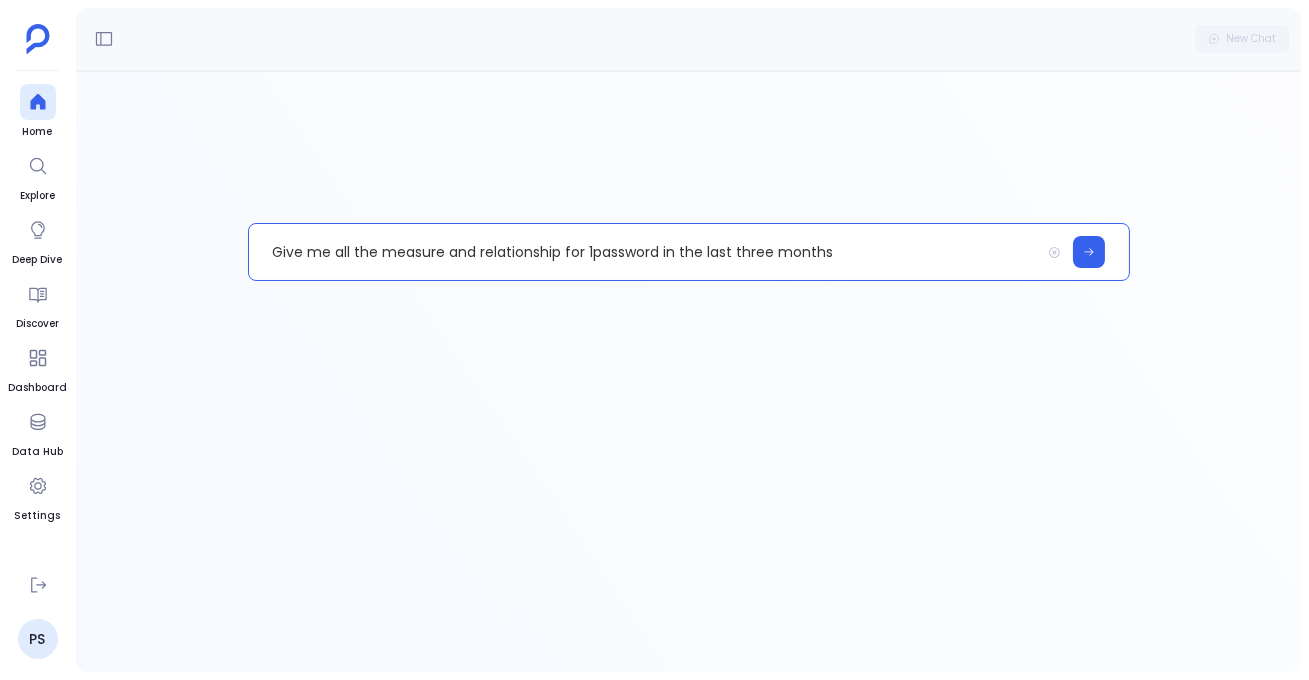 click on "Give me all the measure and relationship for 1password in the last three months" at bounding box center (688, 371) 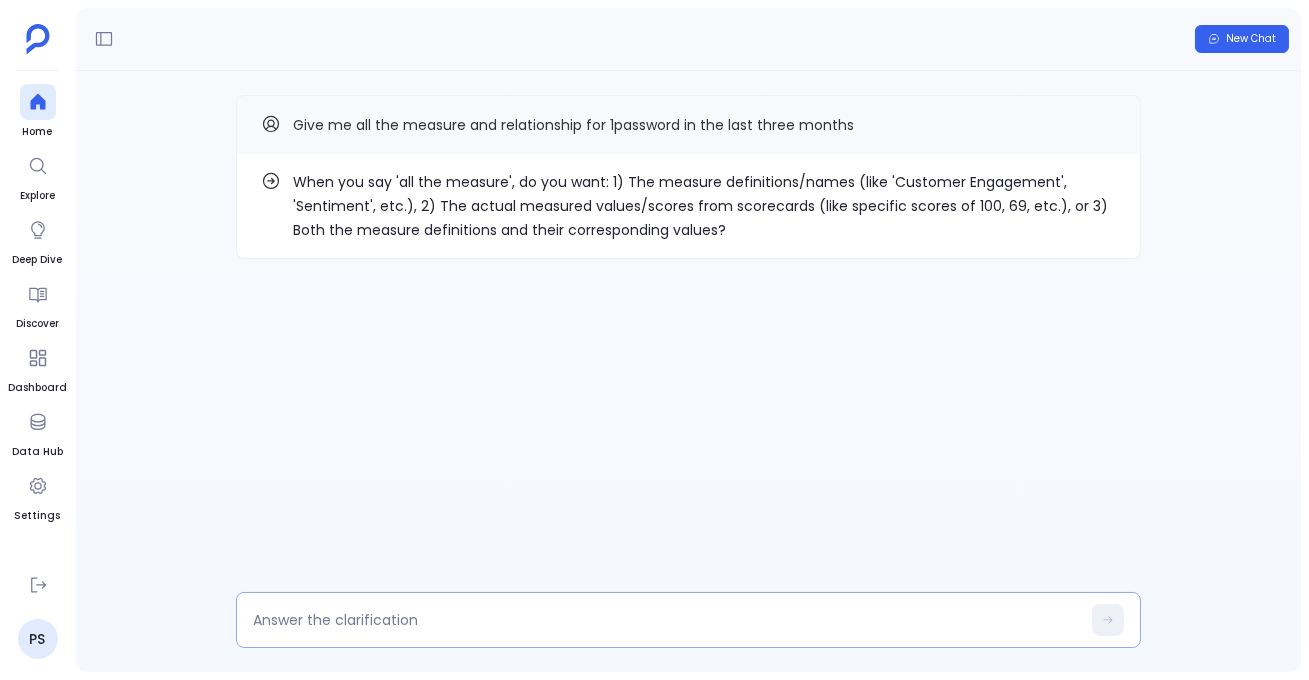 click at bounding box center [666, 620] 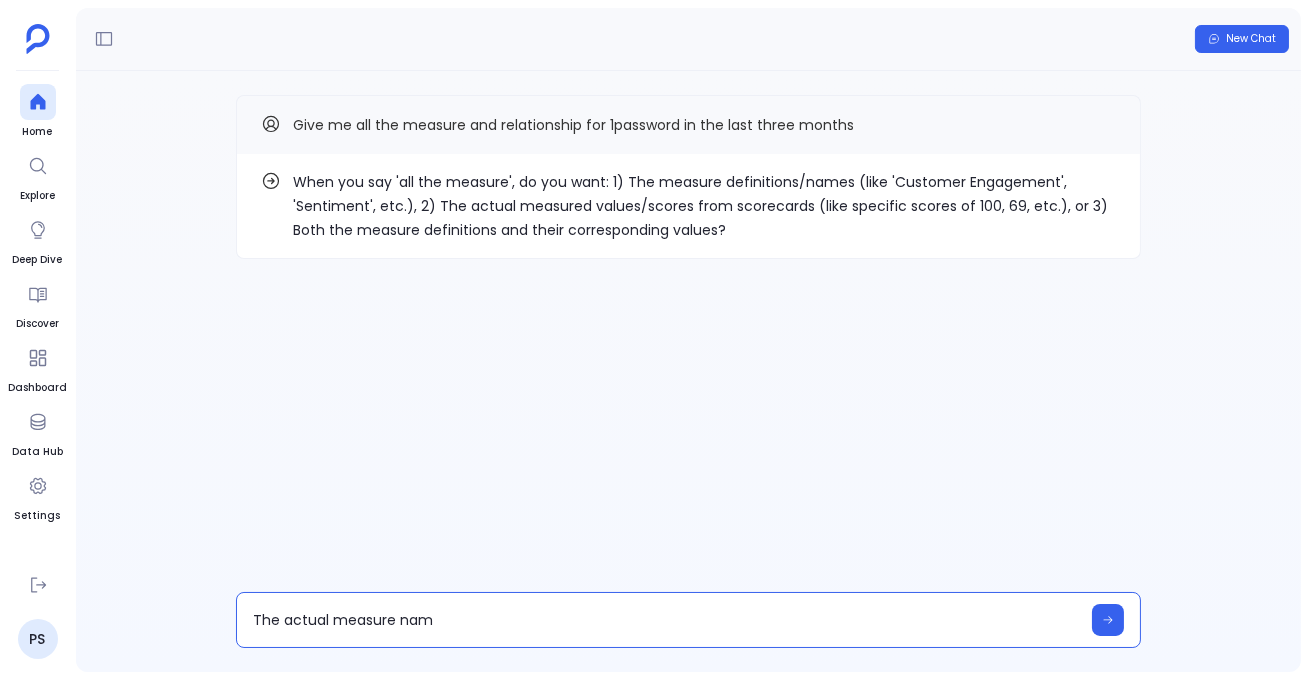 type on "The actual measure name" 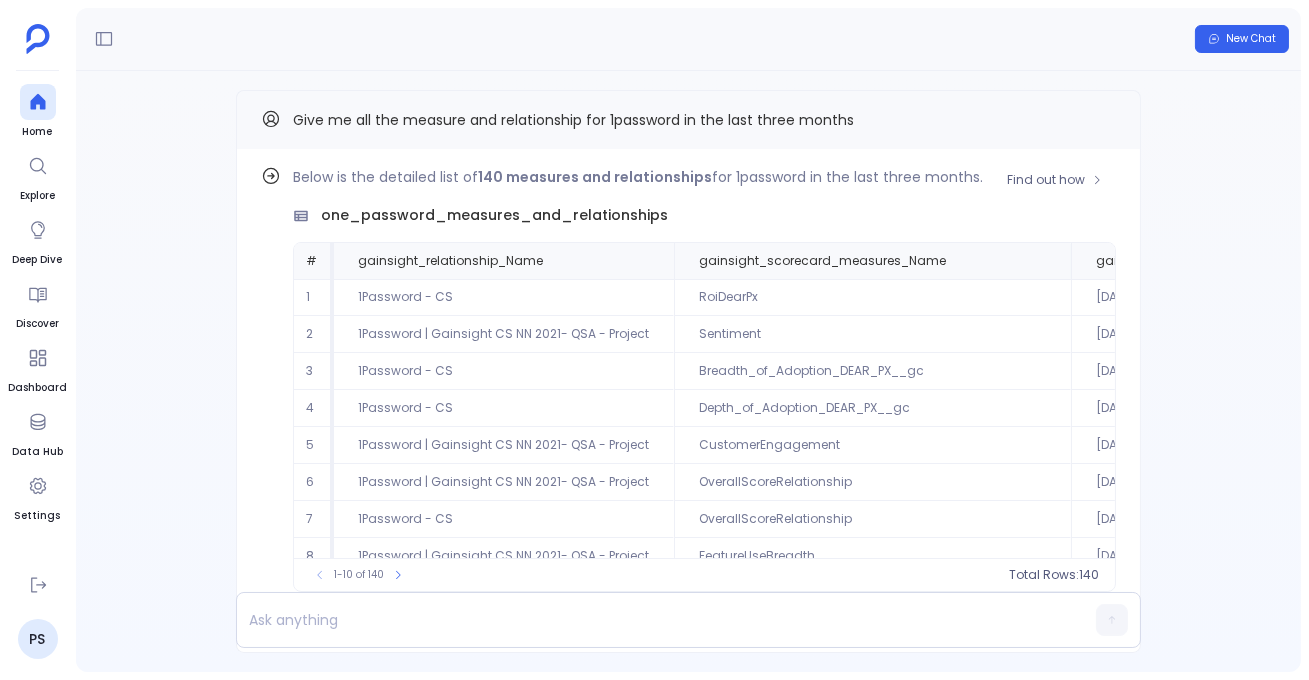 scroll, scrollTop: -89, scrollLeft: 0, axis: vertical 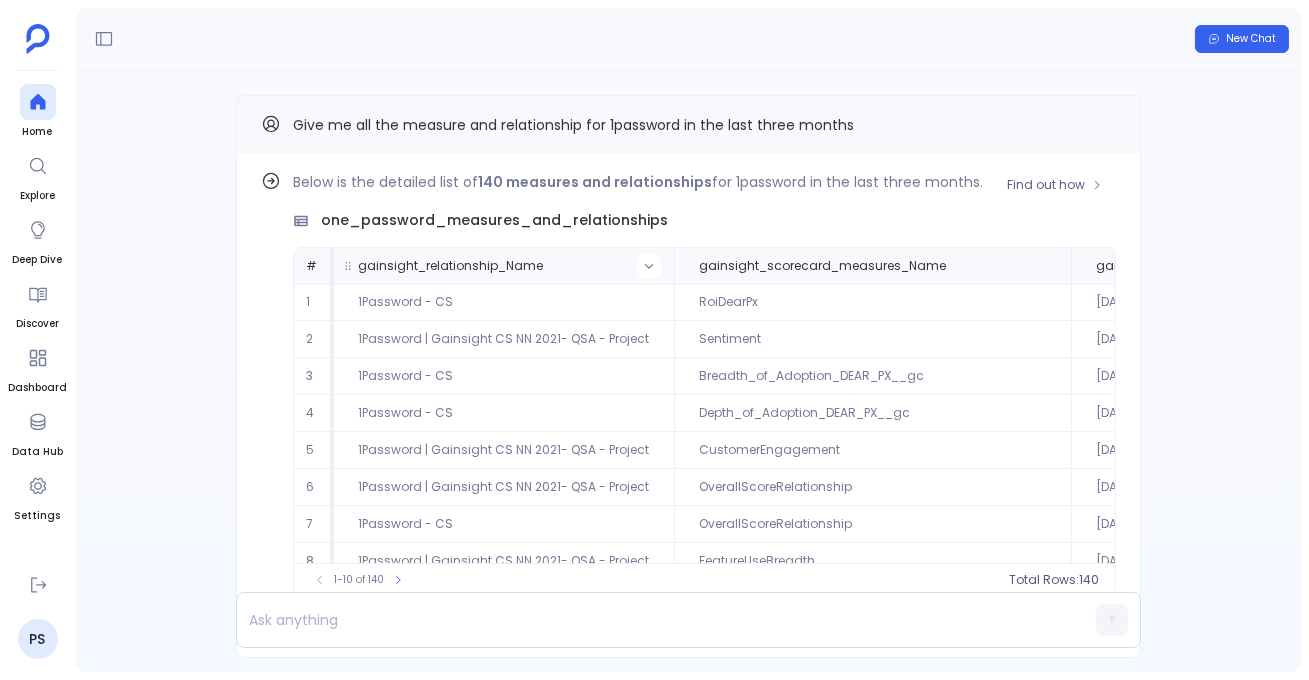 click at bounding box center [649, 266] 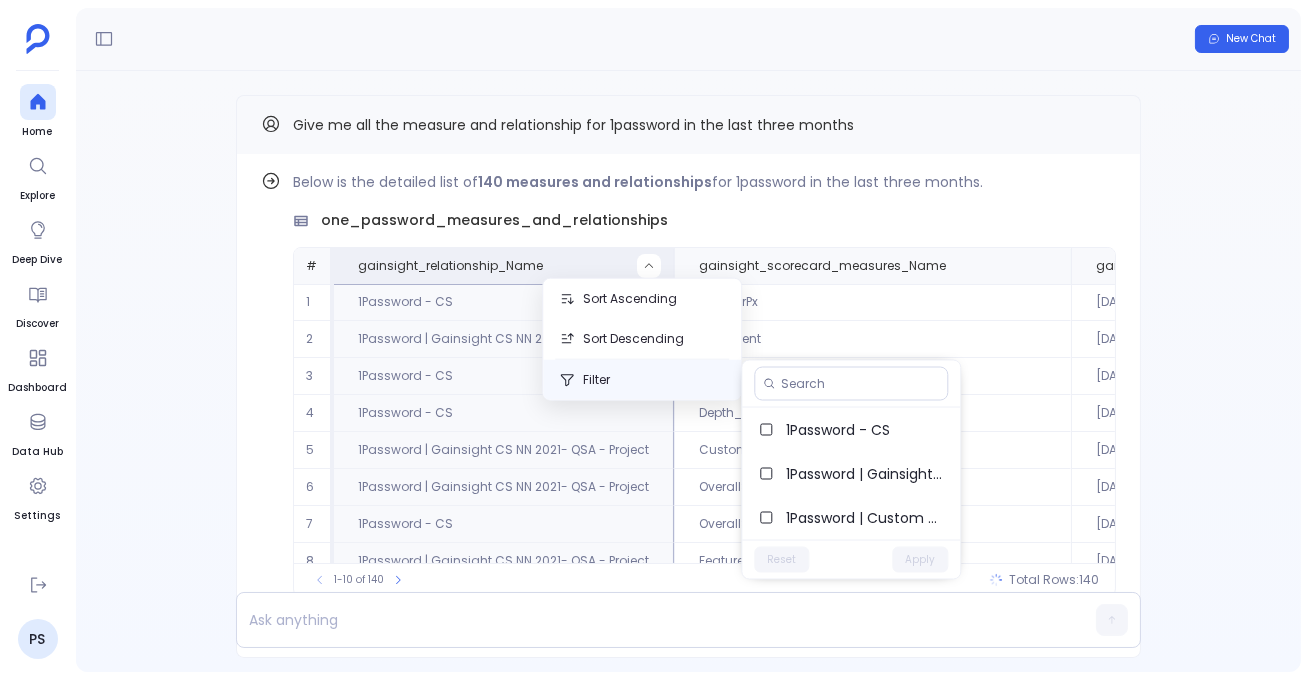 click on "Filter" at bounding box center (642, 380) 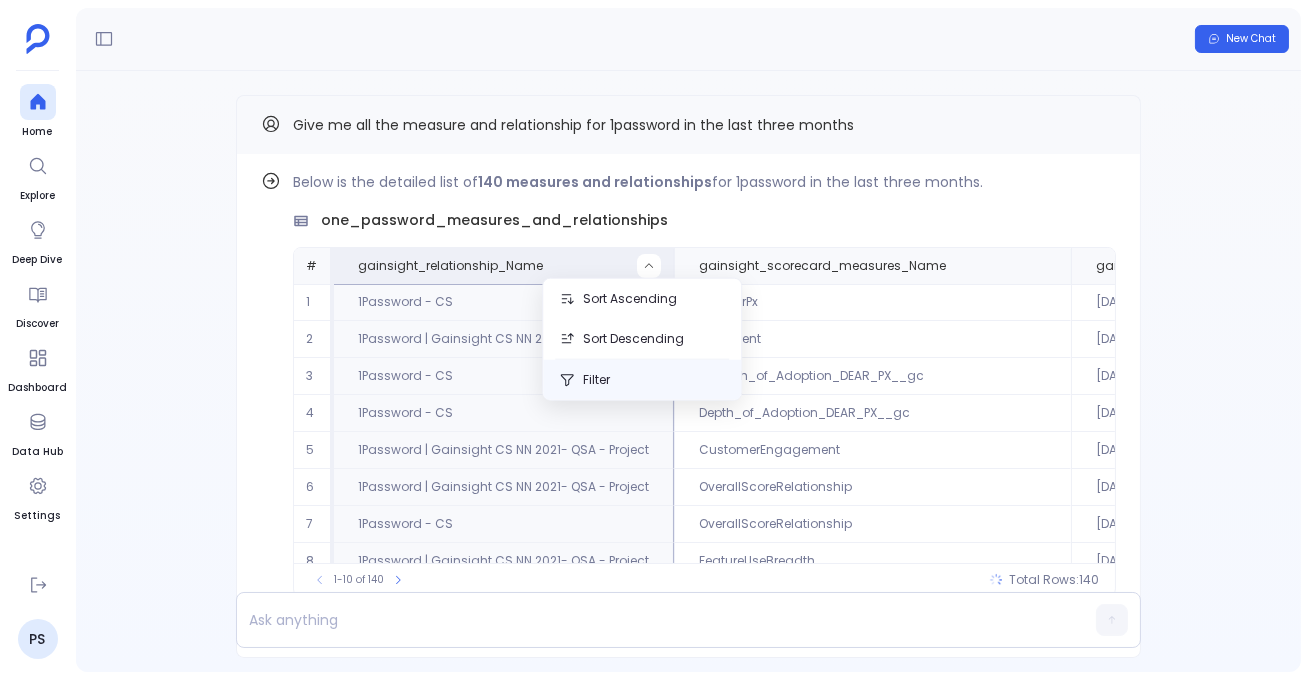 click on "Filter" at bounding box center (642, 380) 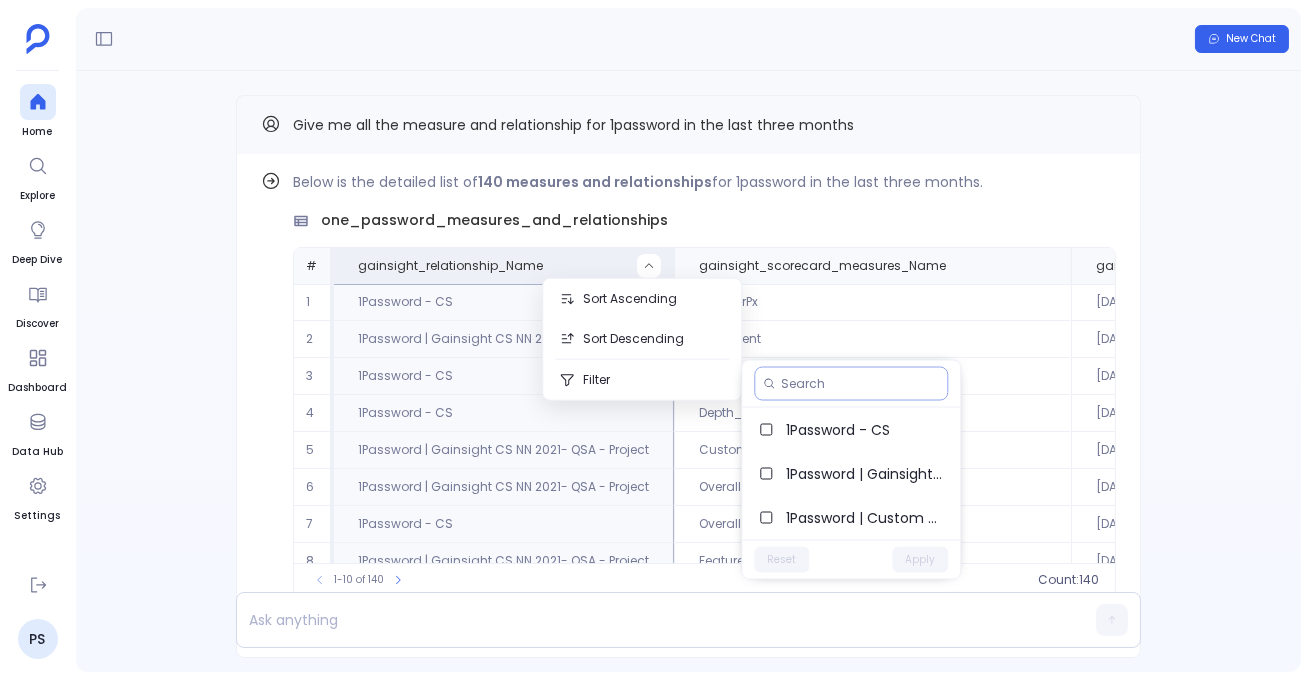 click at bounding box center [851, 384] 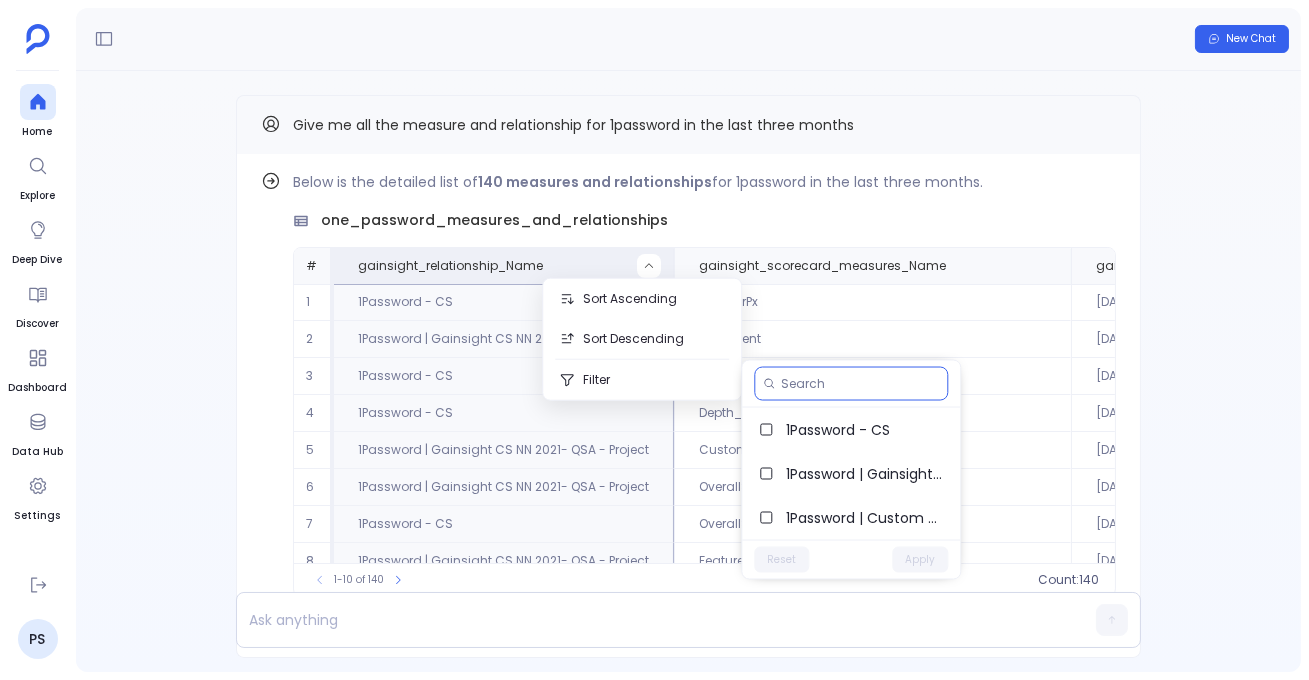 click at bounding box center [860, 384] 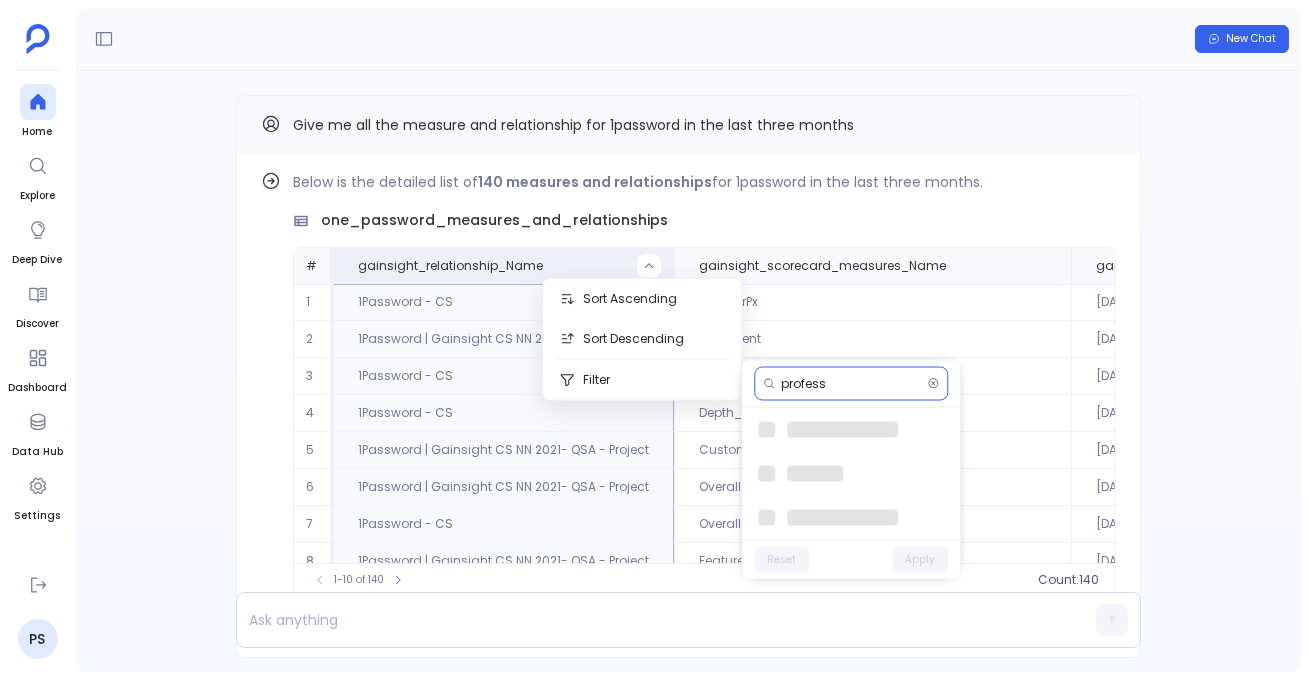 type on "profes" 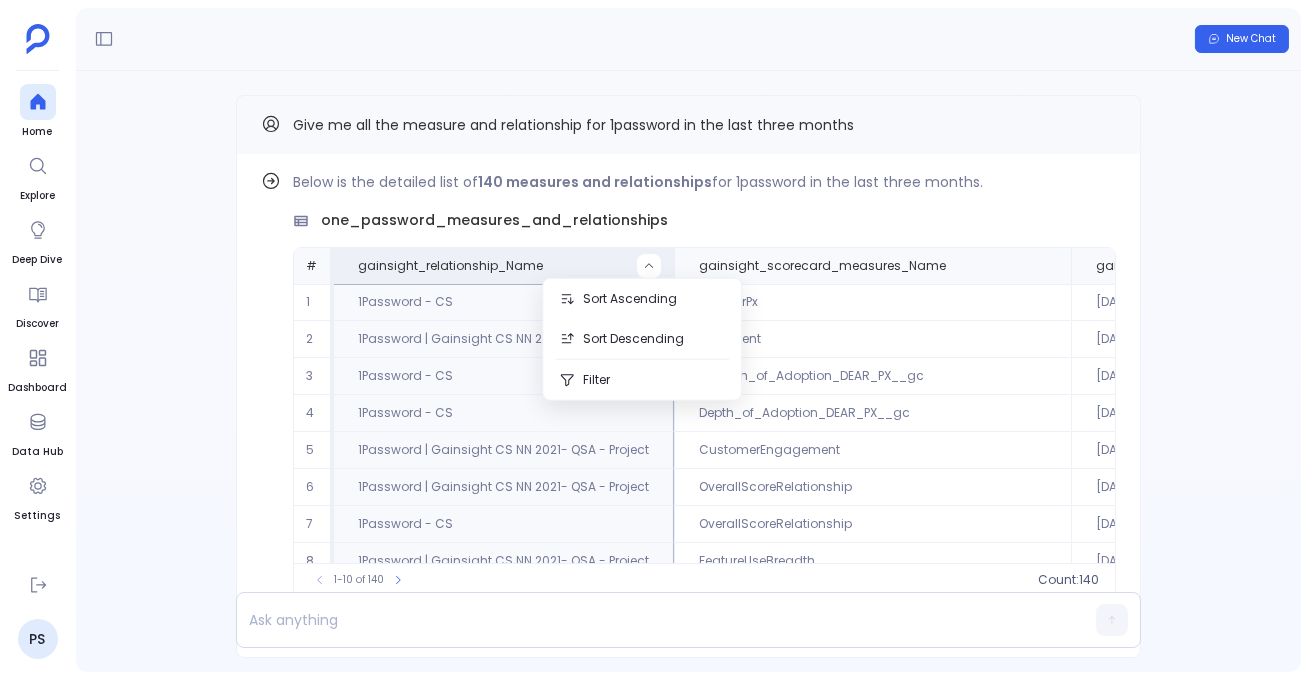 click on "Give me all the measure and relationship for 1password in the last three months" at bounding box center (688, 124) 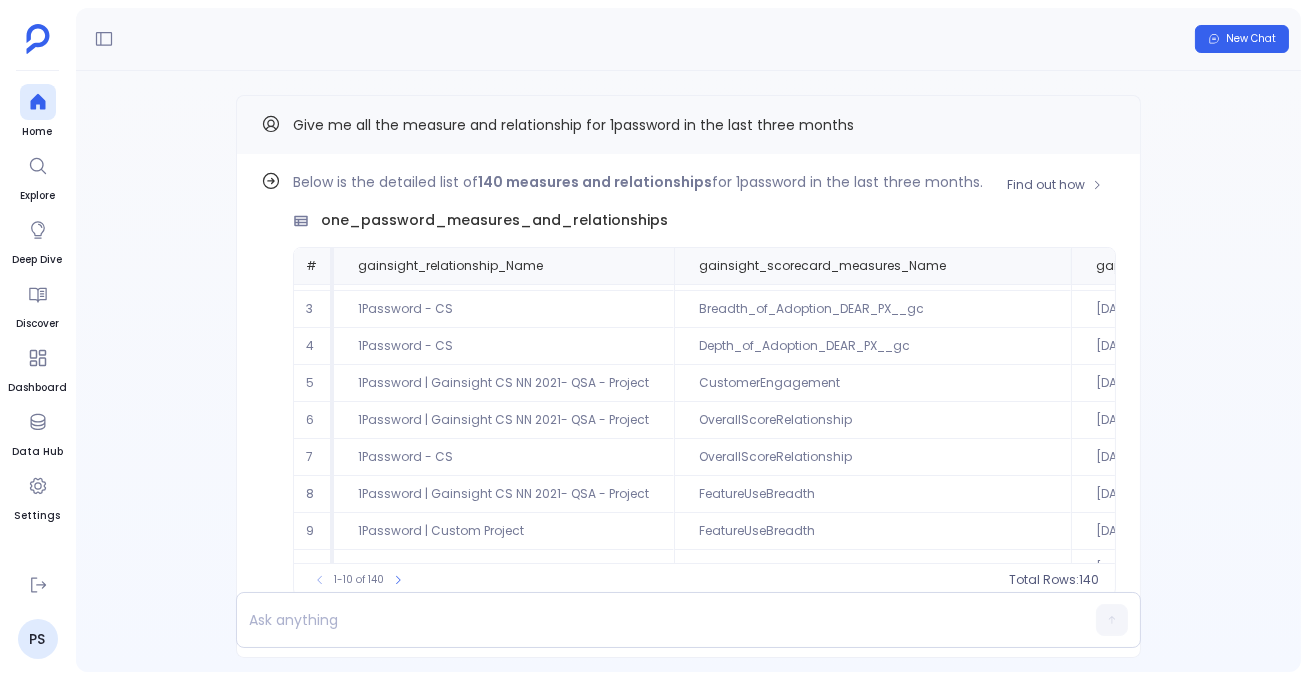 scroll, scrollTop: 94, scrollLeft: 0, axis: vertical 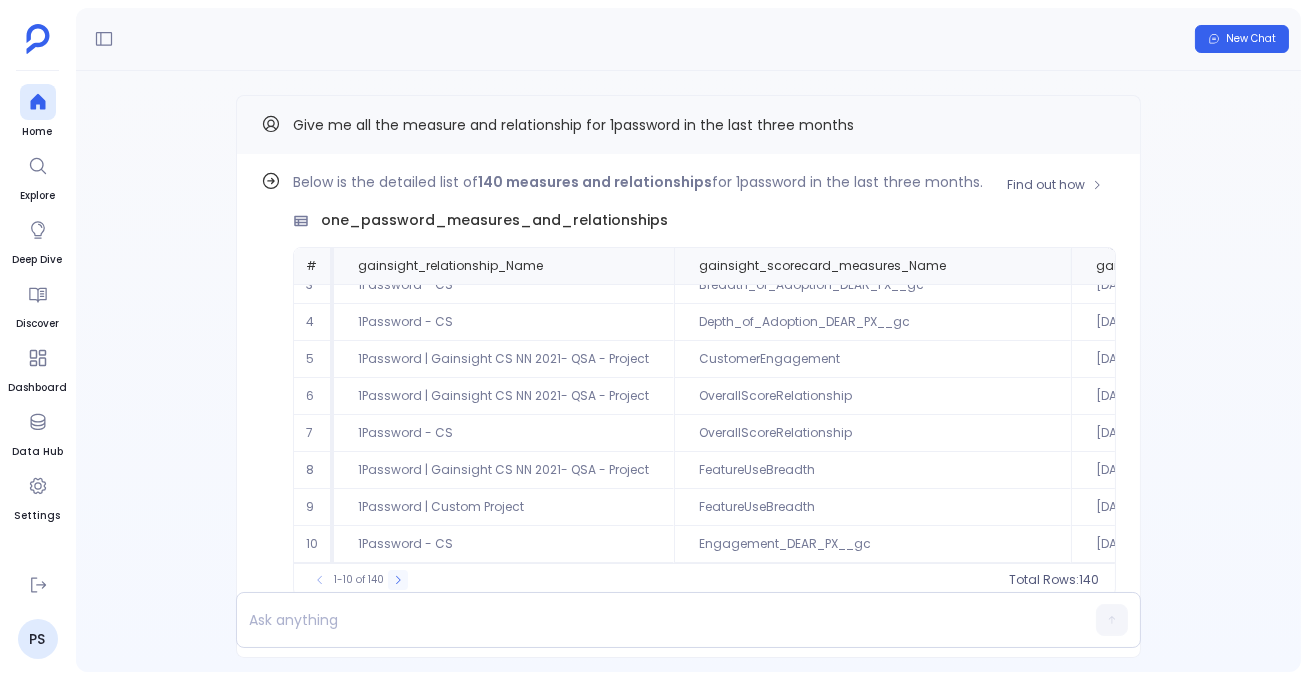 click 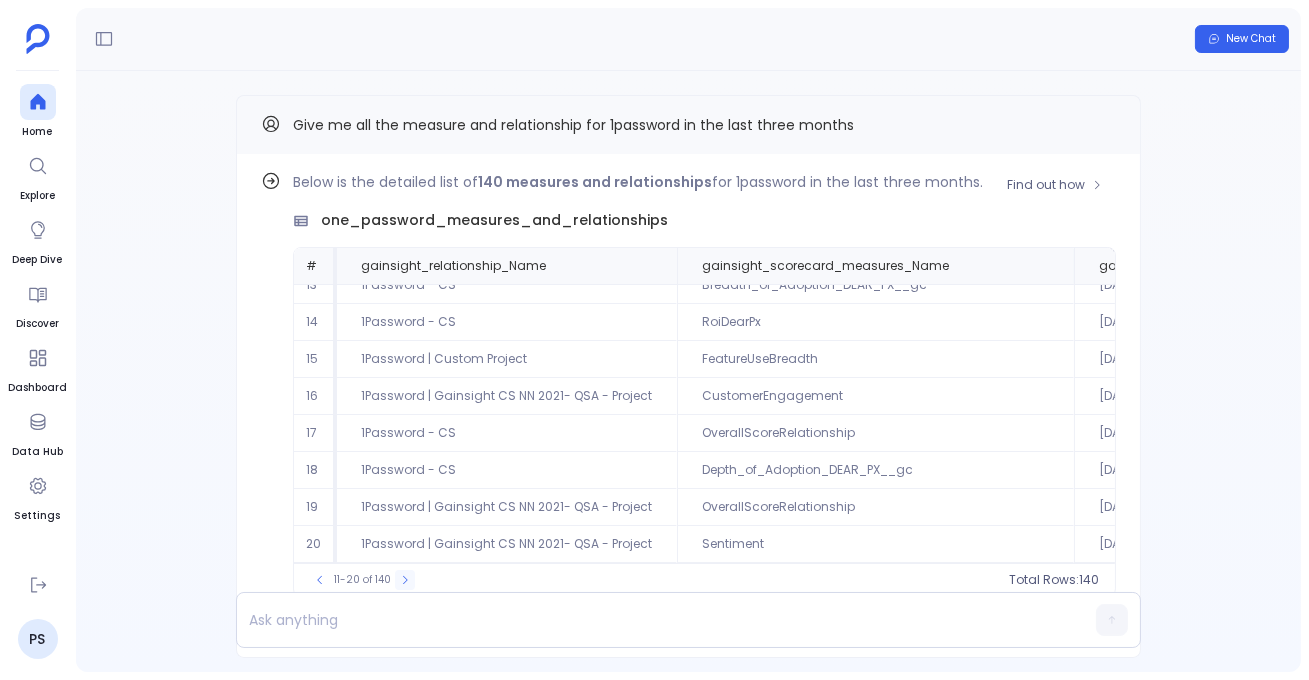 click 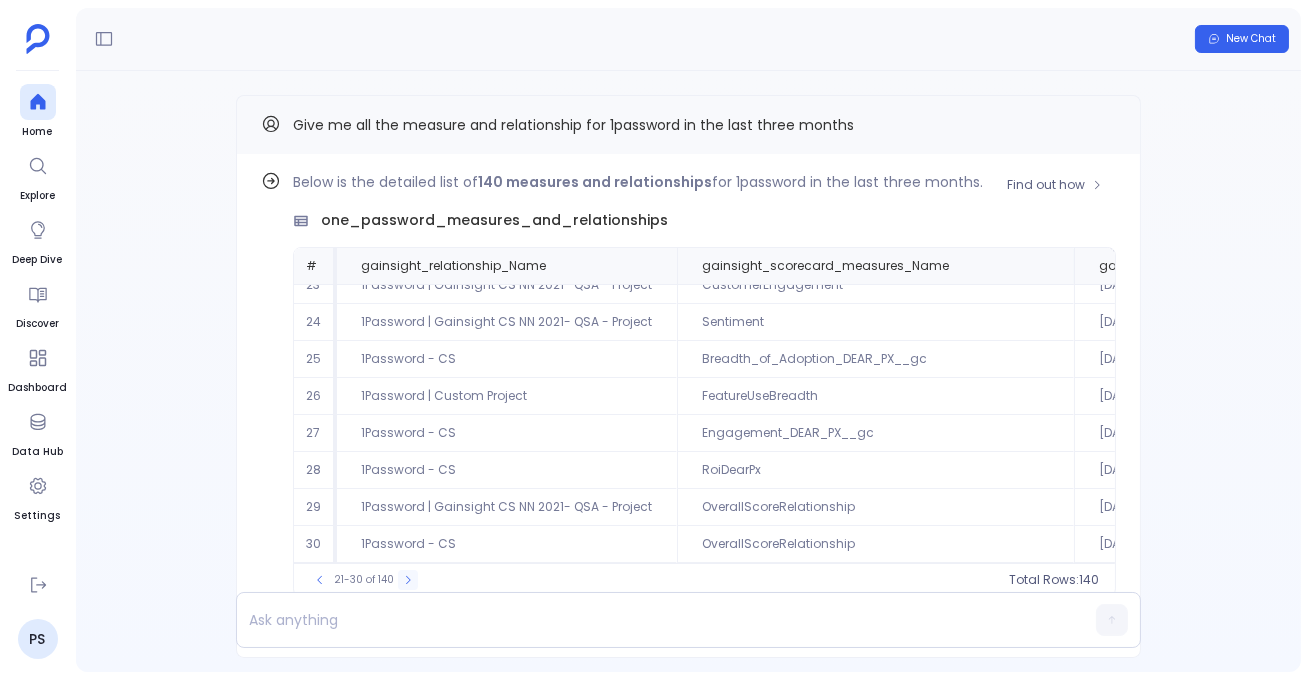 click 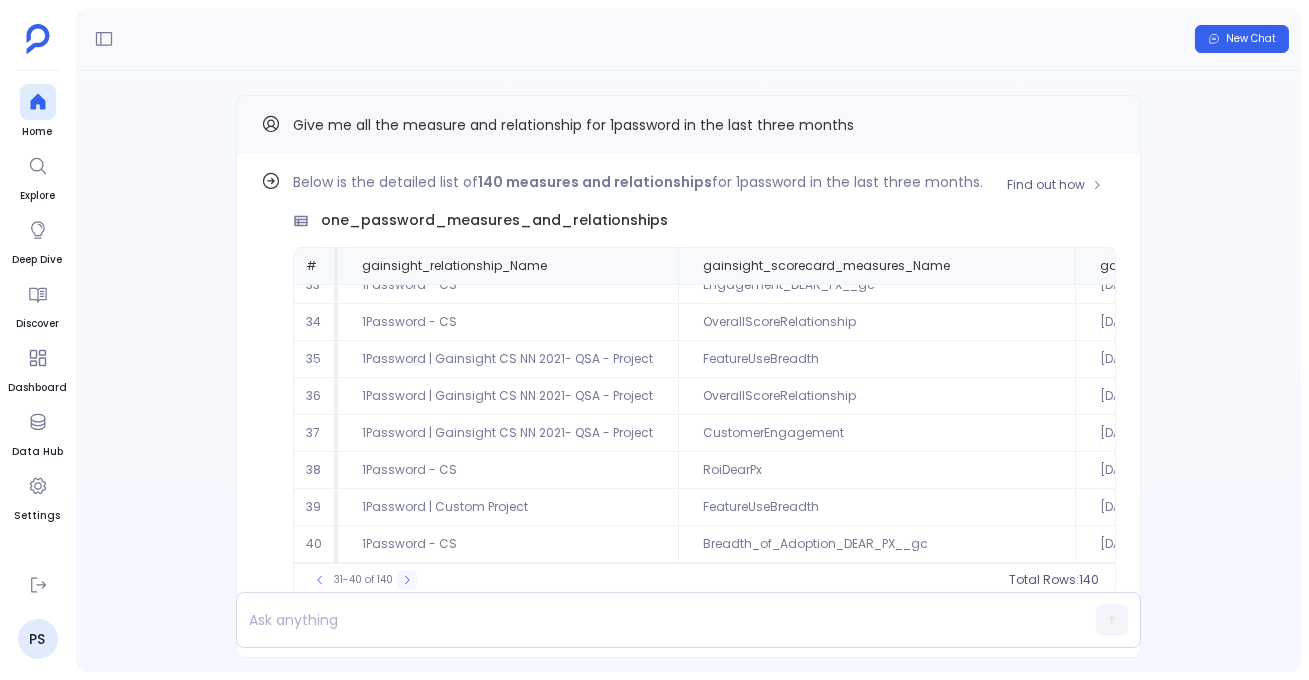 click 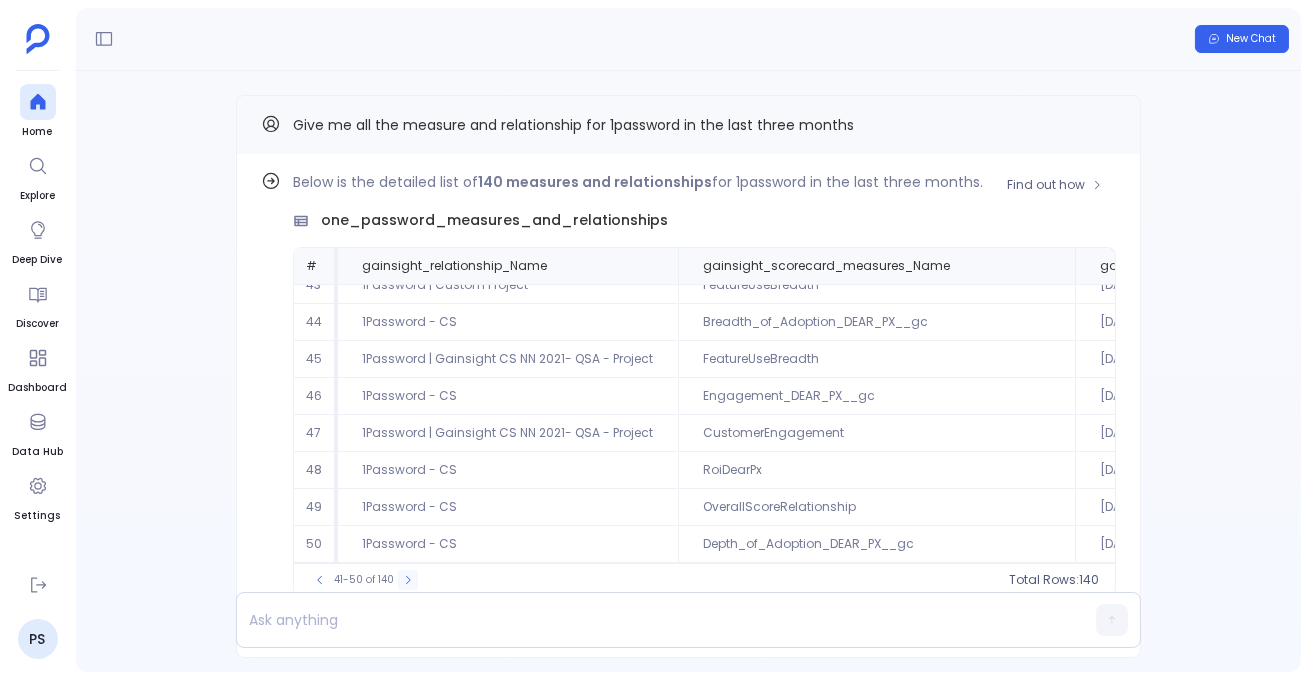 click 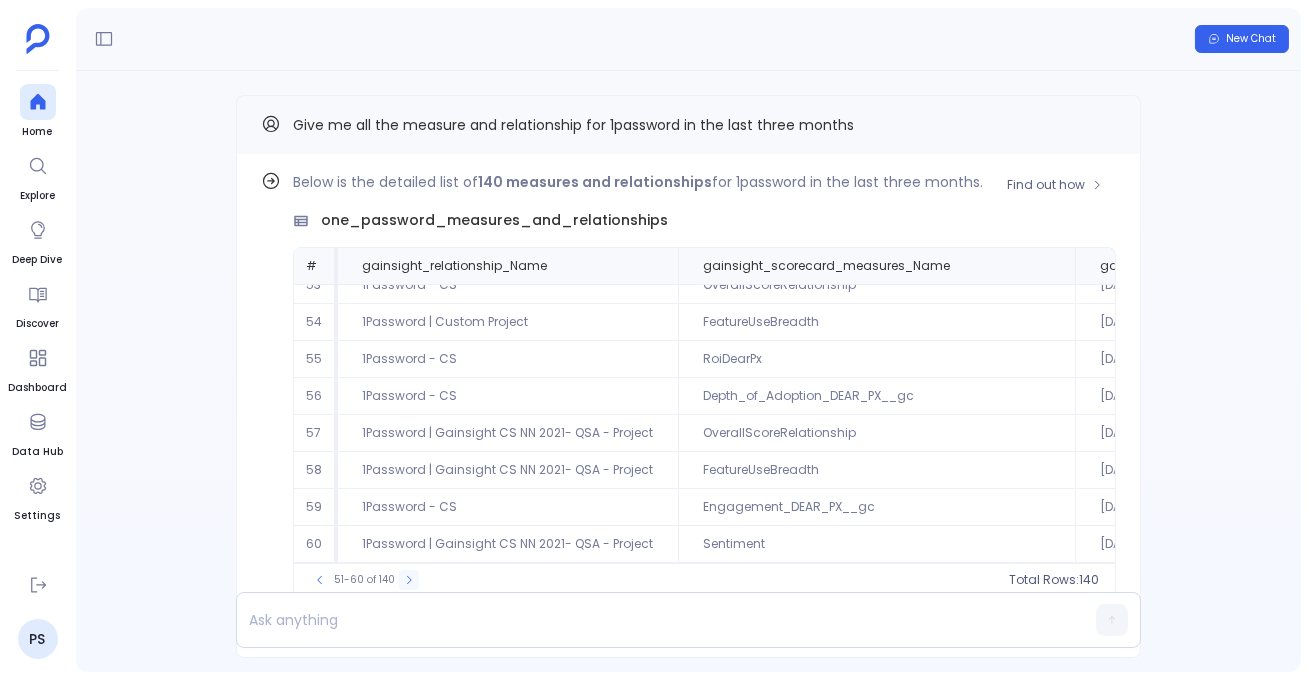 click 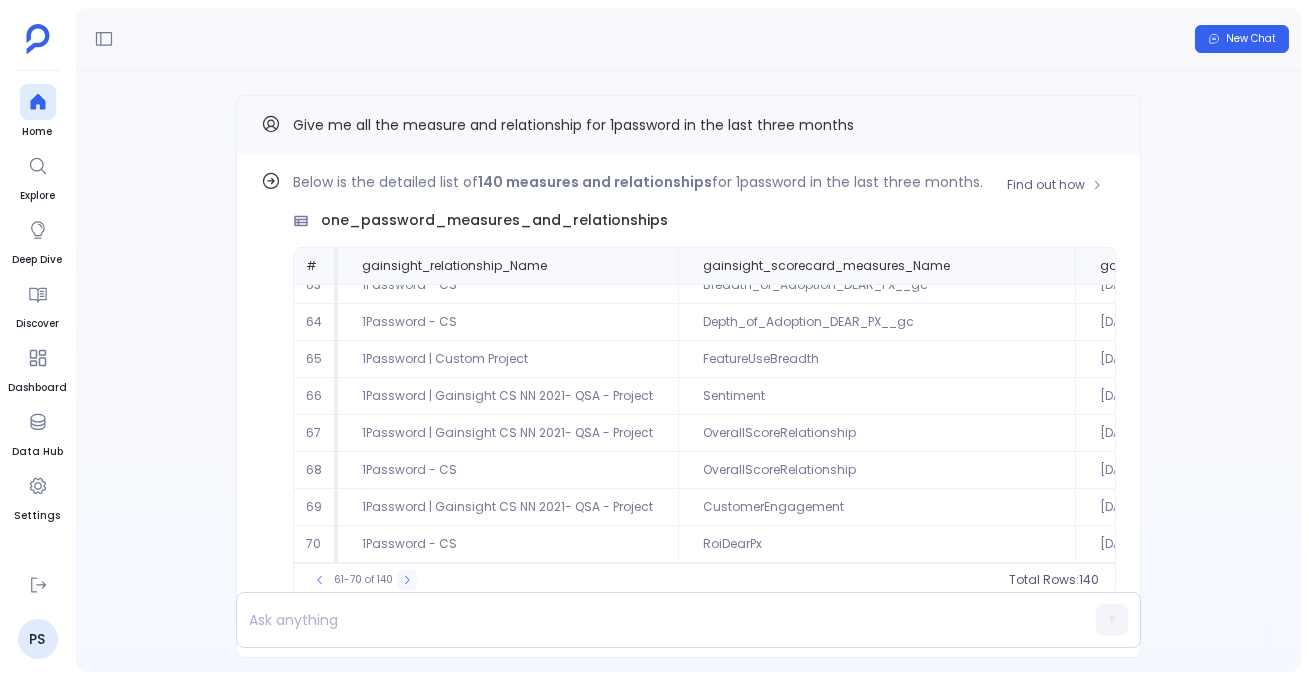click 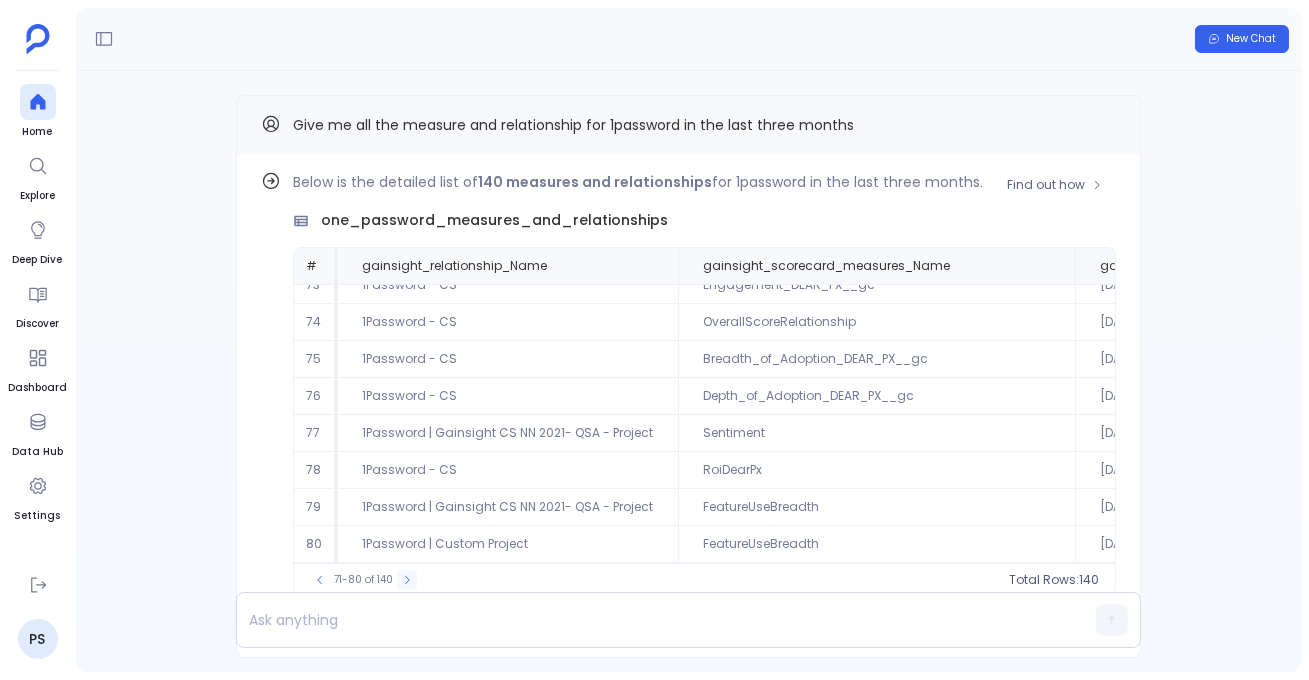 click 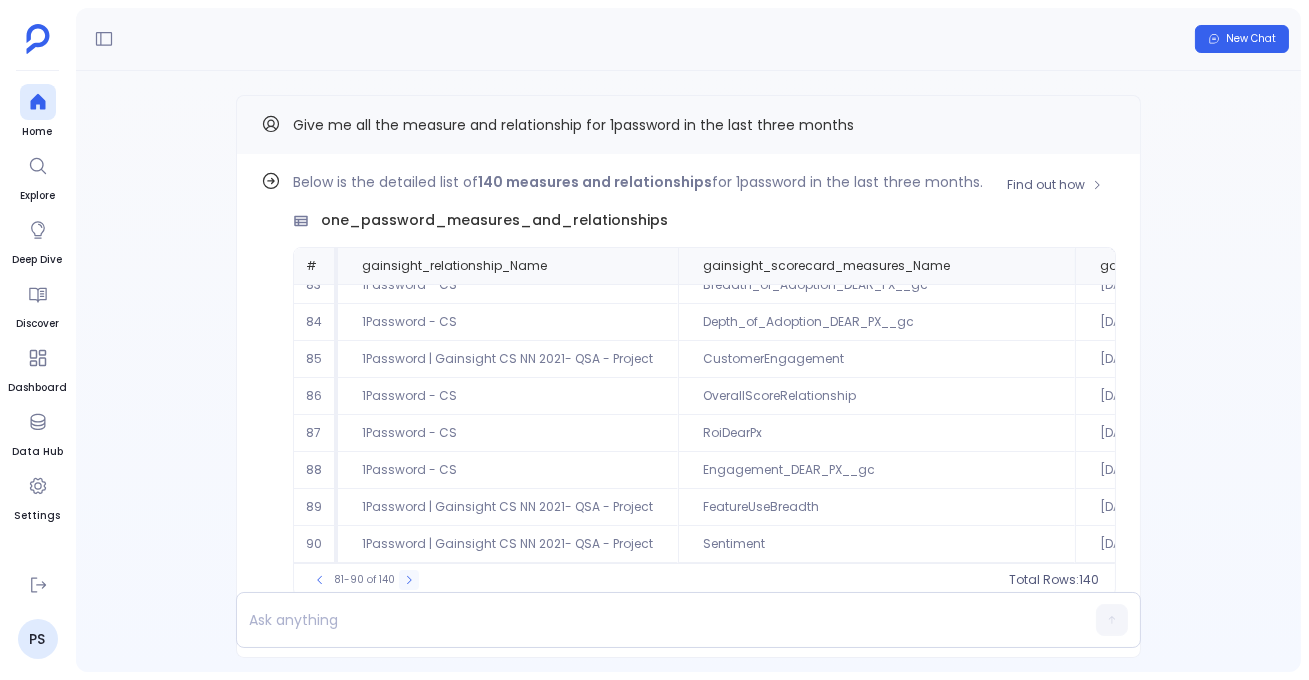 click 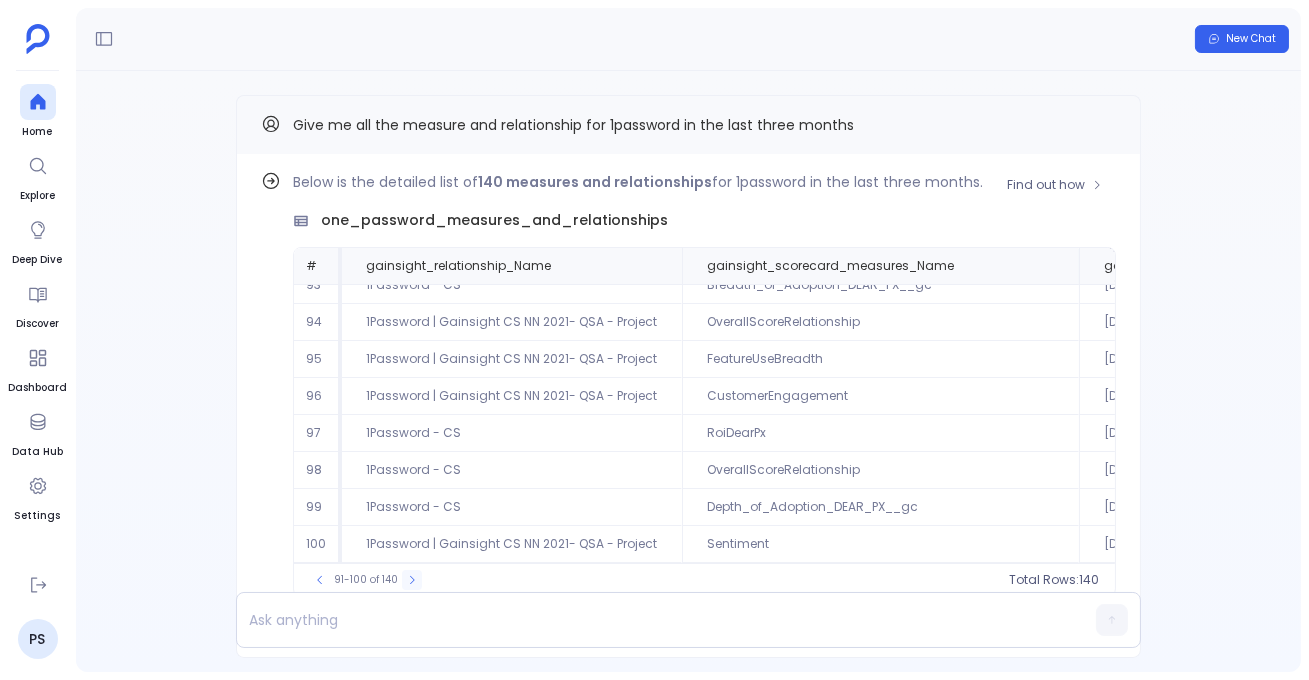 click at bounding box center (412, 580) 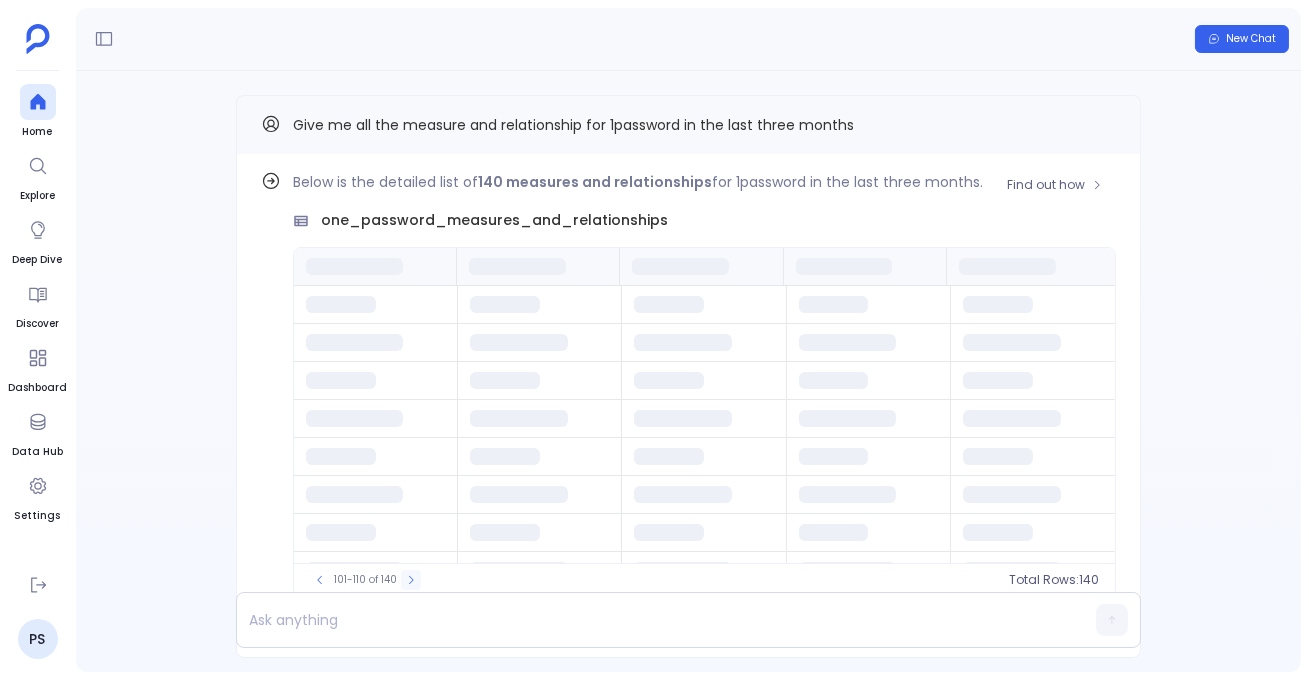click at bounding box center [411, 580] 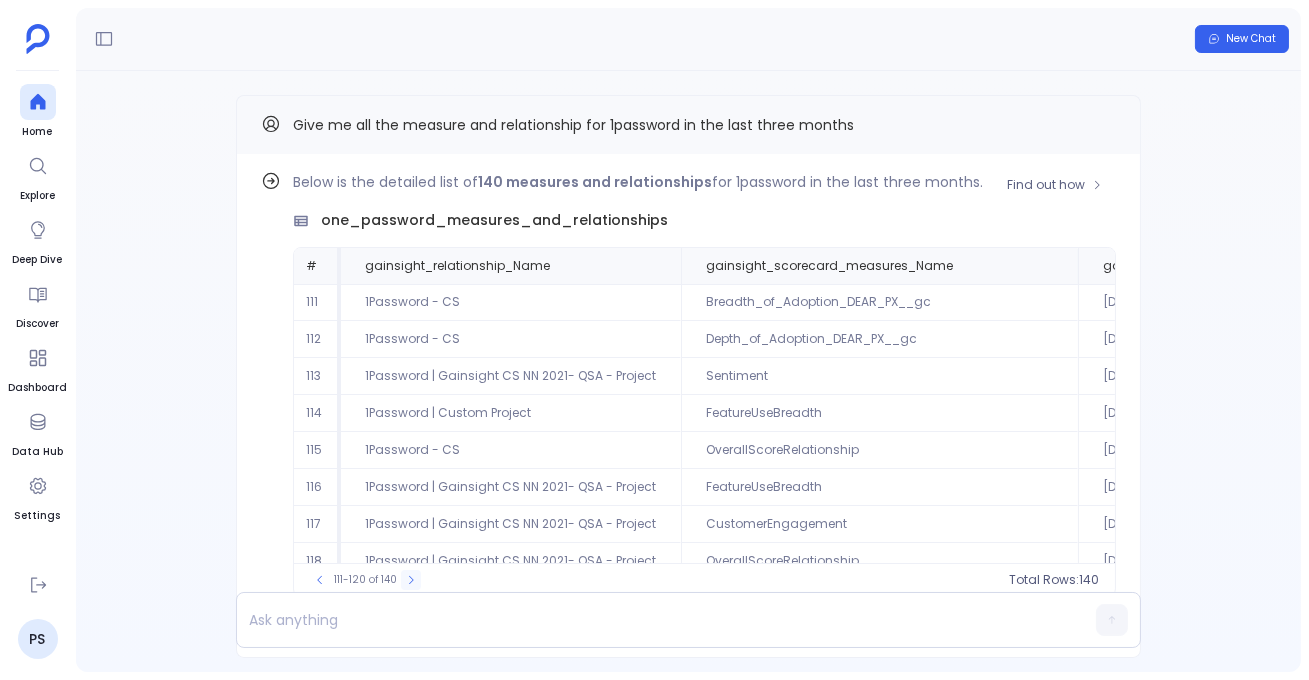 click at bounding box center [411, 580] 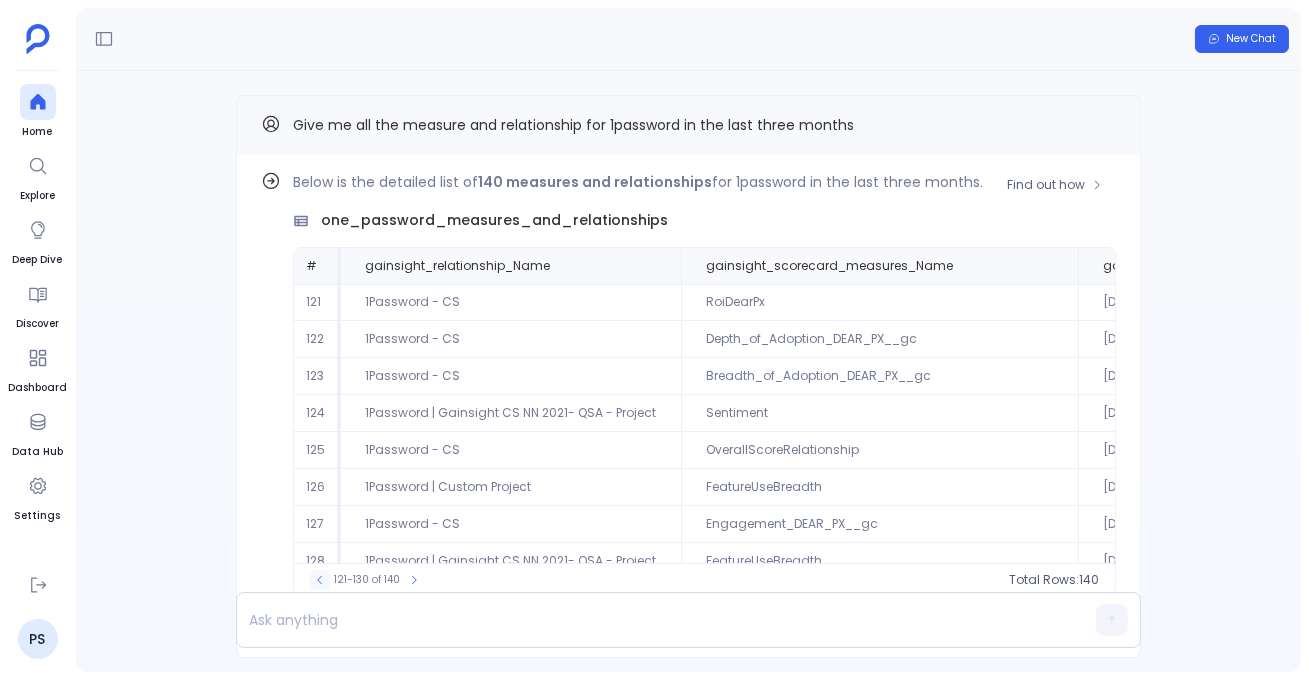 click 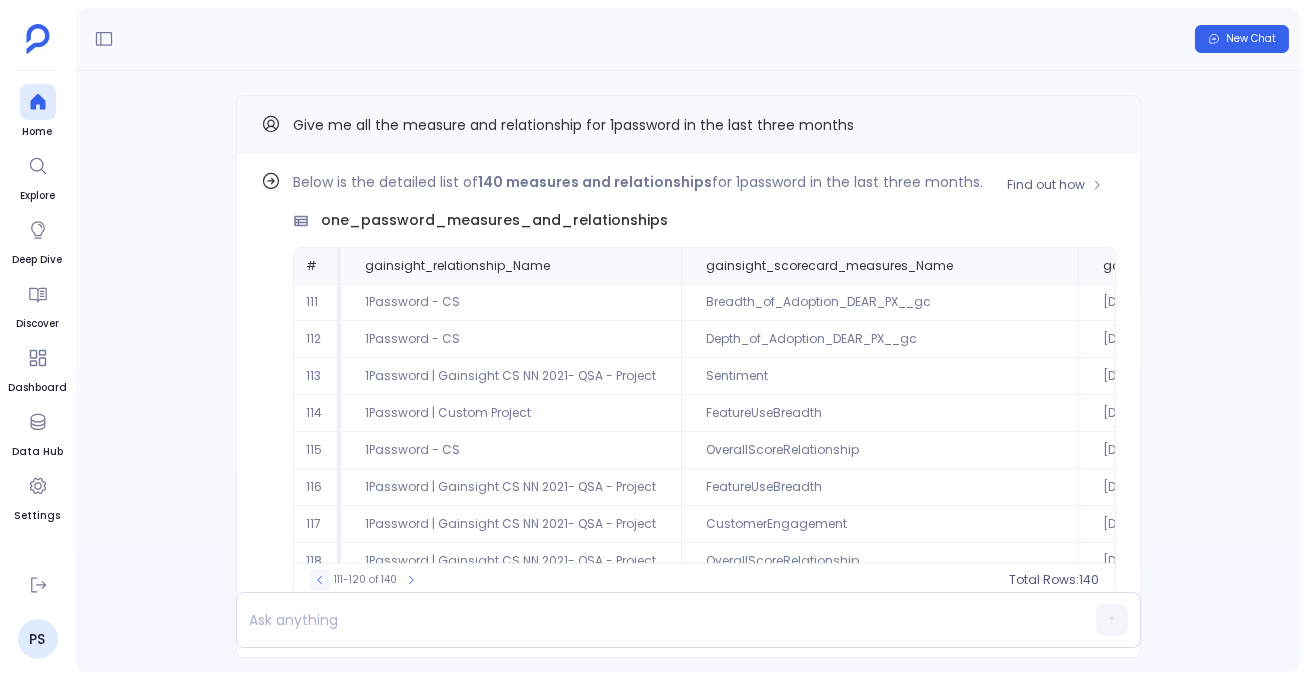 click 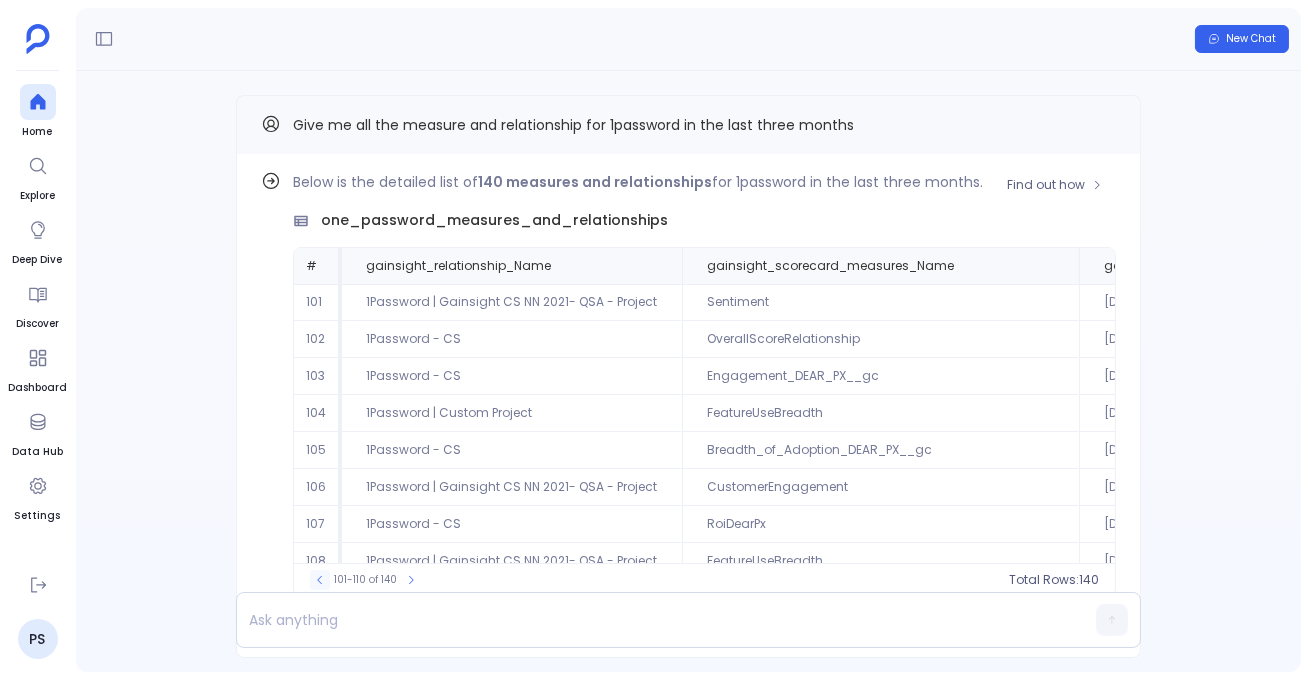 click 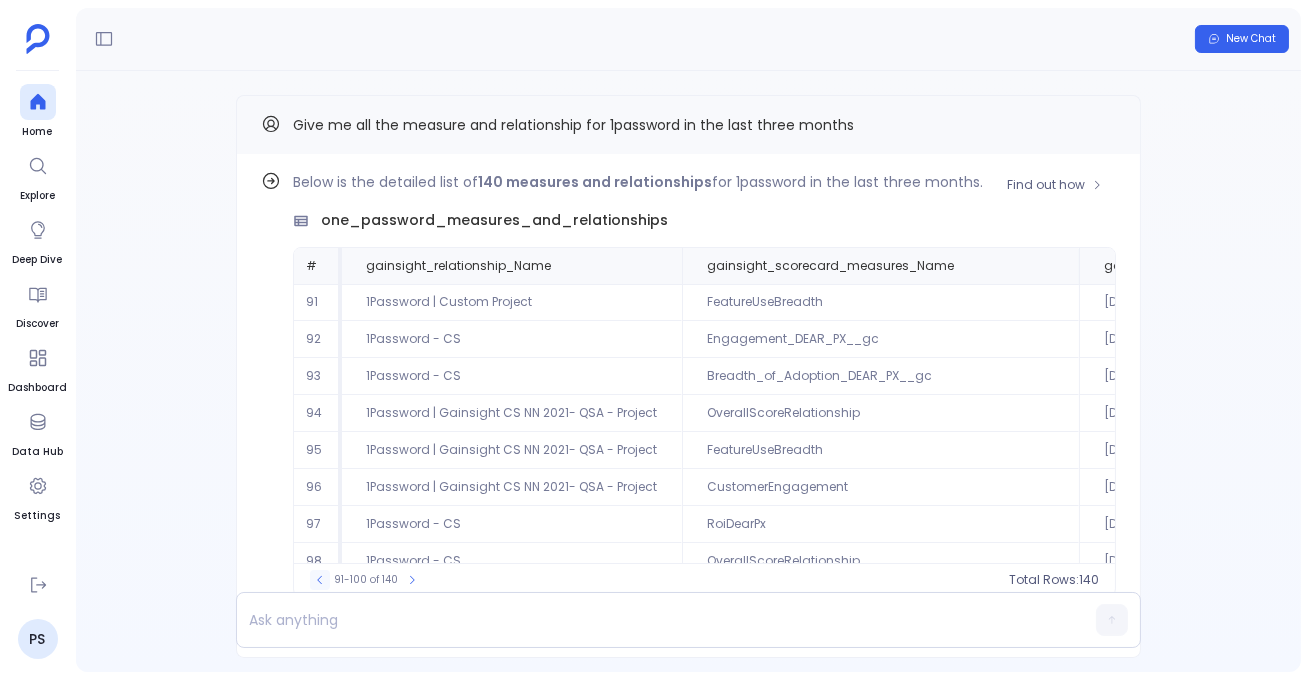 click 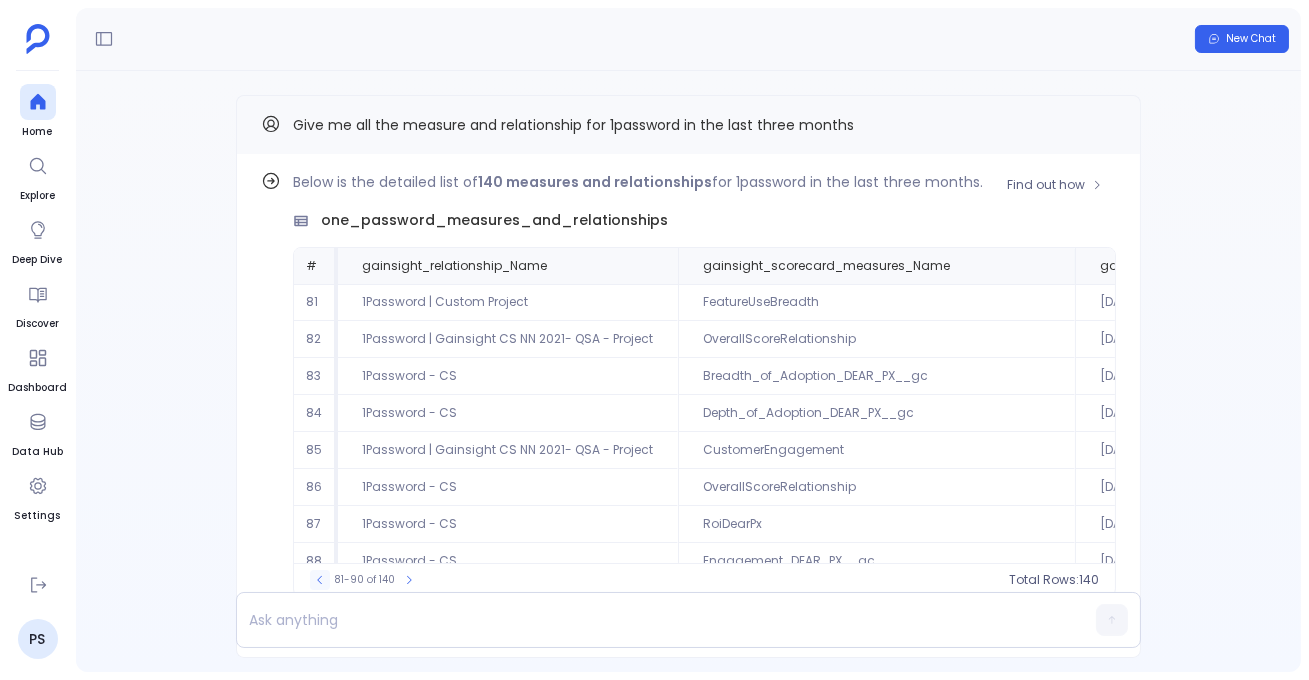 click 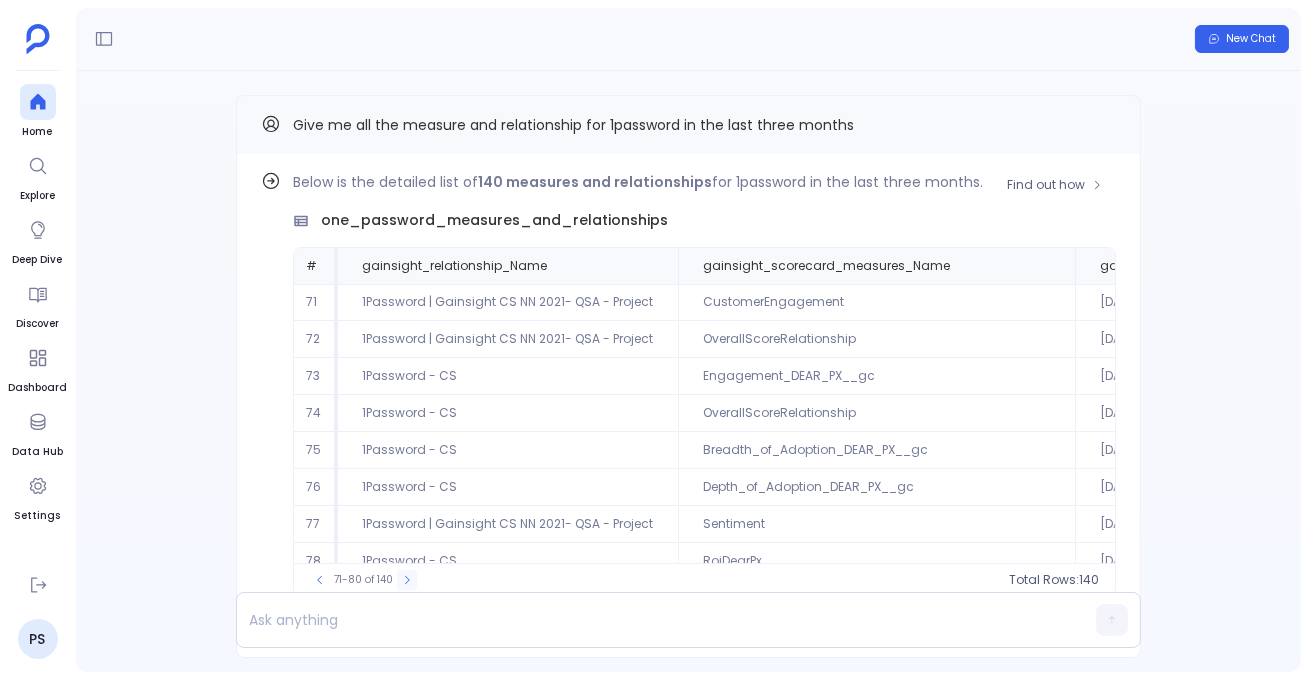 click 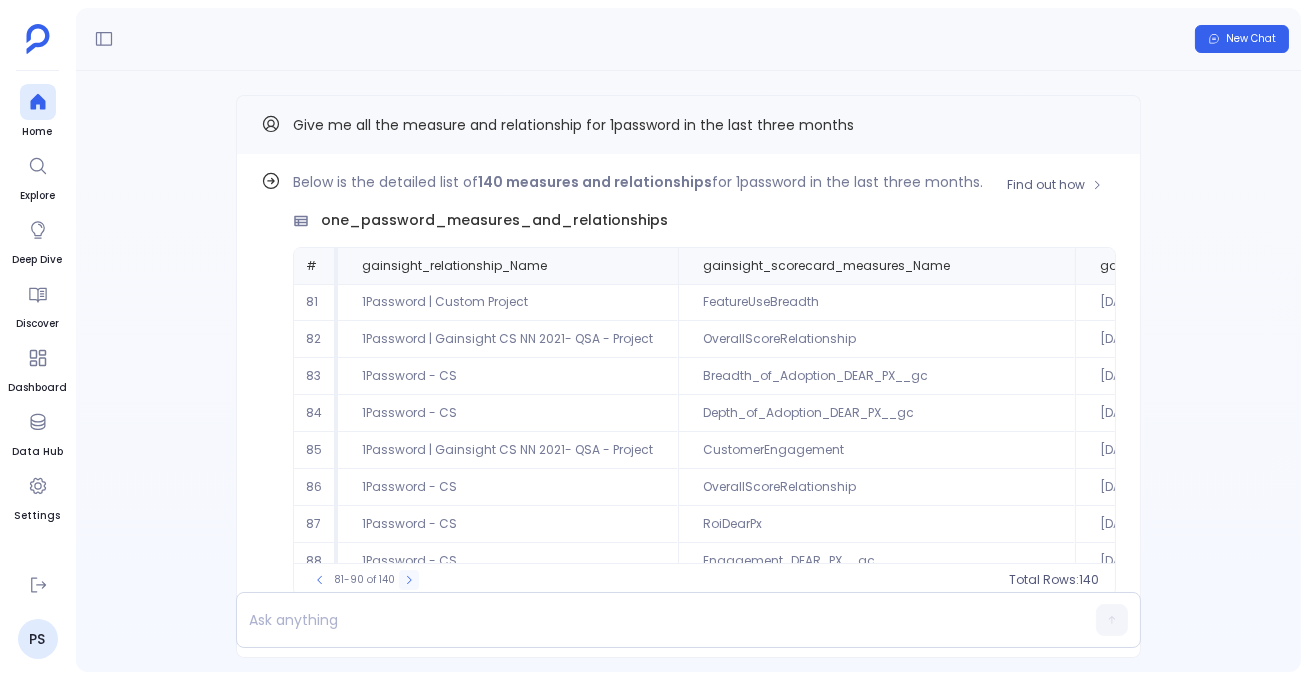 click 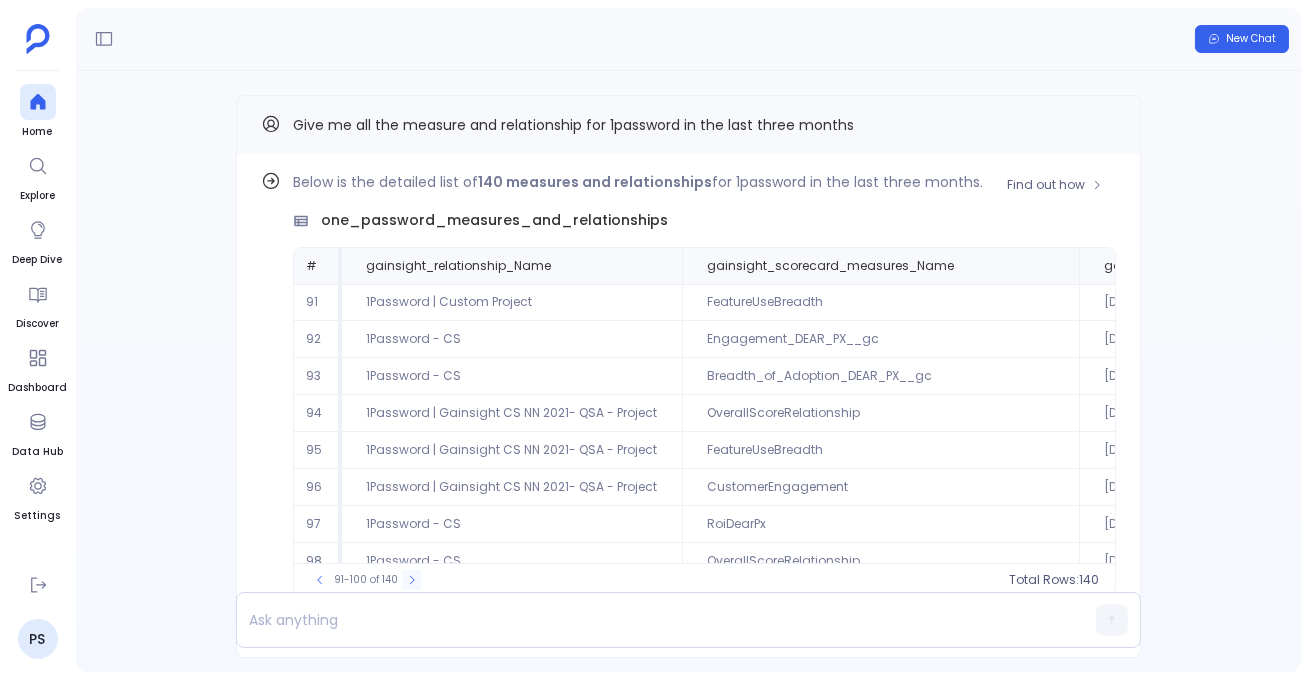 click 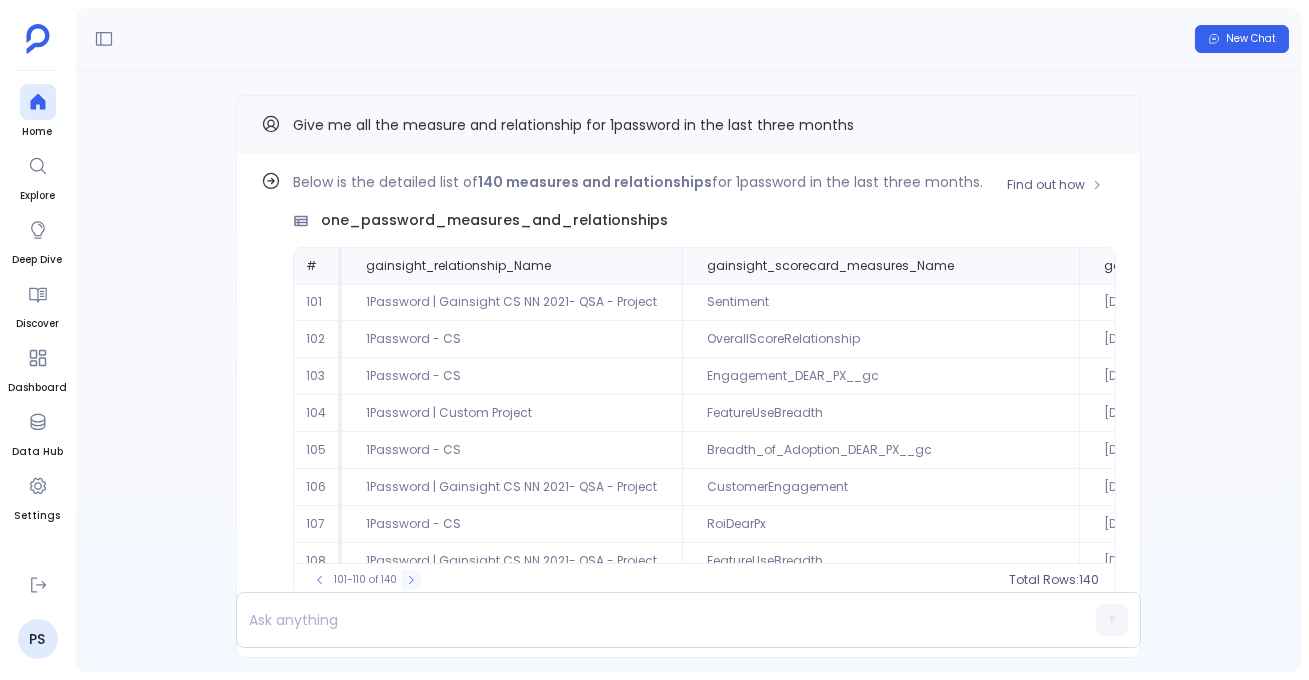 click 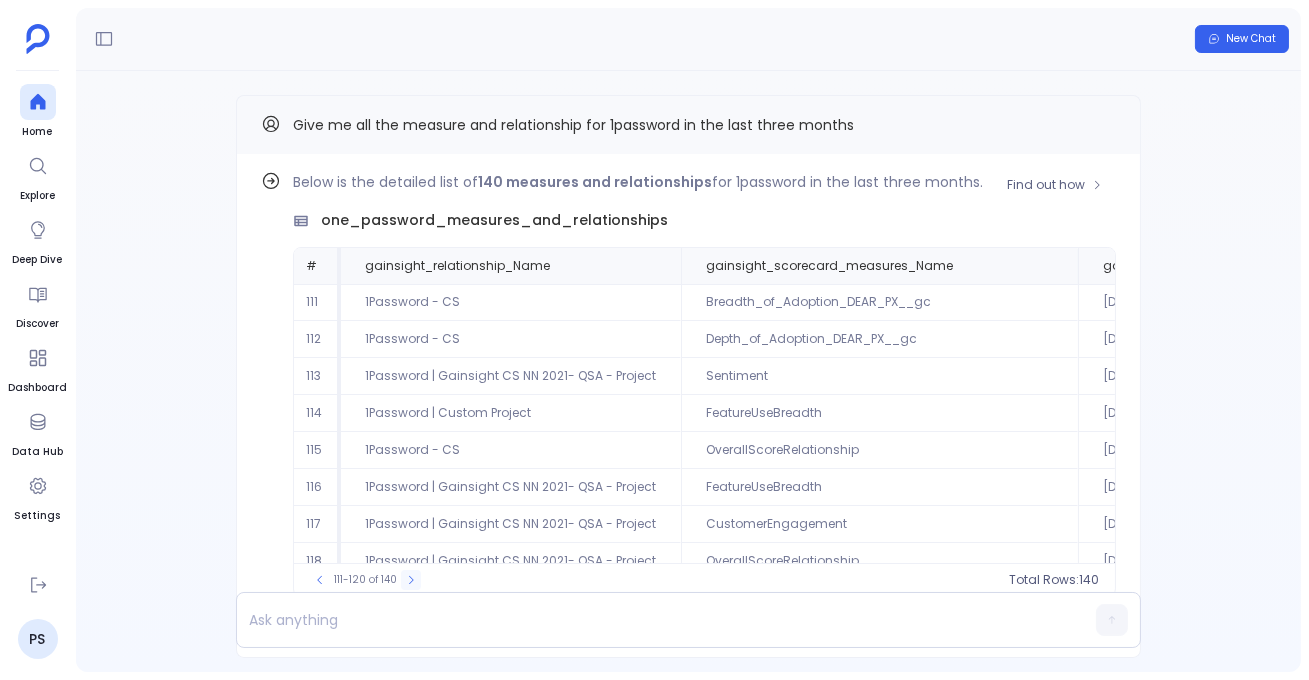click 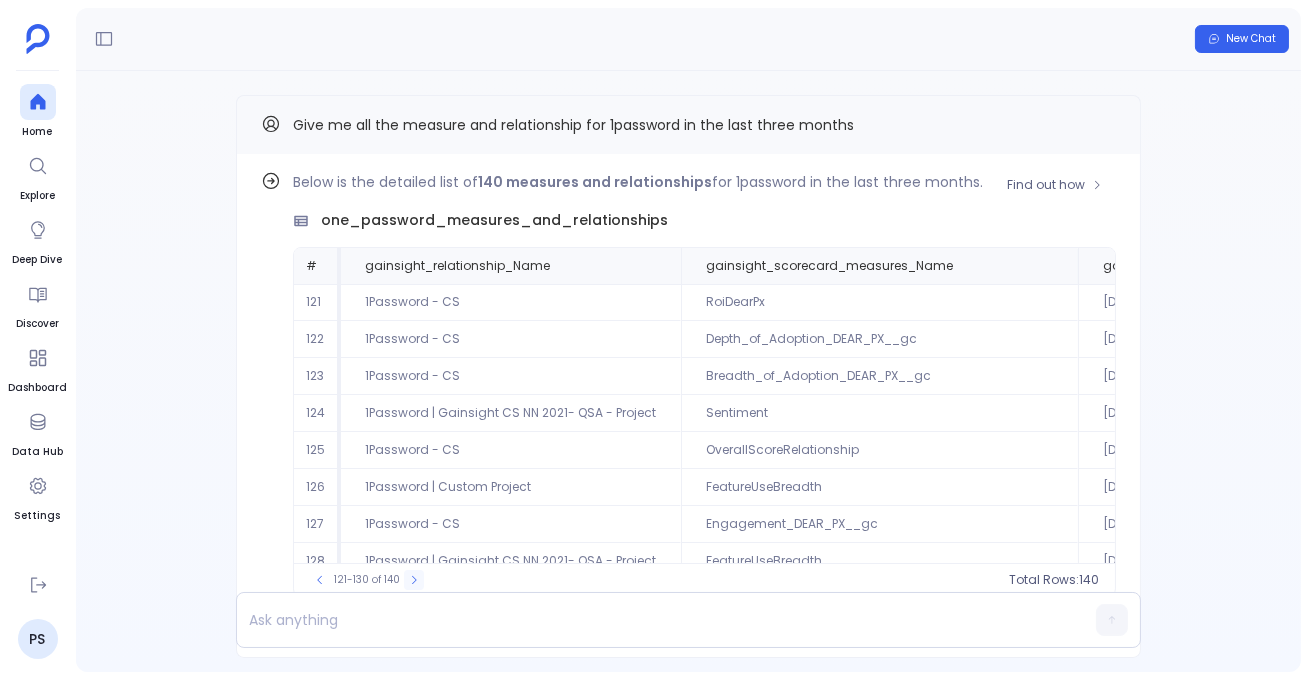 click 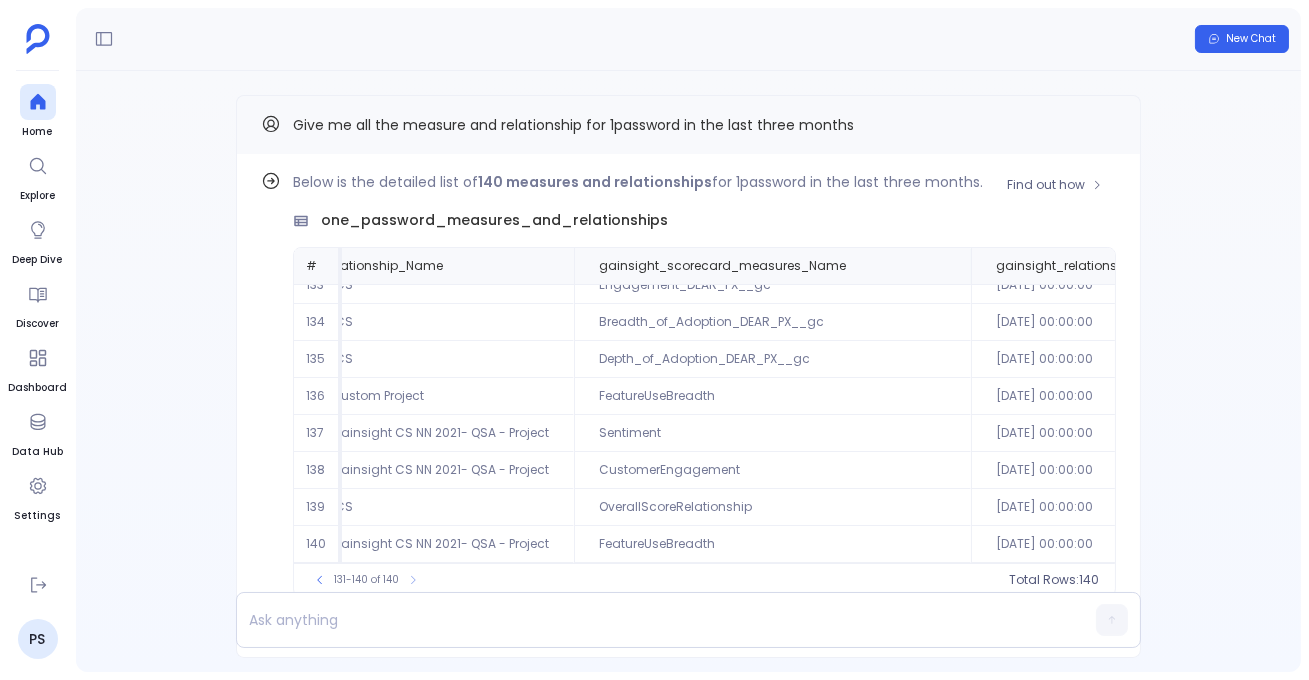 scroll, scrollTop: 92, scrollLeft: 0, axis: vertical 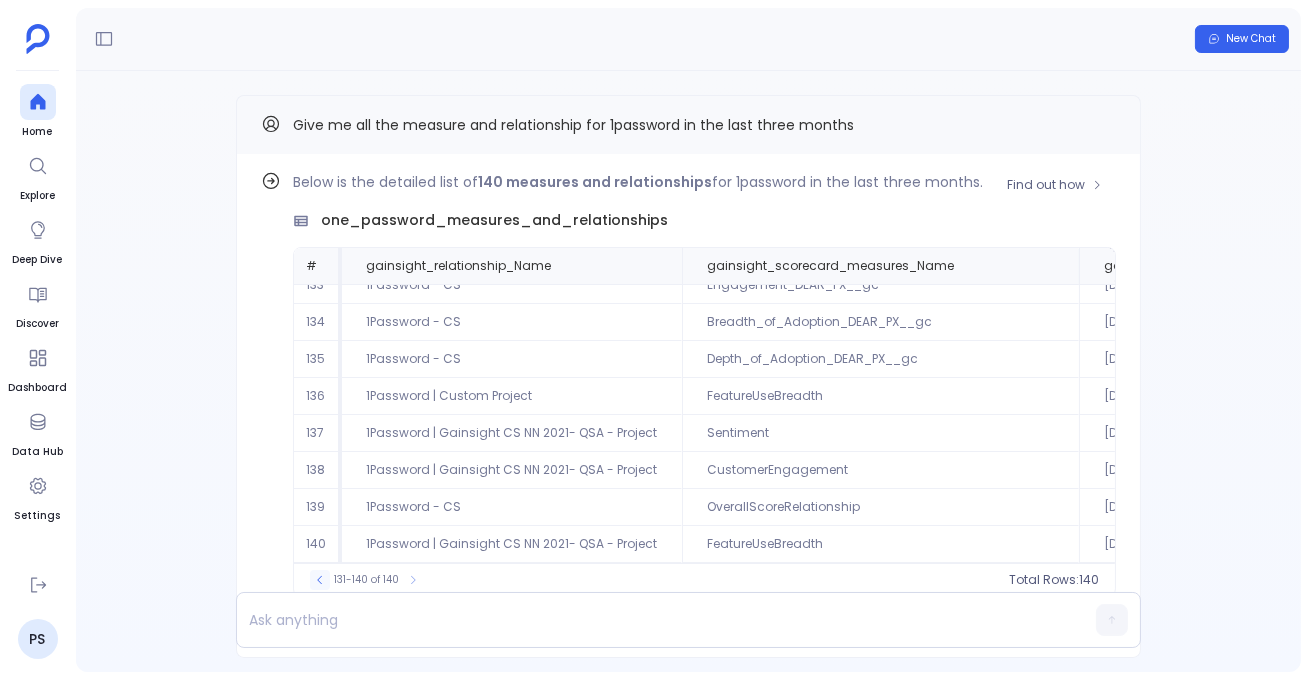 click 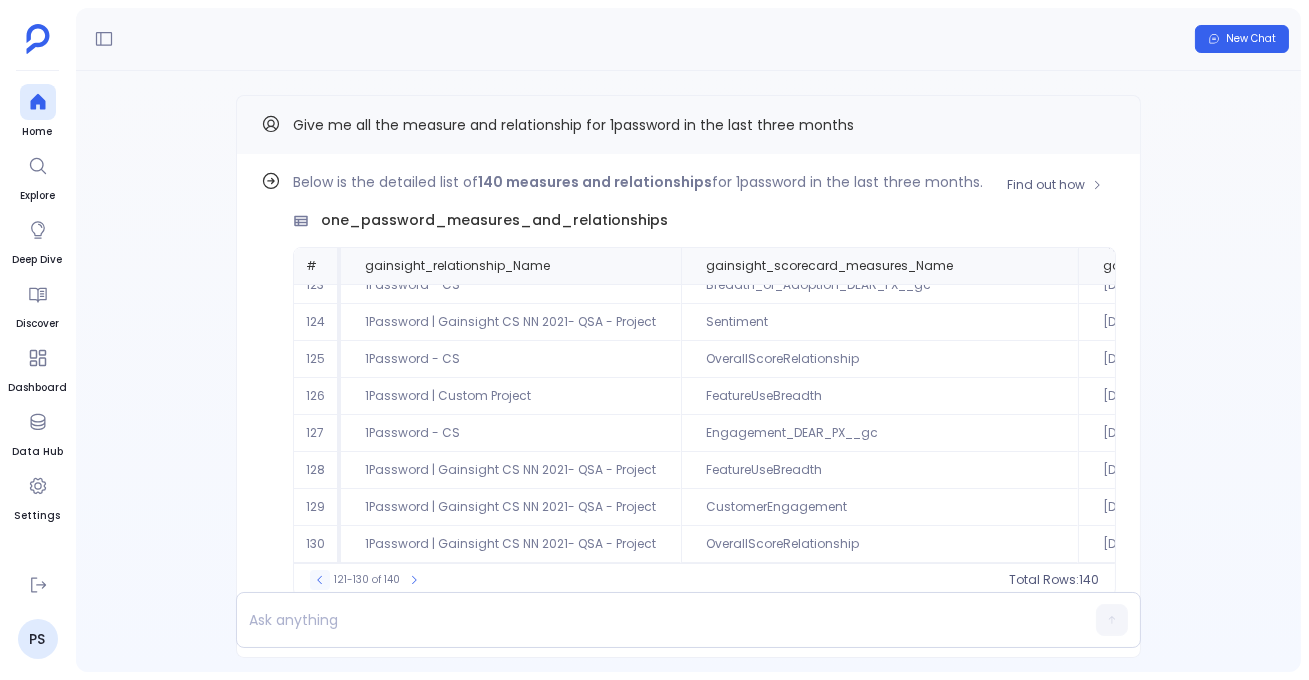 click 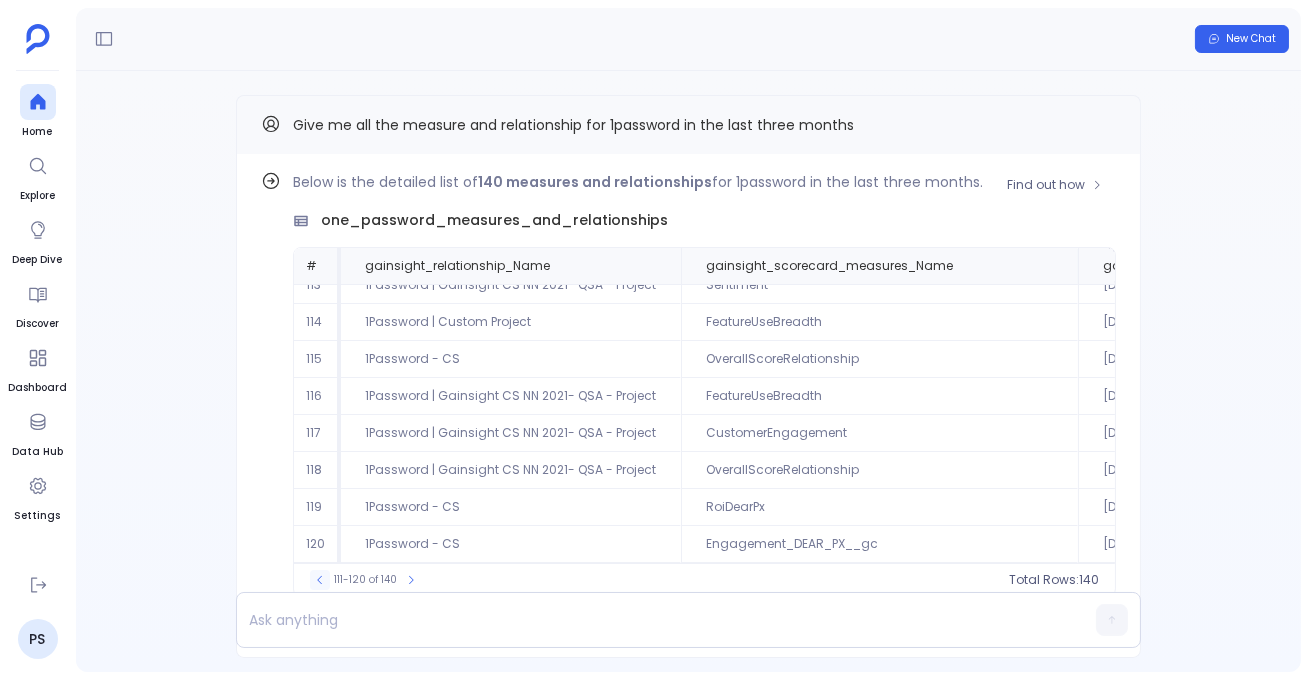 click 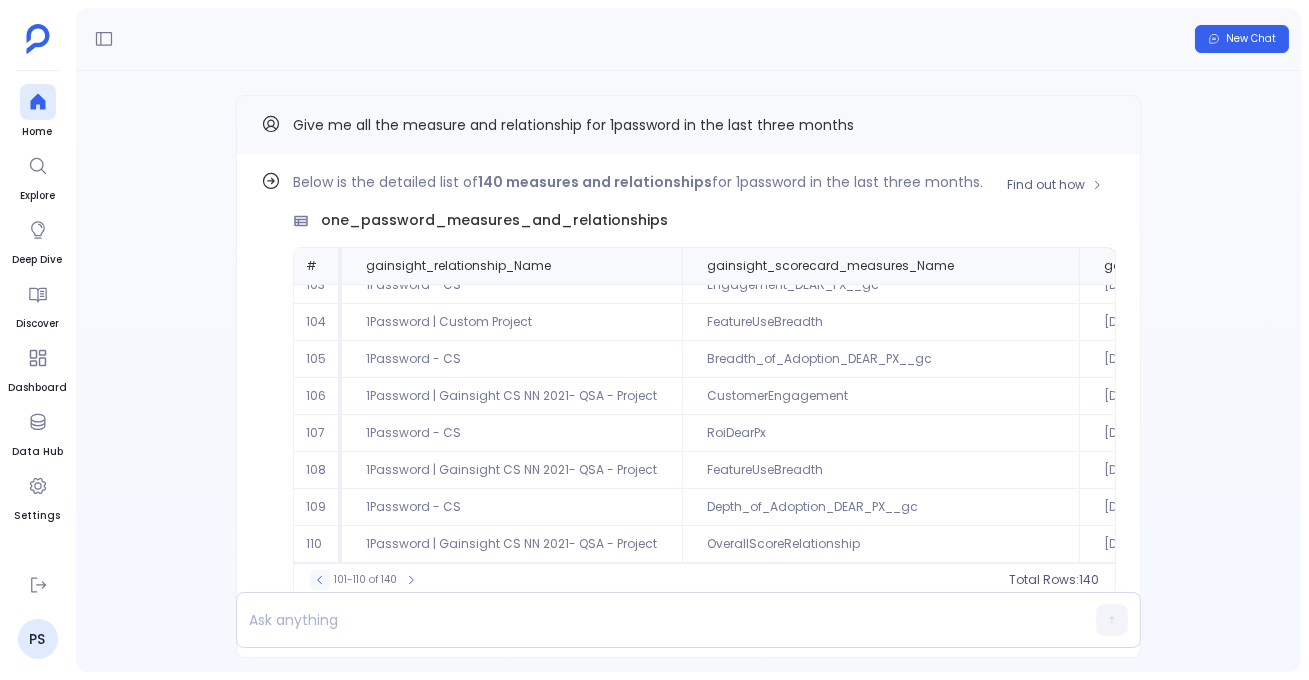 click 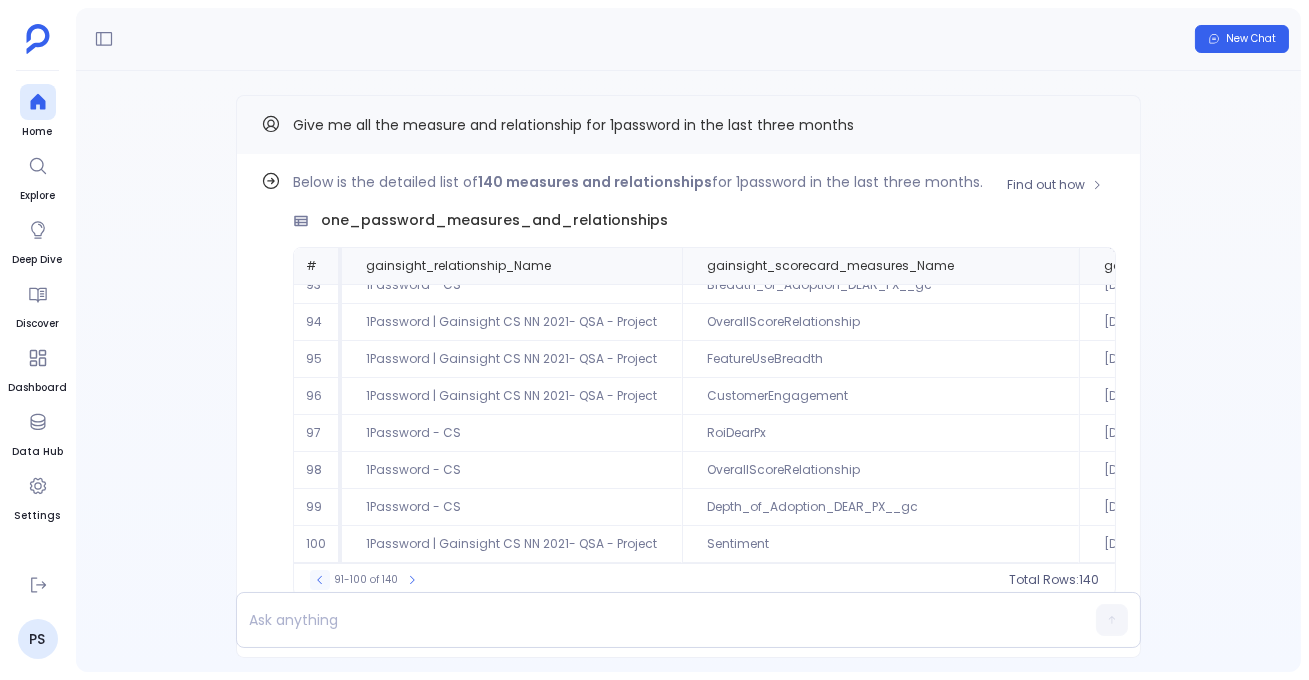 click 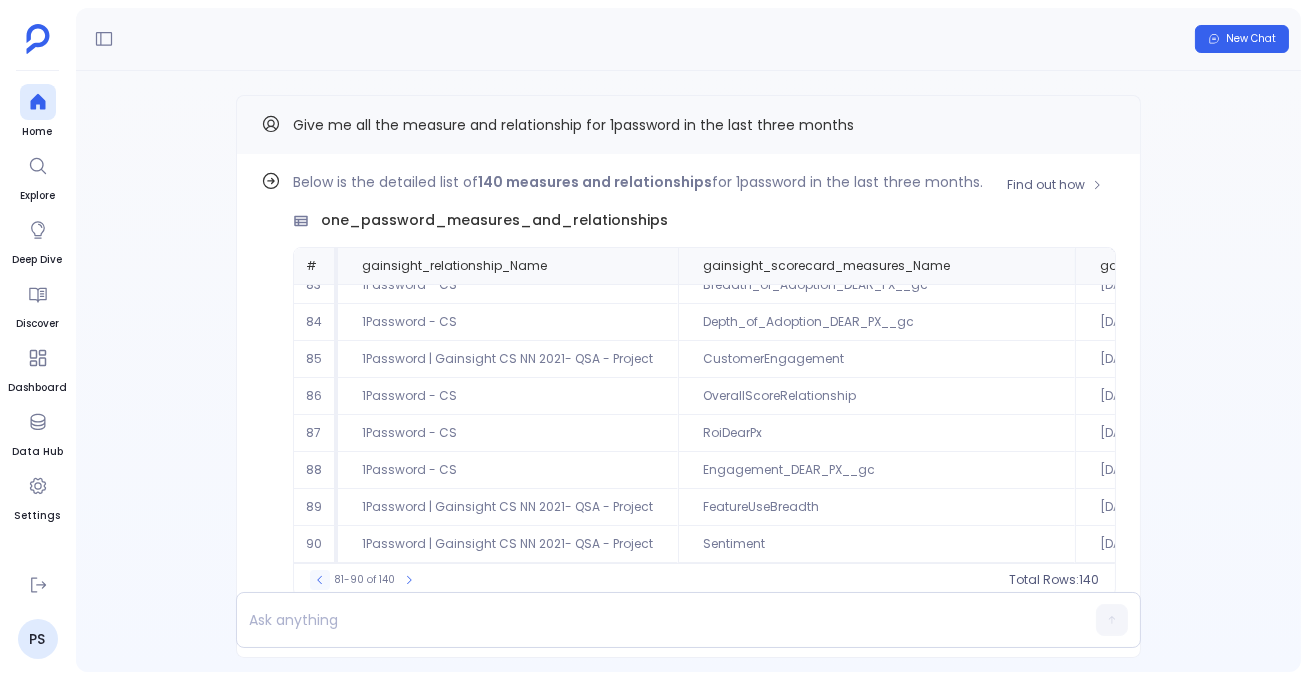 click 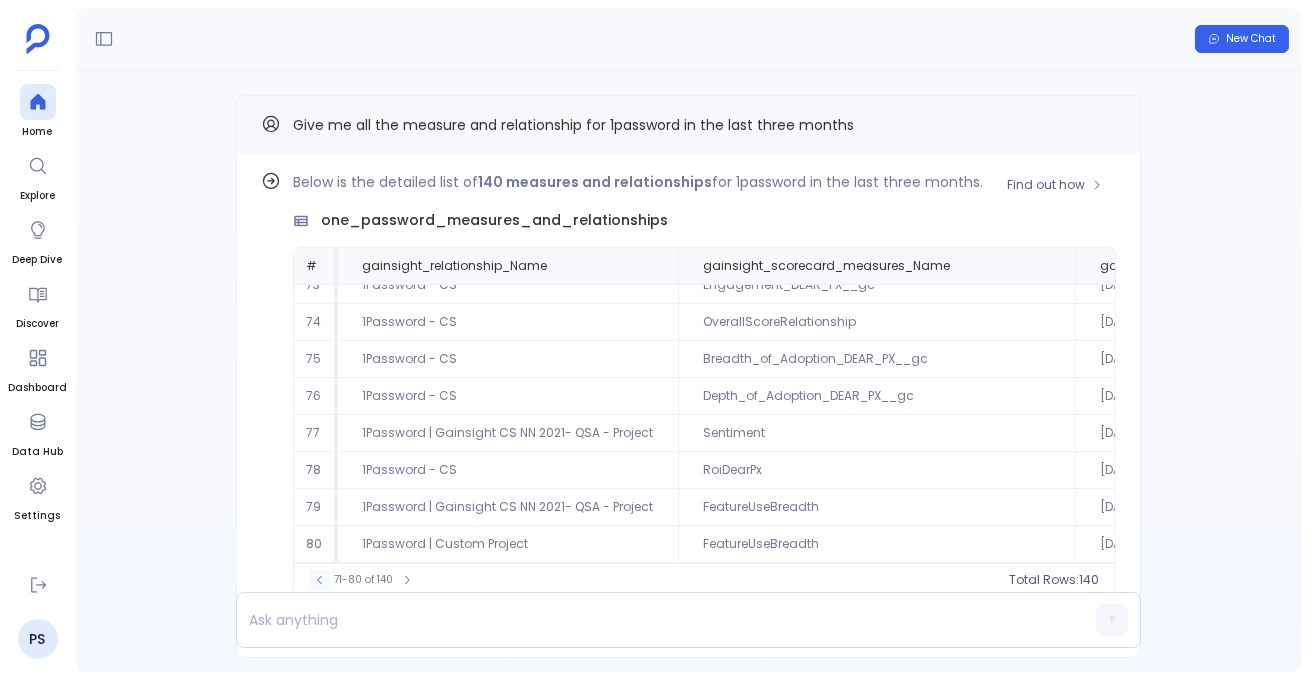 click 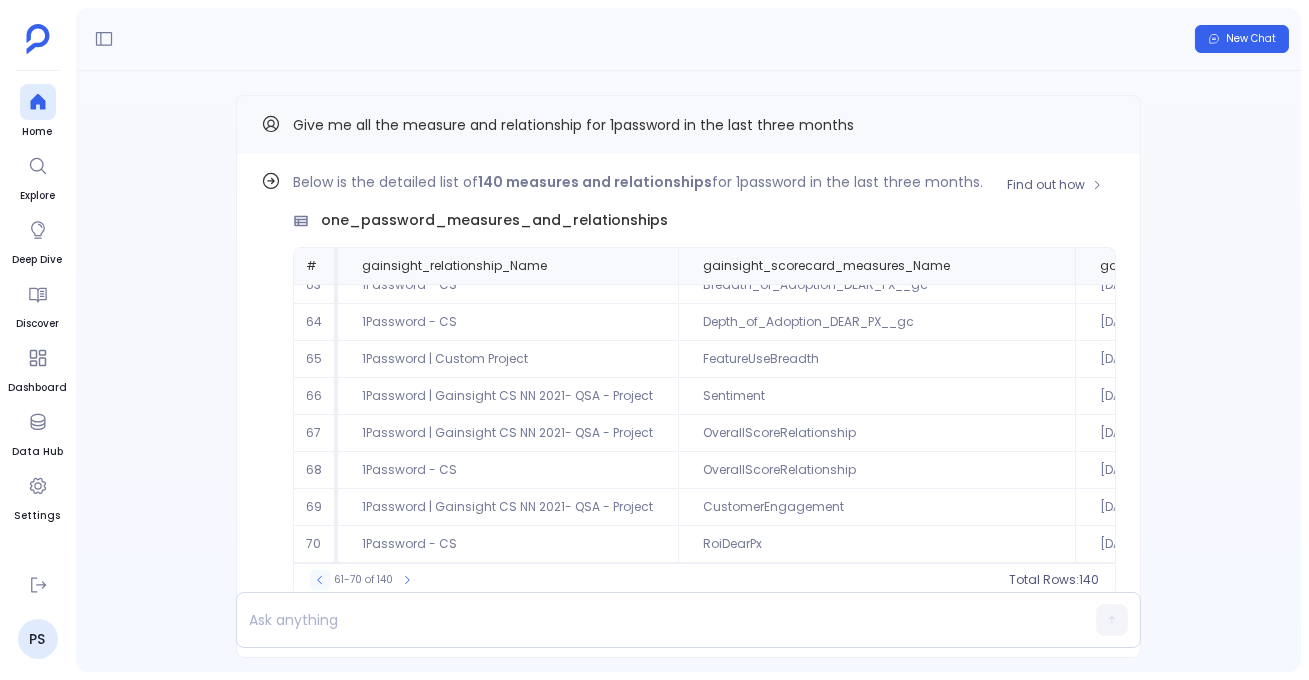 click 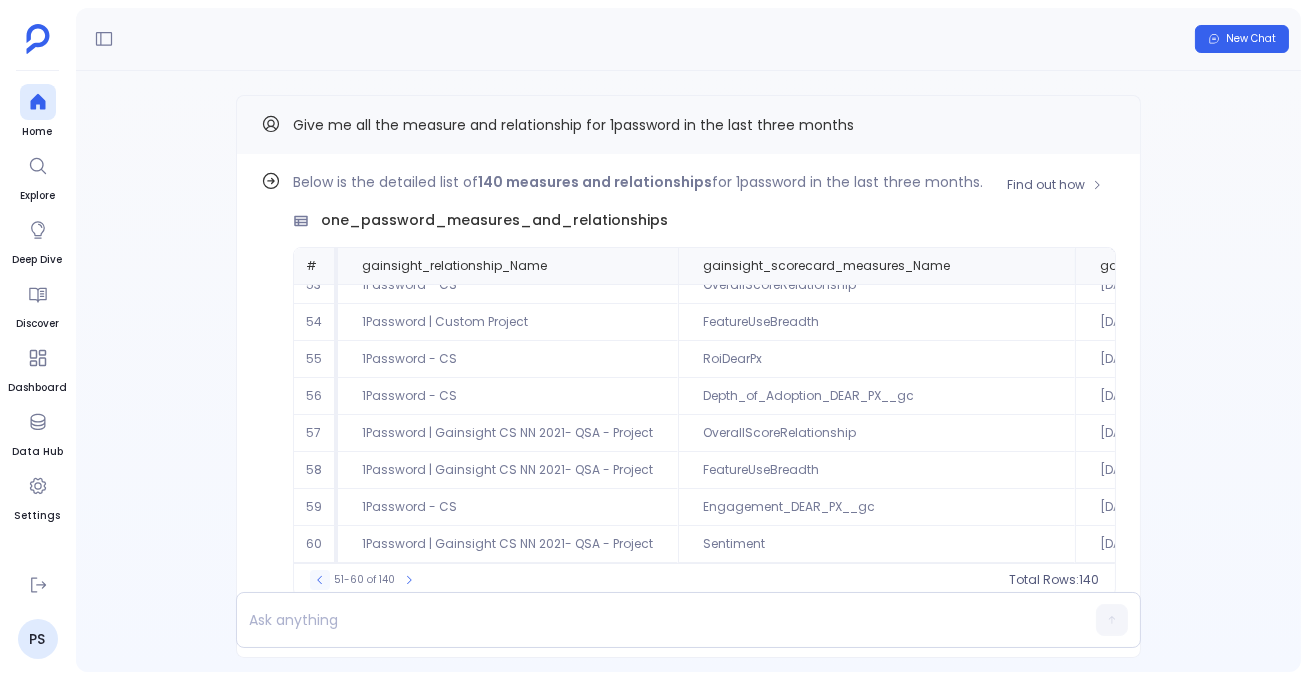 click 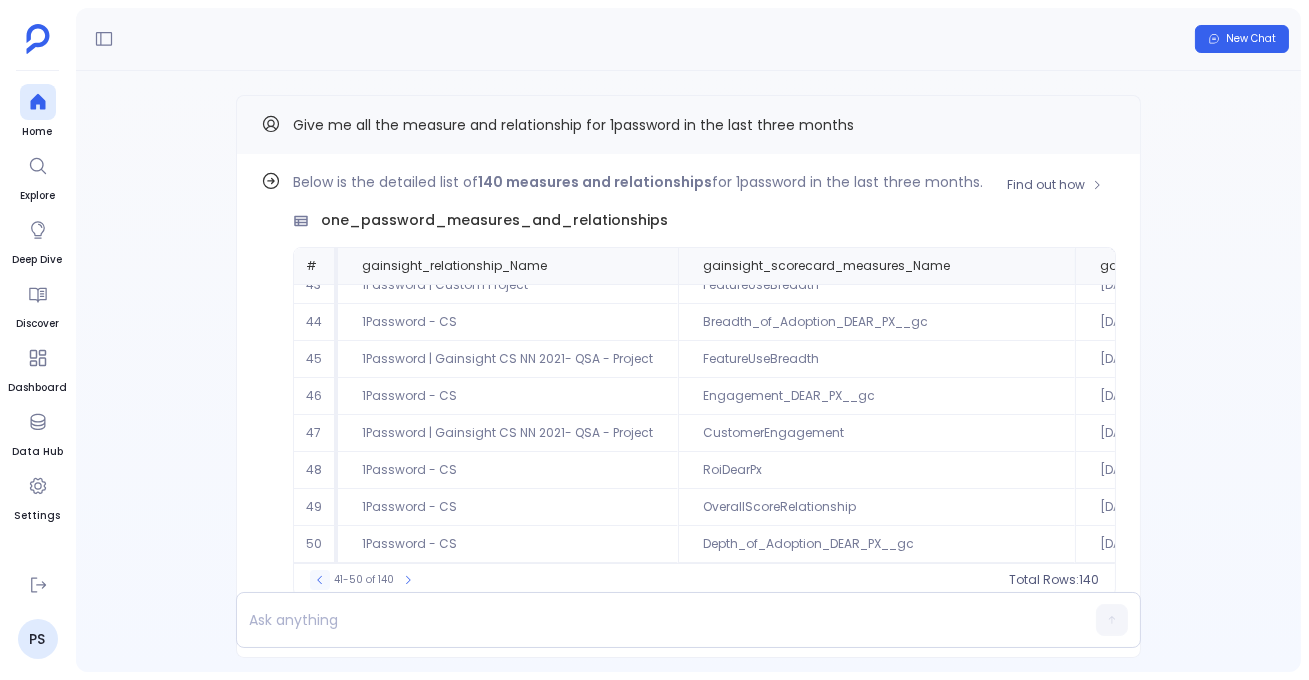 click 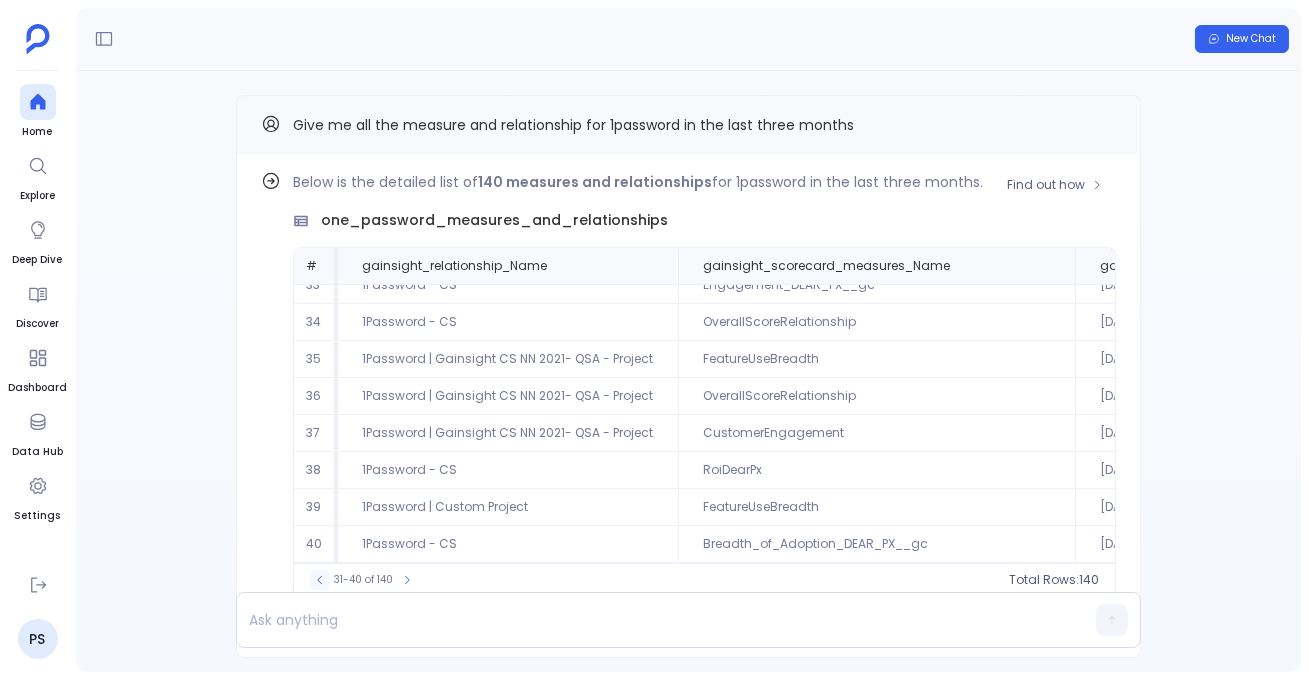click 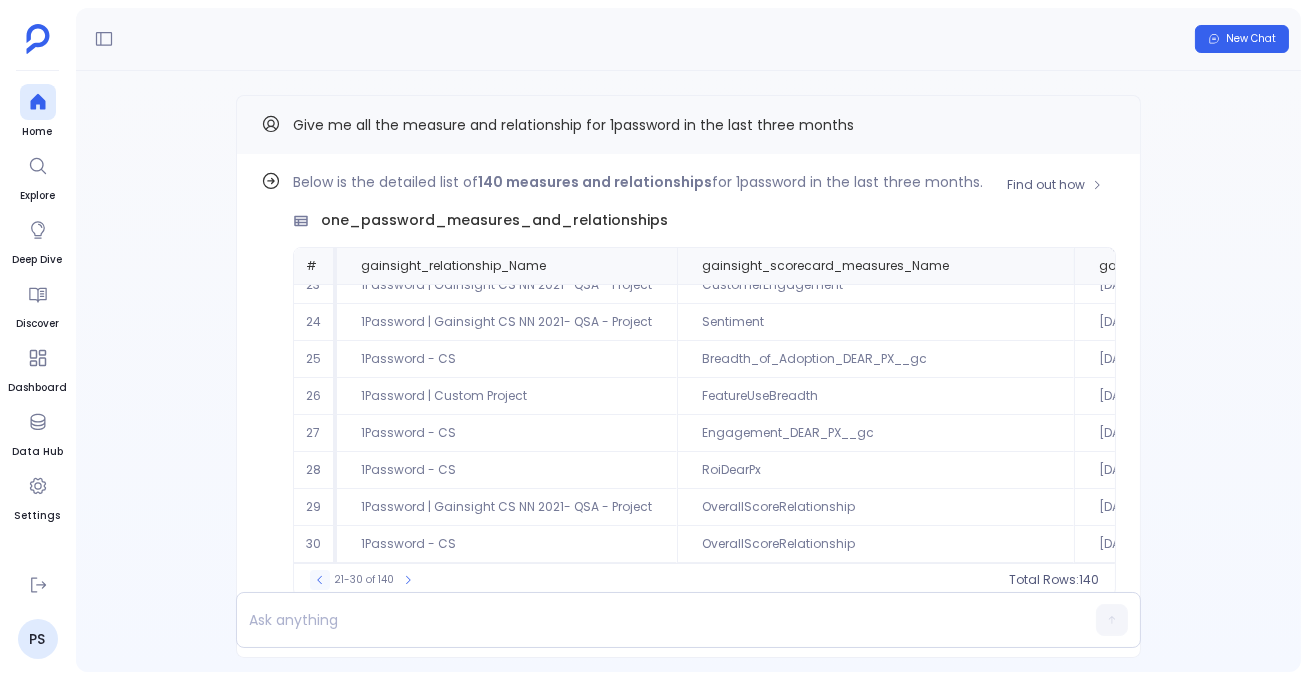 click 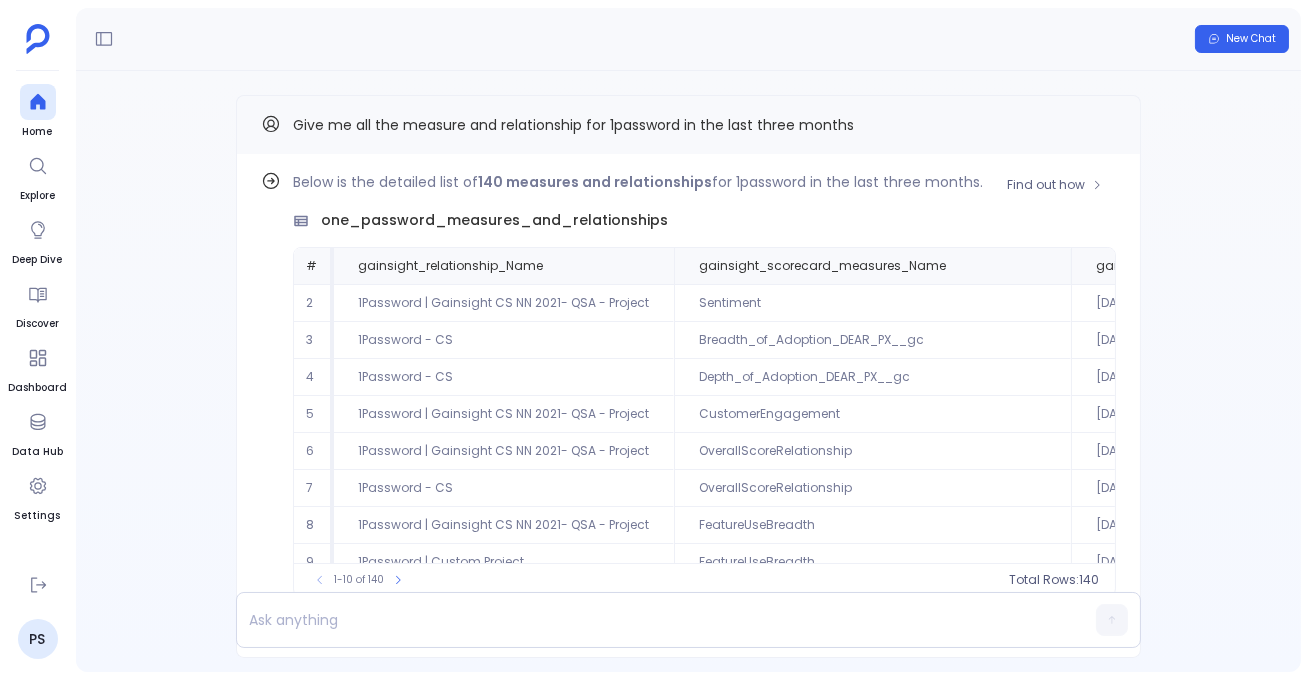 scroll, scrollTop: 0, scrollLeft: 0, axis: both 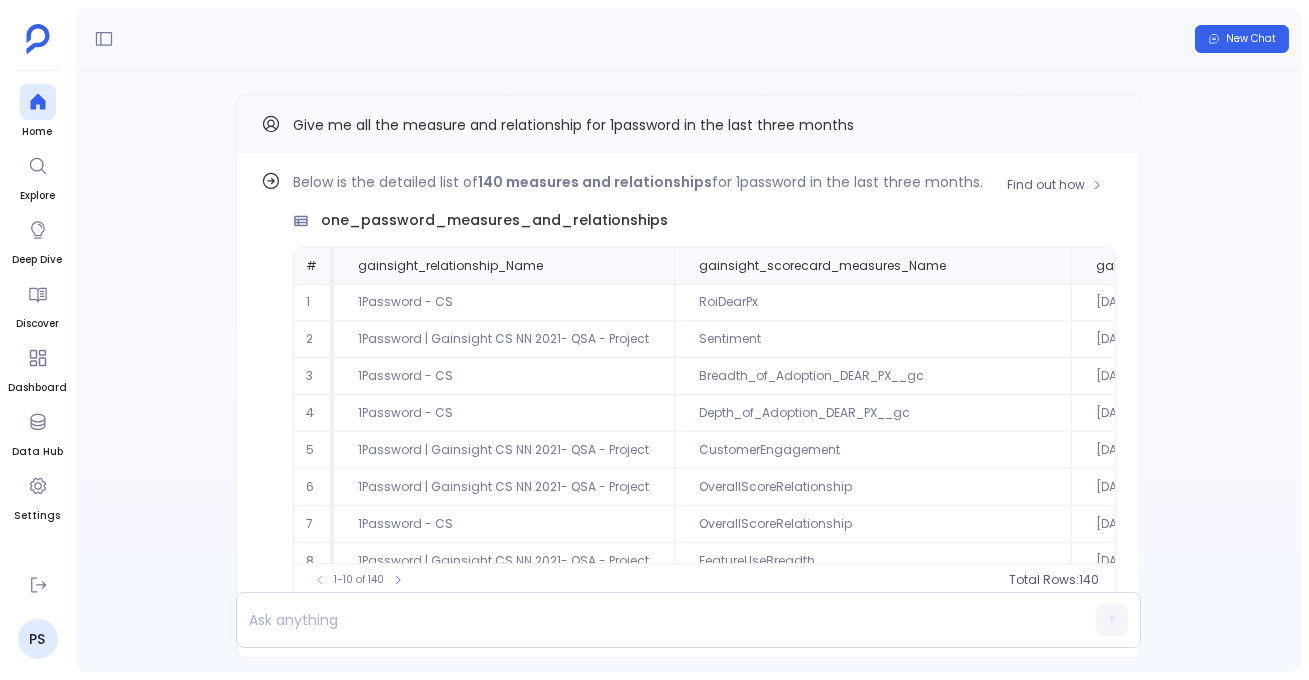 click on "1Password - CS" at bounding box center [504, 302] 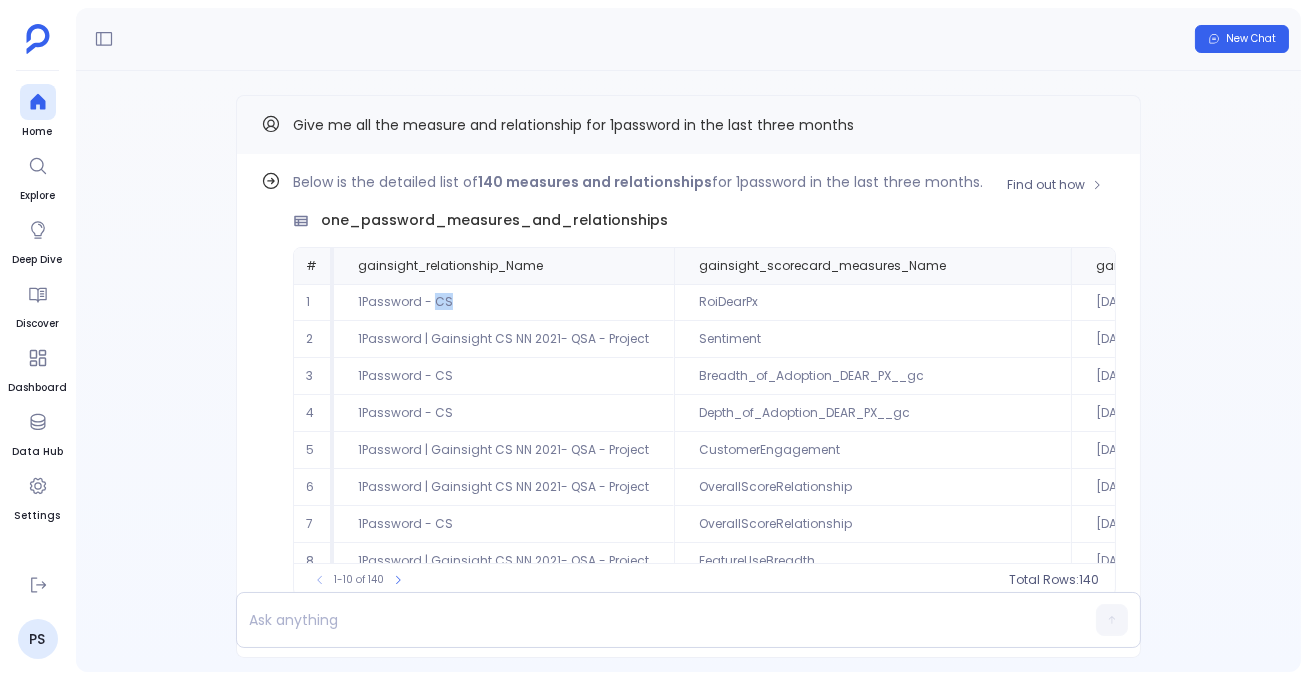 click on "1Password - CS" at bounding box center (504, 302) 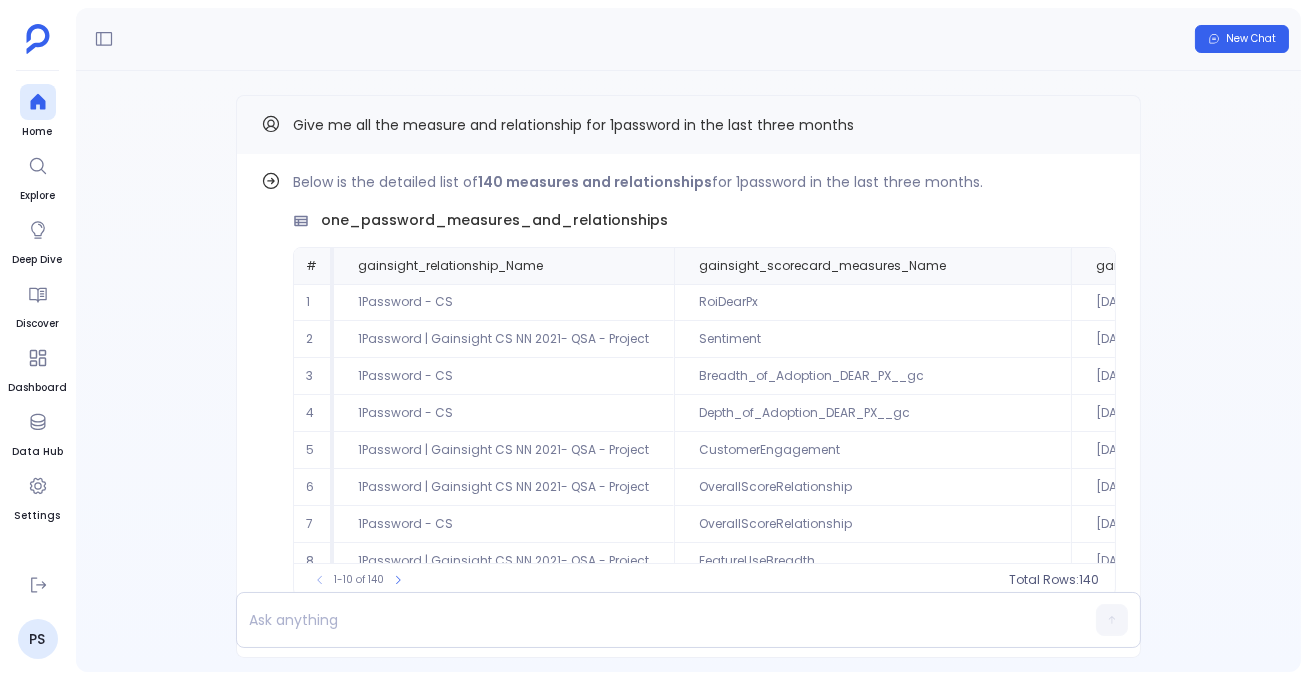 click on "Give me all the measure and relationship for 1password in the last three months" at bounding box center (688, 124) 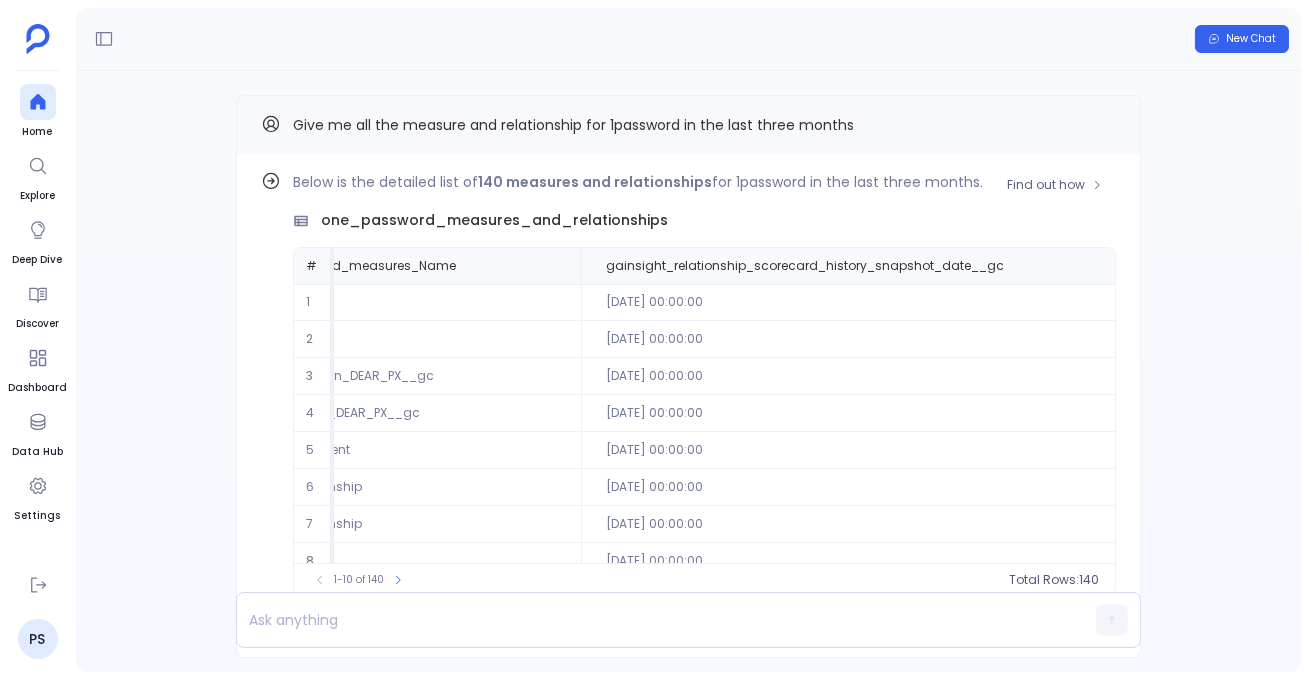scroll, scrollTop: 0, scrollLeft: 0, axis: both 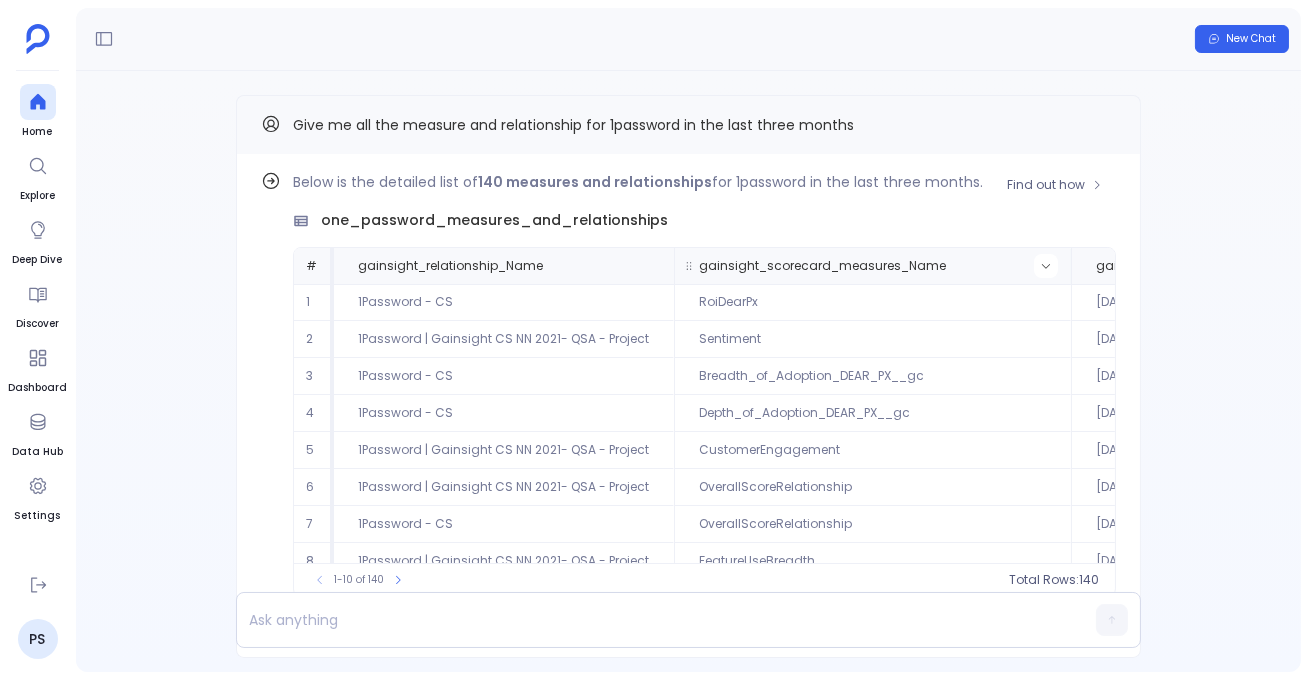 click 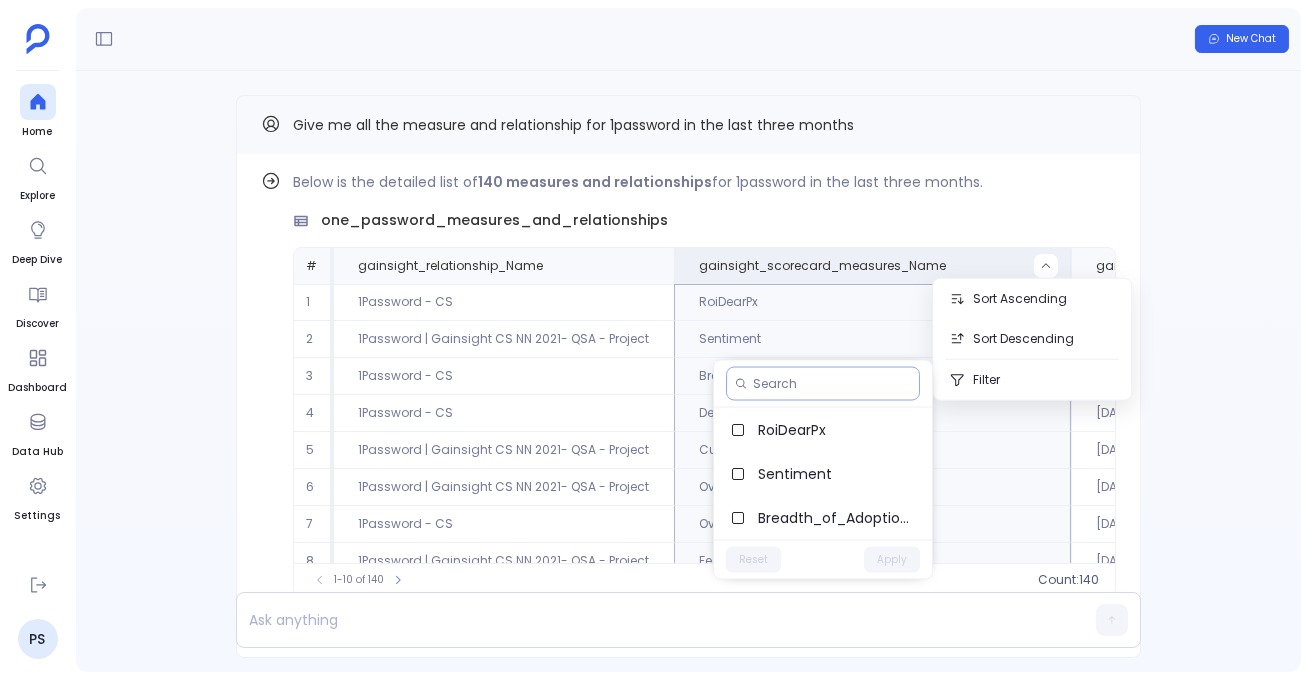 click at bounding box center (832, 384) 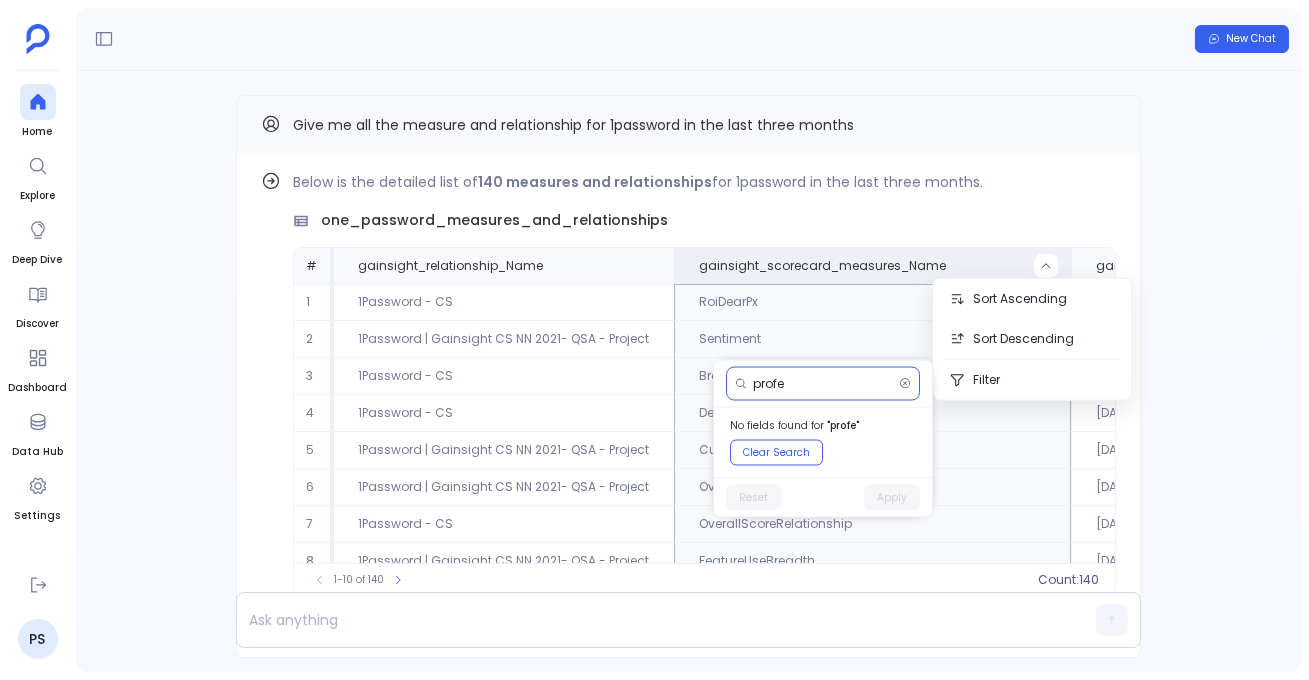 type on "profes" 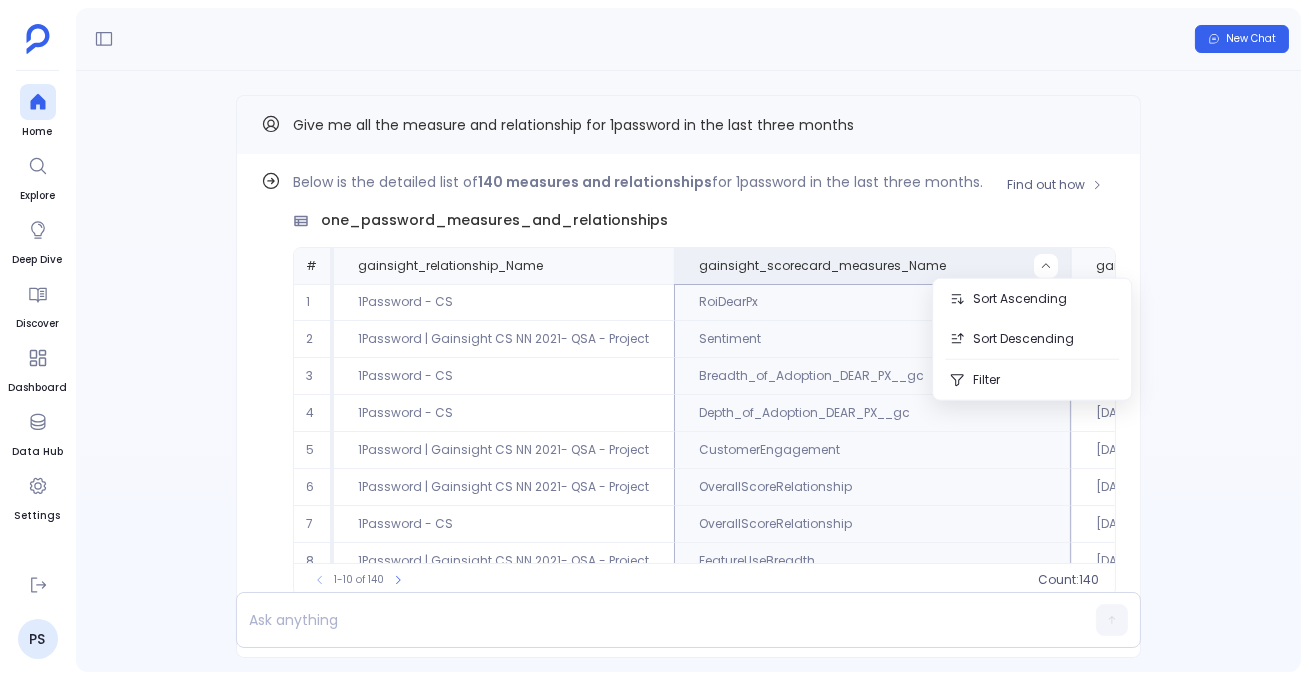 click on "Below is the detailed list of  140 measures and relationships  for 1password in the last three months. one_password_measures_and_relationships # gainsight_relationship_Name gainsight_scorecard_measures_Name gainsight_relationship_scorecard_history_snapshot_date__gc 1 1Password - CS RoiDearPx 2025-06-22 00:00:00 2 1Password | Gainsight CS NN 2021- QSA - Project Sentiment 2025-06-22 00:00:00 3 1Password - CS Breadth_of_Adoption_DEAR_PX__gc 2025-06-22 00:00:00 4 1Password - CS Depth_of_Adoption_DEAR_PX__gc 2025-06-22 00:00:00 5 1Password | Gainsight CS NN 2021- QSA - Project CustomerEngagement 2025-06-22 00:00:00 6 1Password | Gainsight CS NN 2021- QSA - Project OverallScoreRelationship 2025-06-22 00:00:00 7 1Password - CS OverallScoreRelationship 2025-06-22 00:00:00 8 1Password | Gainsight CS NN 2021- QSA - Project FeatureUseBreadth 2025-06-22 00:00:00 9 1Password | Custom Project FeatureUseBreadth 2025-06-22 00:00:00 10 1Password - CS Engagement_DEAR_PX__gc 2025-06-22 00:00:00 1-10 of 140 count :  140" at bounding box center [704, 383] 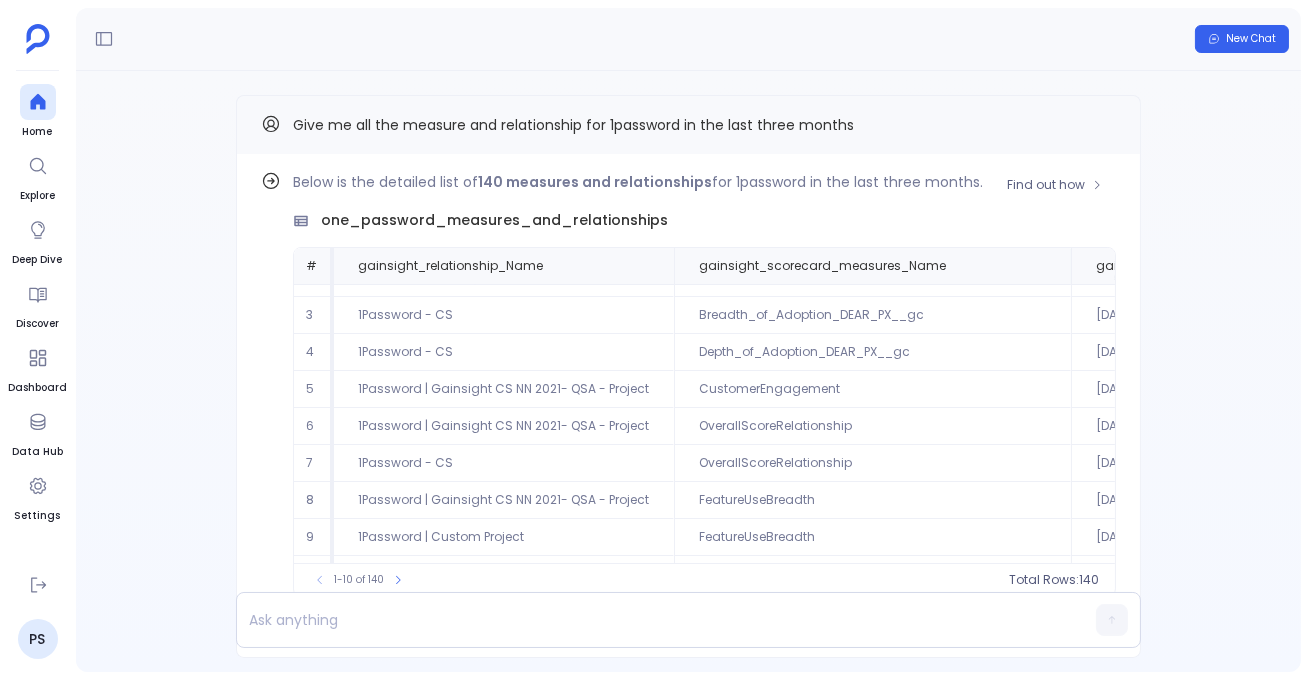 scroll, scrollTop: 0, scrollLeft: 0, axis: both 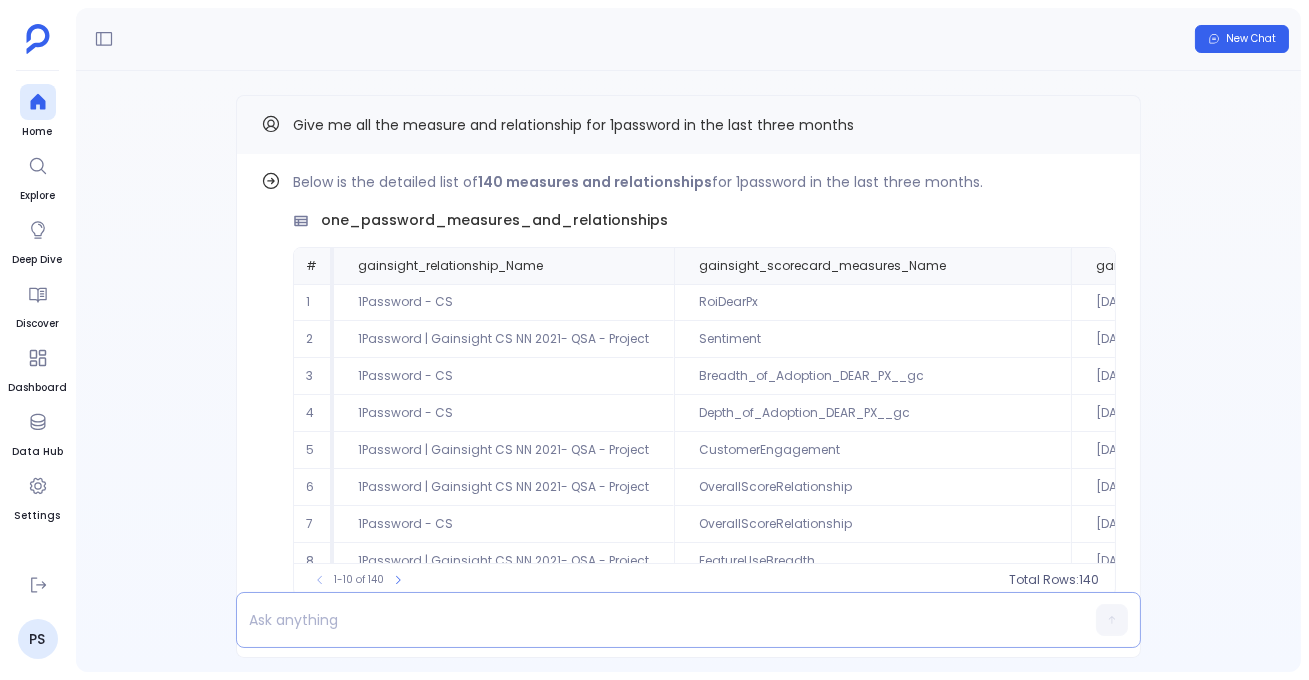 click at bounding box center (650, 620) 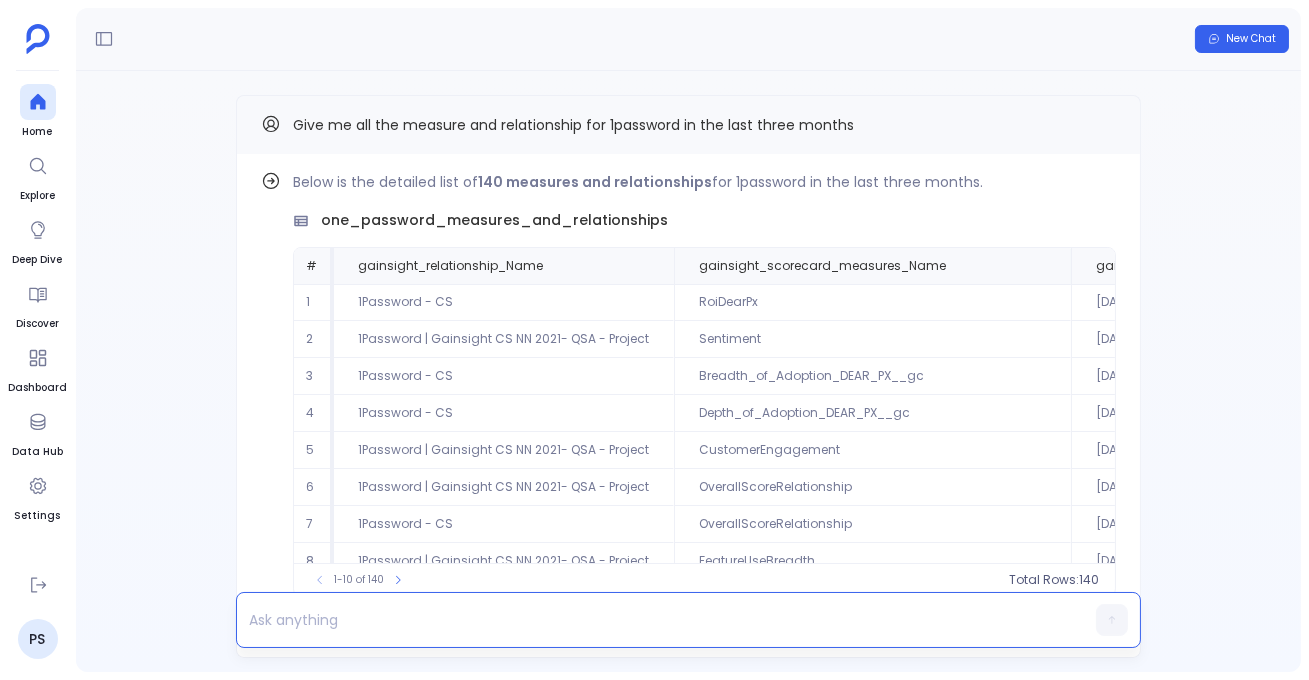 type 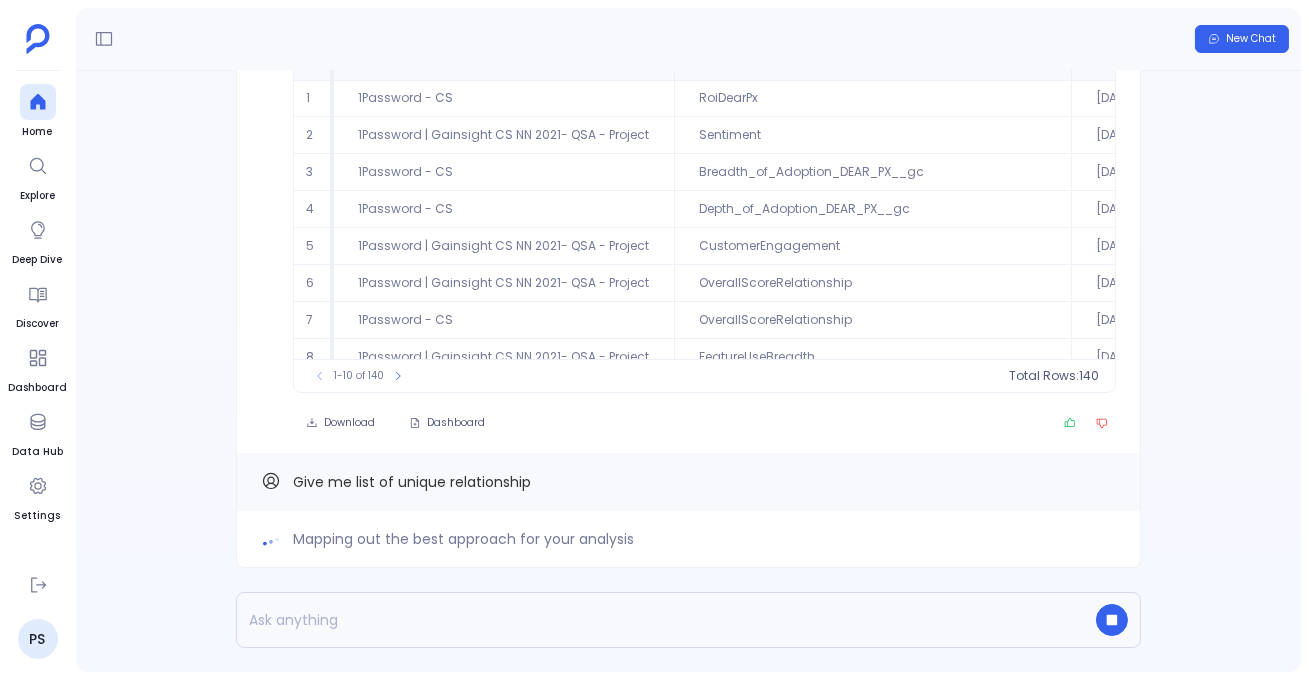 scroll, scrollTop: -203, scrollLeft: 0, axis: vertical 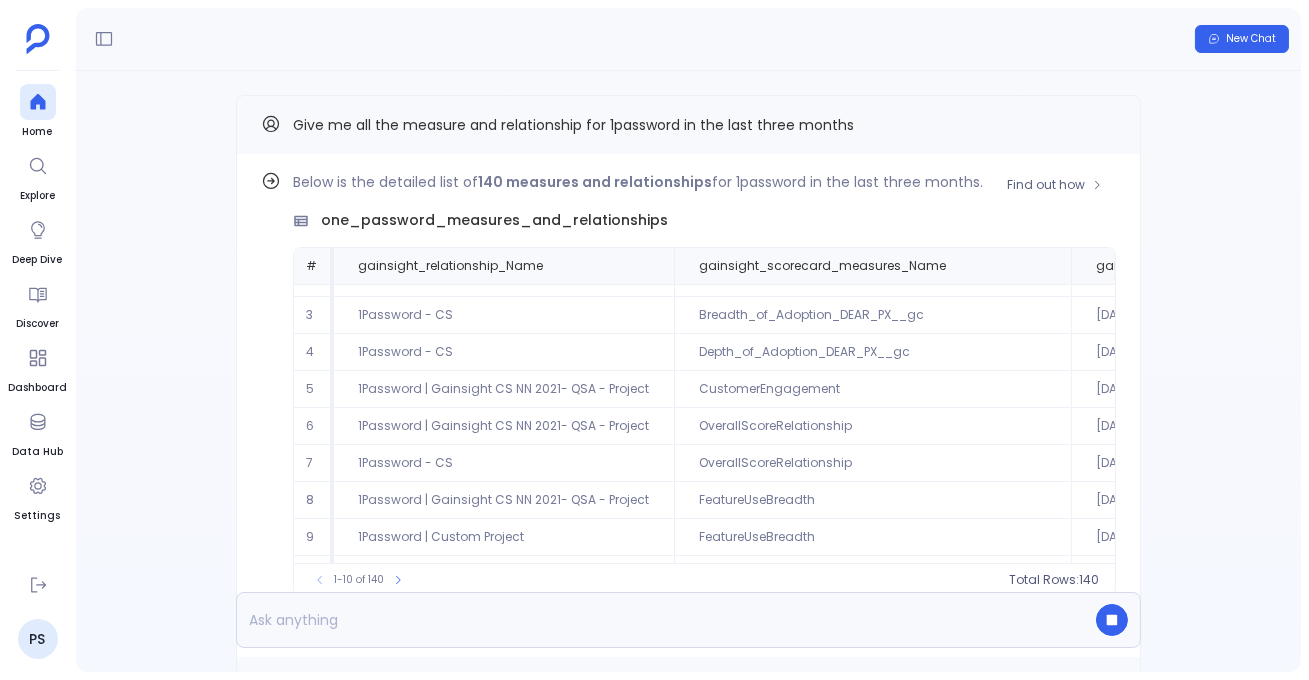 click on "1Password - CS" at bounding box center [504, 463] 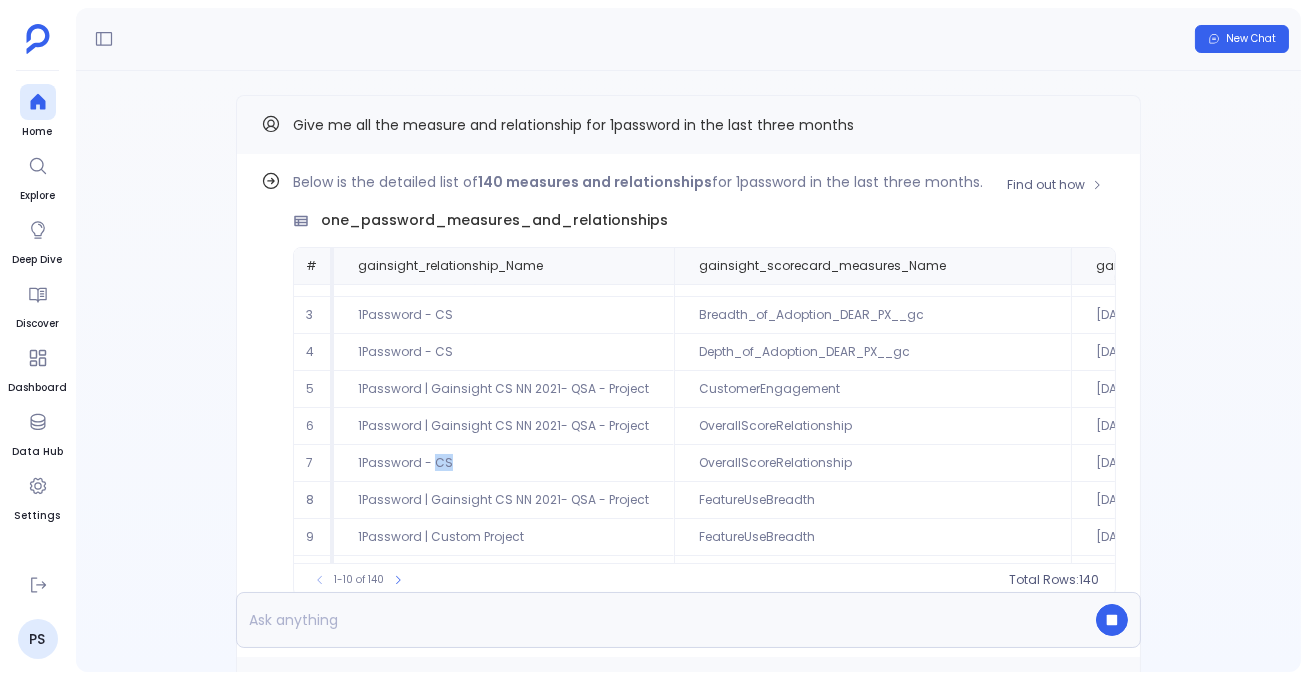click on "1Password - CS" at bounding box center (504, 463) 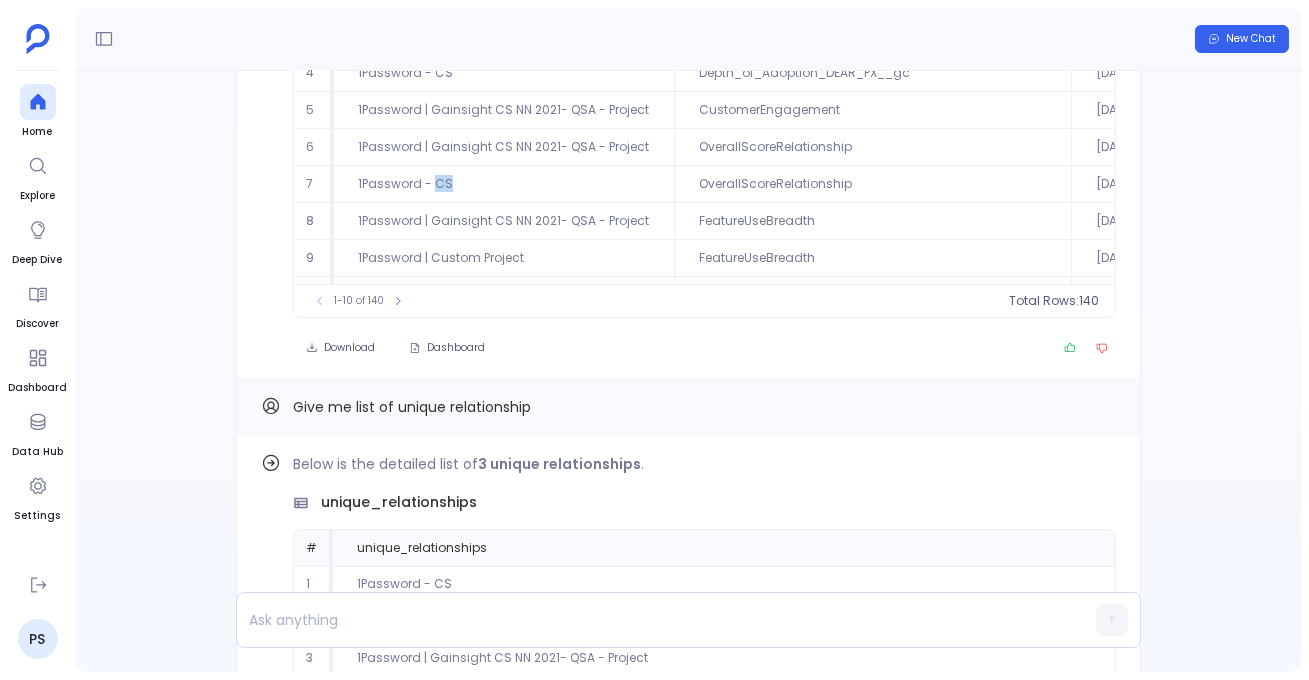 scroll, scrollTop: 0, scrollLeft: 0, axis: both 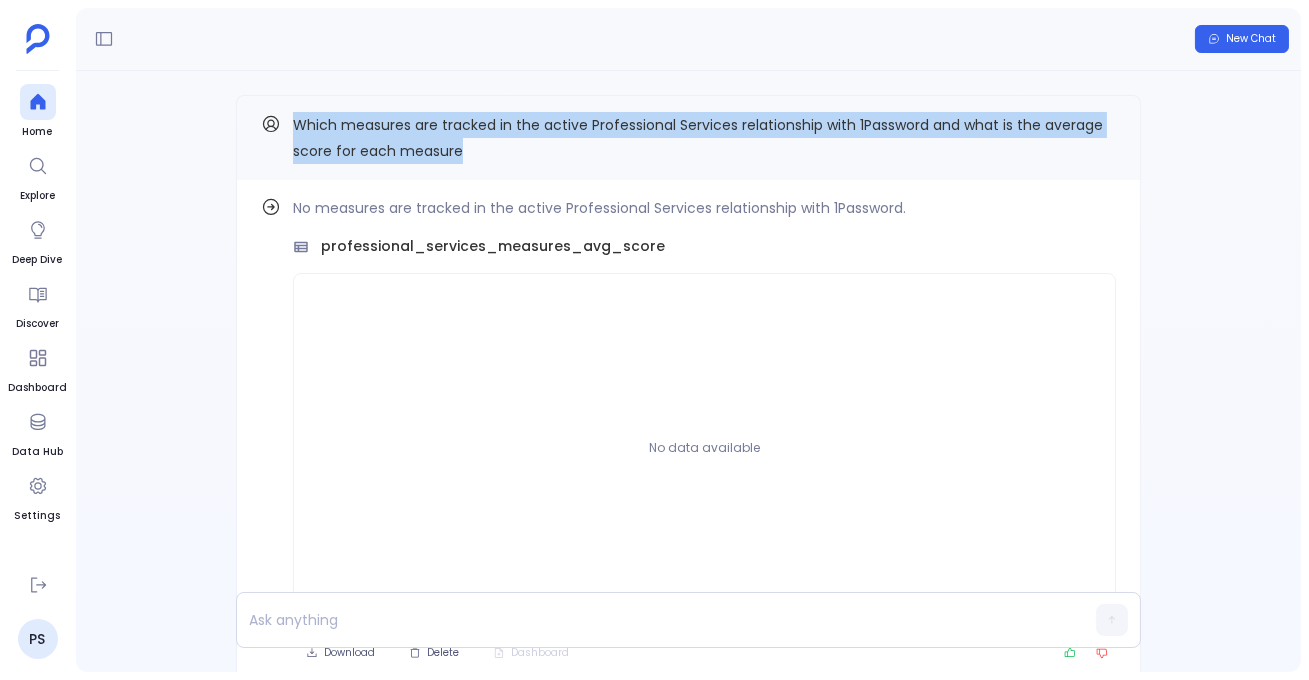 drag, startPoint x: 299, startPoint y: 123, endPoint x: 497, endPoint y: 154, distance: 200.41208 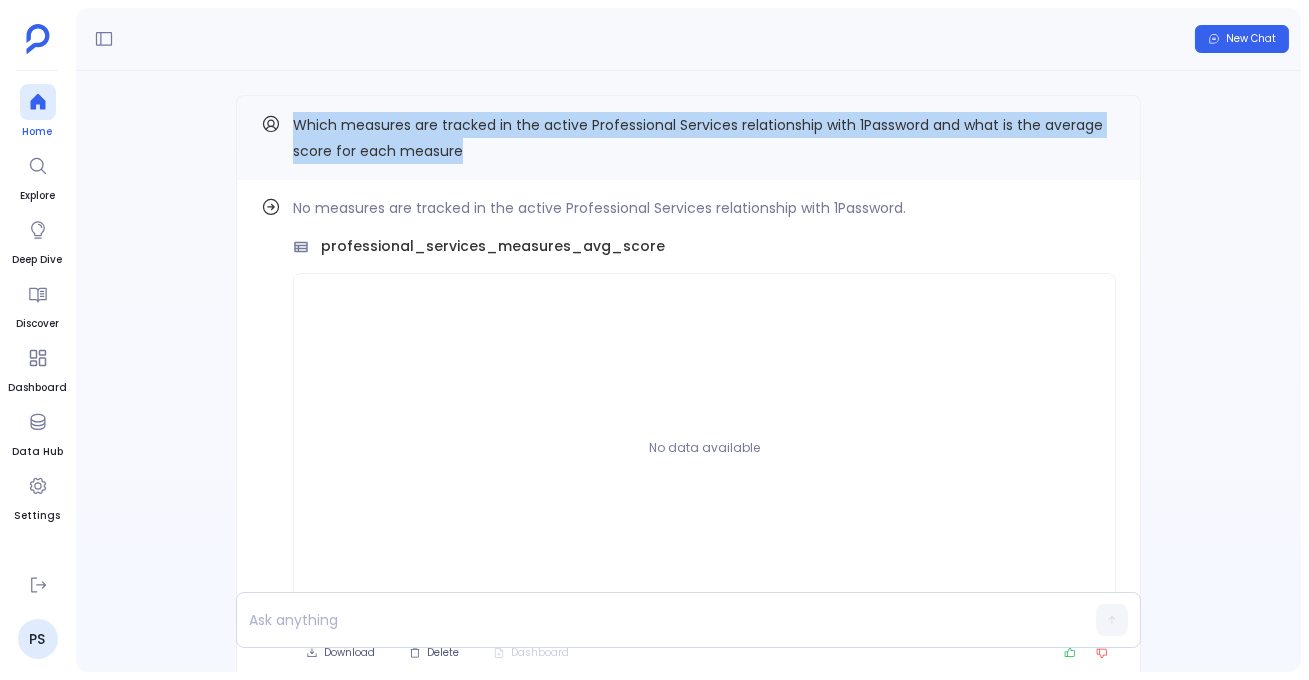 click 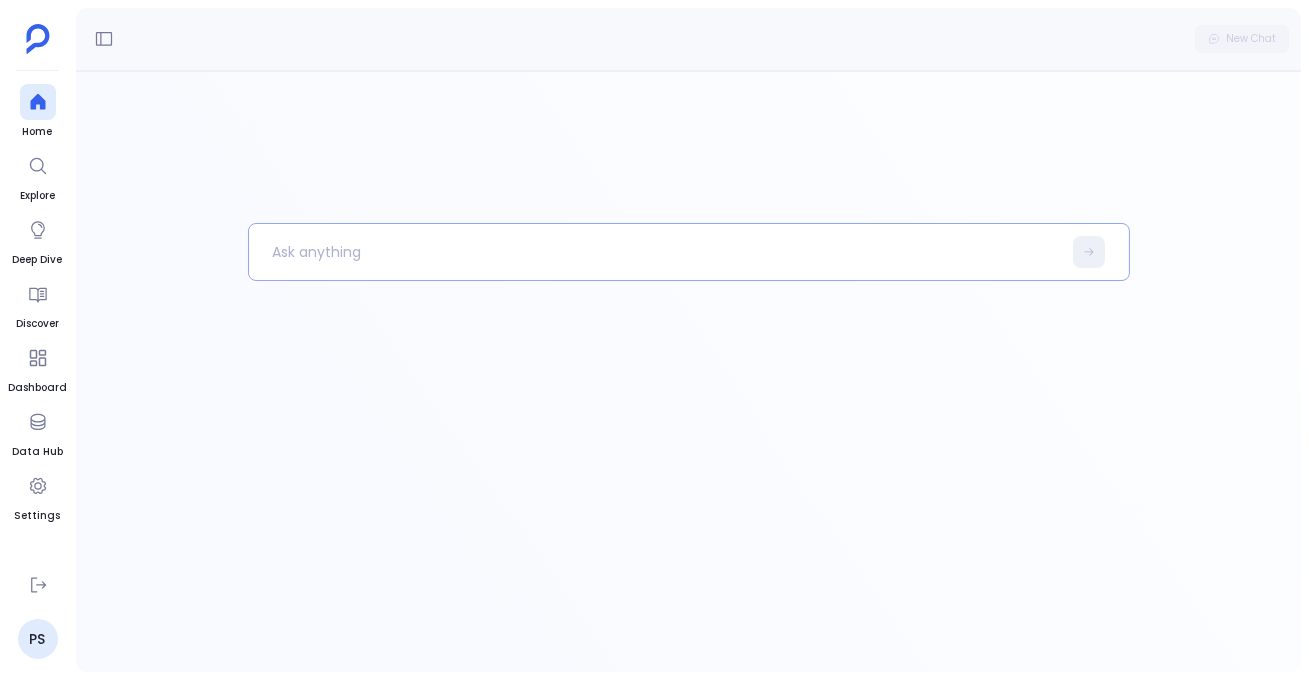 click at bounding box center (655, 252) 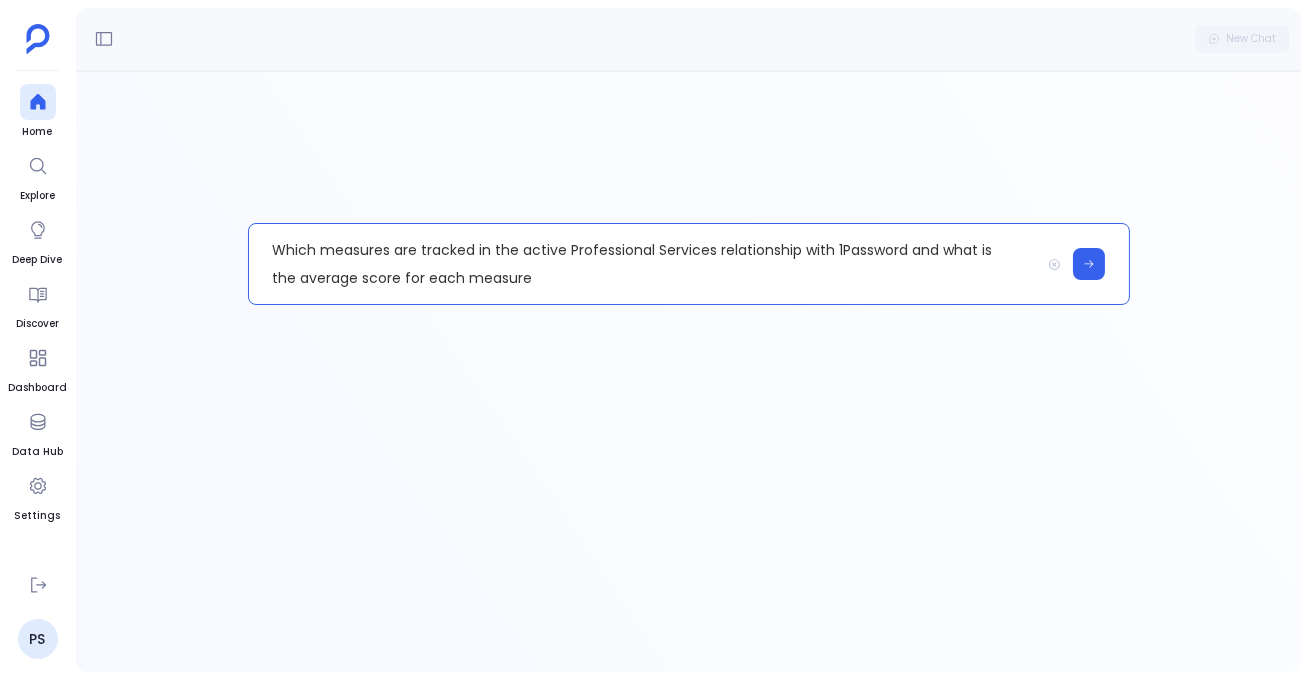 click on "Which measures are tracked in the active Professional Services relationship with 1Password and what is the average score for each measure" at bounding box center (644, 264) 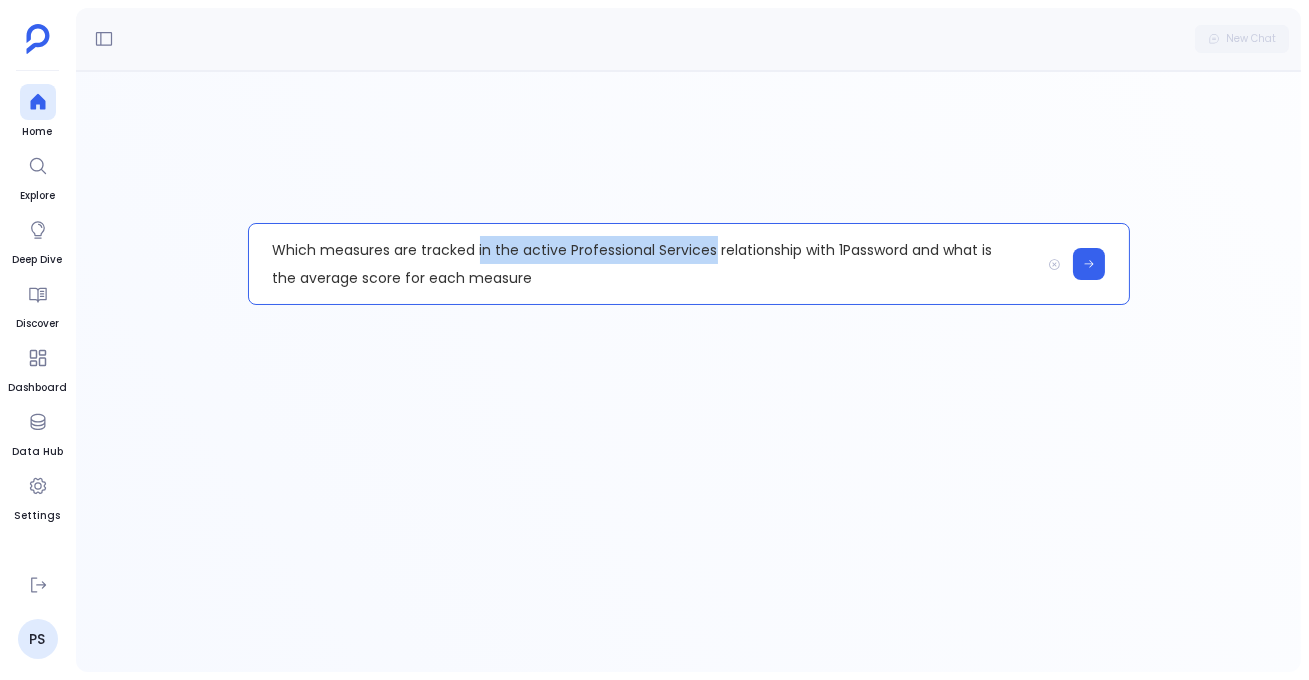 drag, startPoint x: 478, startPoint y: 248, endPoint x: 709, endPoint y: 255, distance: 231.10603 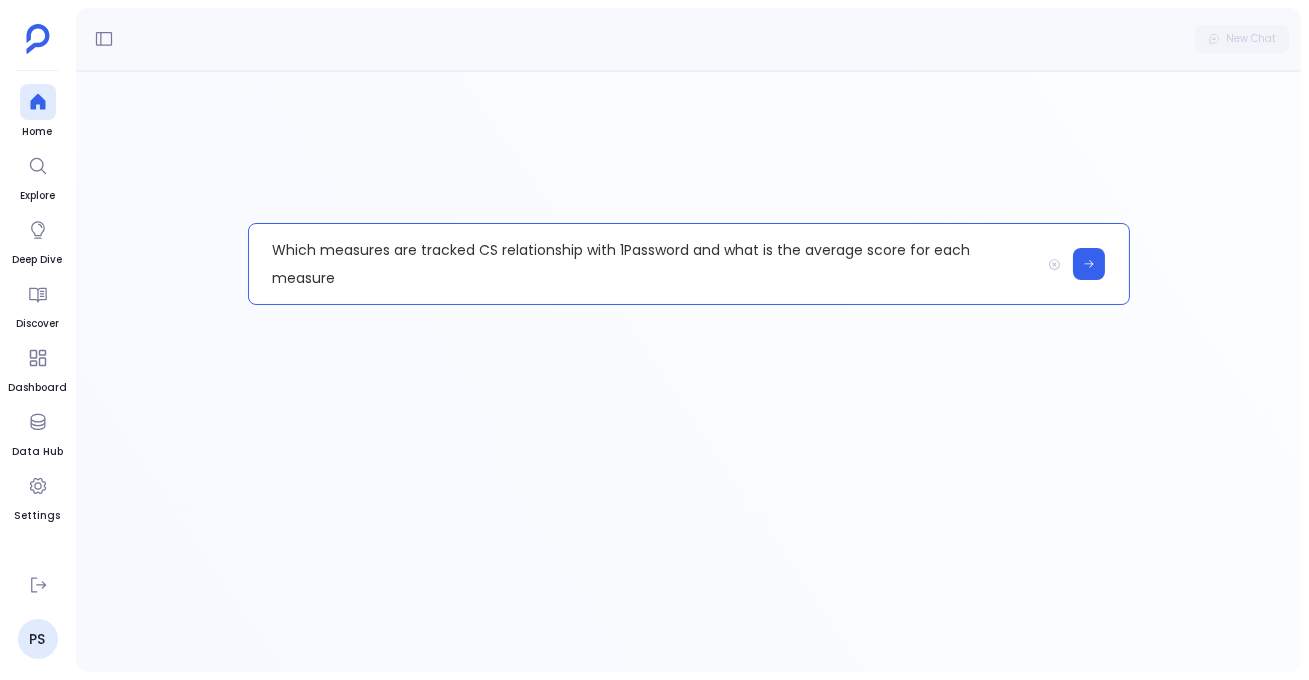 click on "Which measures are tracked CS relationship with 1Password and what is the average score for each measure" at bounding box center [644, 264] 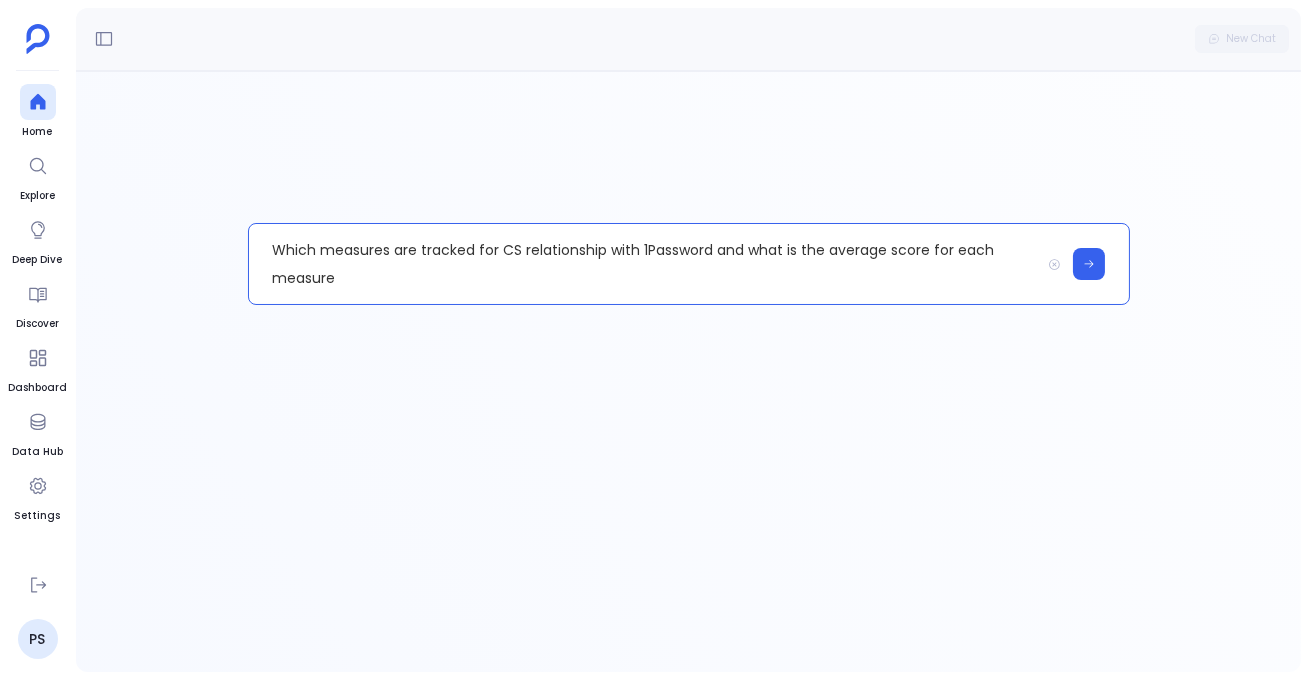 click on "Which measures are tracked for CS relationship with 1Password and what is the average score for each measure" at bounding box center (644, 264) 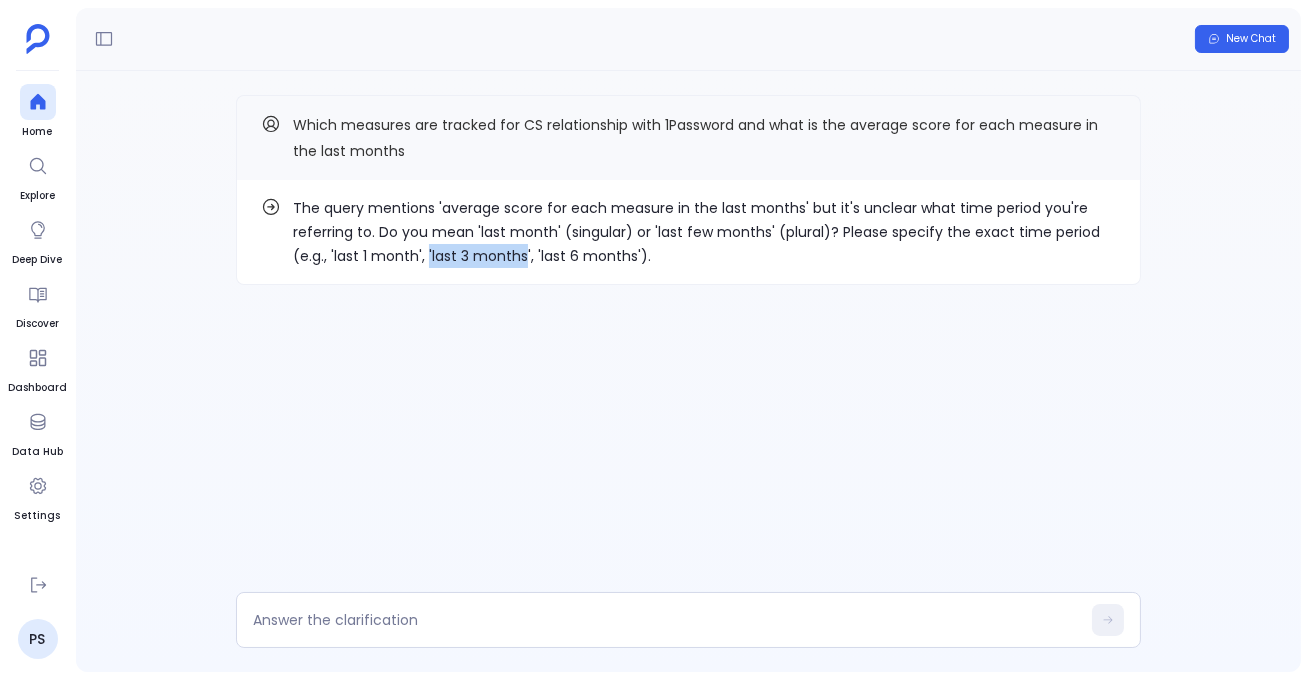 drag, startPoint x: 425, startPoint y: 254, endPoint x: 518, endPoint y: 257, distance: 93.04838 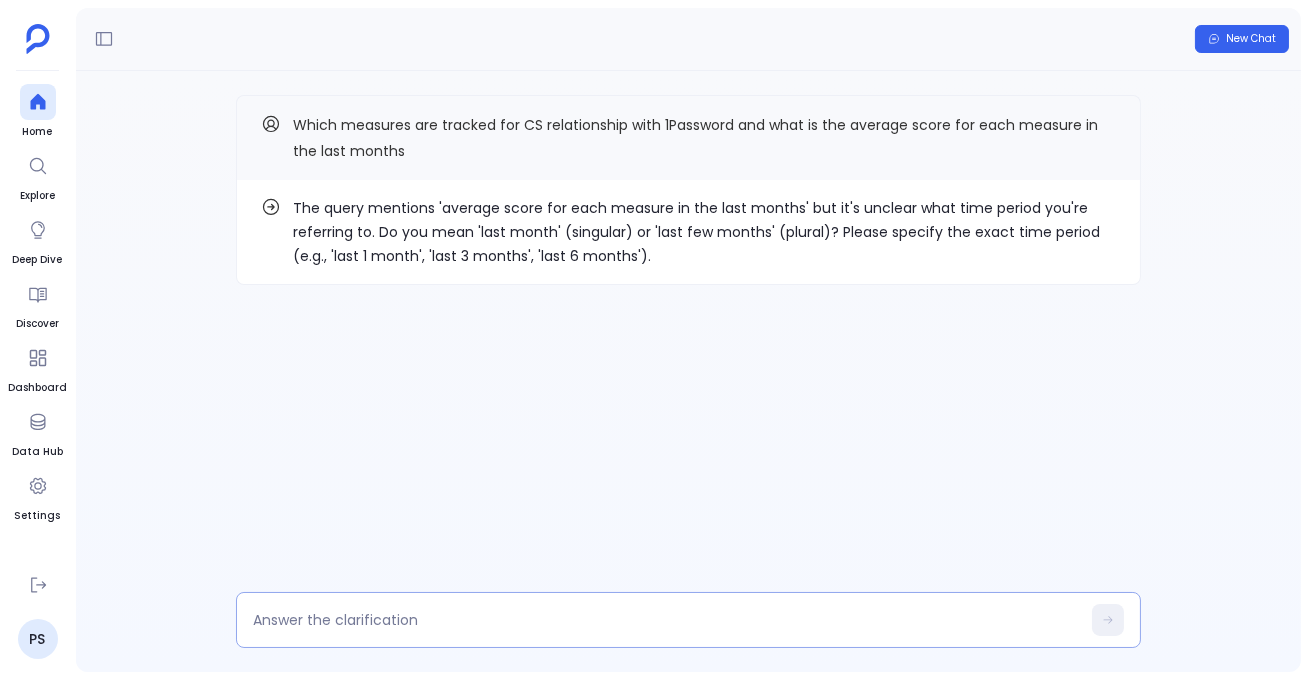 click at bounding box center (666, 620) 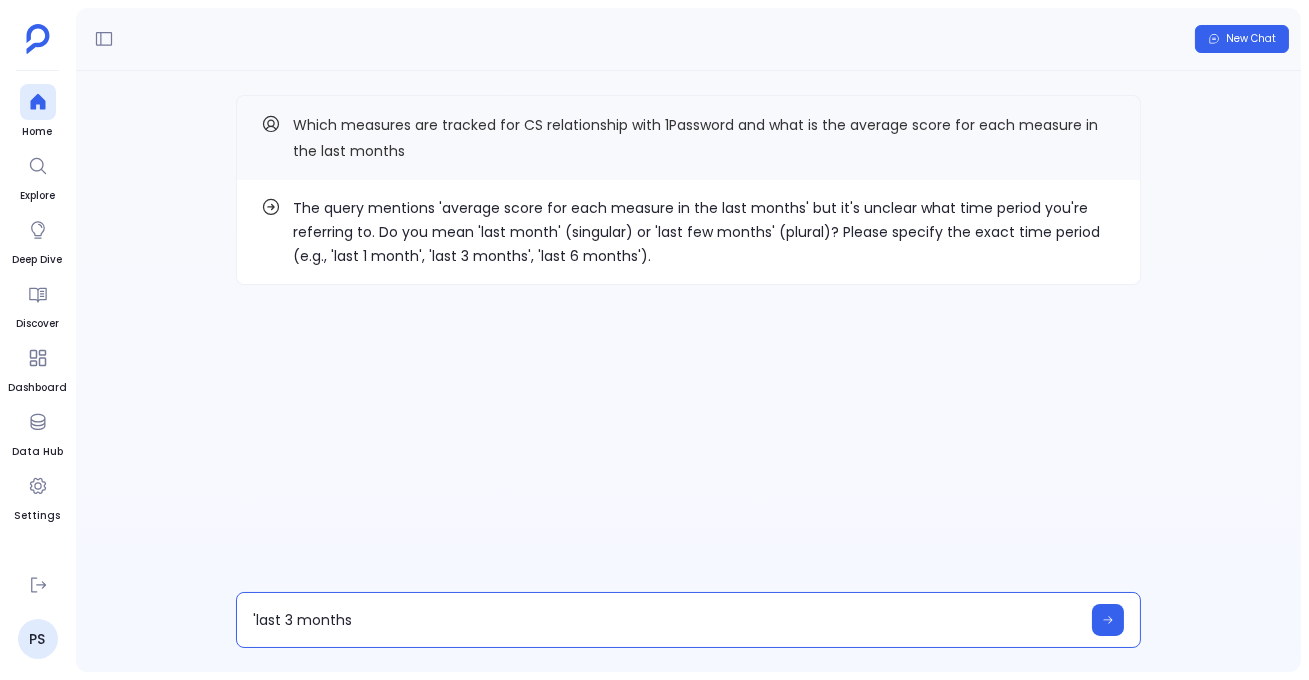type on "last 3 months" 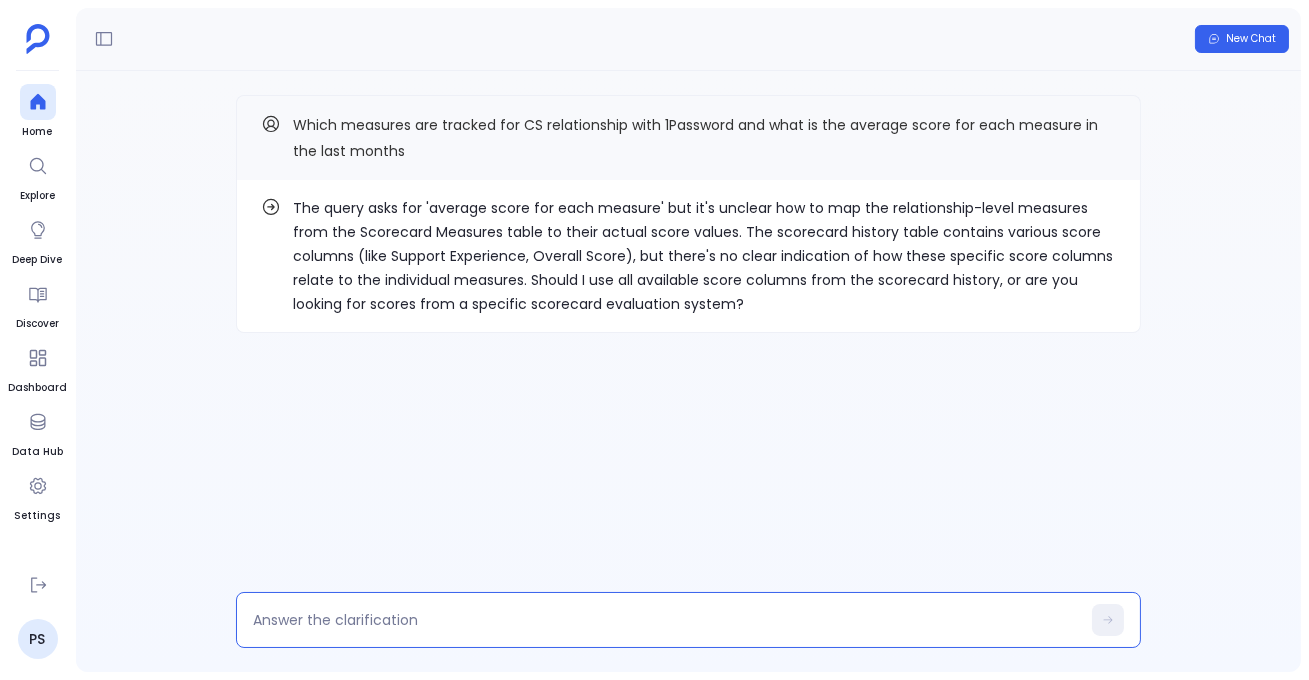 click on "The query asks for 'average score for each measure' but it's unclear how to map the relationship-level measures from the Scorecard Measures table to their actual score values. The scorecard history table contains various score columns (like Support Experience, Overall Score), but there's no clear indication of how these specific score columns relate to the individual measures. Should I use all available score columns from the scorecard history, or are you looking for scores from a specific scorecard evaluation system?" at bounding box center [704, 256] 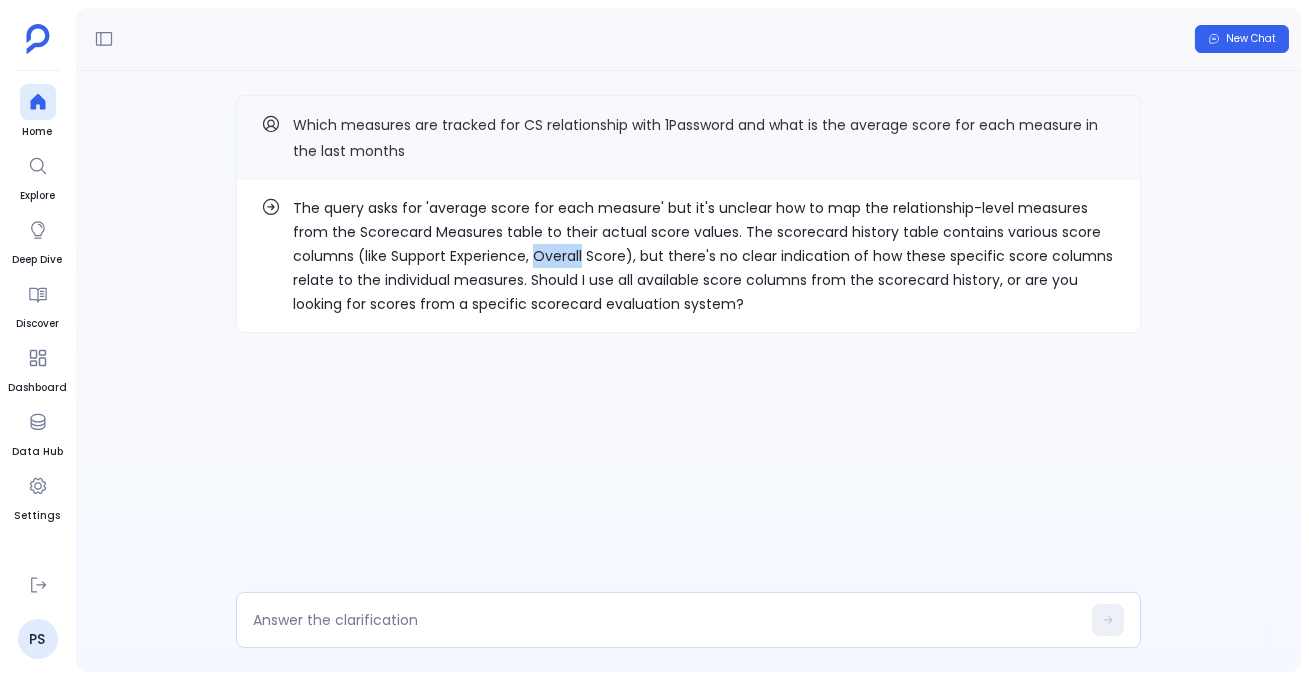 click on "The query asks for 'average score for each measure' but it's unclear how to map the relationship-level measures from the Scorecard Measures table to their actual score values. The scorecard history table contains various score columns (like Support Experience, Overall Score), but there's no clear indication of how these specific score columns relate to the individual measures. Should I use all available score columns from the scorecard history, or are you looking for scores from a specific scorecard evaluation system?" at bounding box center (704, 256) 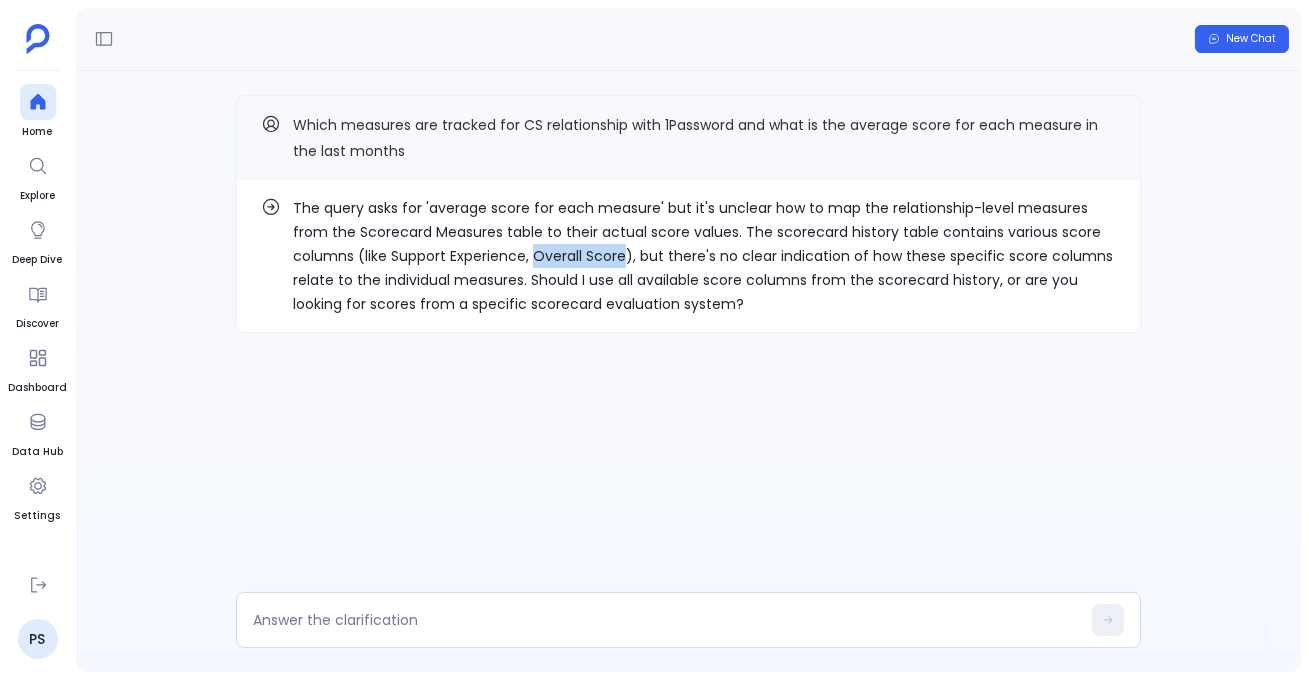click on "The query asks for 'average score for each measure' but it's unclear how to map the relationship-level measures from the Scorecard Measures table to their actual score values. The scorecard history table contains various score columns (like Support Experience, Overall Score), but there's no clear indication of how these specific score columns relate to the individual measures. Should I use all available score columns from the scorecard history, or are you looking for scores from a specific scorecard evaluation system?" at bounding box center [704, 256] 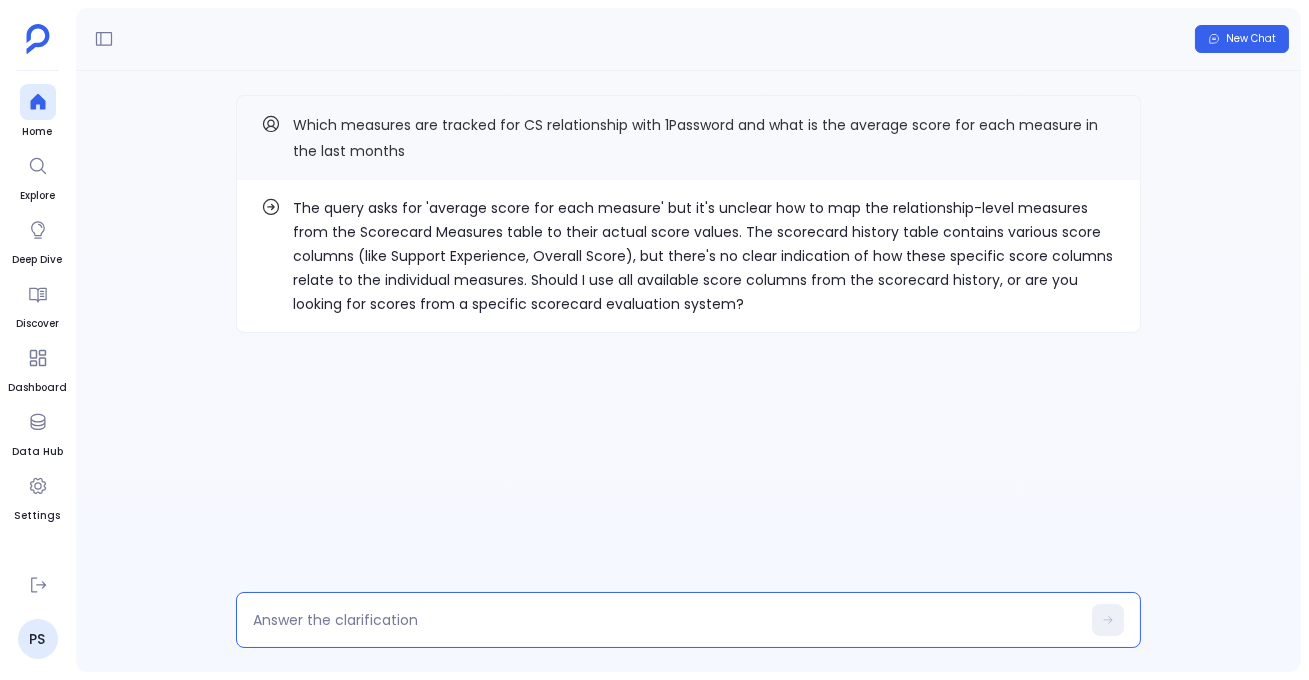 click at bounding box center [666, 620] 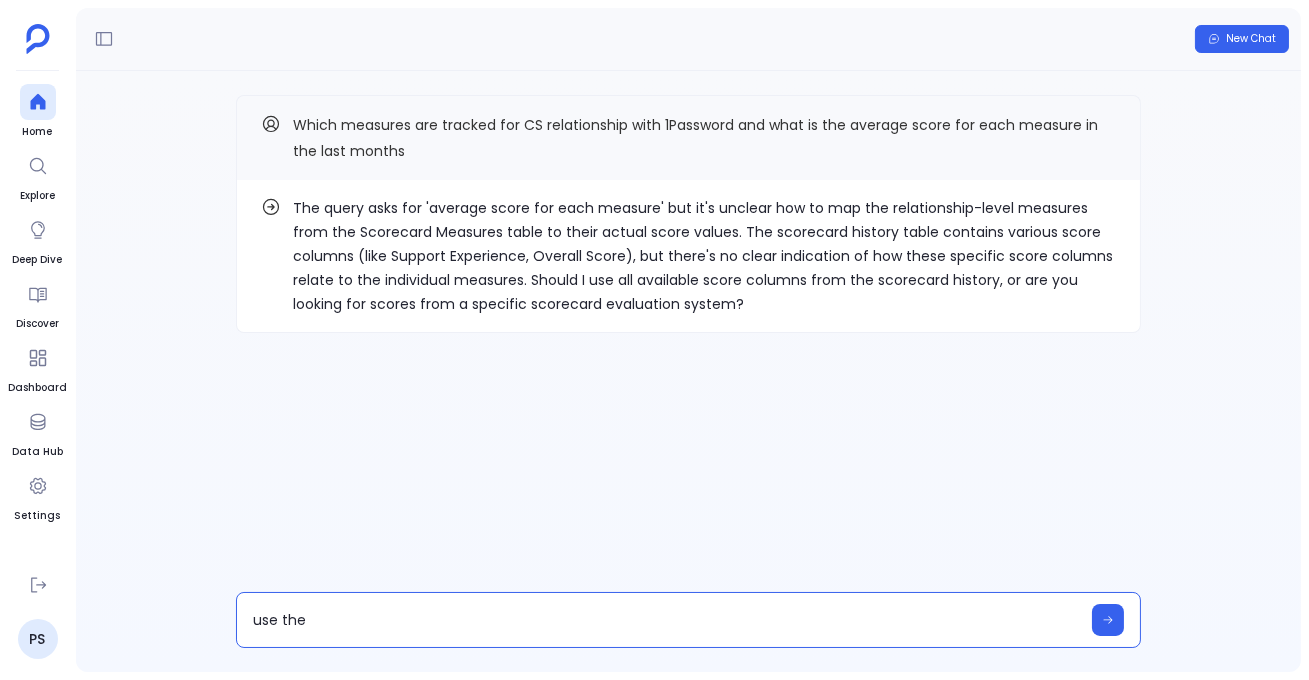 type on "use the Overall Score" 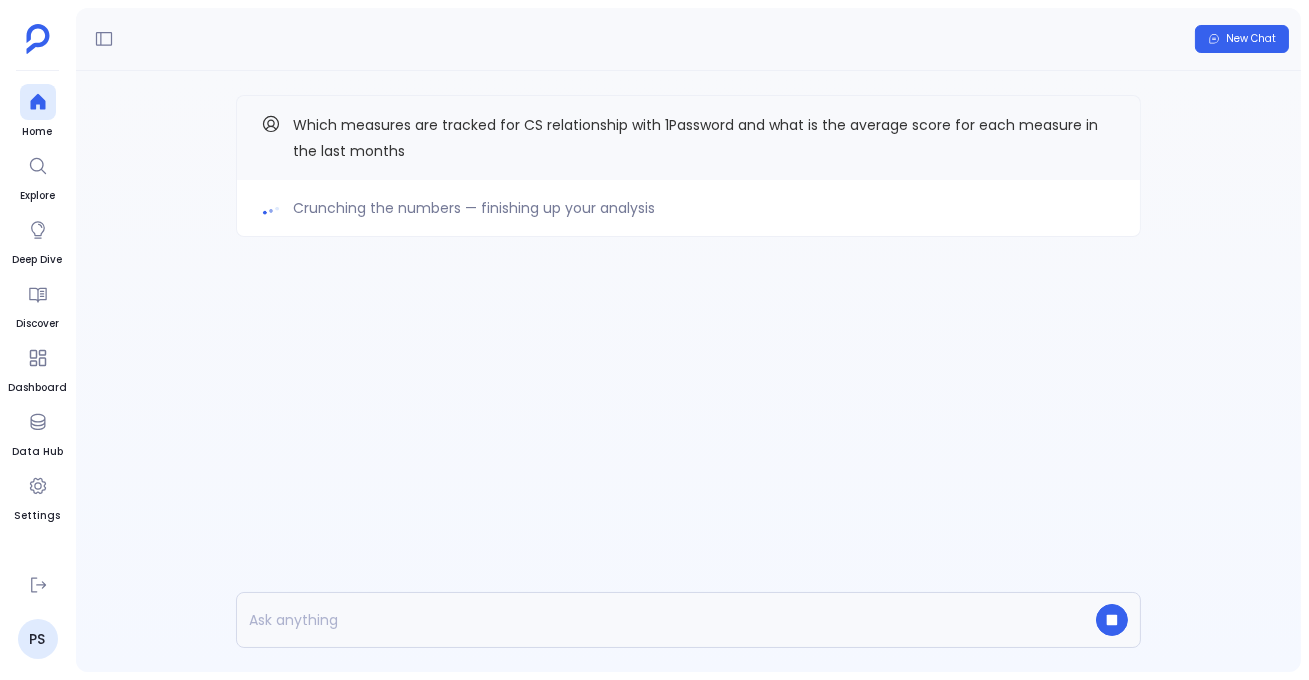 click on "Crunching the numbers — finishing up your analysis Which measures are tracked for CS relationship with 1Password and what is the average score for each measure in the last months" at bounding box center (688, 206) 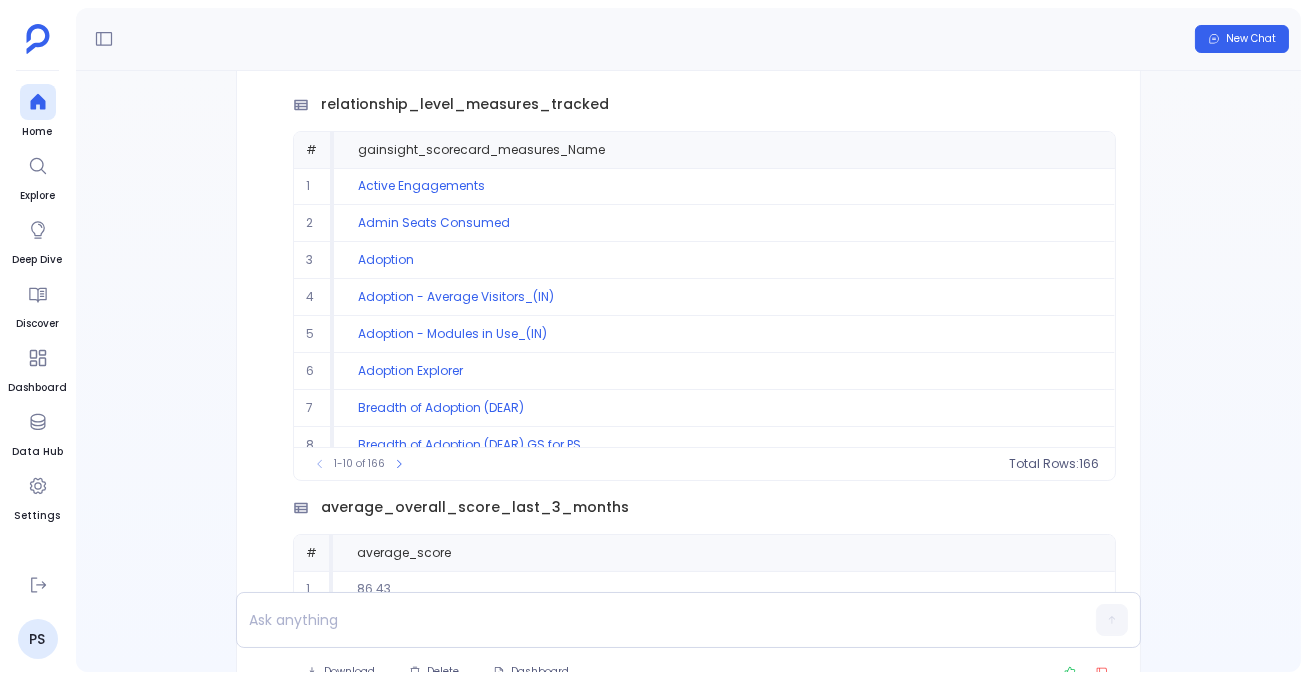scroll, scrollTop: -149, scrollLeft: 0, axis: vertical 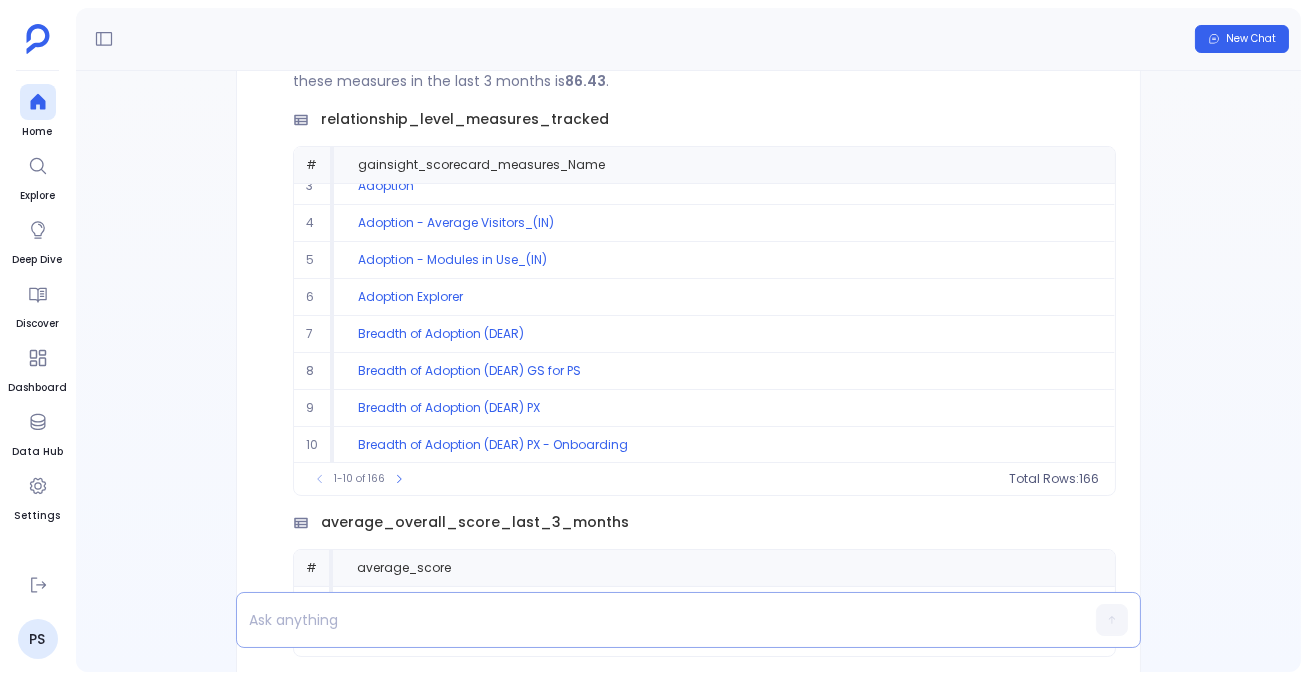 click at bounding box center (650, 620) 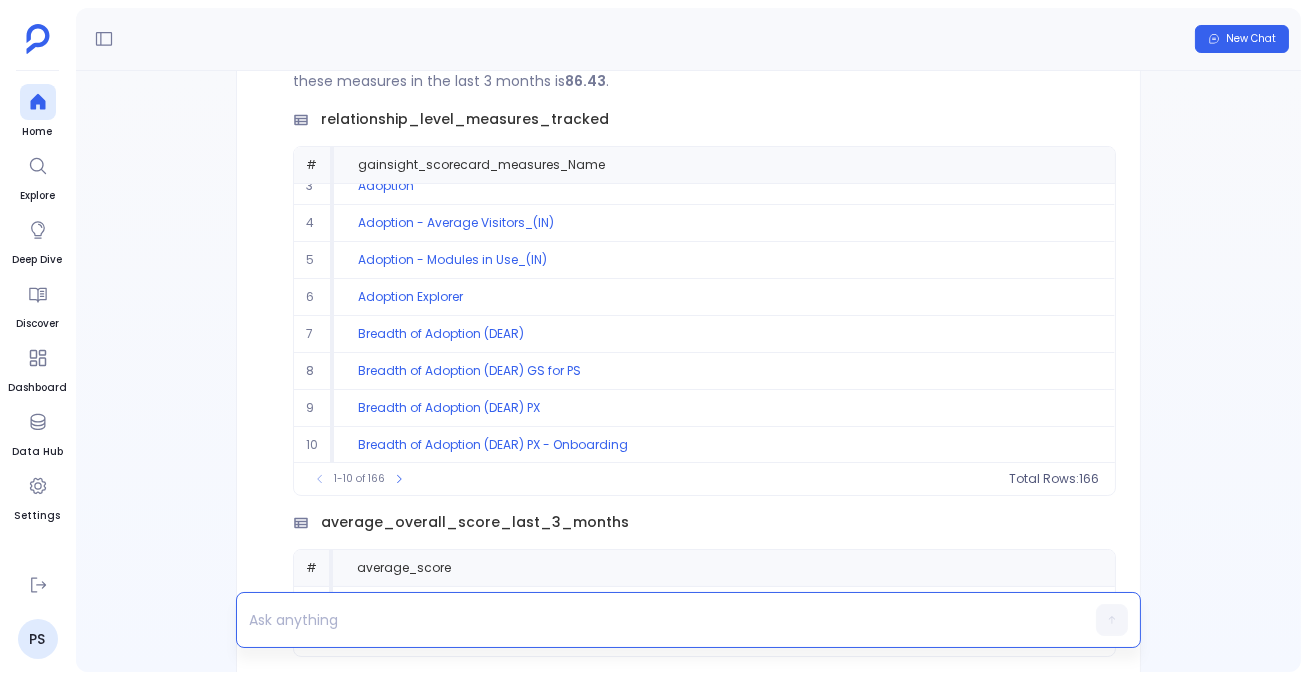 type 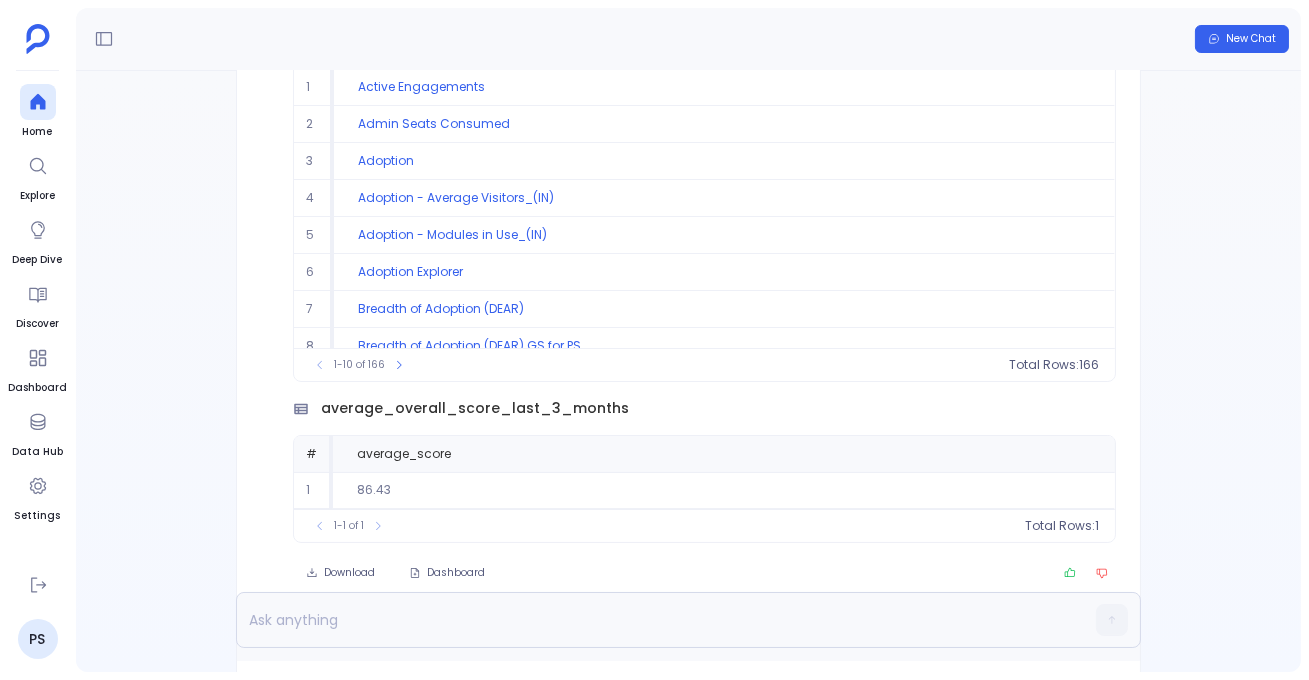 scroll, scrollTop: 0, scrollLeft: 0, axis: both 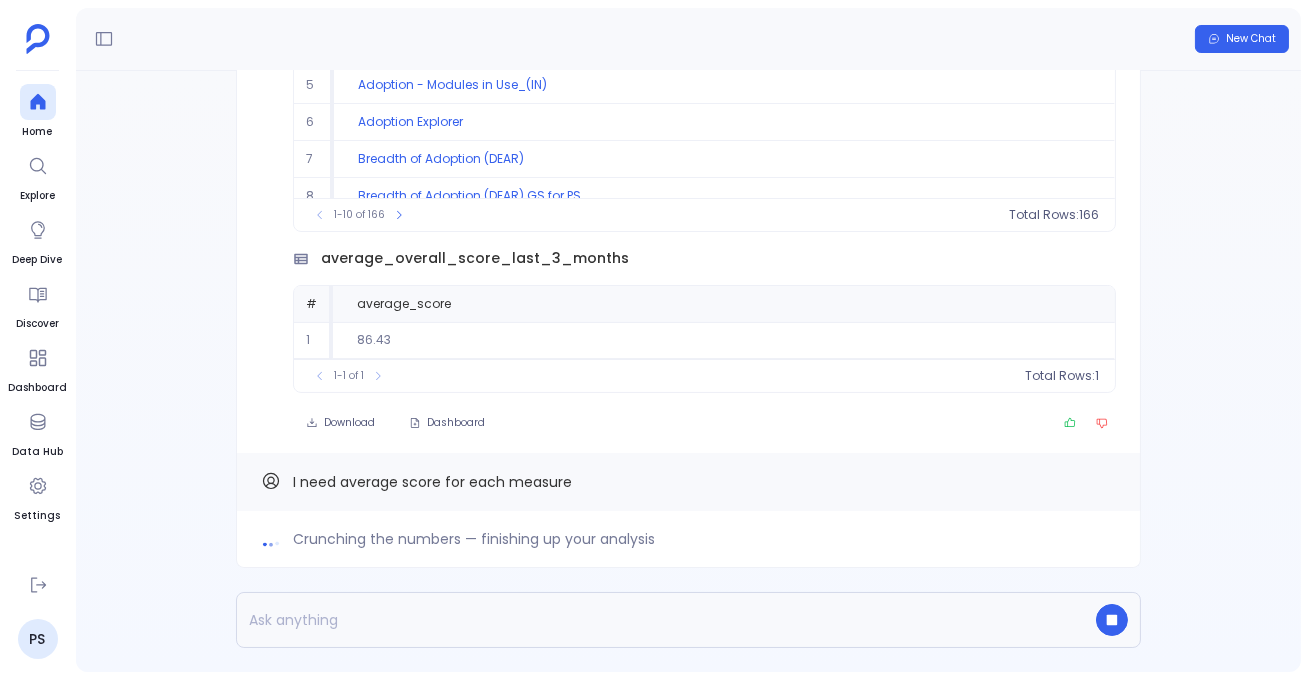 click on "Crunching the numbers — finishing up your analysis" at bounding box center [474, 539] 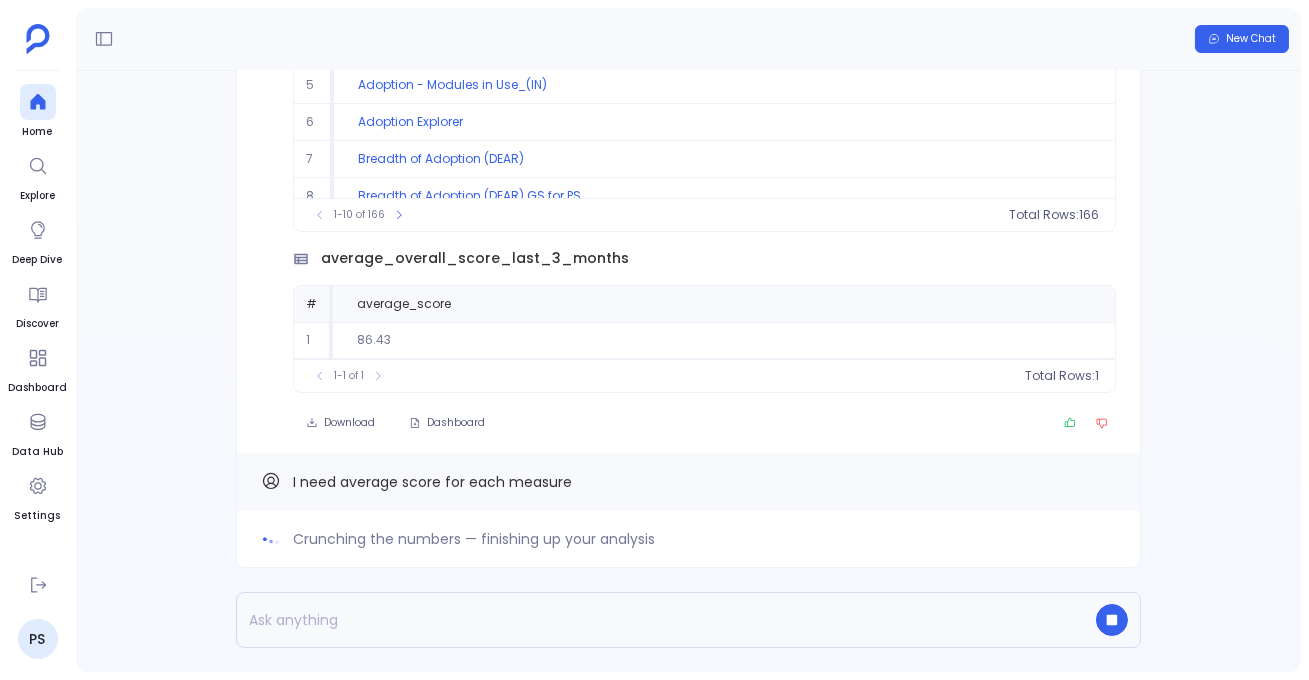 click on "I need average score for each measure" at bounding box center [688, 482] 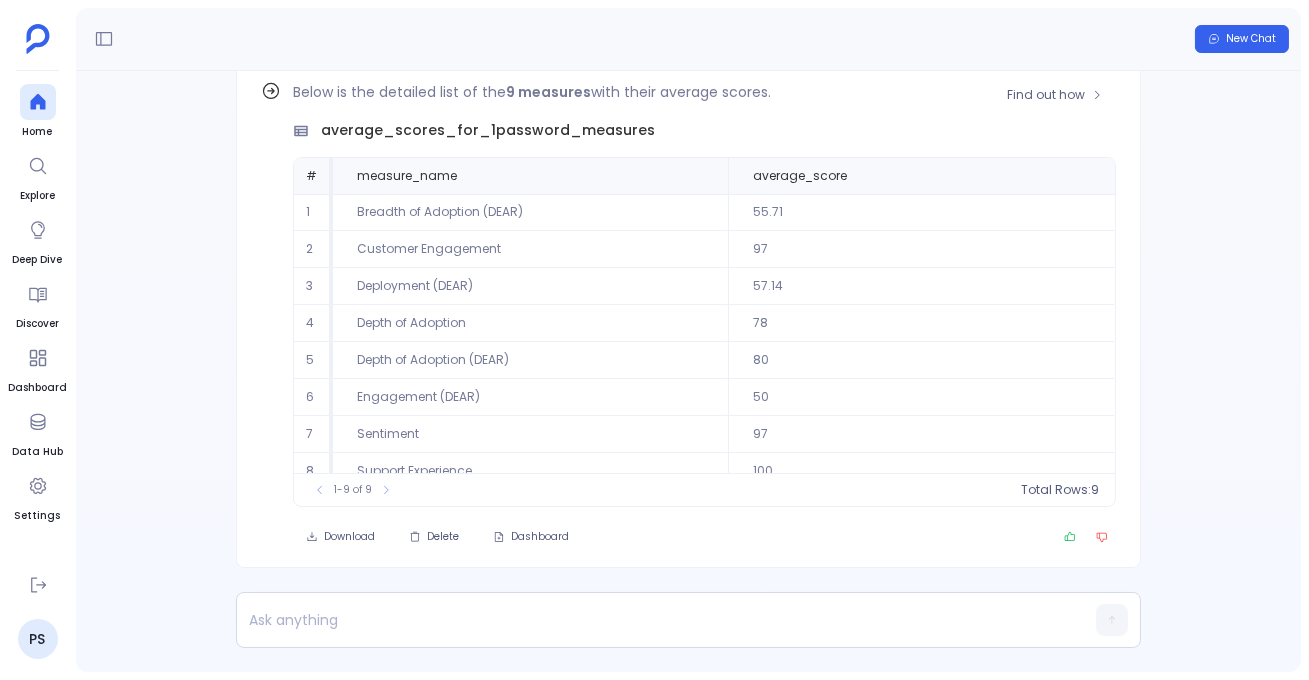 scroll, scrollTop: 52, scrollLeft: 0, axis: vertical 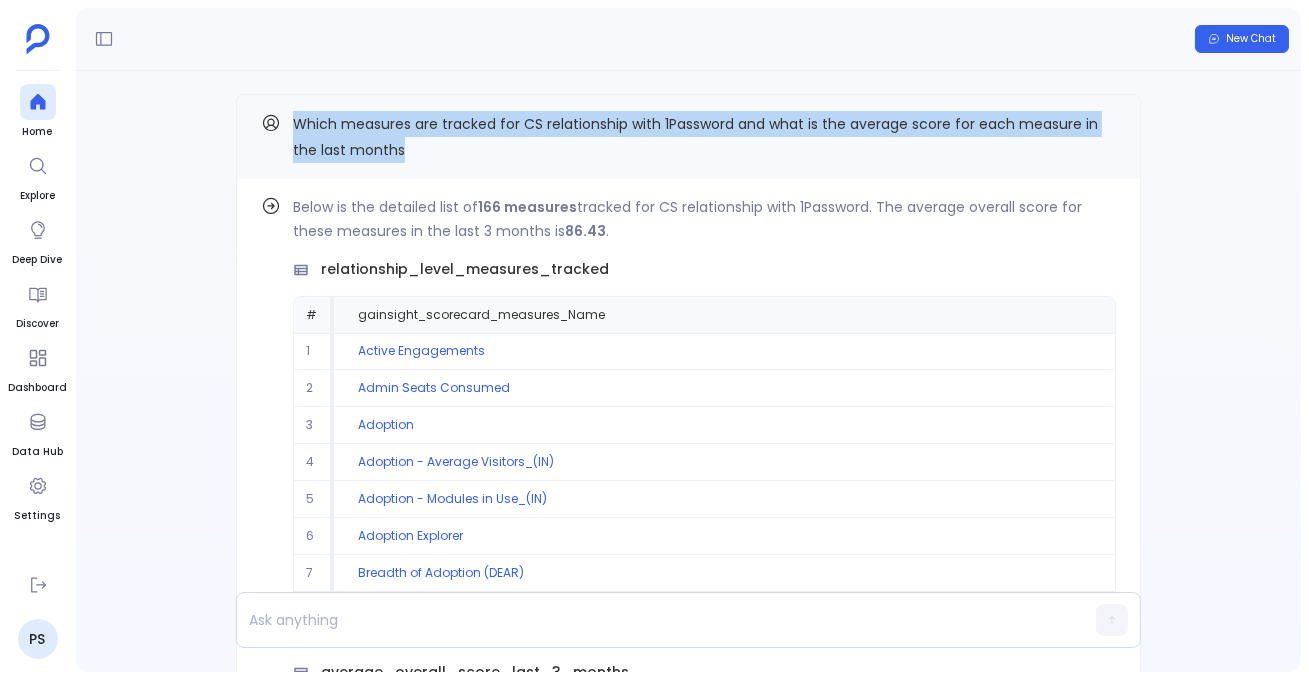 drag, startPoint x: 297, startPoint y: 117, endPoint x: 445, endPoint y: 162, distance: 154.69002 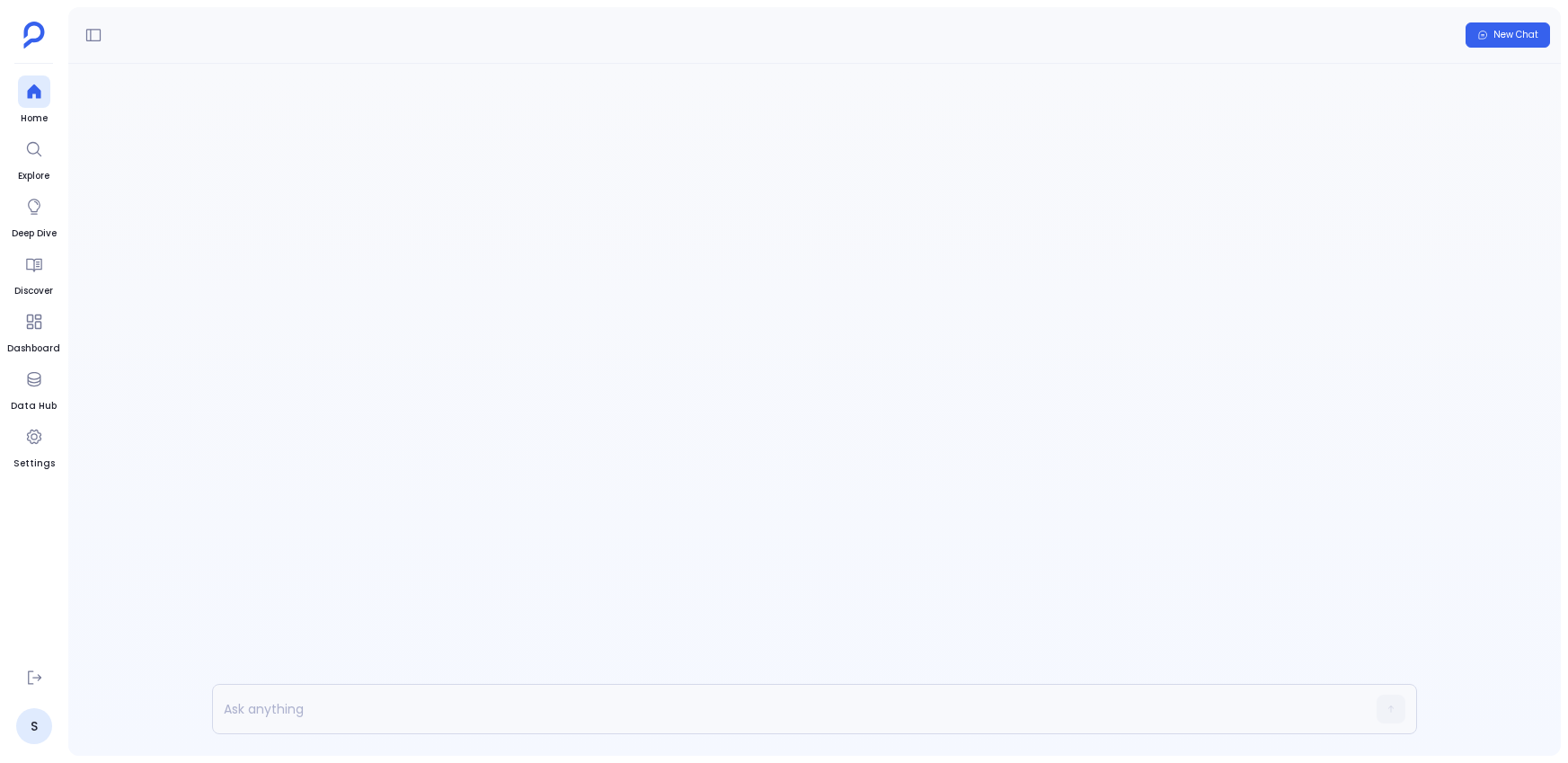 scroll, scrollTop: 0, scrollLeft: 0, axis: both 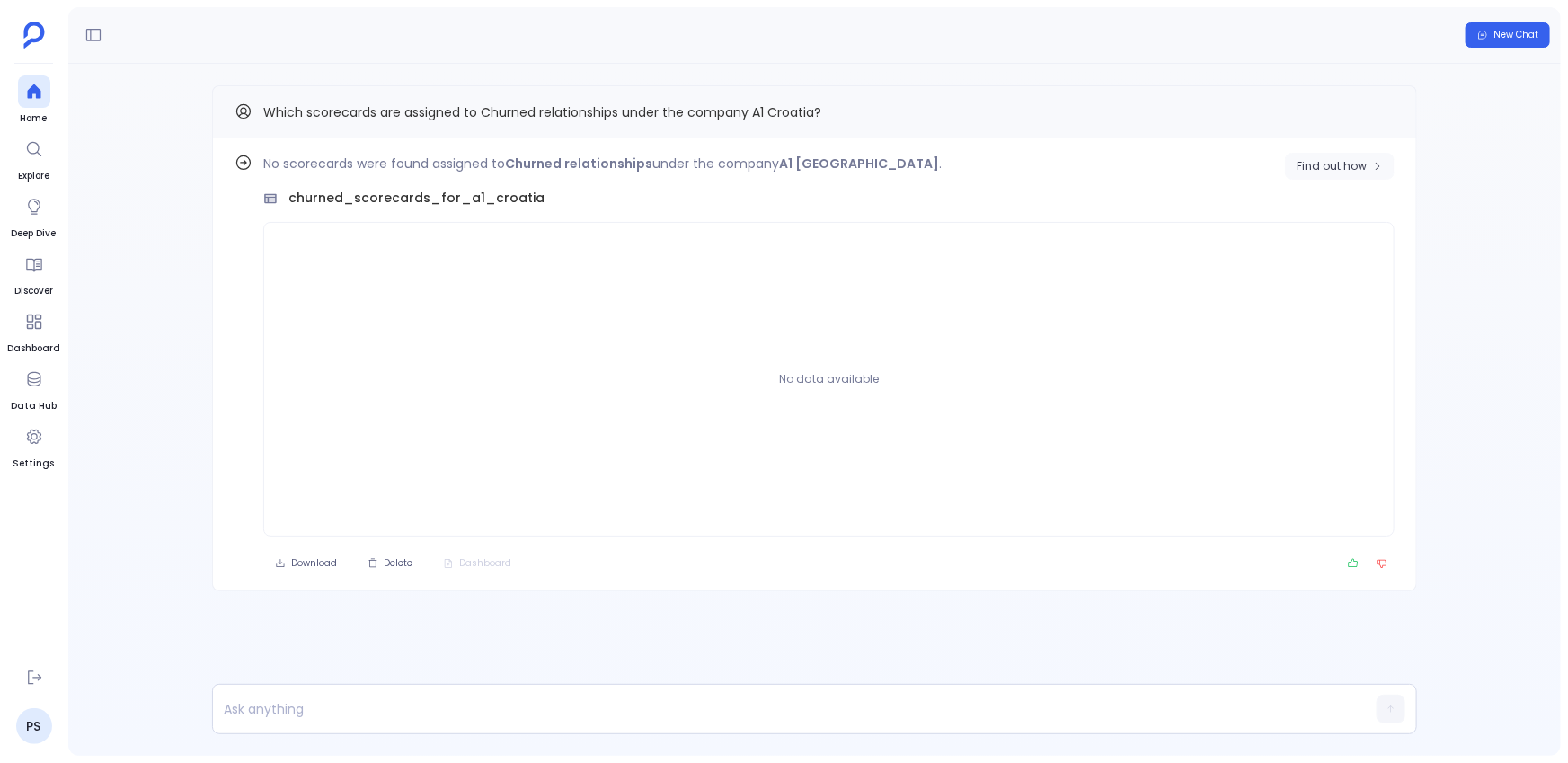 click on "Find out how" at bounding box center (1332, 166) 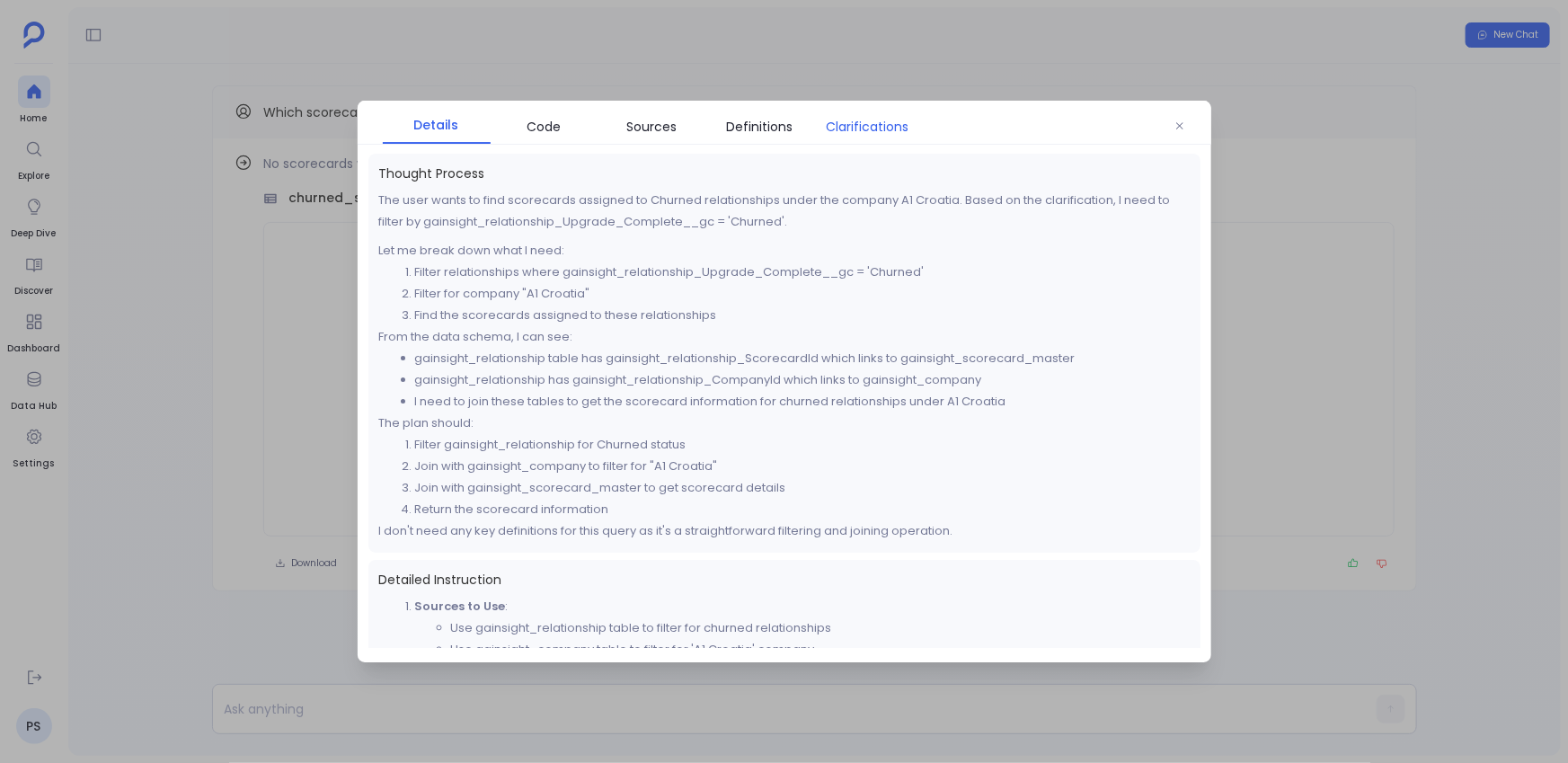 click on "Clarifications" at bounding box center (868, 127) 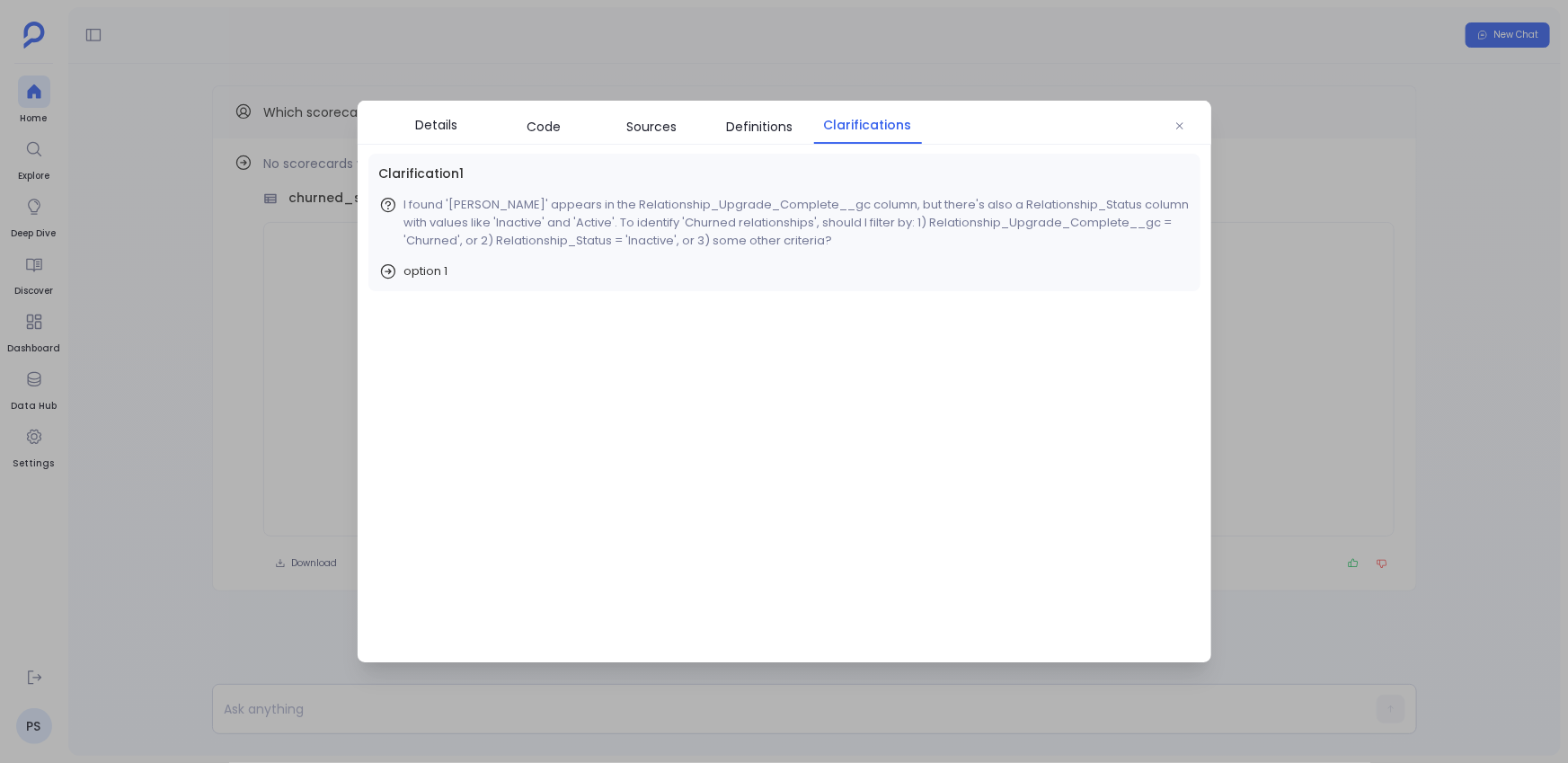 click on "I found 'Churned' appears in the Relationship_Upgrade_Complete__gc column, but there's also a Relationship_Status column with values like 'Inactive' and 'Active'. To identify 'Churned relationships', should I filter by: 1) Relationship_Upgrade_Complete__gc = 'Churned', or 2) Relationship_Status = 'Inactive', or 3) some other criteria?" at bounding box center [797, 223] 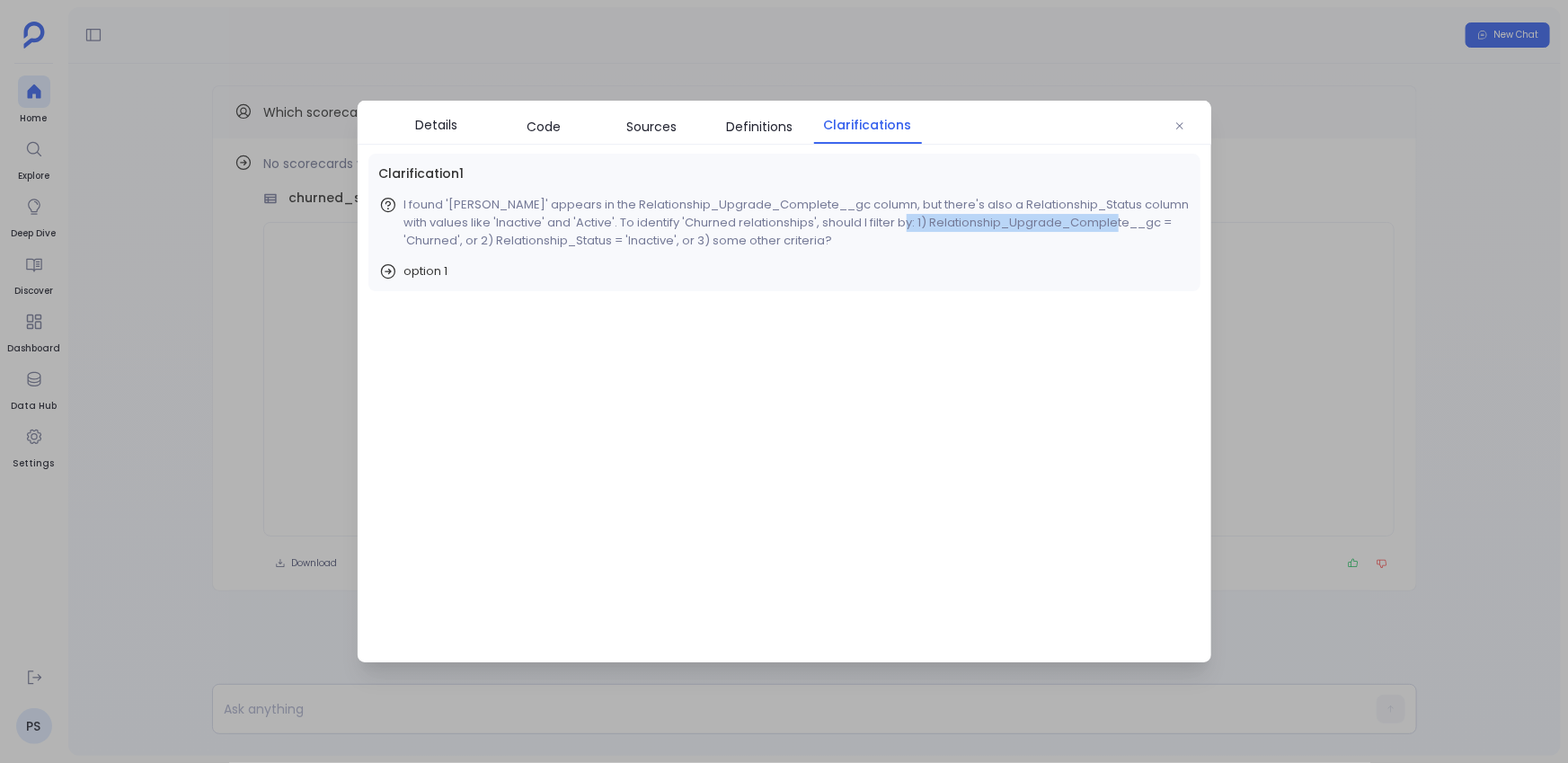 click on "I found 'Churned' appears in the Relationship_Upgrade_Complete__gc column, but there's also a Relationship_Status column with values like 'Inactive' and 'Active'. To identify 'Churned relationships', should I filter by: 1) Relationship_Upgrade_Complete__gc = 'Churned', or 2) Relationship_Status = 'Inactive', or 3) some other criteria?" at bounding box center [797, 223] 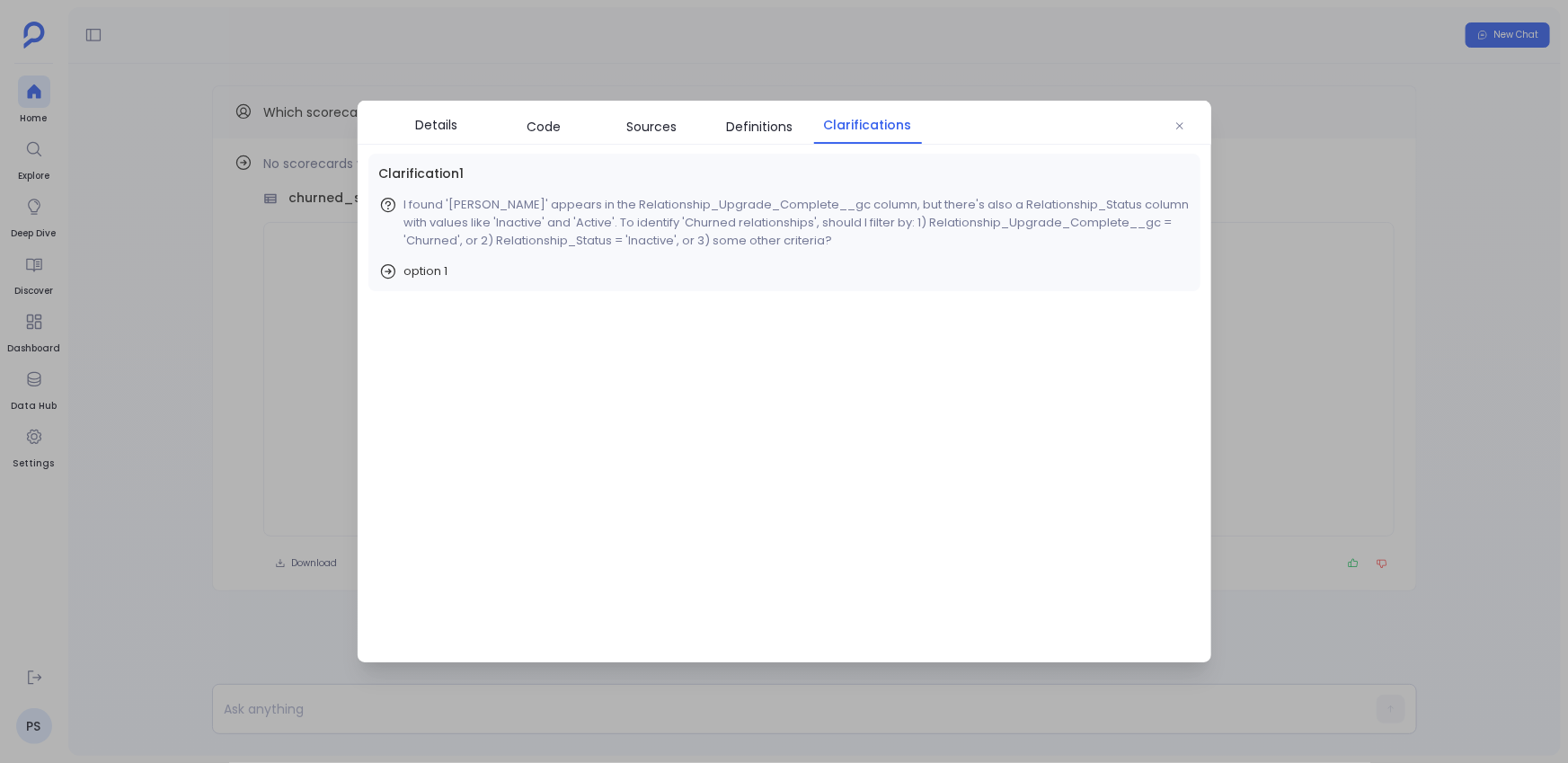 click on "I found 'Churned' appears in the Relationship_Upgrade_Complete__gc column, but there's also a Relationship_Status column with values like 'Inactive' and 'Active'. To identify 'Churned relationships', should I filter by: 1) Relationship_Upgrade_Complete__gc = 'Churned', or 2) Relationship_Status = 'Inactive', or 3) some other criteria?" at bounding box center [797, 223] 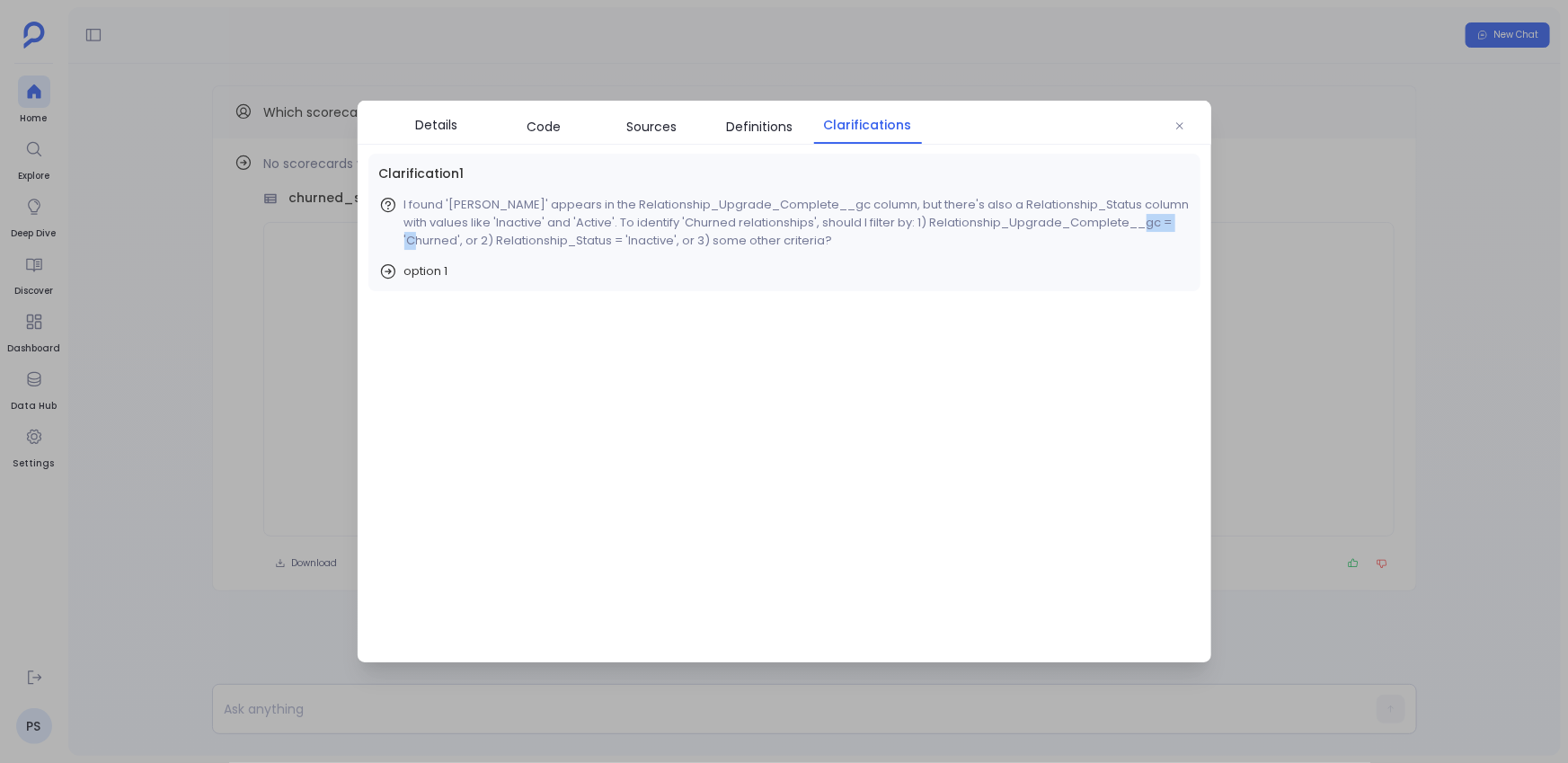 click on "I found 'Churned' appears in the Relationship_Upgrade_Complete__gc column, but there's also a Relationship_Status column with values like 'Inactive' and 'Active'. To identify 'Churned relationships', should I filter by: 1) Relationship_Upgrade_Complete__gc = 'Churned', or 2) Relationship_Status = 'Inactive', or 3) some other criteria?" at bounding box center [797, 223] 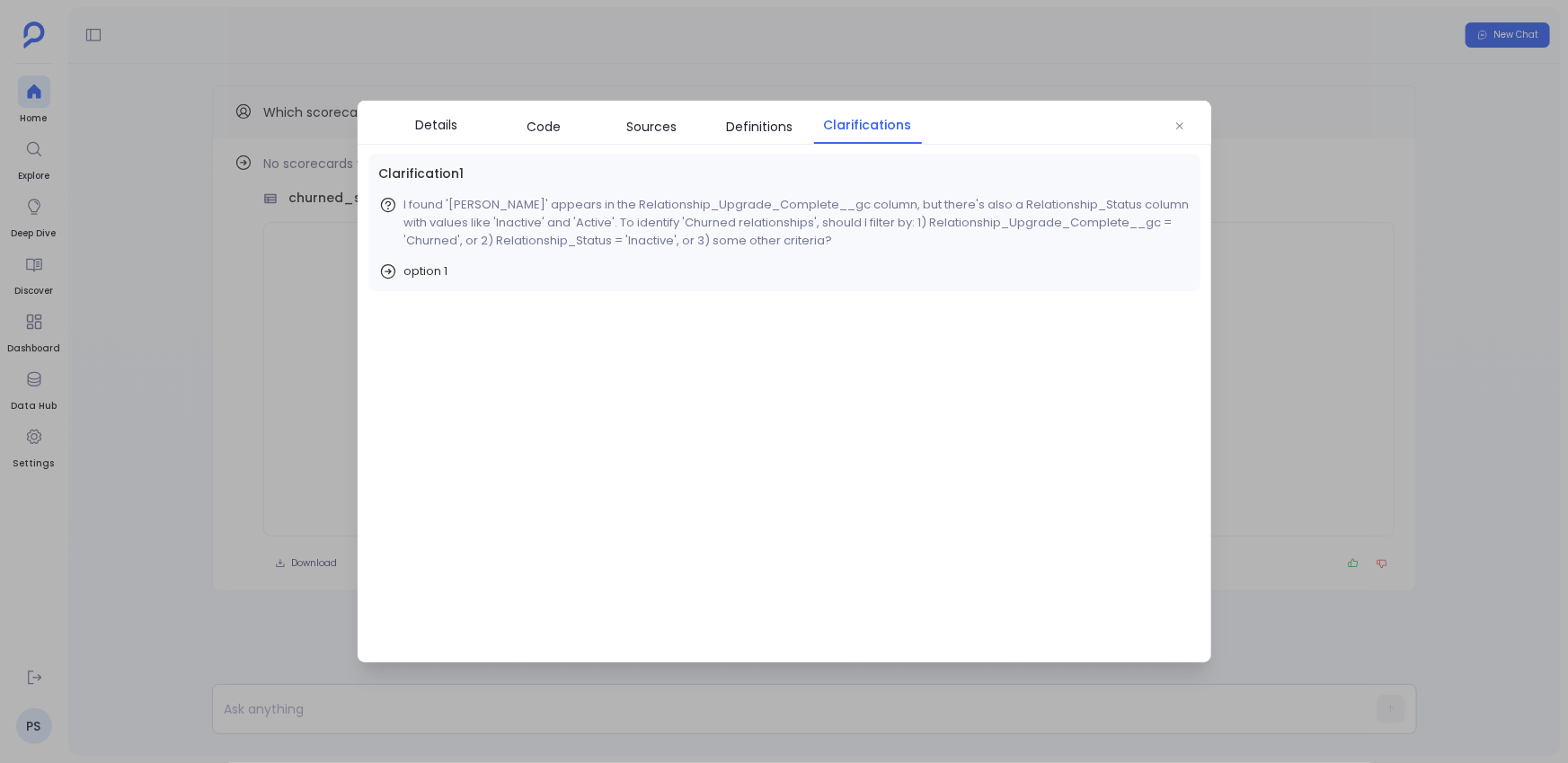 click on "Clarification  1 I found 'Churned' appears in the Relationship_Upgrade_Complete__gc column, but there's also a Relationship_Status column with values like 'Inactive' and 'Active'. To identify 'Churned relationships', should I filter by: 1) Relationship_Upgrade_Complete__gc = 'Churned', or 2) Relationship_Status = 'Inactive', or 3) some other criteria? option 1" at bounding box center (784, 222) 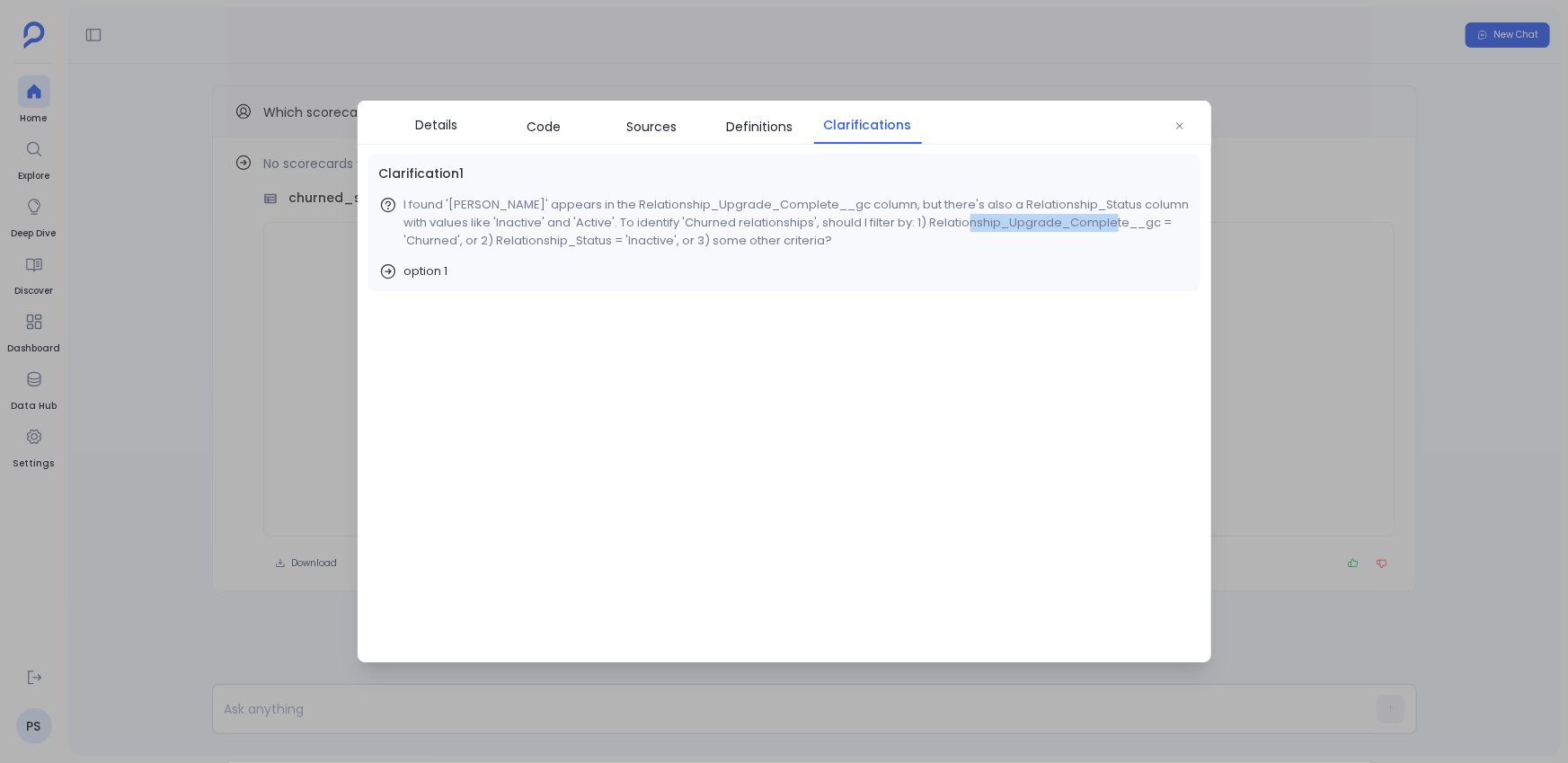 drag, startPoint x: 982, startPoint y: 217, endPoint x: 1132, endPoint y: 226, distance: 150.26976 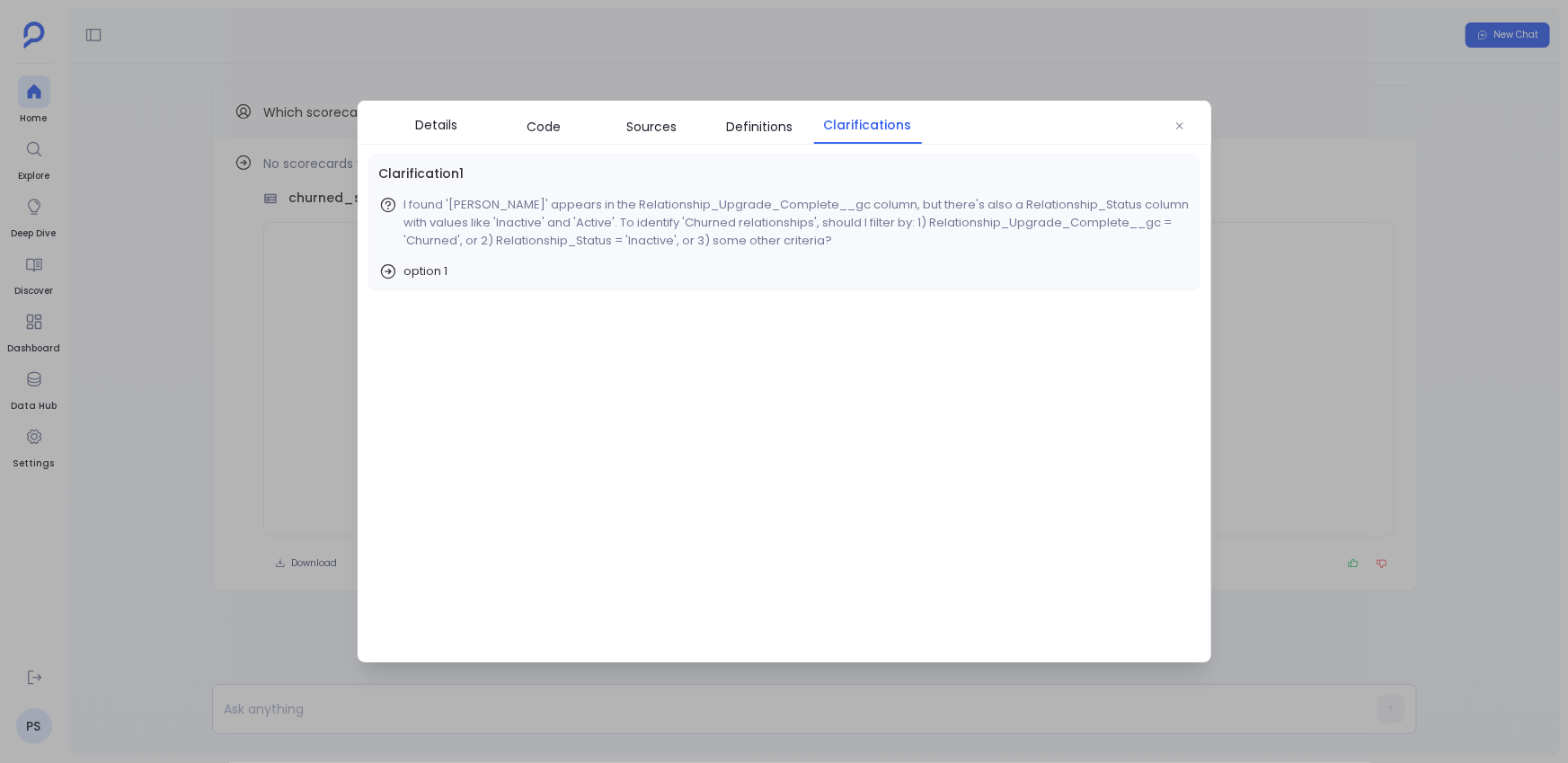 click on "I found 'Churned' appears in the Relationship_Upgrade_Complete__gc column, but there's also a Relationship_Status column with values like 'Inactive' and 'Active'. To identify 'Churned relationships', should I filter by: 1) Relationship_Upgrade_Complete__gc = 'Churned', or 2) Relationship_Status = 'Inactive', or 3) some other criteria?" at bounding box center [797, 223] 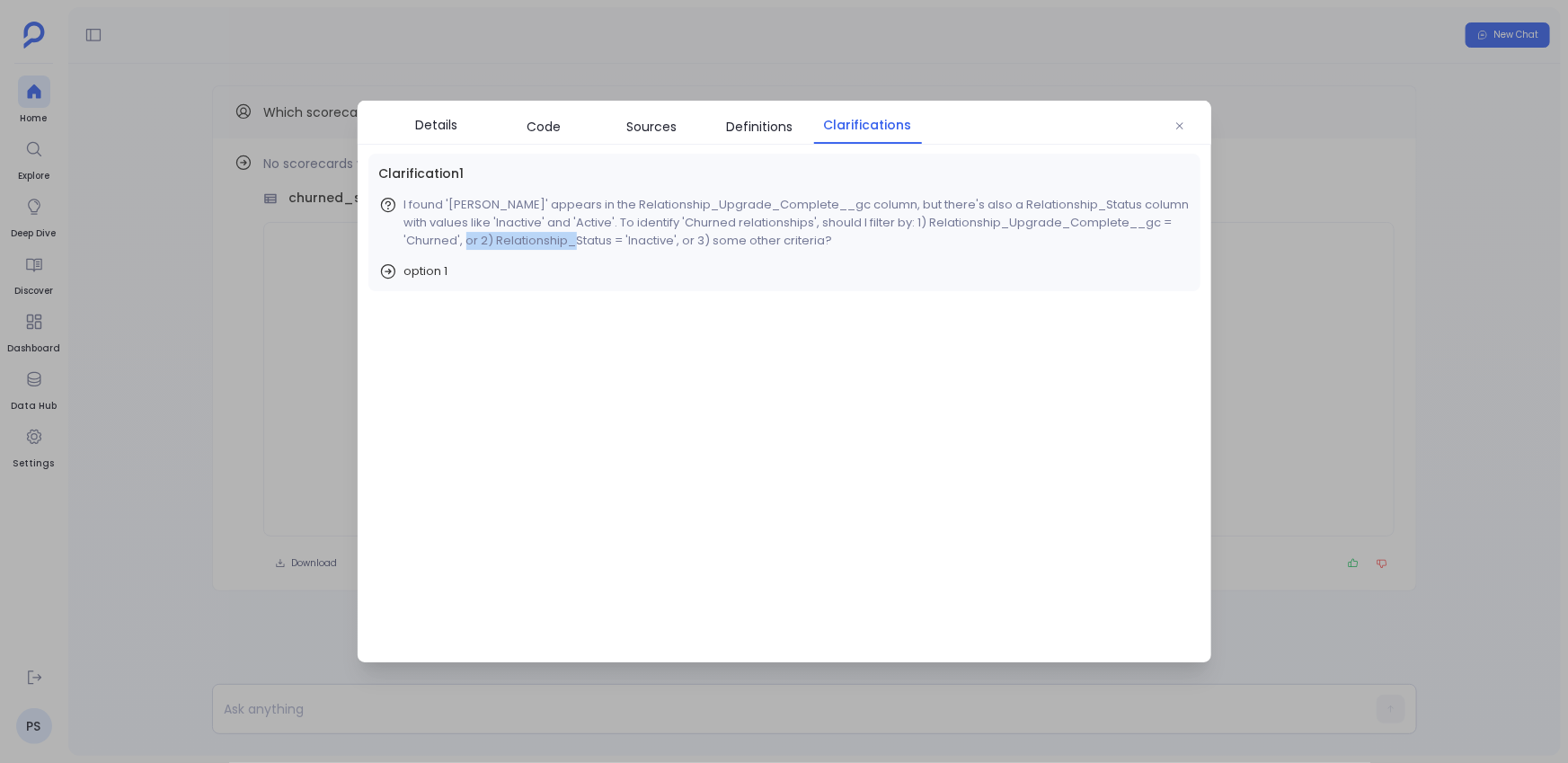 click on "I found 'Churned' appears in the Relationship_Upgrade_Complete__gc column, but there's also a Relationship_Status column with values like 'Inactive' and 'Active'. To identify 'Churned relationships', should I filter by: 1) Relationship_Upgrade_Complete__gc = 'Churned', or 2) Relationship_Status = 'Inactive', or 3) some other criteria?" at bounding box center [797, 223] 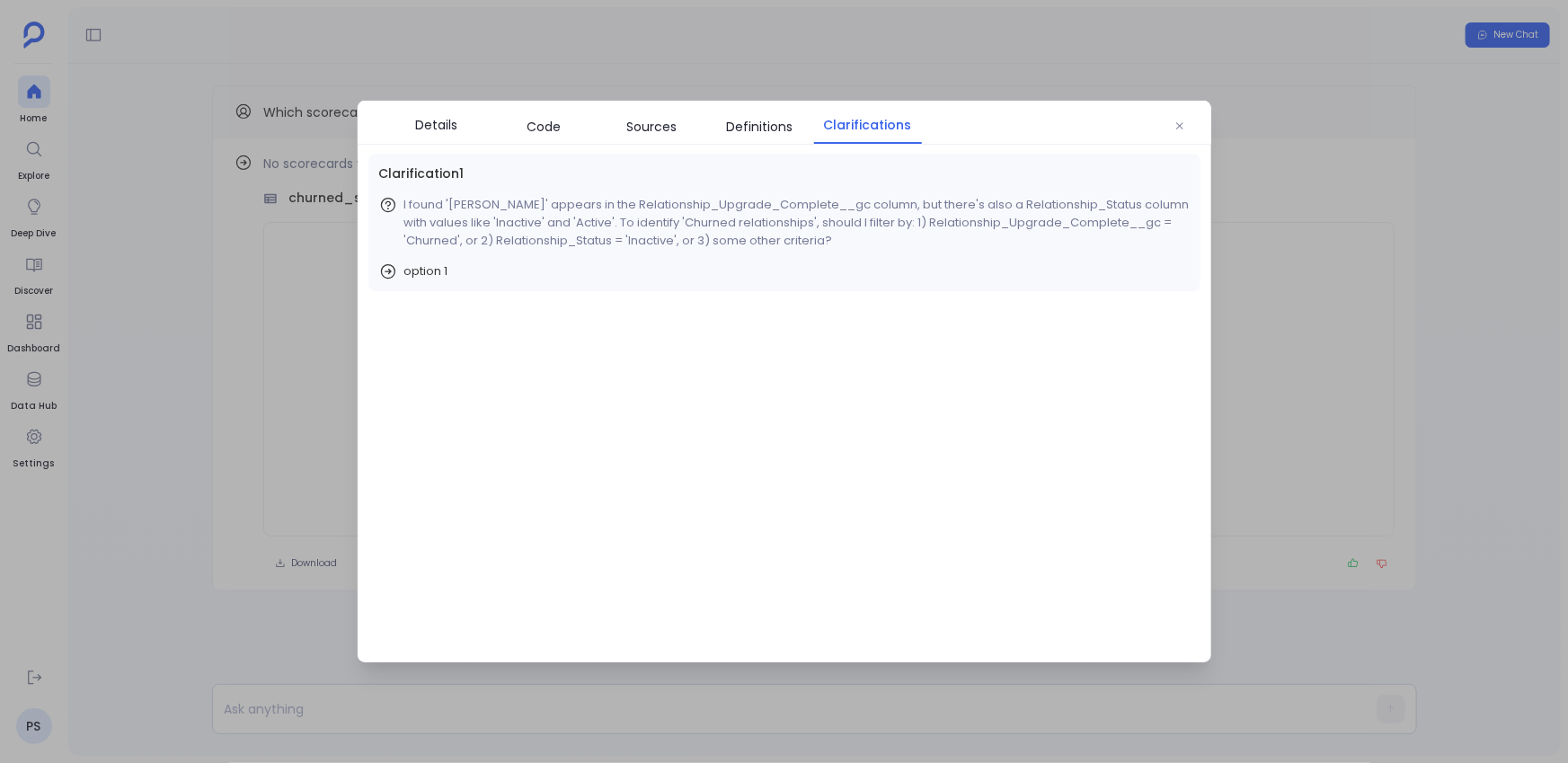 click on "I found 'Churned' appears in the Relationship_Upgrade_Complete__gc column, but there's also a Relationship_Status column with values like 'Inactive' and 'Active'. To identify 'Churned relationships', should I filter by: 1) Relationship_Upgrade_Complete__gc = 'Churned', or 2) Relationship_Status = 'Inactive', or 3) some other criteria?" at bounding box center (797, 223) 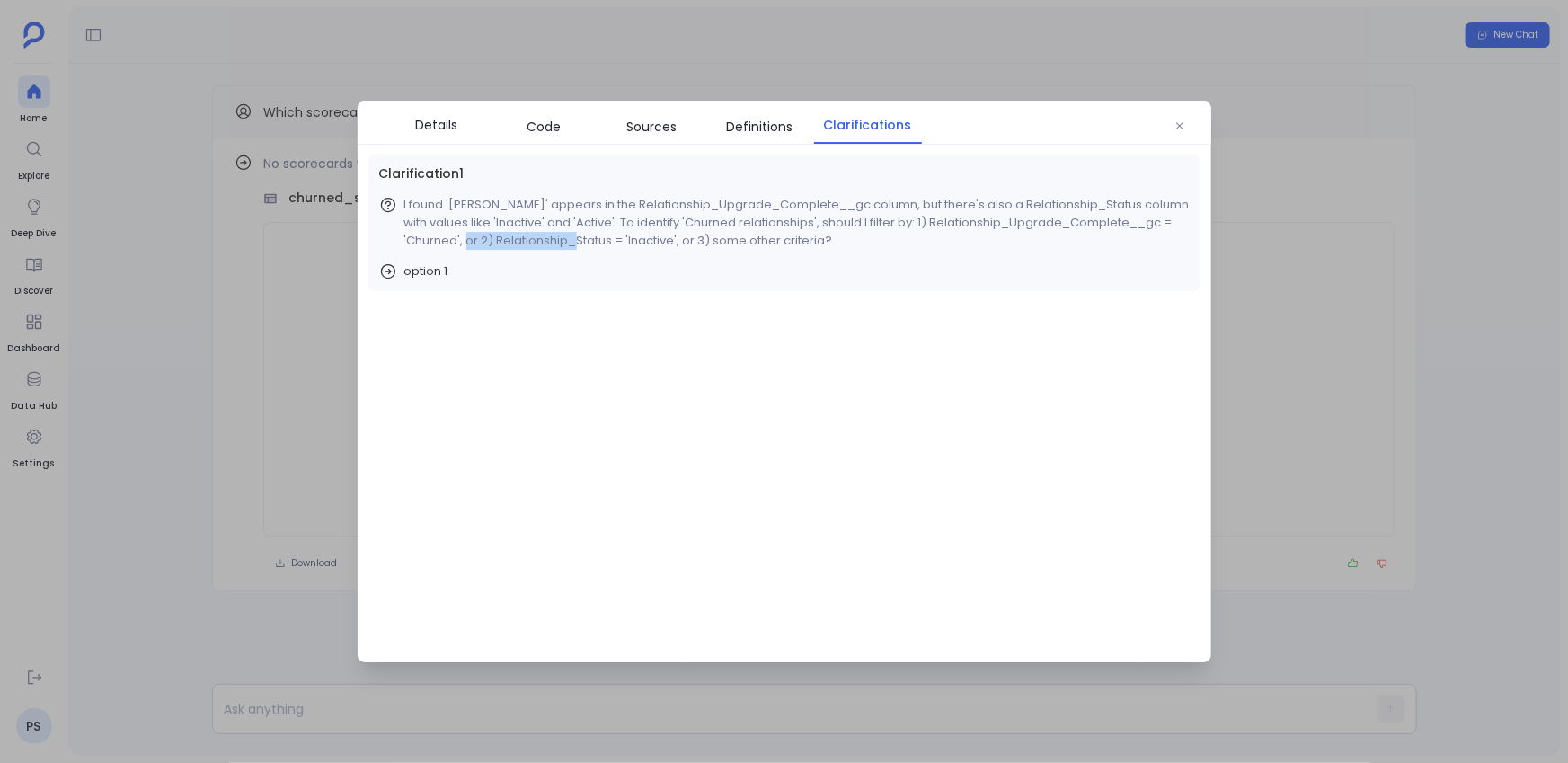click on "I found 'Churned' appears in the Relationship_Upgrade_Complete__gc column, but there's also a Relationship_Status column with values like 'Inactive' and 'Active'. To identify 'Churned relationships', should I filter by: 1) Relationship_Upgrade_Complete__gc = 'Churned', or 2) Relationship_Status = 'Inactive', or 3) some other criteria?" at bounding box center (797, 223) 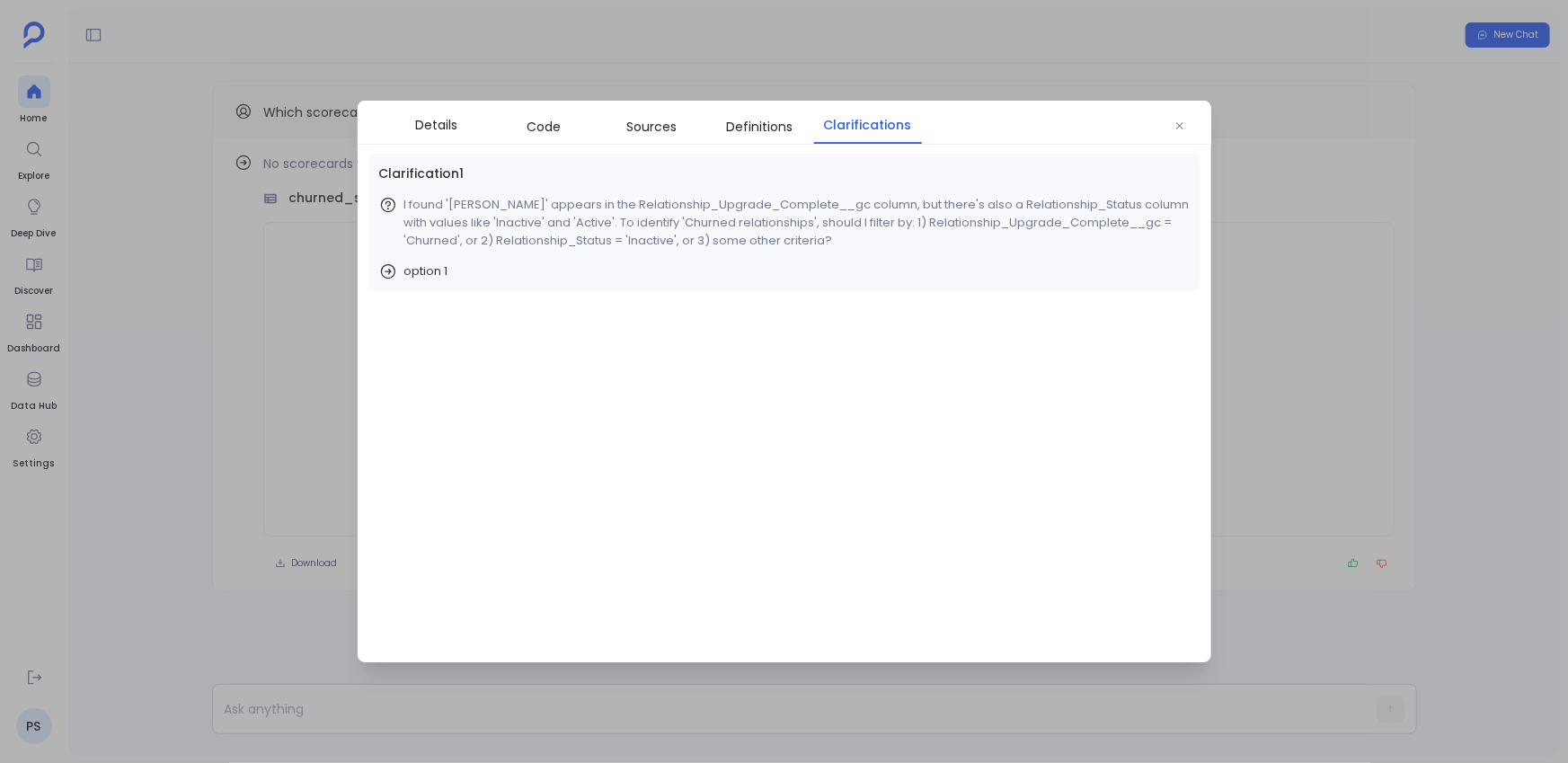 click on "I found 'Churned' appears in the Relationship_Upgrade_Complete__gc column, but there's also a Relationship_Status column with values like 'Inactive' and 'Active'. To identify 'Churned relationships', should I filter by: 1) Relationship_Upgrade_Complete__gc = 'Churned', or 2) Relationship_Status = 'Inactive', or 3) some other criteria?" at bounding box center [797, 223] 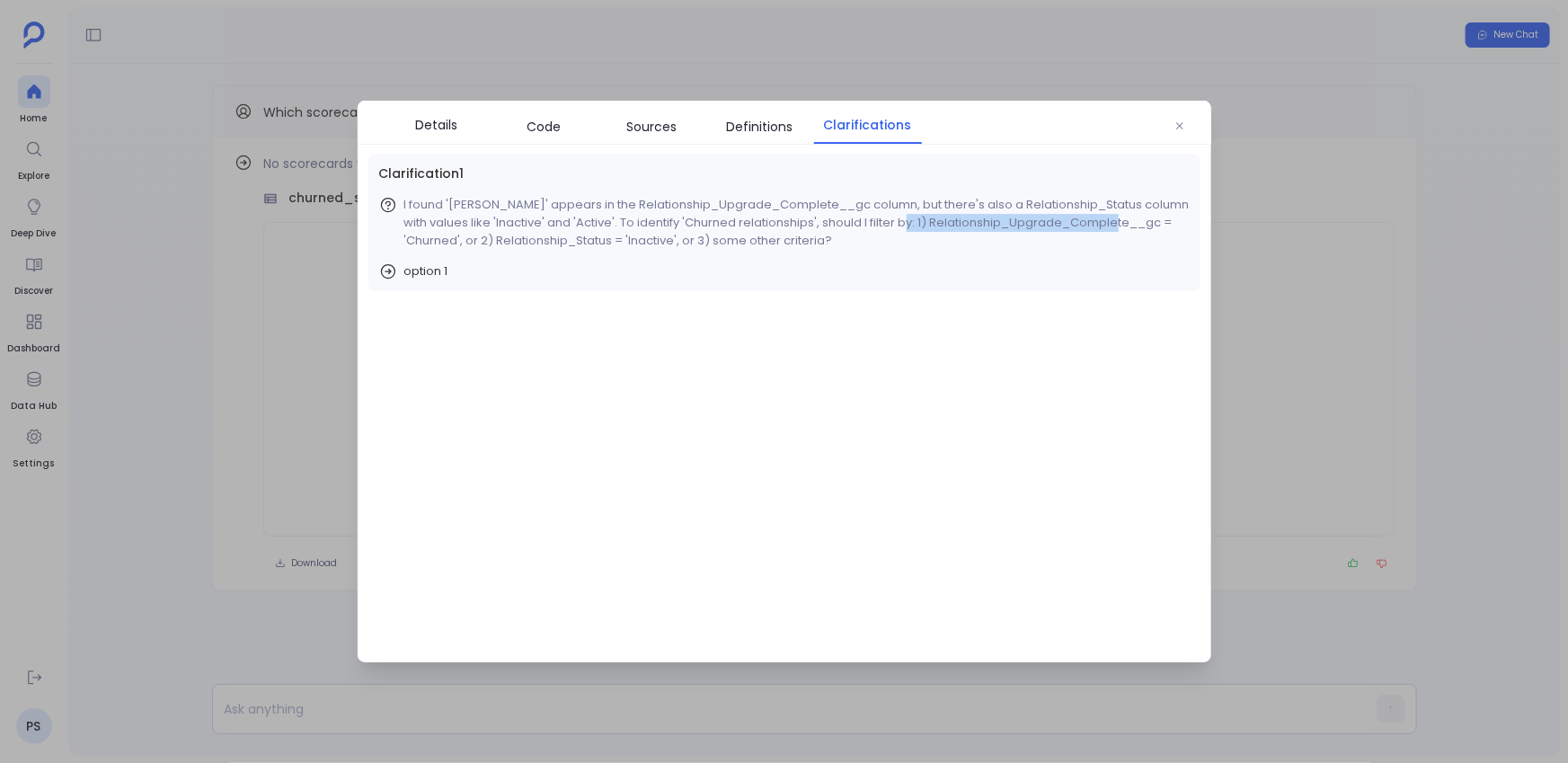 click on "I found 'Churned' appears in the Relationship_Upgrade_Complete__gc column, but there's also a Relationship_Status column with values like 'Inactive' and 'Active'. To identify 'Churned relationships', should I filter by: 1) Relationship_Upgrade_Complete__gc = 'Churned', or 2) Relationship_Status = 'Inactive', or 3) some other criteria?" at bounding box center (797, 223) 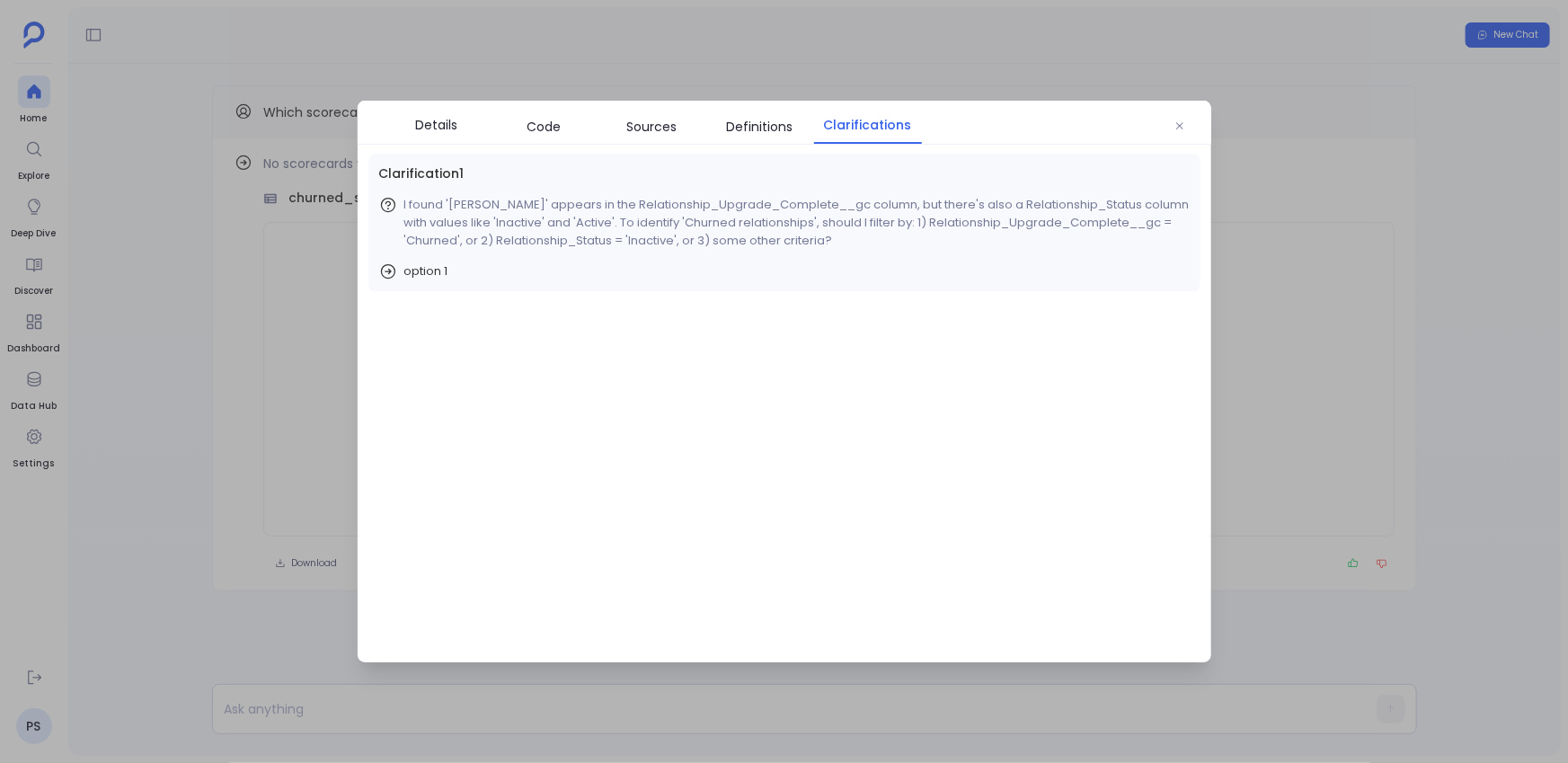 click on "I found 'Churned' appears in the Relationship_Upgrade_Complete__gc column, but there's also a Relationship_Status column with values like 'Inactive' and 'Active'. To identify 'Churned relationships', should I filter by: 1) Relationship_Upgrade_Complete__gc = 'Churned', or 2) Relationship_Status = 'Inactive', or 3) some other criteria?" at bounding box center [797, 223] 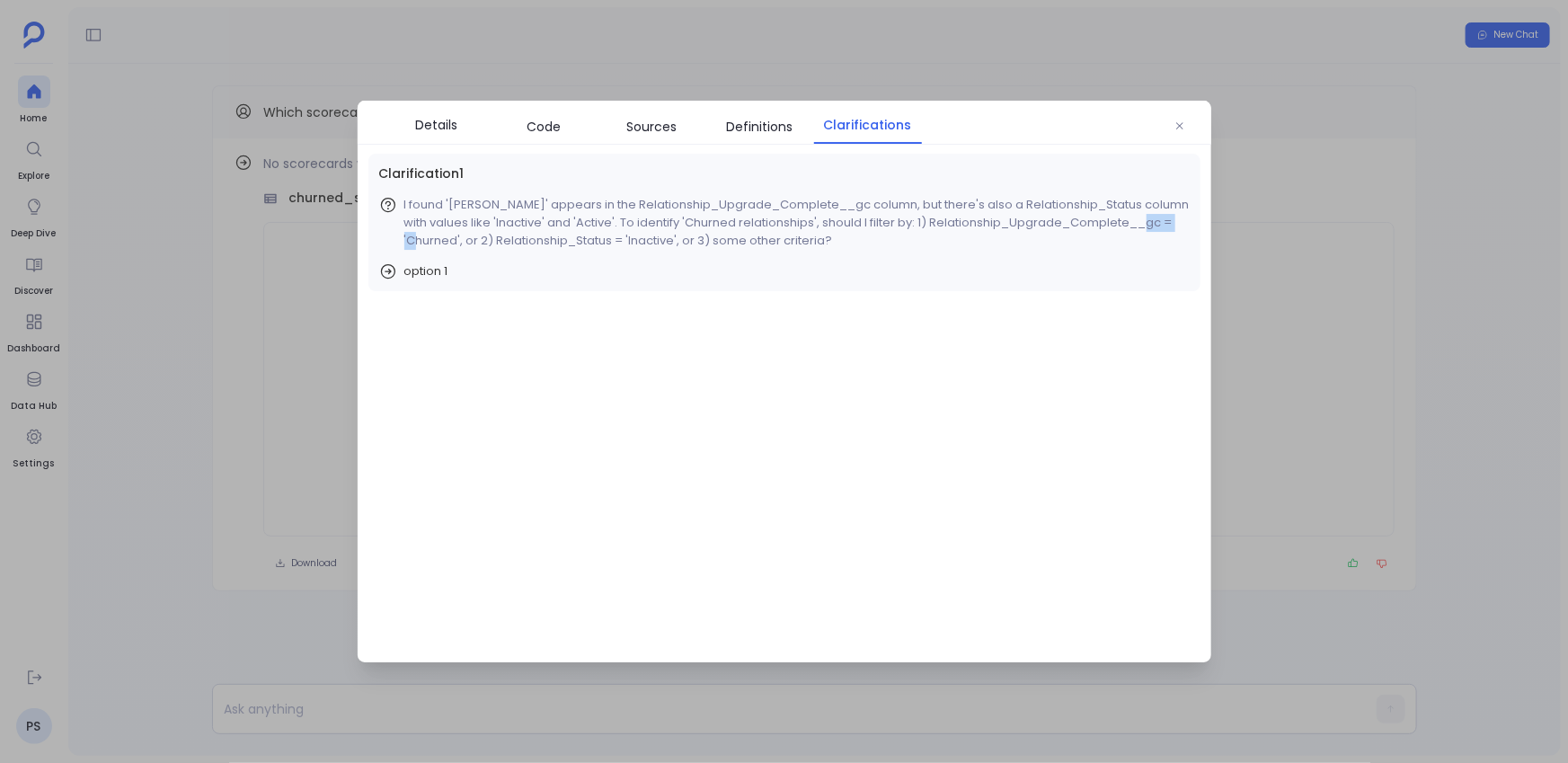 click on "I found 'Churned' appears in the Relationship_Upgrade_Complete__gc column, but there's also a Relationship_Status column with values like 'Inactive' and 'Active'. To identify 'Churned relationships', should I filter by: 1) Relationship_Upgrade_Complete__gc = 'Churned', or 2) Relationship_Status = 'Inactive', or 3) some other criteria?" at bounding box center [797, 223] 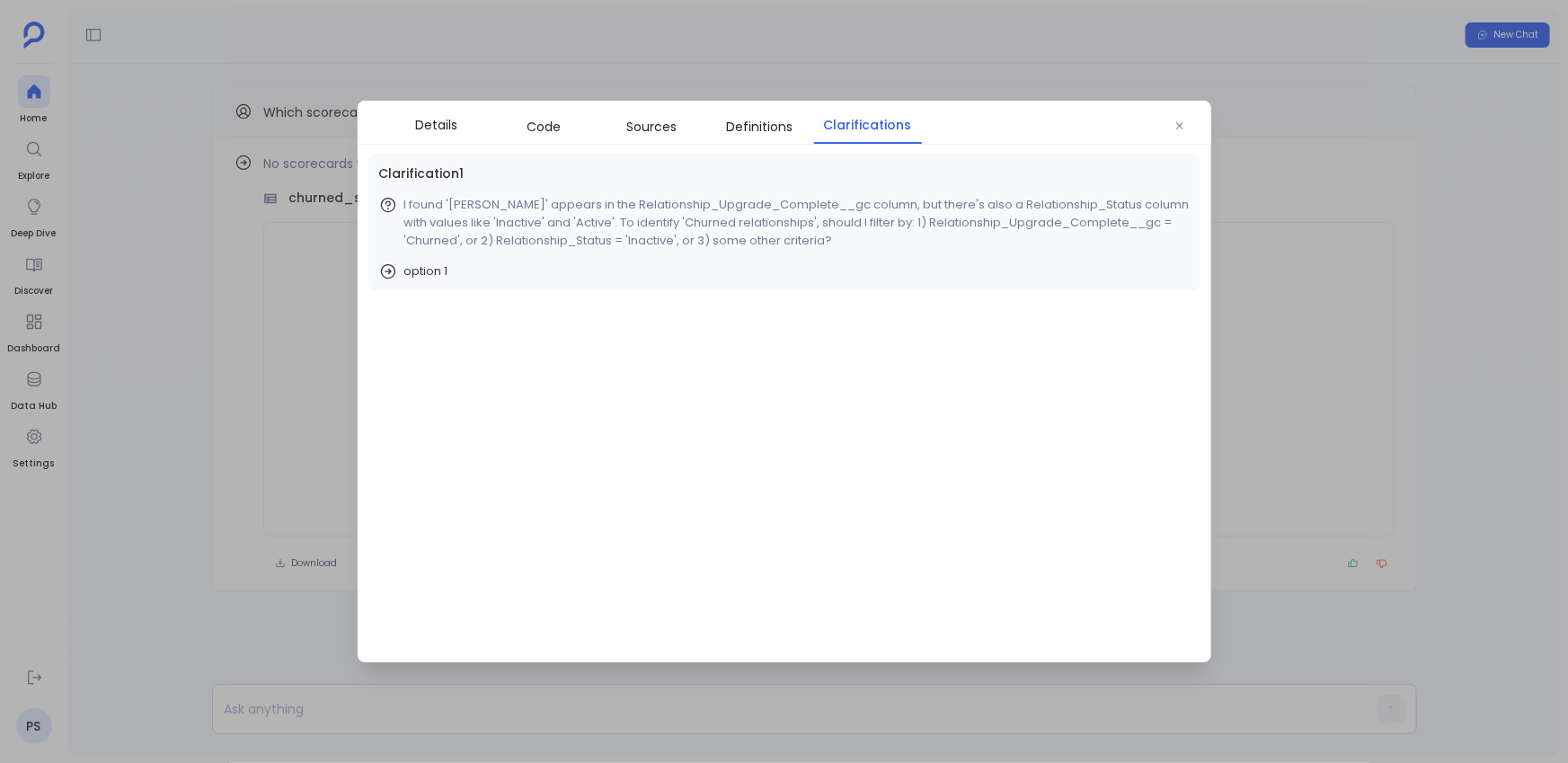 click at bounding box center (784, 381) 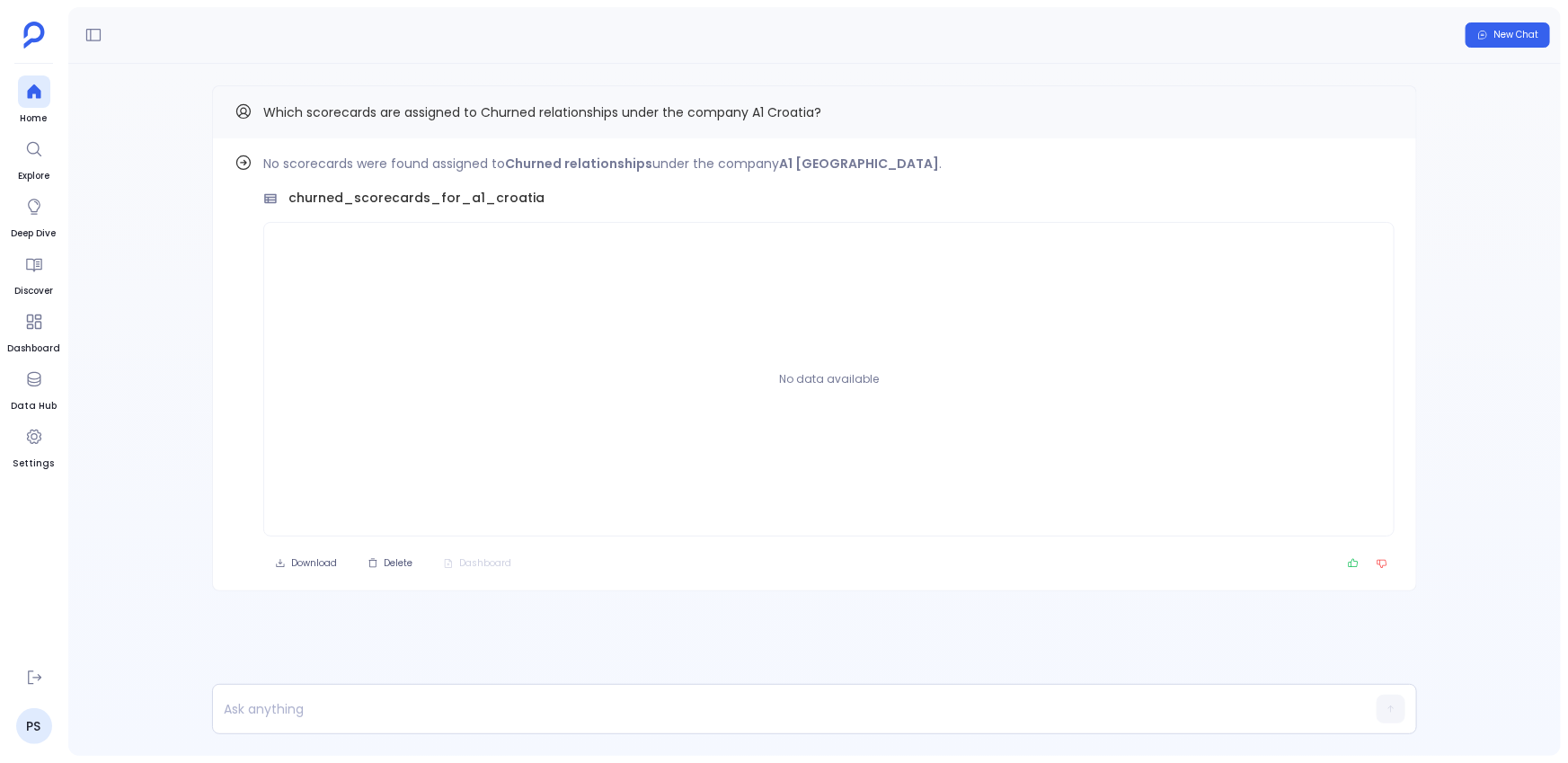drag, startPoint x: 253, startPoint y: 111, endPoint x: 1008, endPoint y: 83, distance: 755.519 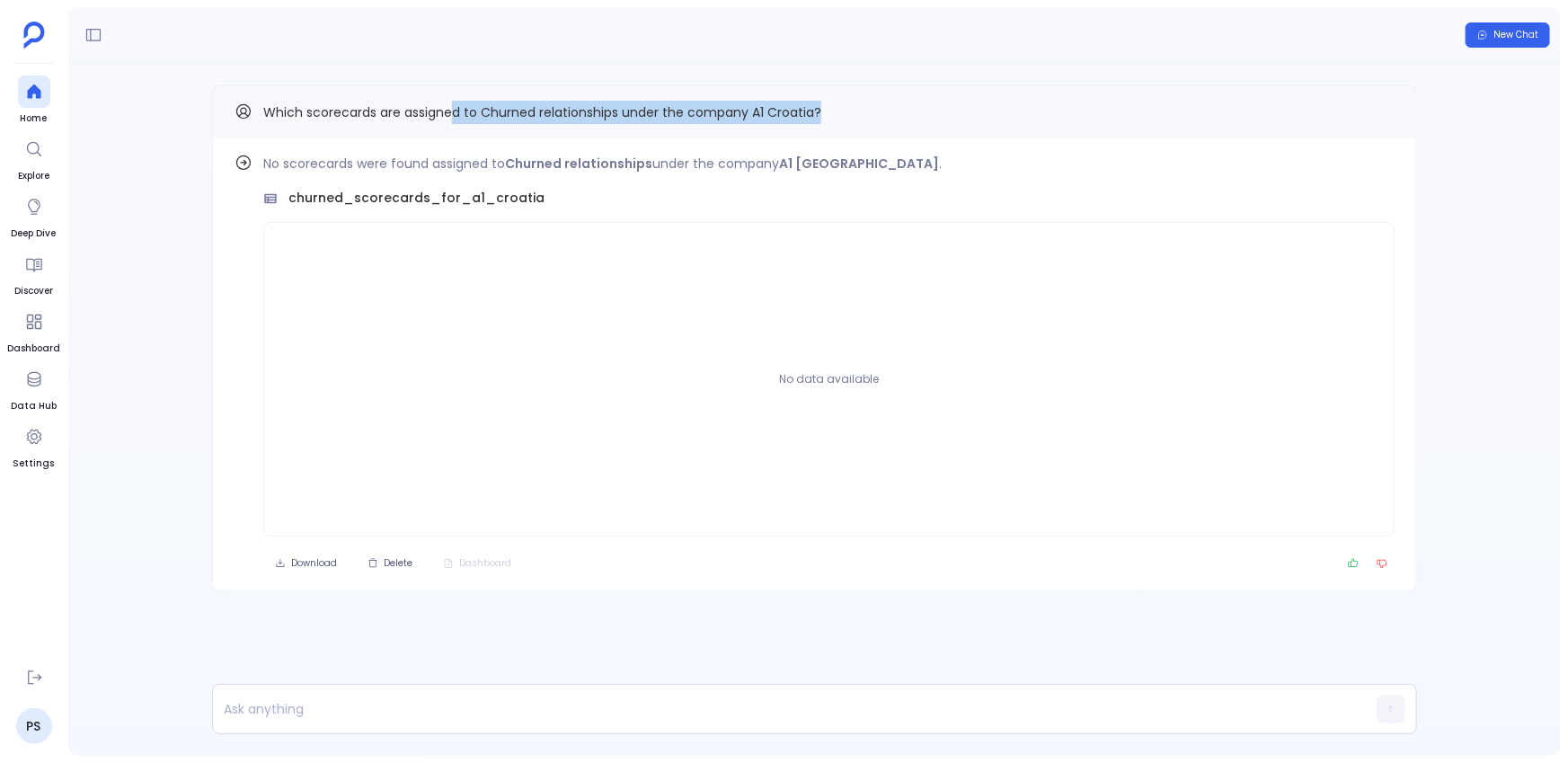 drag, startPoint x: 825, startPoint y: 114, endPoint x: 455, endPoint y: 122, distance: 370.0865 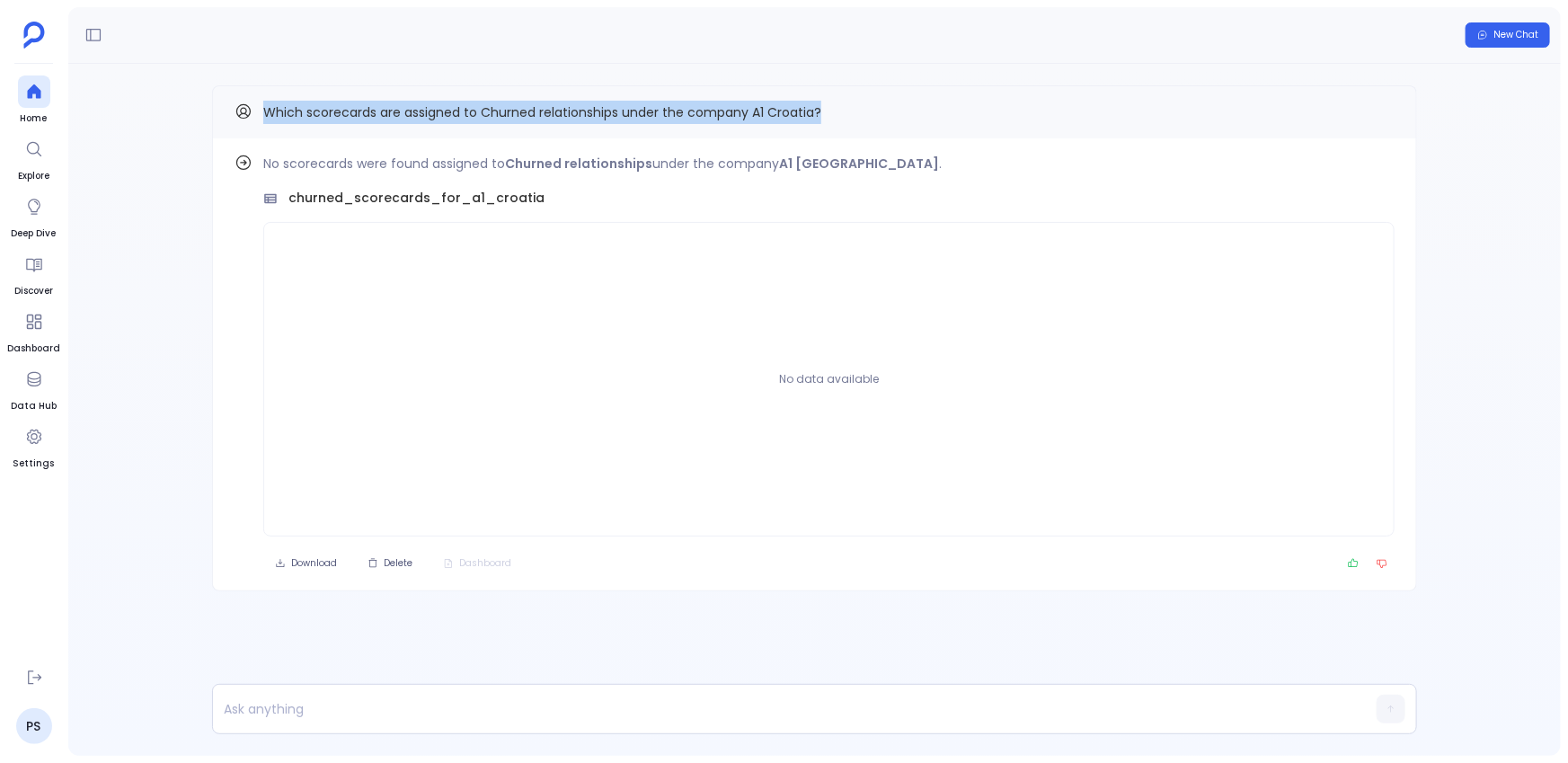 drag, startPoint x: 257, startPoint y: 111, endPoint x: 853, endPoint y: 116, distance: 596.02097 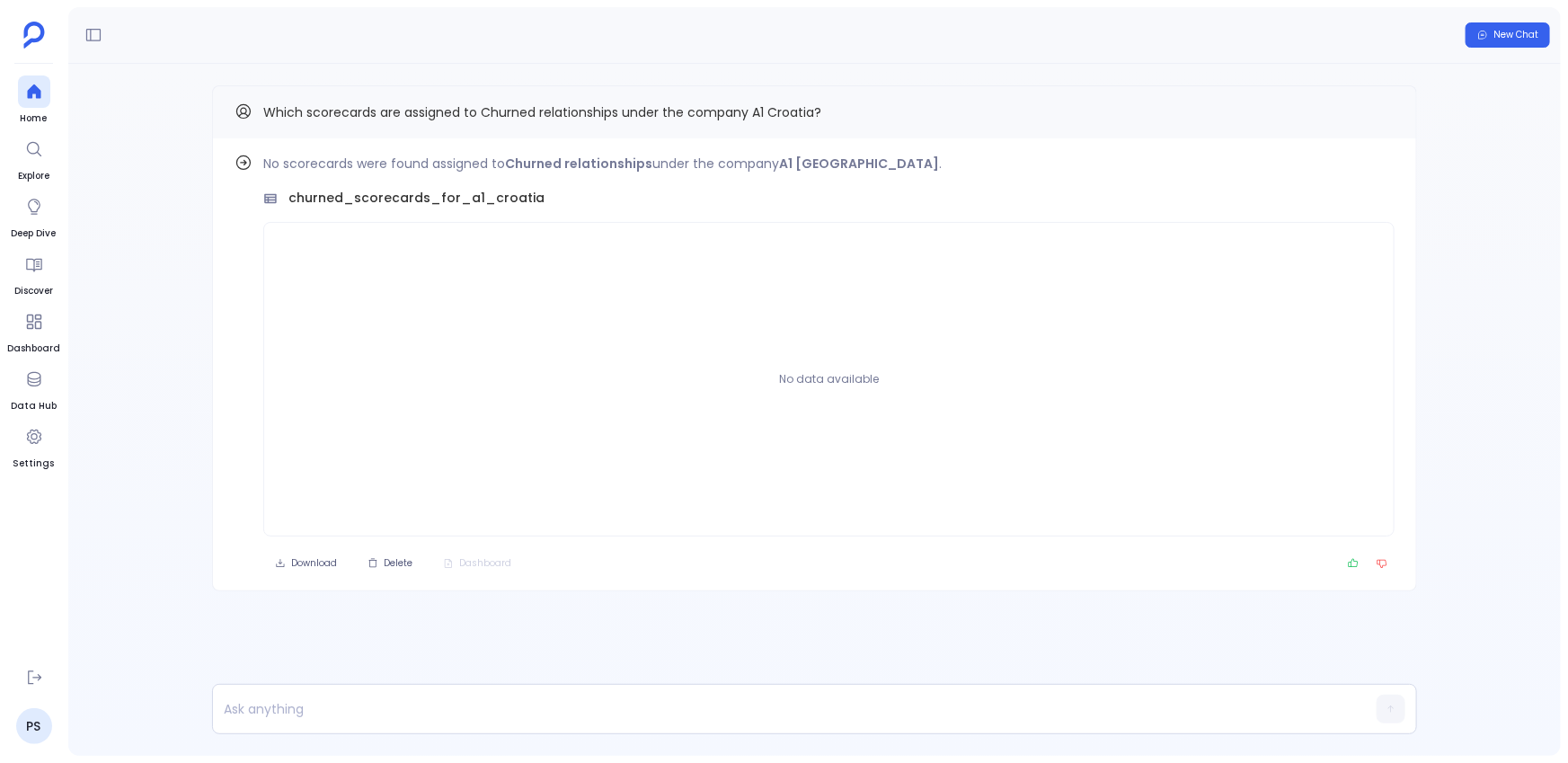 click on "Which scorecards are assigned to Churned relationships under the company A1 Croatia?" at bounding box center (814, 112) 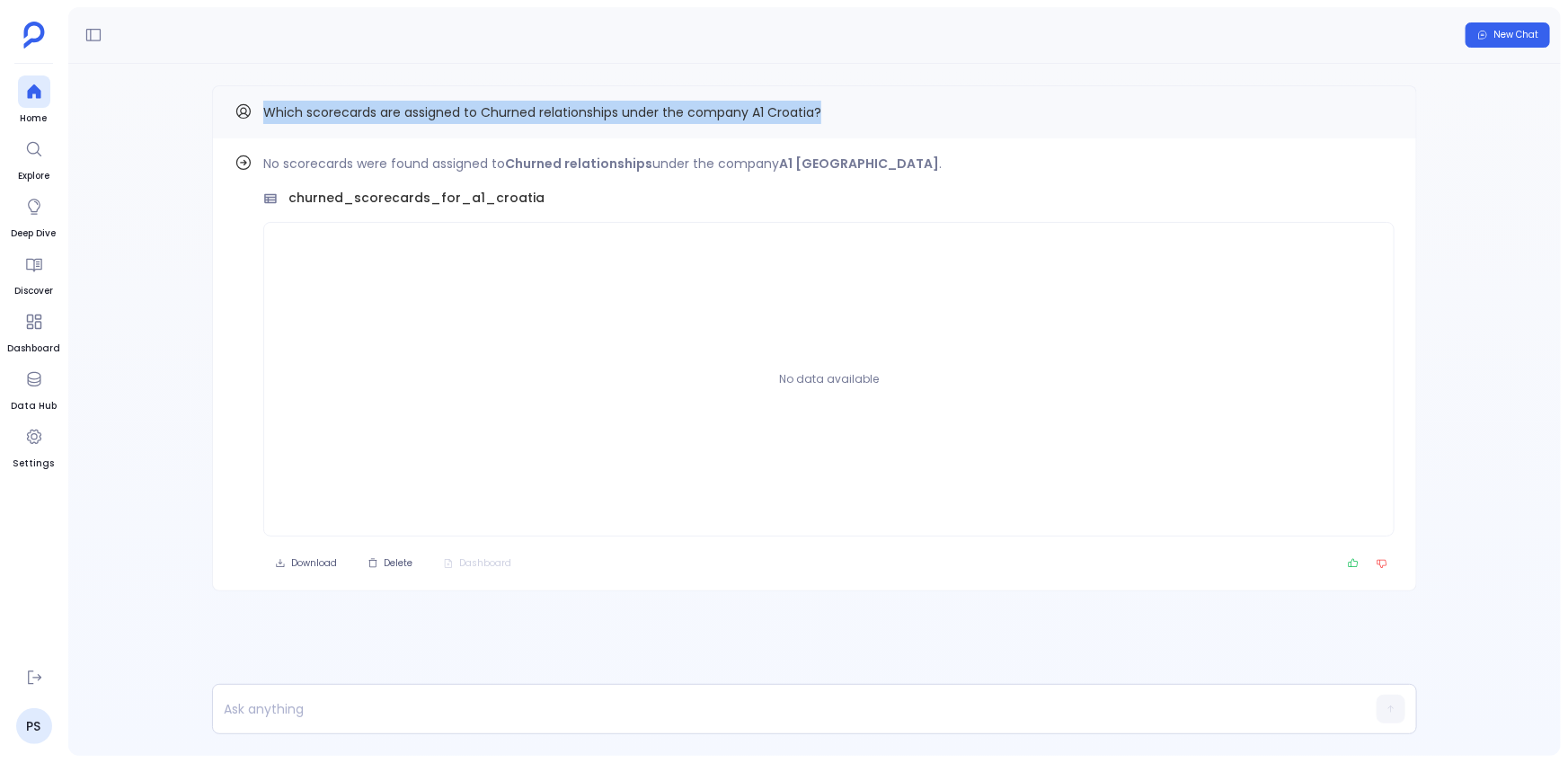 drag, startPoint x: 265, startPoint y: 113, endPoint x: 855, endPoint y: 111, distance: 590.00339 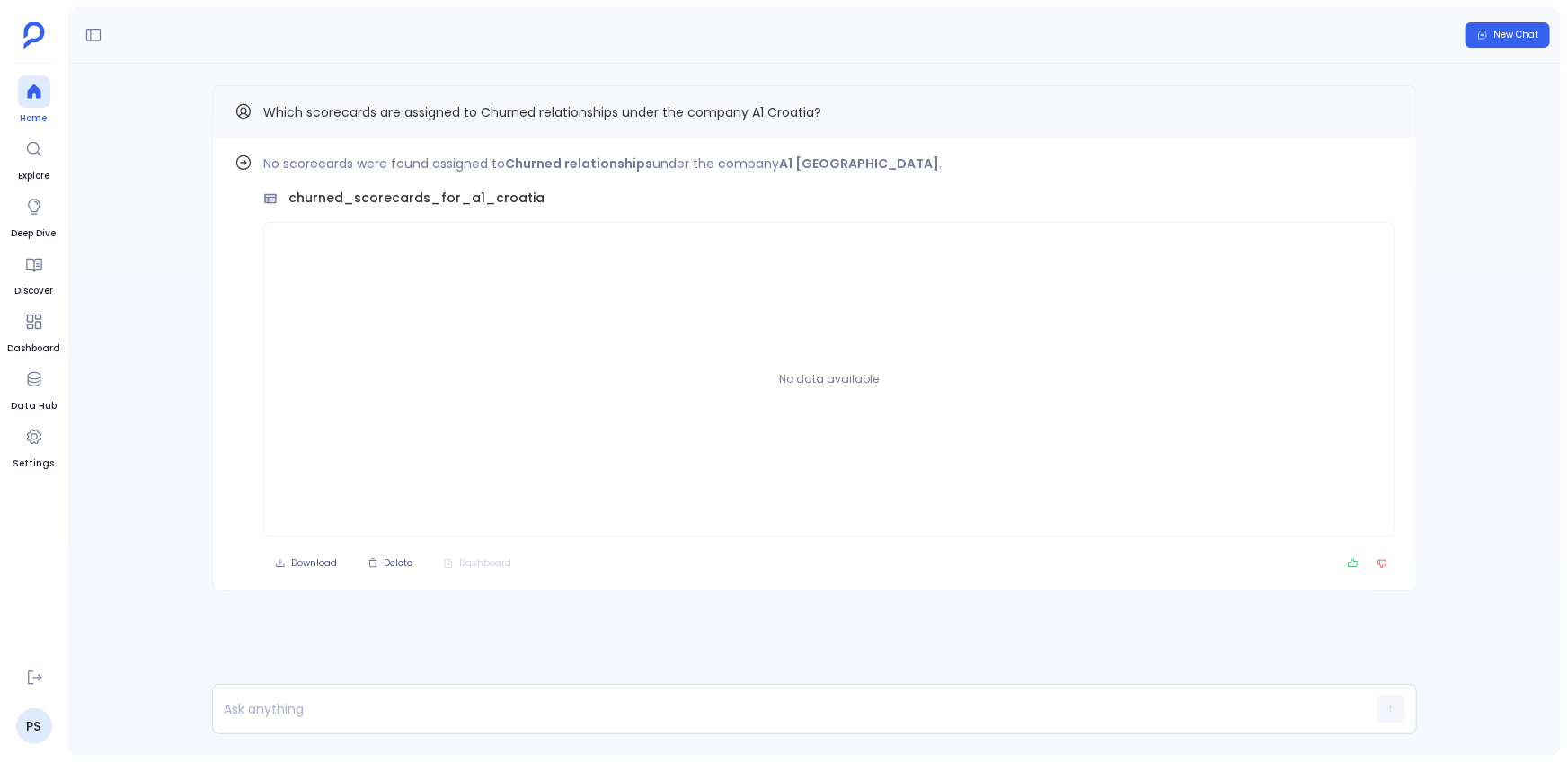 click at bounding box center (34, 92) 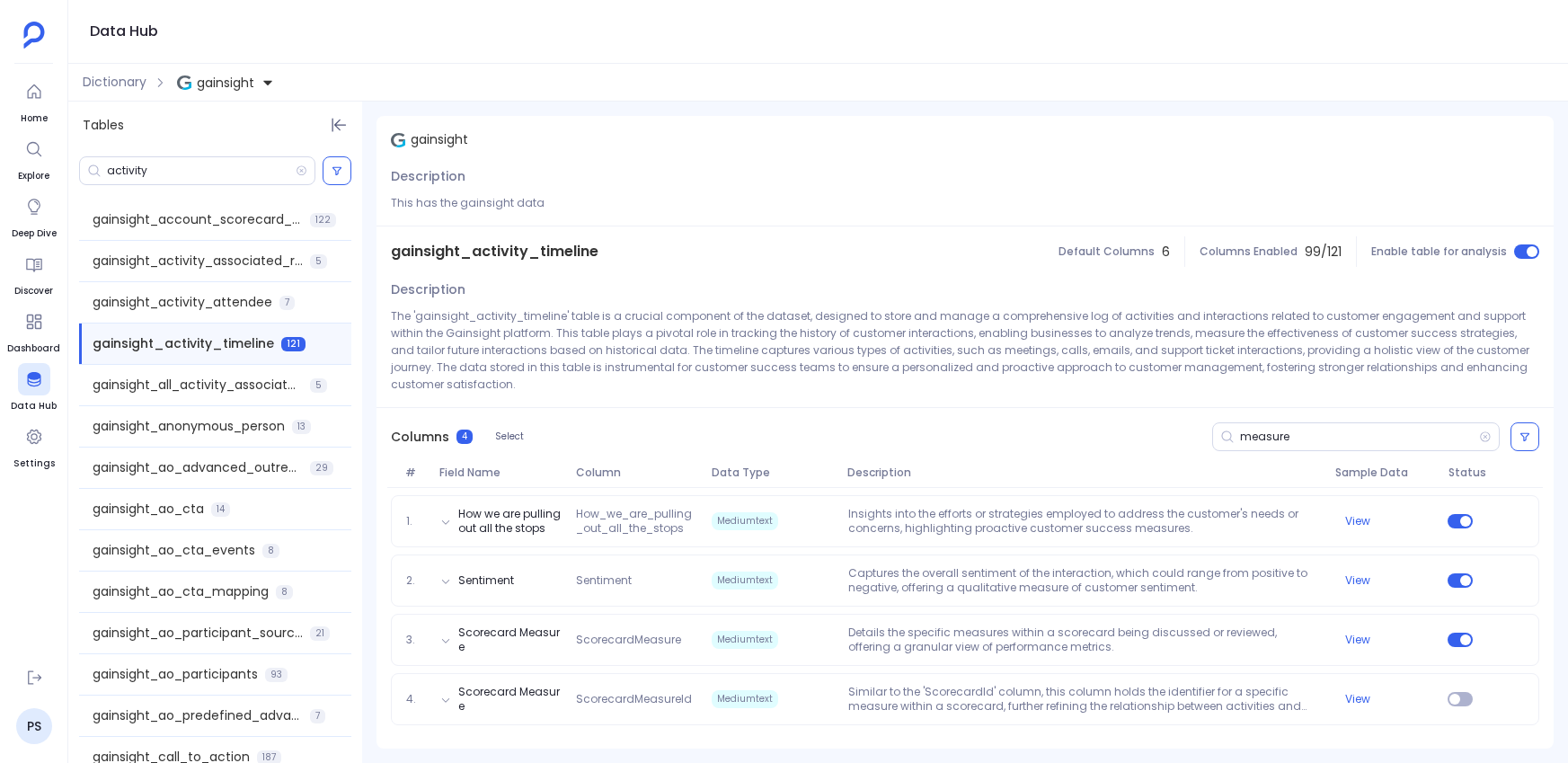 scroll, scrollTop: 0, scrollLeft: 0, axis: both 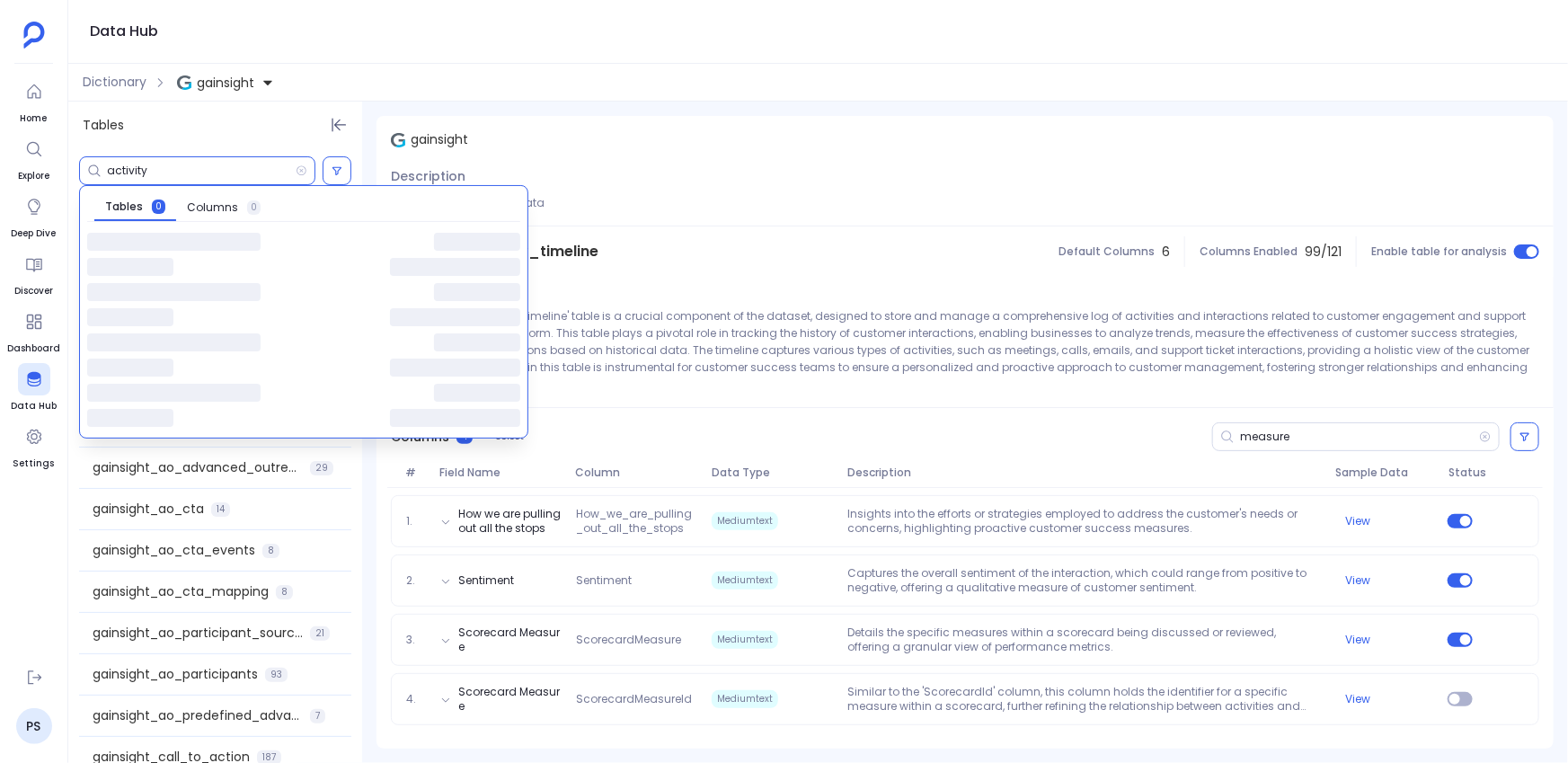 click on "activity" at bounding box center (201, 171) 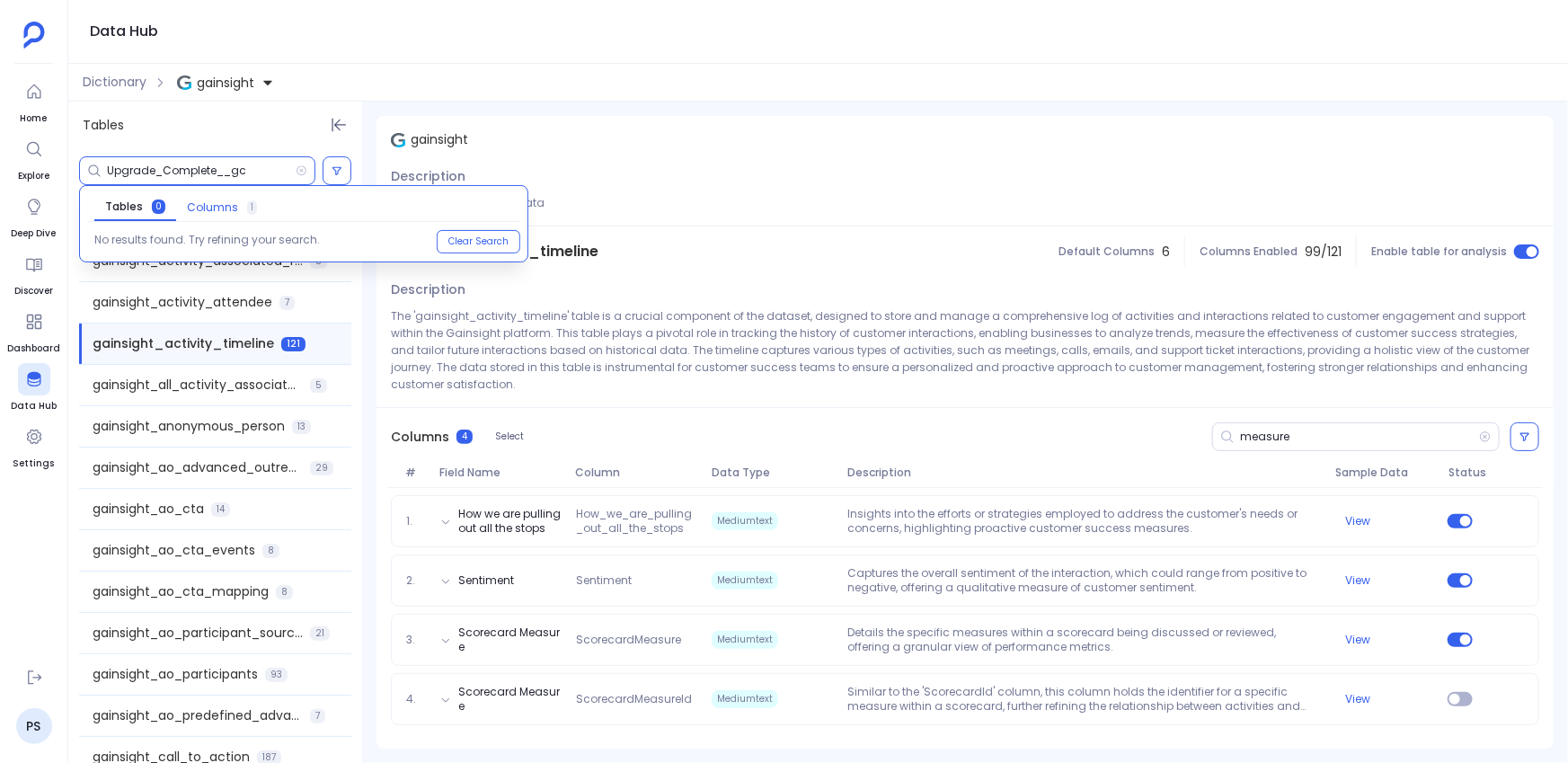 type on "Upgrade_Complete__gc" 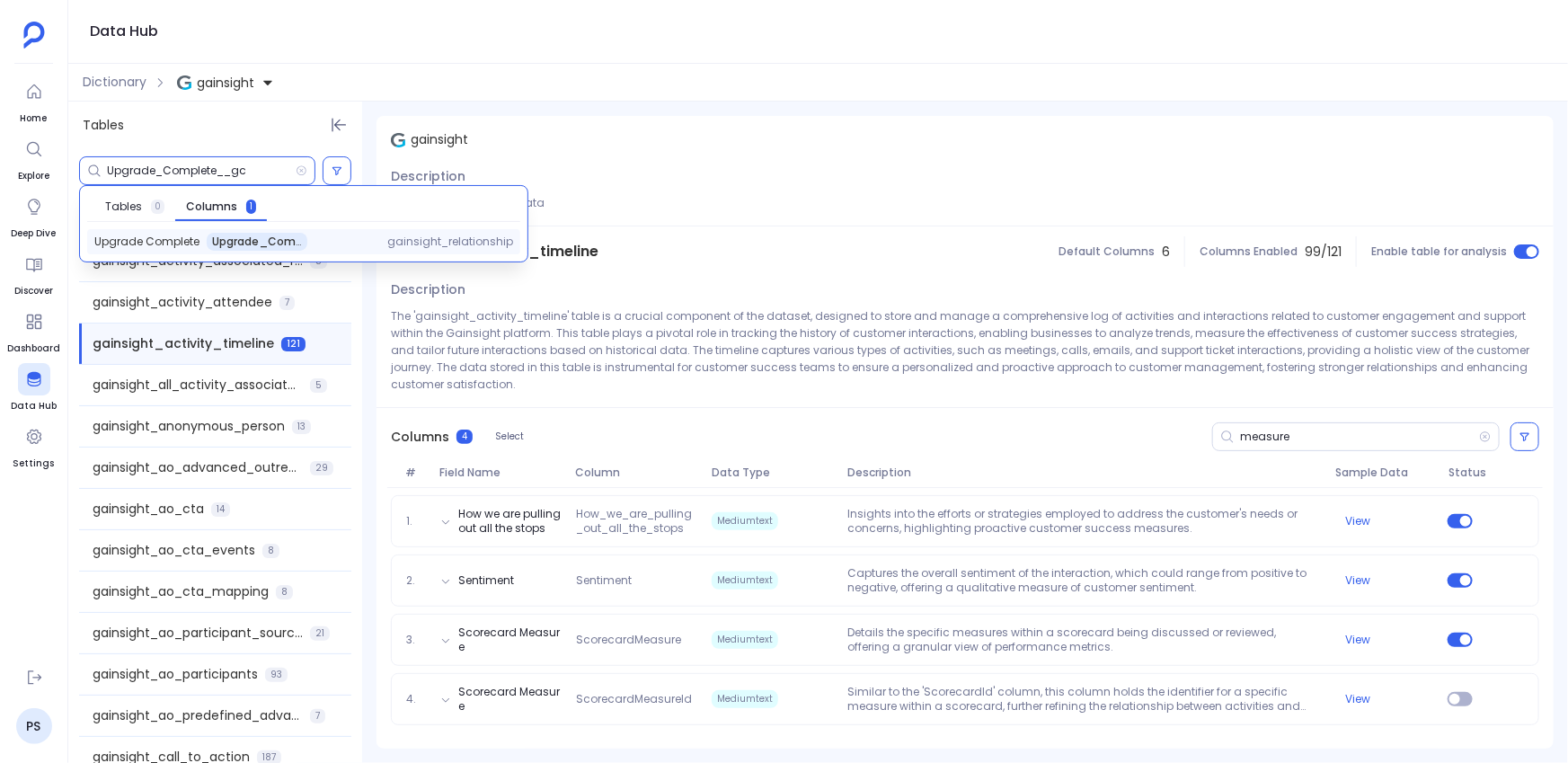 click on "Upgrade Complete Upgrade_Complete__gc gainsight_relationship" at bounding box center [304, 242] 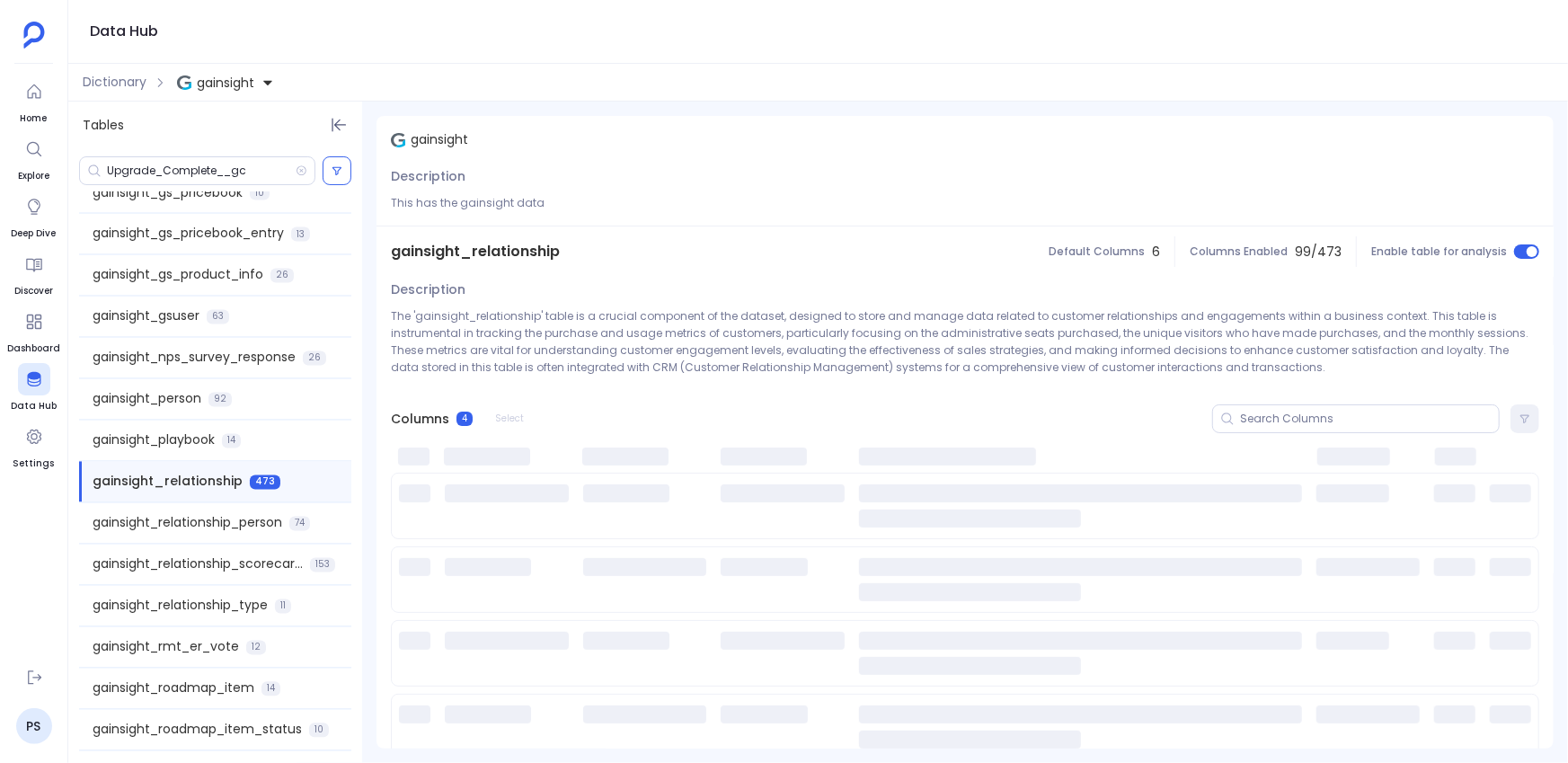 scroll, scrollTop: 1681, scrollLeft: 0, axis: vertical 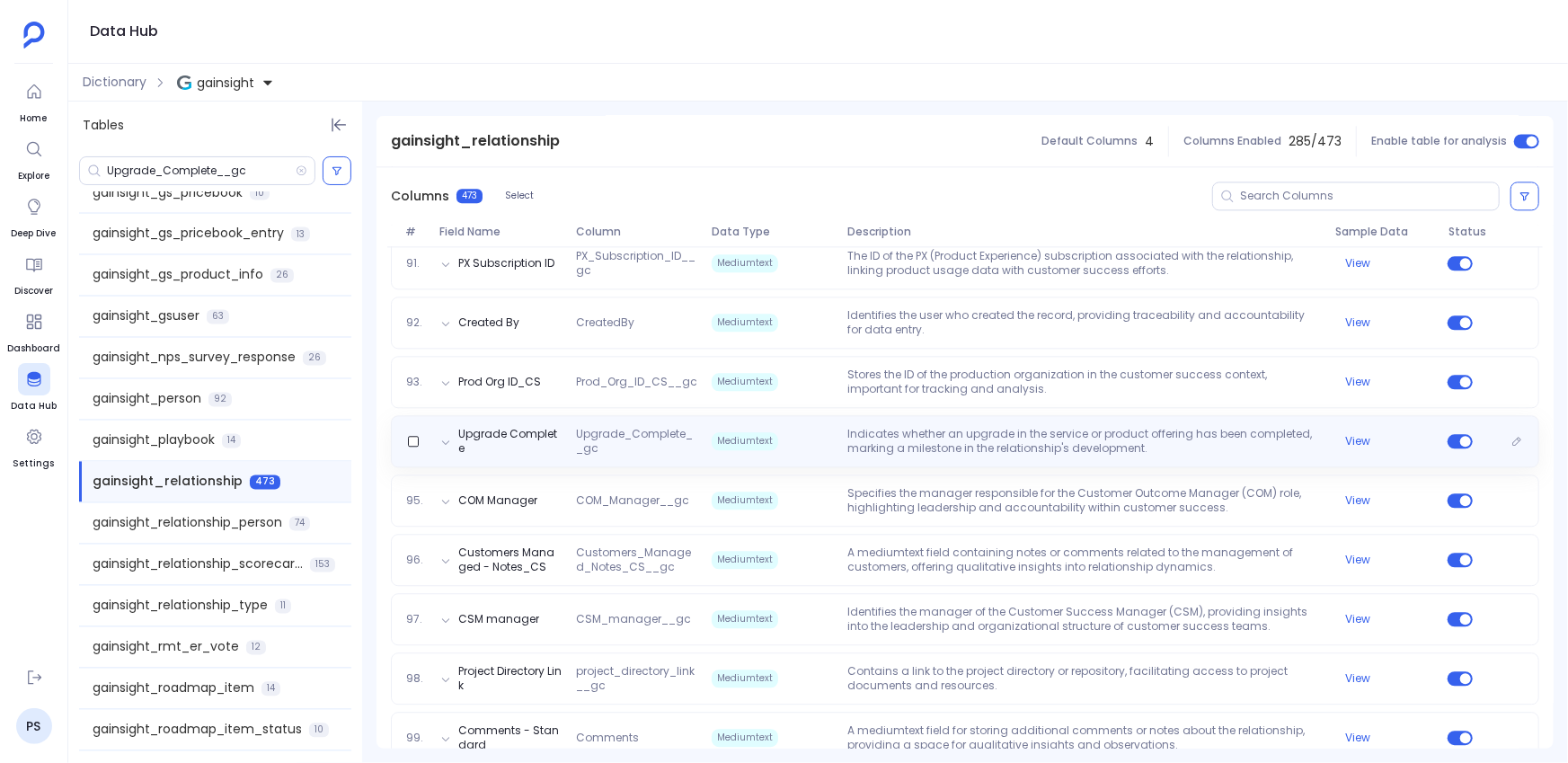 click on "Upgrade Complete Upgrade_Complete__gc Mediumtext Indicates whether an upgrade in the service or product offering has been completed, marking a milestone in the relationship's development. View" at bounding box center (965, 441) 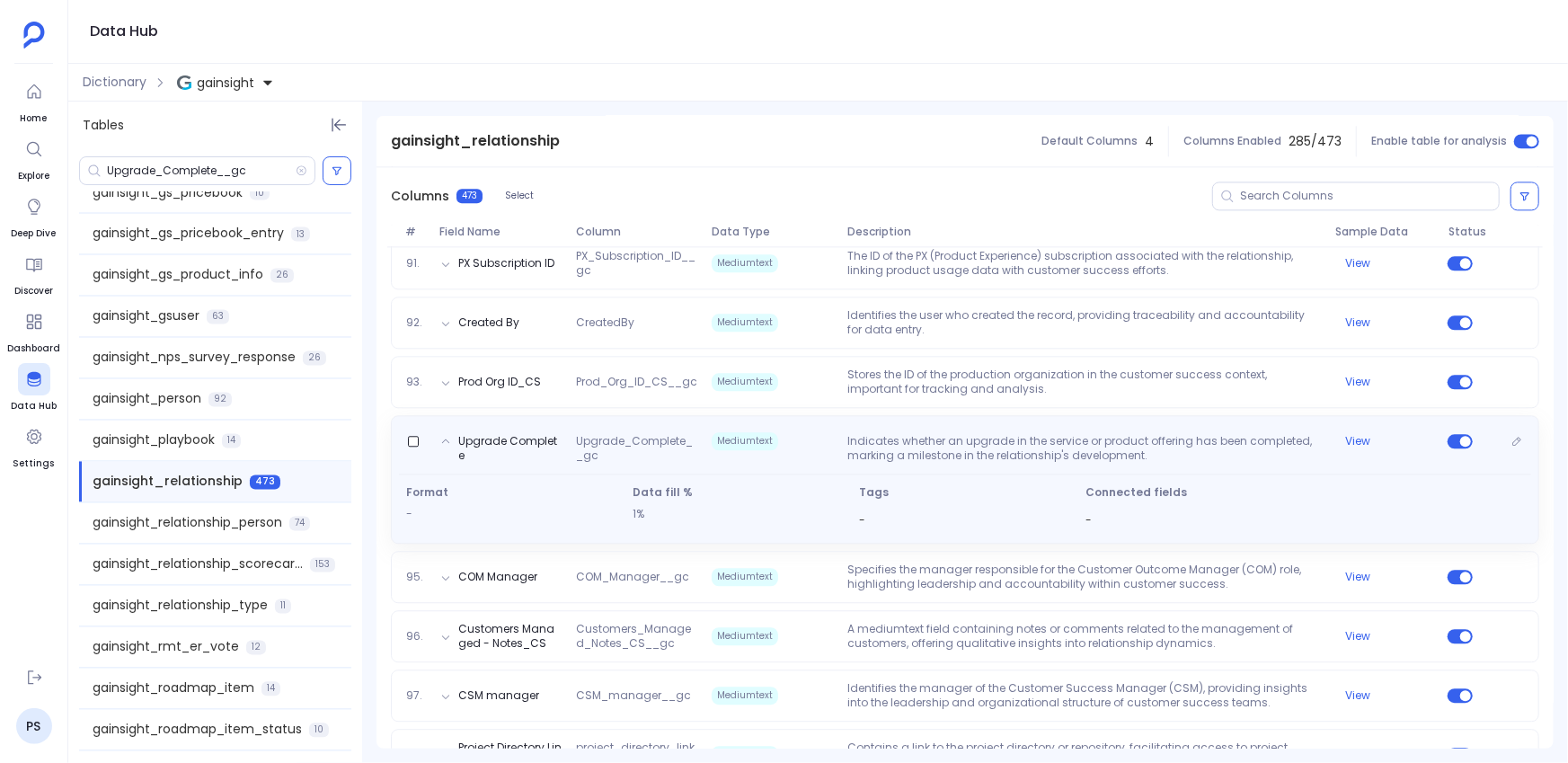 click on "Indicates whether an upgrade in the service or product offering has been completed, marking a milestone in the relationship's development." at bounding box center (1085, 448) 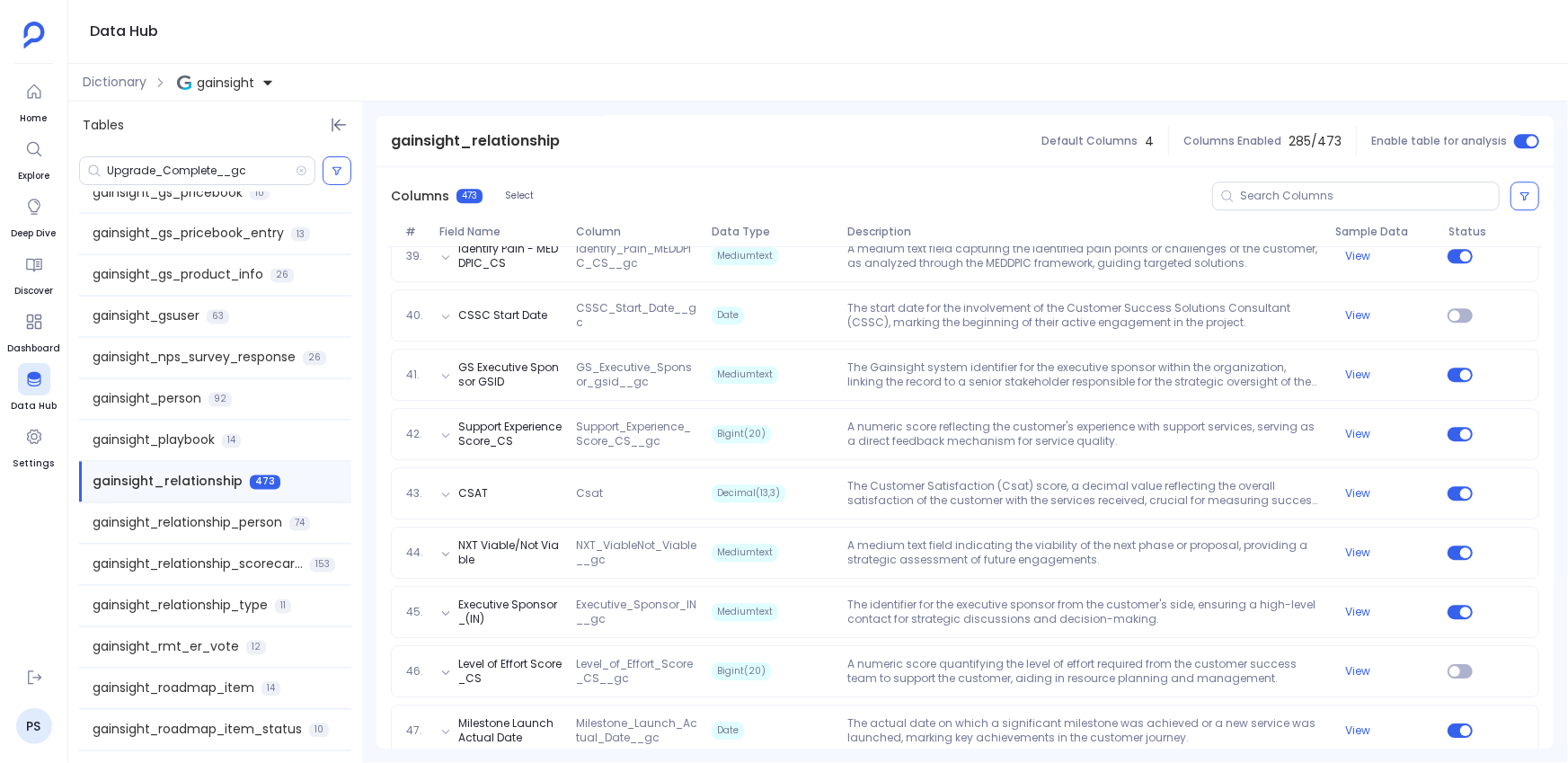 scroll, scrollTop: 2427, scrollLeft: 0, axis: vertical 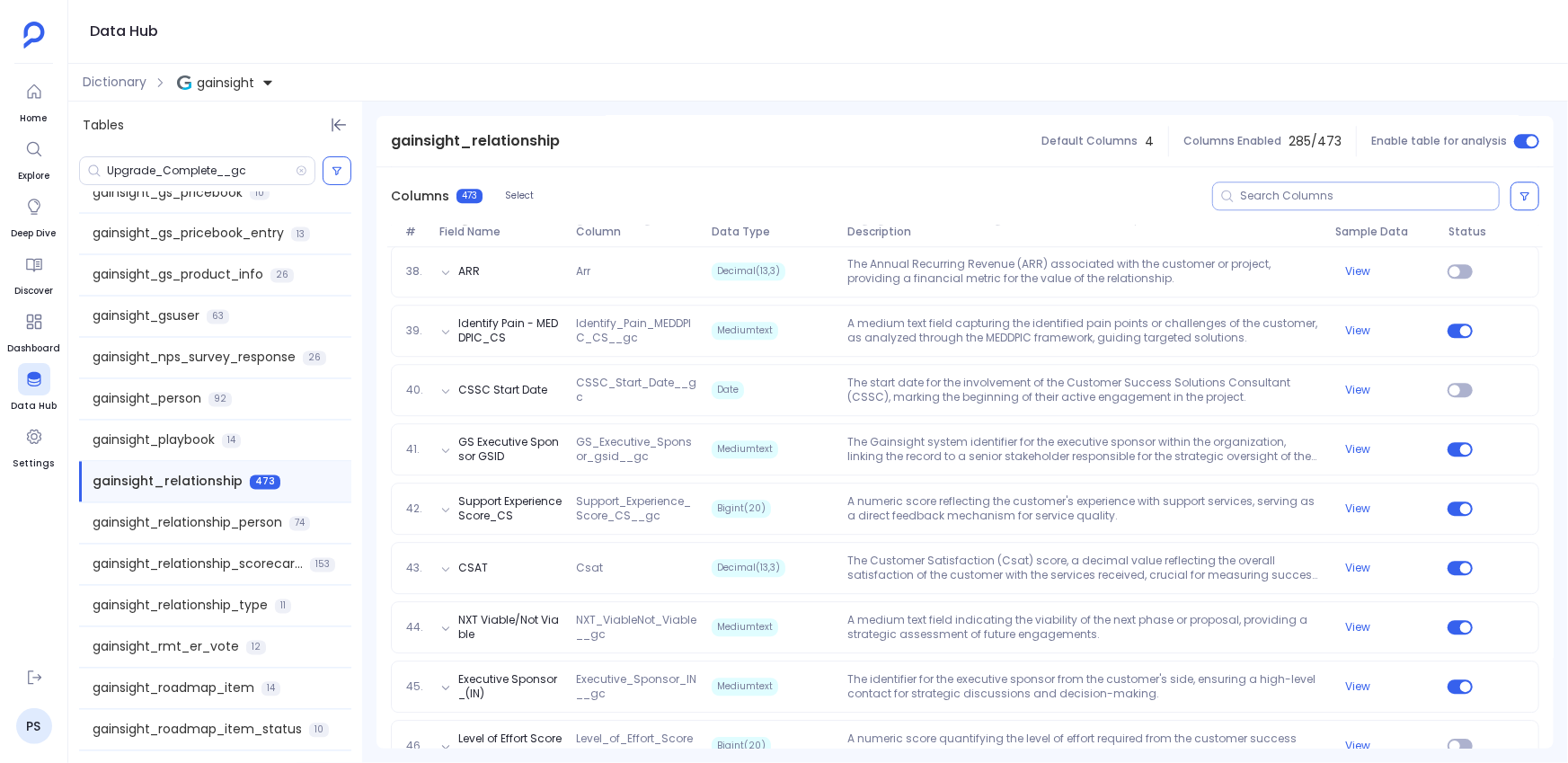 click at bounding box center [1369, 196] 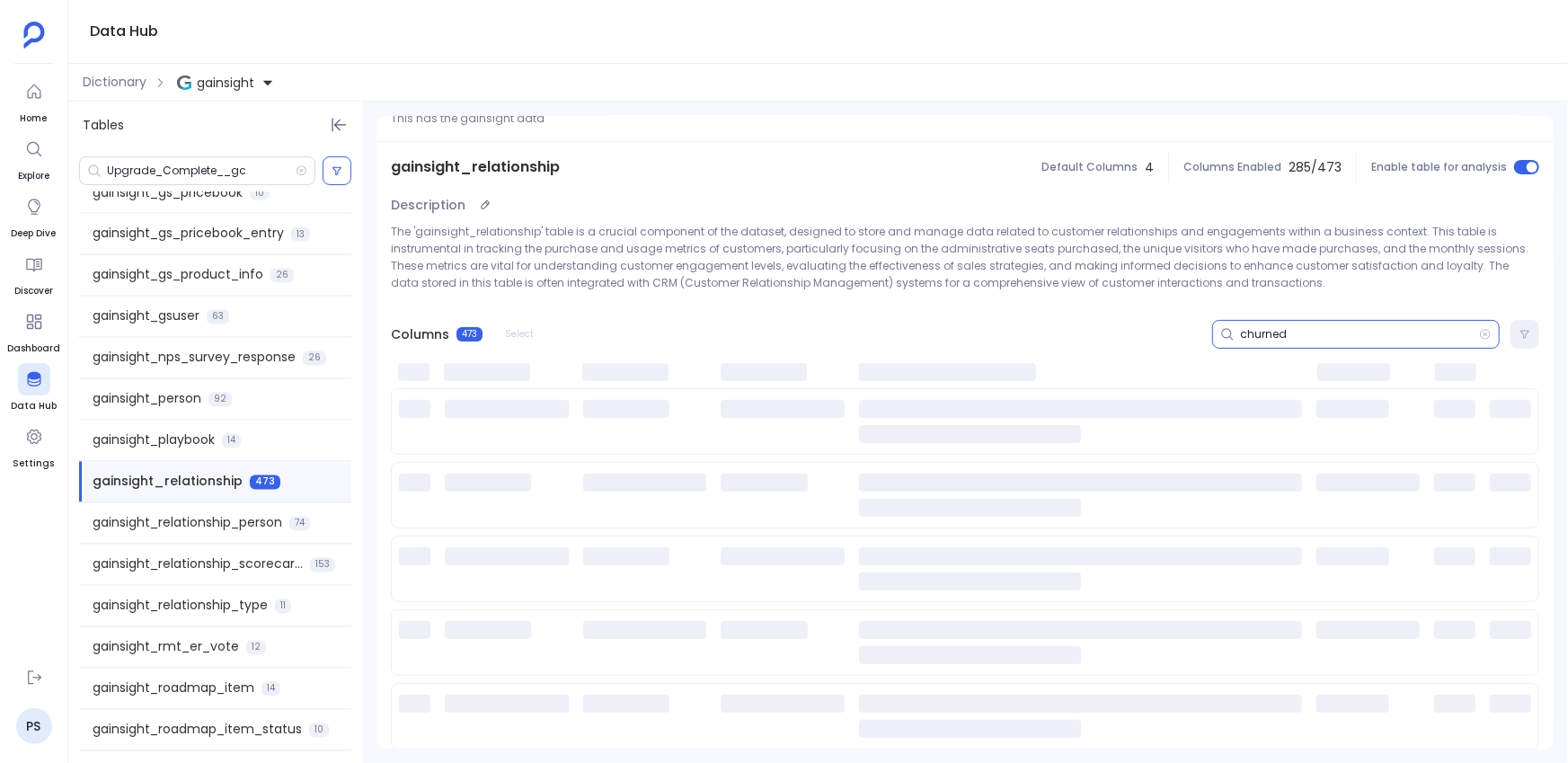 scroll, scrollTop: 0, scrollLeft: 0, axis: both 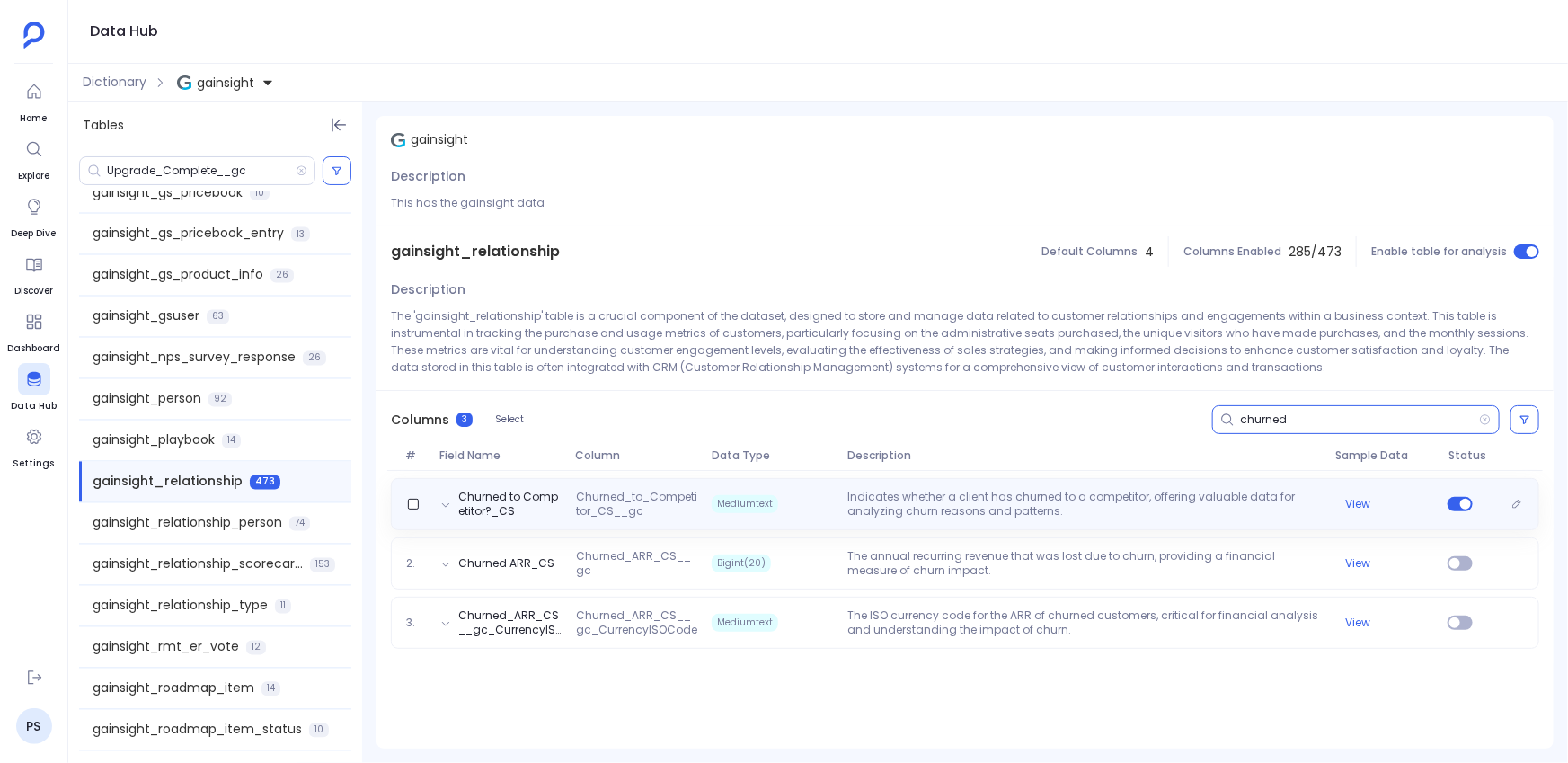 click on "Indicates whether a client has churned to a competitor, offering valuable data for analyzing churn reasons and patterns." at bounding box center [1085, 504] 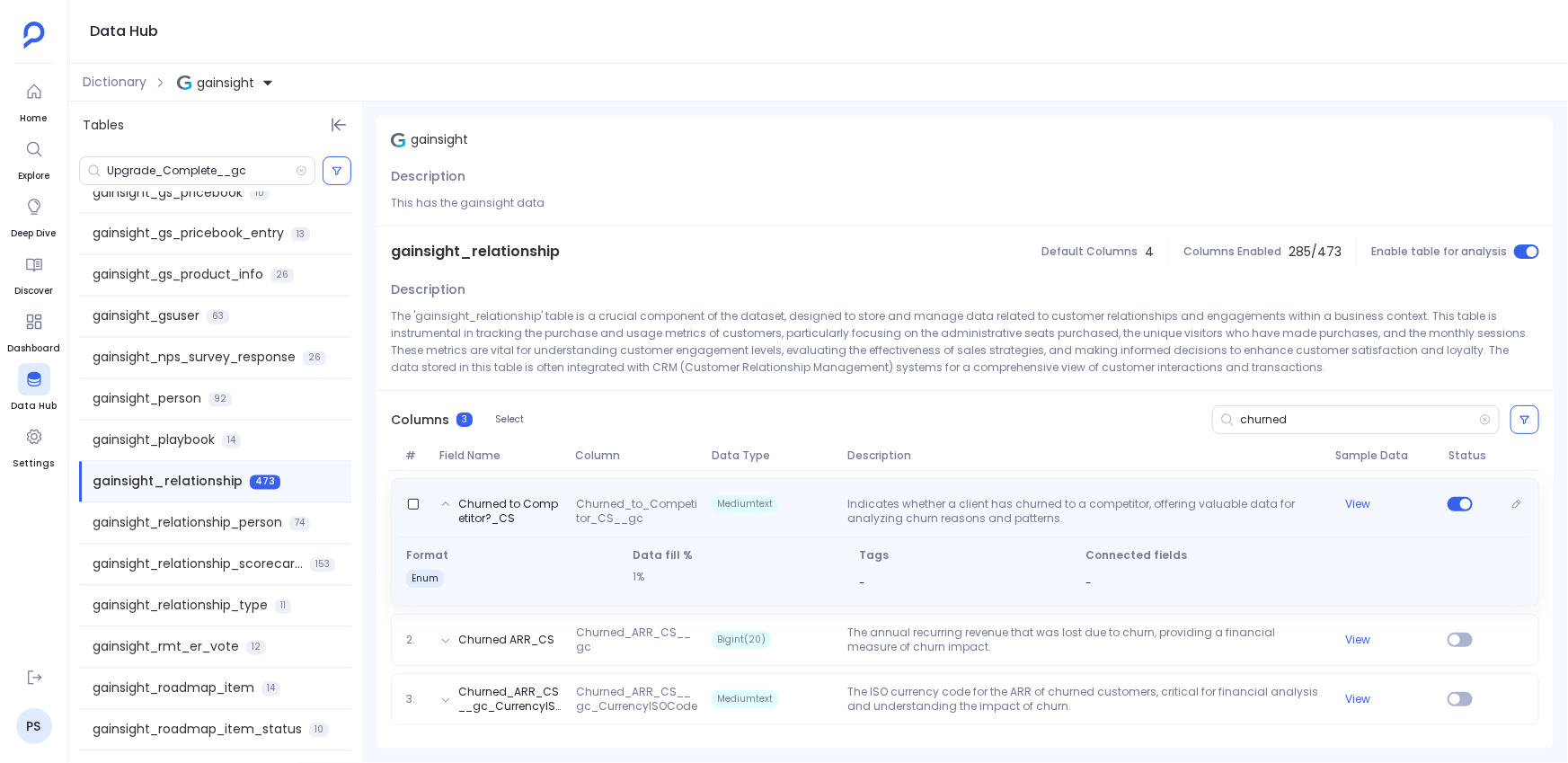 click on "Indicates whether a client has churned to a competitor, offering valuable data for analyzing churn reasons and patterns." at bounding box center [1085, 511] 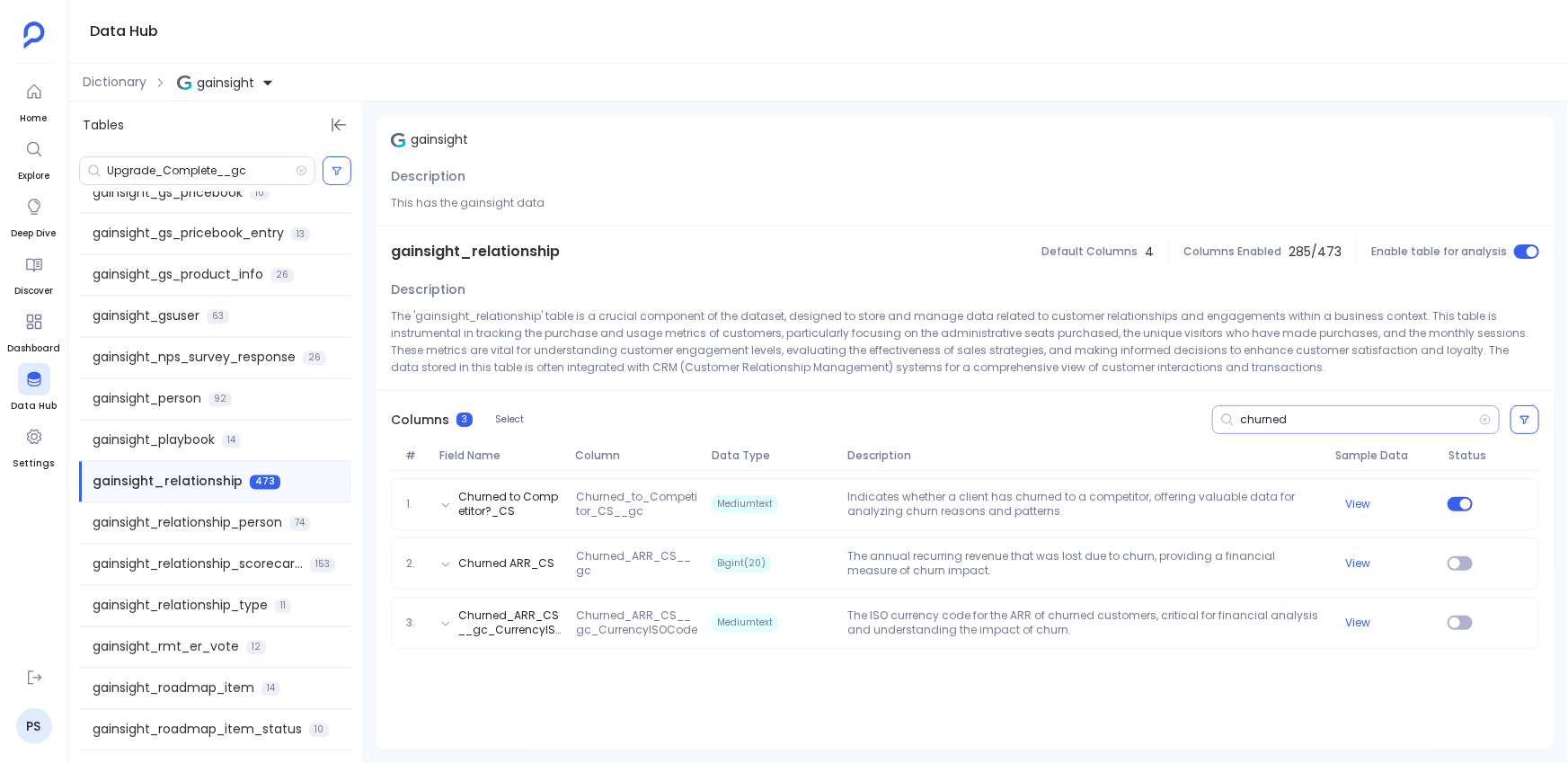 click on "churned" at bounding box center [1360, 420] 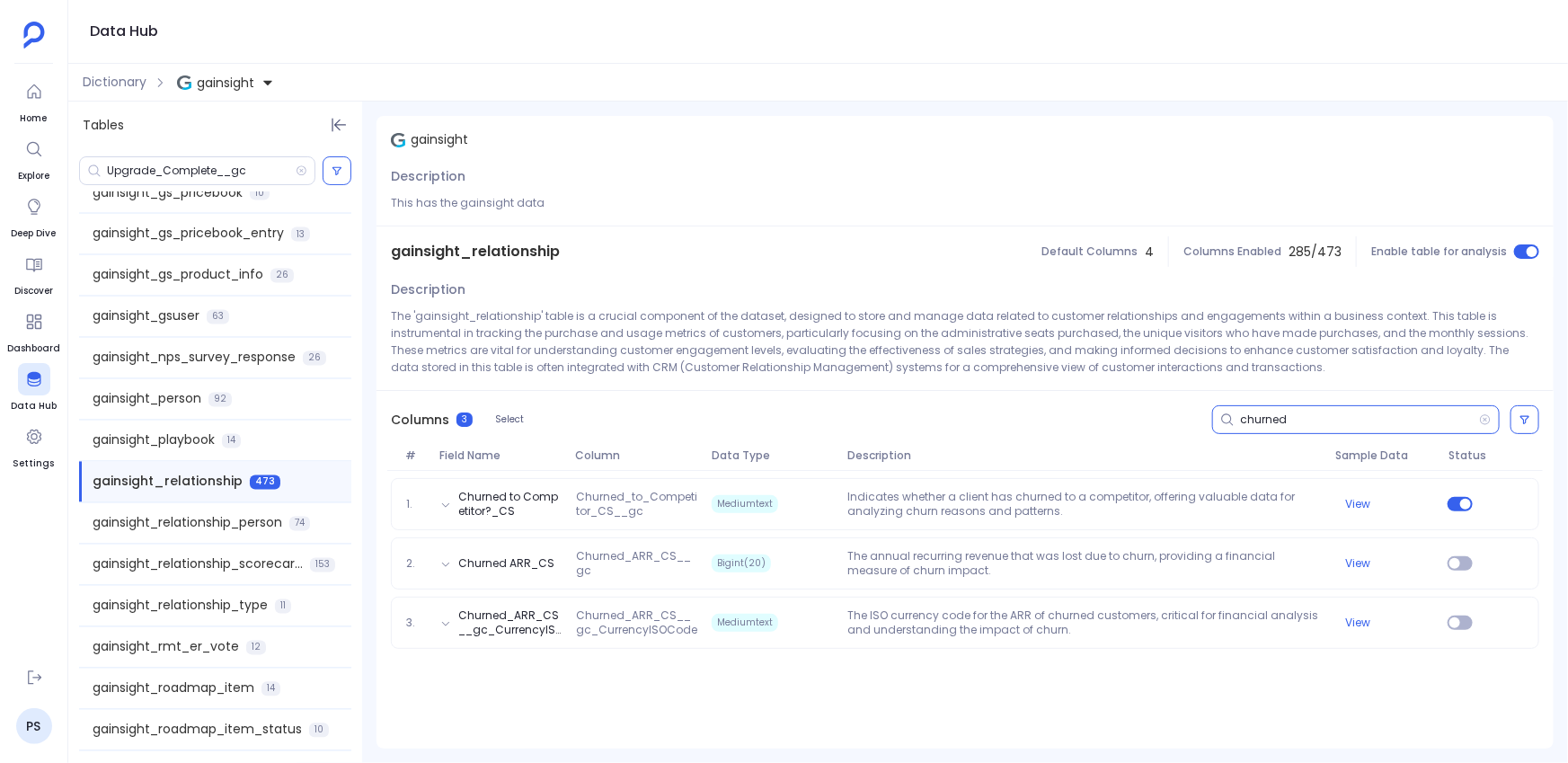 click on "churned" at bounding box center [1360, 420] 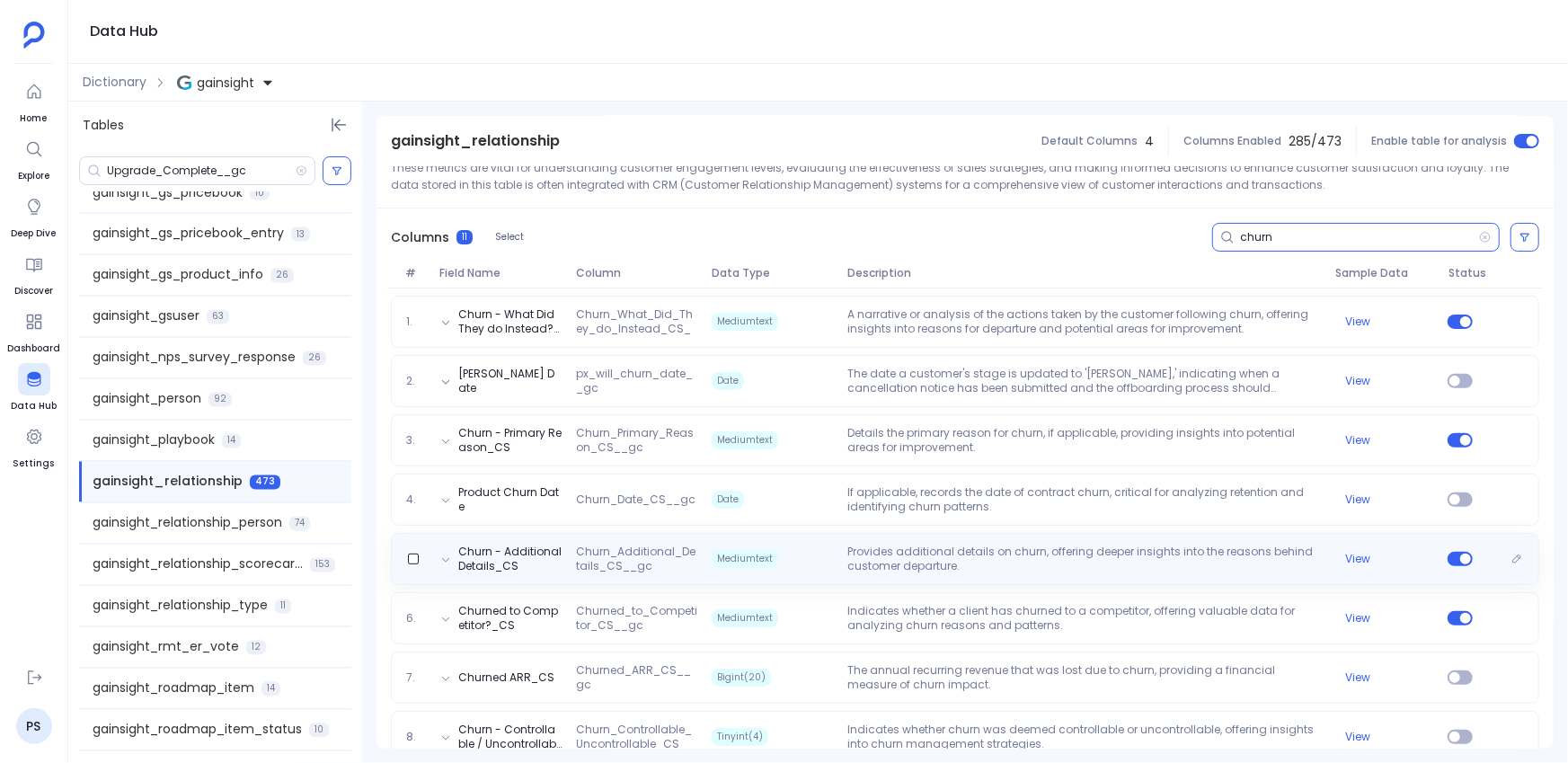 scroll, scrollTop: 182, scrollLeft: 0, axis: vertical 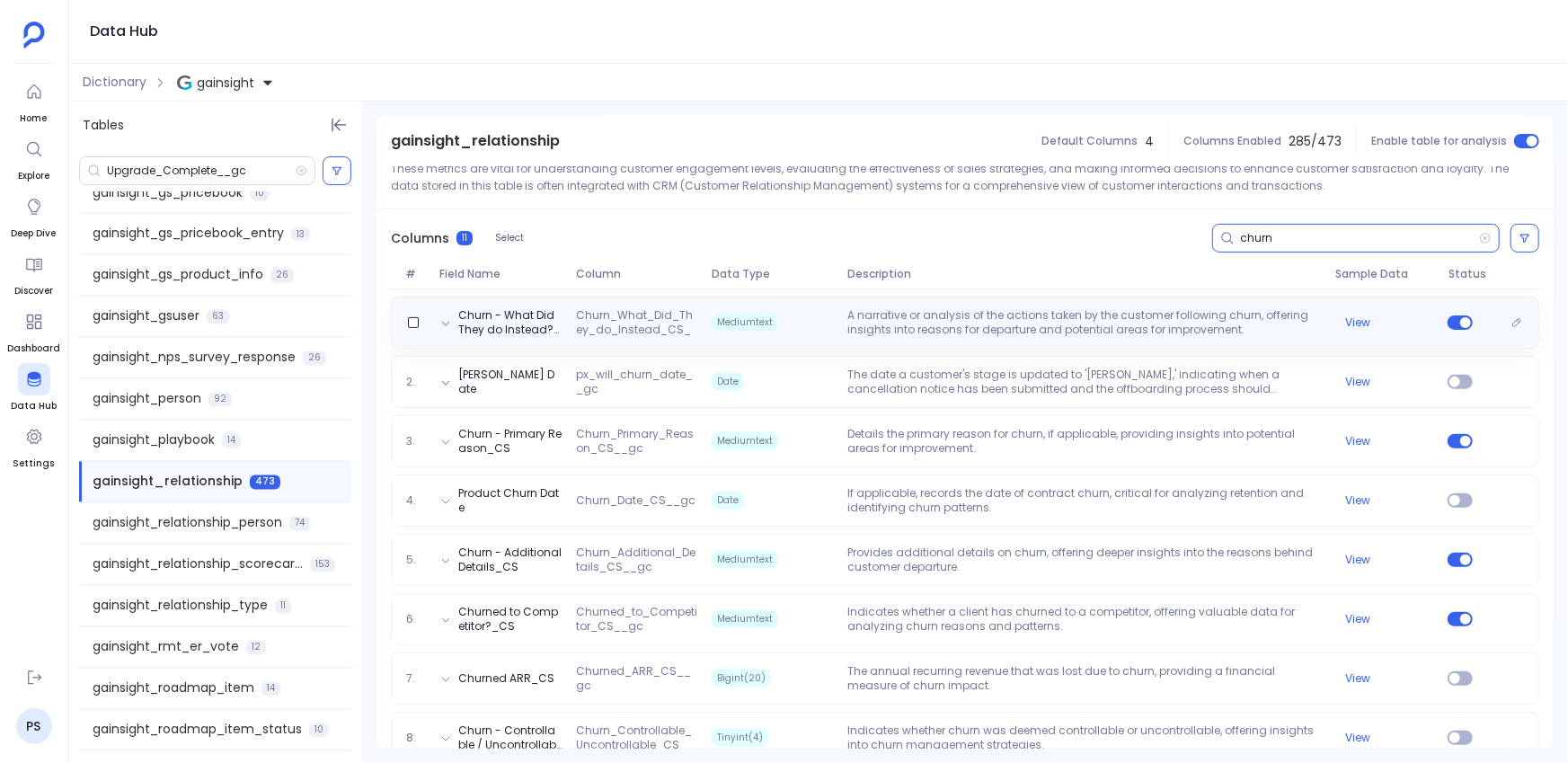 type on "churn" 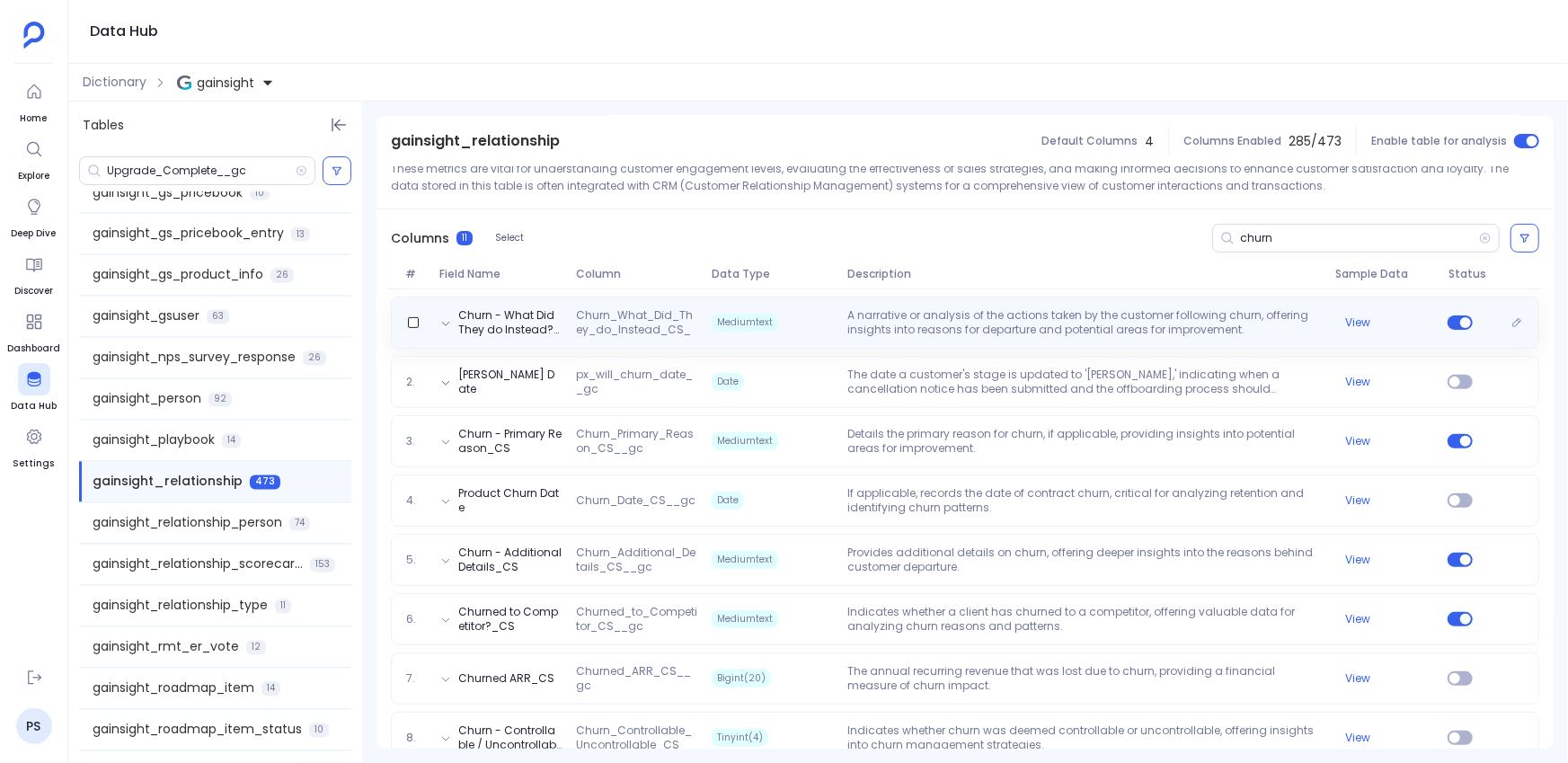 click on "A narrative or analysis of the actions taken by the customer following churn, offering insights into reasons for departure and potential areas for improvement." at bounding box center (1085, 323) 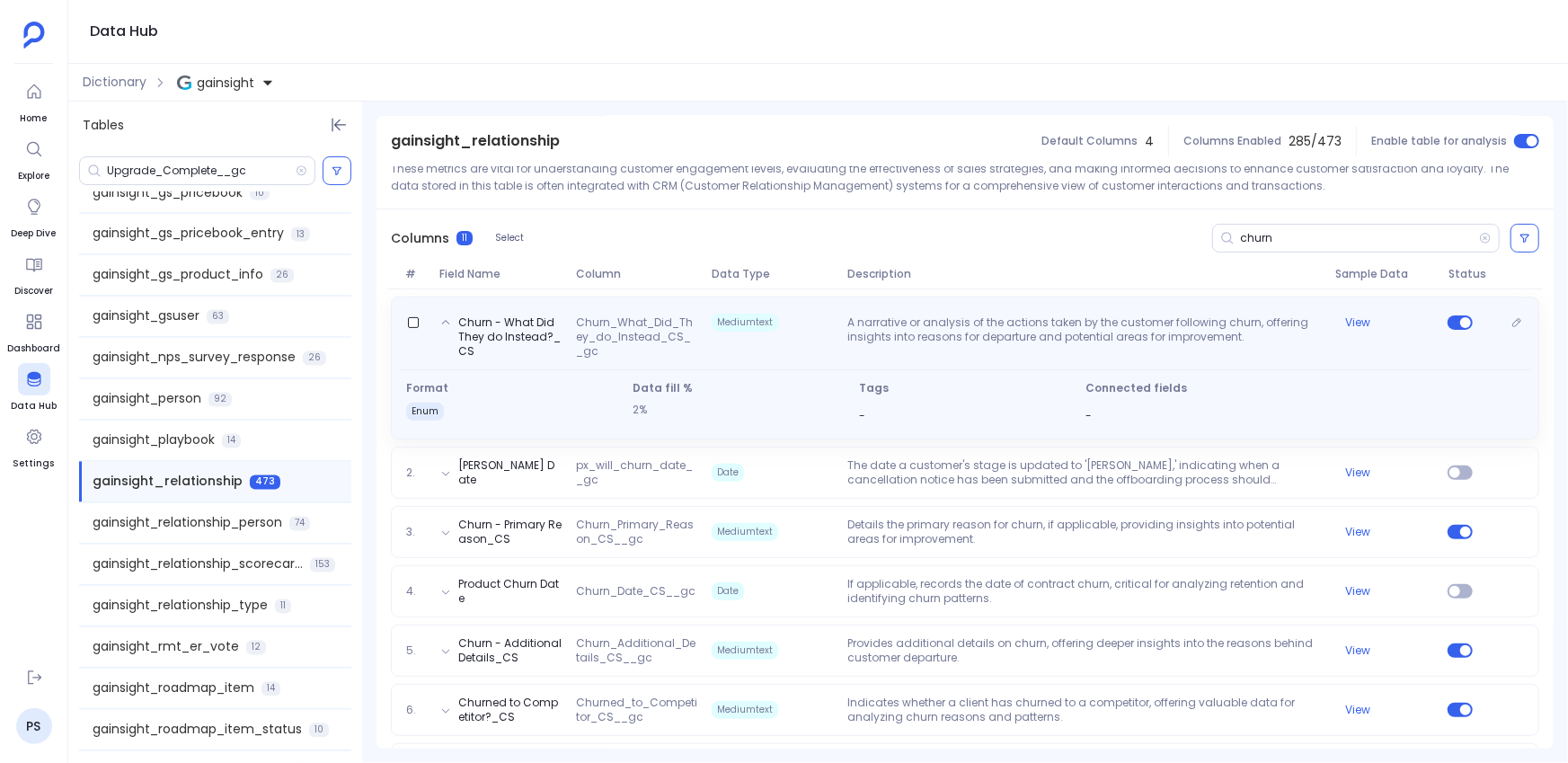 click on "A narrative or analysis of the actions taken by the customer following churn, offering insights into reasons for departure and potential areas for improvement." at bounding box center [1085, 337] 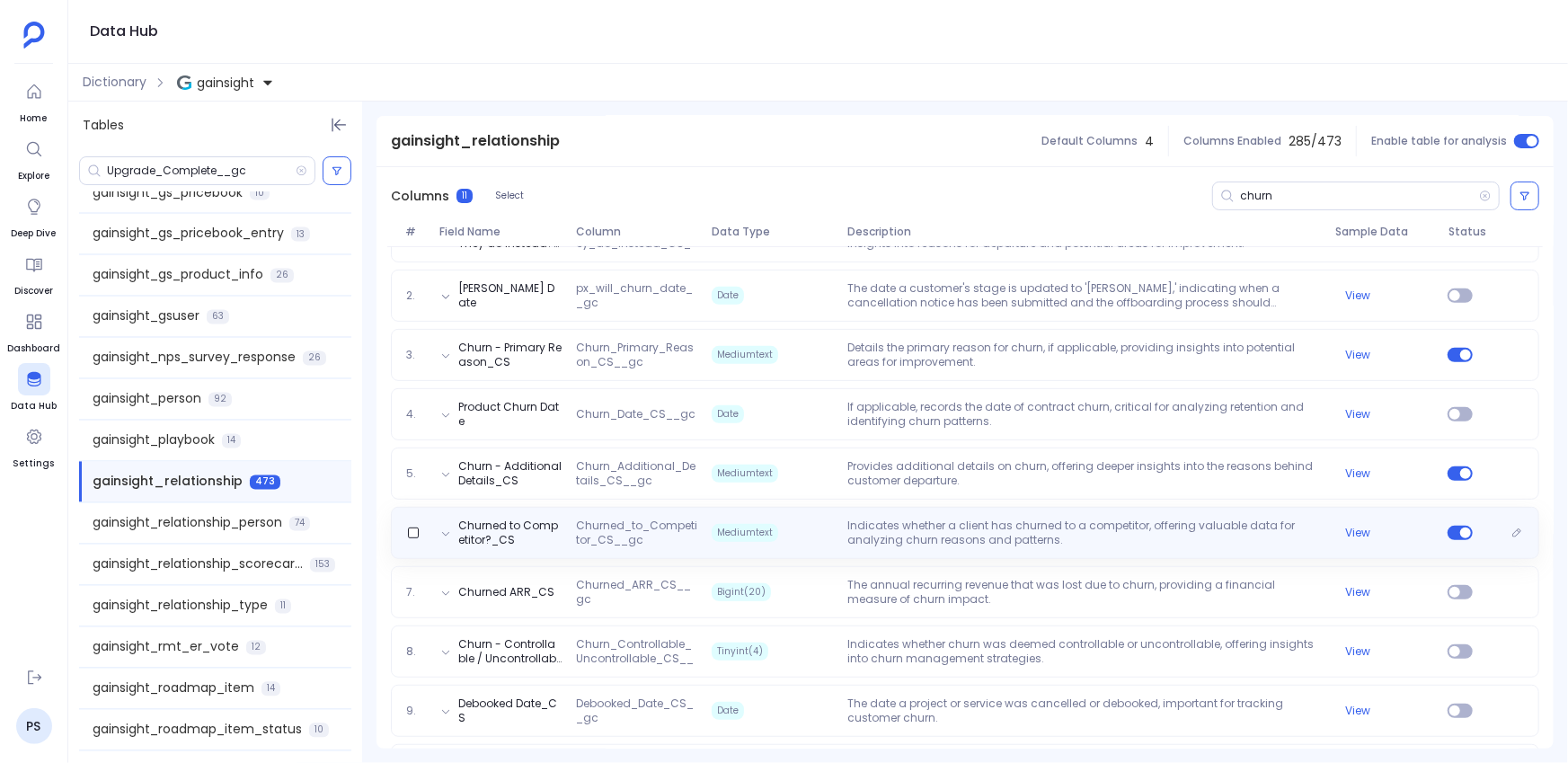 scroll, scrollTop: 277, scrollLeft: 0, axis: vertical 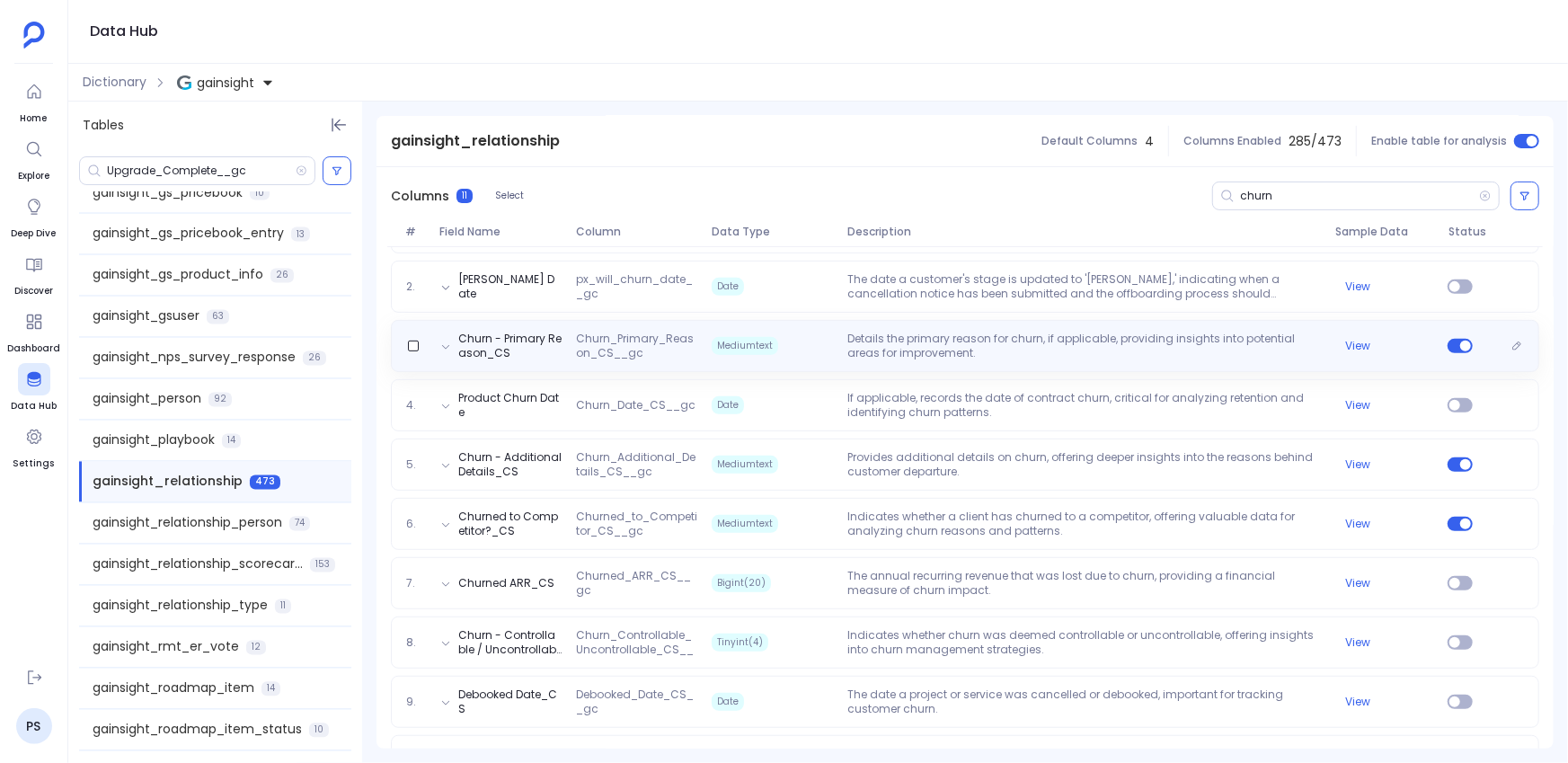 click on "Details the primary reason for churn, if applicable, providing insights into potential areas for improvement." at bounding box center (1085, 346) 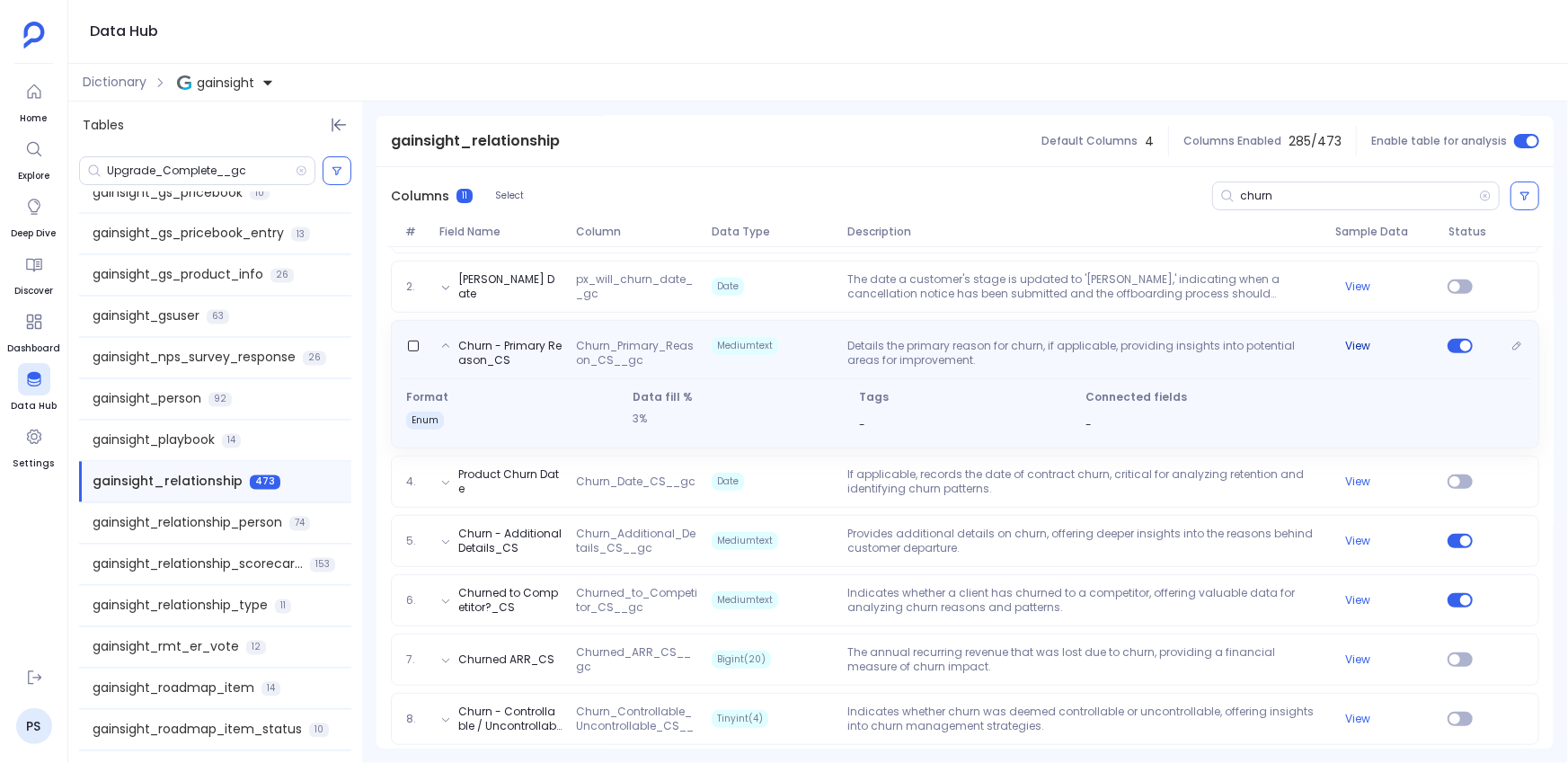 click on "View" at bounding box center [1358, 346] 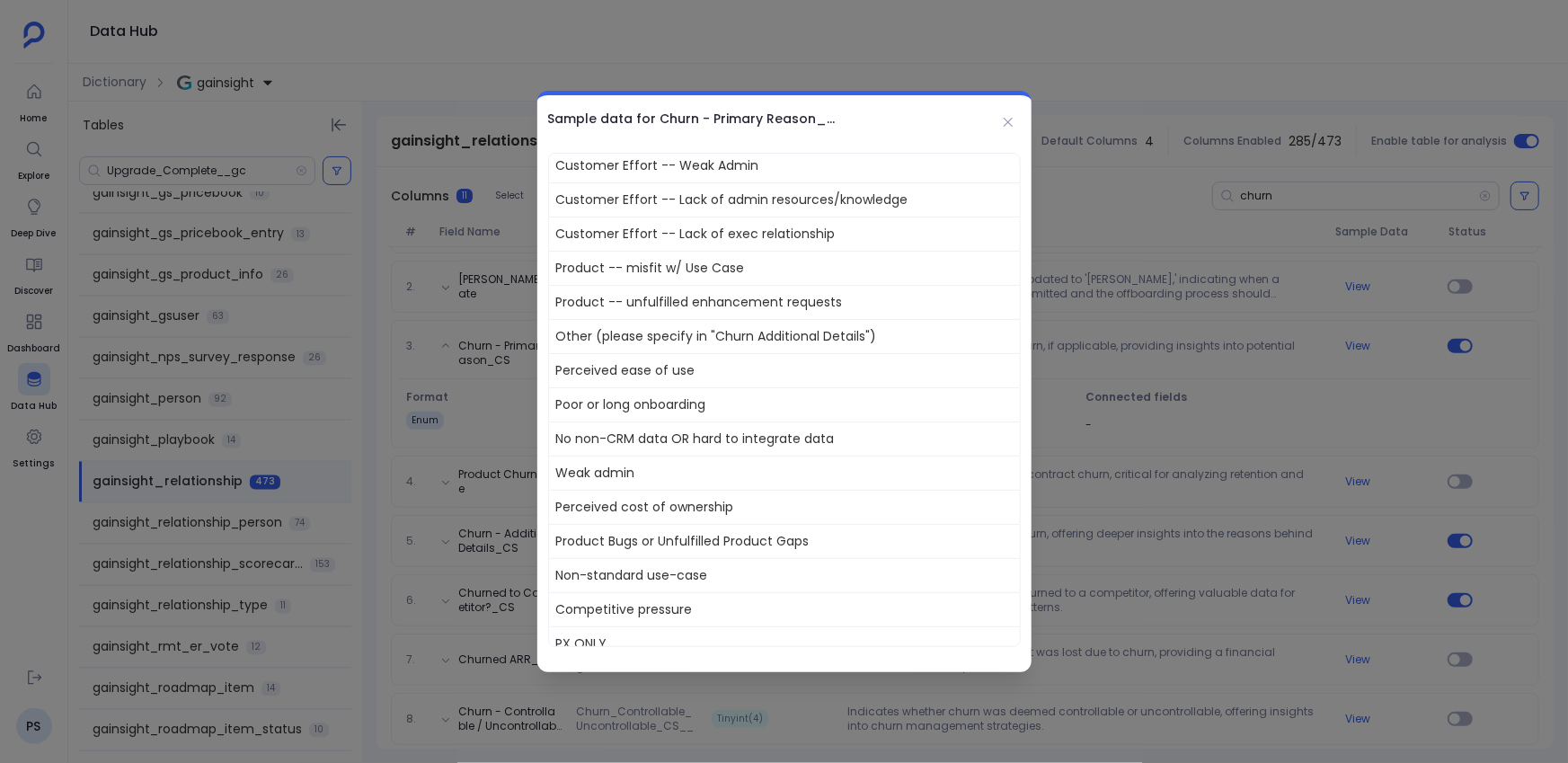 scroll, scrollTop: 493, scrollLeft: 0, axis: vertical 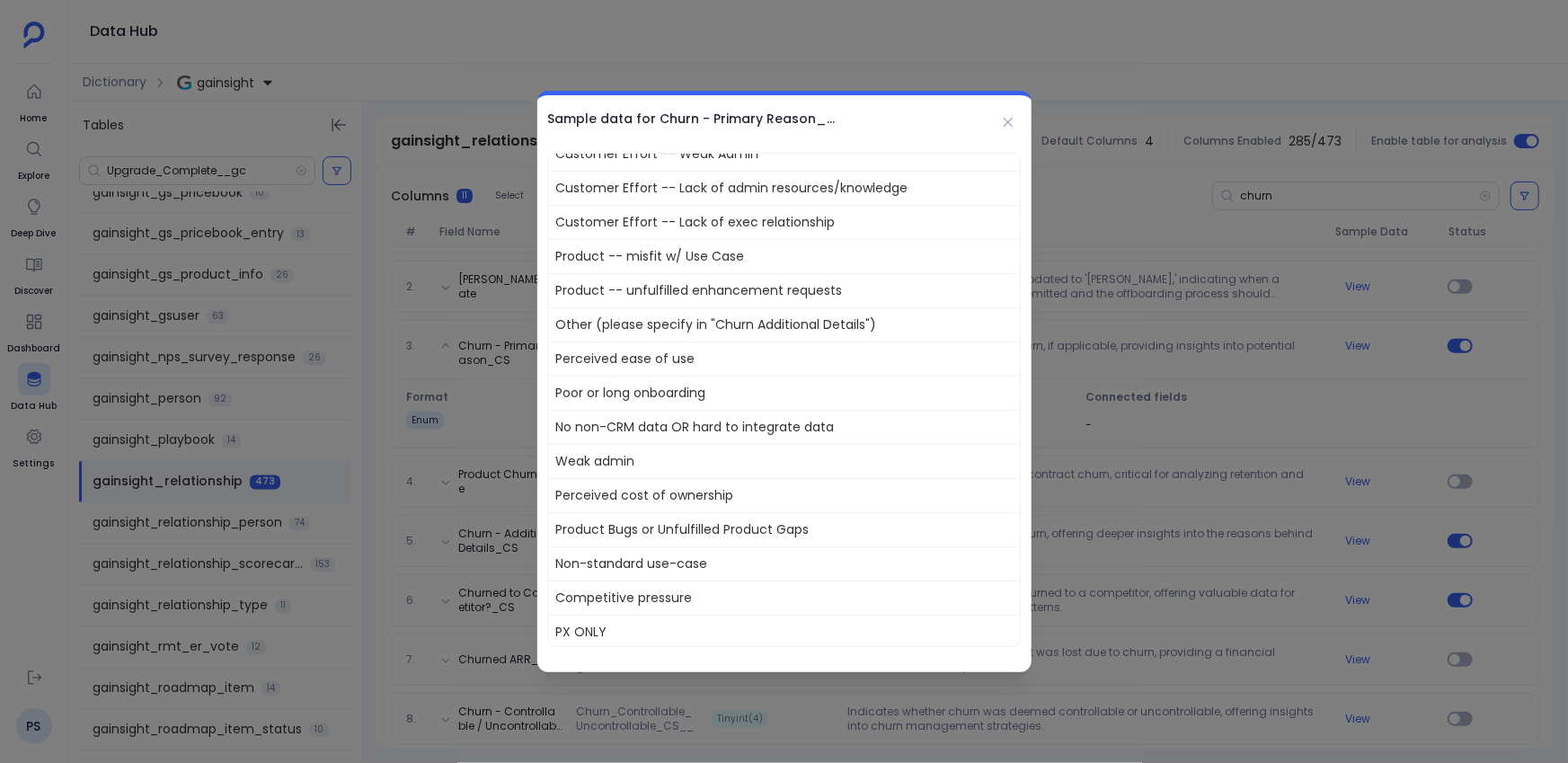 click at bounding box center [784, 381] 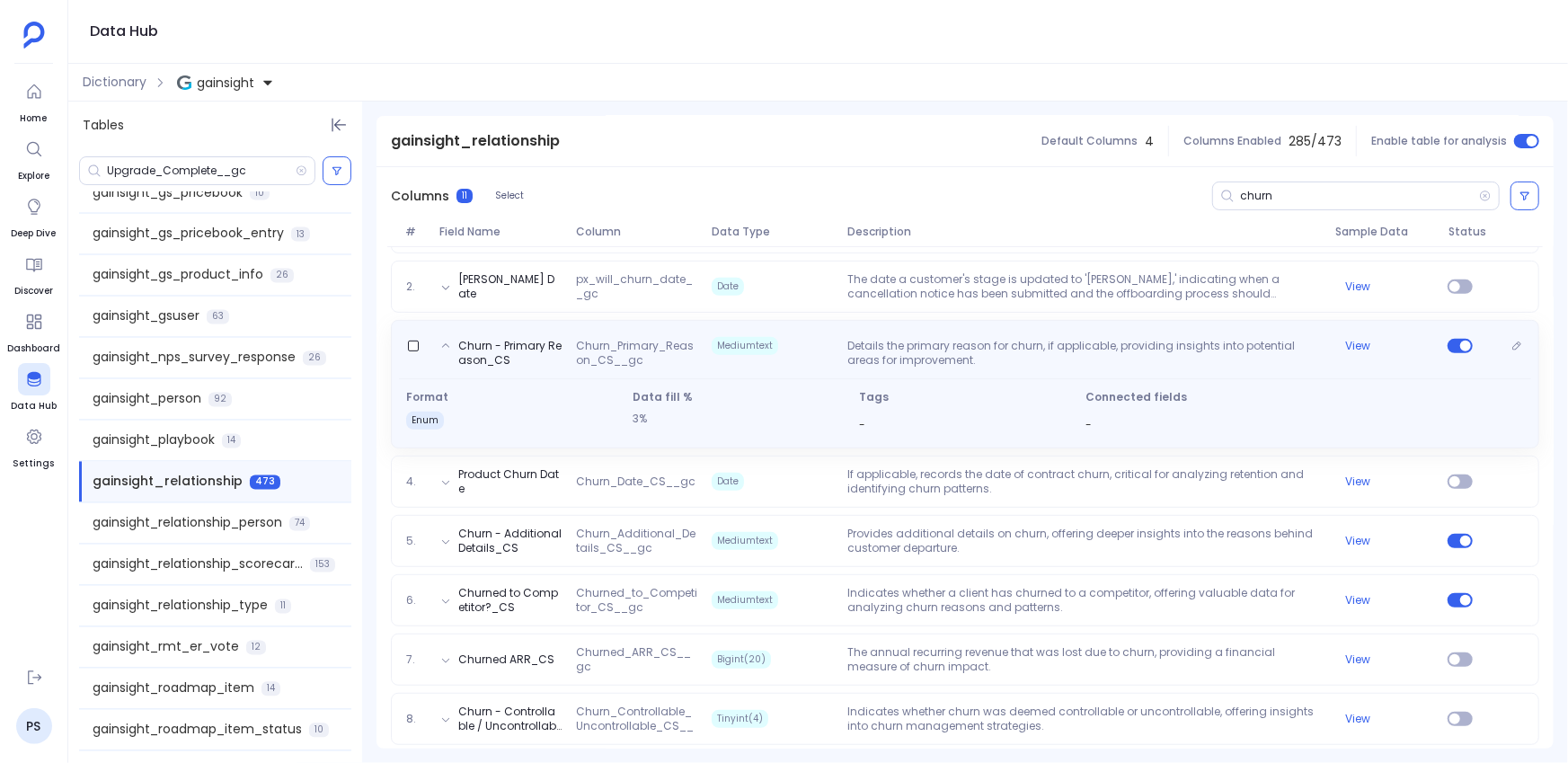 scroll, scrollTop: 380, scrollLeft: 0, axis: vertical 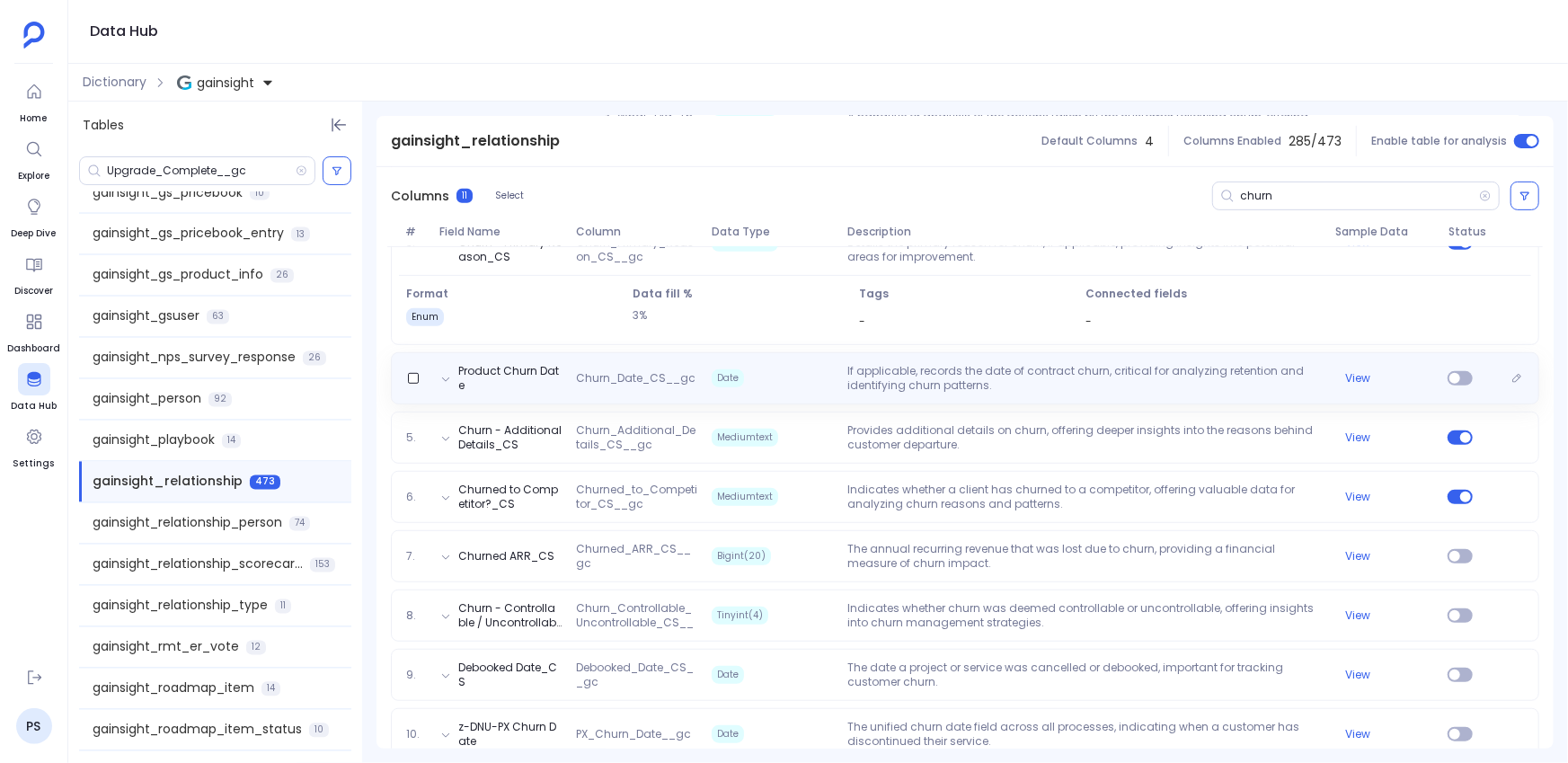 click on "If applicable, records the date of contract churn, critical for analyzing retention and identifying churn patterns." at bounding box center (1085, 378) 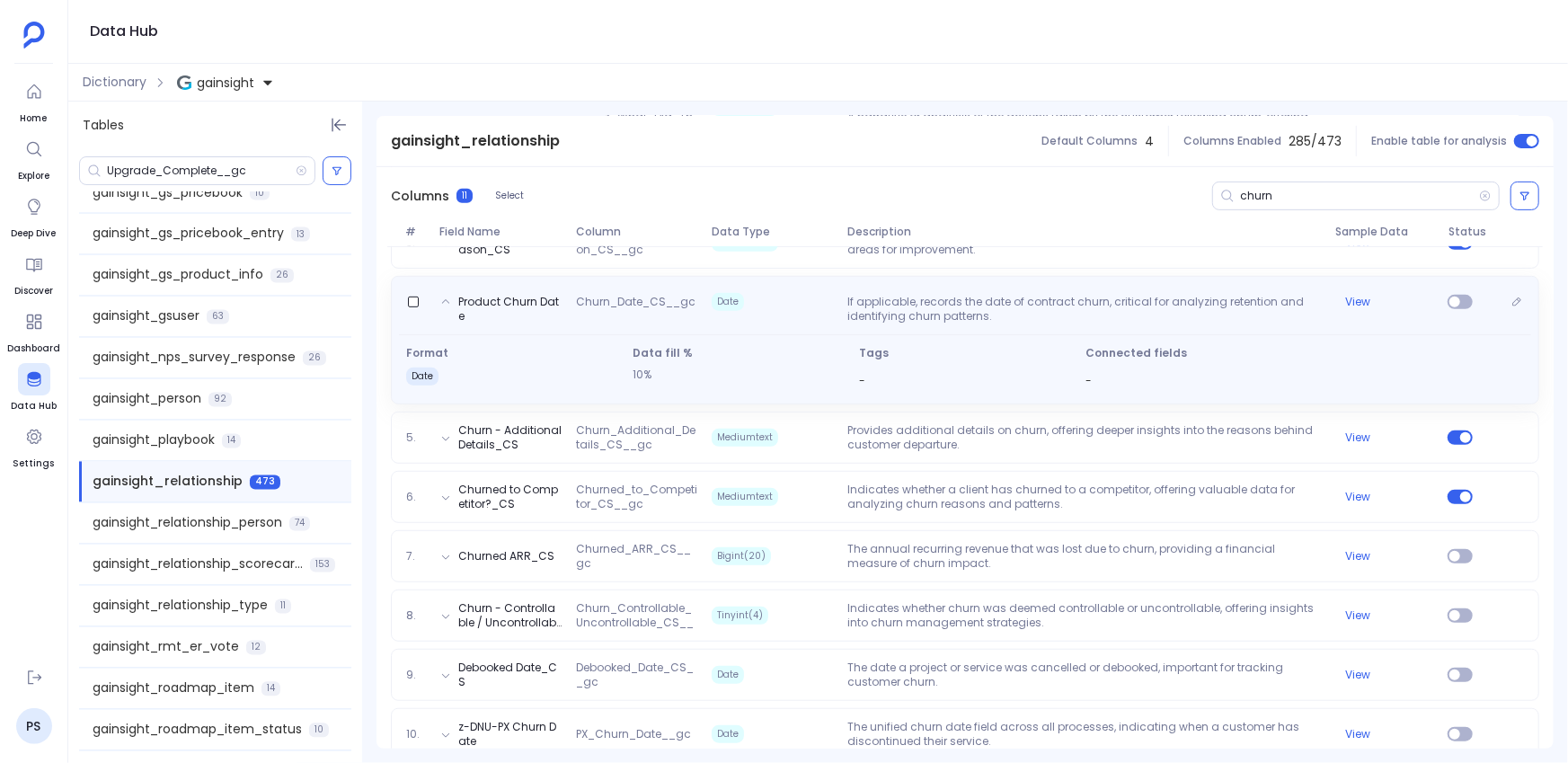 click on "If applicable, records the date of contract churn, critical for analyzing retention and identifying churn patterns." at bounding box center [1085, 309] 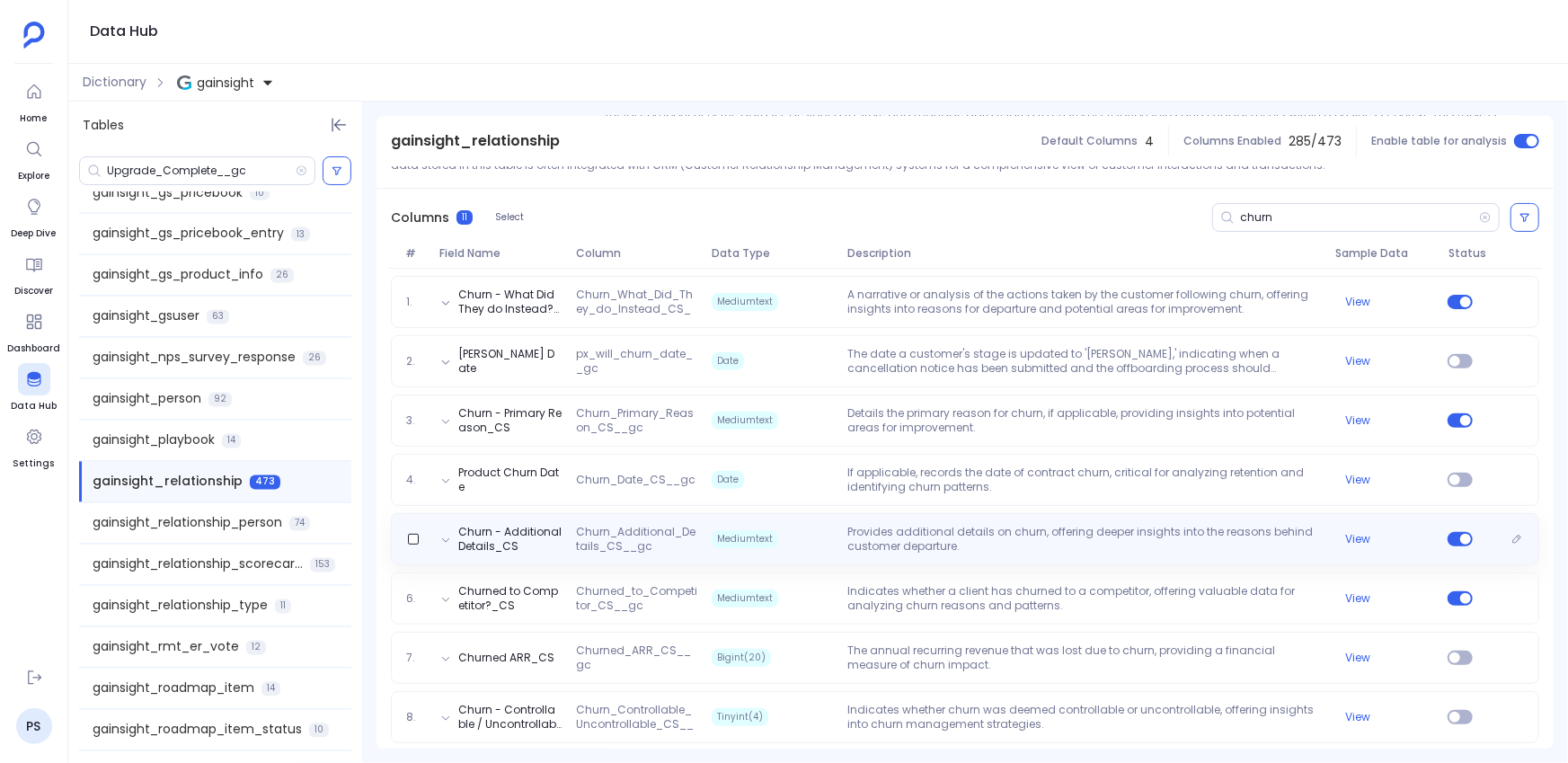 scroll, scrollTop: 189, scrollLeft: 0, axis: vertical 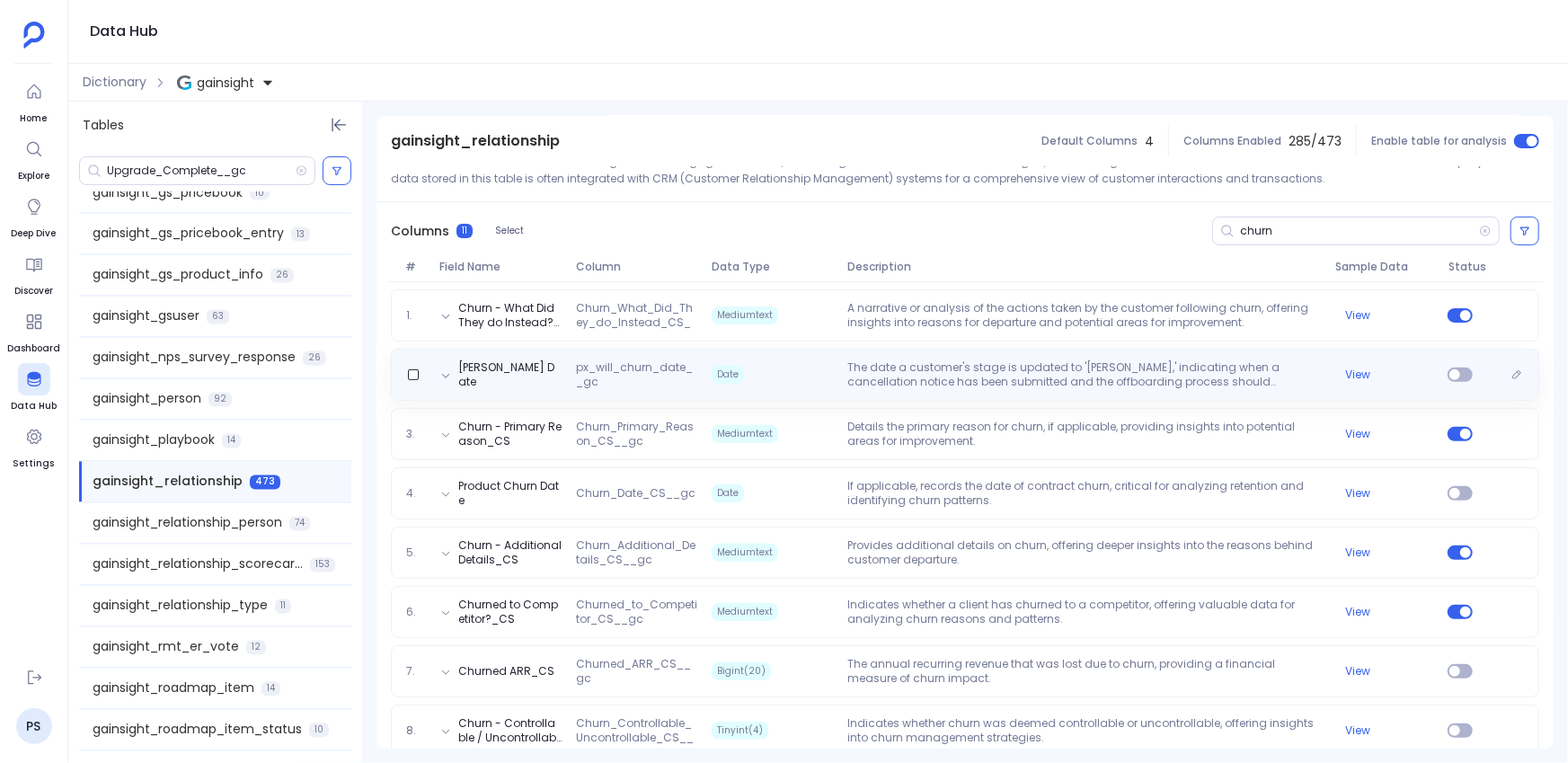 click on "The date a customer's stage is updated to 'Will Churn,' indicating when a cancellation notice has been submitted and the offboarding process should commence." at bounding box center [1085, 375] 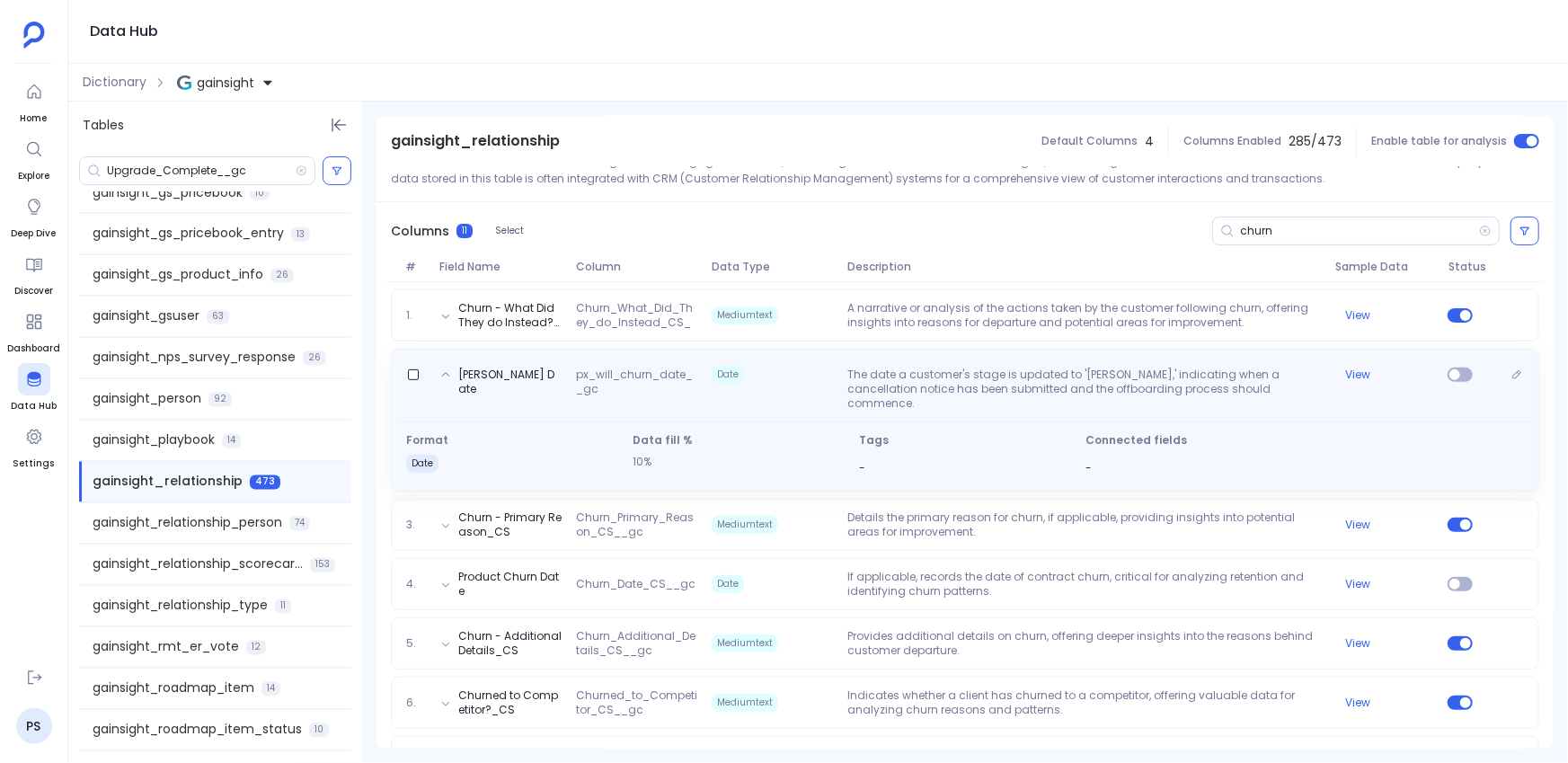 click on "The date a customer's stage is updated to 'Will Churn,' indicating when a cancellation notice has been submitted and the offboarding process should commence." at bounding box center (1085, 389) 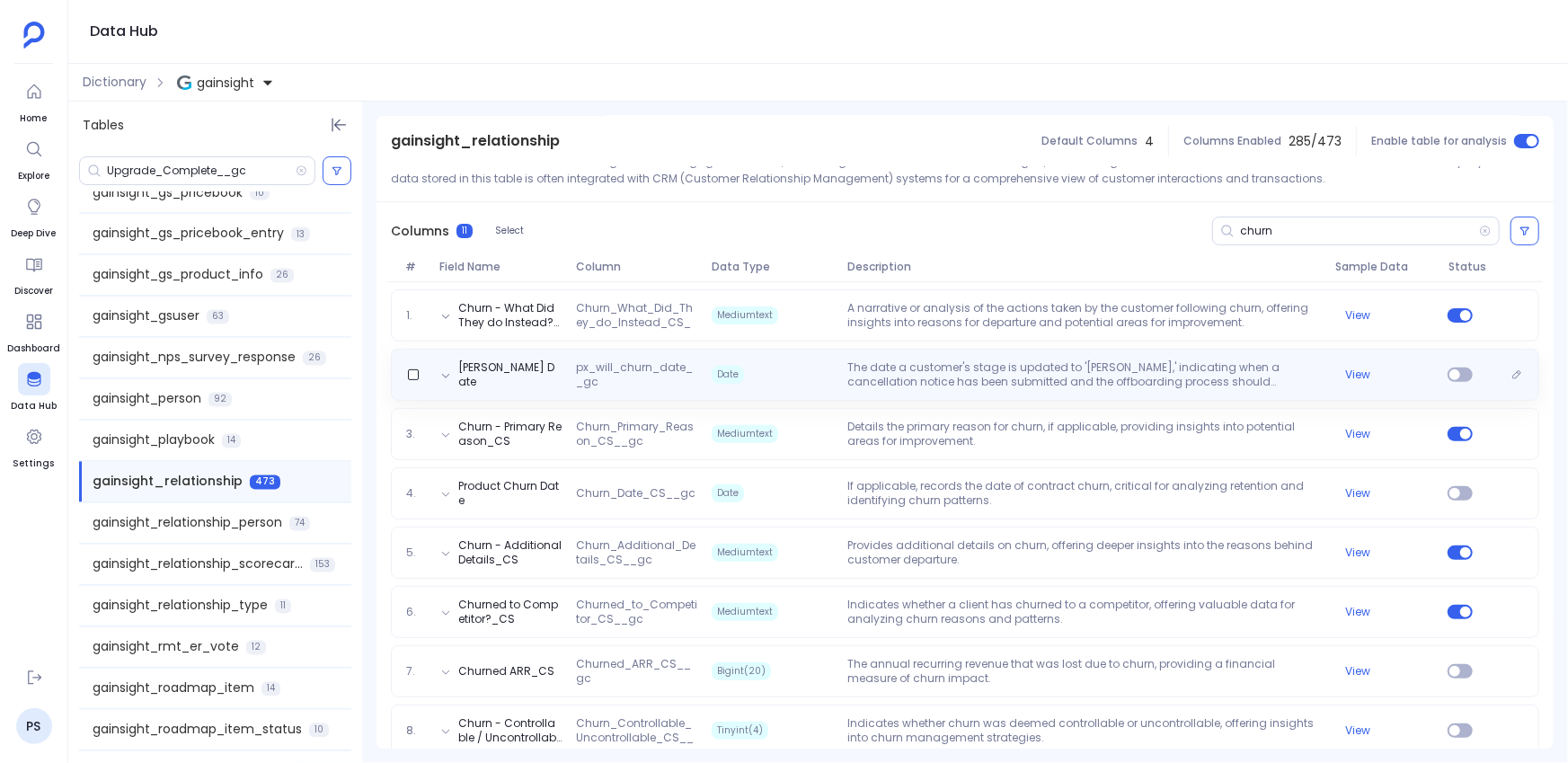 click on "The date a customer's stage is updated to 'Will Churn,' indicating when a cancellation notice has been submitted and the offboarding process should commence." at bounding box center (1085, 375) 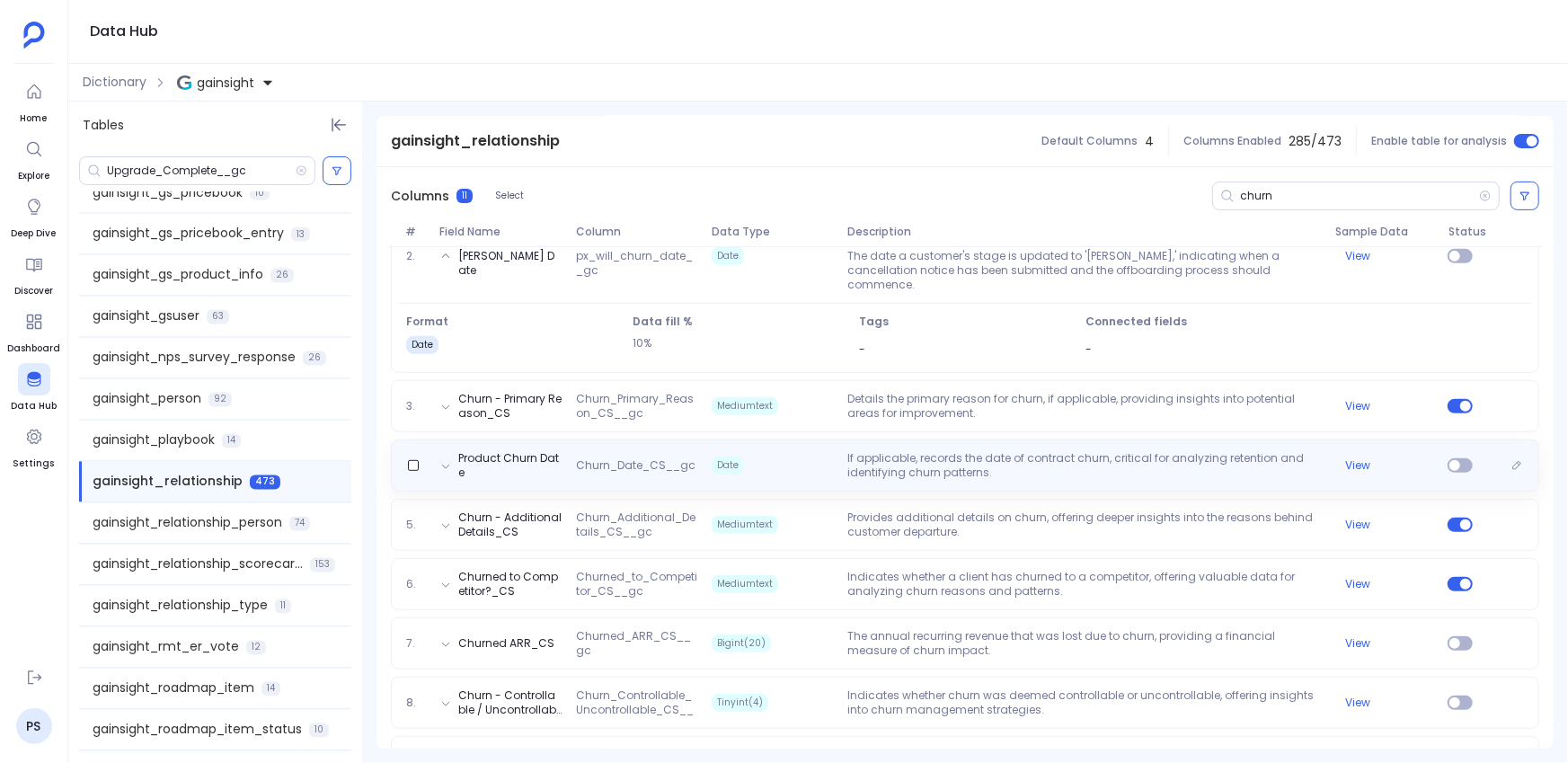 scroll, scrollTop: 335, scrollLeft: 0, axis: vertical 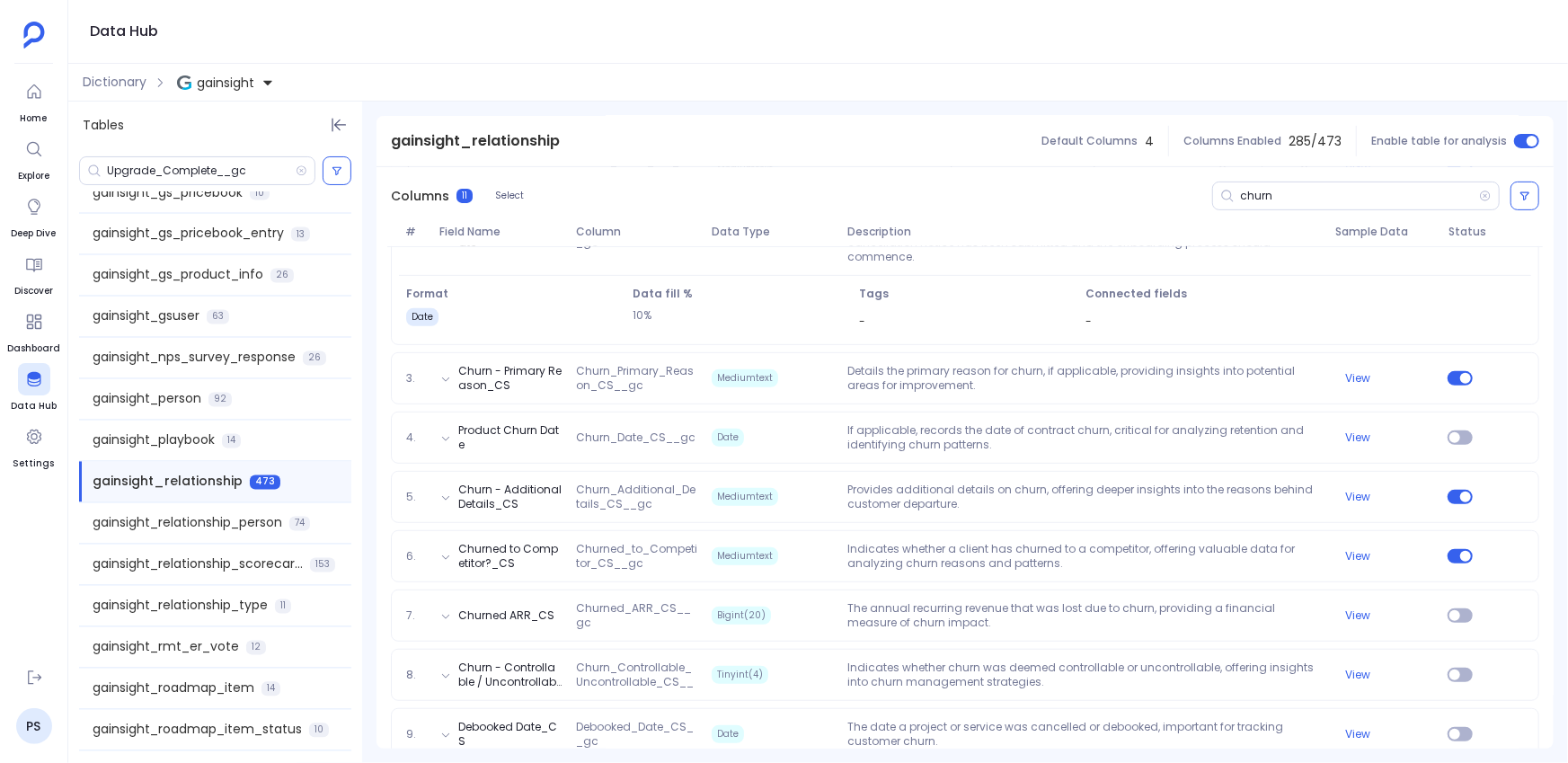 click on "1. Churn - What Did They do Instead?_CS Churn_What_Did_They_do_Instead_CS__gc Mediumtext A narrative or analysis of the actions taken by the customer following churn, offering insights into reasons for departure and potential areas for improvement. View 2. Will Churn Date px_will_churn_date__gc Date The date a customer's stage is updated to 'Will Churn,' indicating when a cancellation notice has been submitted and the offboarding process should commence. View Format date Data fill % 10% Tags - Connected fields - 3. Churn - Primary Reason_CS Churn_Primary_Reason_CS__gc Mediumtext Details the primary reason for churn, if applicable, providing insights into potential areas for improvement. View 4. Product Churn Date Churn_Date_CS__gc Date If applicable, records the date of contract churn, critical for analyzing retention and identifying churn patterns. View 5. Churn - Additional Details_CS Churn_Additional_Details_CS__gc Mediumtext View 6. Churned to Competitor?_CS Churned_to_Competitor_CS__gc Mediumtext View 7." at bounding box center (965, 514) 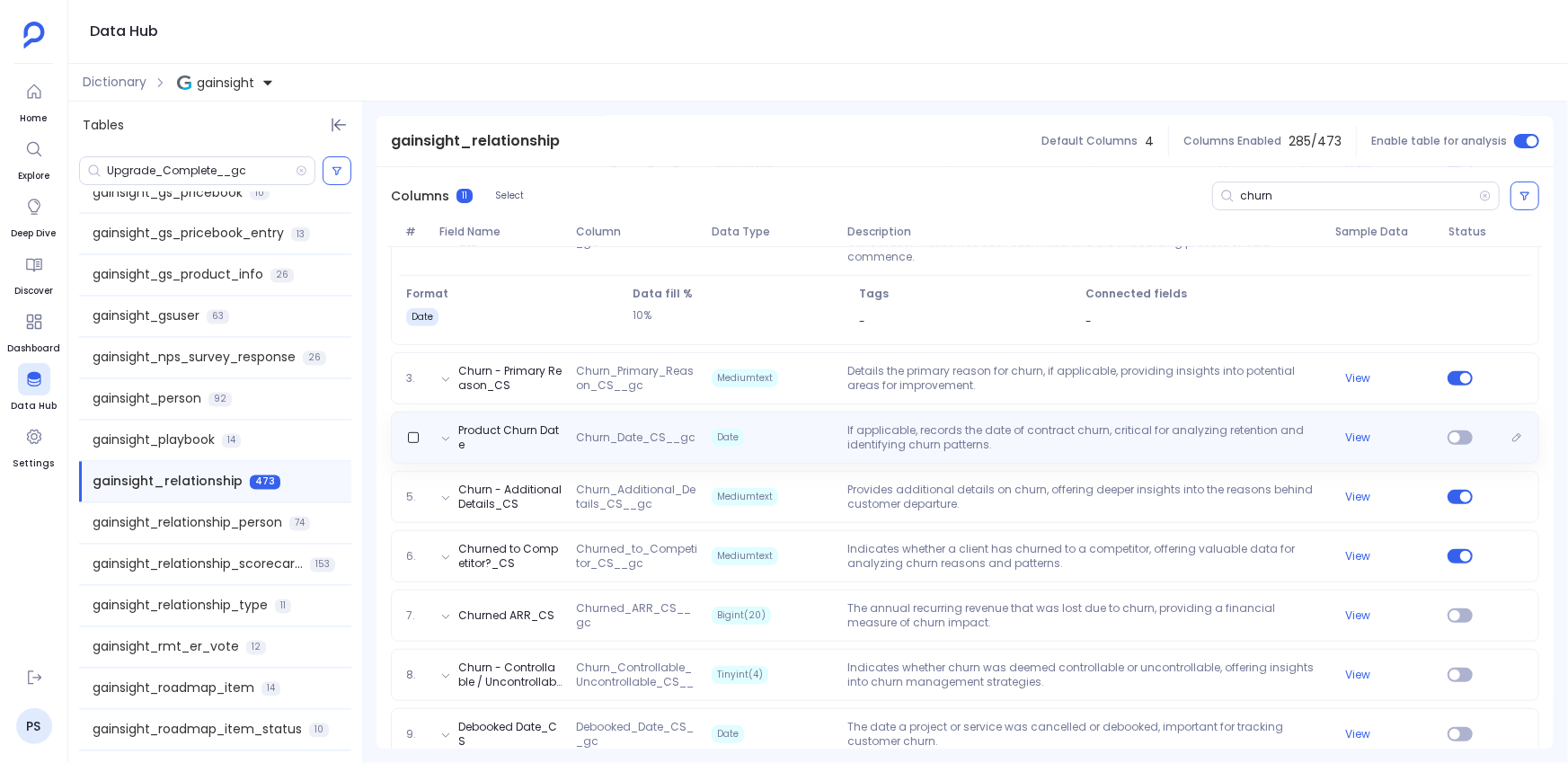 click on "If applicable, records the date of contract churn, critical for analyzing retention and identifying churn patterns." at bounding box center (1085, 438) 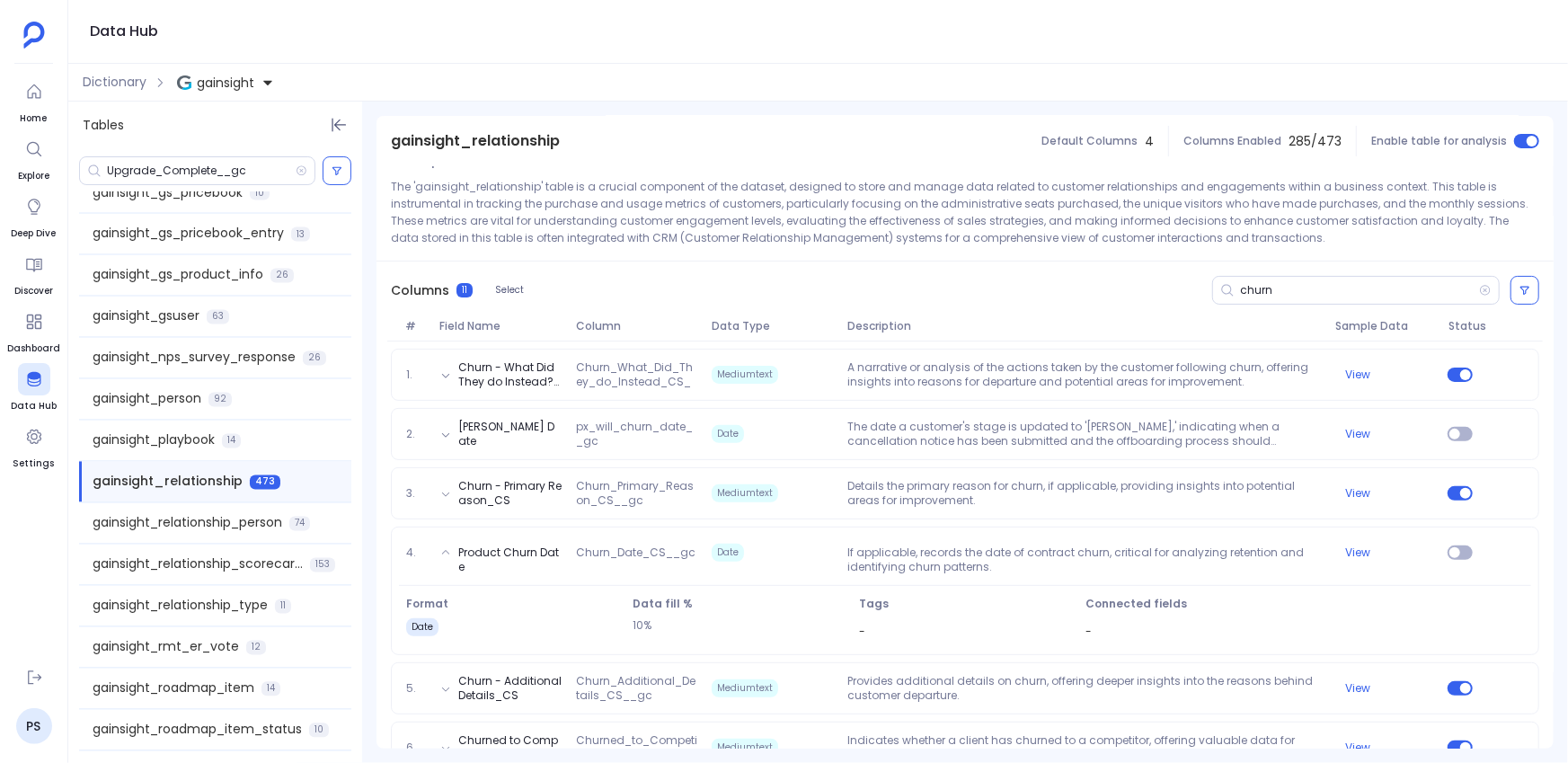 scroll, scrollTop: 142, scrollLeft: 0, axis: vertical 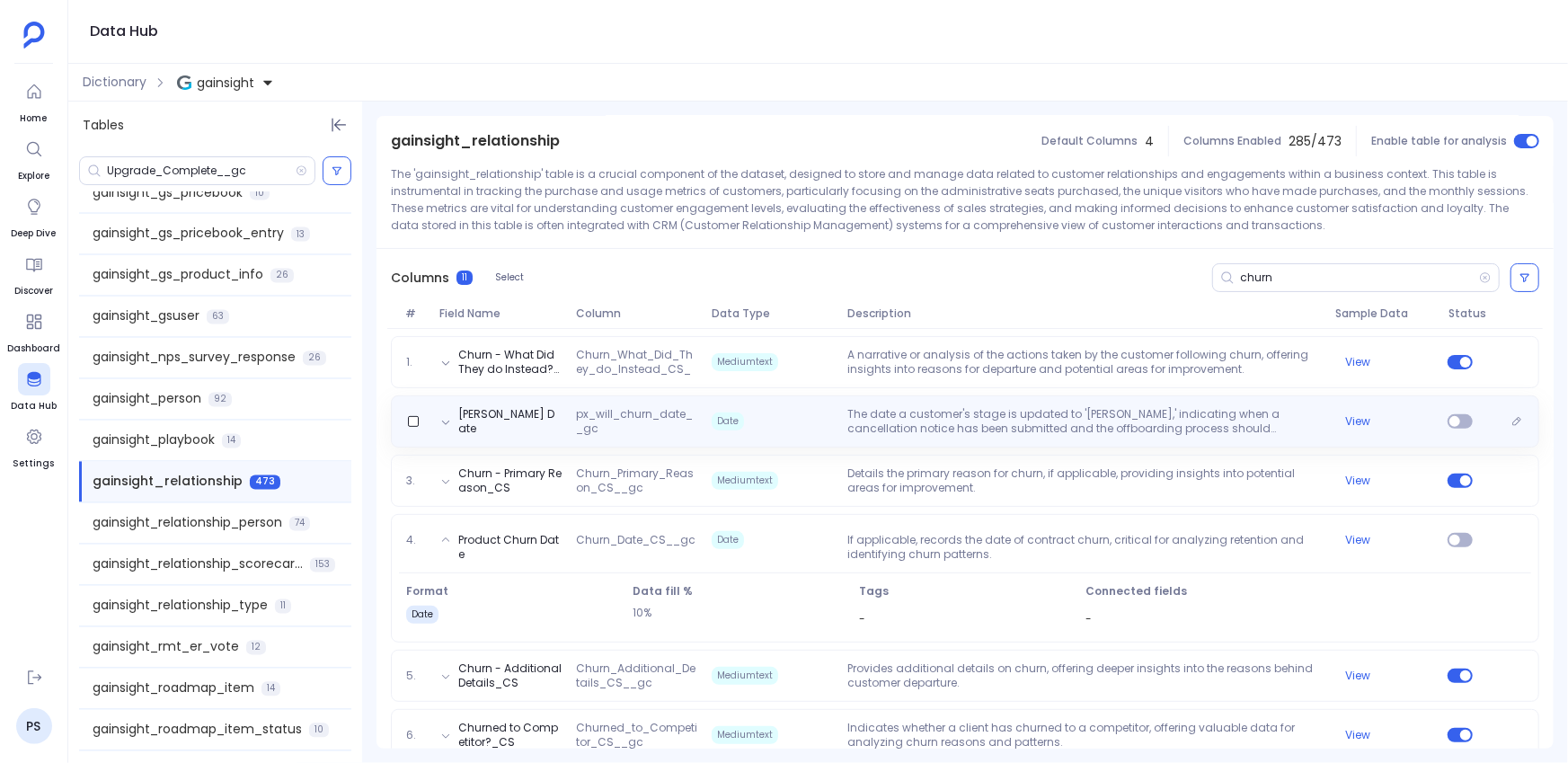 click on "The date a customer's stage is updated to 'Will Churn,' indicating when a cancellation notice has been submitted and the offboarding process should commence." at bounding box center [1085, 421] 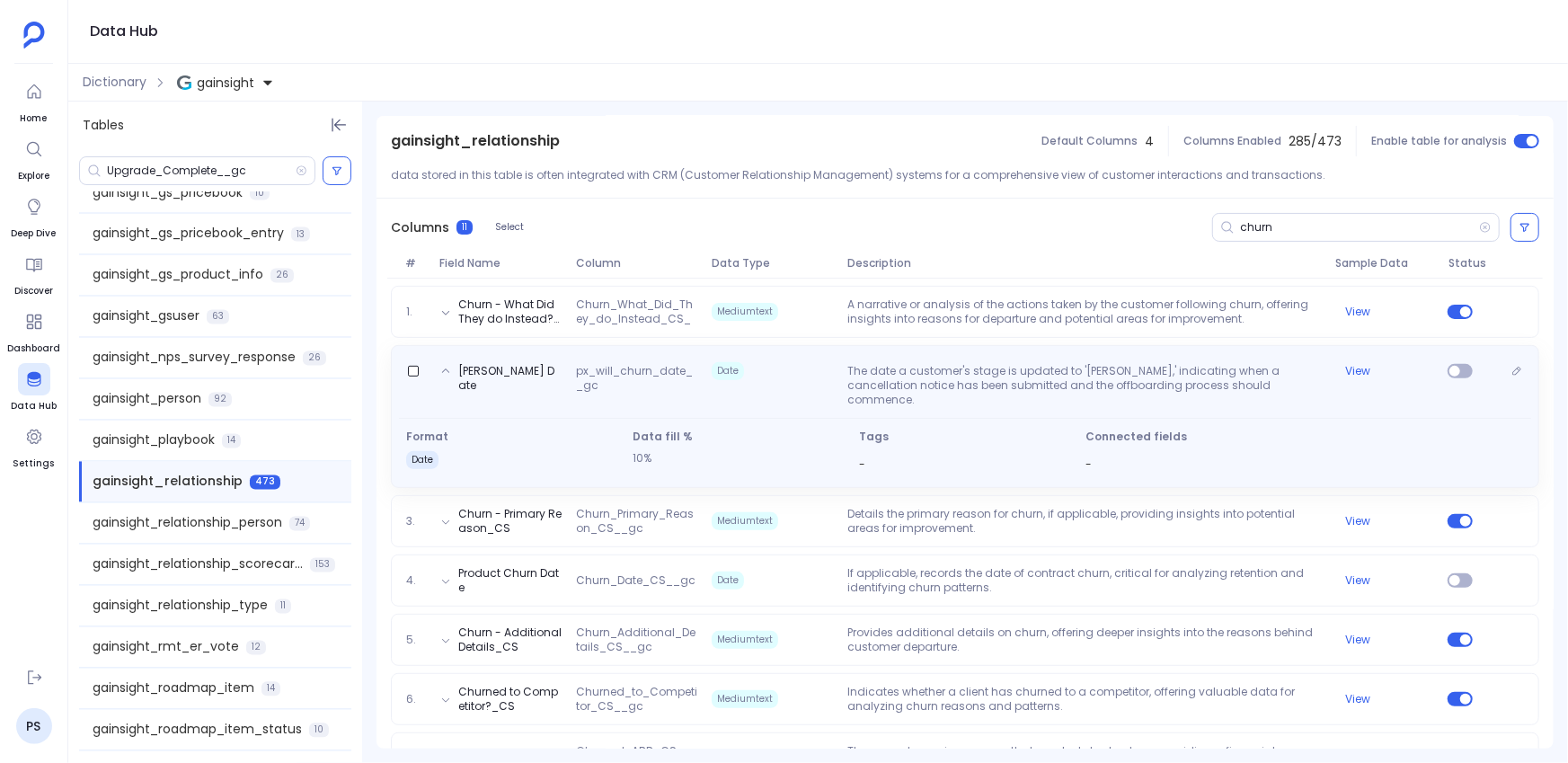 scroll, scrollTop: 198, scrollLeft: 0, axis: vertical 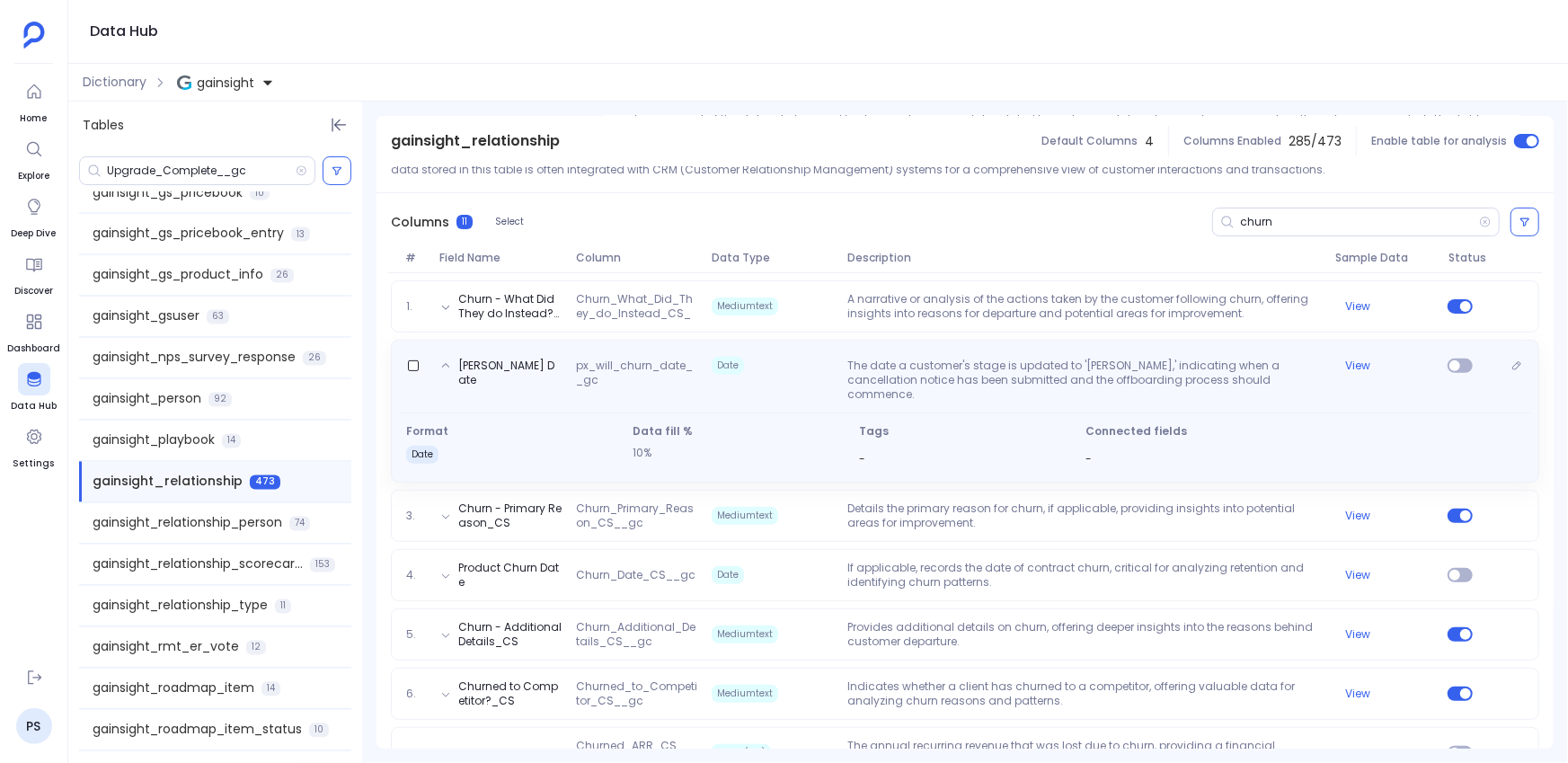 click at bounding box center [1460, 380] 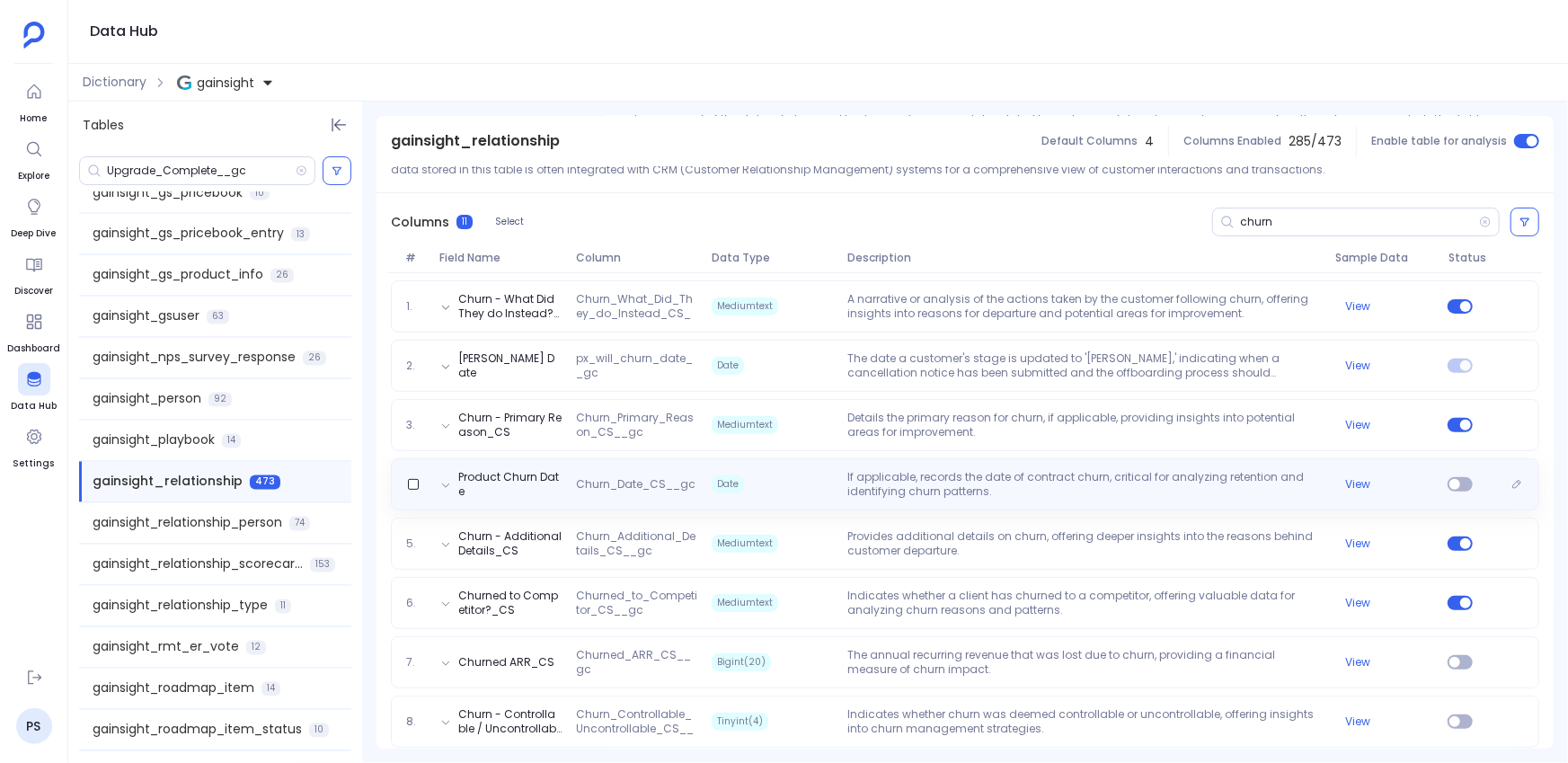 click on "Product Churn Date Churn_Date_CS__gc Date If applicable, records the date of contract churn, critical for analyzing retention and identifying churn patterns. View" at bounding box center [965, 484] 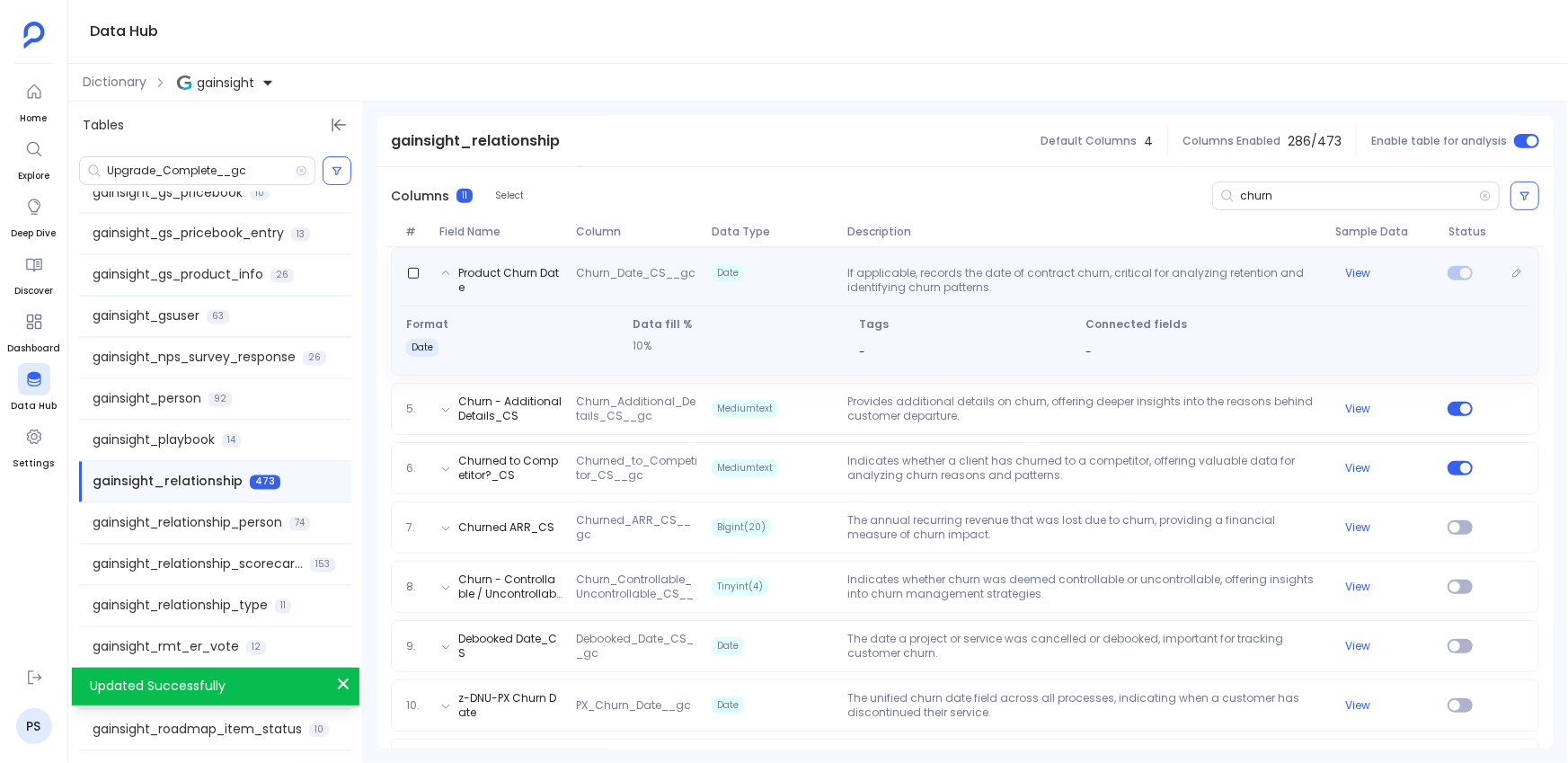 scroll, scrollTop: 411, scrollLeft: 0, axis: vertical 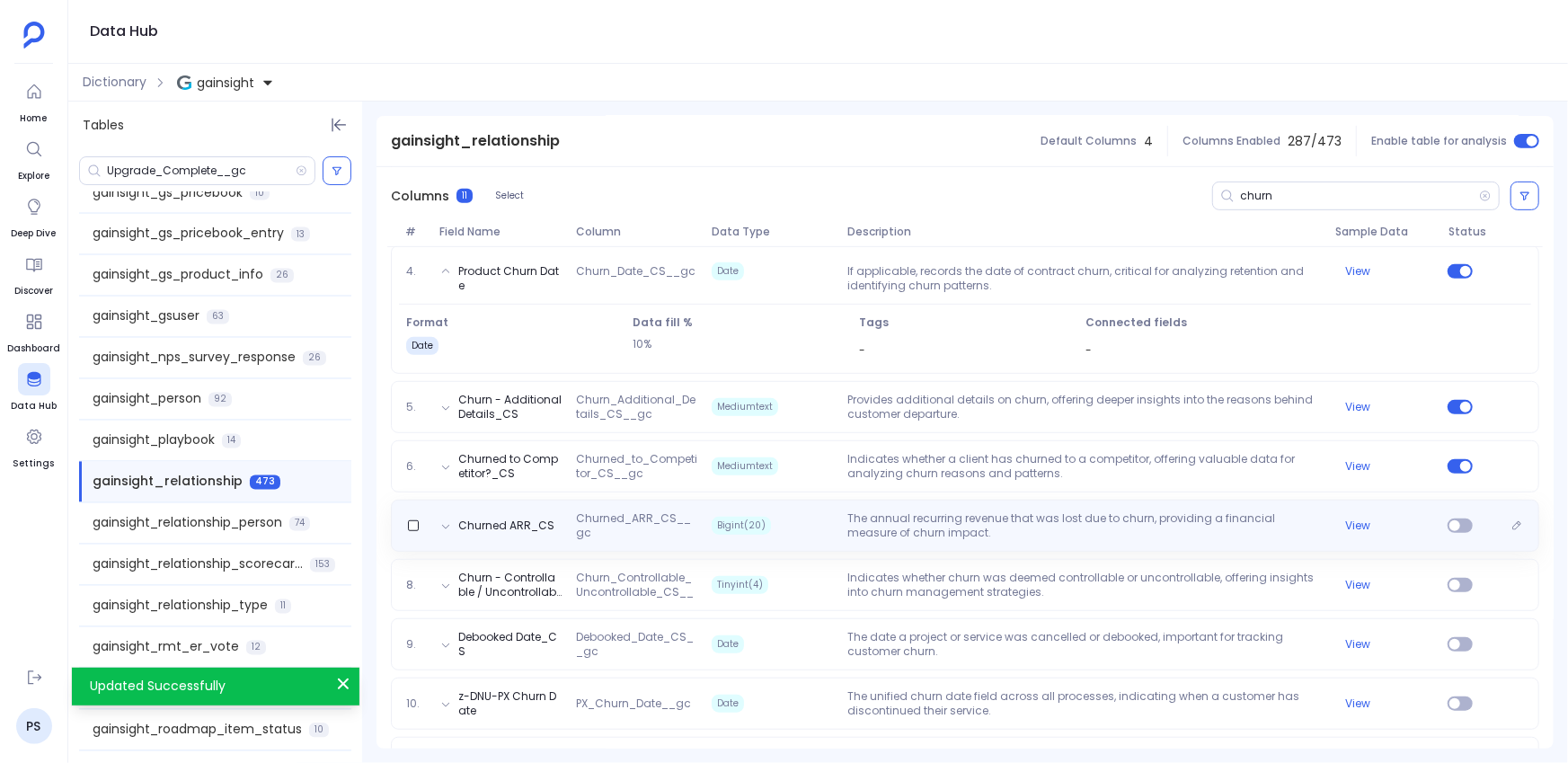 click on "The annual recurring revenue that was lost due to churn, providing a financial measure of churn impact." at bounding box center [1085, 526] 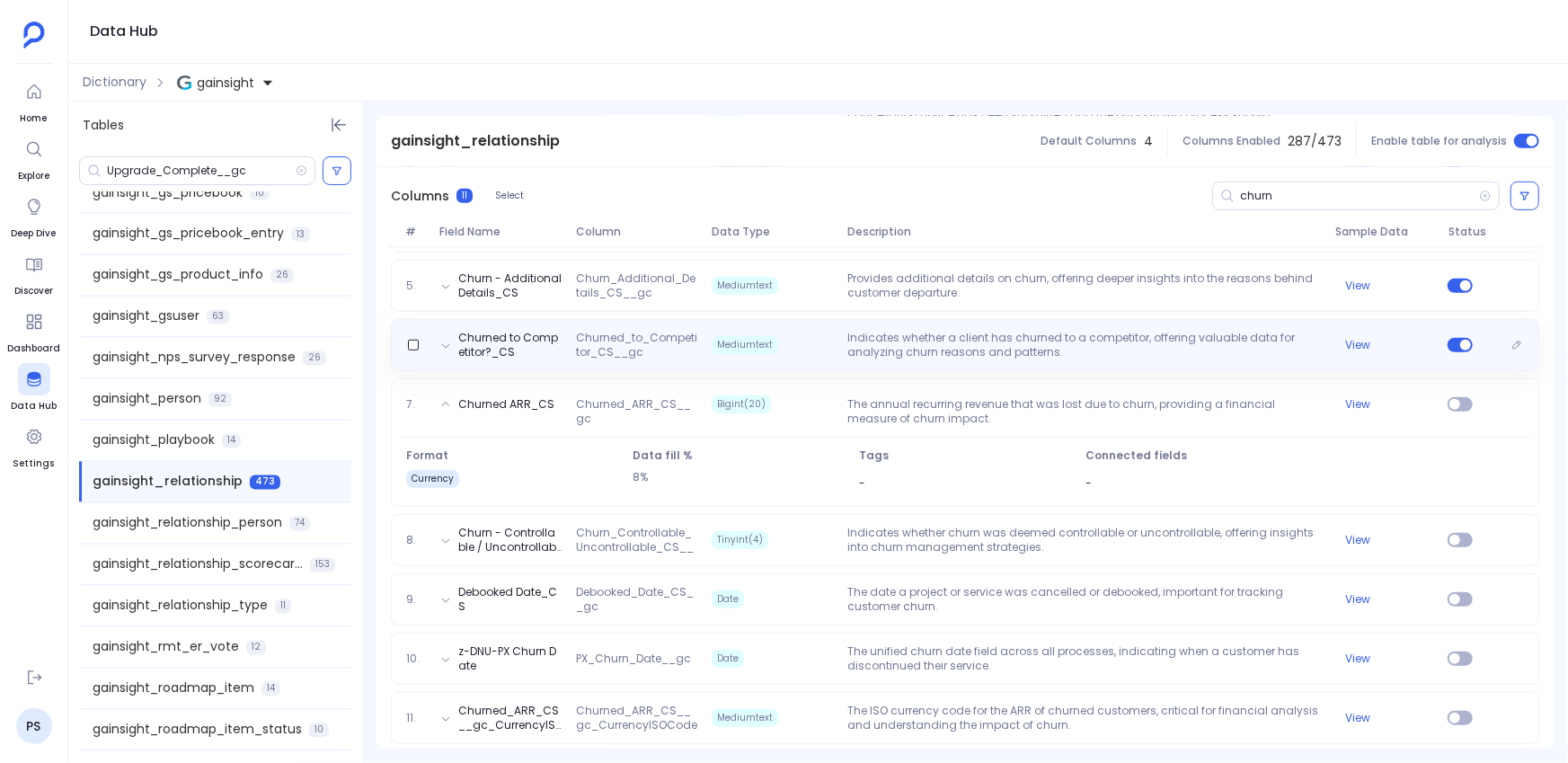 scroll, scrollTop: 461, scrollLeft: 0, axis: vertical 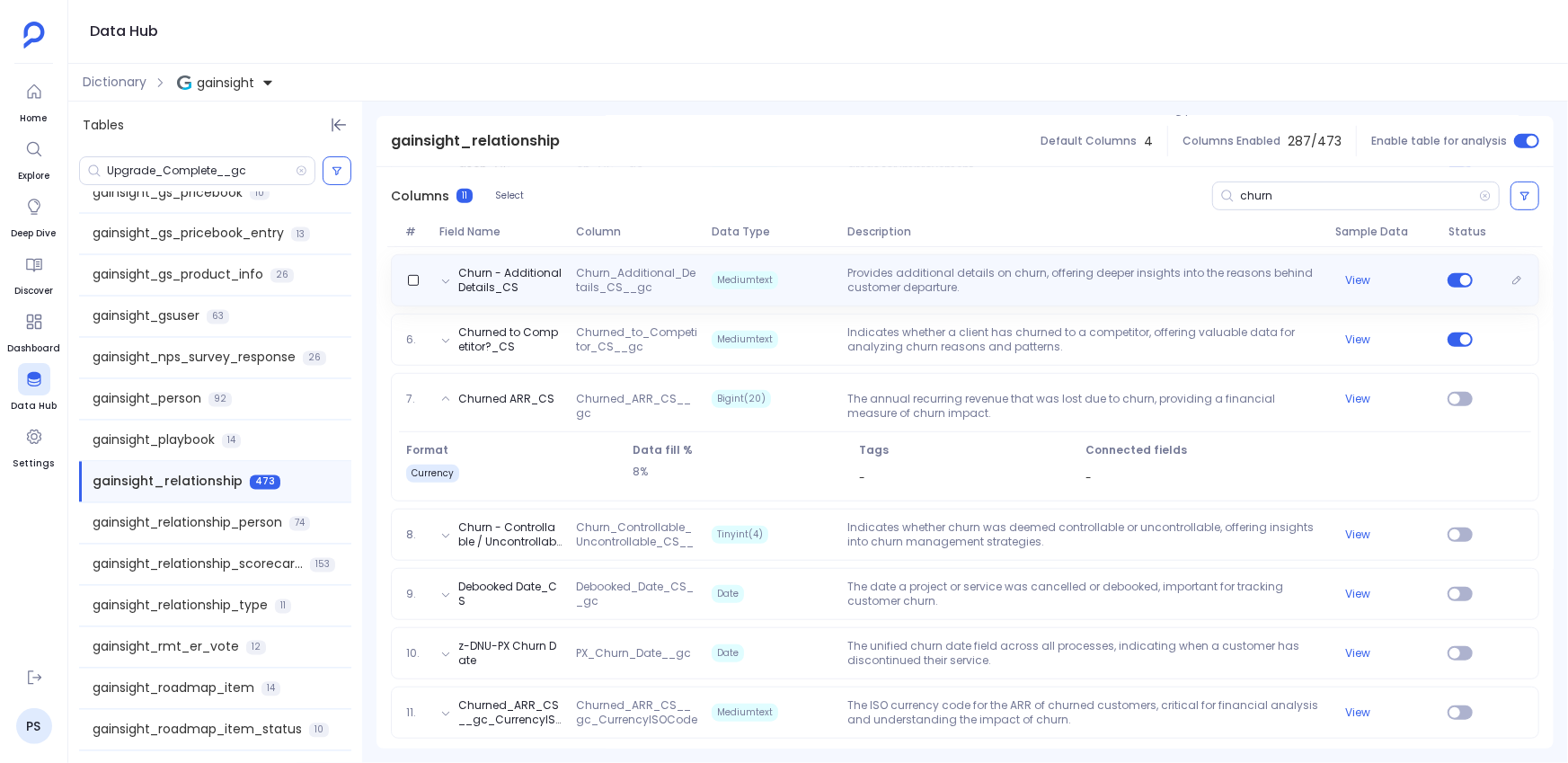 click on "Churn - Additional Details_CS Churn_Additional_Details_CS__gc Mediumtext Provides additional details on churn, offering deeper insights into the reasons behind customer departure. View" at bounding box center (965, 280) 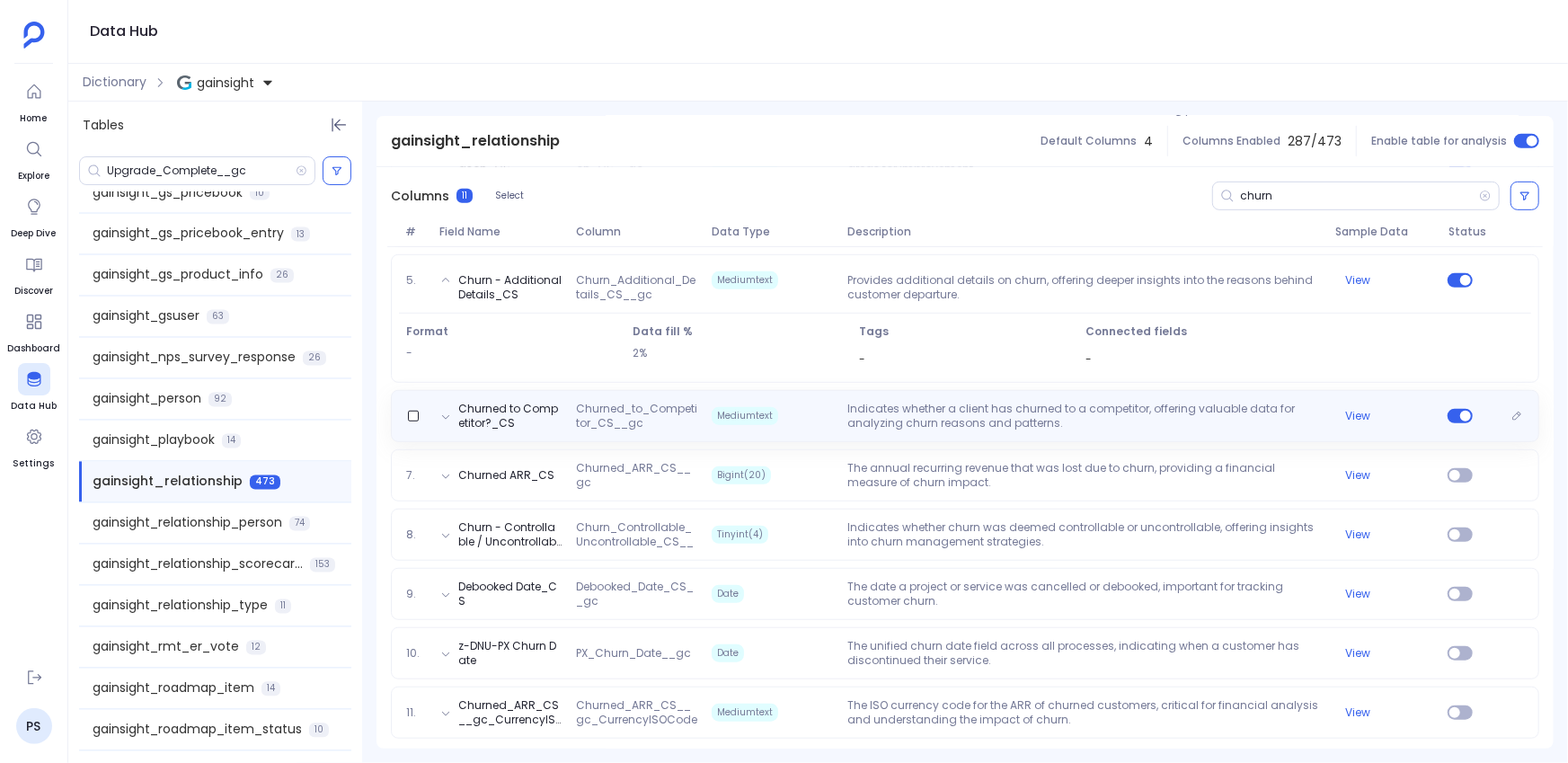 click on "Mediumtext" at bounding box center [772, 416] 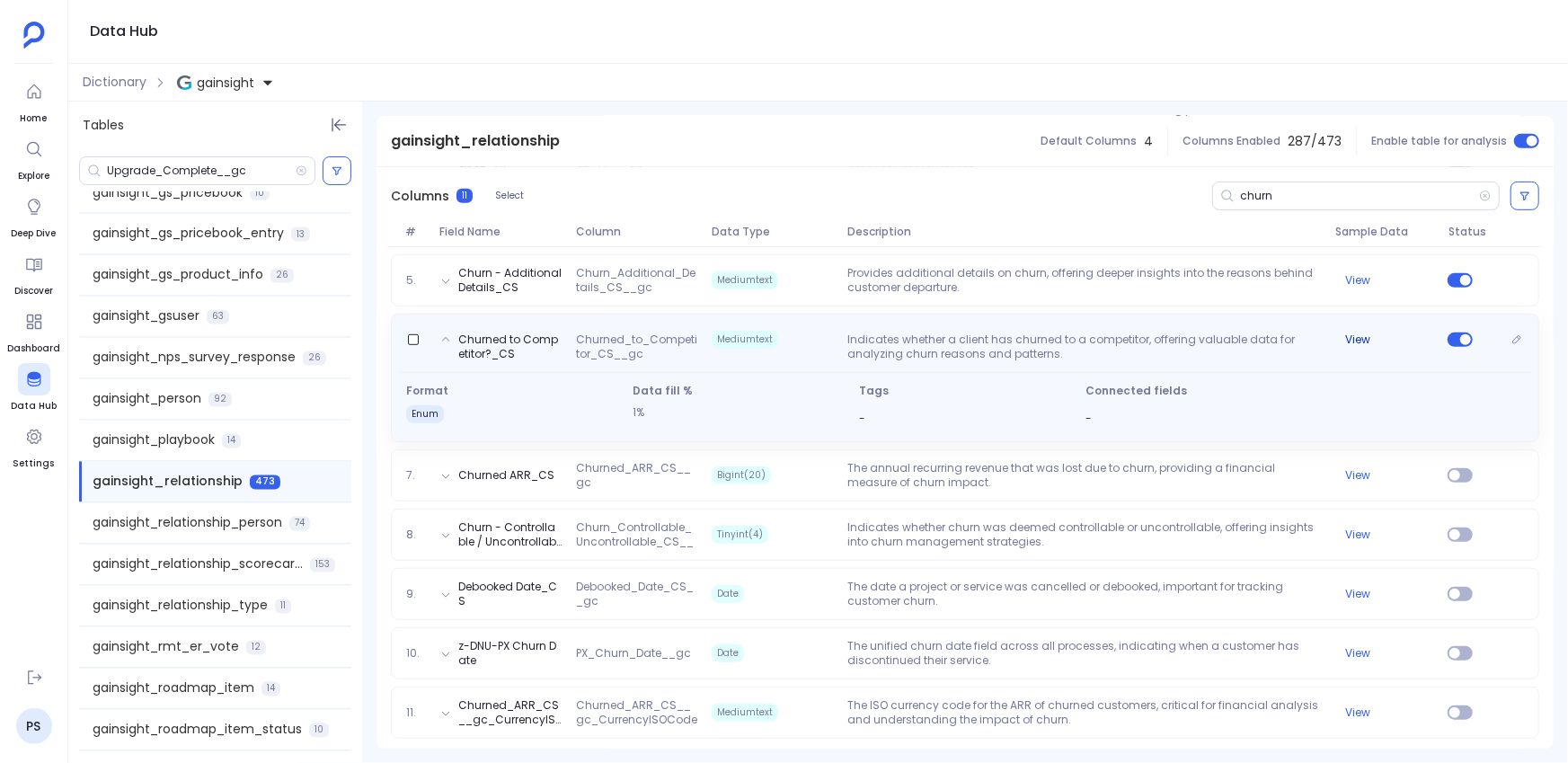 click on "View" at bounding box center [1358, 340] 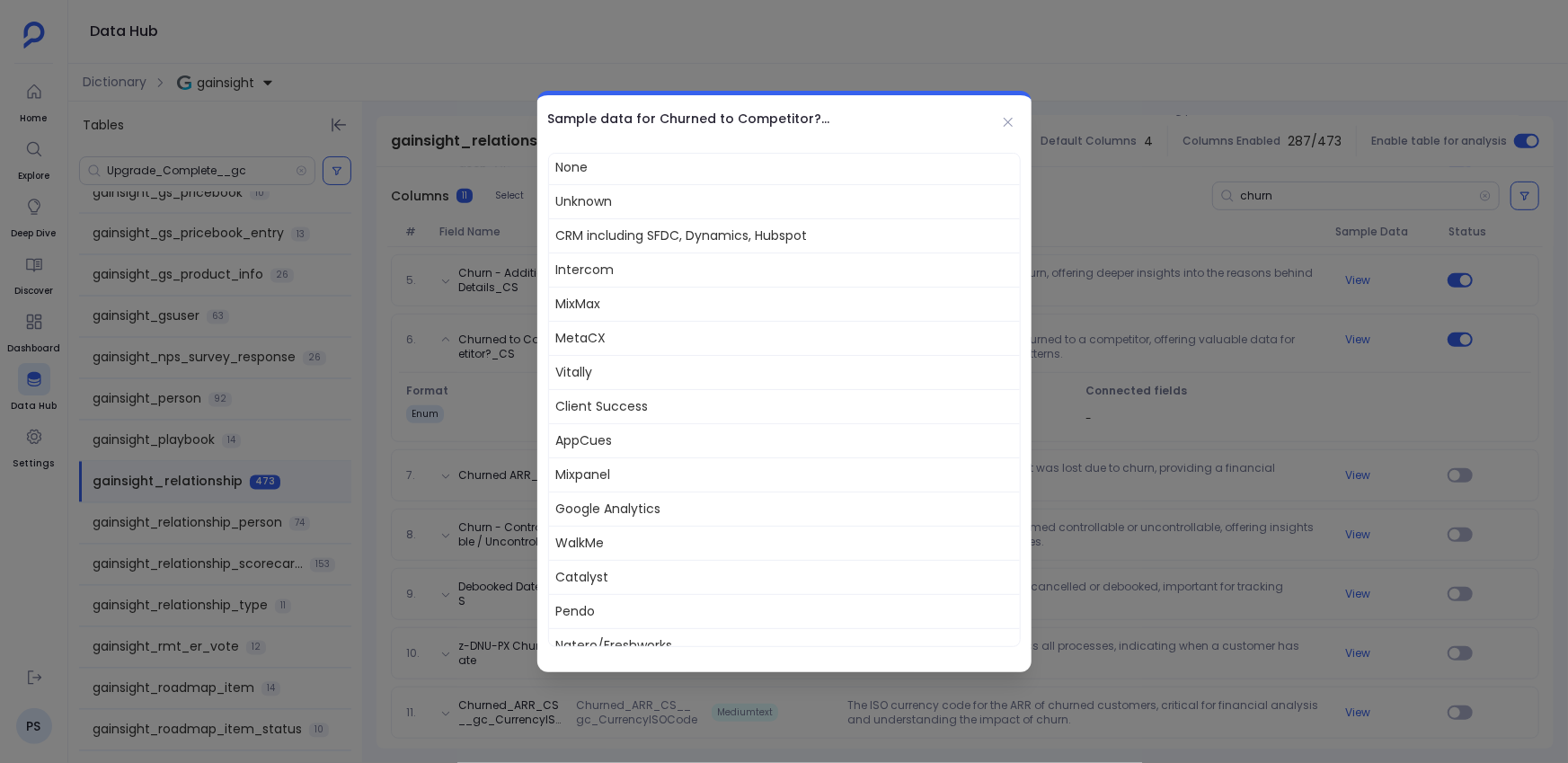 scroll, scrollTop: 515, scrollLeft: 0, axis: vertical 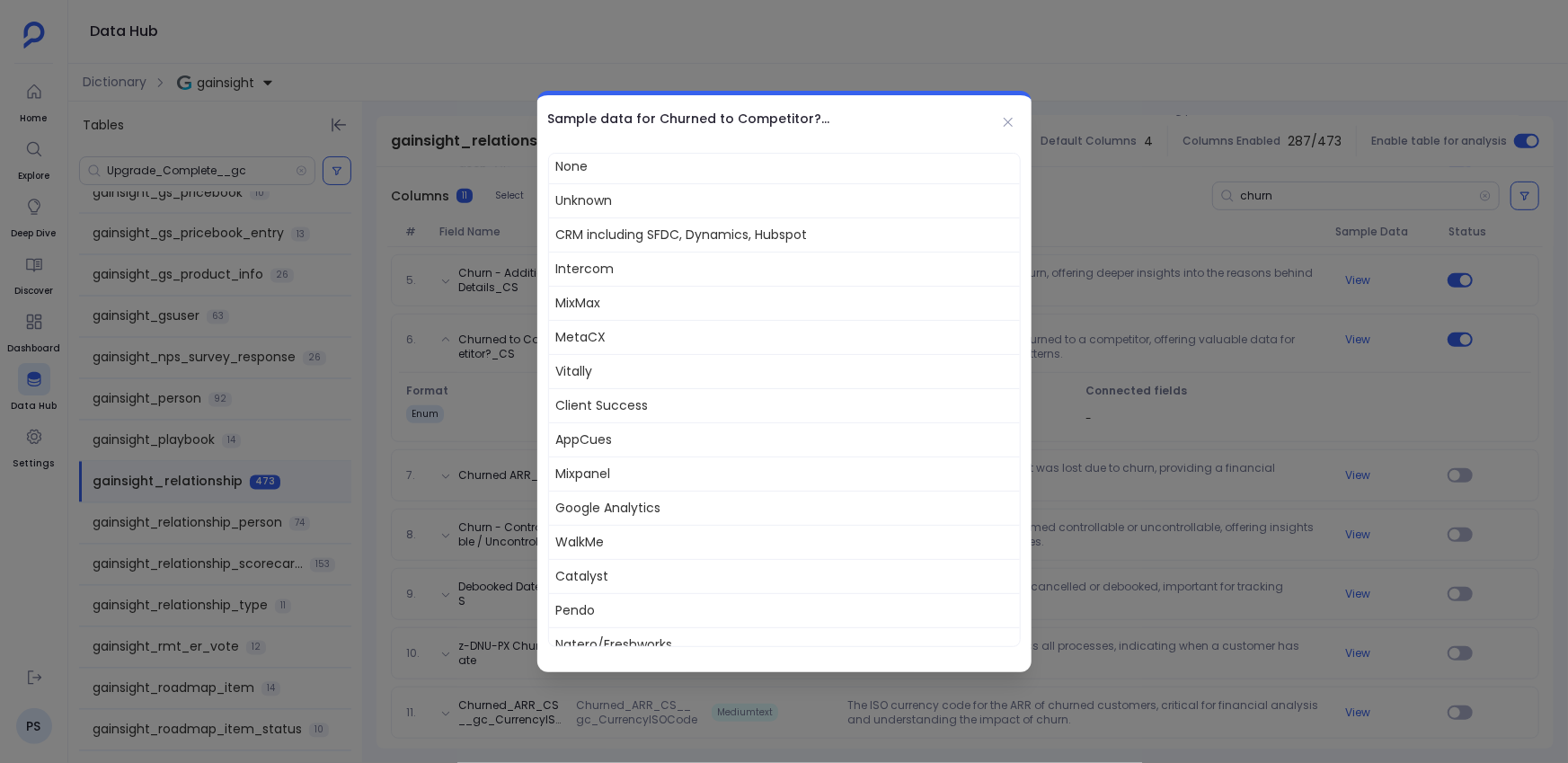 click at bounding box center [784, 381] 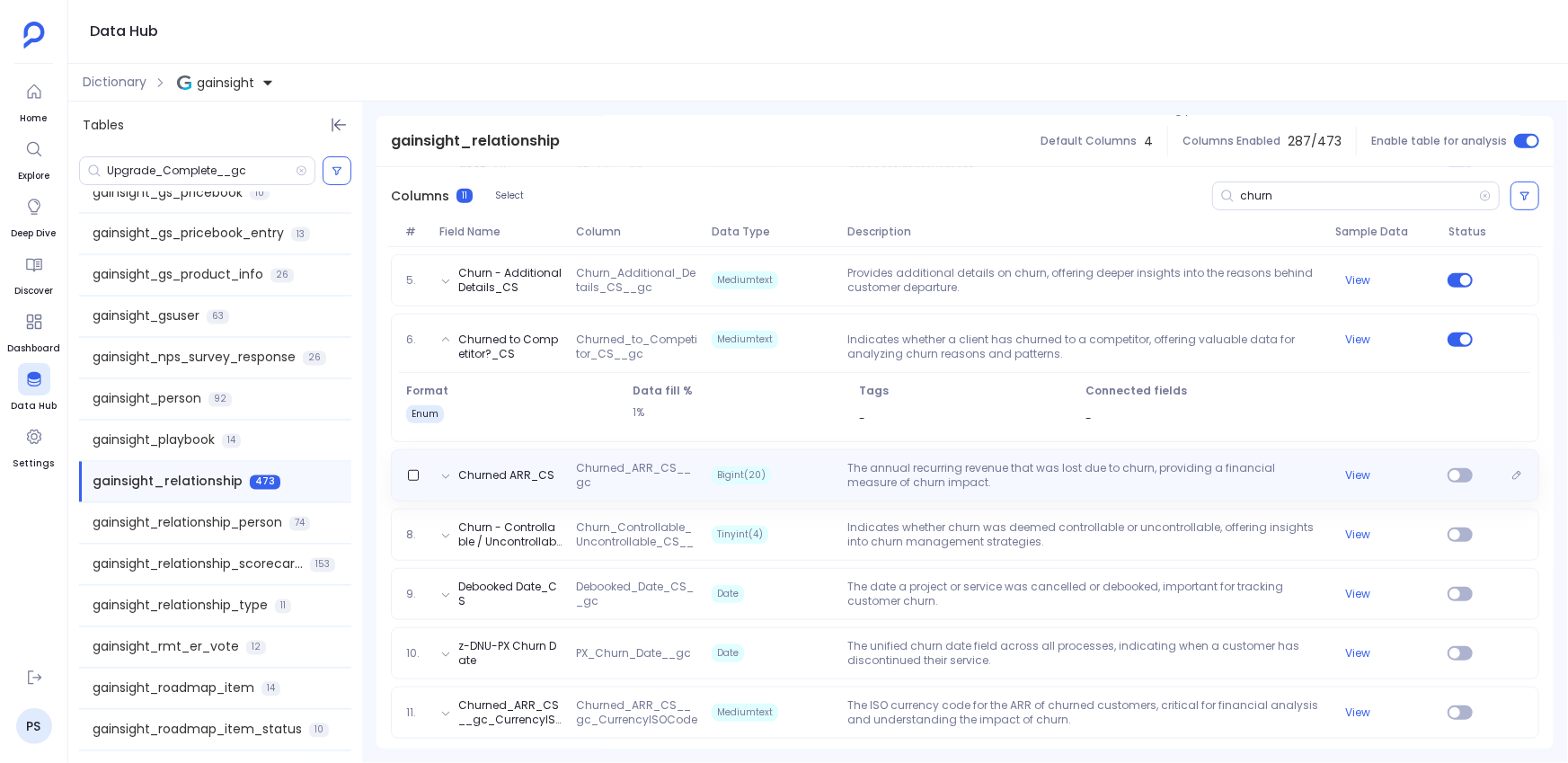scroll, scrollTop: 465, scrollLeft: 0, axis: vertical 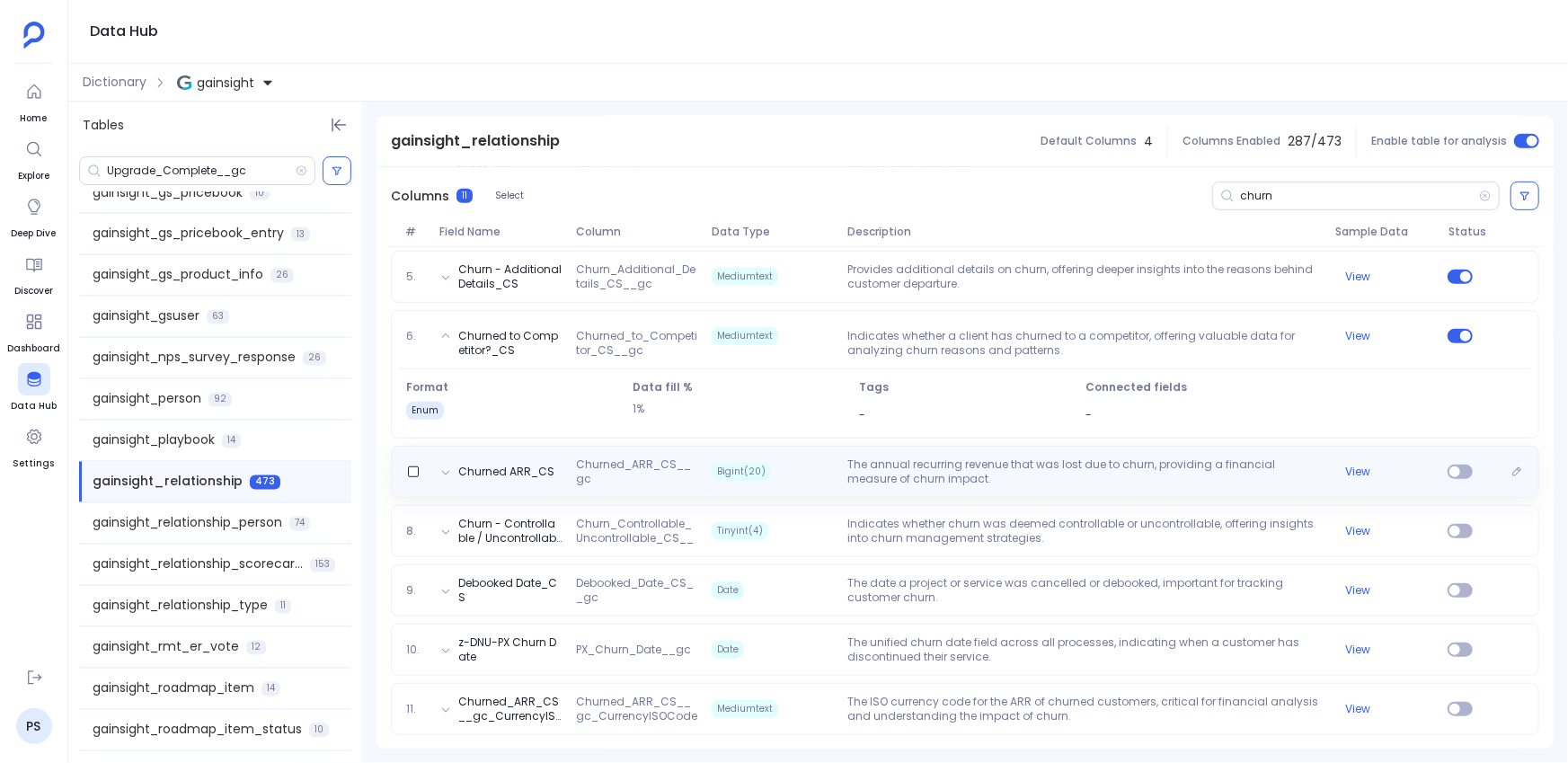 click on "Churned ARR_CS Churned_ARR_CS__gc Bigint(20) The annual recurring revenue that was lost due to churn, providing a financial measure of churn impact. View" at bounding box center [965, 472] 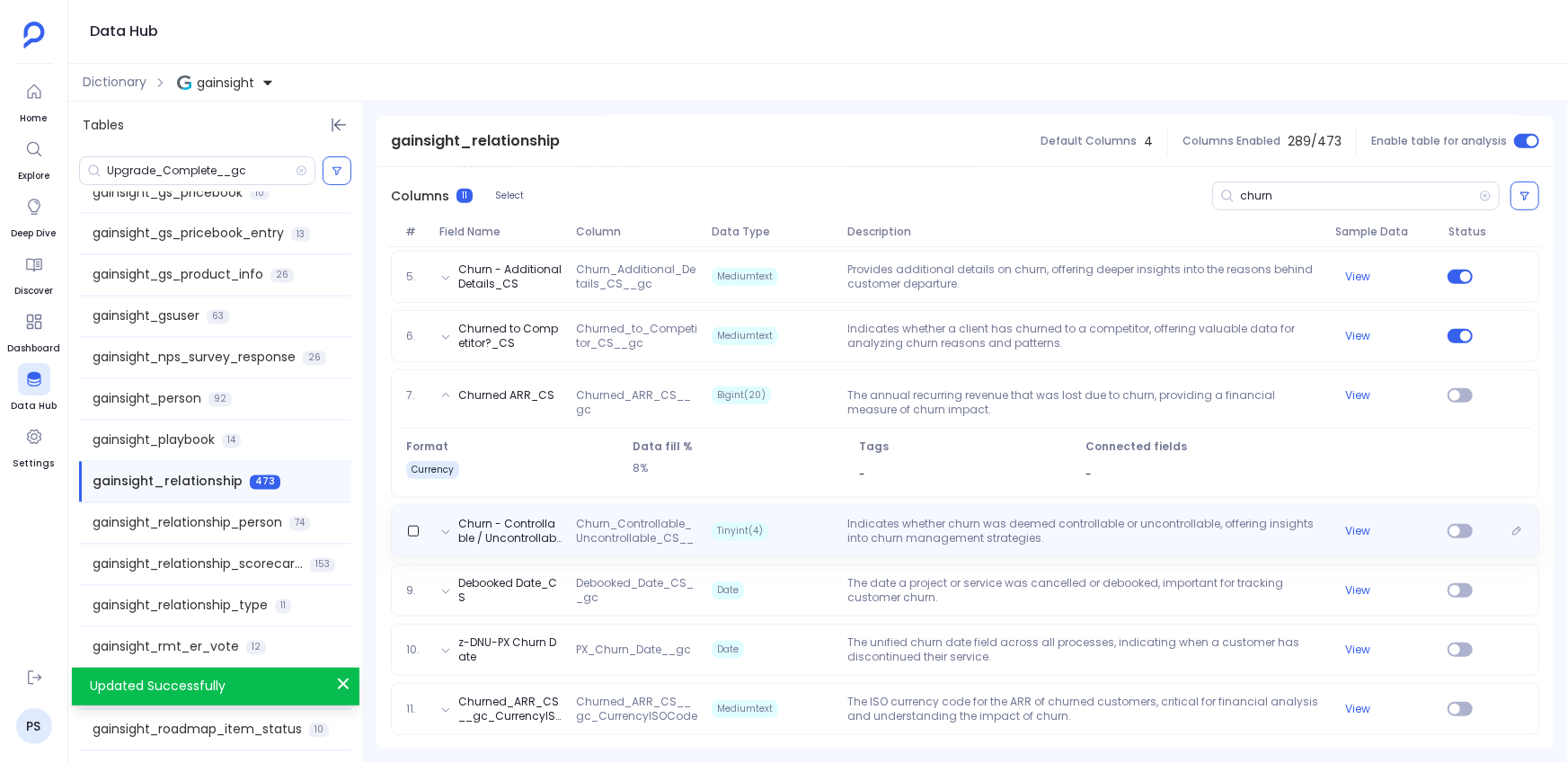 click on "Indicates whether churn was deemed controllable or uncontrollable, offering insights into churn management strategies." at bounding box center [1085, 531] 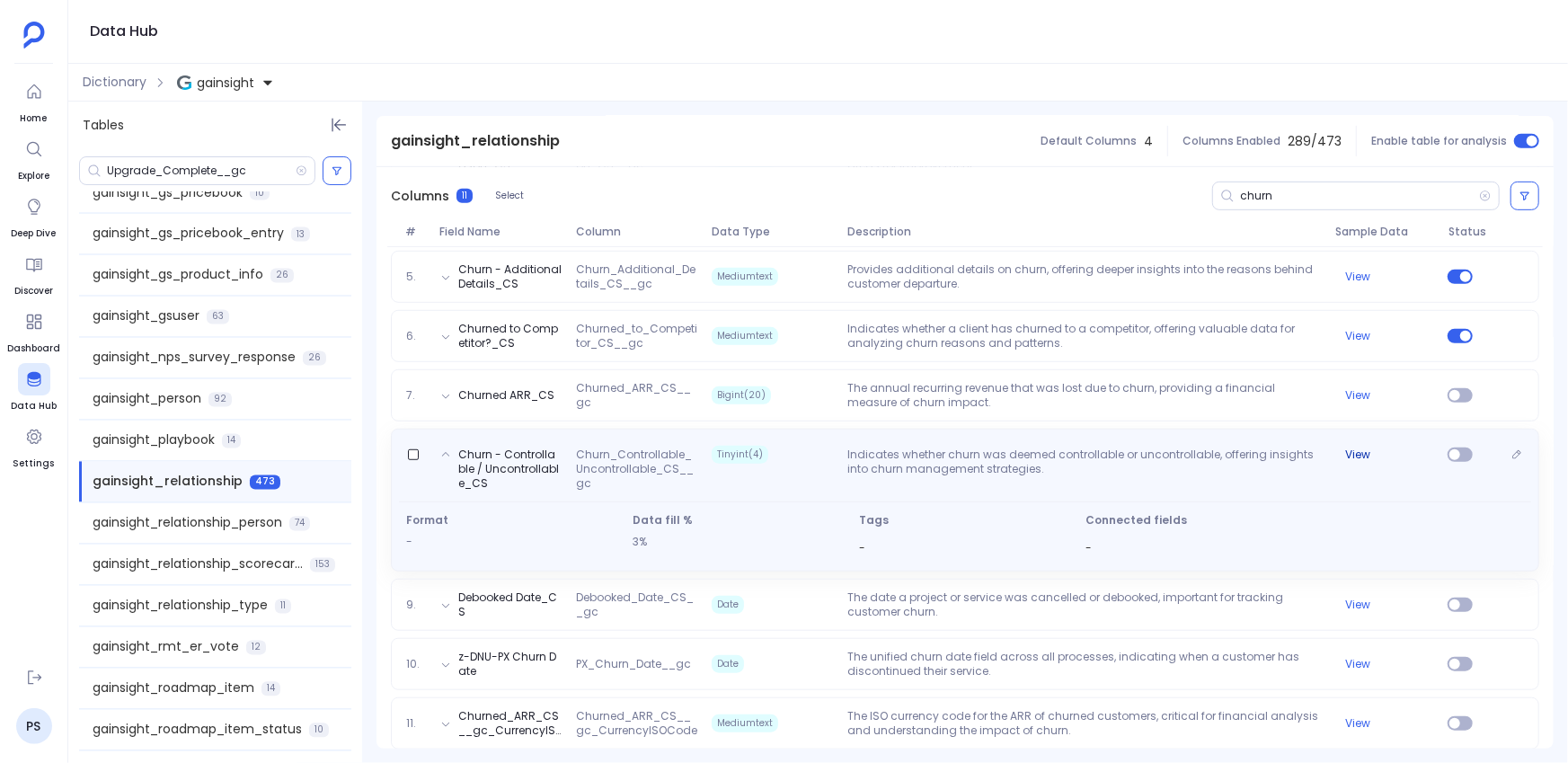 click on "View" at bounding box center (1358, 455) 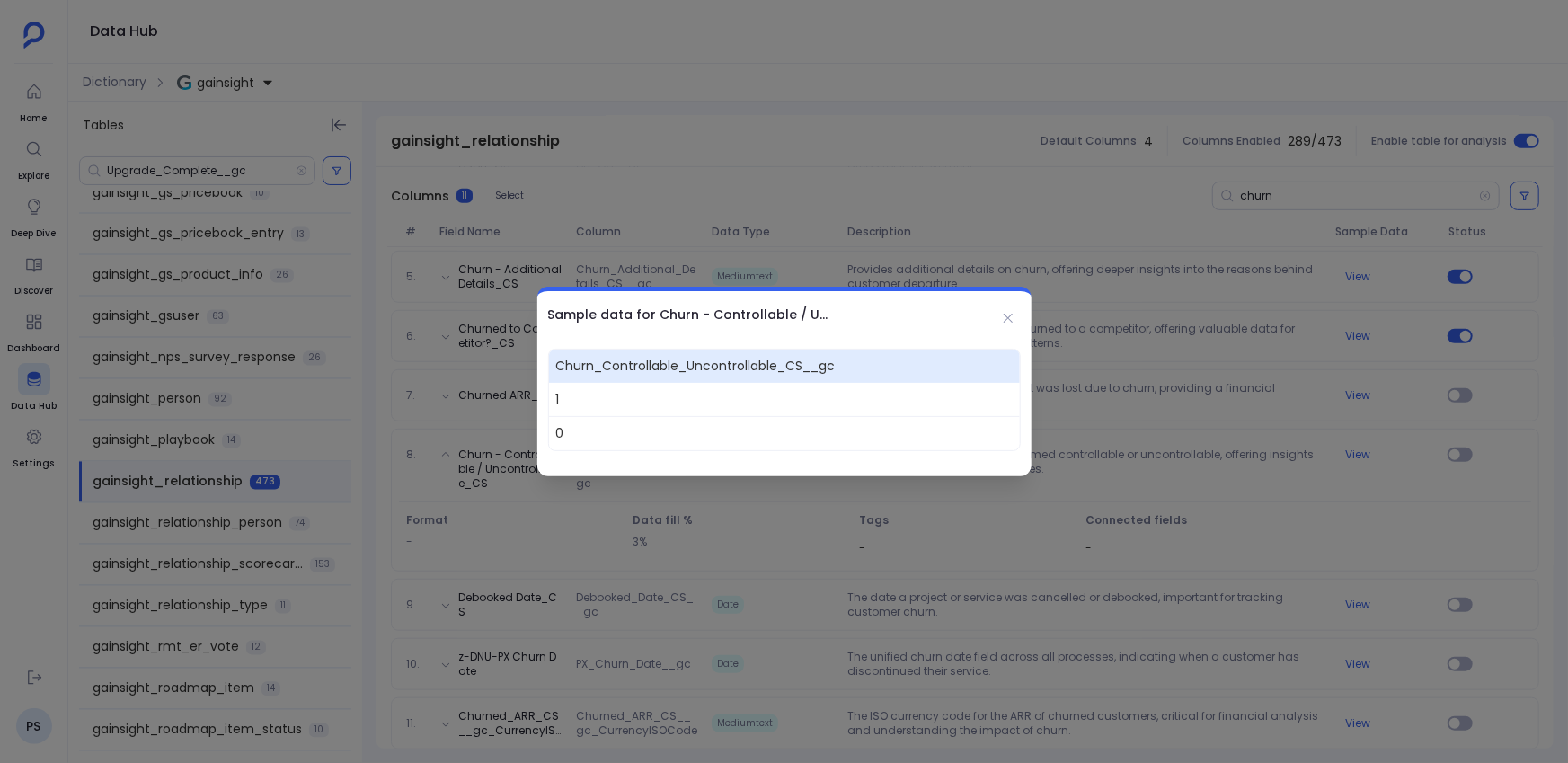 click at bounding box center (784, 381) 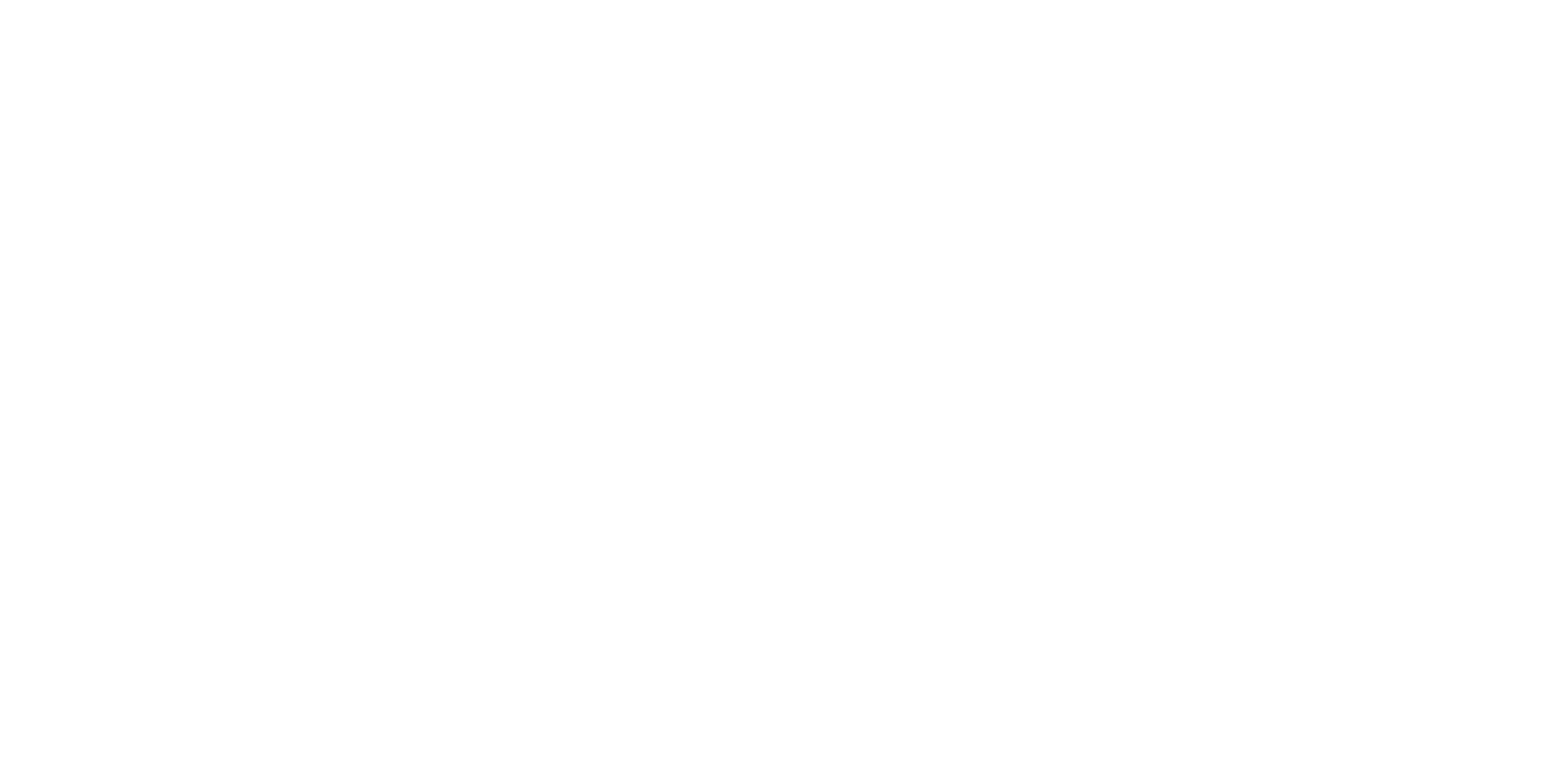 scroll, scrollTop: 0, scrollLeft: 0, axis: both 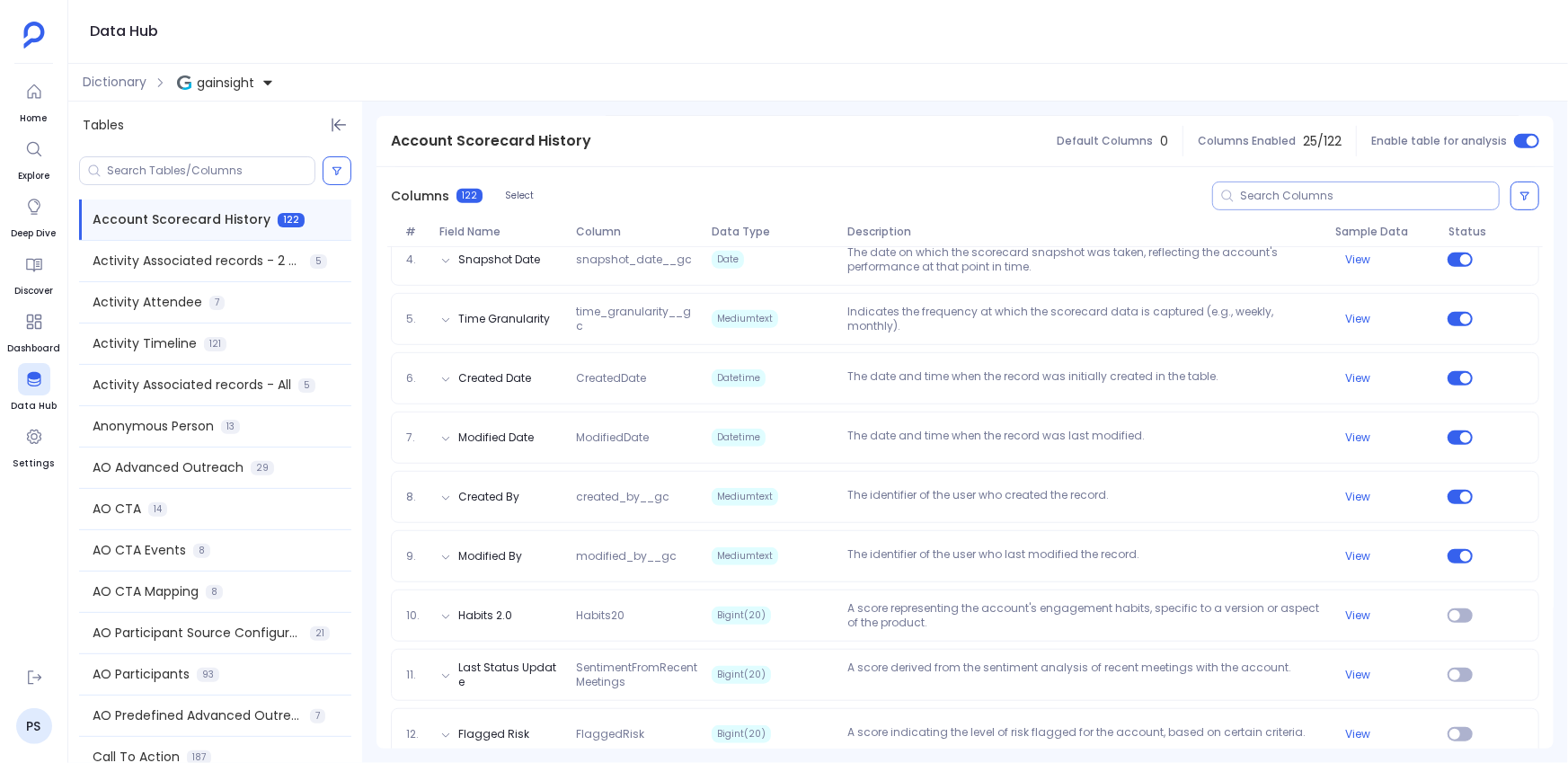 click at bounding box center (1356, 196) 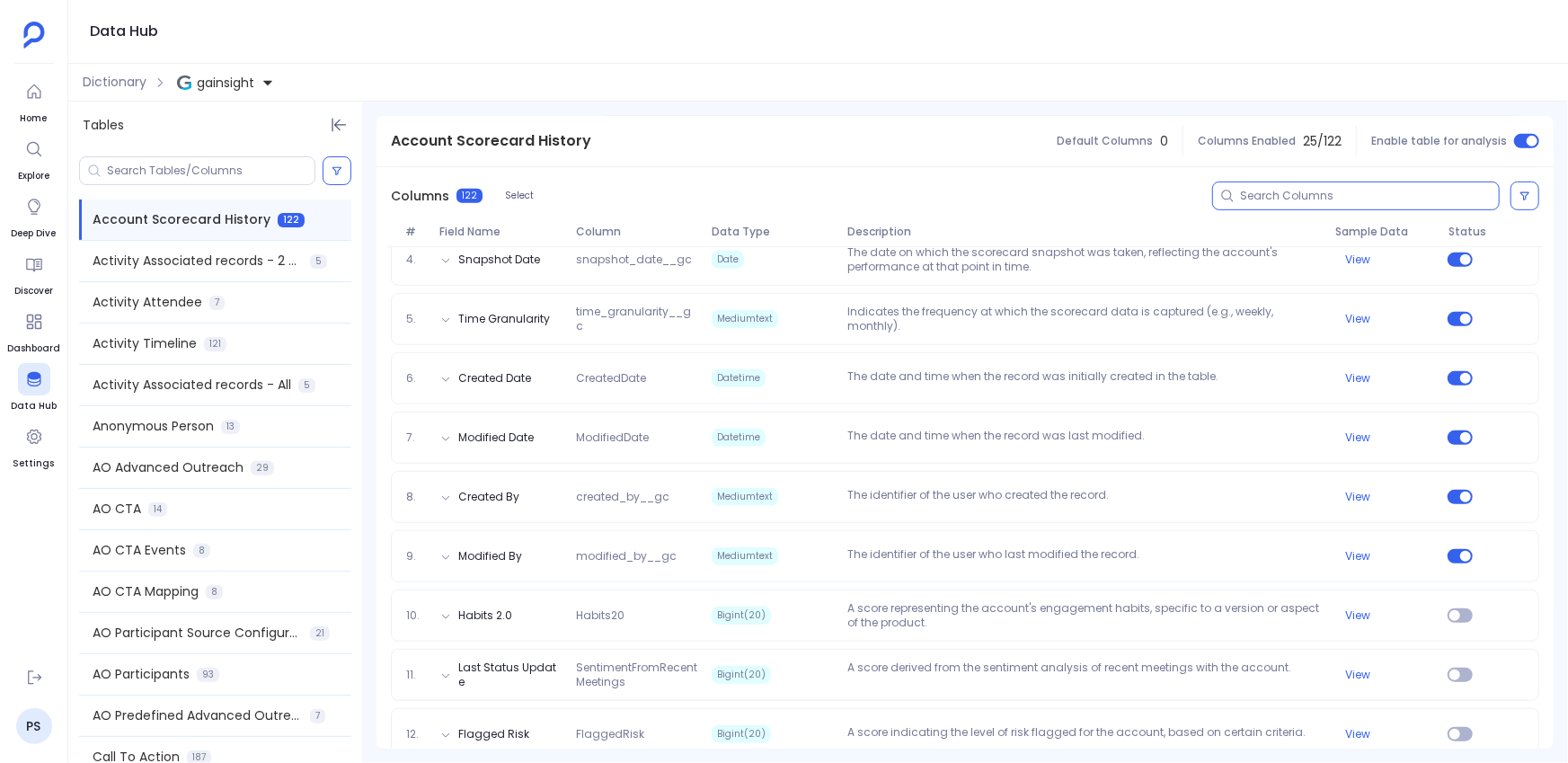 click at bounding box center [1369, 196] 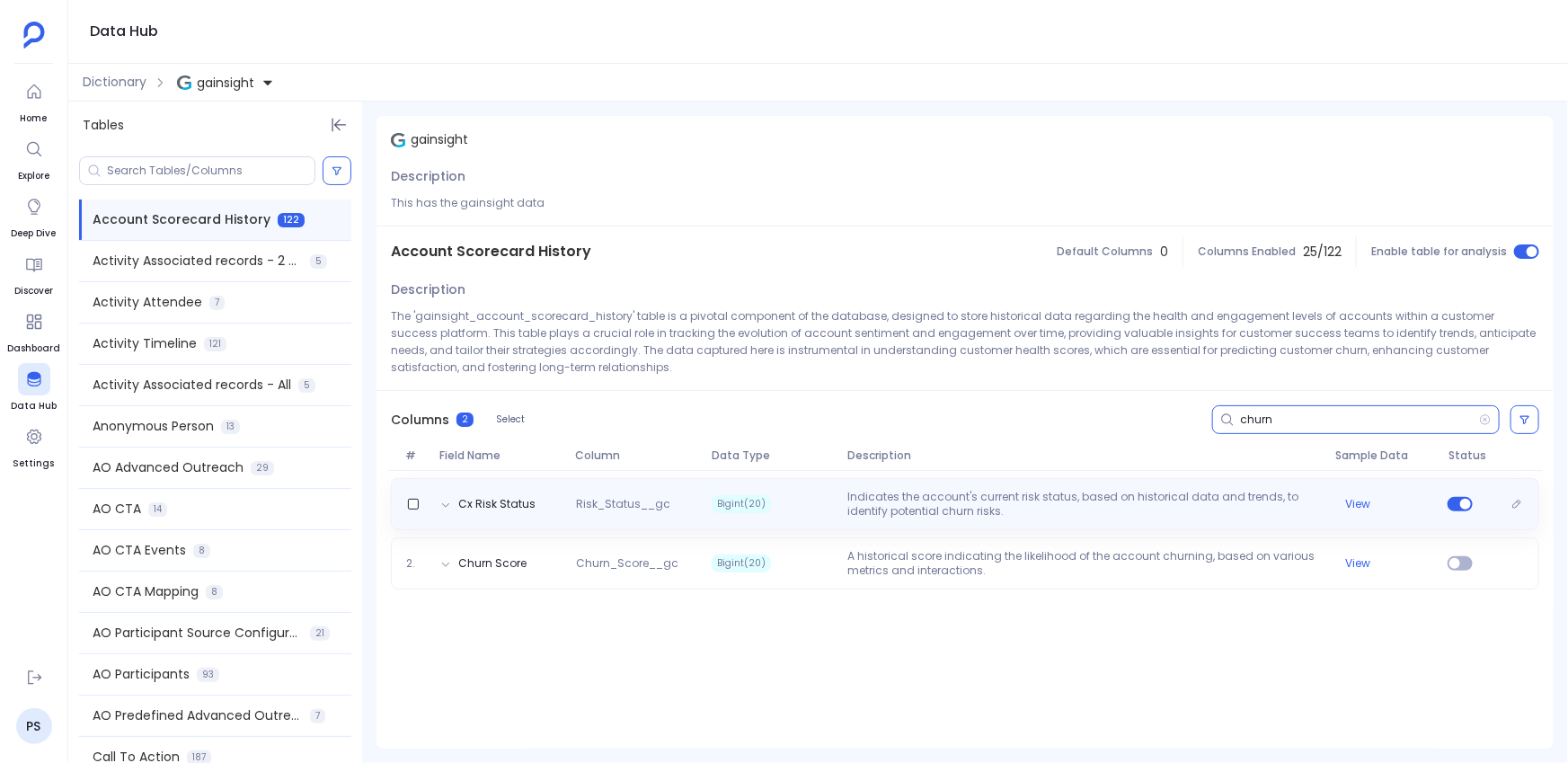 scroll, scrollTop: 0, scrollLeft: 0, axis: both 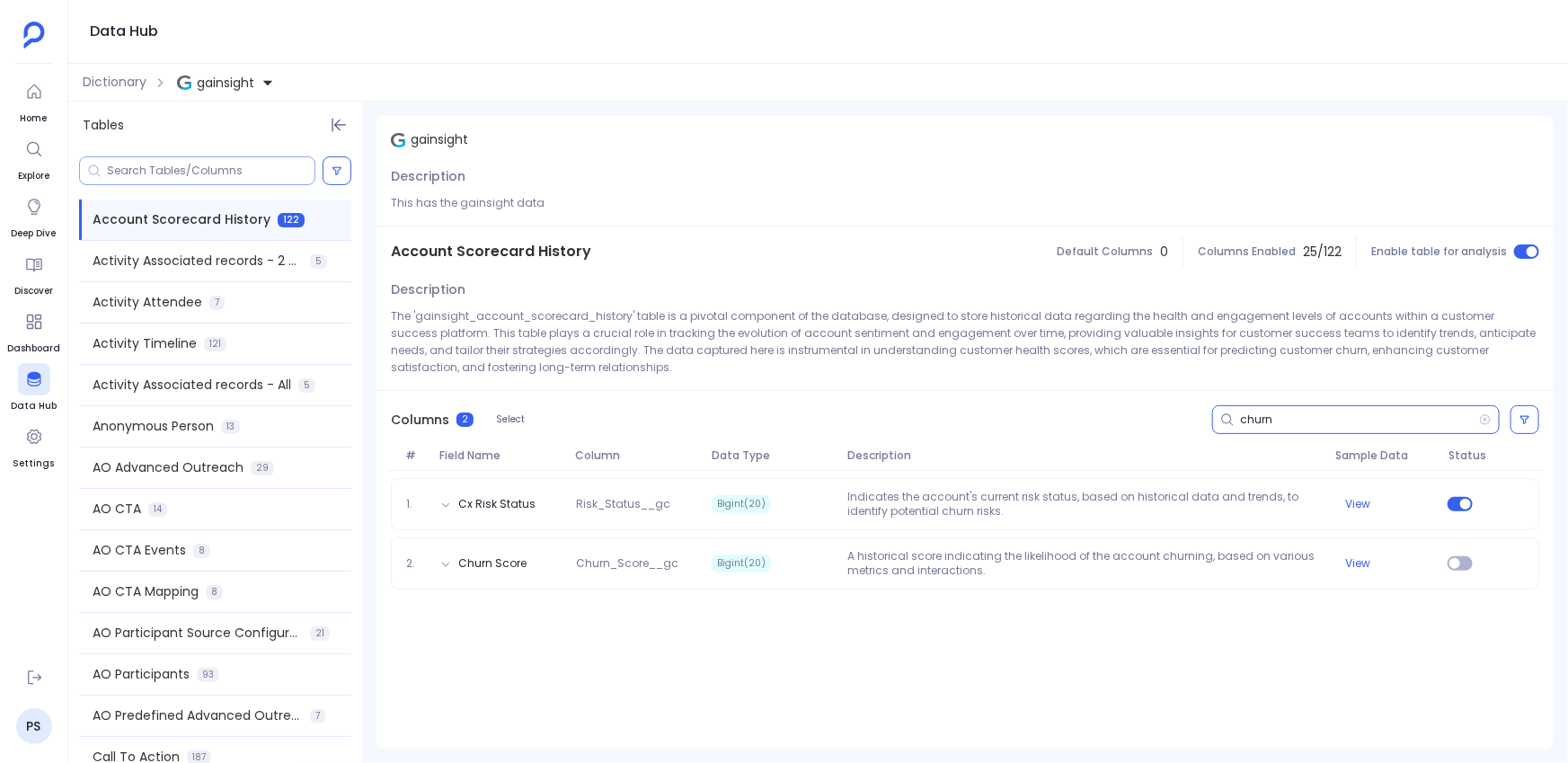 type on "churn" 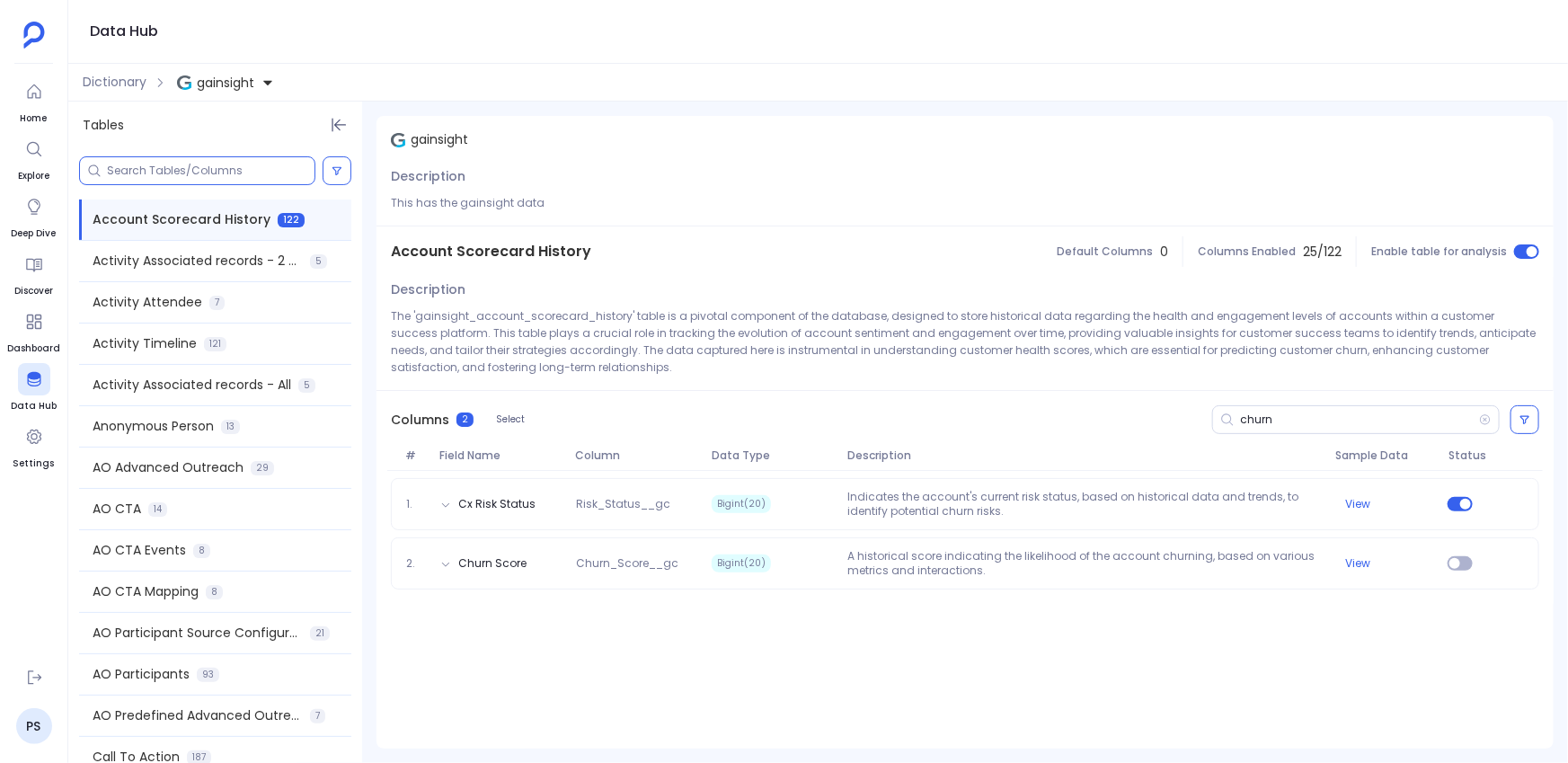 click at bounding box center [210, 171] 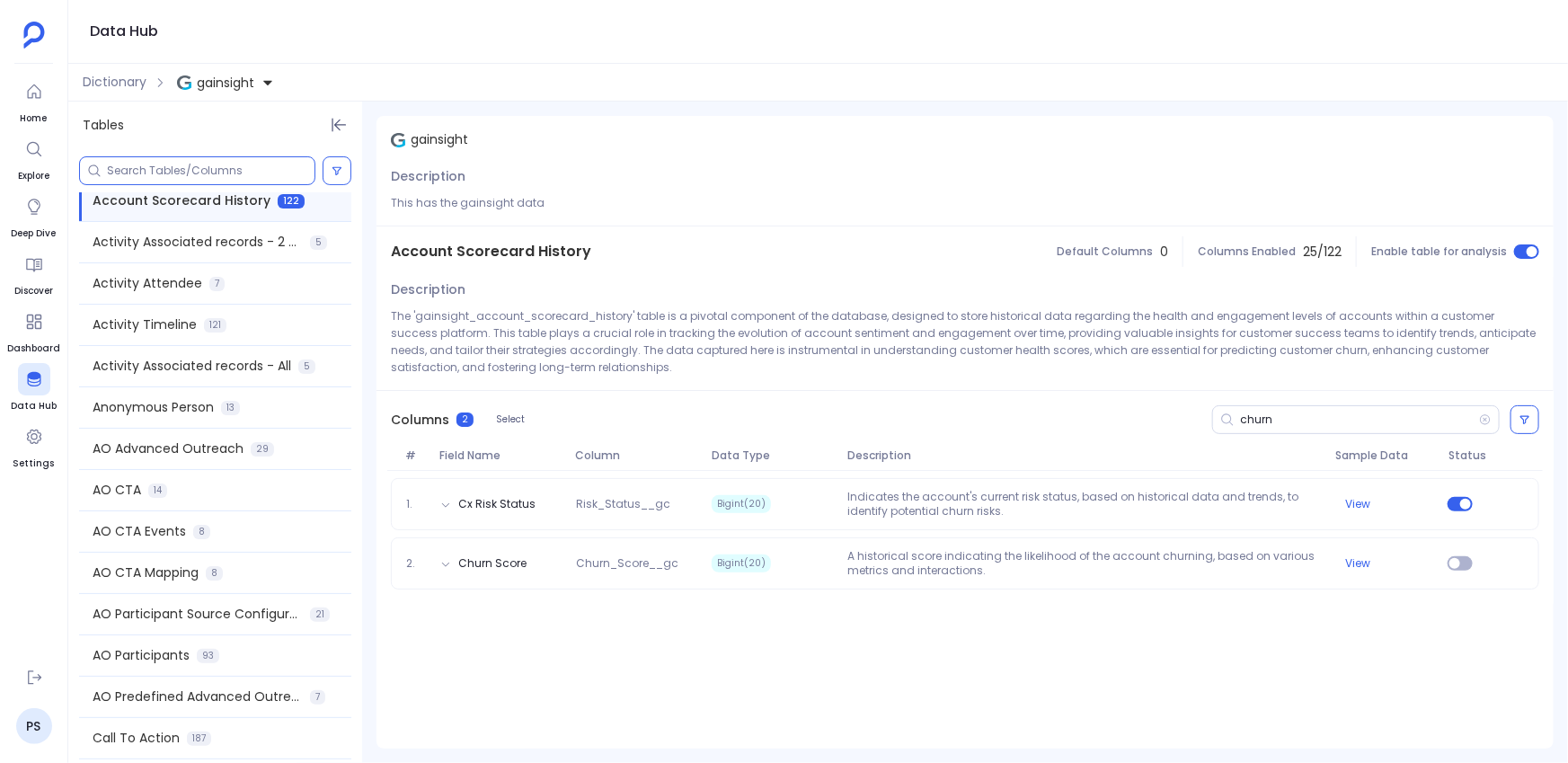 scroll, scrollTop: 0, scrollLeft: 0, axis: both 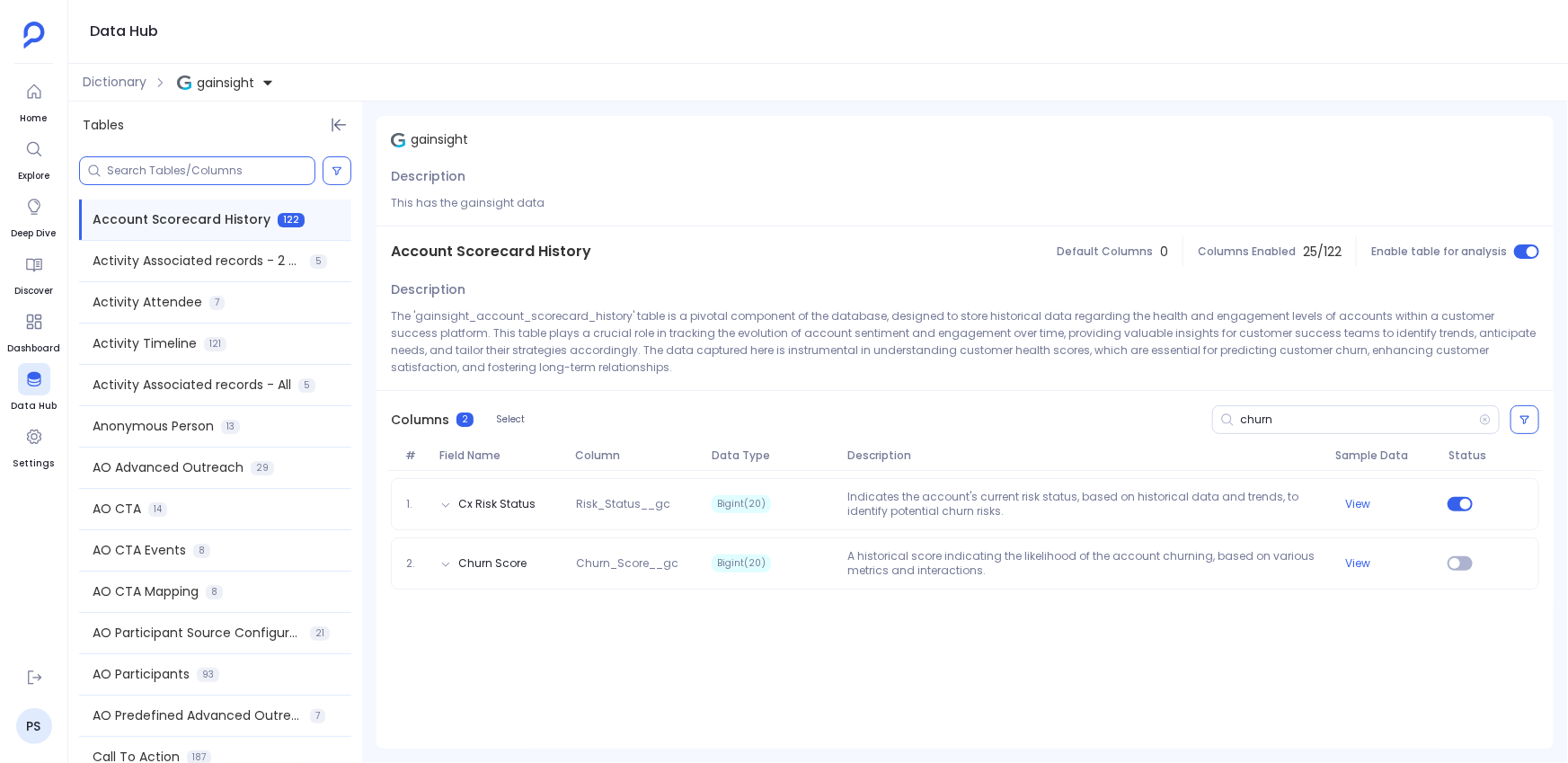 click at bounding box center [210, 171] 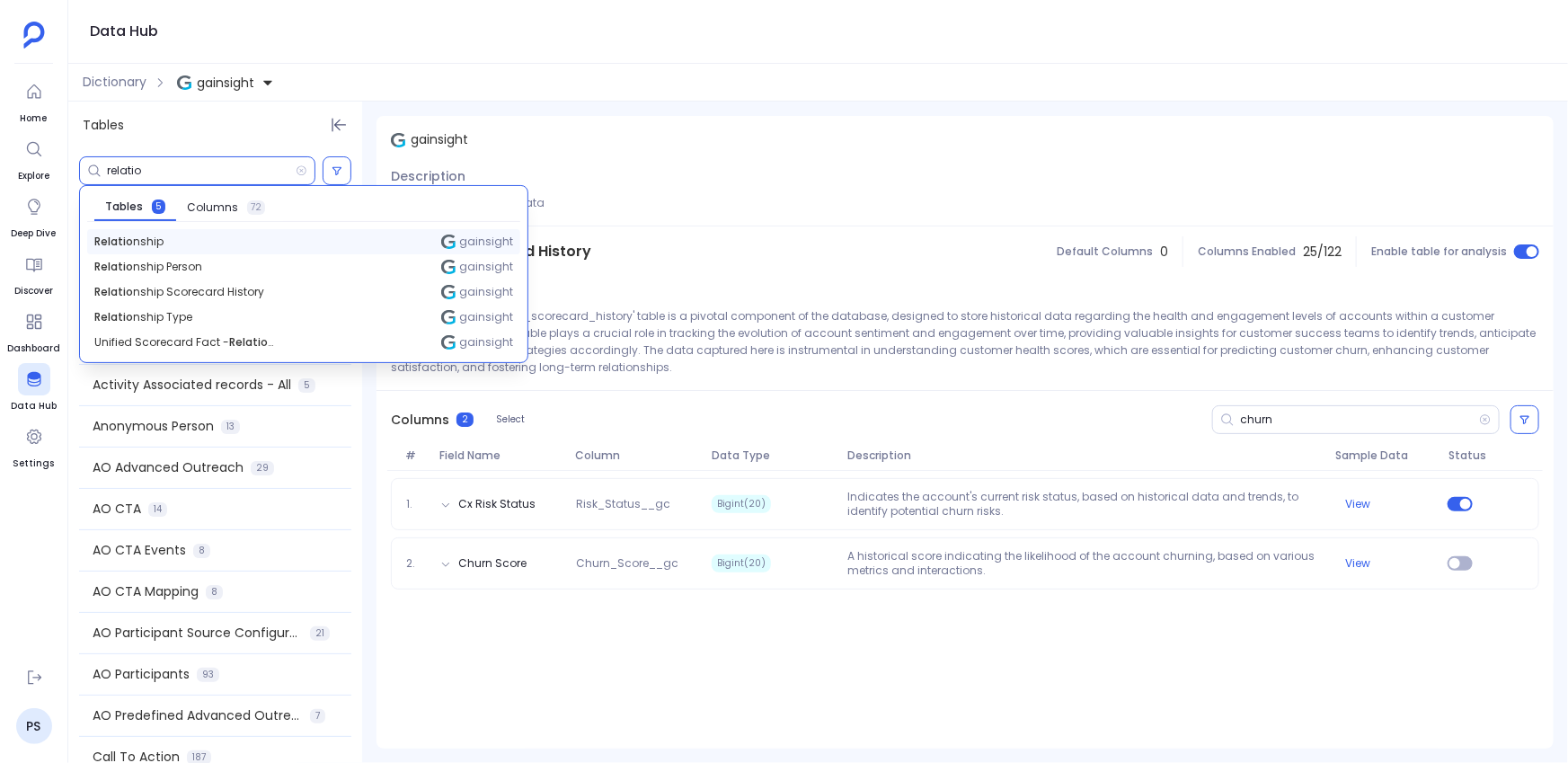 type on "relatio" 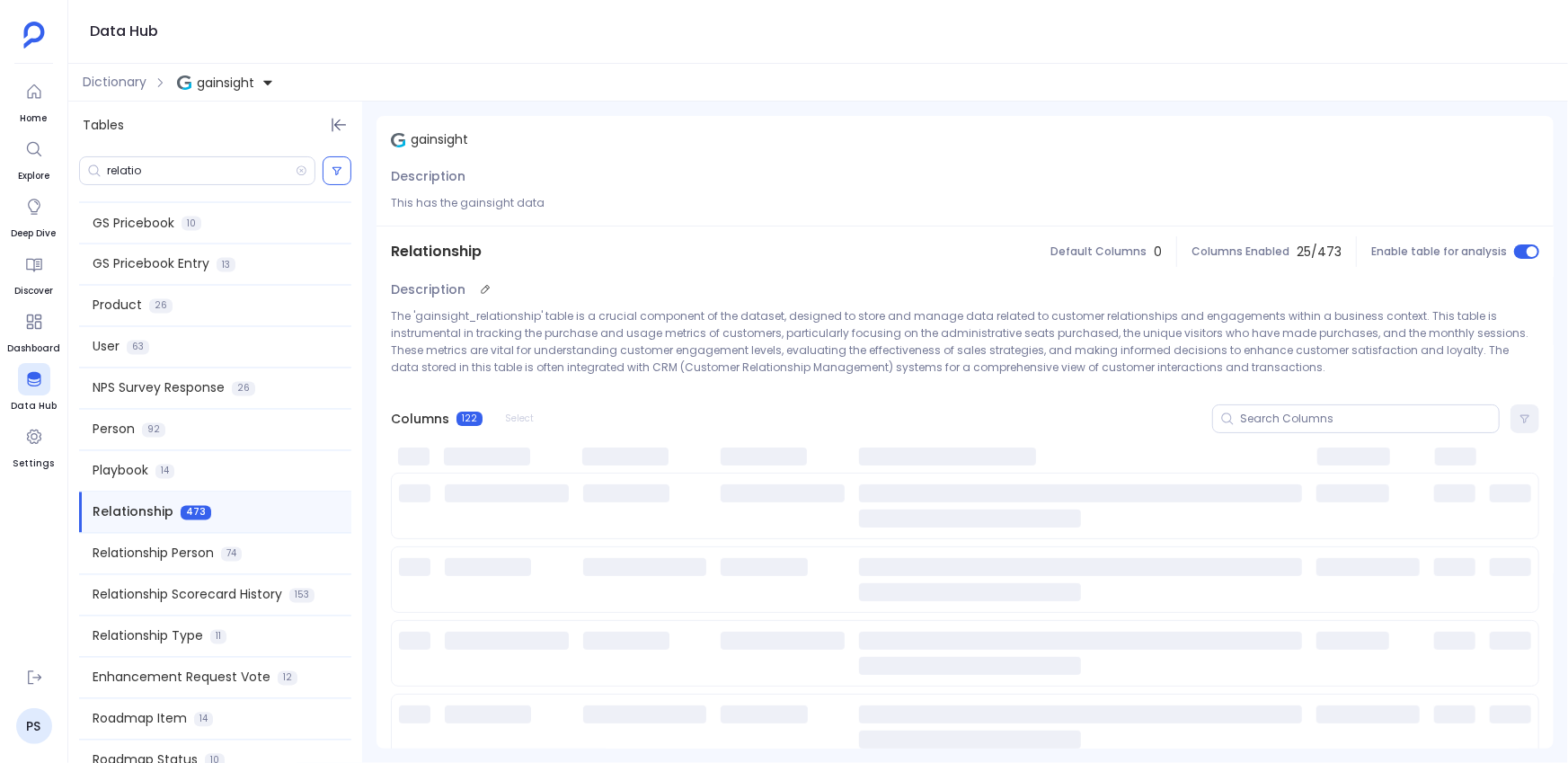 scroll, scrollTop: 1681, scrollLeft: 0, axis: vertical 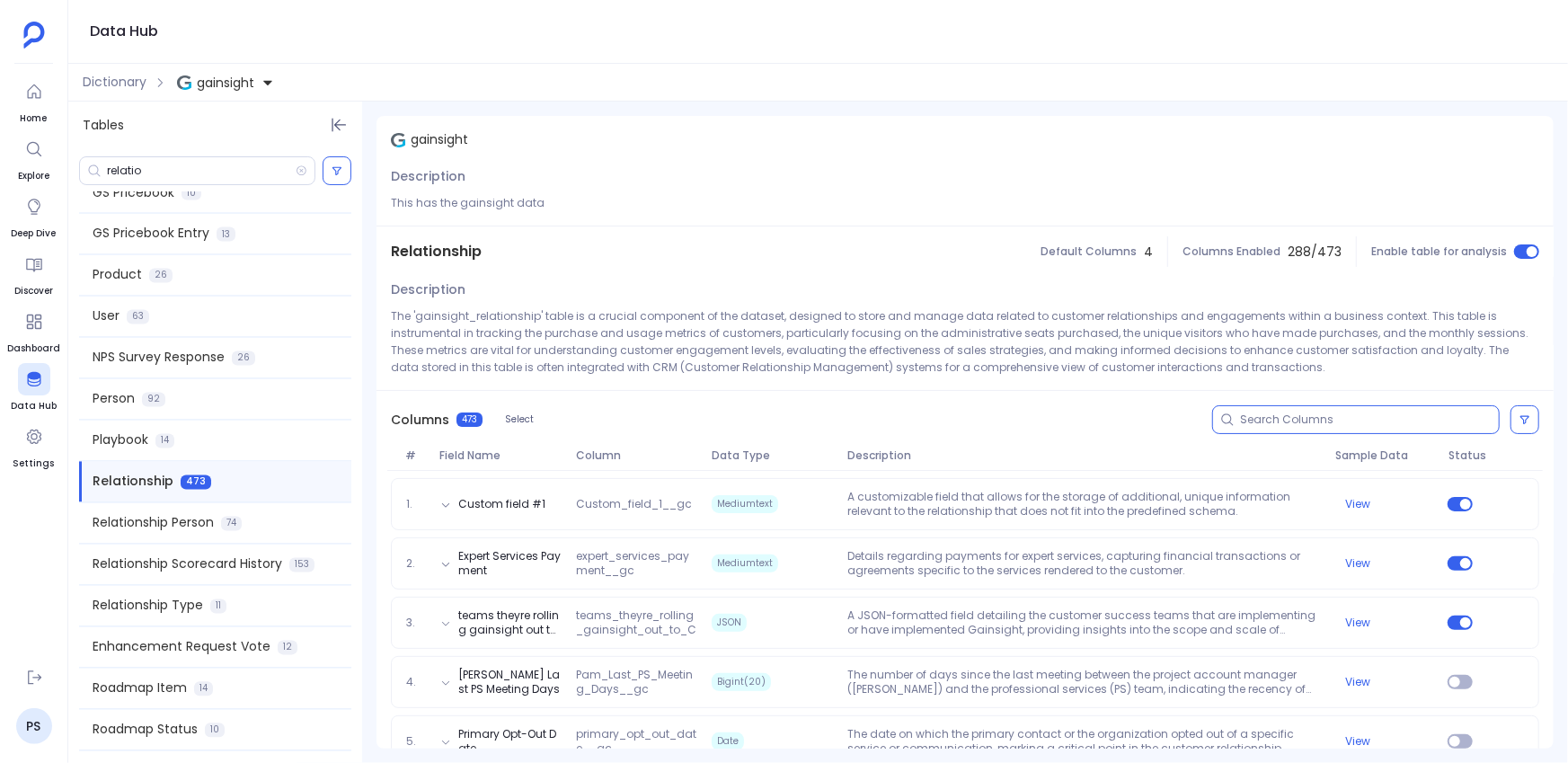click at bounding box center (1369, 420) 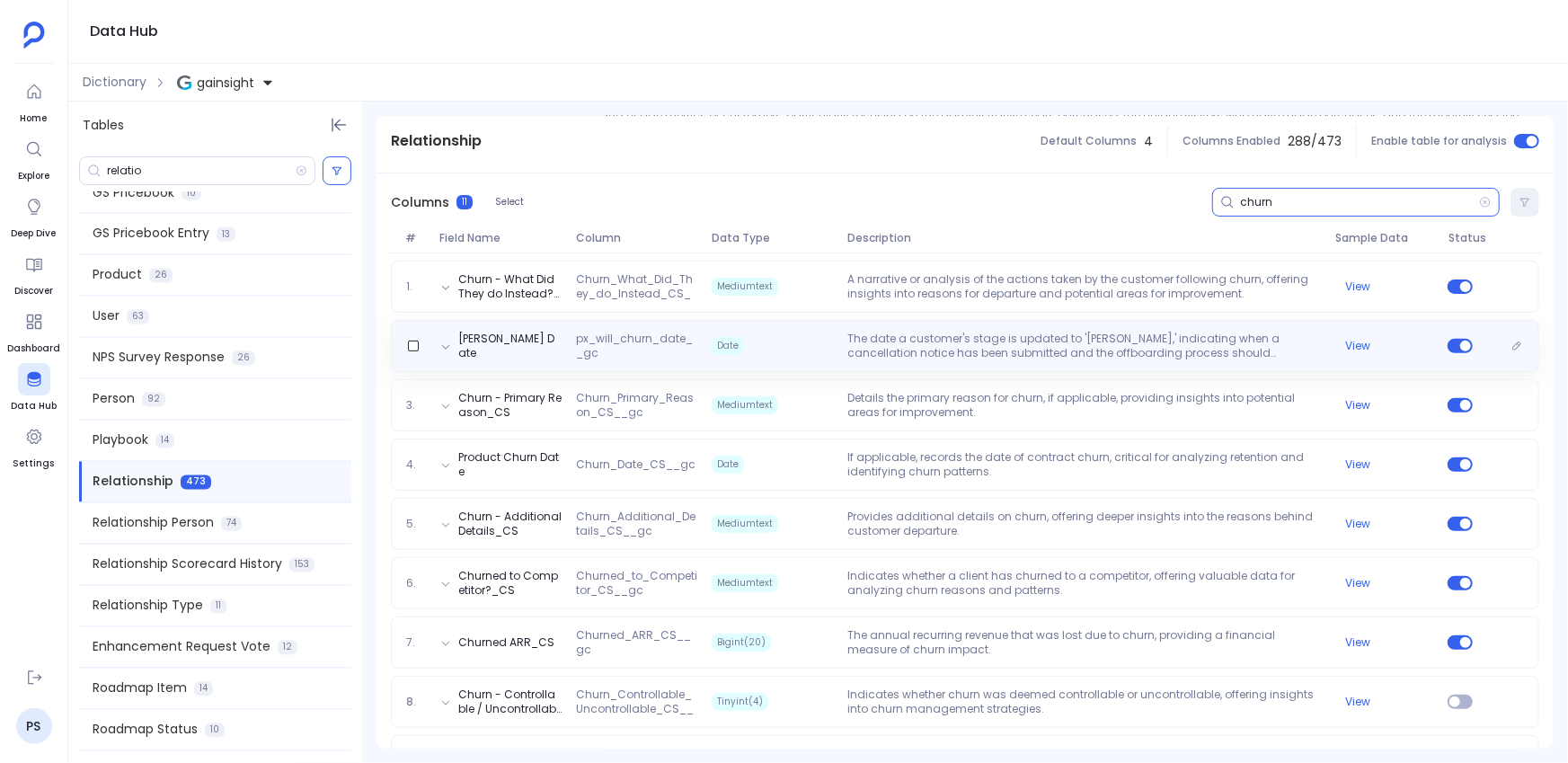 scroll, scrollTop: 388, scrollLeft: 0, axis: vertical 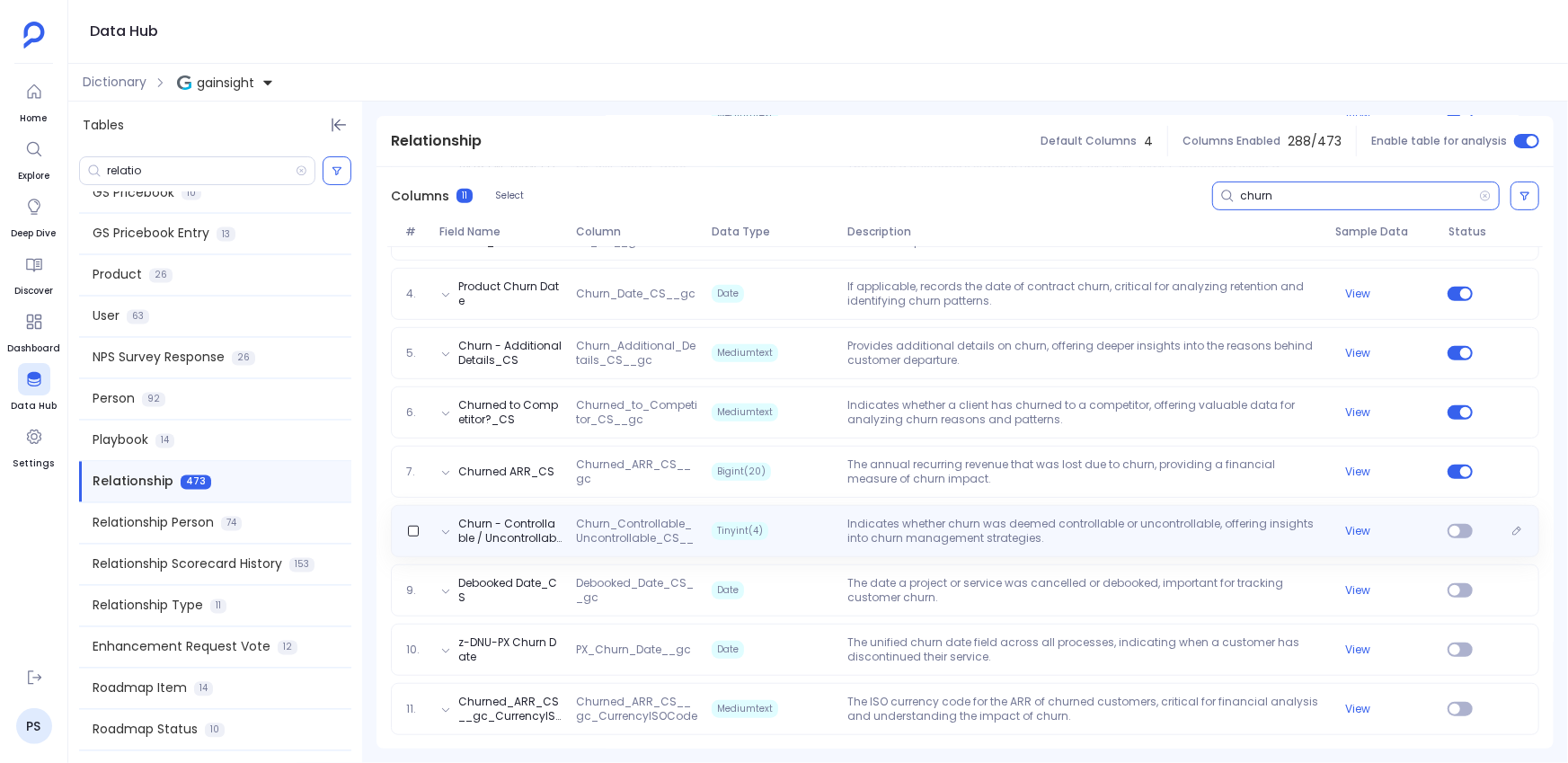 type on "churn" 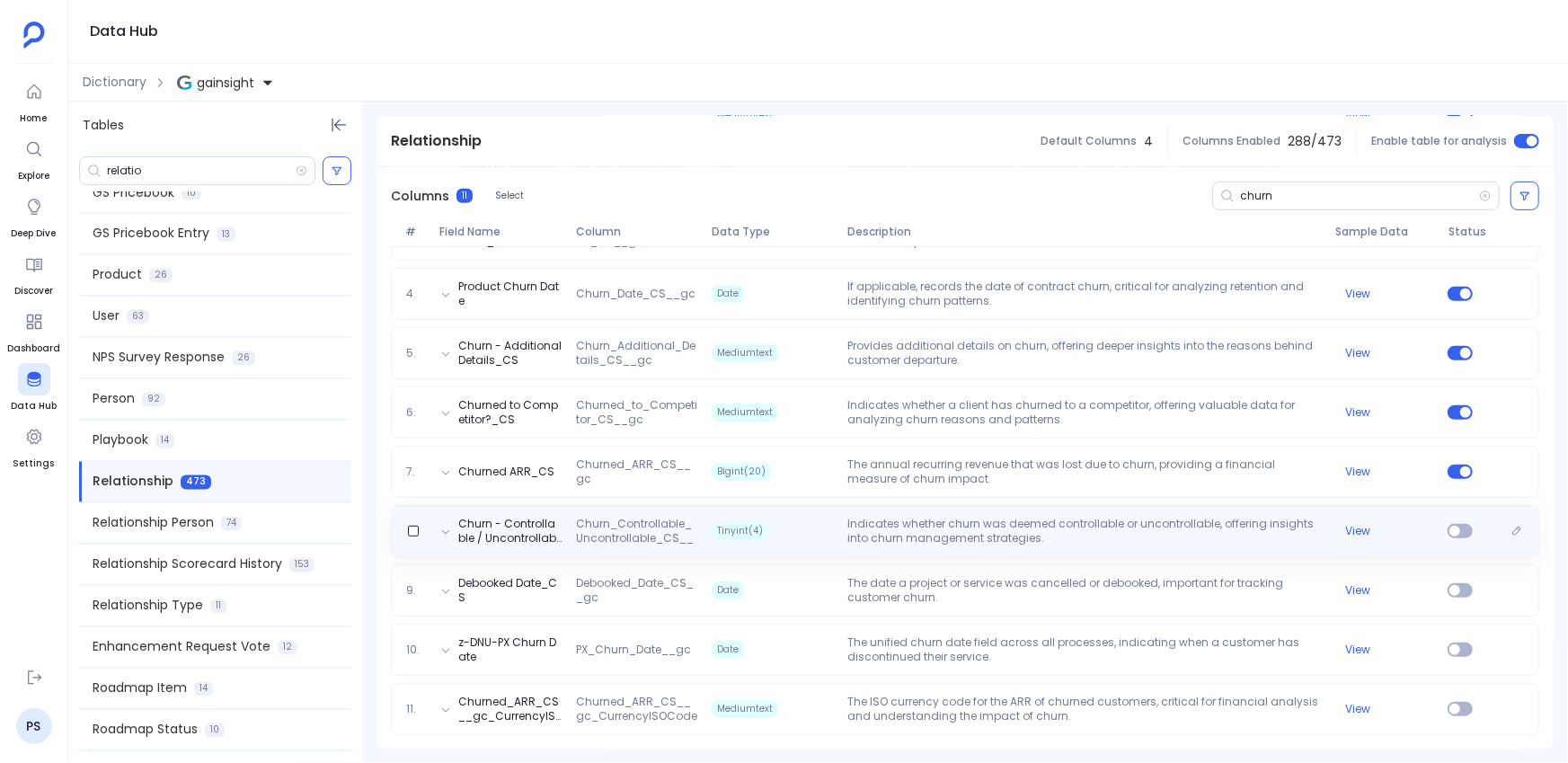 click on "Indicates whether churn was deemed controllable or uncontrollable, offering insights into churn management strategies." at bounding box center (1085, 531) 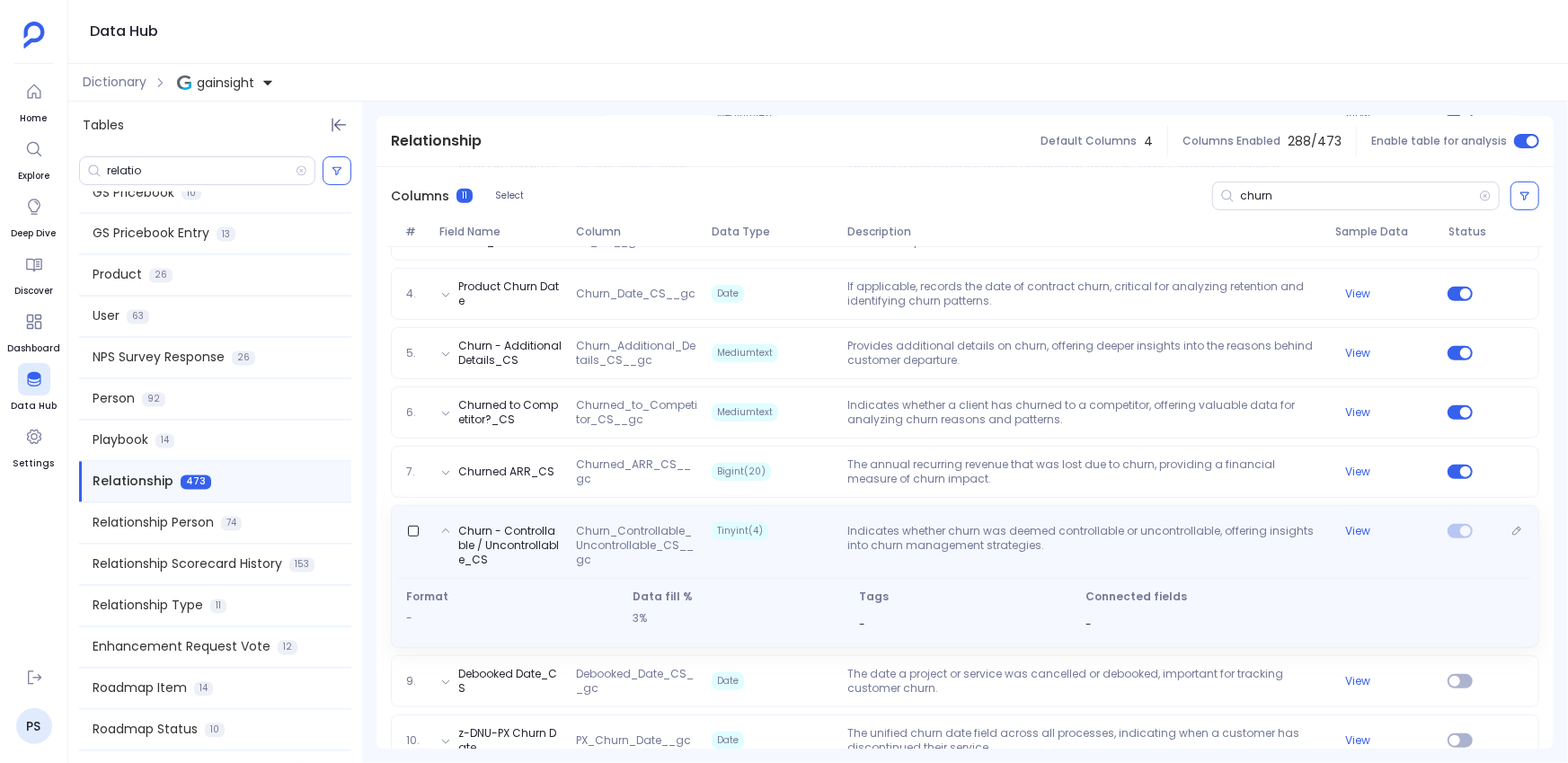 scroll, scrollTop: 479, scrollLeft: 0, axis: vertical 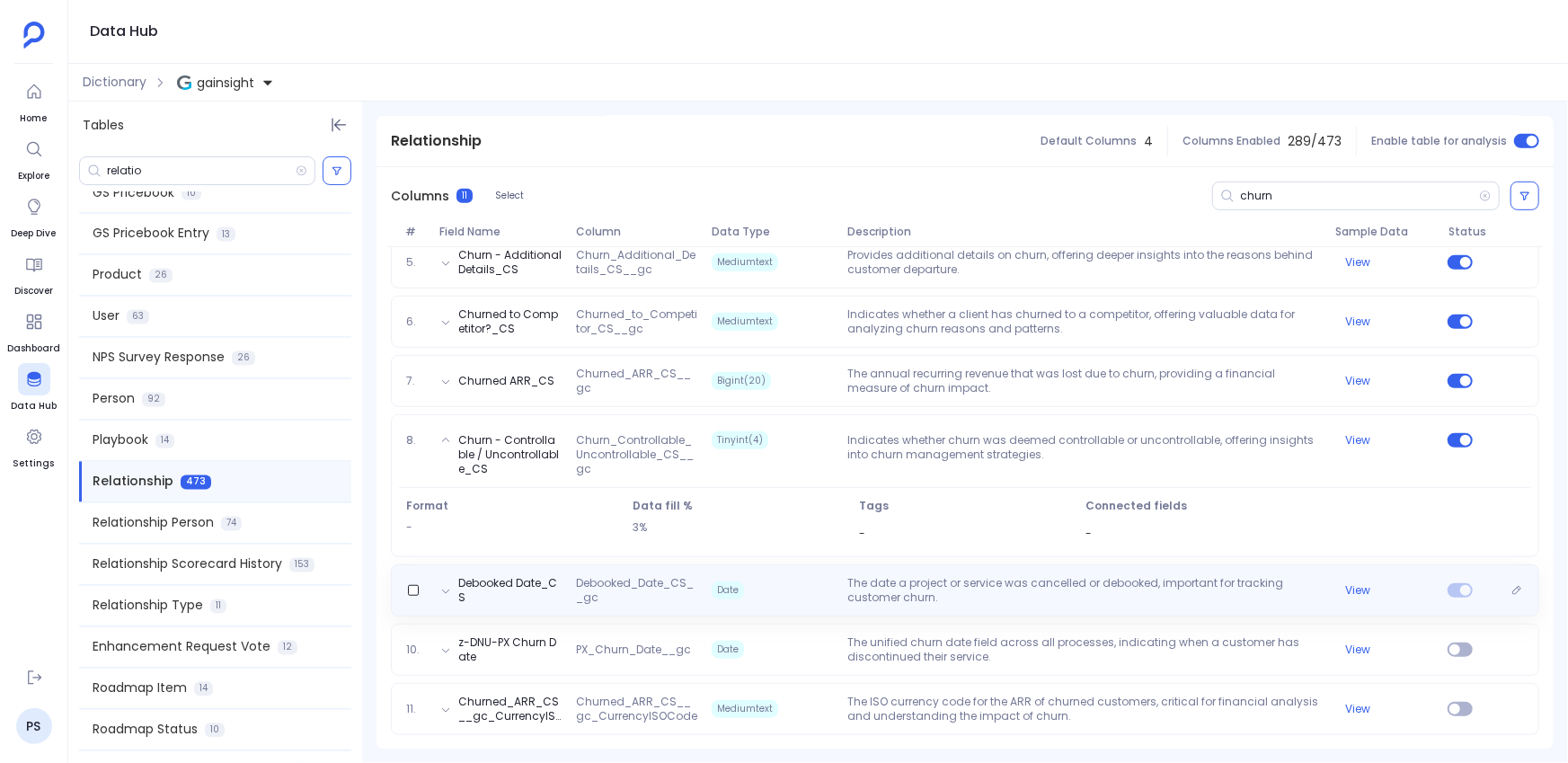 click on "The date a project or service was cancelled or debooked, important for tracking customer churn." at bounding box center [1085, 590] 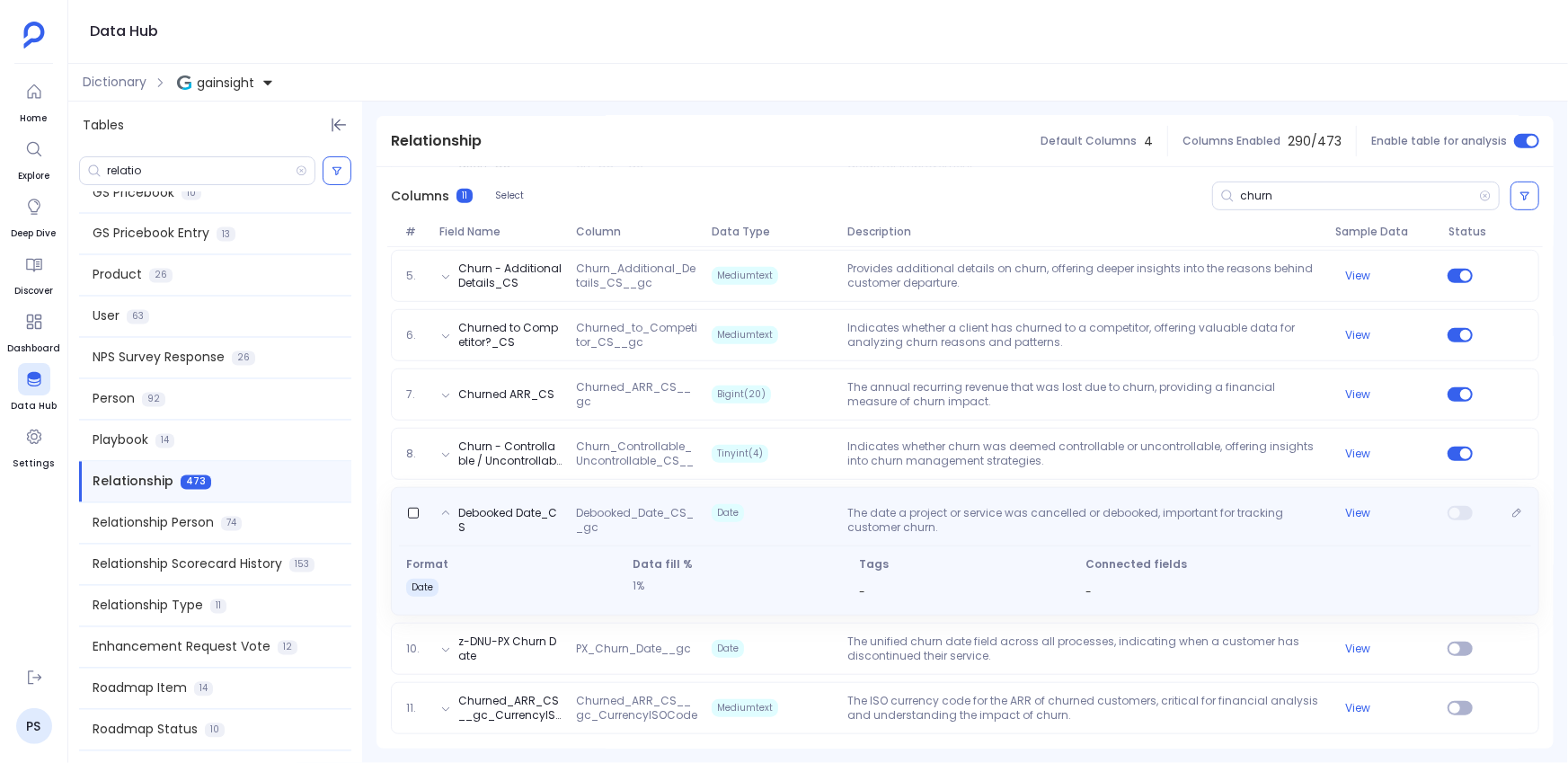 scroll, scrollTop: 465, scrollLeft: 0, axis: vertical 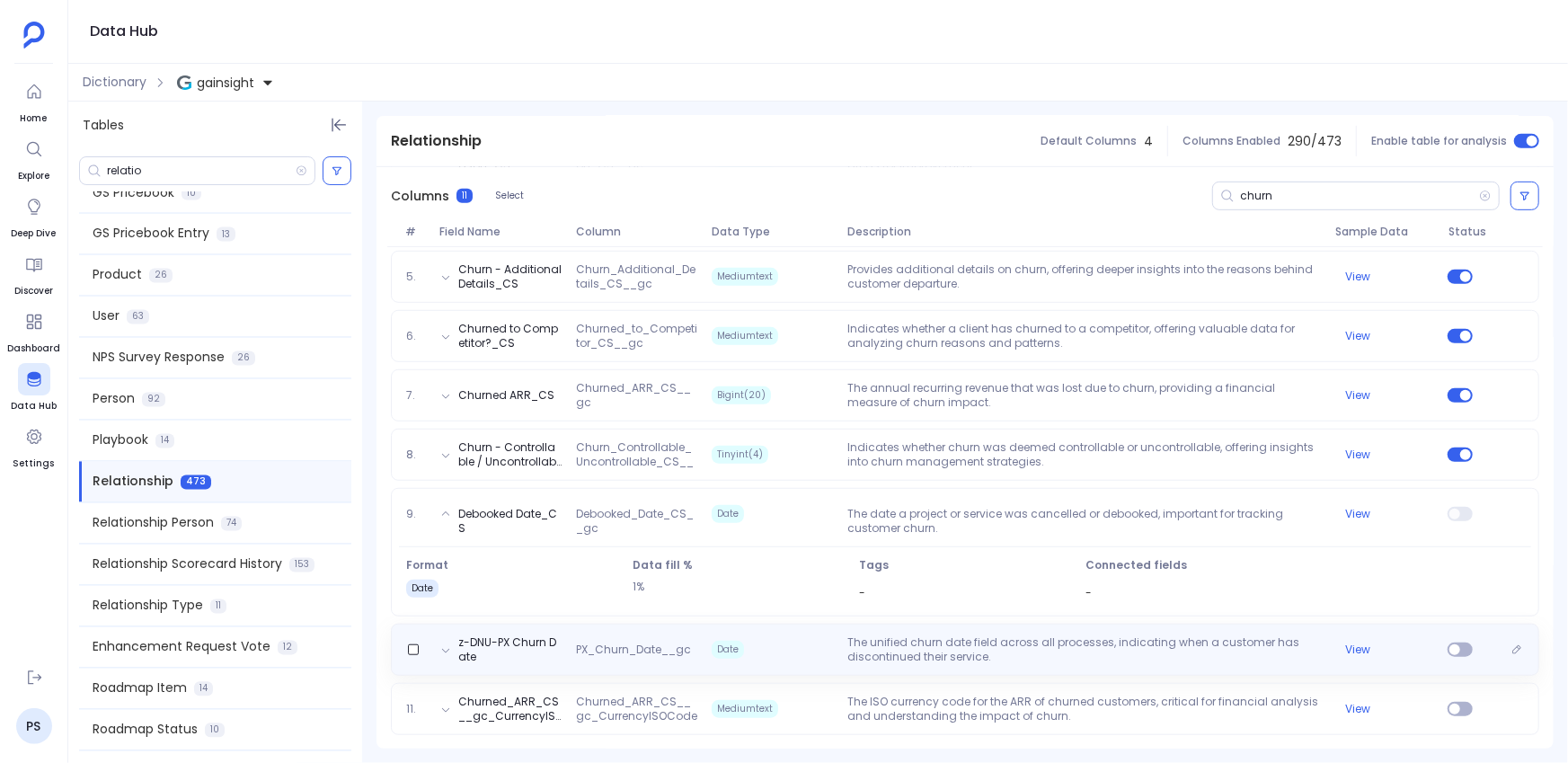 click on "The unified churn date field across all processes, indicating when a customer has discontinued their service." at bounding box center [1085, 650] 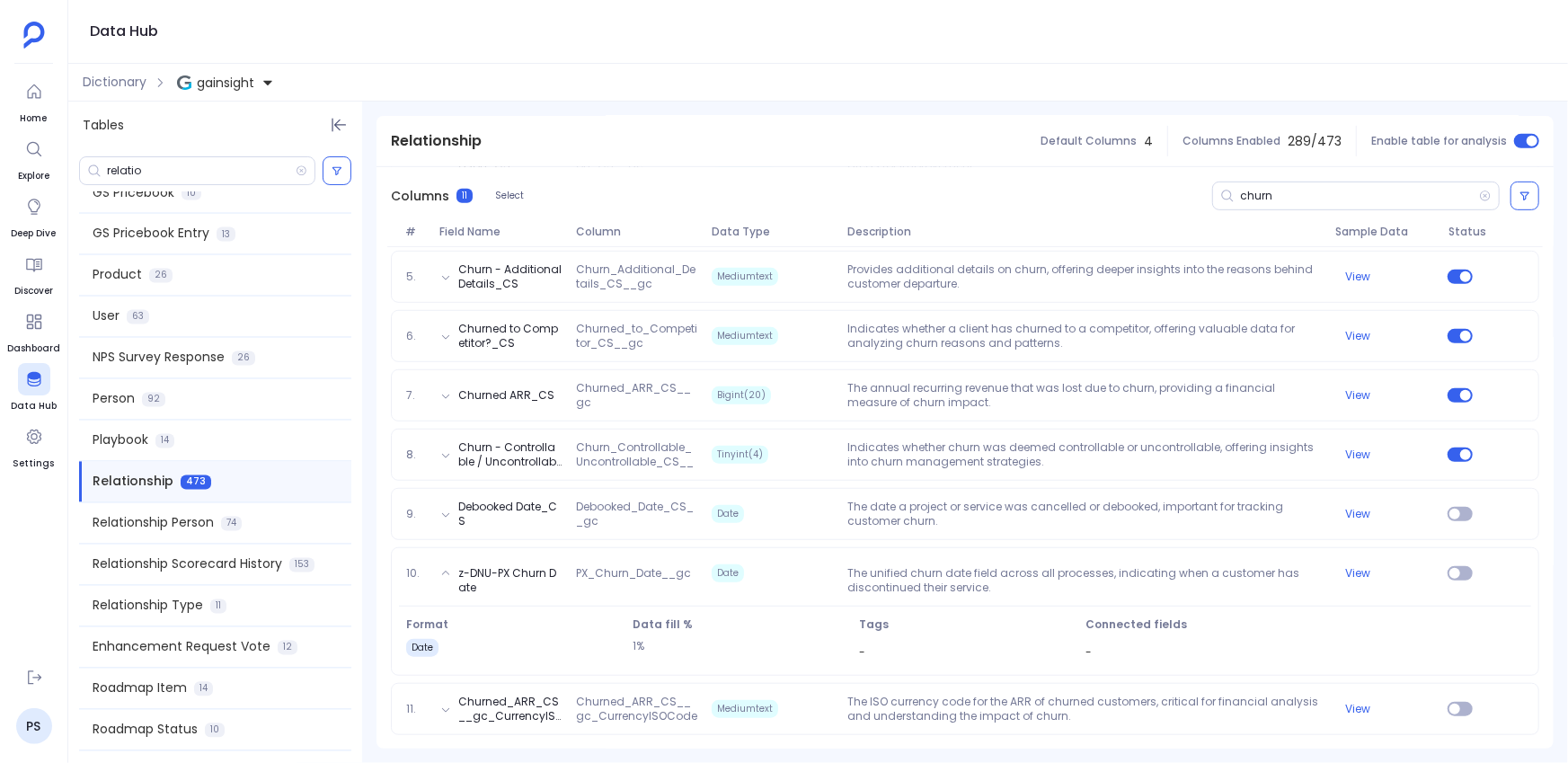 click on "1. Churn - What Did They do Instead?_CS Churn_What_Did_They_do_Instead_CS__gc Mediumtext A narrative or analysis of the actions taken by the customer following churn, offering insights into reasons for departure and potential areas for improvement. View 2. Will Churn Date px_will_churn_date__gc Date The date a customer's stage is updated to 'Will Churn,' indicating when a cancellation notice has been submitted and the offboarding process should commence. View 3. Churn - Primary Reason_CS Churn_Primary_Reason_CS__gc Mediumtext Details the primary reason for churn, if applicable, providing insights into potential areas for improvement. View 4. Product Churn Date Churn_Date_CS__gc Date If applicable, records the date of contract churn, critical for analyzing retention and identifying churn patterns. View 5. Churn - Additional Details_CS Churn_Additional_Details_CS__gc Mediumtext Provides additional details on churn, offering deeper insights into the reasons behind customer departure. View 6. Mediumtext View 7. -" at bounding box center [965, 377] 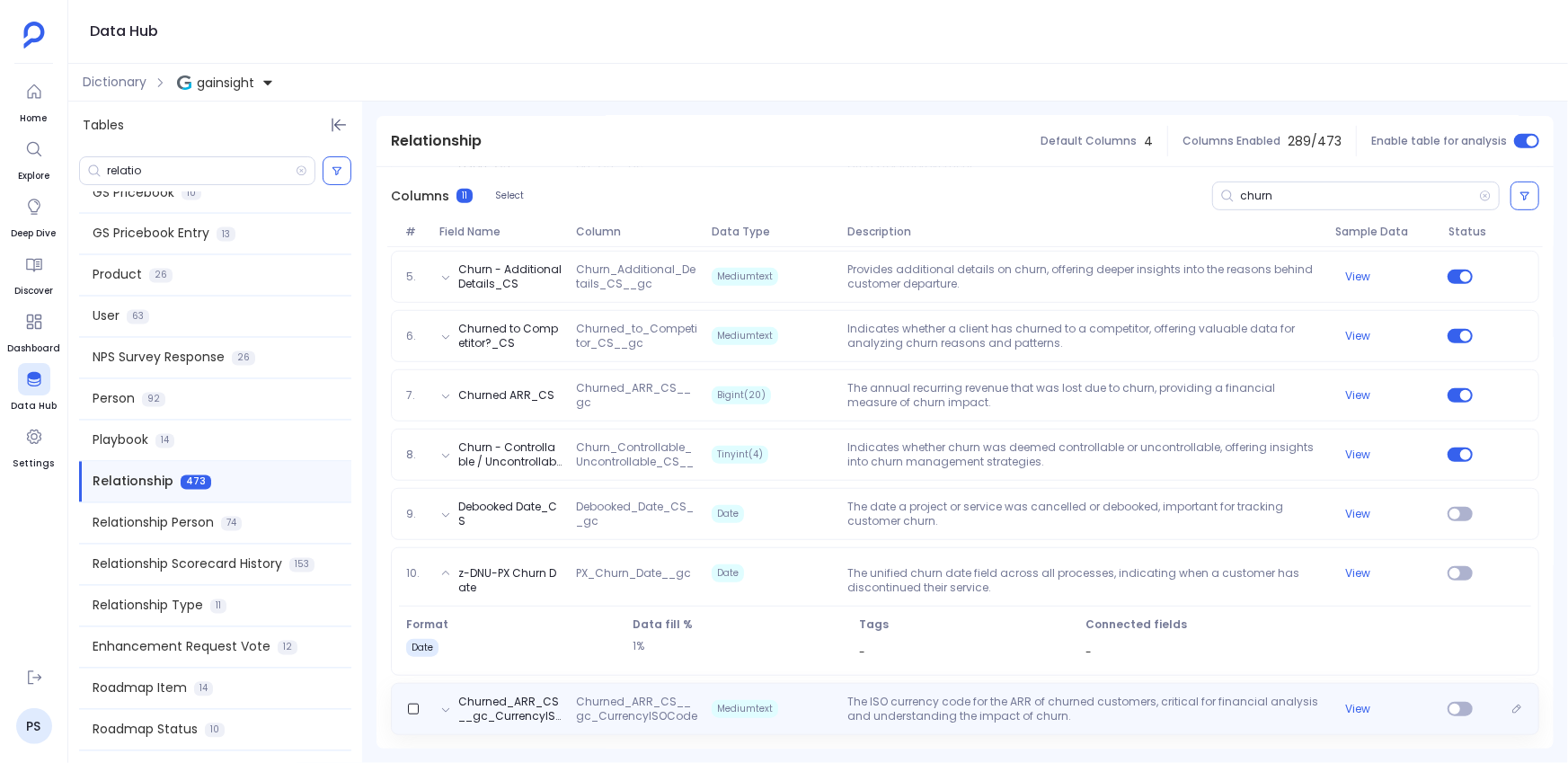 click on "Churned_ARR_CS__gc_CurrencyISOCode Churned_ARR_CS__gc_CurrencyISOCode Mediumtext The ISO currency code for the ARR of churned customers, critical for financial analysis and understanding the impact of churn. View" at bounding box center [965, 709] 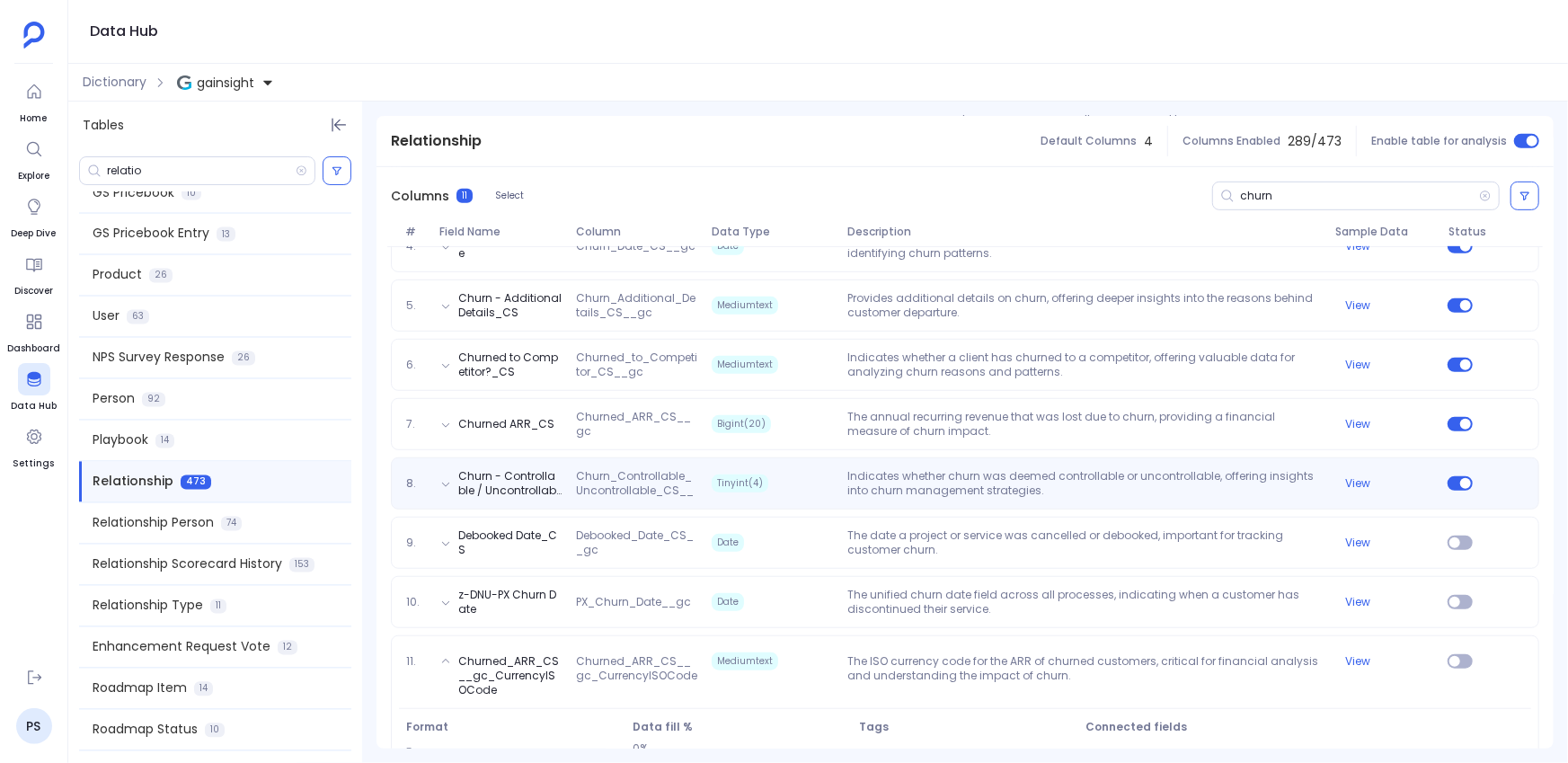 scroll, scrollTop: 454, scrollLeft: 0, axis: vertical 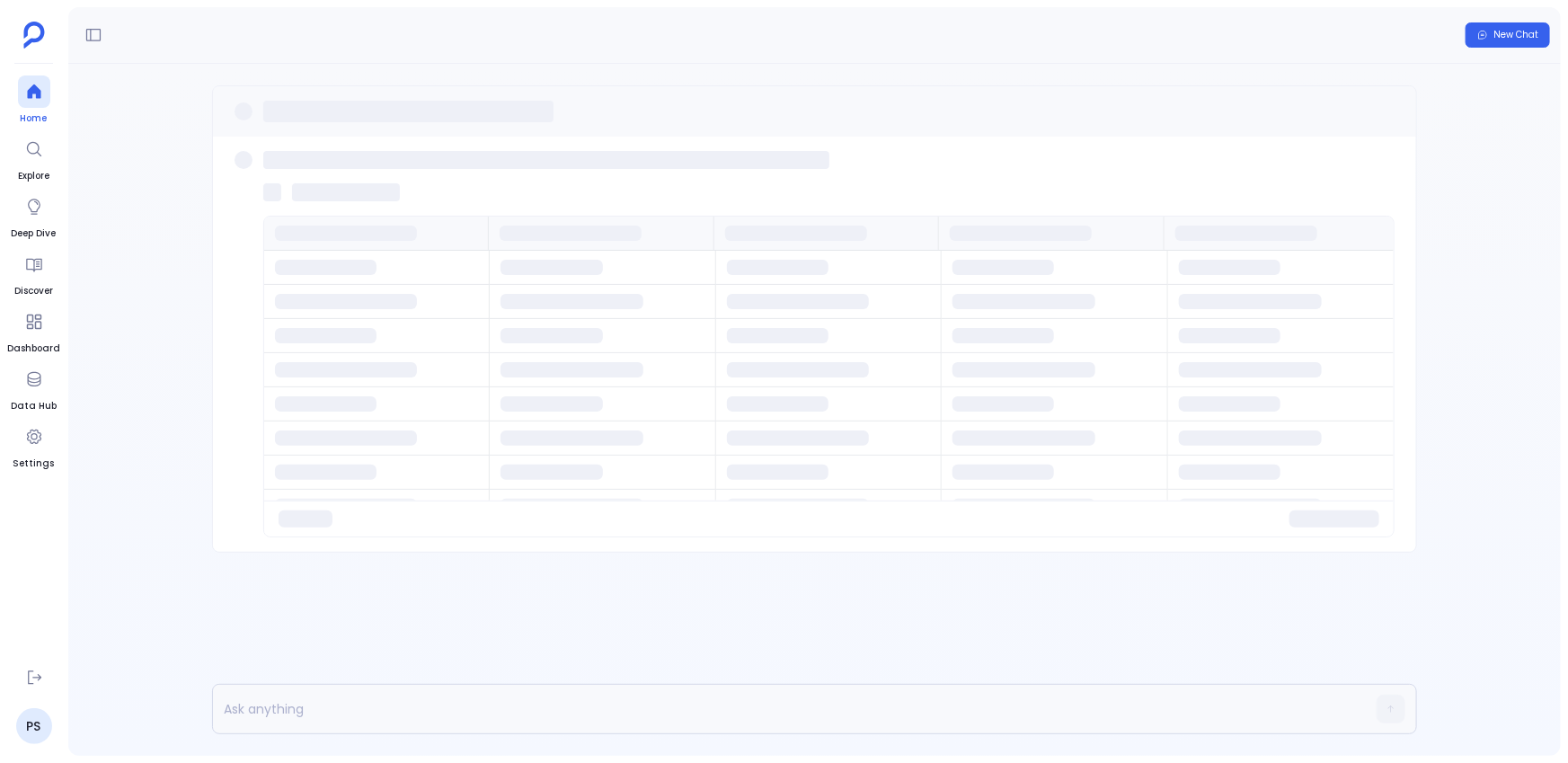 click 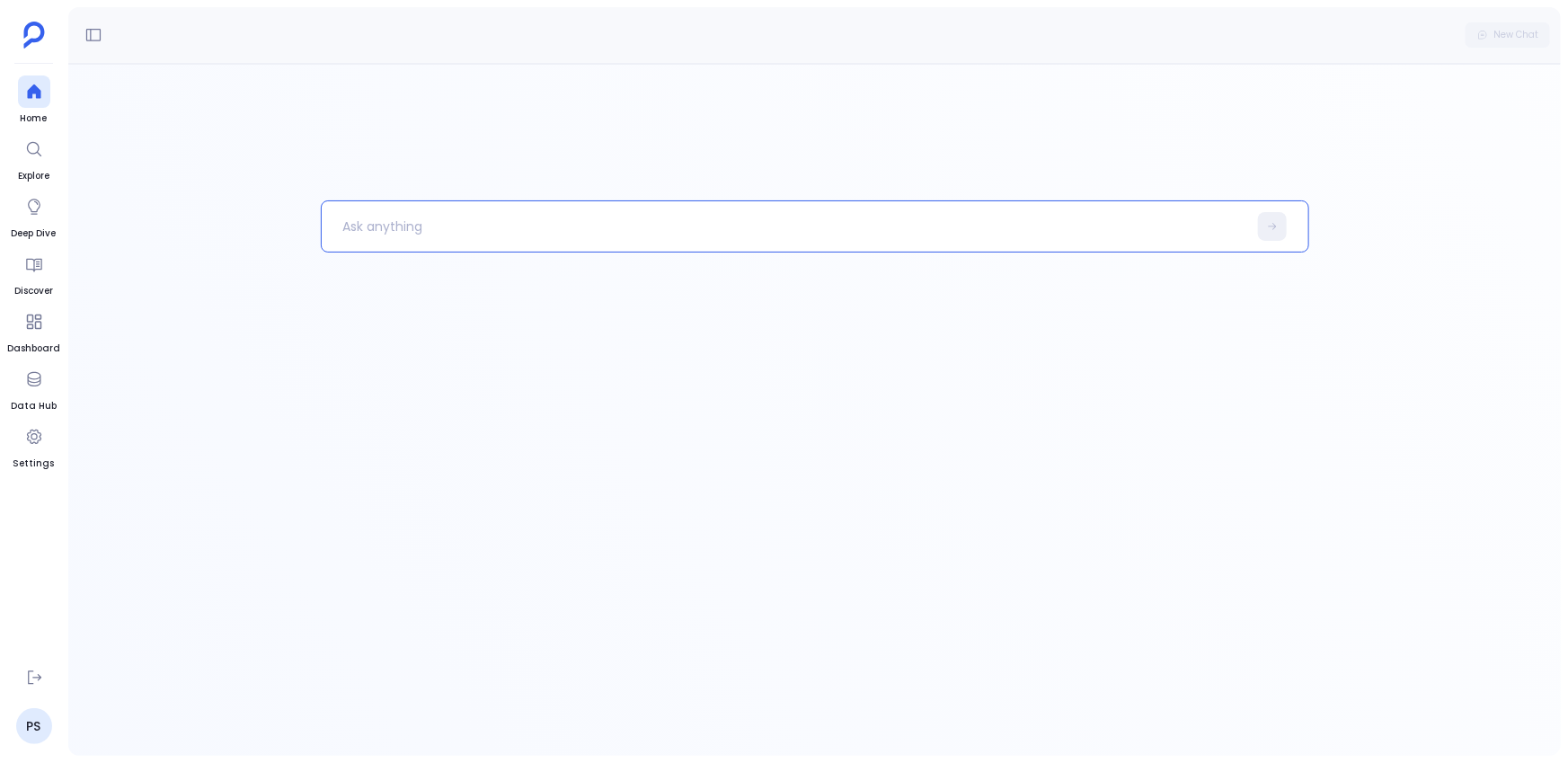 click at bounding box center [784, 226] 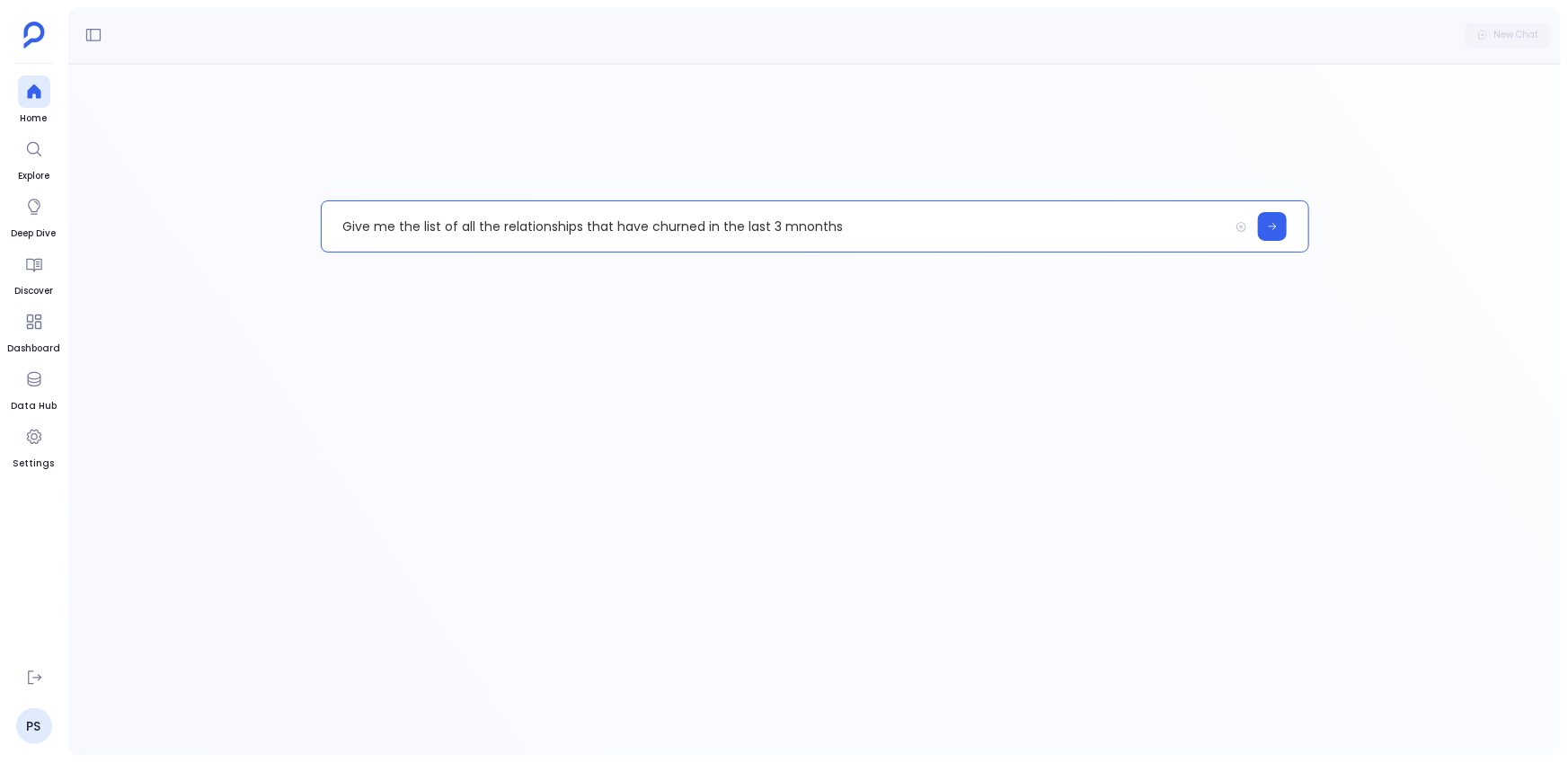 click on "Give me the list of all the relationships that have churned in the last 3 mnonths" at bounding box center [775, 226] 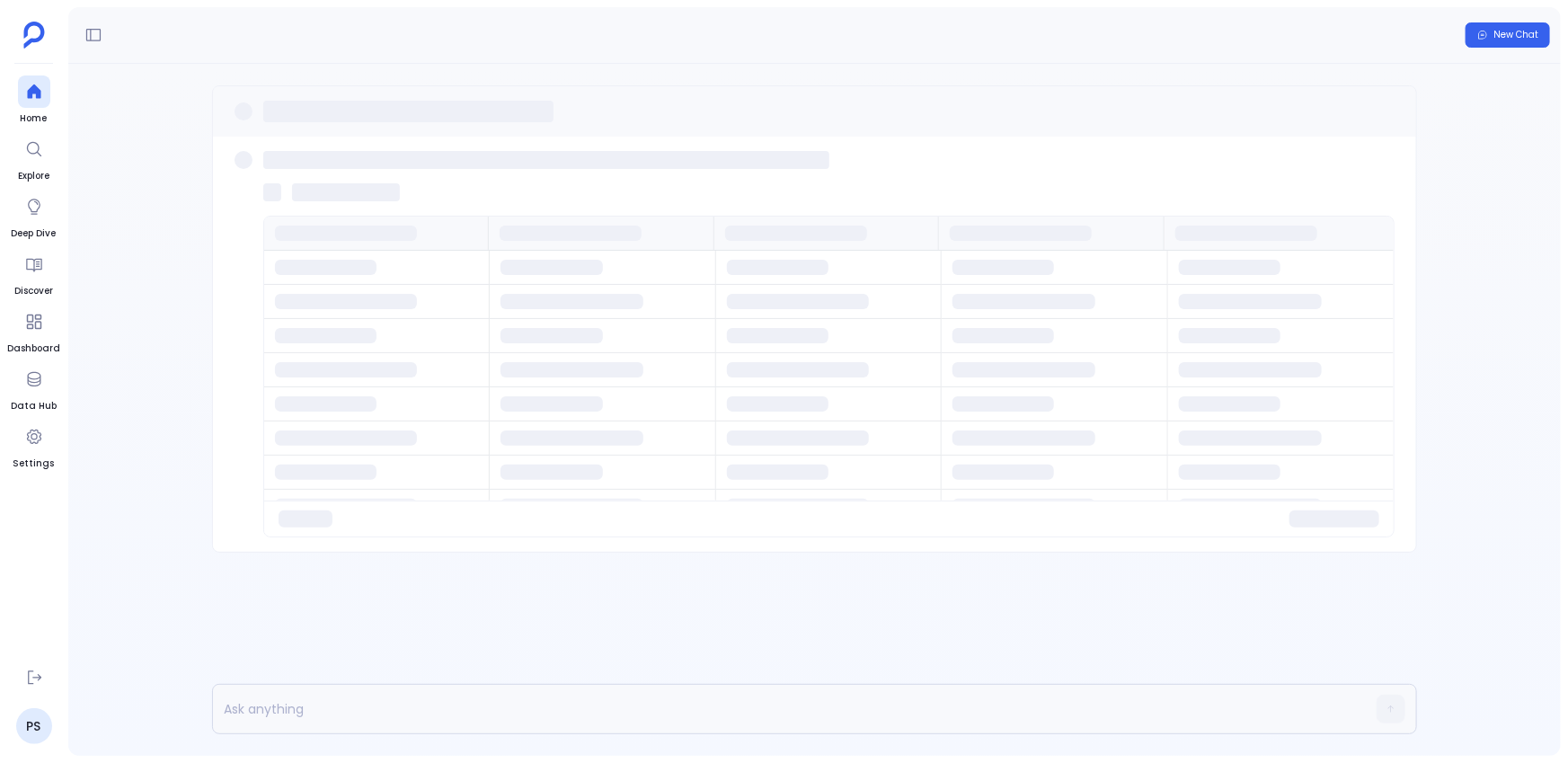 click at bounding box center [828, 344] 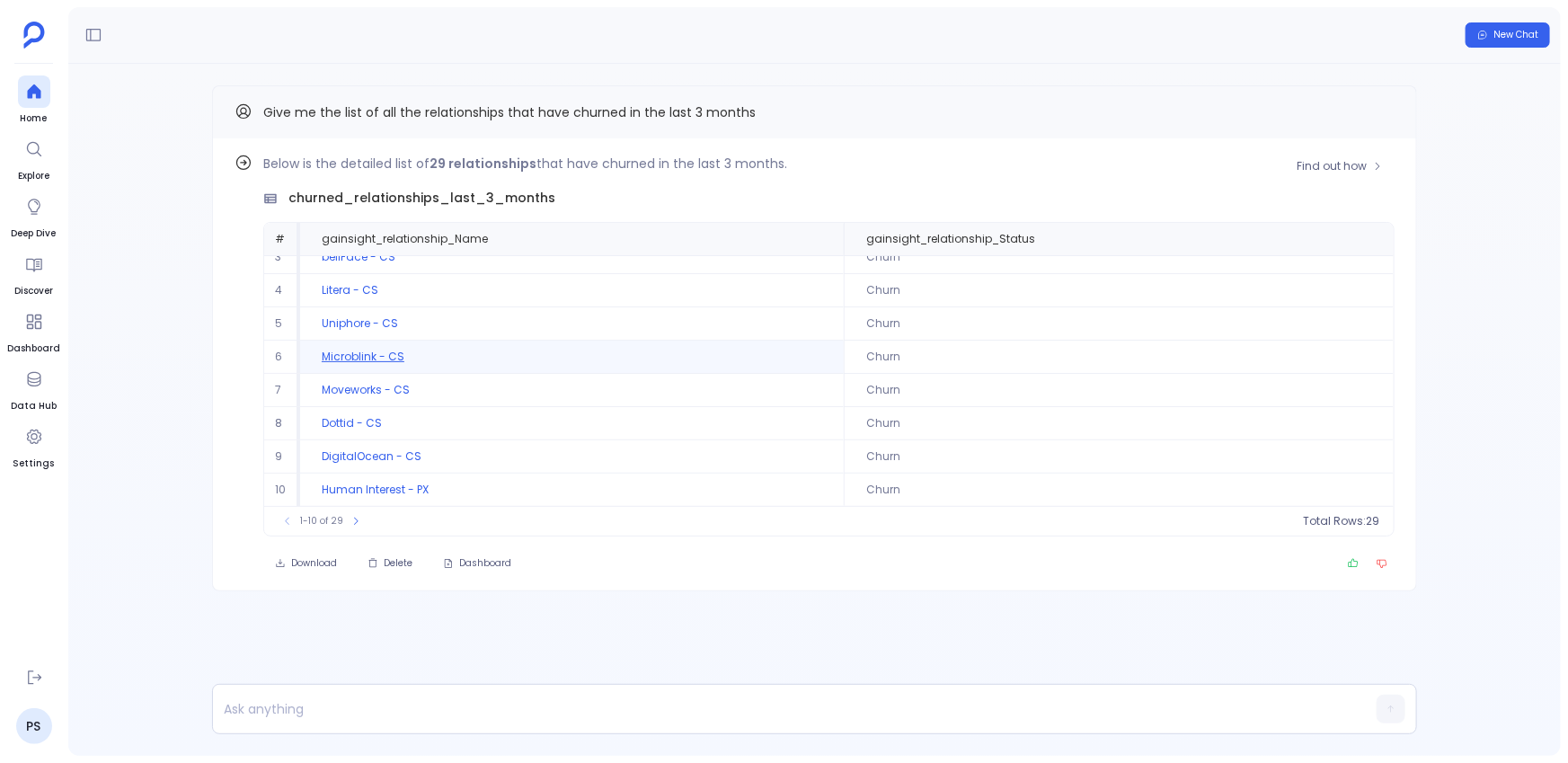 scroll, scrollTop: 0, scrollLeft: 0, axis: both 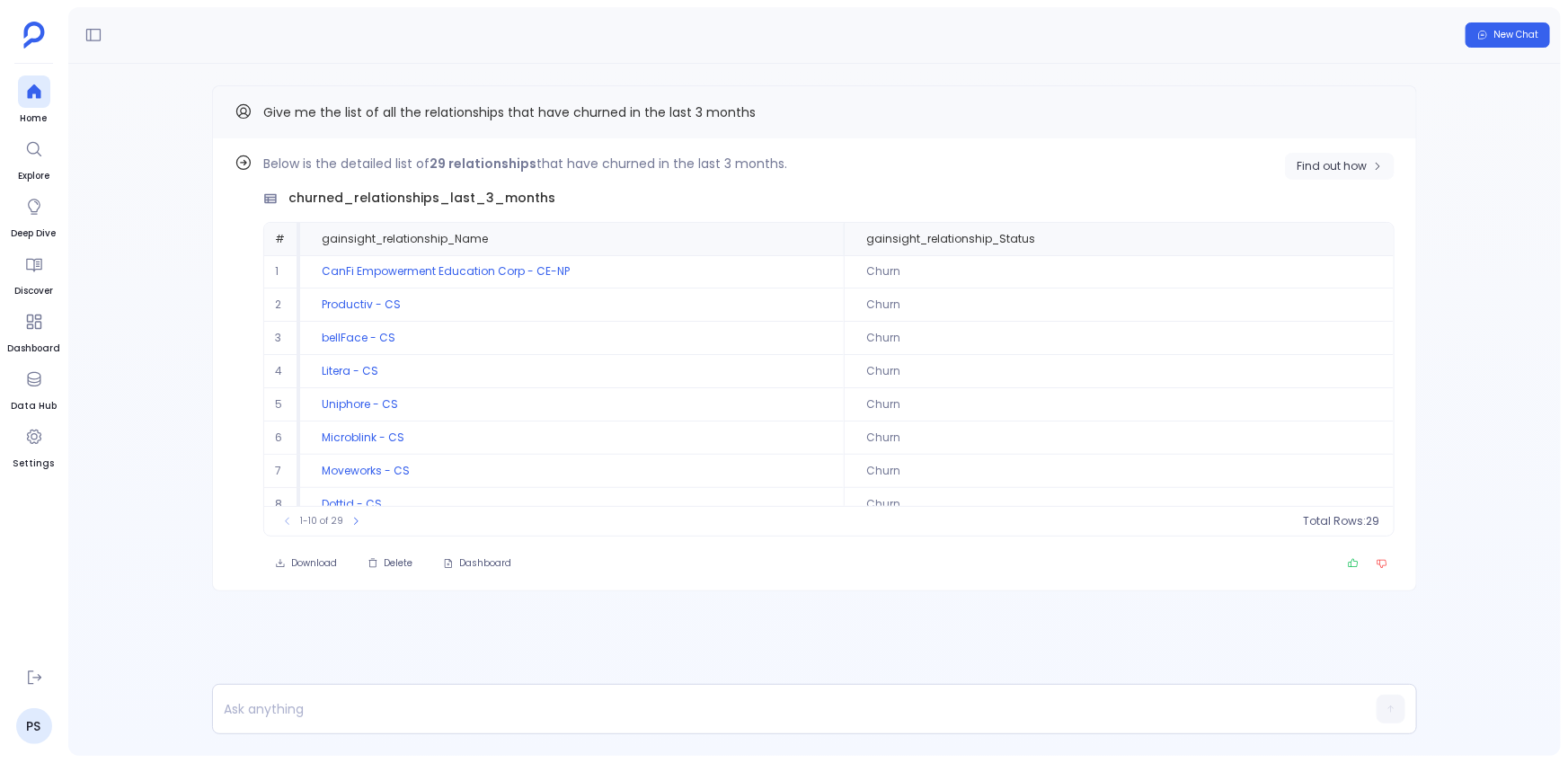 click on "Find out how" at bounding box center [1332, 166] 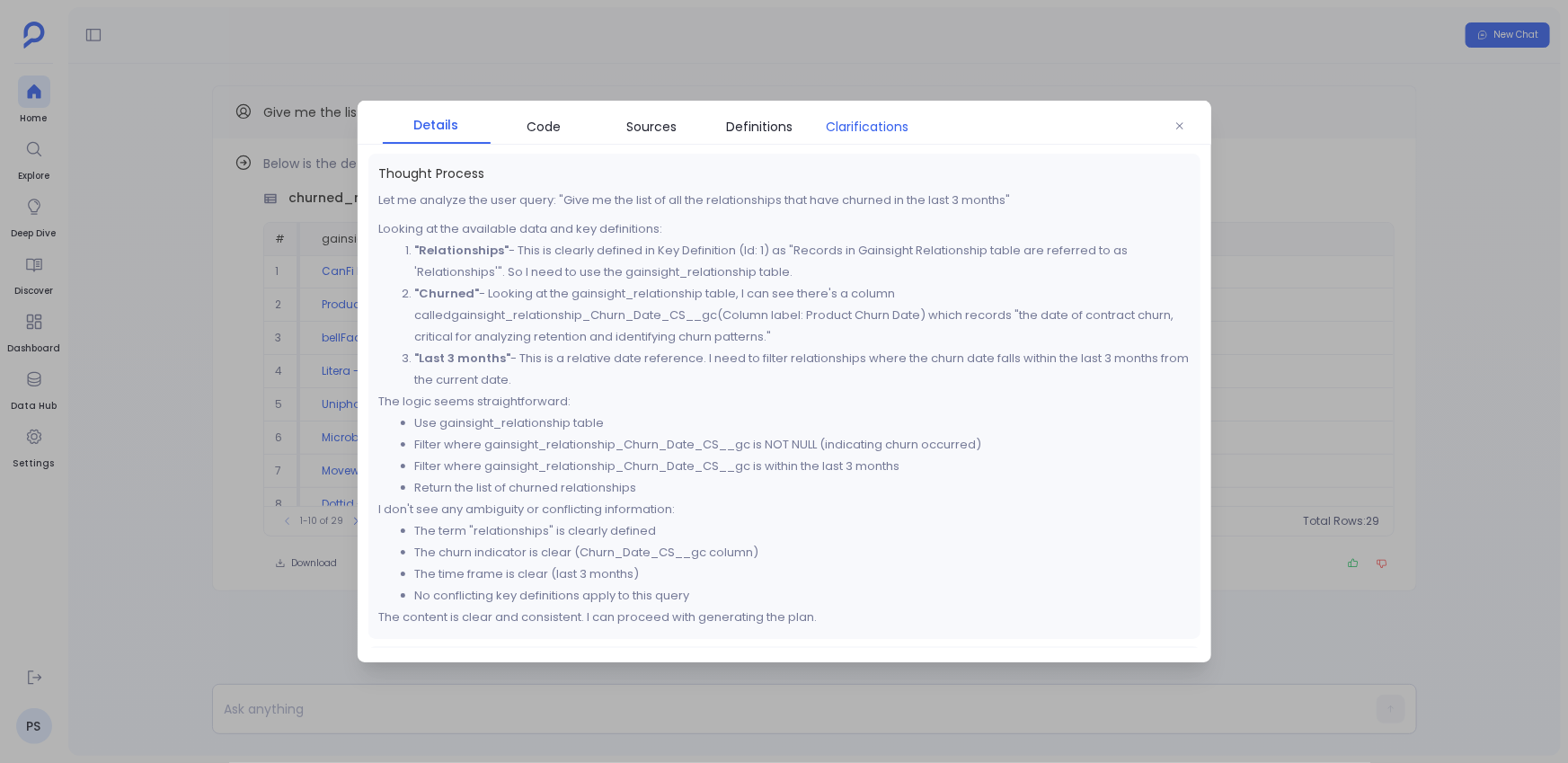 click on "Clarifications" at bounding box center (868, 127) 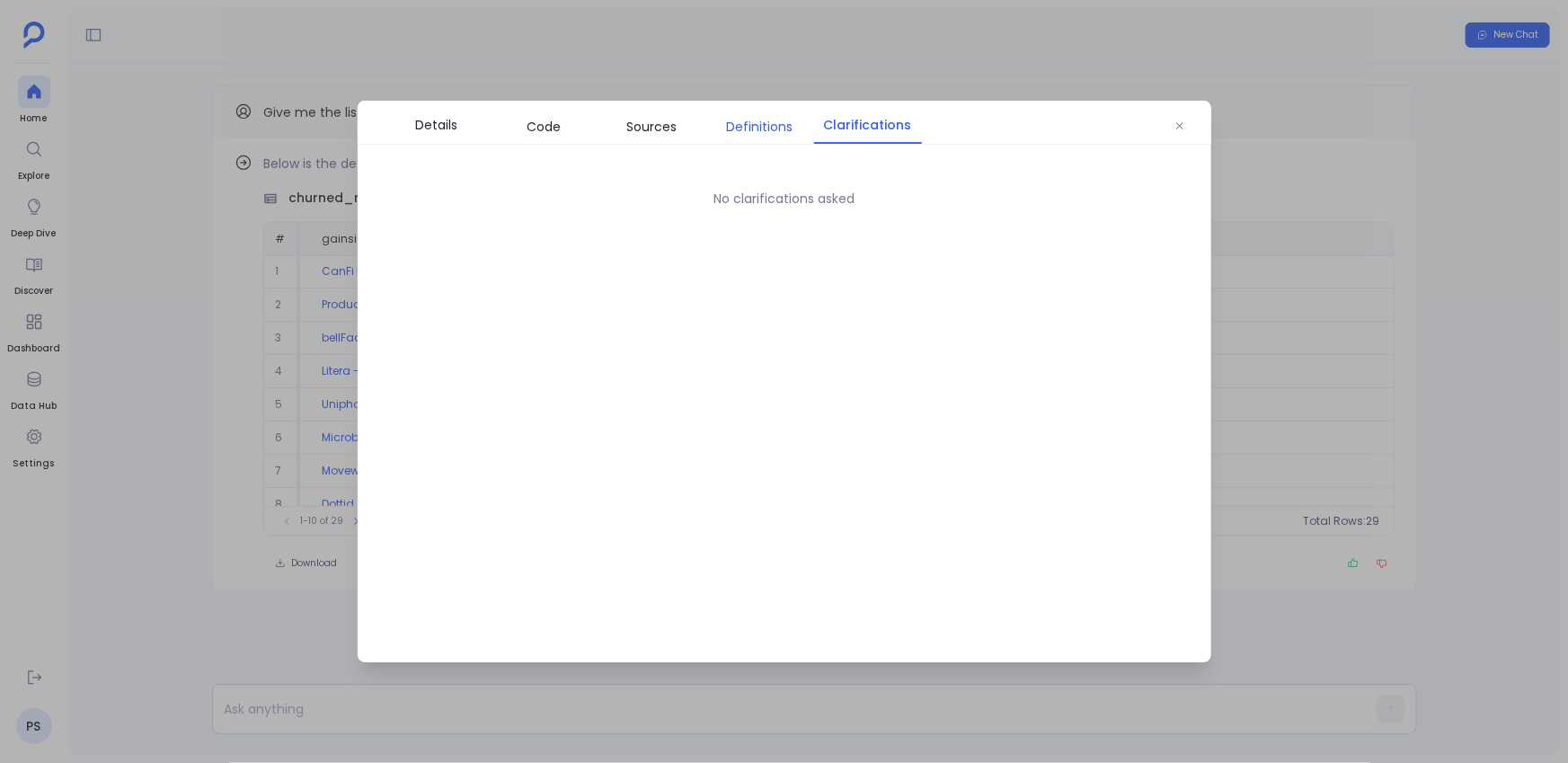 click on "Definitions" at bounding box center (760, 127) 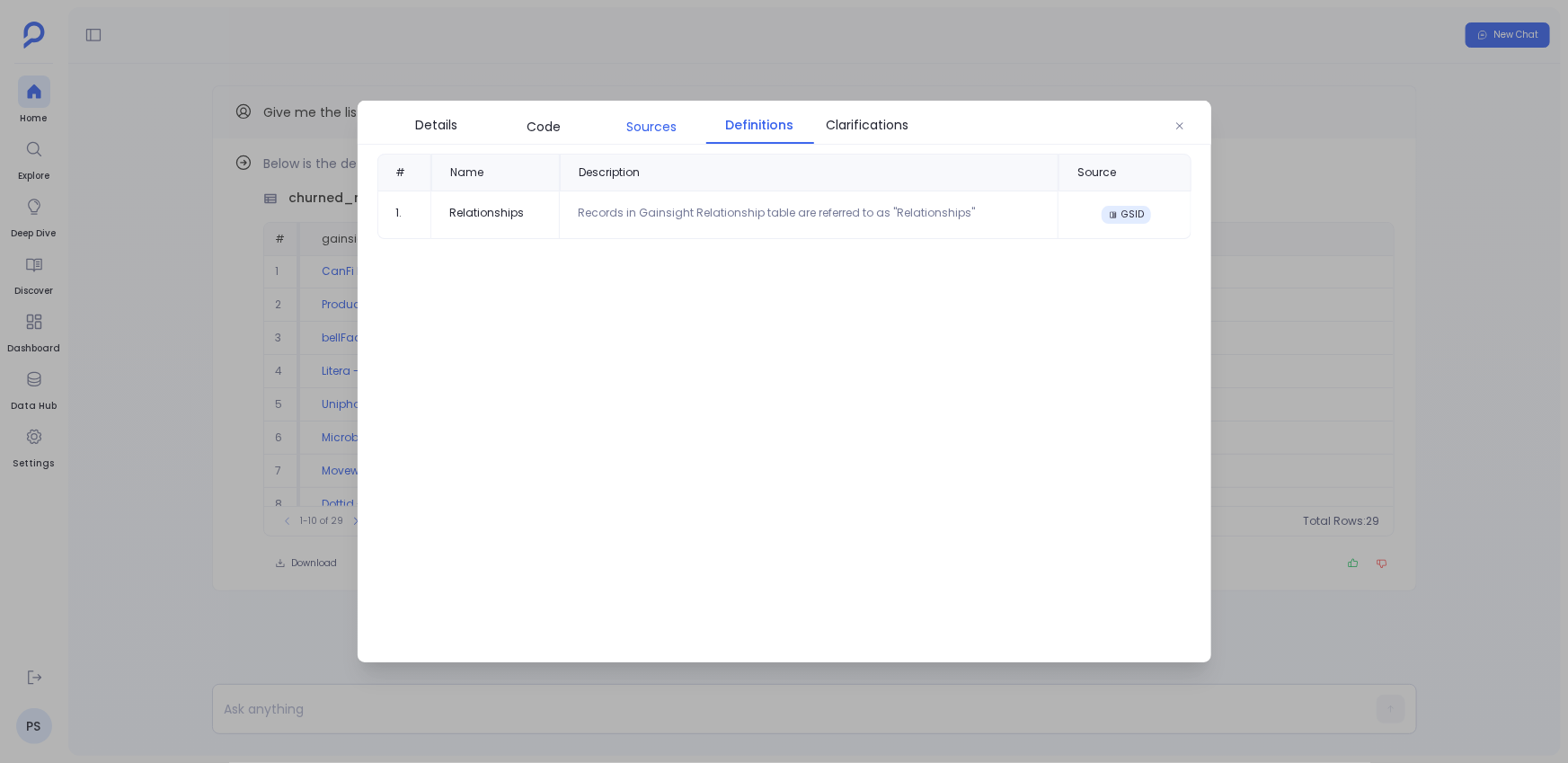 click on "Sources" at bounding box center [652, 127] 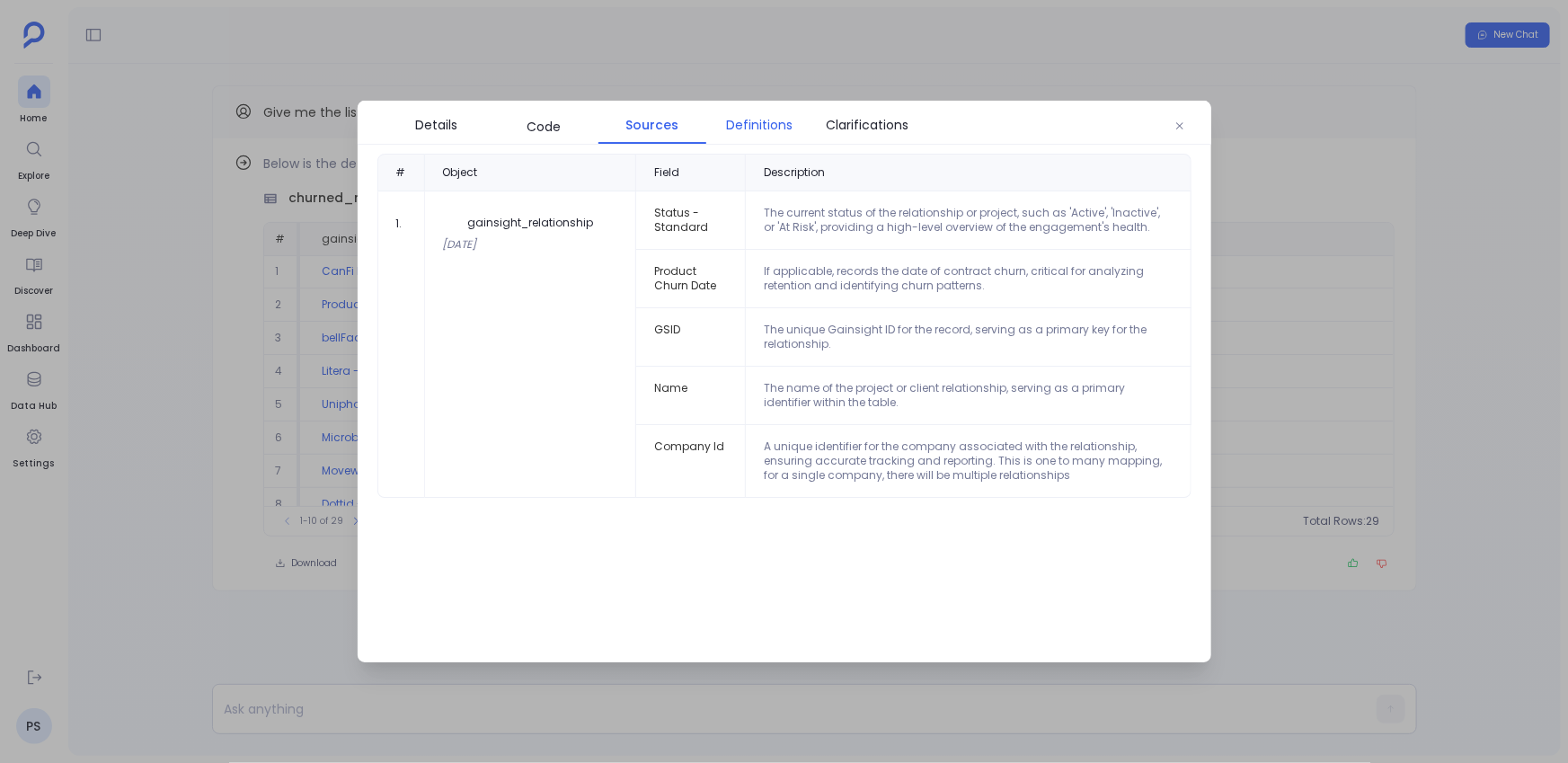 click on "Definitions" at bounding box center (760, 125) 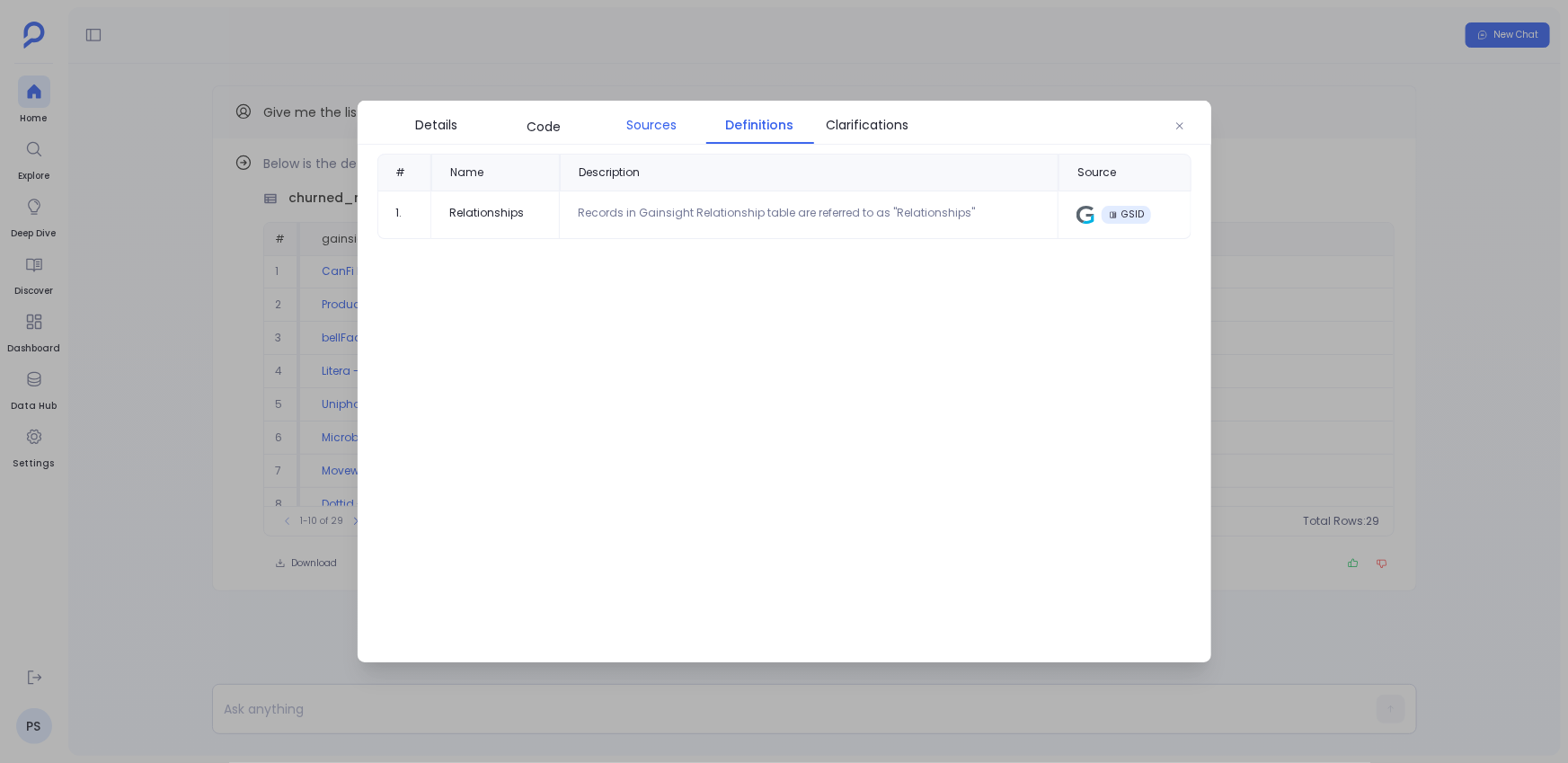 click on "Sources" at bounding box center [652, 125] 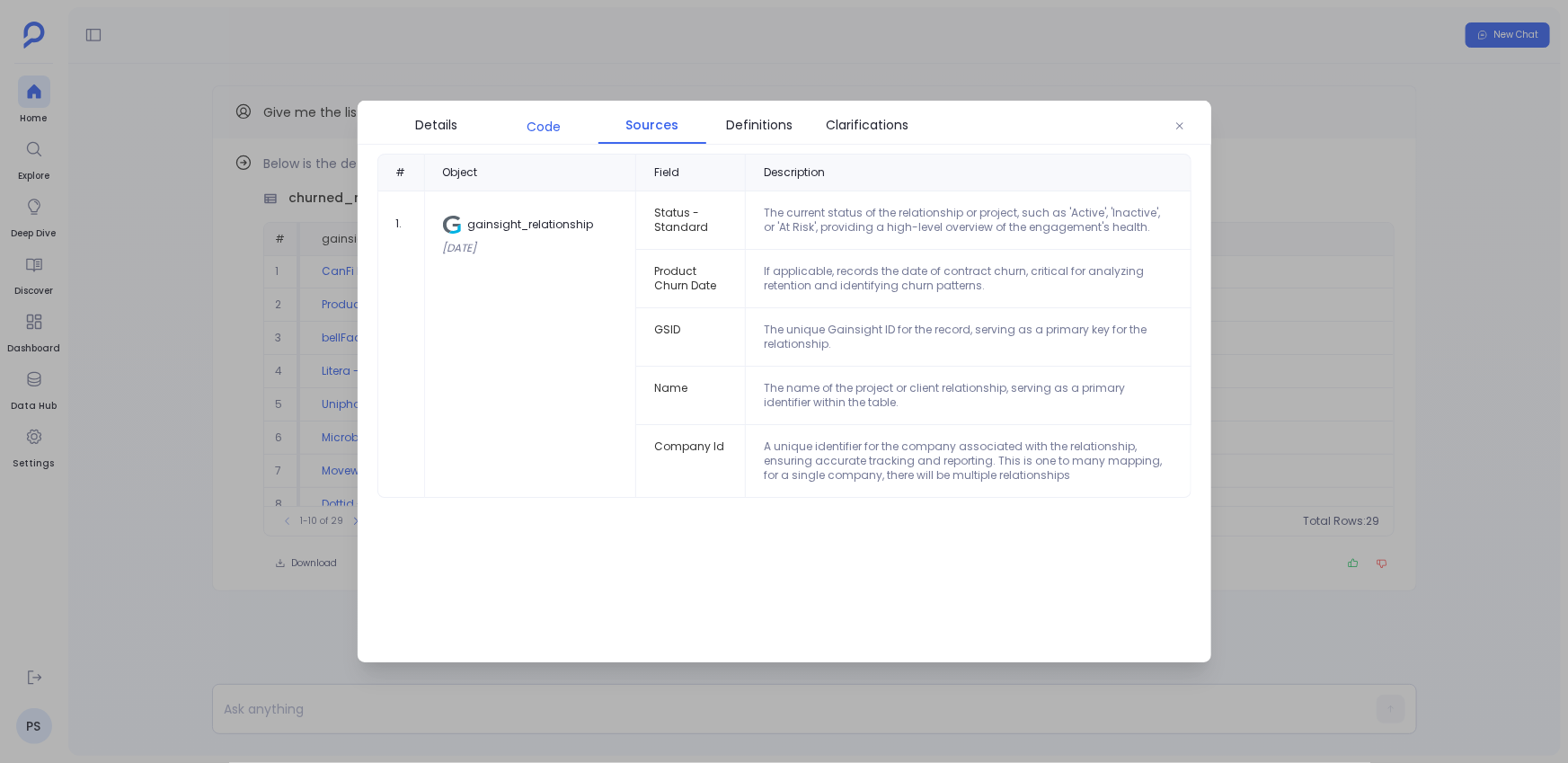 click on "Code" at bounding box center (545, 127) 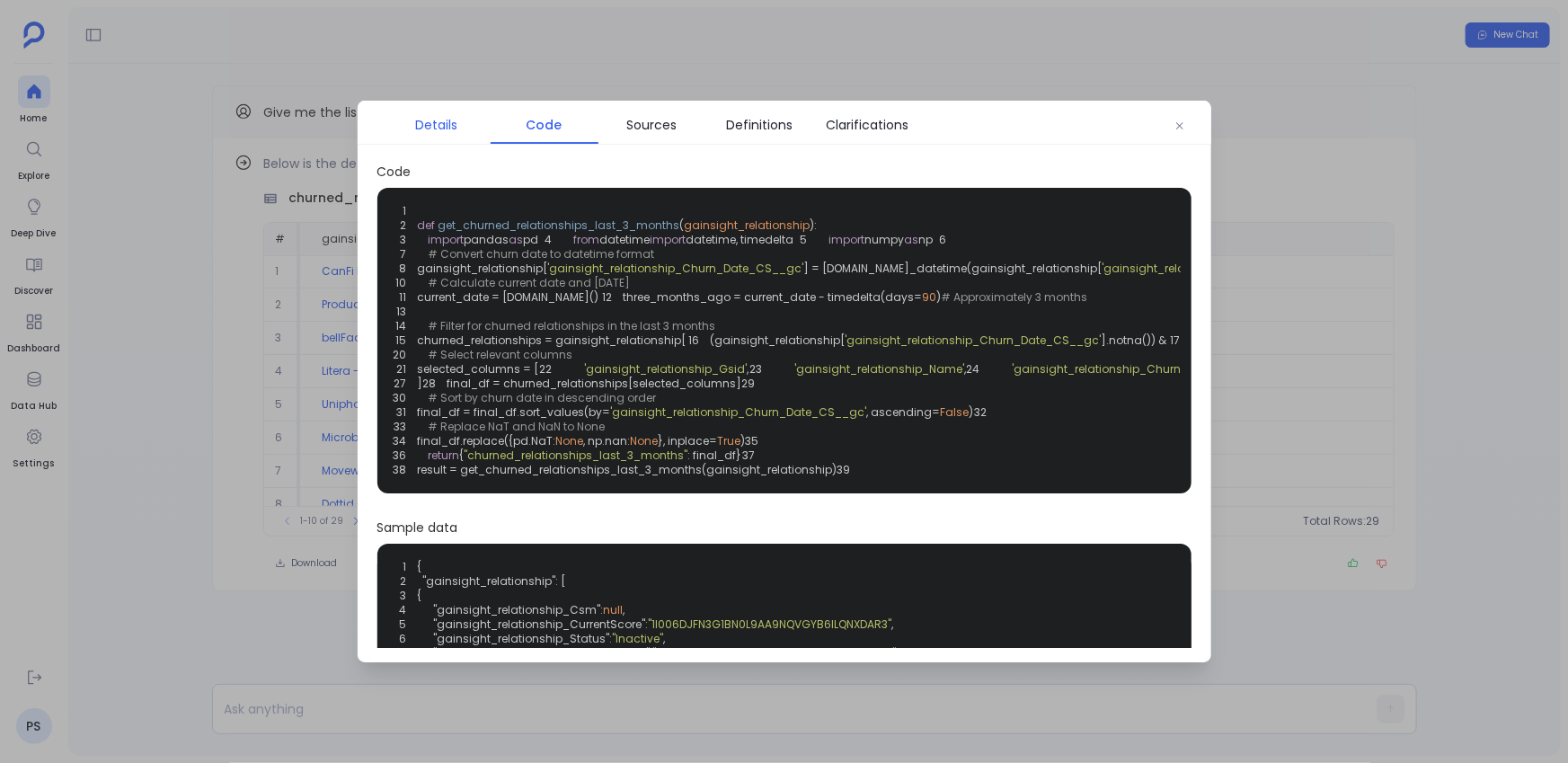 click on "Details" at bounding box center (436, 125) 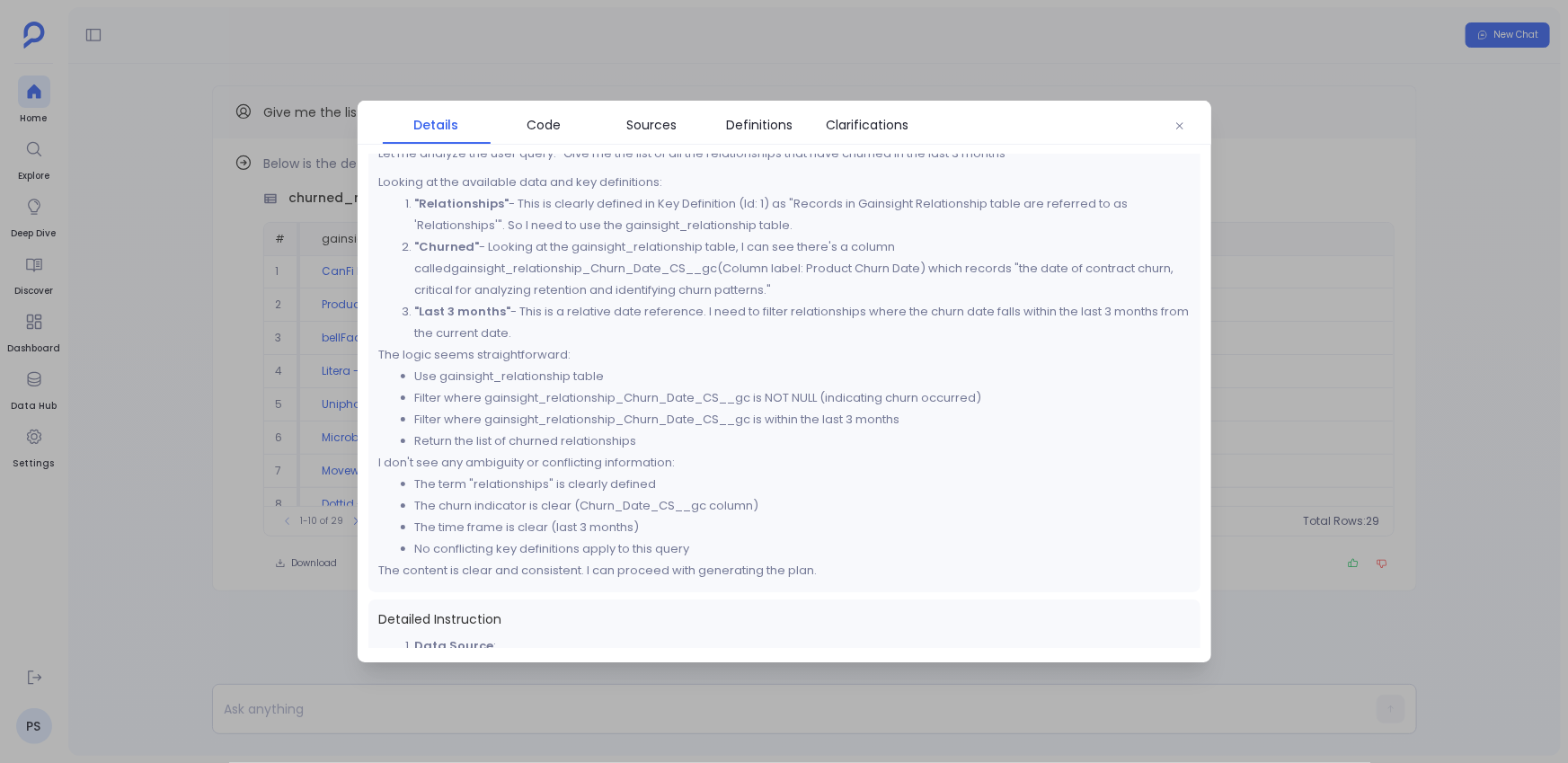 scroll, scrollTop: 46, scrollLeft: 0, axis: vertical 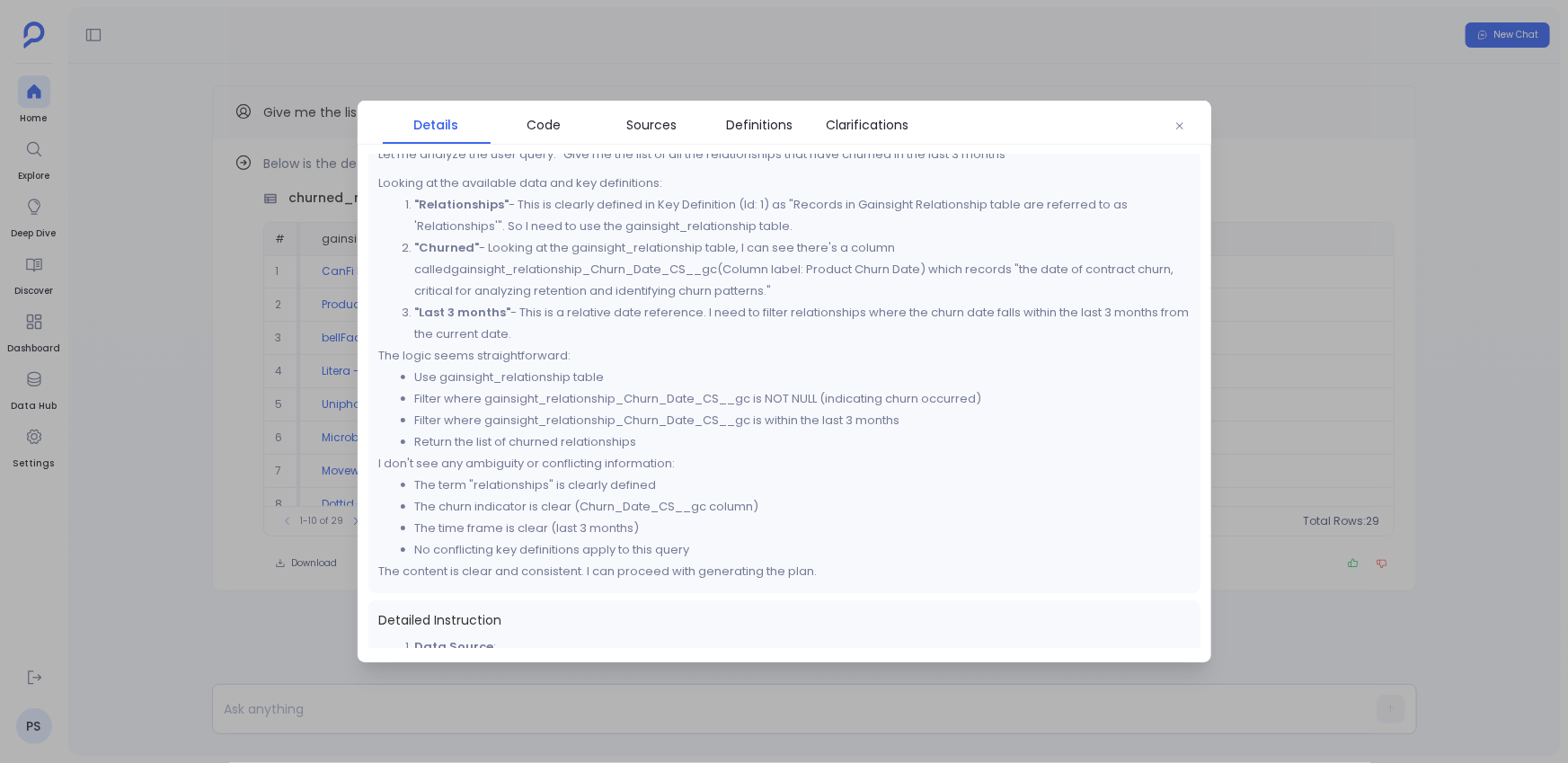 click on "gainsight_relationship_Churn_Date_CS__gc" at bounding box center [585, 269] 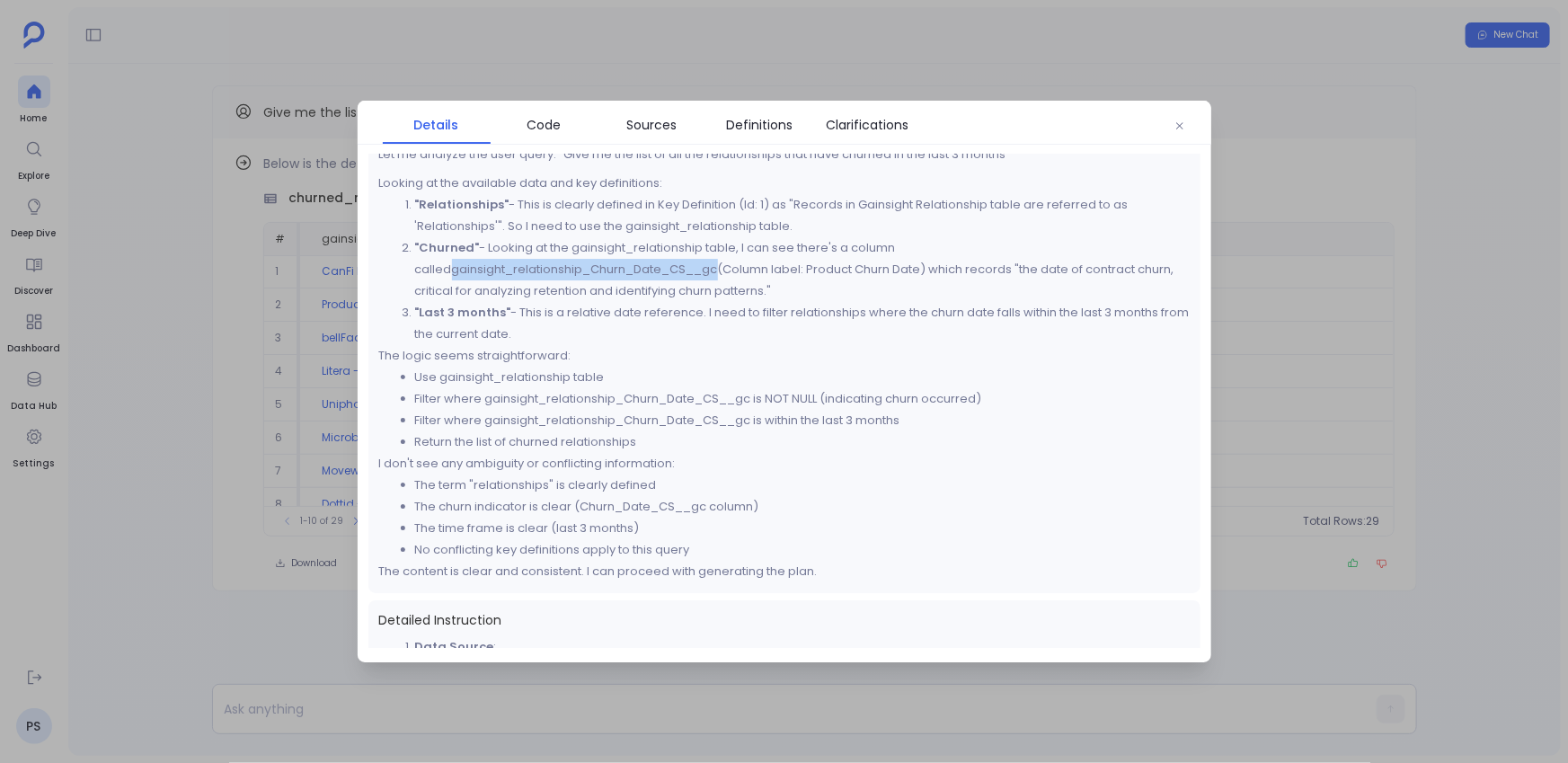 click on "gainsight_relationship_Churn_Date_CS__gc" at bounding box center (585, 269) 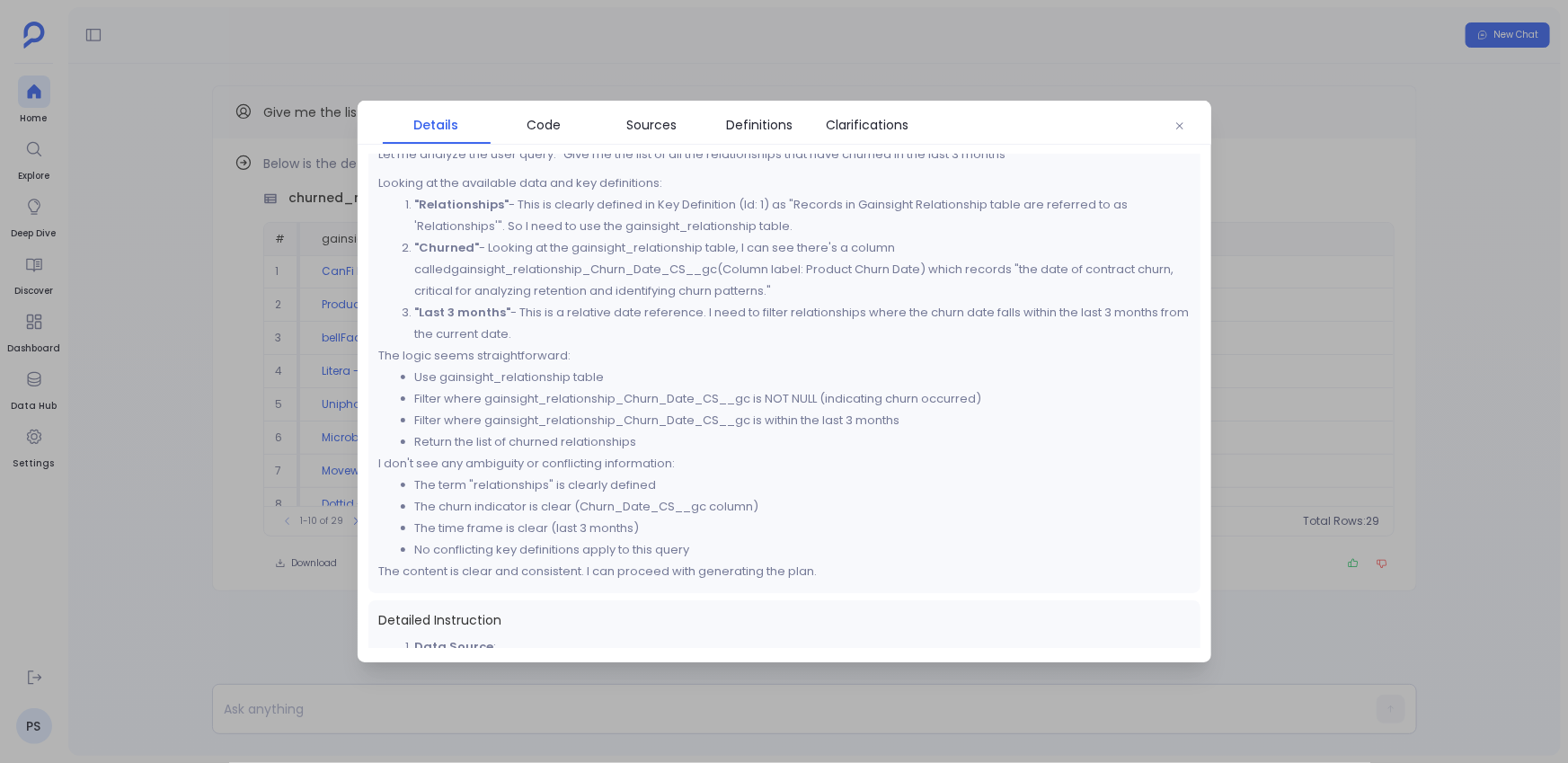 click on "The churn indicator is clear (Churn_Date_CS__gc column)" at bounding box center (802, 507) 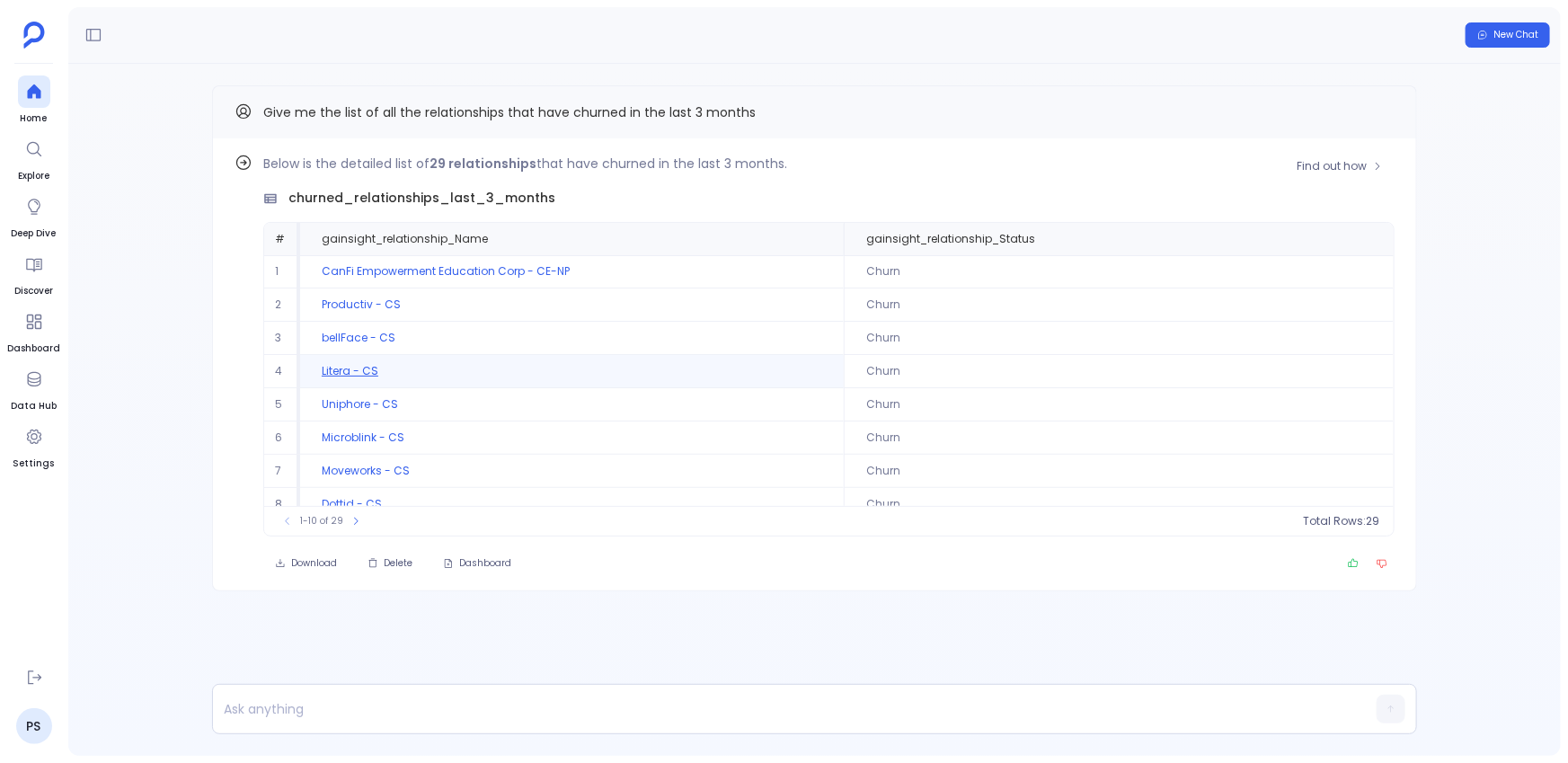scroll, scrollTop: 81, scrollLeft: 0, axis: vertical 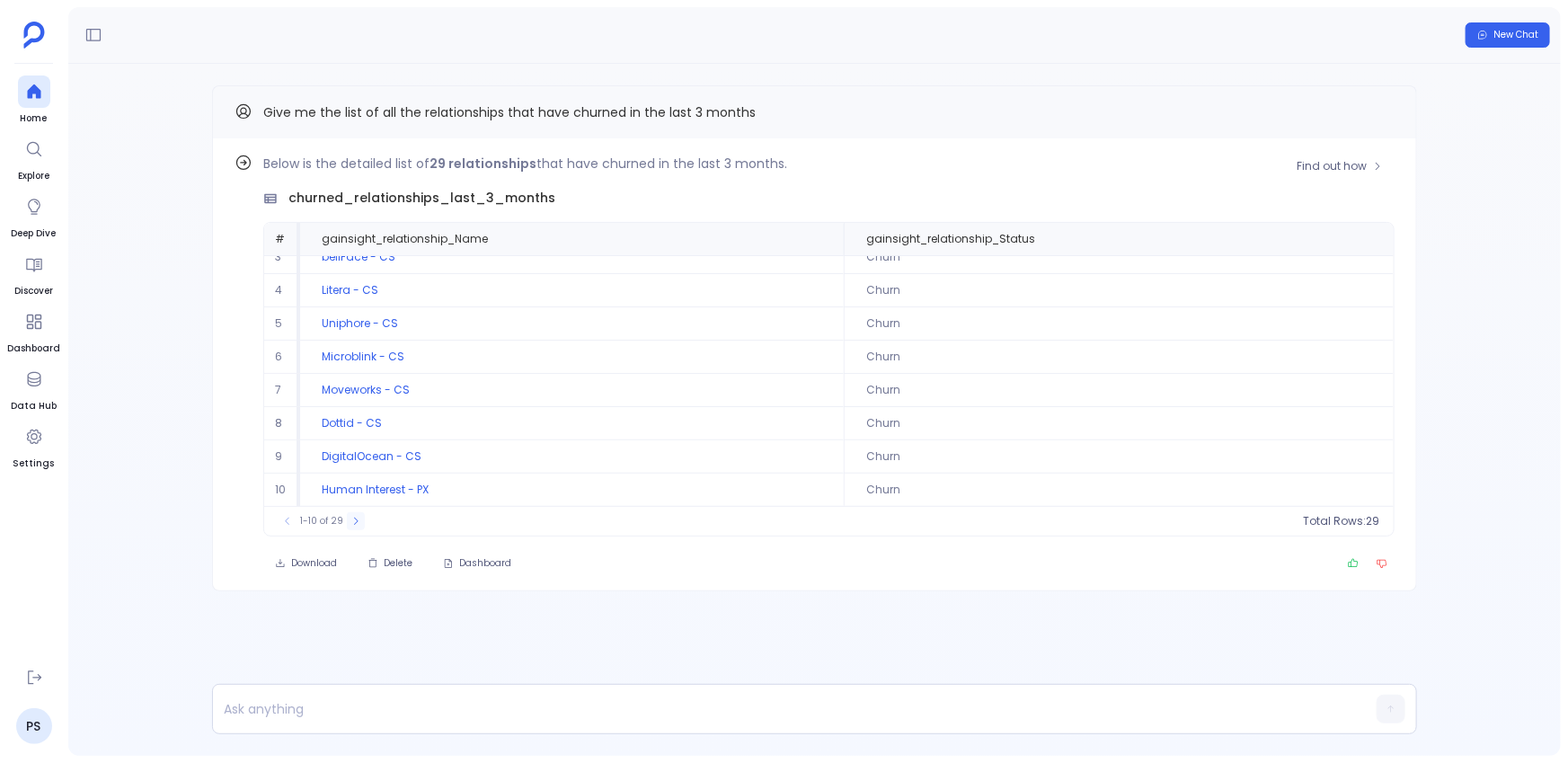 click at bounding box center [356, 521] 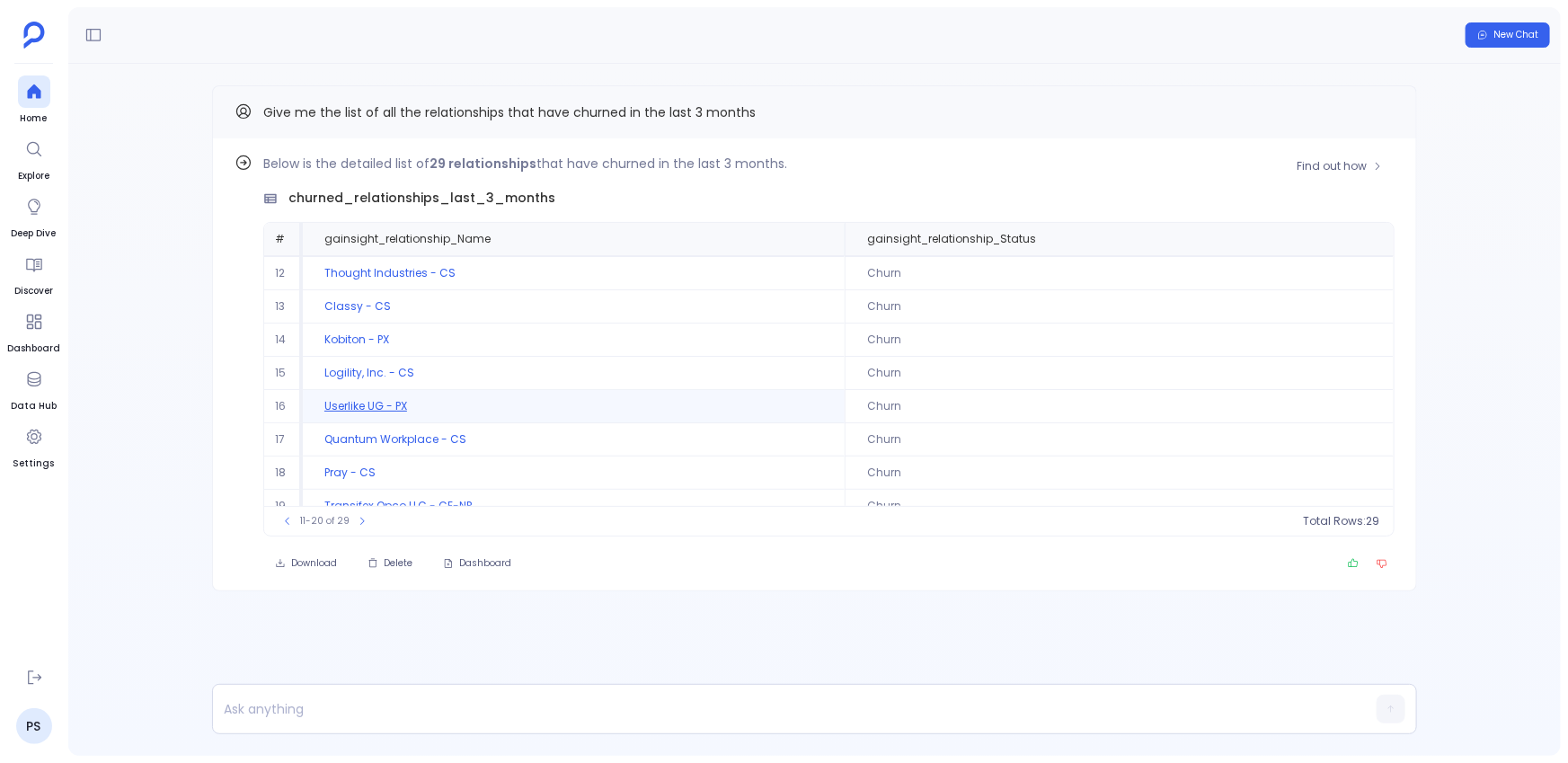 scroll, scrollTop: 41, scrollLeft: 0, axis: vertical 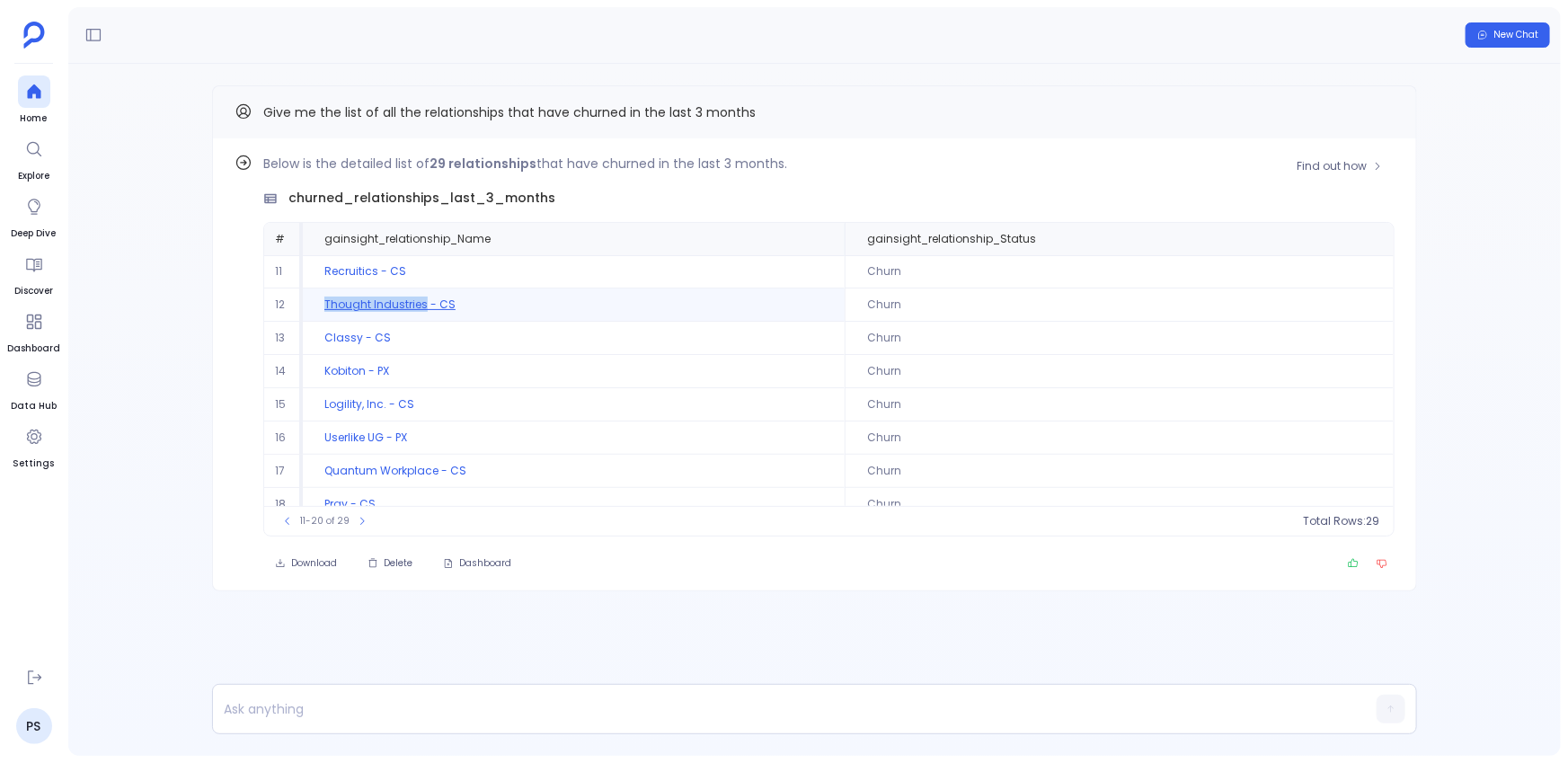 drag, startPoint x: 314, startPoint y: 302, endPoint x: 424, endPoint y: 305, distance: 110.0409 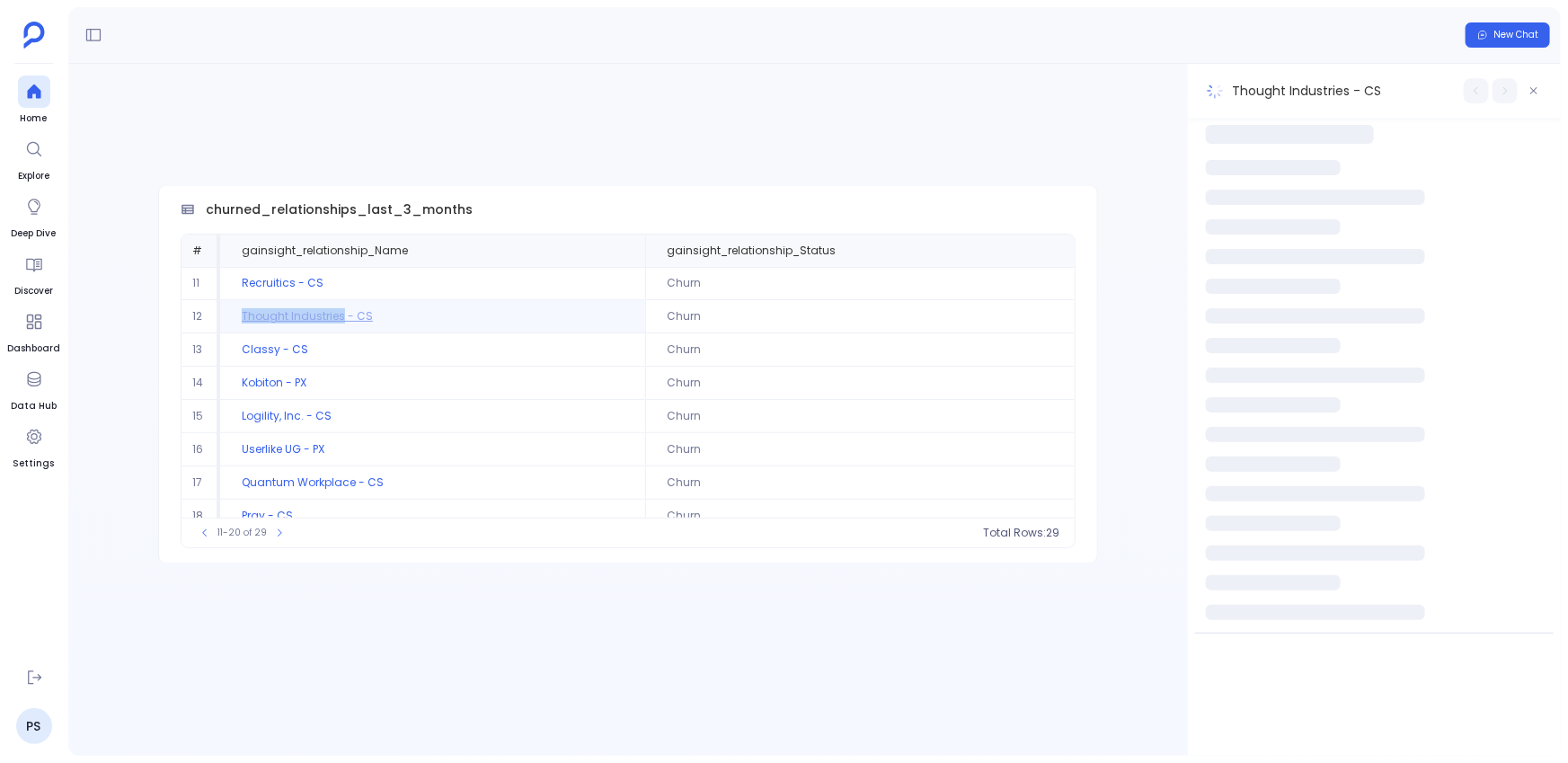 copy on "Thought Industries" 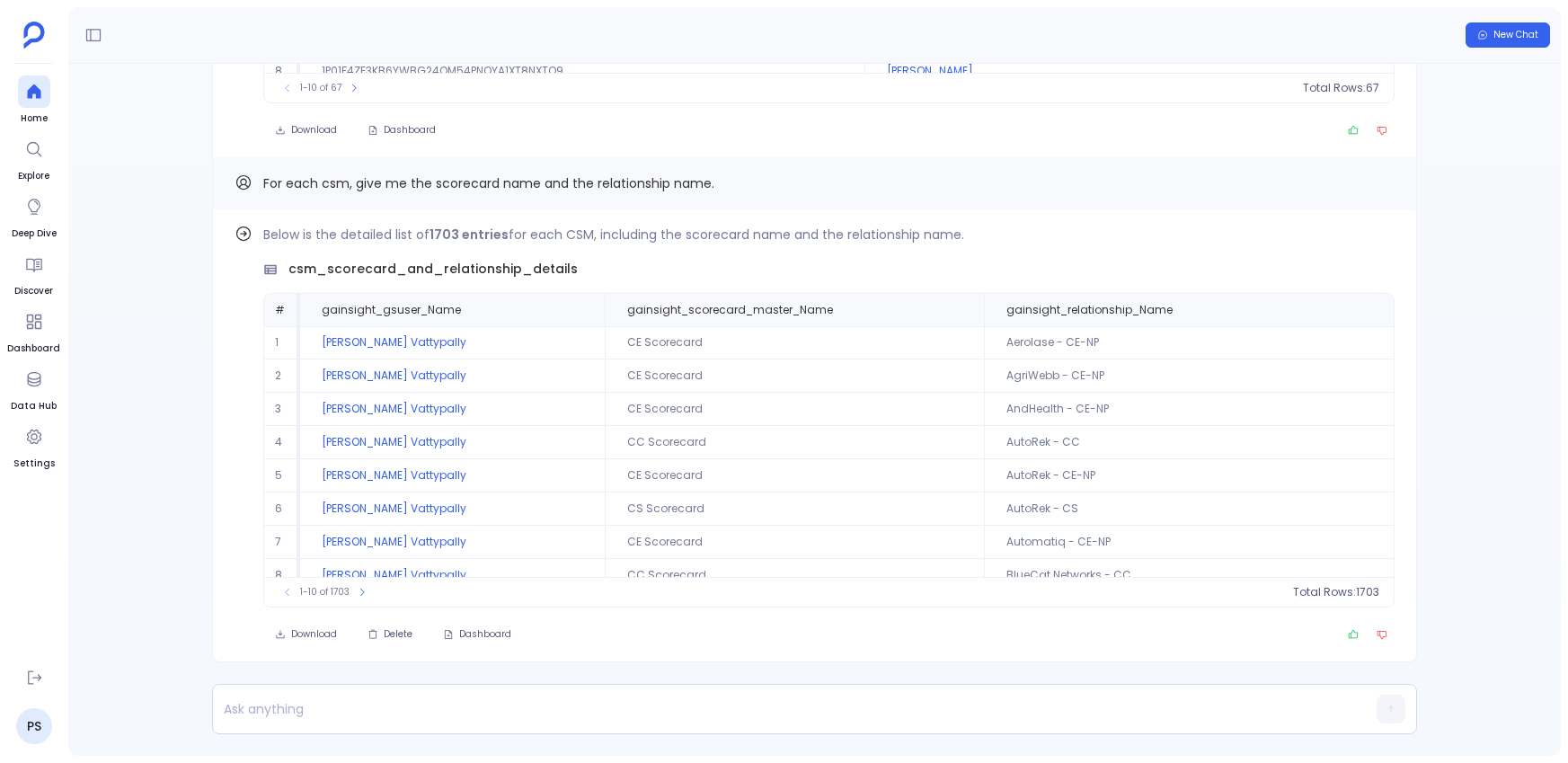 scroll, scrollTop: 0, scrollLeft: 0, axis: both 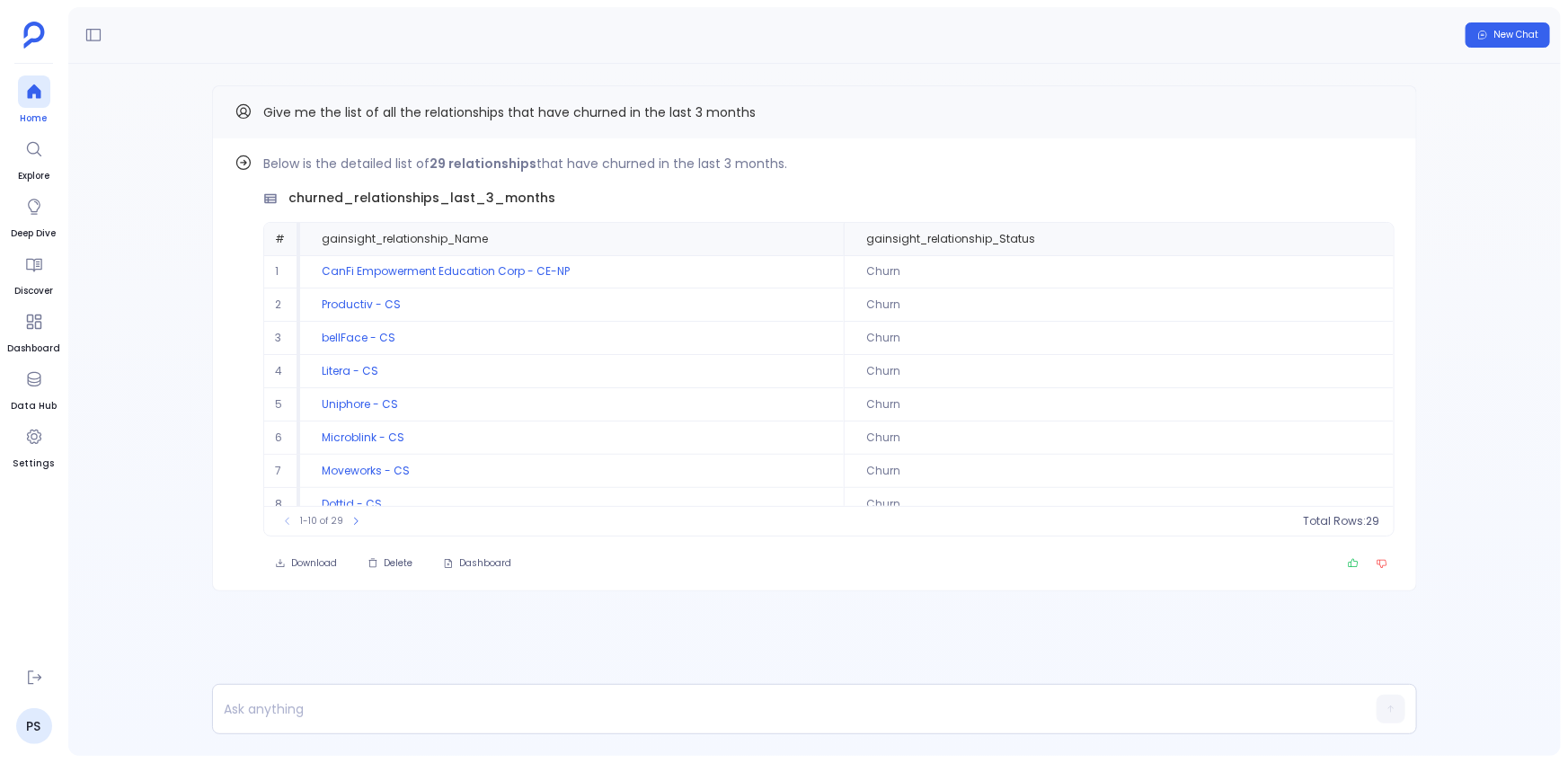 click 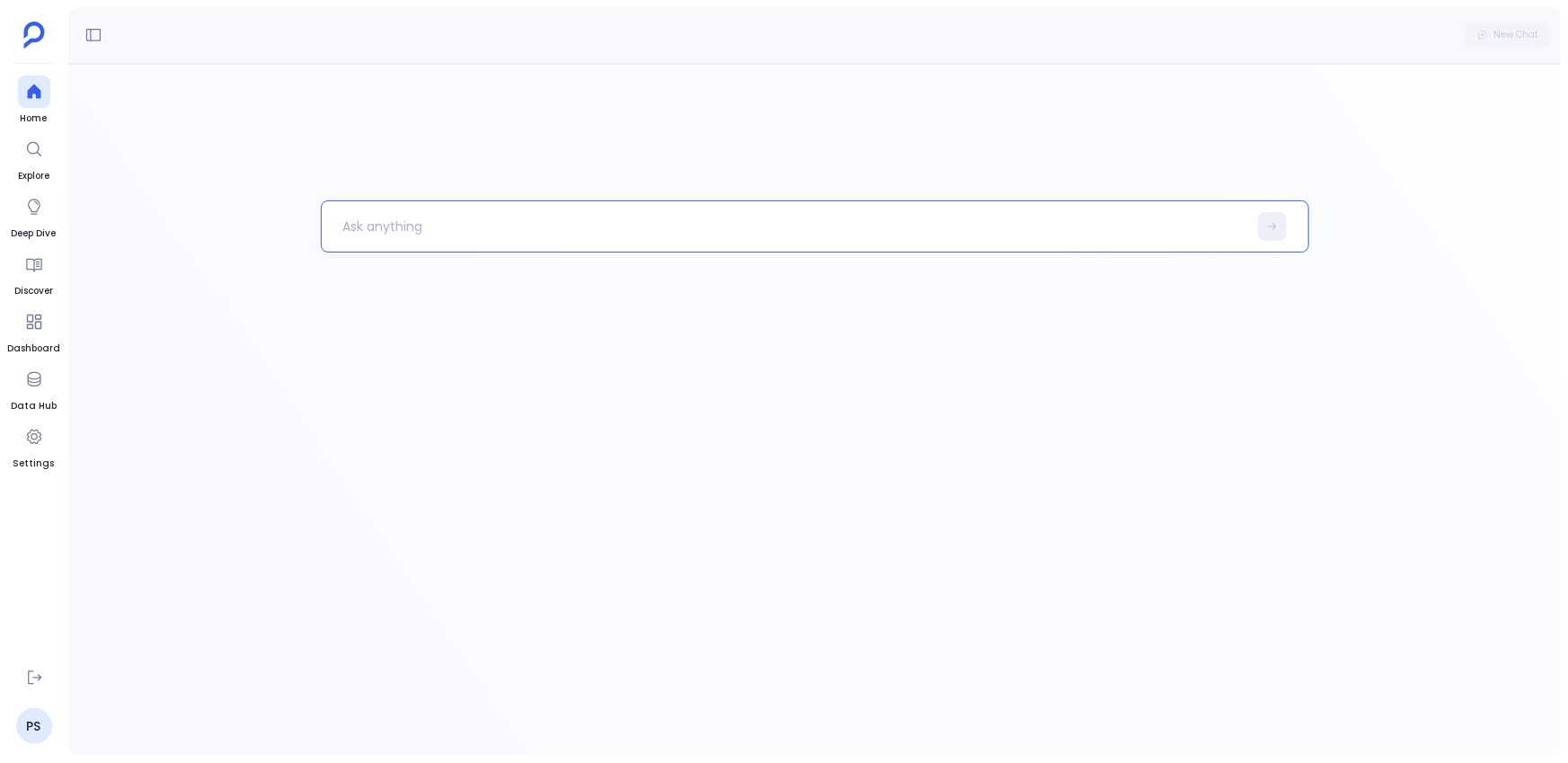 click at bounding box center (784, 226) 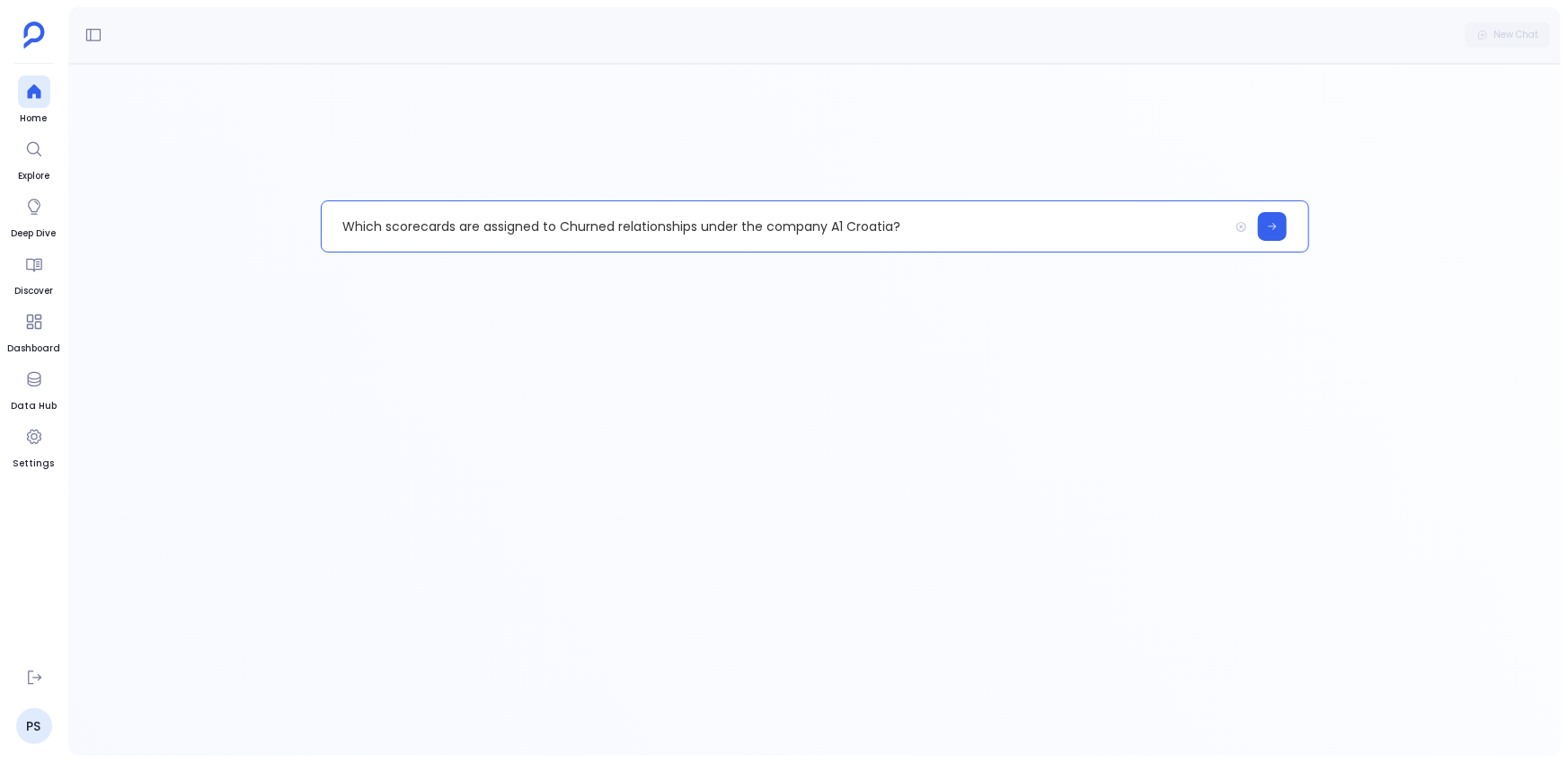 click on "Which scorecards are assigned to Churned relationships under the company A1 Croatia?" at bounding box center [775, 226] 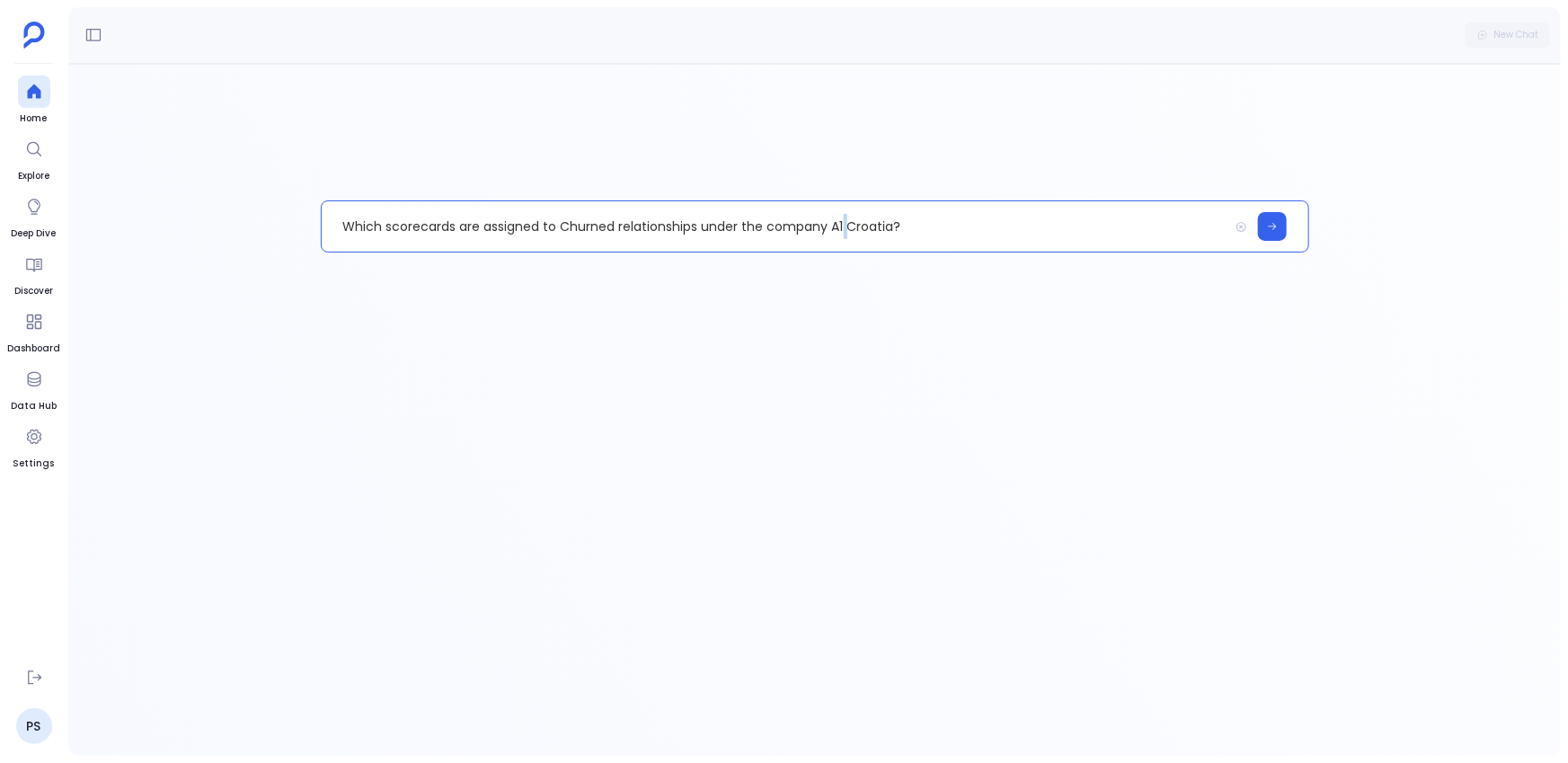 click on "Which scorecards are assigned to Churned relationships under the company A1 Croatia?" at bounding box center [775, 226] 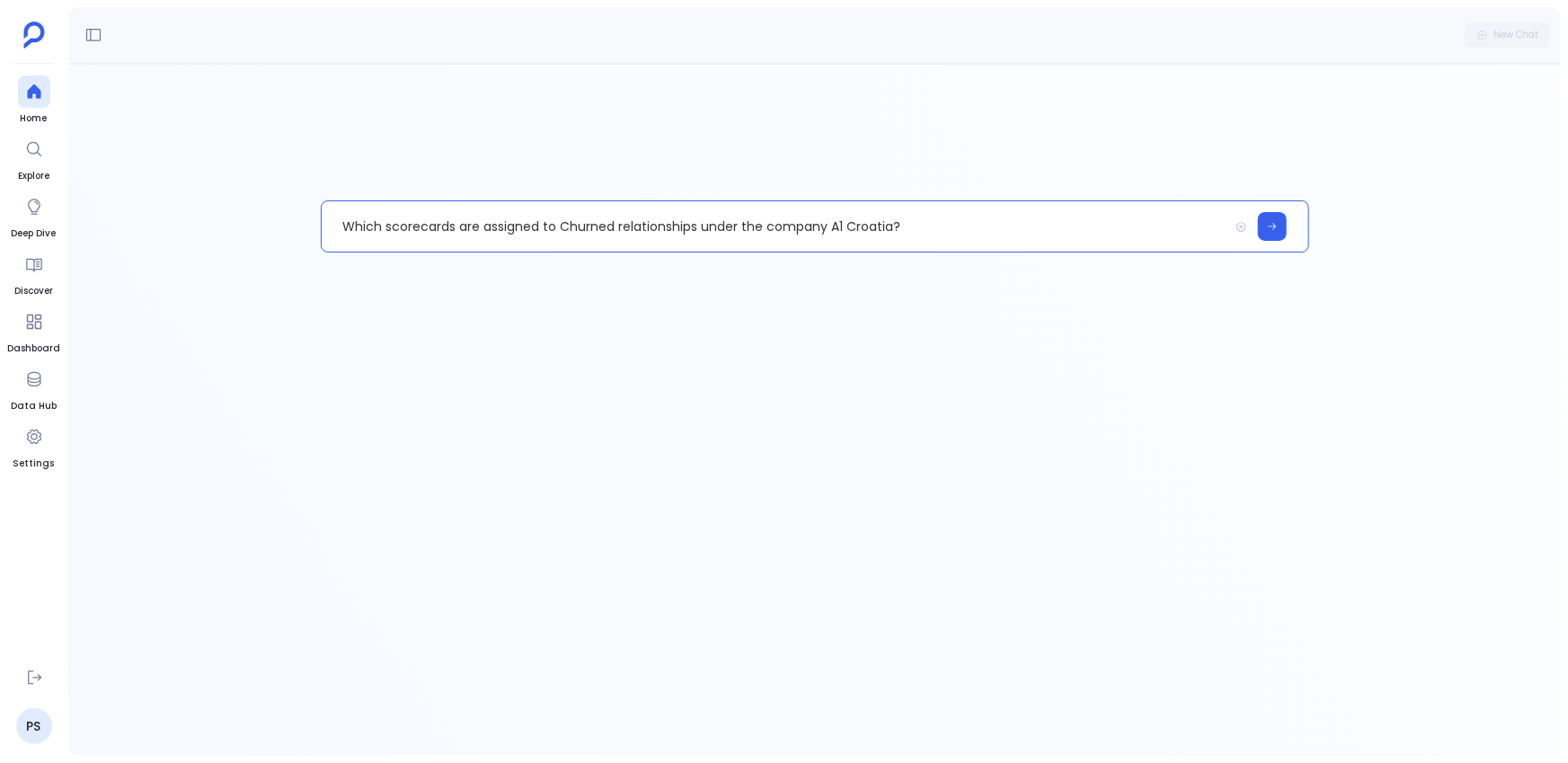 click on "Which scorecards are assigned to Churned relationships under the company A1 Croatia?" at bounding box center (775, 226) 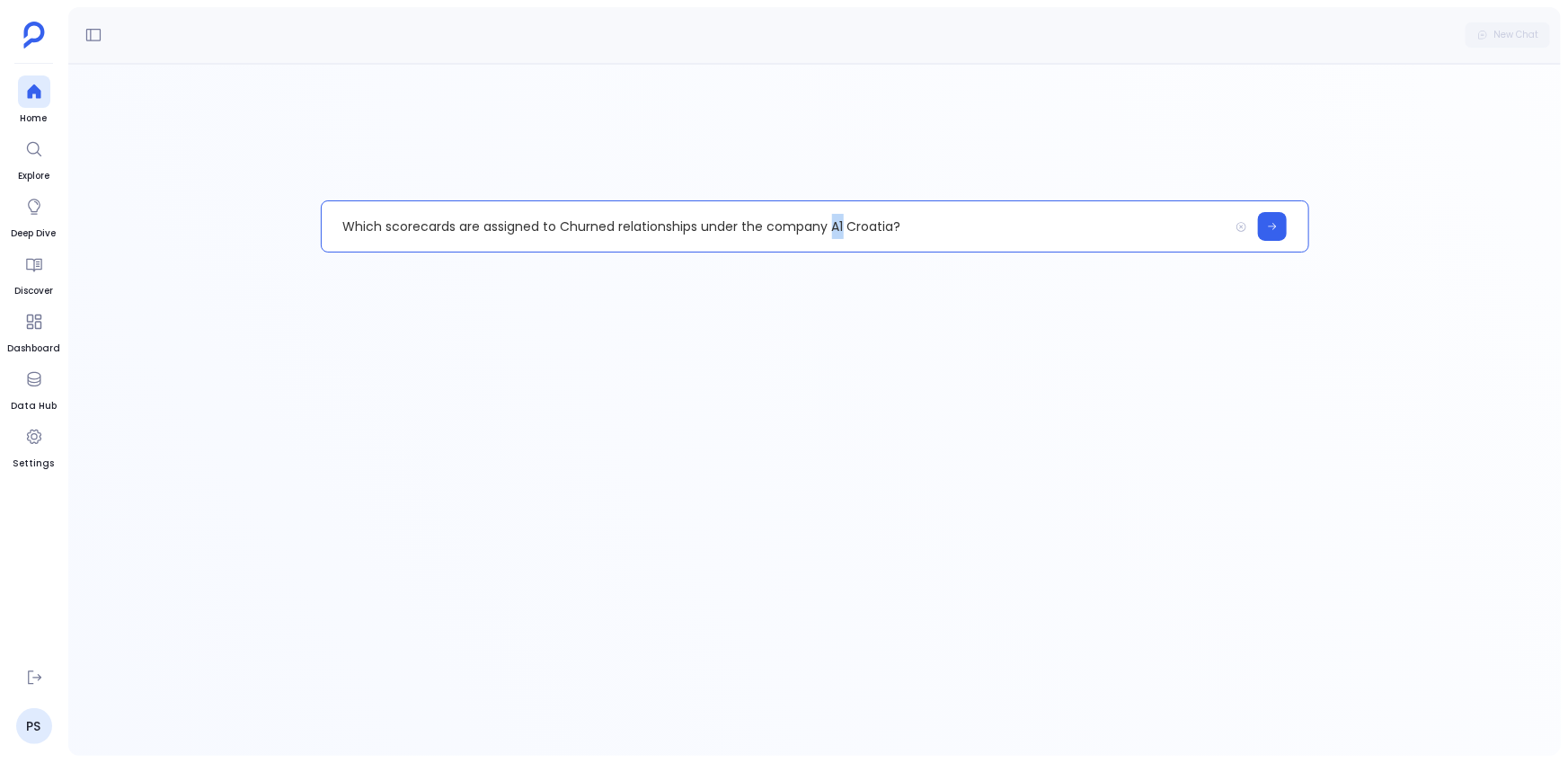 click on "Which scorecards are assigned to Churned relationships under the company A1 Croatia?" at bounding box center [775, 226] 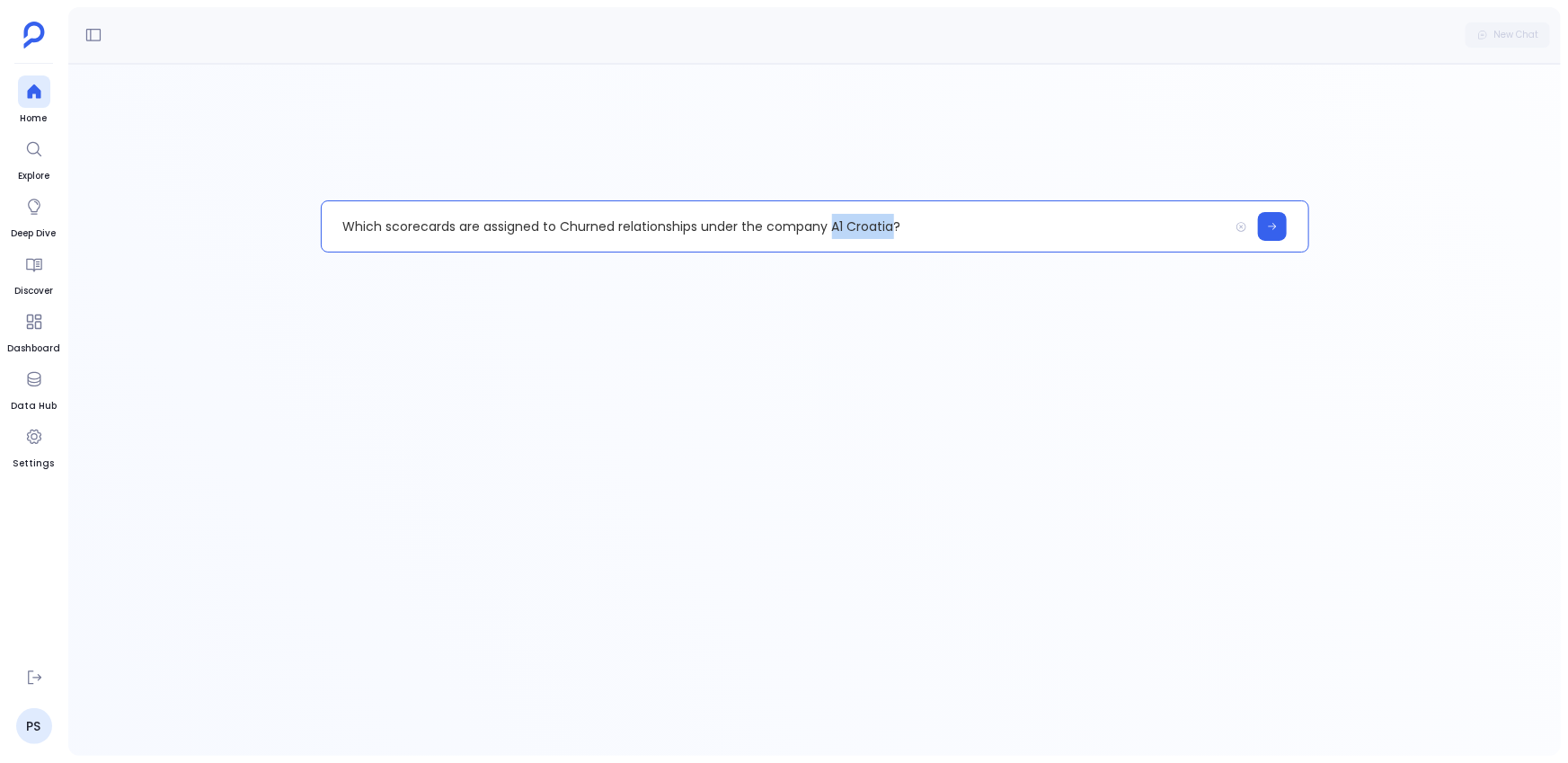 click on "Which scorecards are assigned to Churned relationships under the company A1 Croatia?" at bounding box center (775, 226) 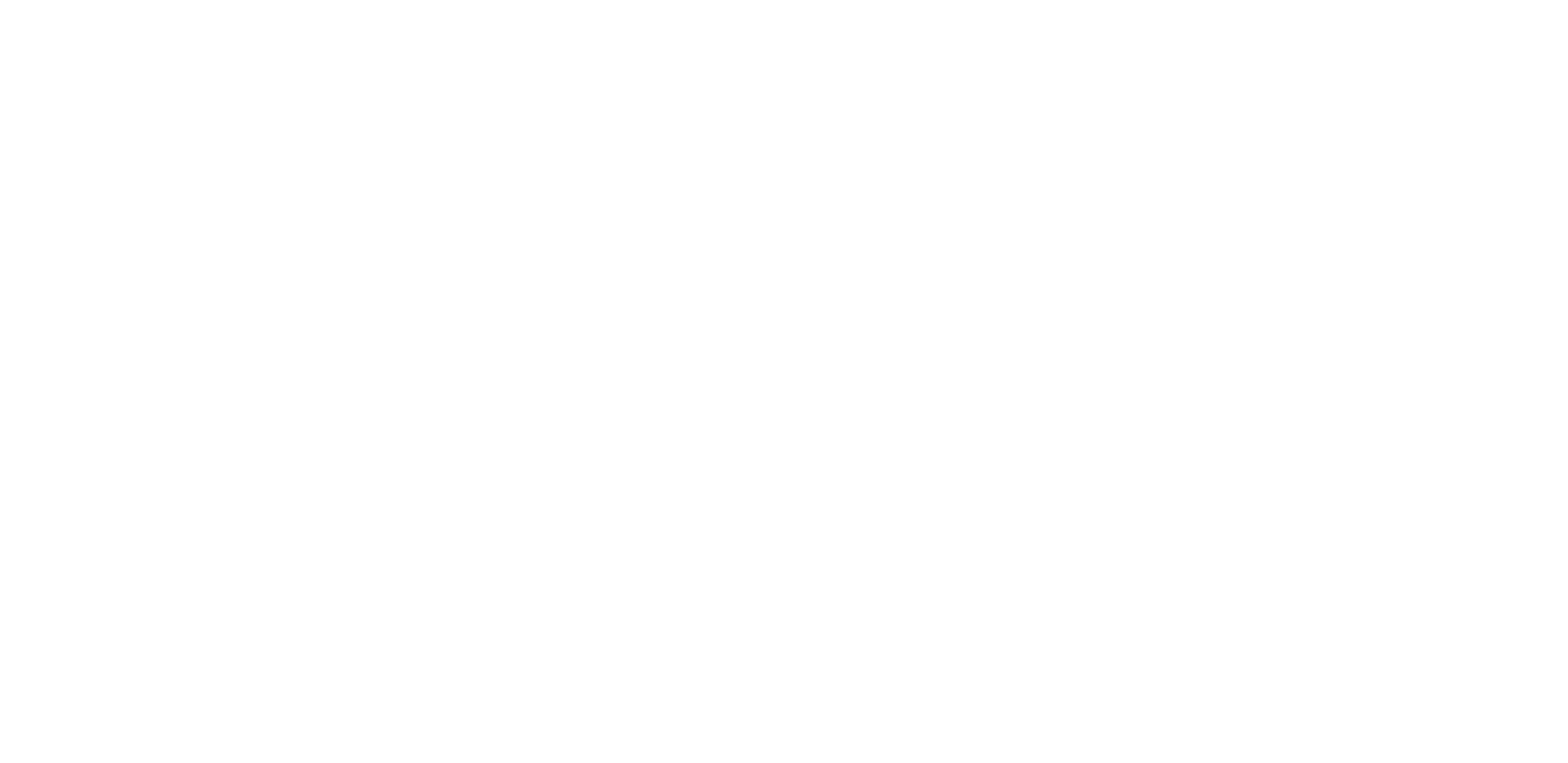 scroll, scrollTop: 0, scrollLeft: 0, axis: both 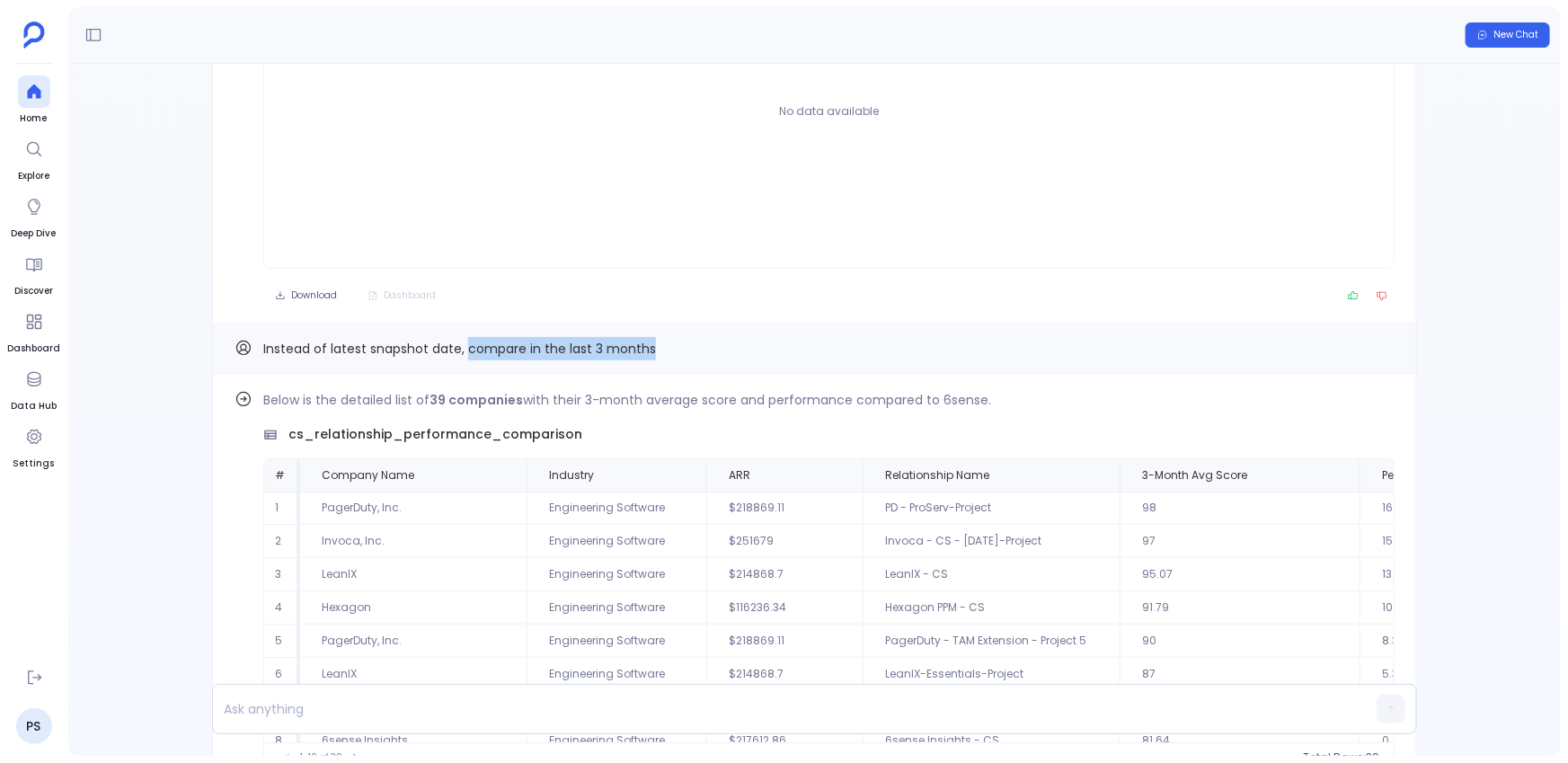 drag, startPoint x: 465, startPoint y: 350, endPoint x: 687, endPoint y: 340, distance: 222.22511 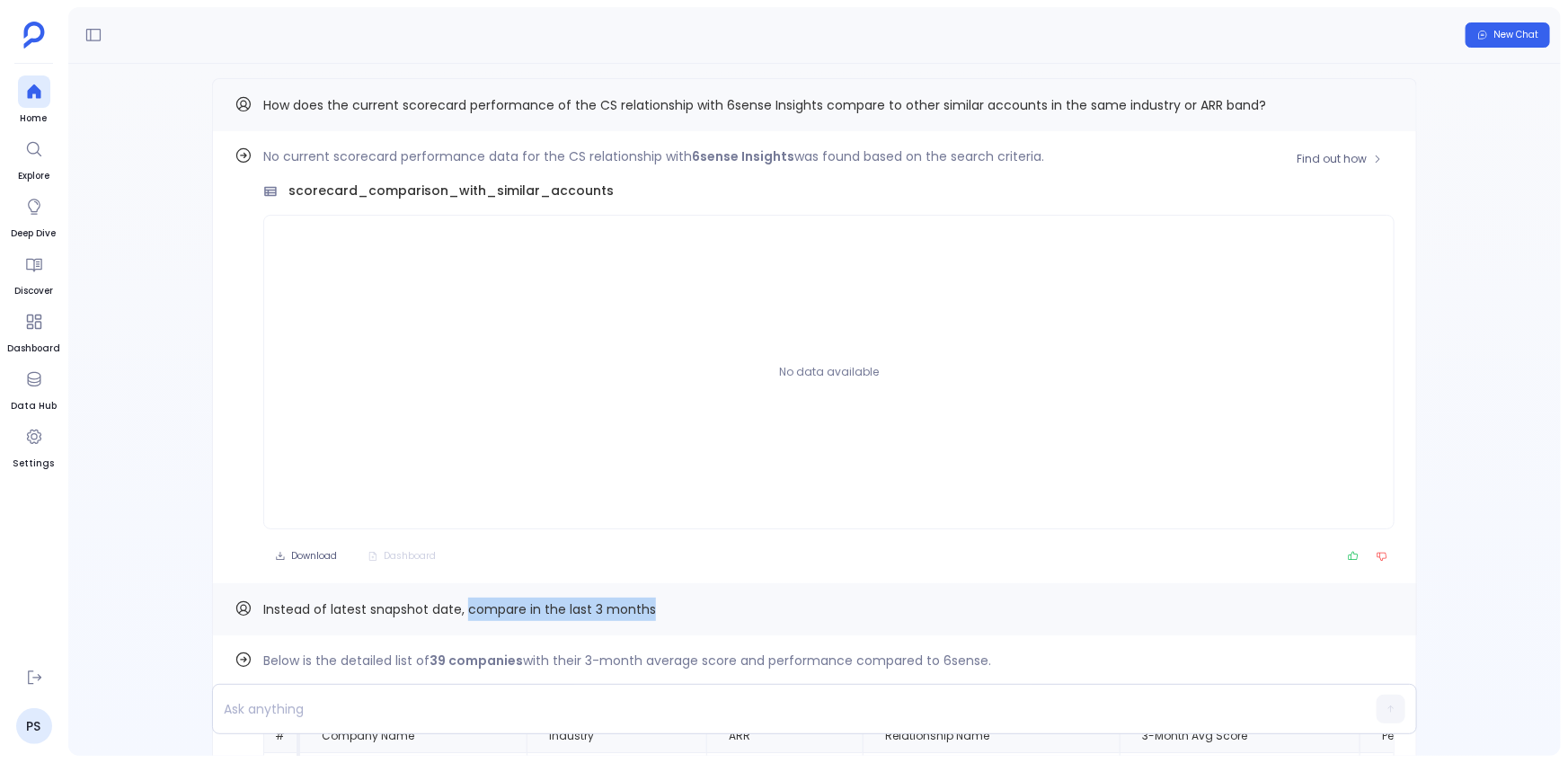 scroll, scrollTop: -430, scrollLeft: 0, axis: vertical 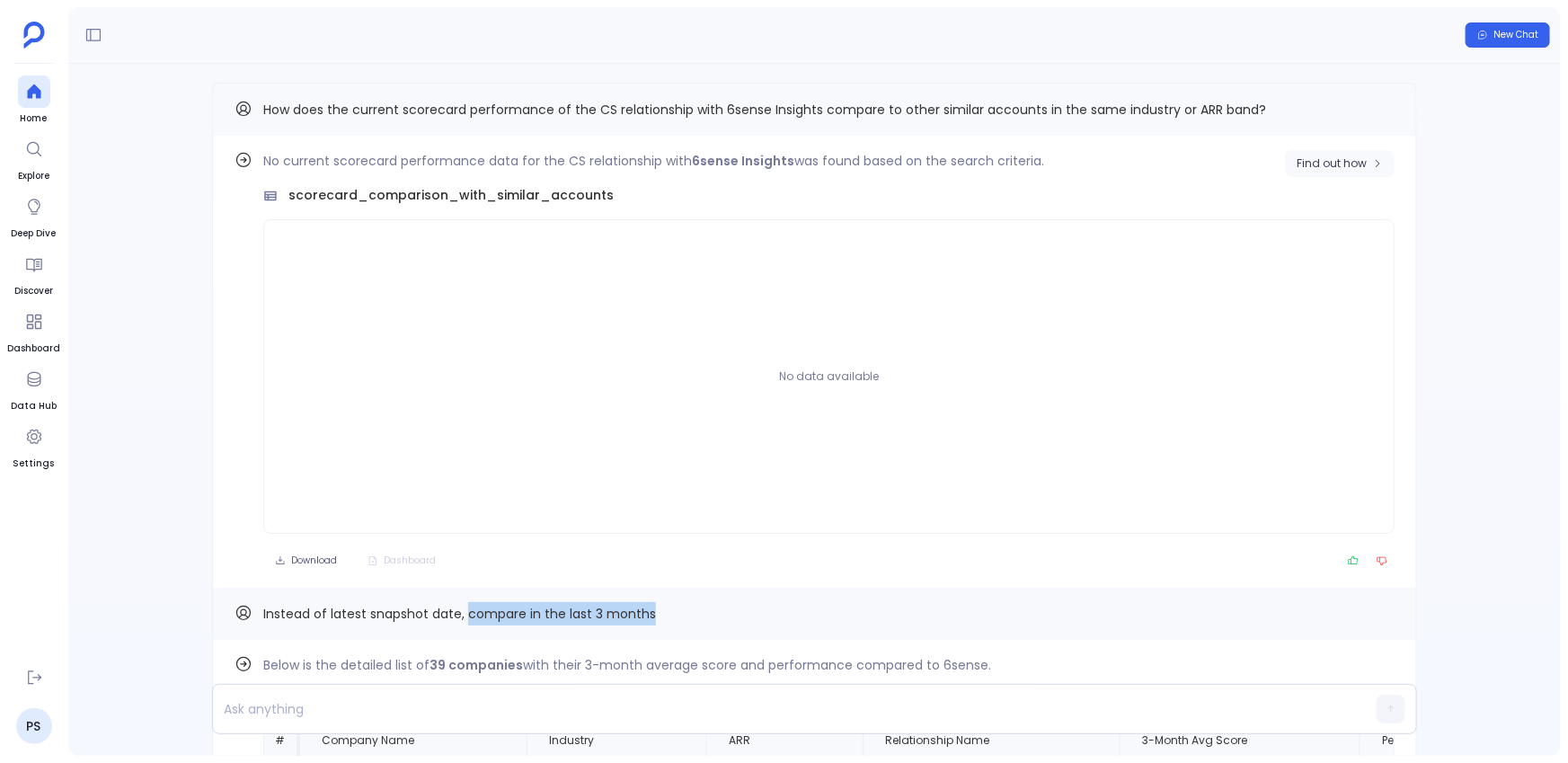 click on "Find out how" at bounding box center (1340, 164) 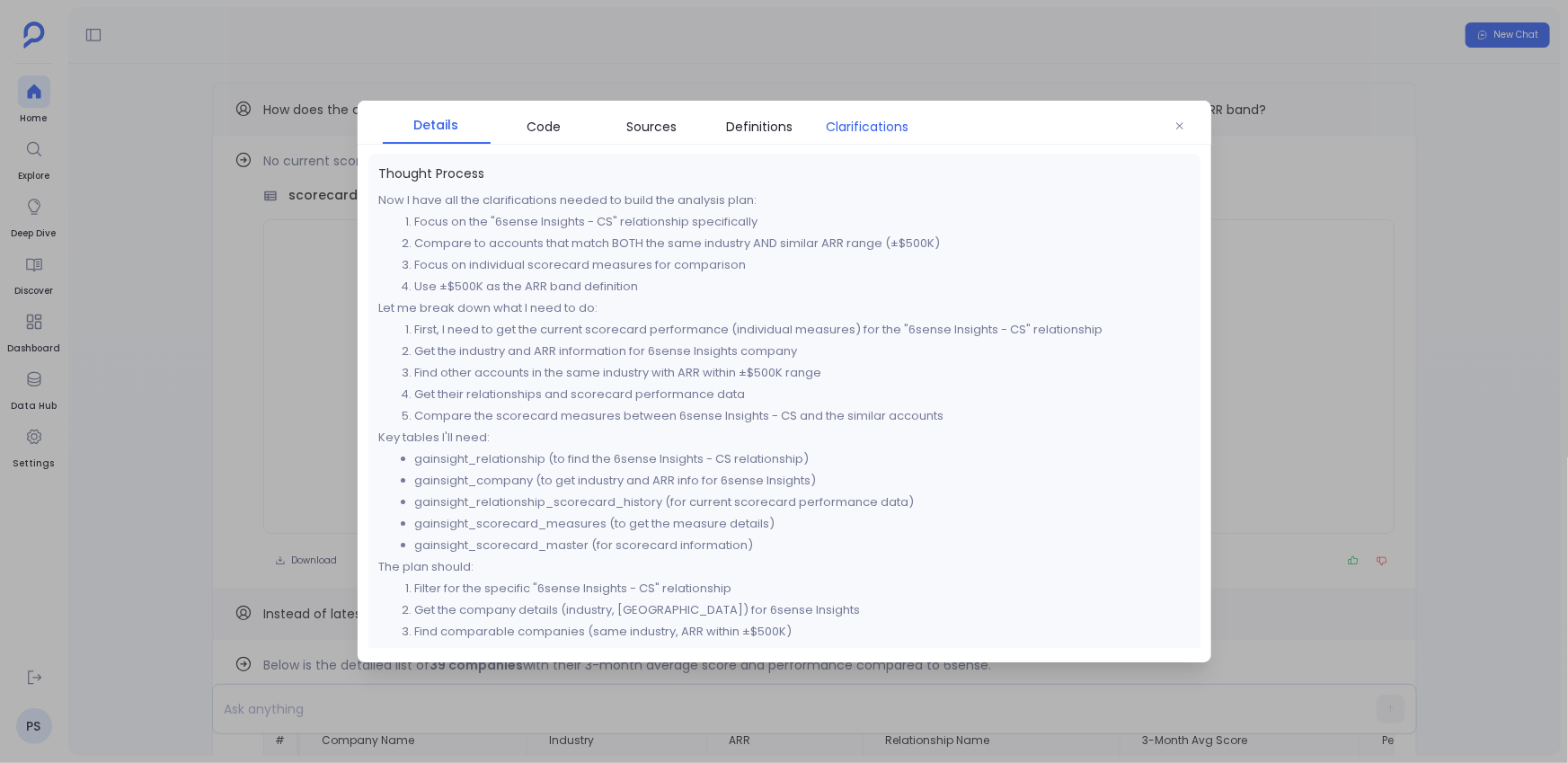 click on "Clarifications" at bounding box center (868, 127) 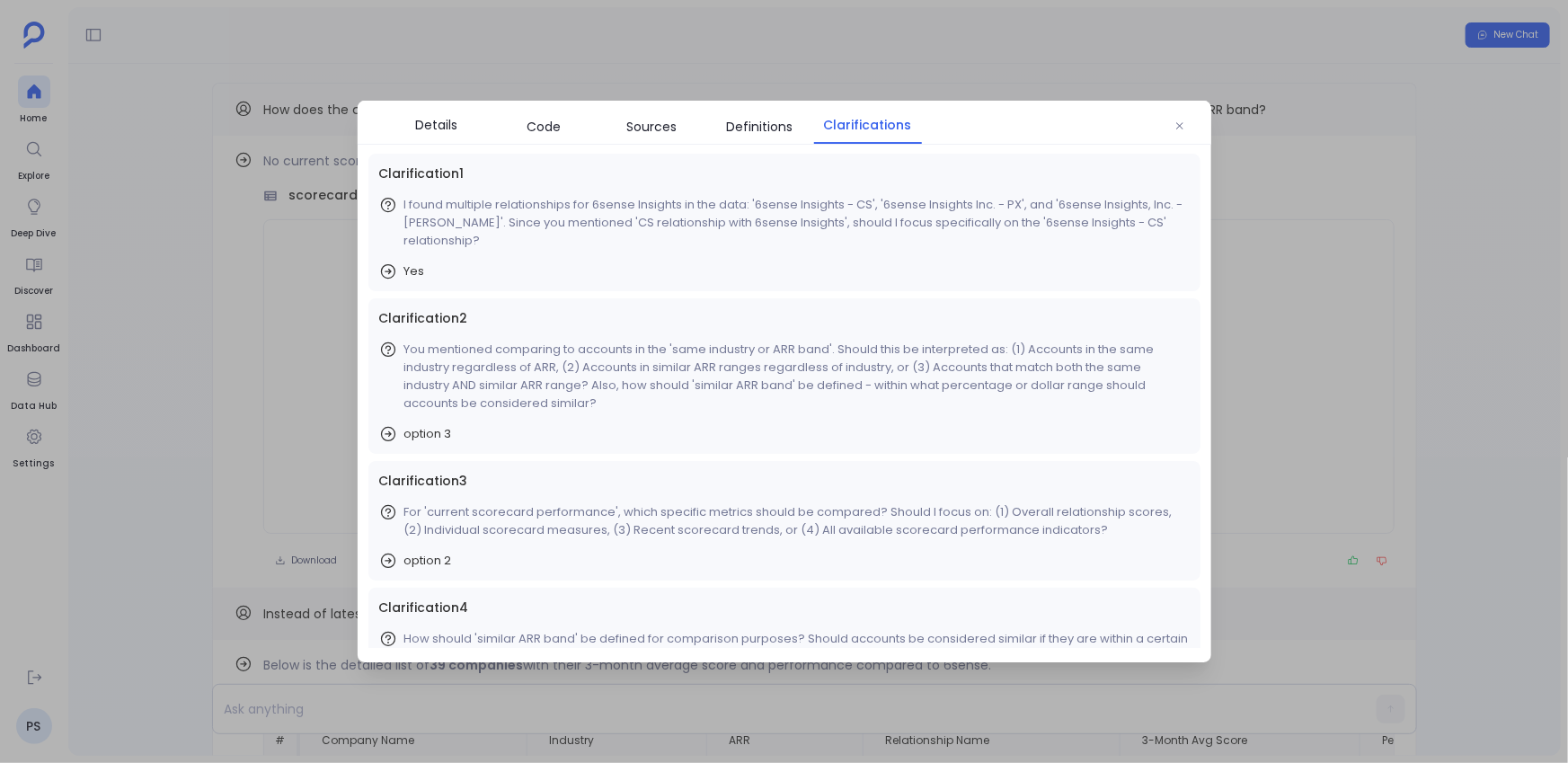 click at bounding box center (784, 381) 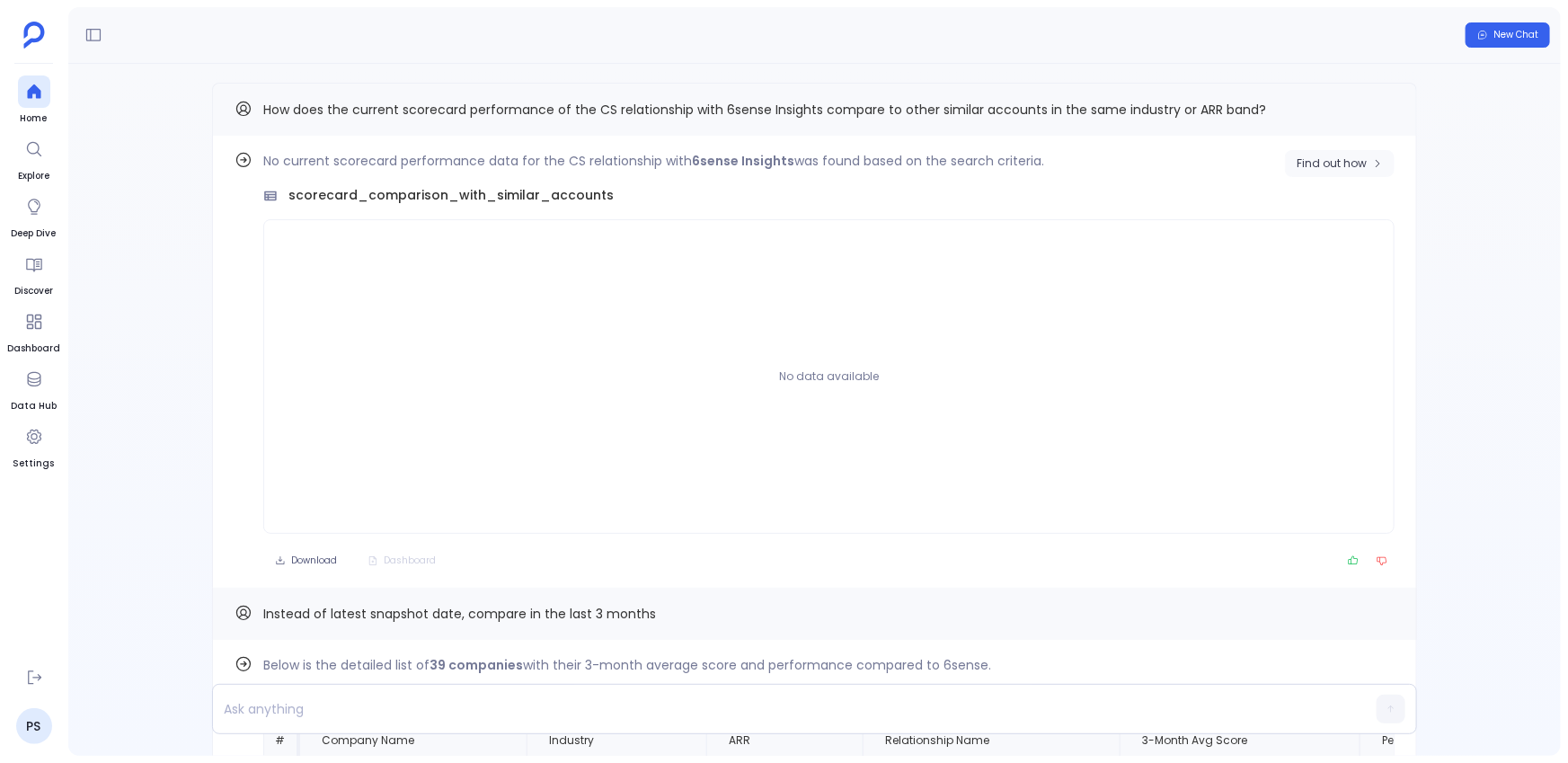 click on "Find out how" at bounding box center [1332, 164] 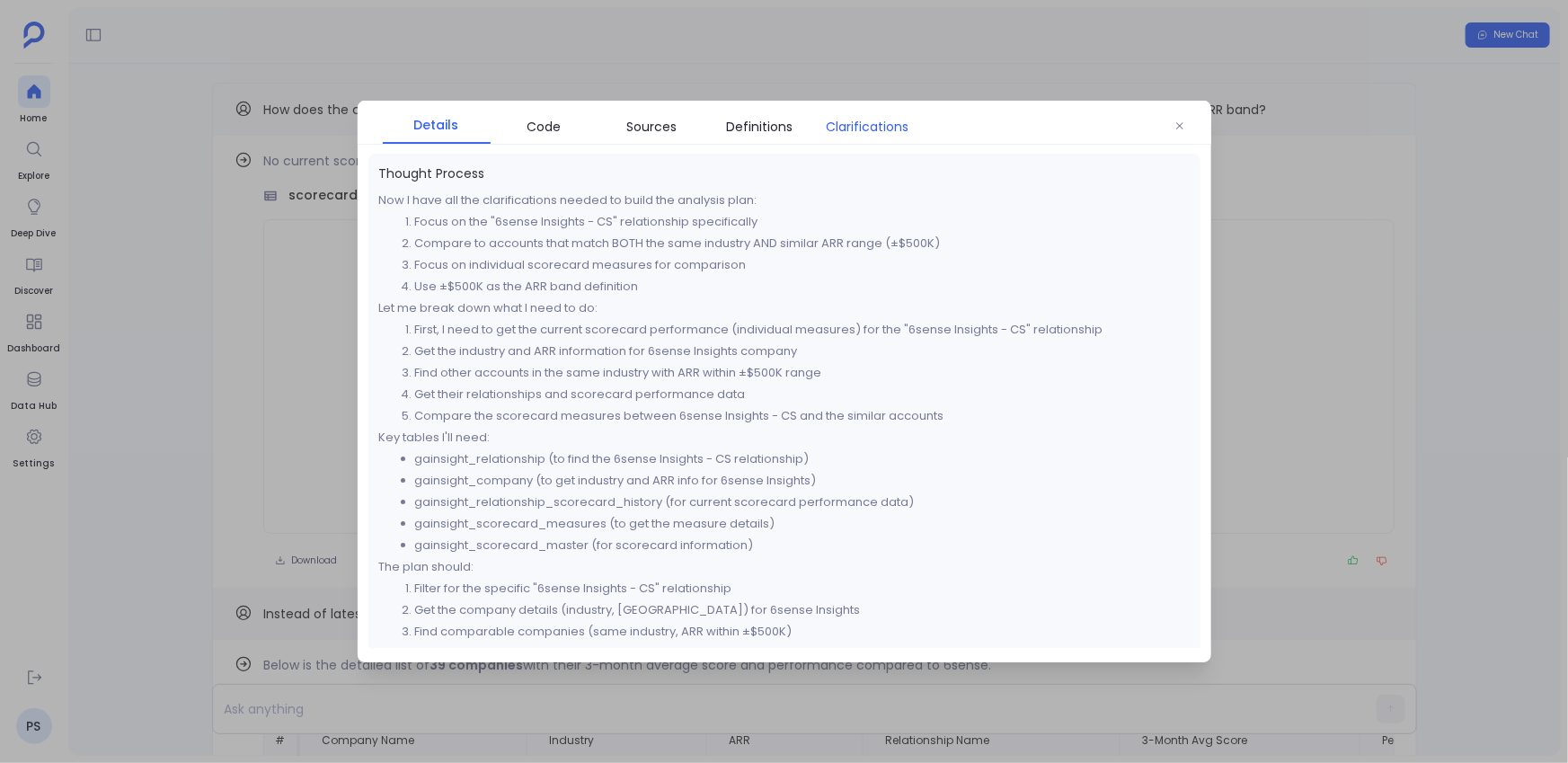 click on "Clarifications" at bounding box center [868, 127] 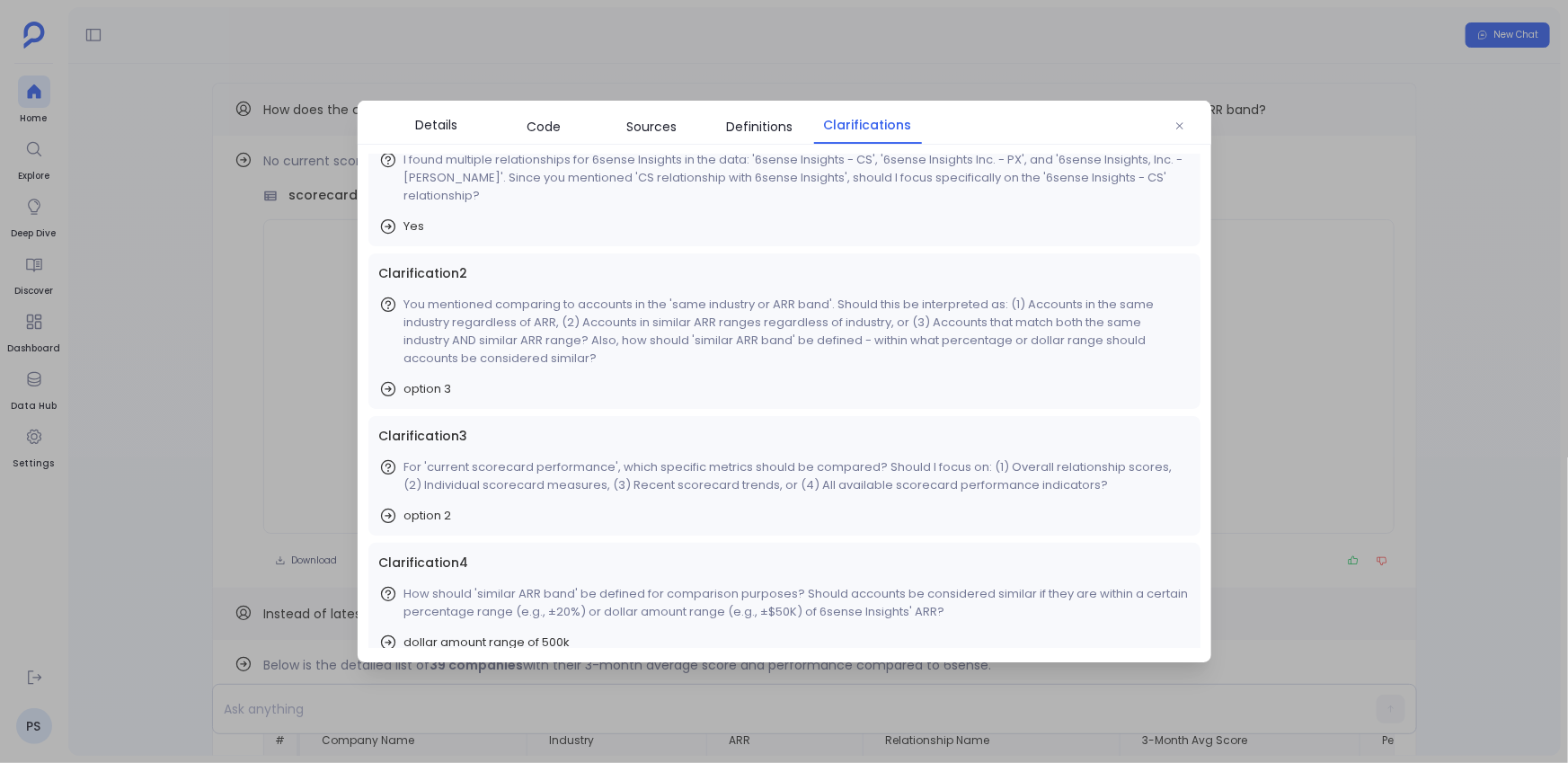 scroll, scrollTop: 58, scrollLeft: 0, axis: vertical 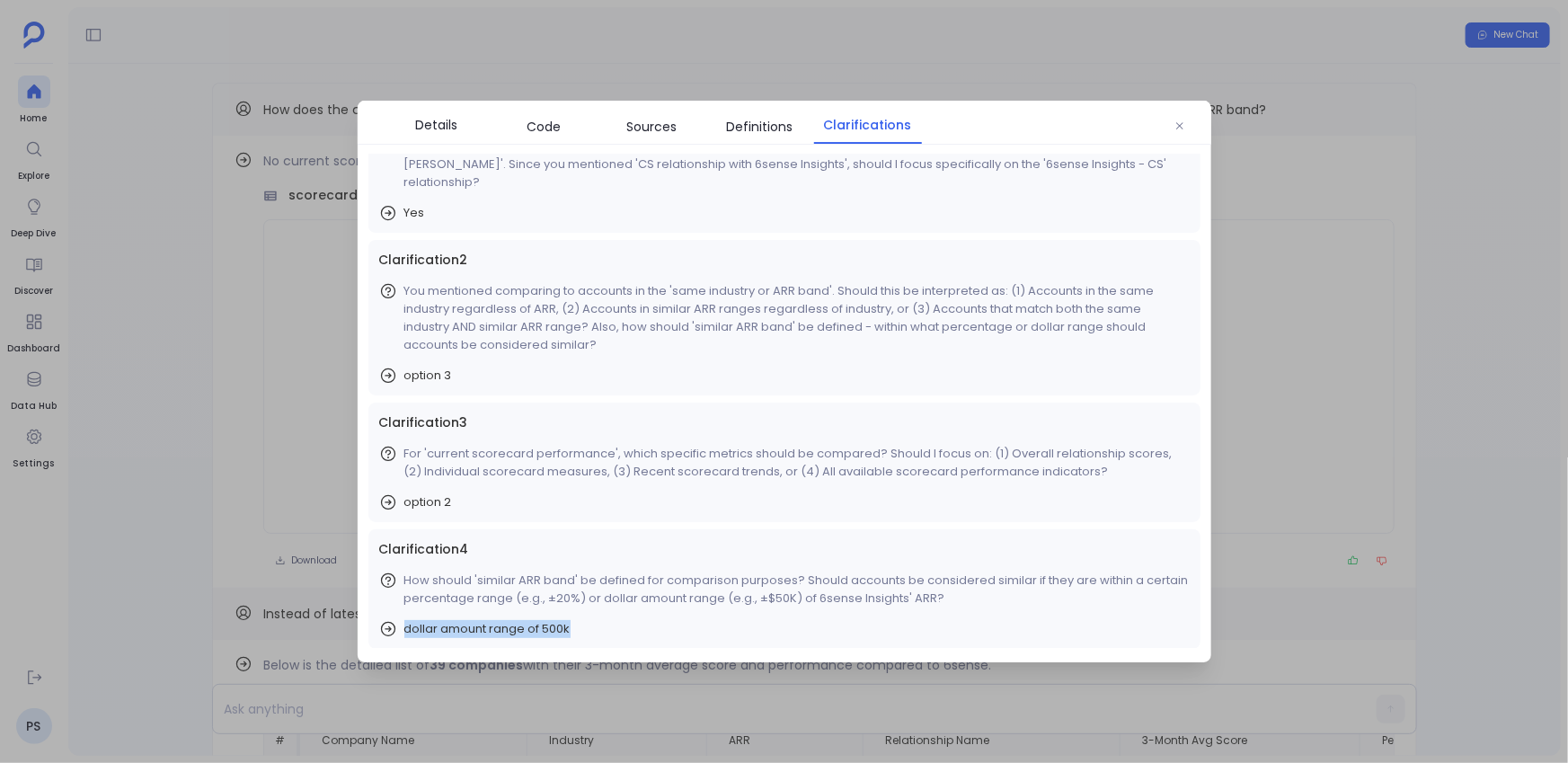 drag, startPoint x: 394, startPoint y: 625, endPoint x: 610, endPoint y: 626, distance: 216.00231 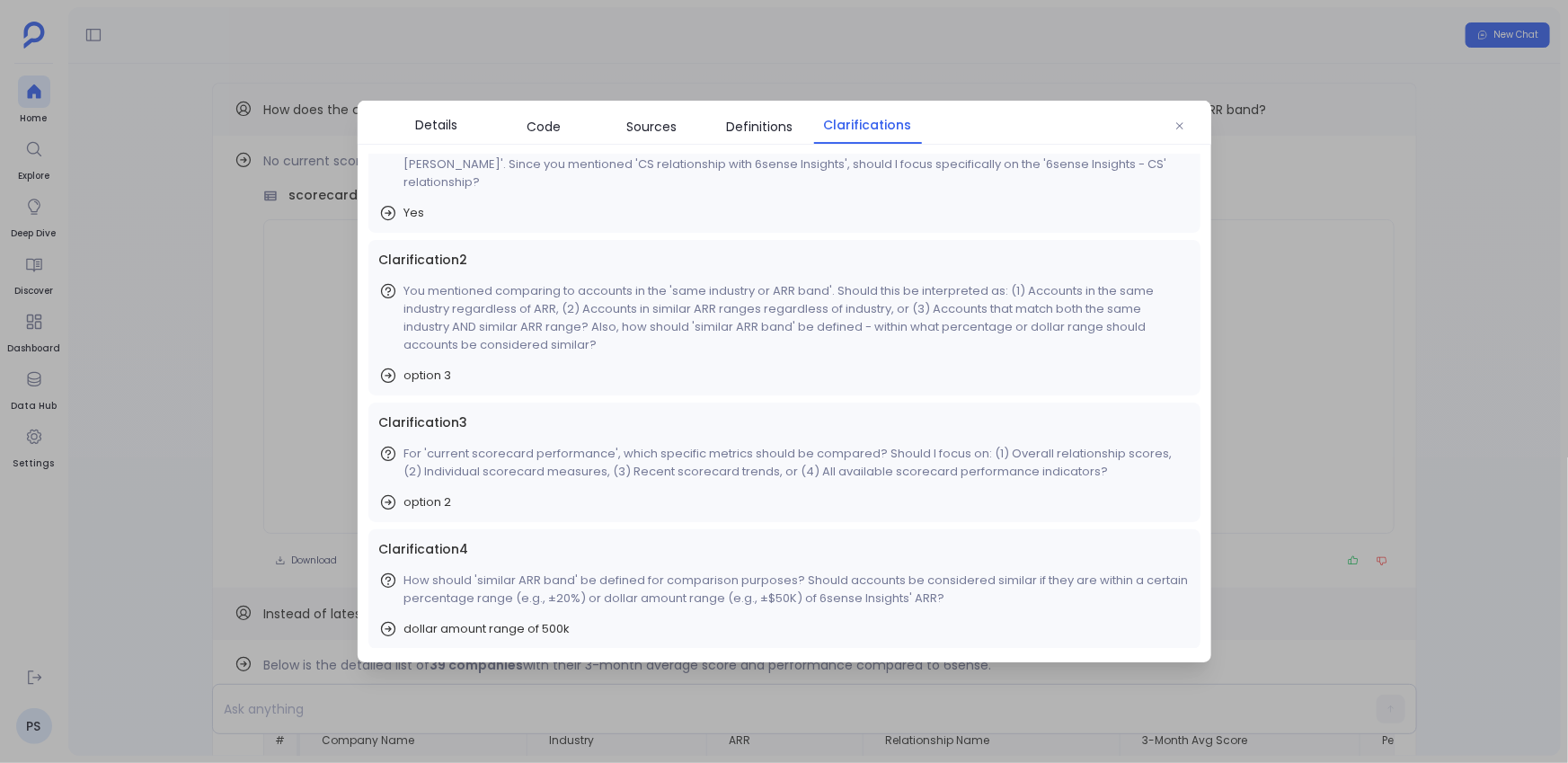 click on "Clarification  1 I found multiple relationships for 6sense Insights in the data: '6sense Insights - CS', '6sense Insights Inc. - PX', and '6sense Insights, Inc. - CE-SJ'. Since you mentioned 'CS relationship with 6sense Insights', should I focus specifically on the '6sense Insights - CS' relationship? Yes Clarification  2 You mentioned comparing to accounts in the 'same industry or ARR band'. Should this be interpreted as: (1) Accounts in the same industry regardless of ARR, (2) Accounts in similar ARR ranges regardless of industry, or (3) Accounts that match both the same industry AND similar ARR range? Also, how should 'similar ARR band' be defined - within what percentage or dollar range should accounts be considered similar? option 3 Clarification  3 For 'current scorecard performance', which specific metrics should be compared? Should I focus on: (1) Overall relationship scores, (2) Individual scorecard measures, (3) Recent scorecard trends, or (4) All available scorecard performance indicators? option 2" at bounding box center [784, 372] 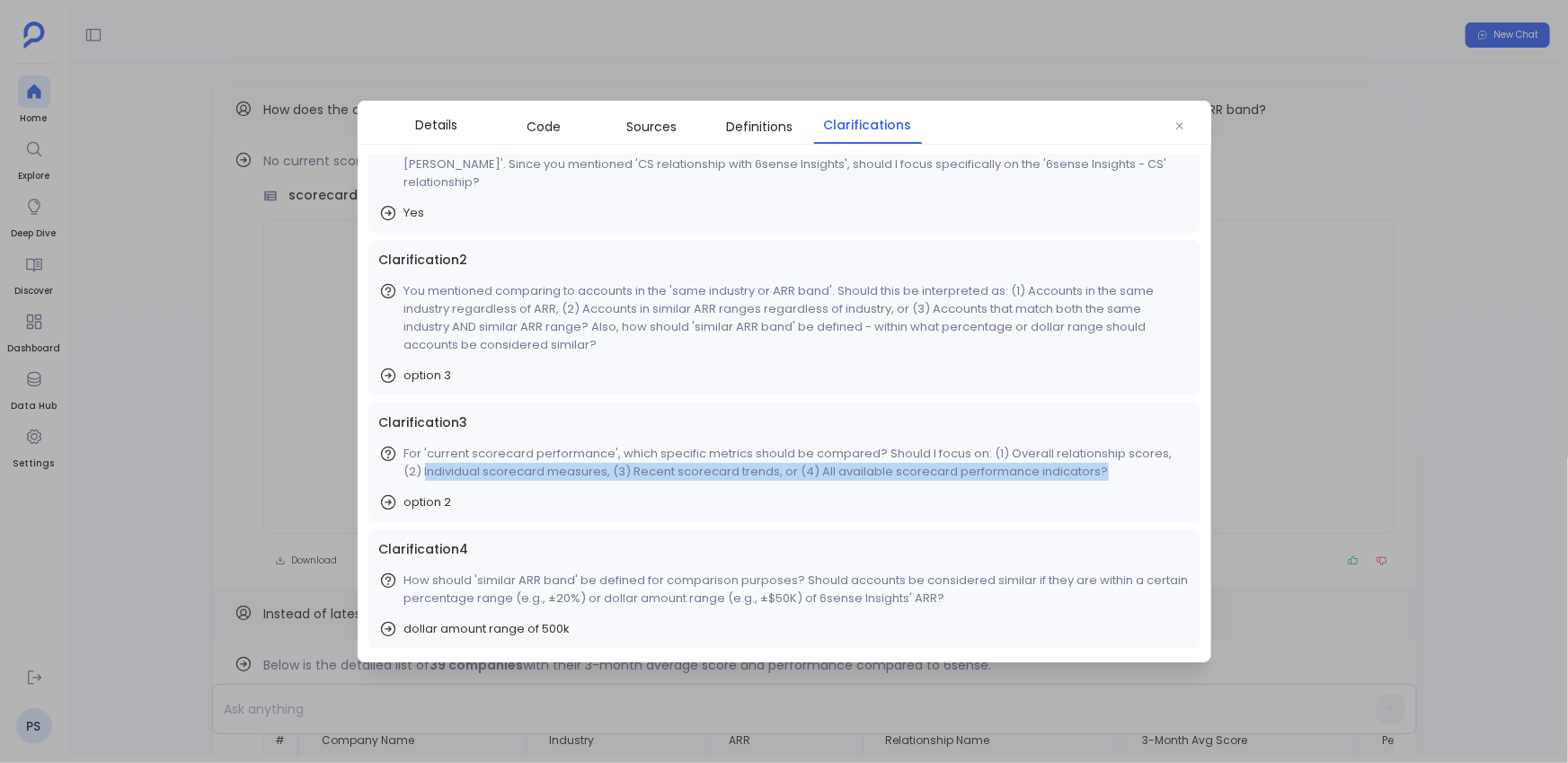 drag, startPoint x: 403, startPoint y: 473, endPoint x: 594, endPoint y: 482, distance: 191.21192 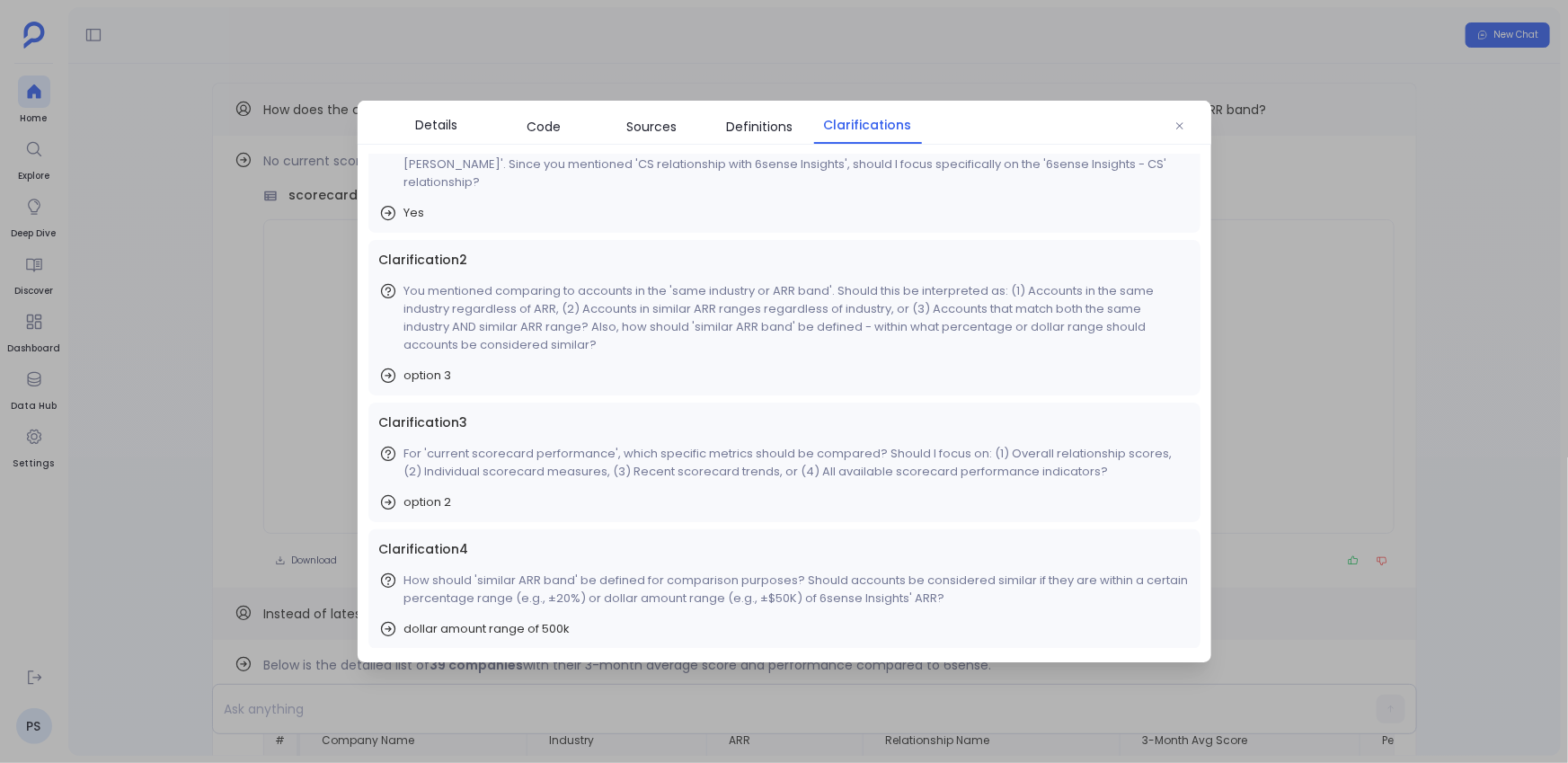 click on "Clarification  3 For 'current scorecard performance', which specific metrics should be compared? Should I focus on: (1) Overall relationship scores, (2) Individual scorecard measures, (3) Recent scorecard trends, or (4) All available scorecard performance indicators? option 2" at bounding box center [784, 462] 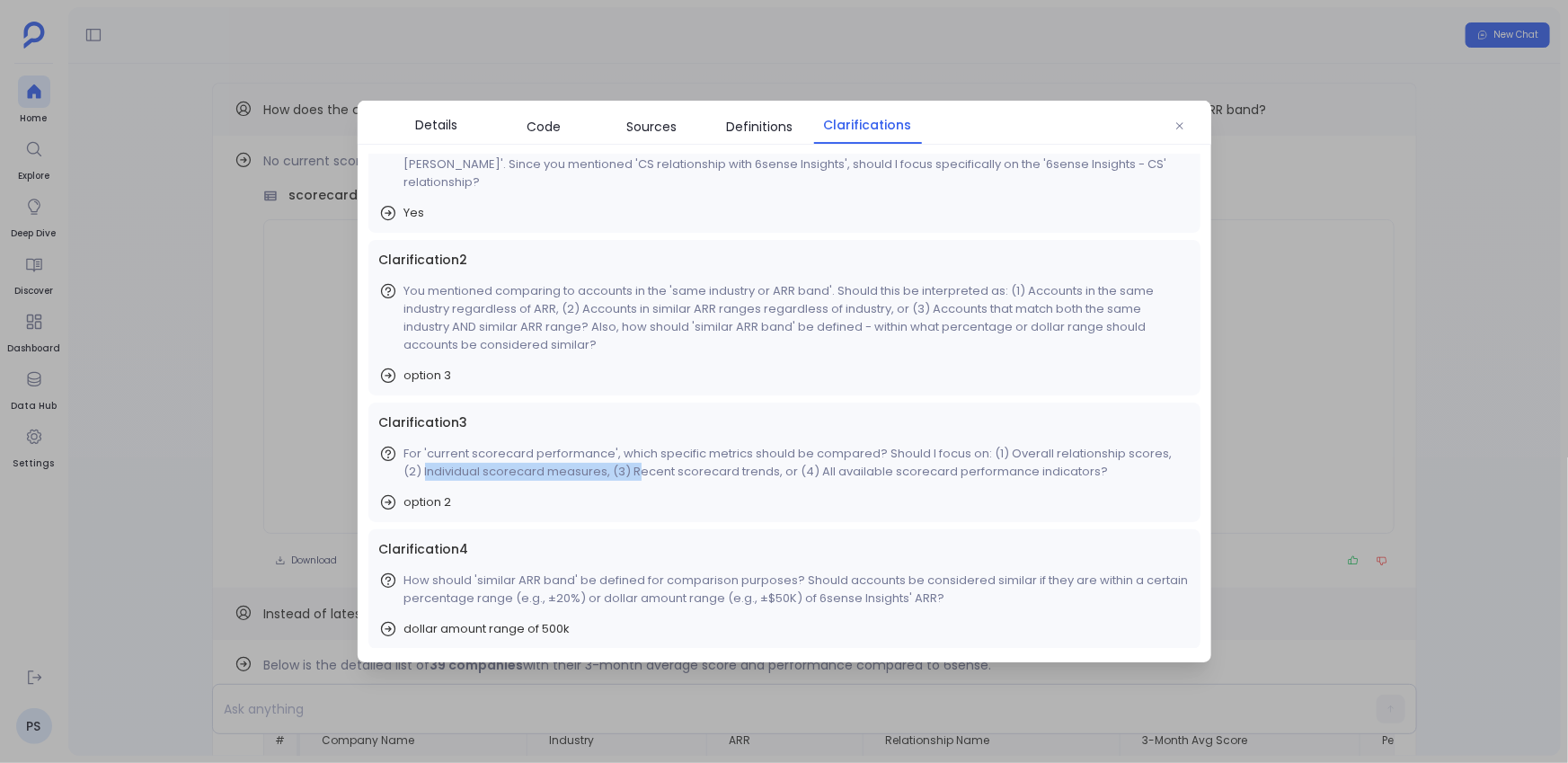 drag, startPoint x: 404, startPoint y: 470, endPoint x: 616, endPoint y: 470, distance: 212 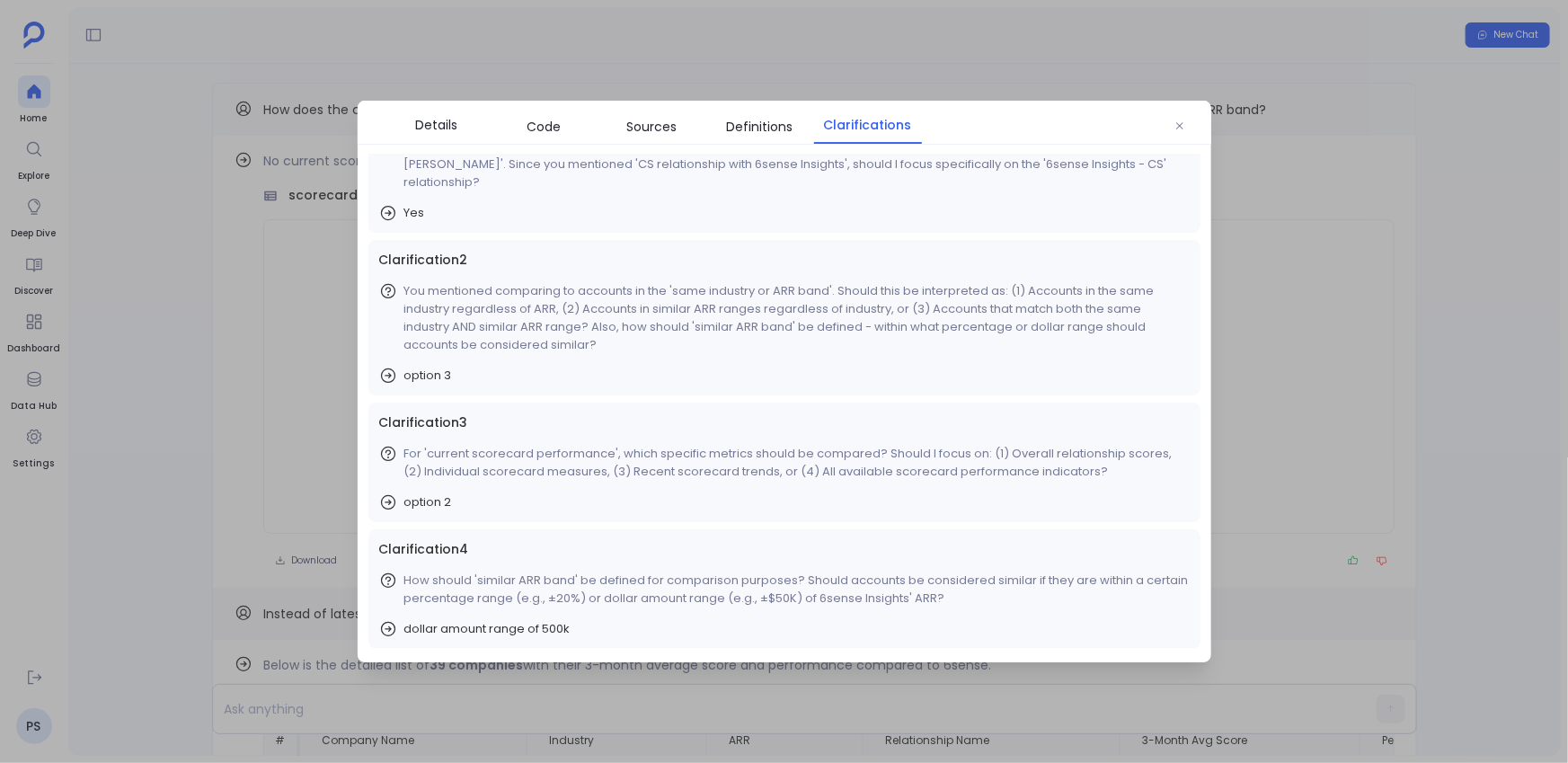 click on "Clarification  3 For 'current scorecard performance', which specific metrics should be compared? Should I focus on: (1) Overall relationship scores, (2) Individual scorecard measures, (3) Recent scorecard trends, or (4) All available scorecard performance indicators? option 2" at bounding box center (784, 462) 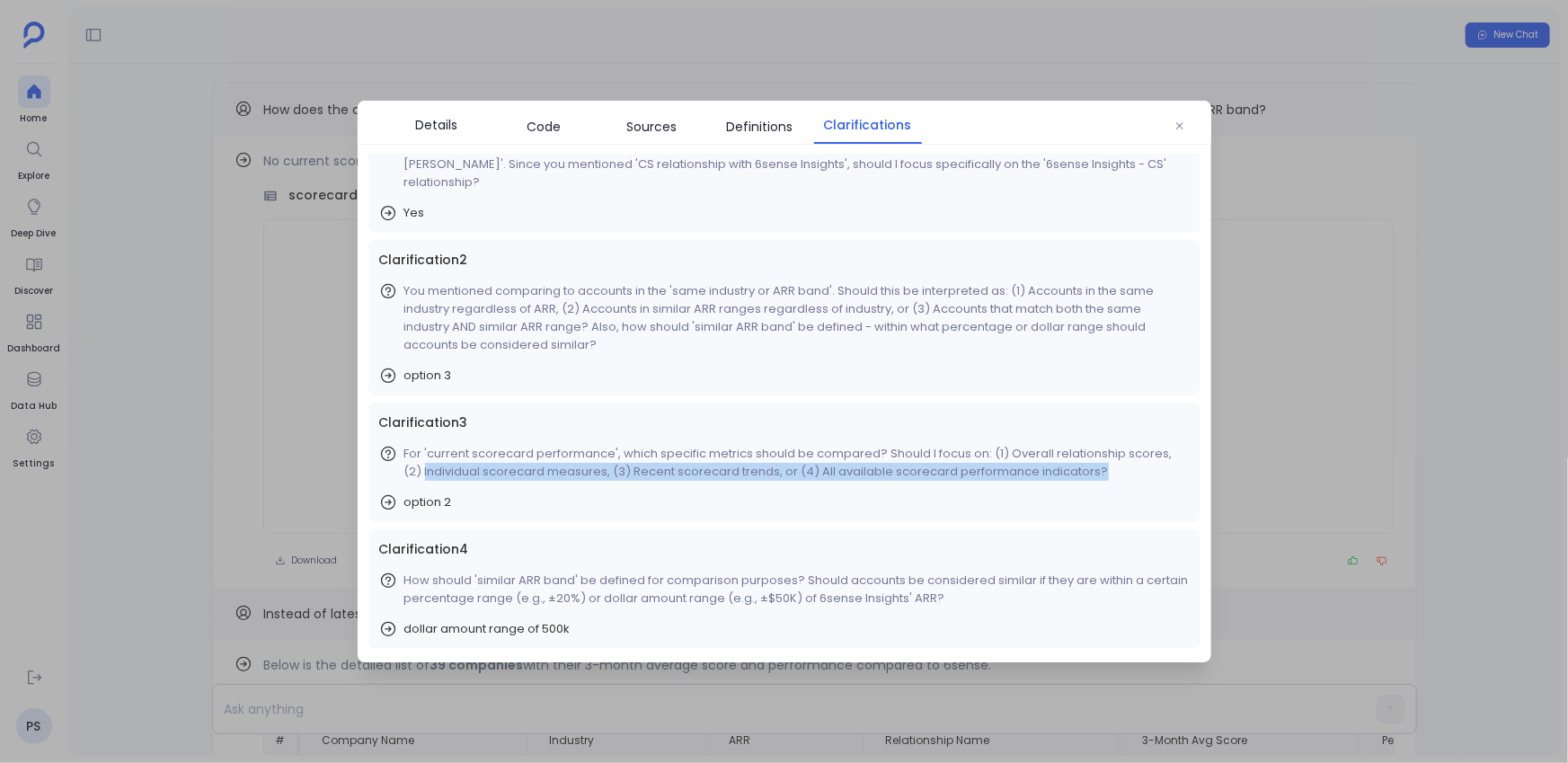 drag, startPoint x: 403, startPoint y: 470, endPoint x: 578, endPoint y: 482, distance: 175.41095 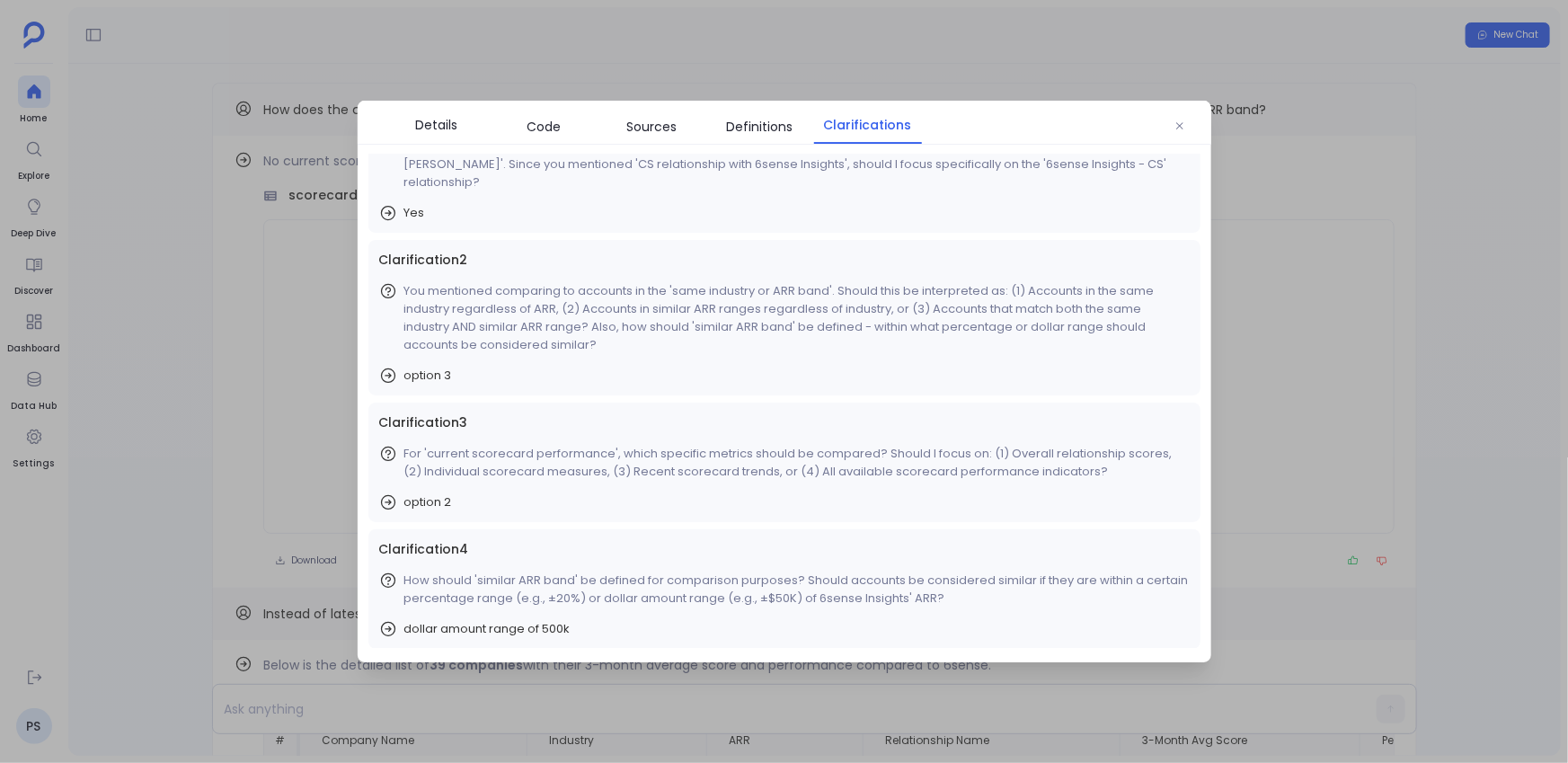 click on "For 'current scorecard performance', which specific metrics should be compared? Should I focus on: (1) Overall relationship scores, (2) Individual scorecard measures, (3) Recent scorecard trends, or (4) All available scorecard performance indicators?" at bounding box center (797, 463) 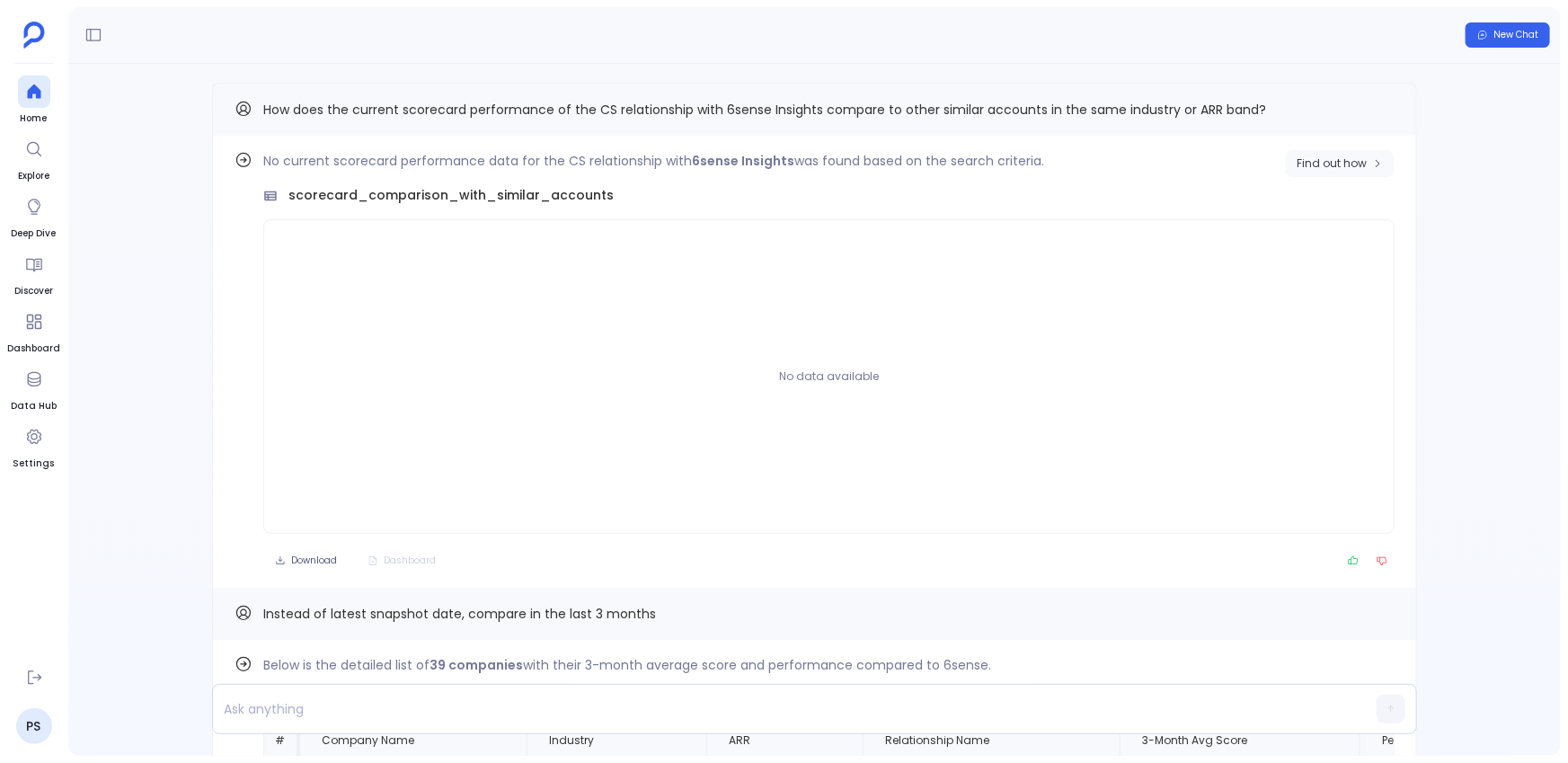 click on "Find out how" at bounding box center [1332, 164] 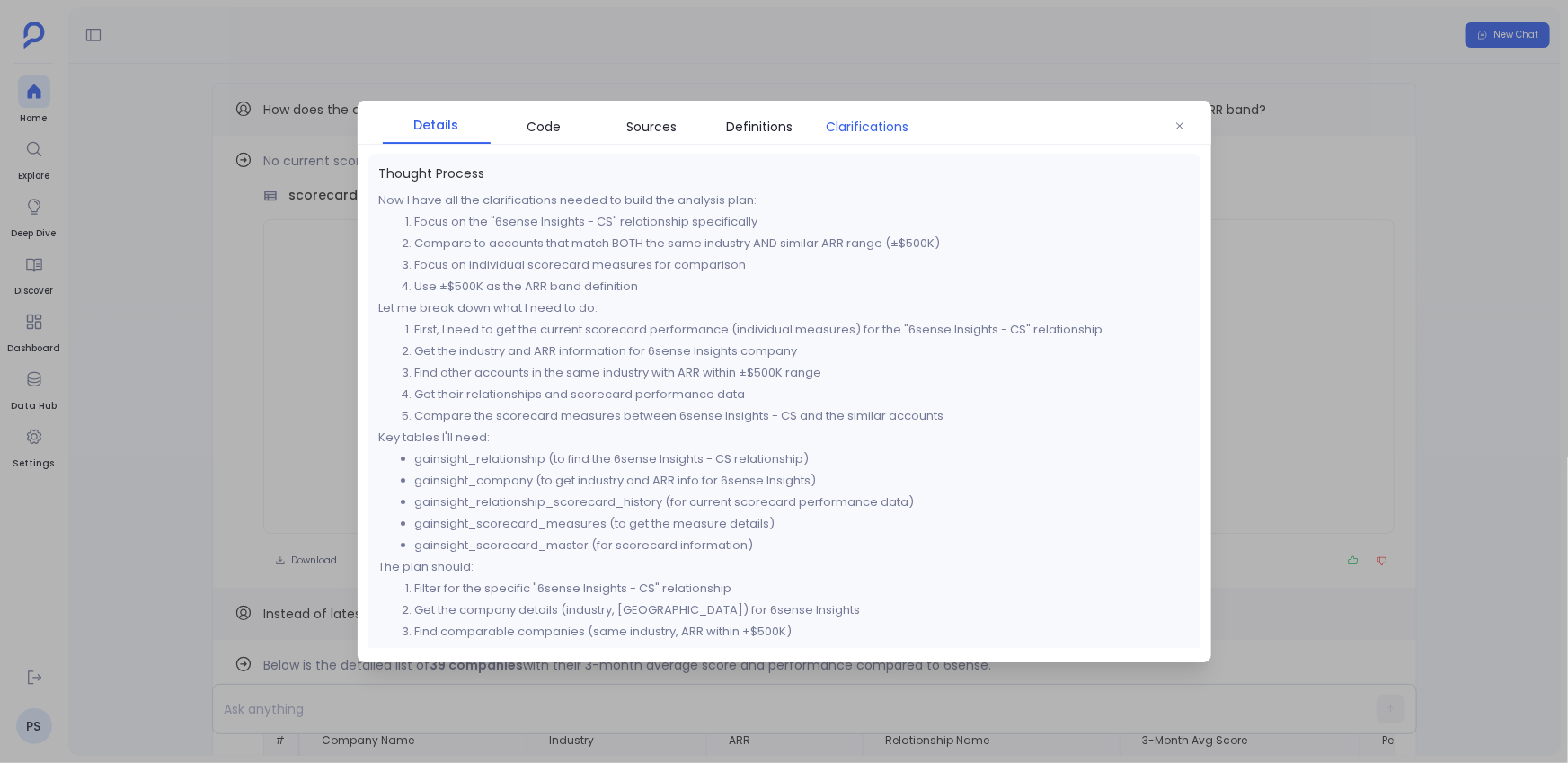 click on "Clarifications" at bounding box center [868, 127] 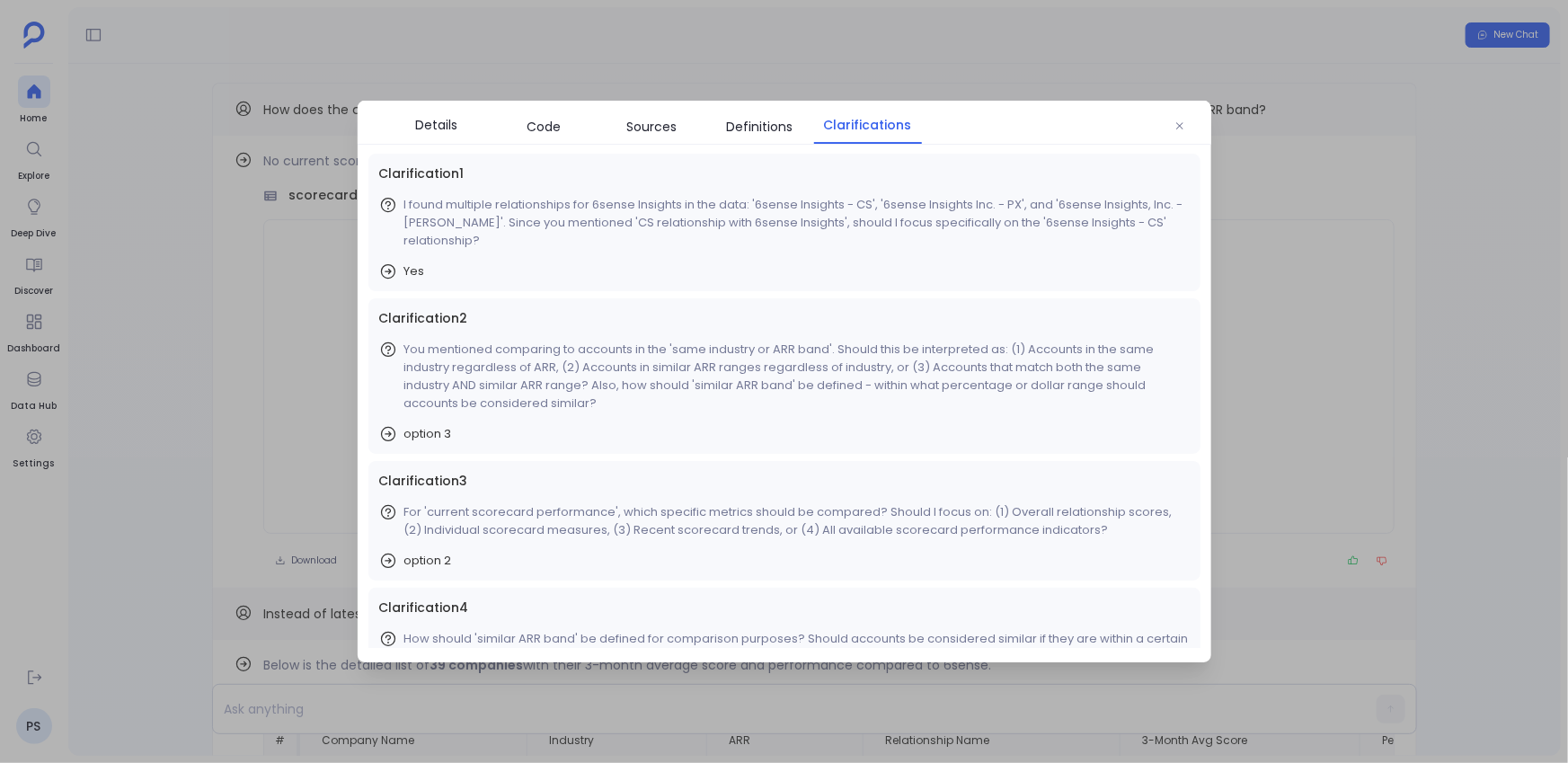 scroll, scrollTop: 58, scrollLeft: 0, axis: vertical 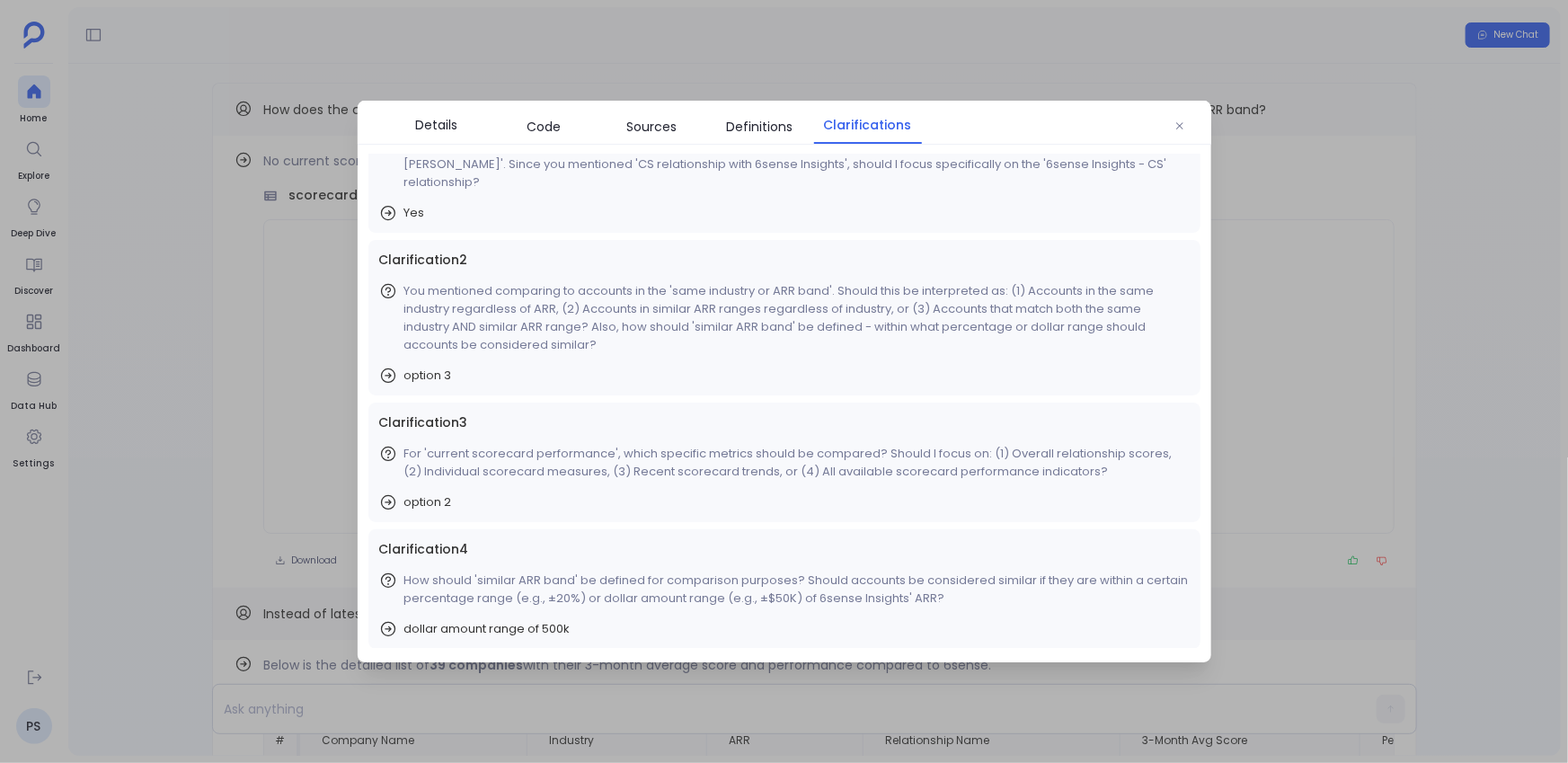 click at bounding box center (784, 381) 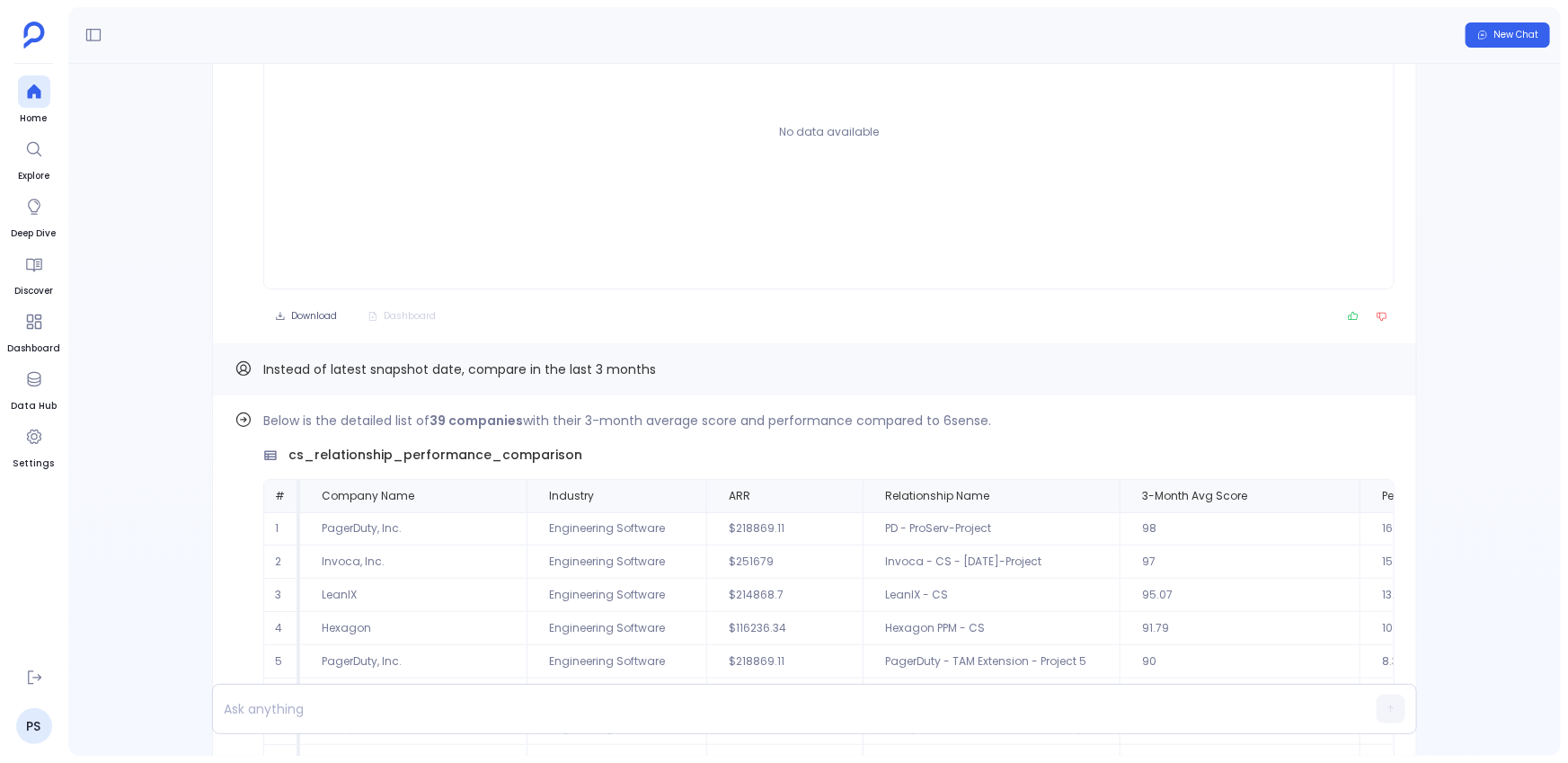 scroll, scrollTop: -431, scrollLeft: 0, axis: vertical 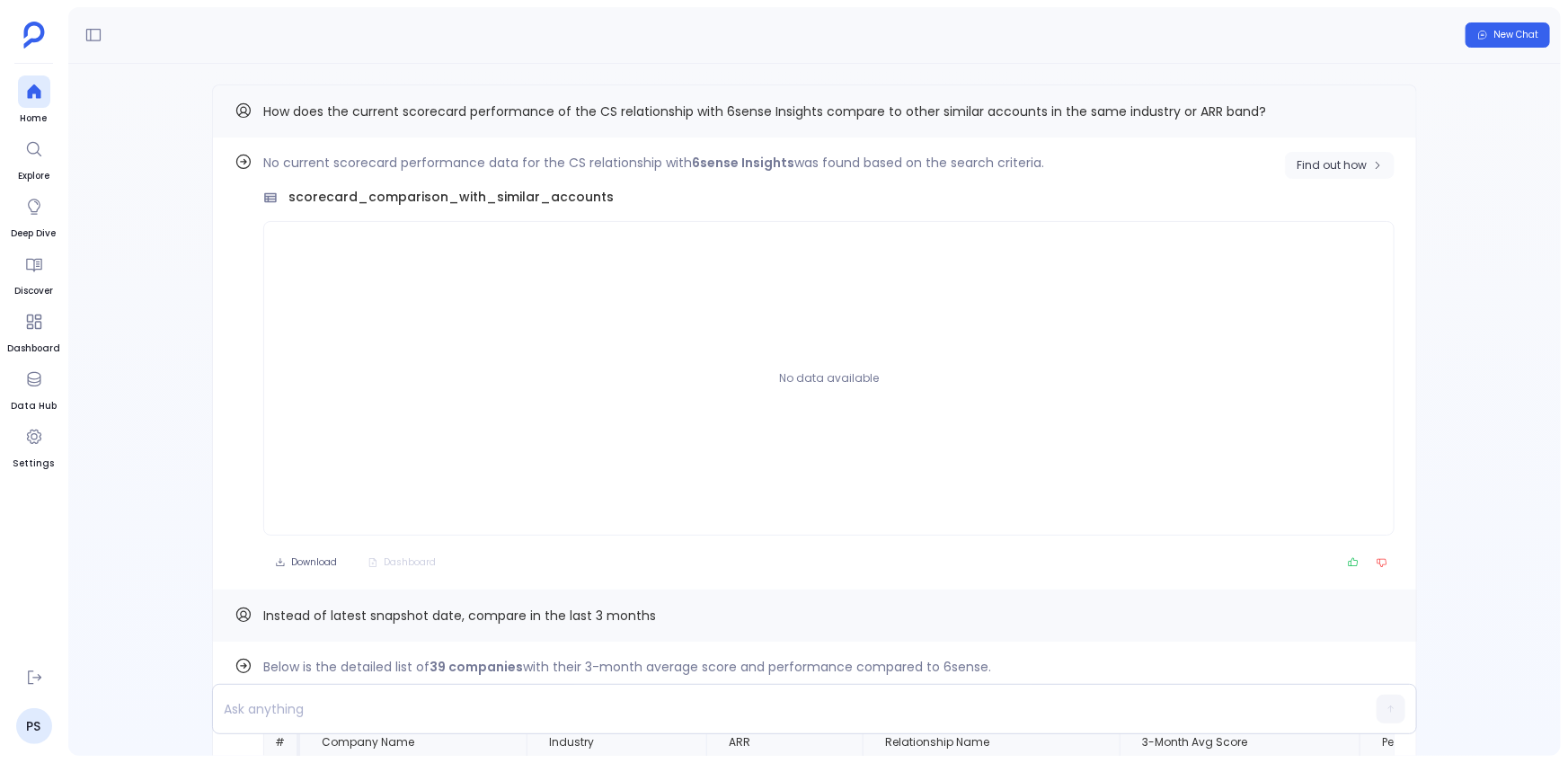 click on "Find out how" at bounding box center (1332, 165) 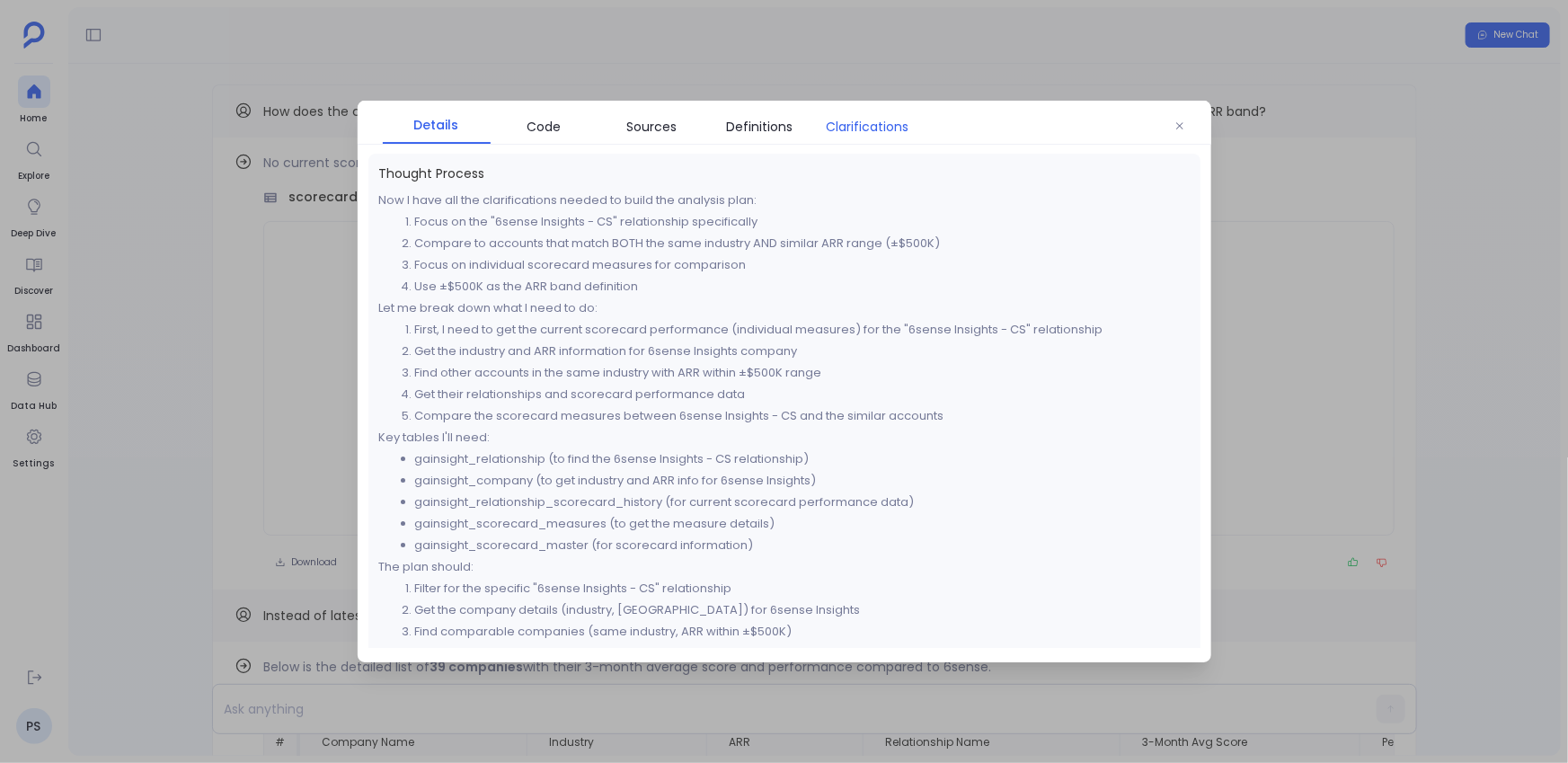 click on "Clarifications" at bounding box center [868, 127] 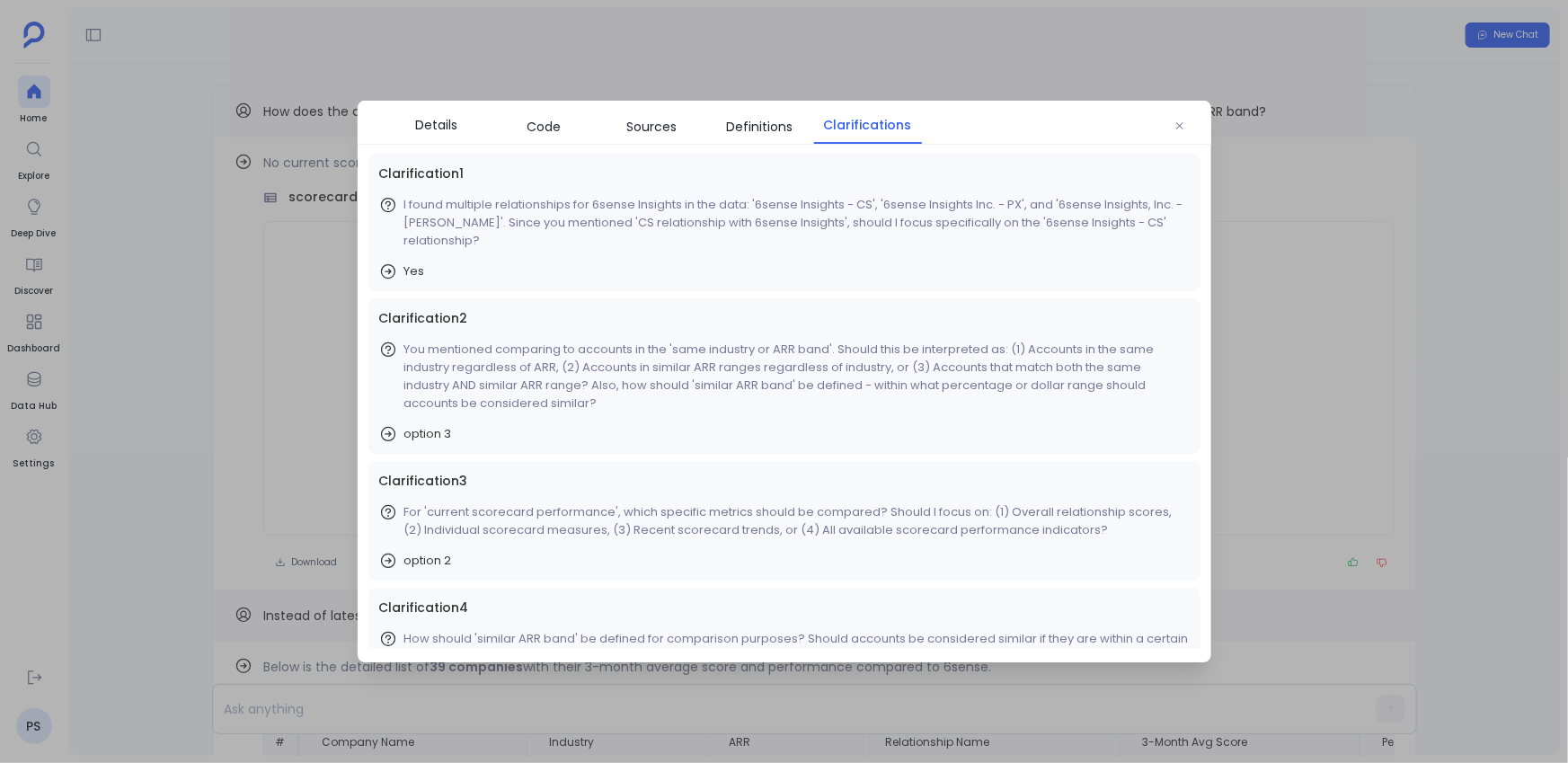 scroll, scrollTop: 58, scrollLeft: 0, axis: vertical 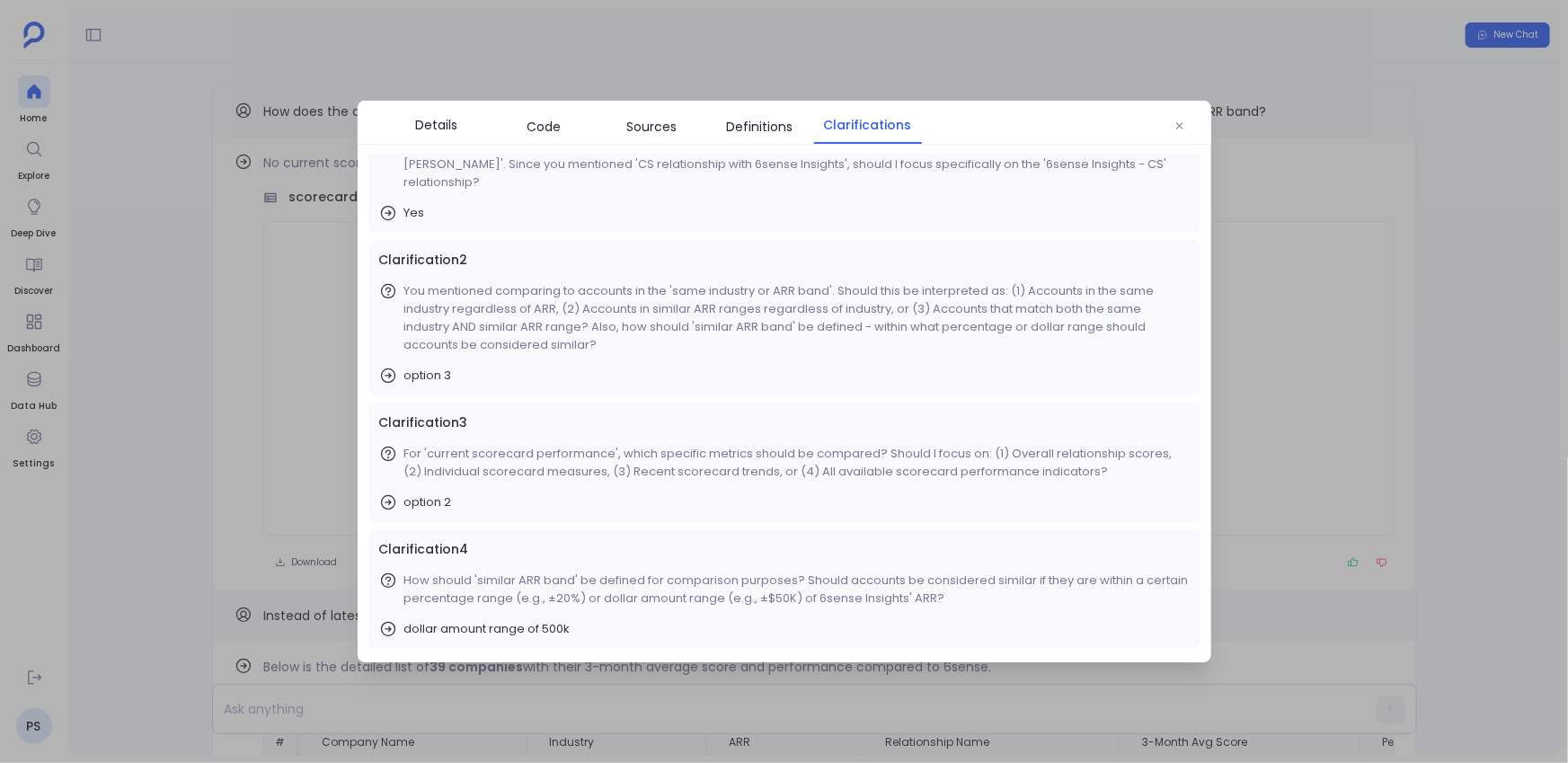 click at bounding box center (784, 381) 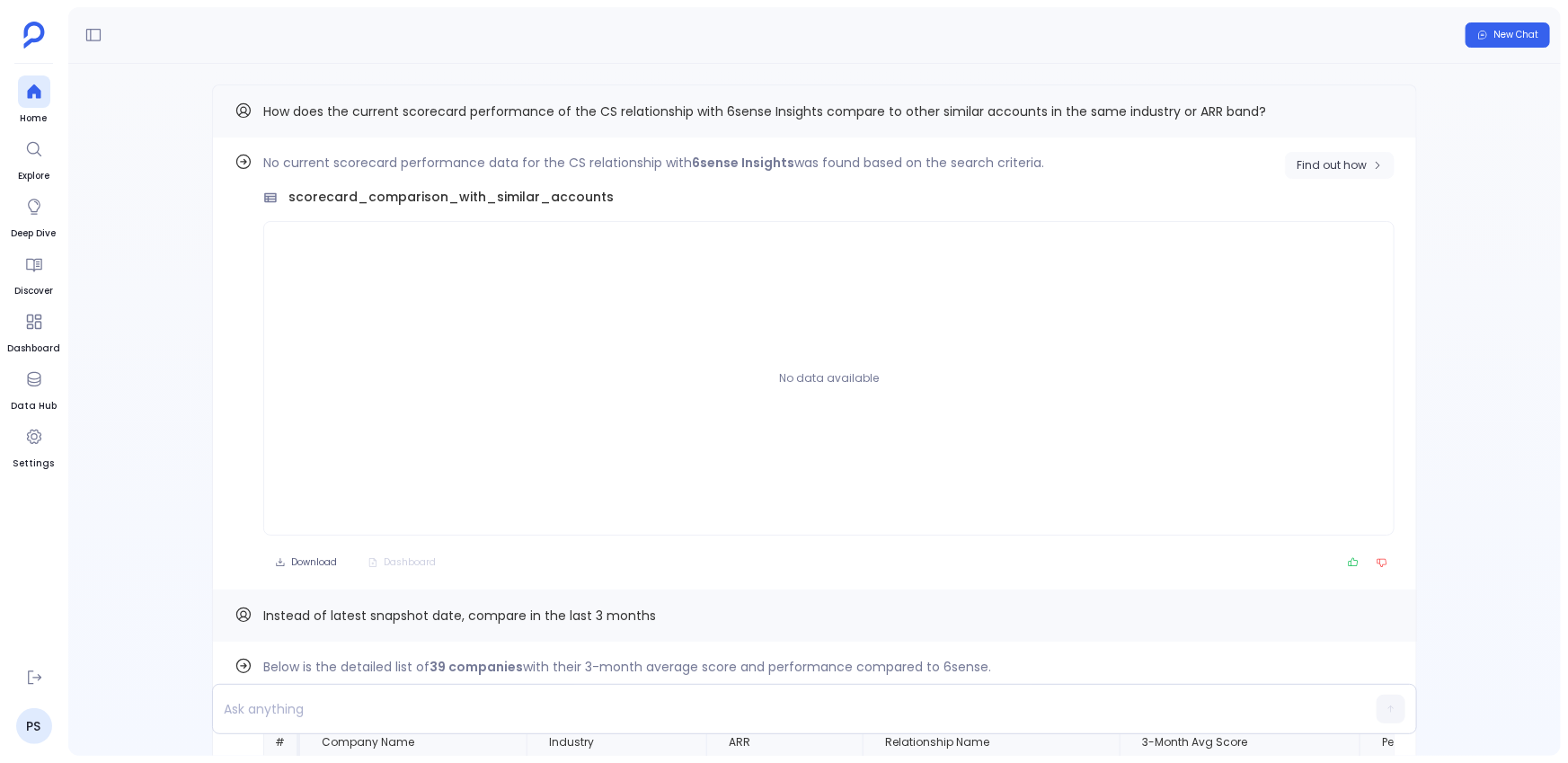 click on "Find out how" at bounding box center [1332, 165] 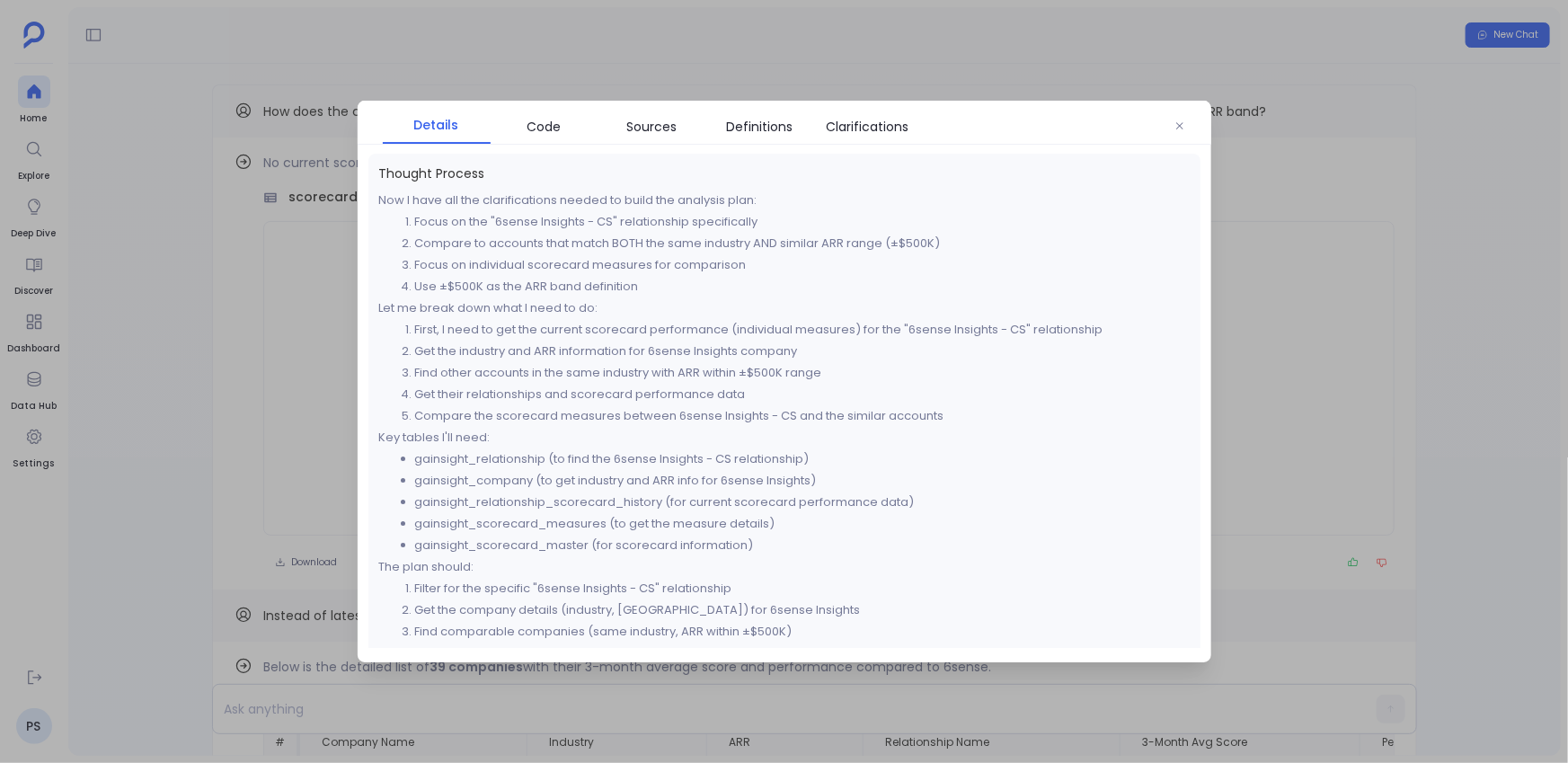 click at bounding box center (784, 381) 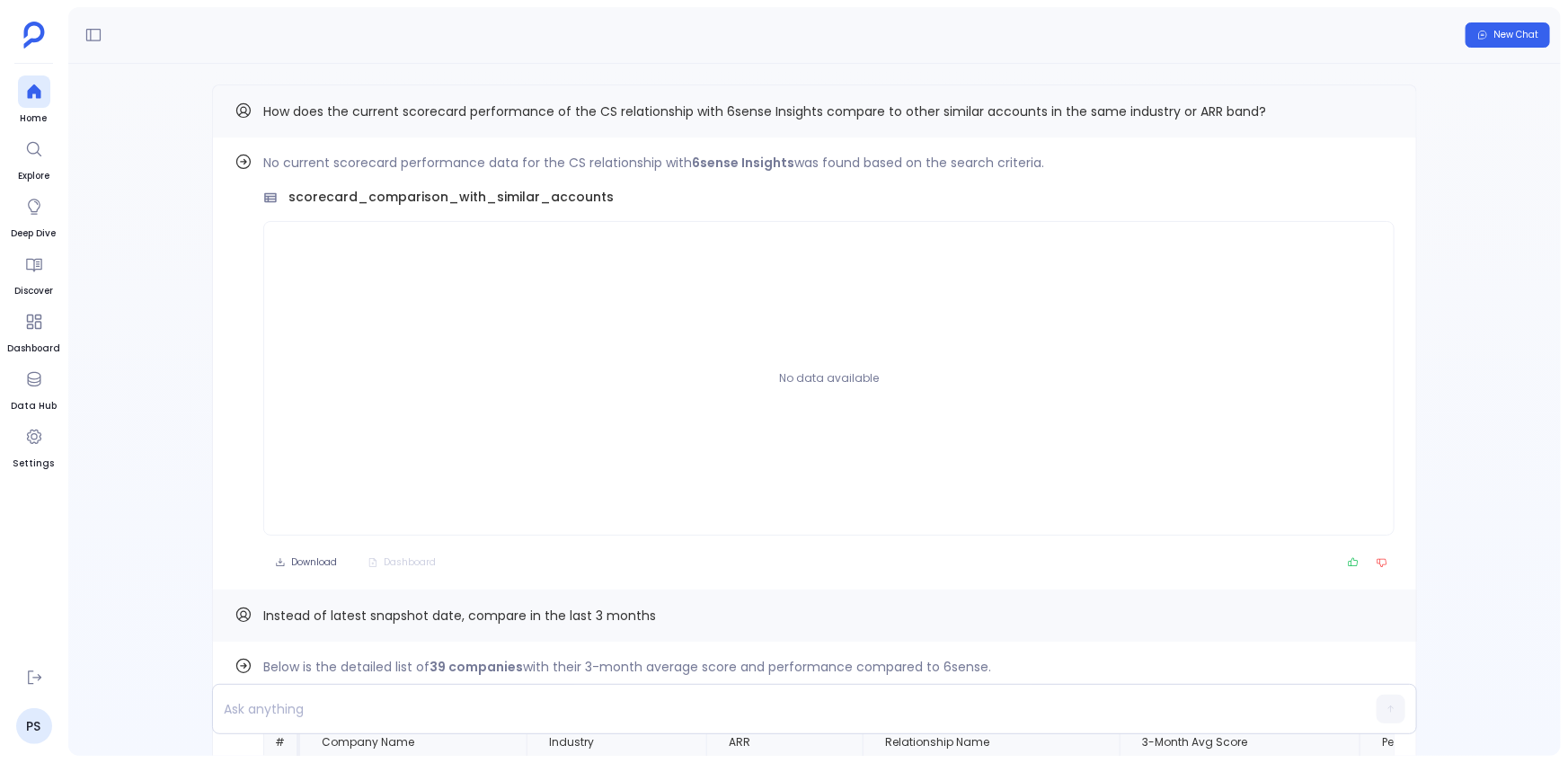 click on "New Chat" at bounding box center (814, 35) 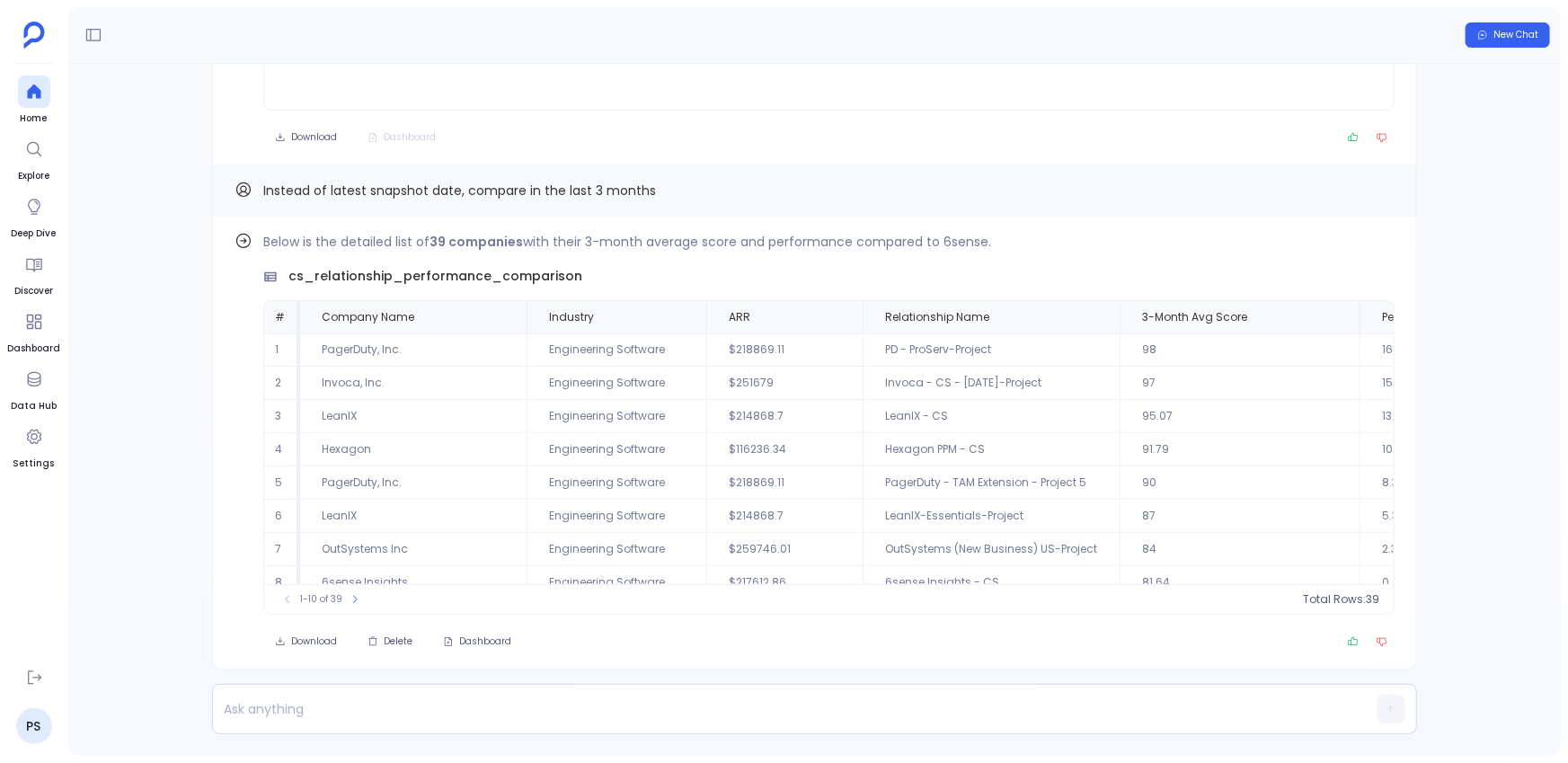 scroll, scrollTop: -2, scrollLeft: 0, axis: vertical 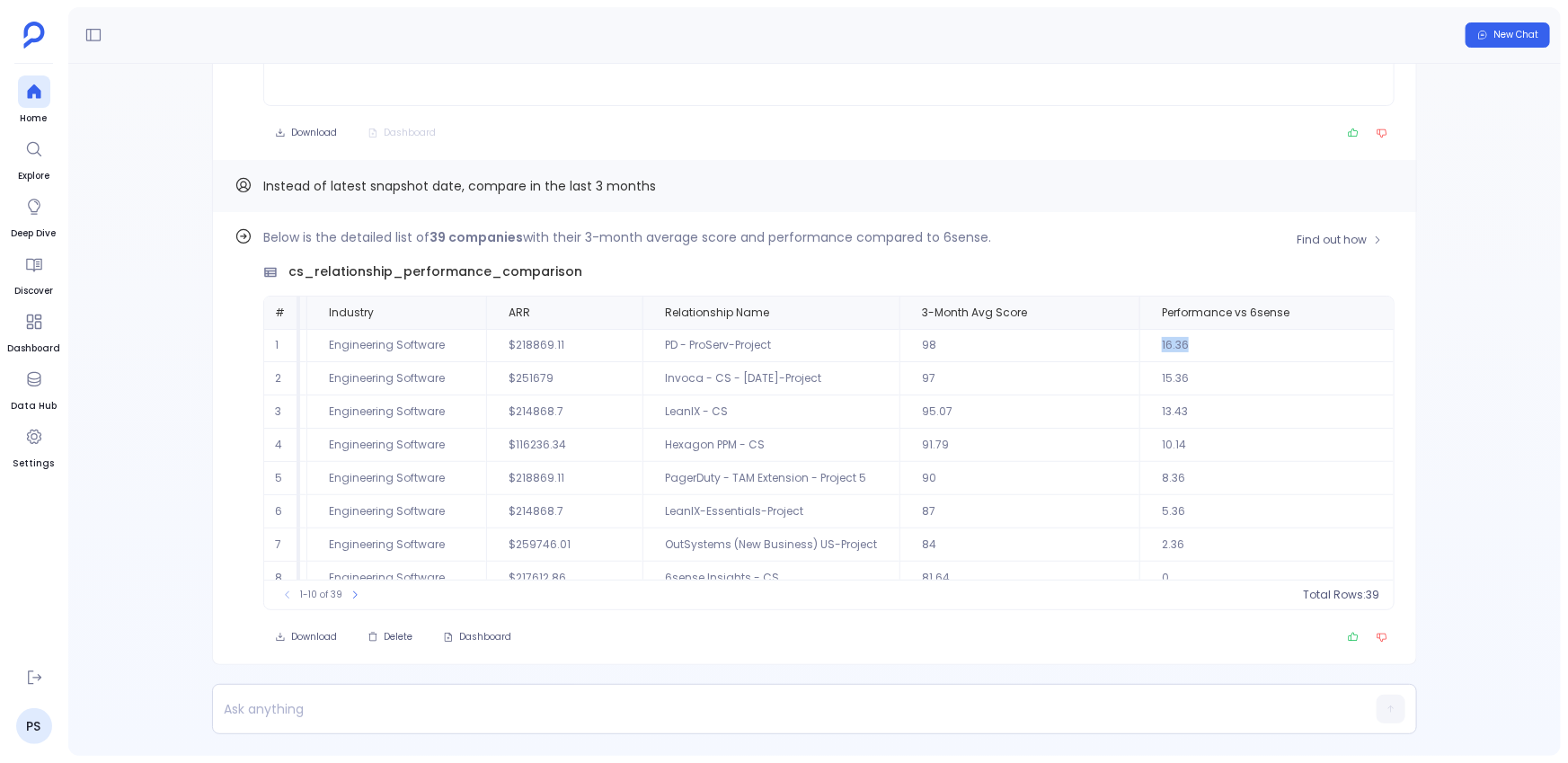 drag, startPoint x: 1148, startPoint y: 347, endPoint x: 1186, endPoint y: 342, distance: 38.327536 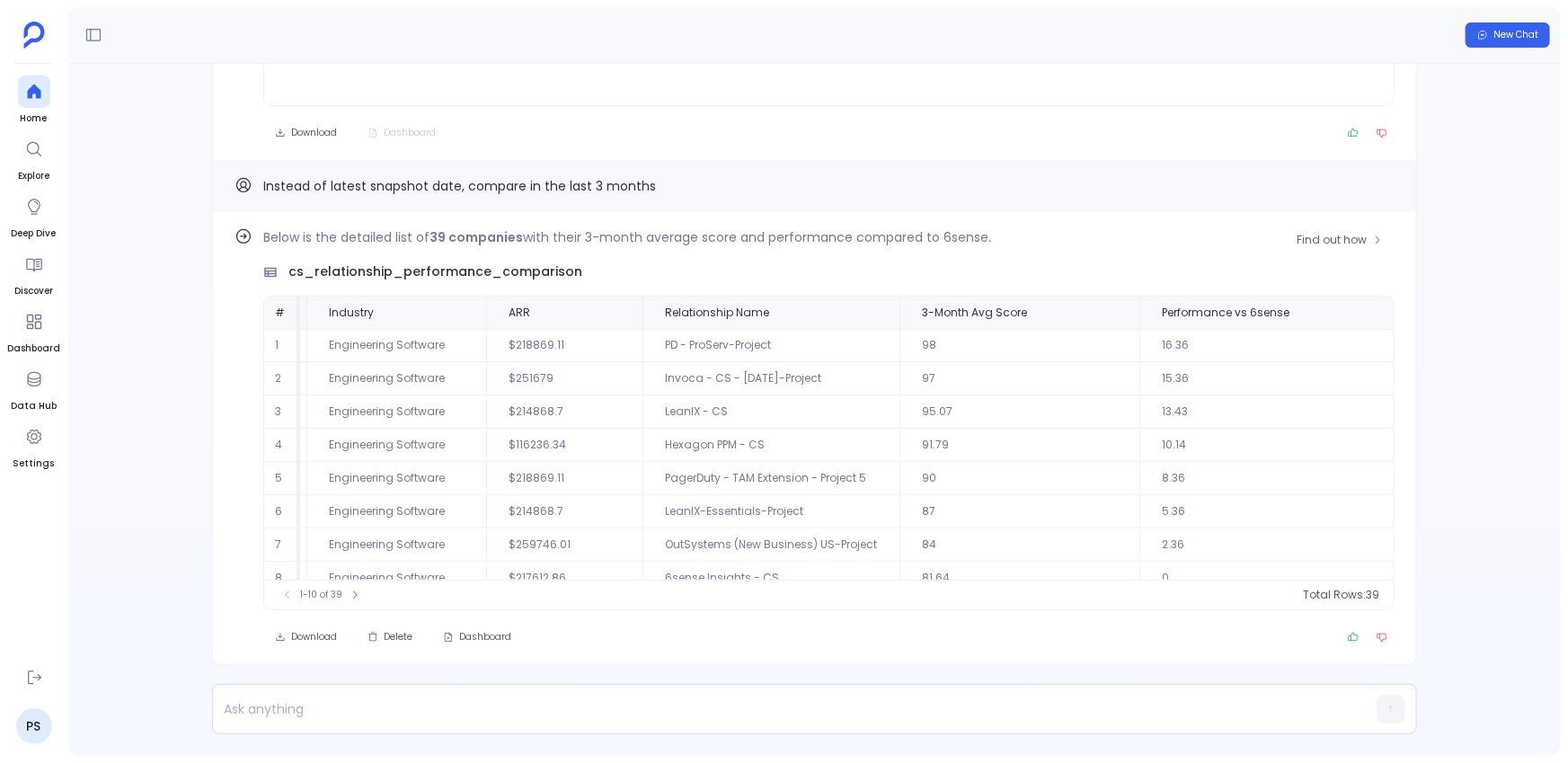 drag, startPoint x: 1152, startPoint y: 387, endPoint x: 1194, endPoint y: 387, distance: 42 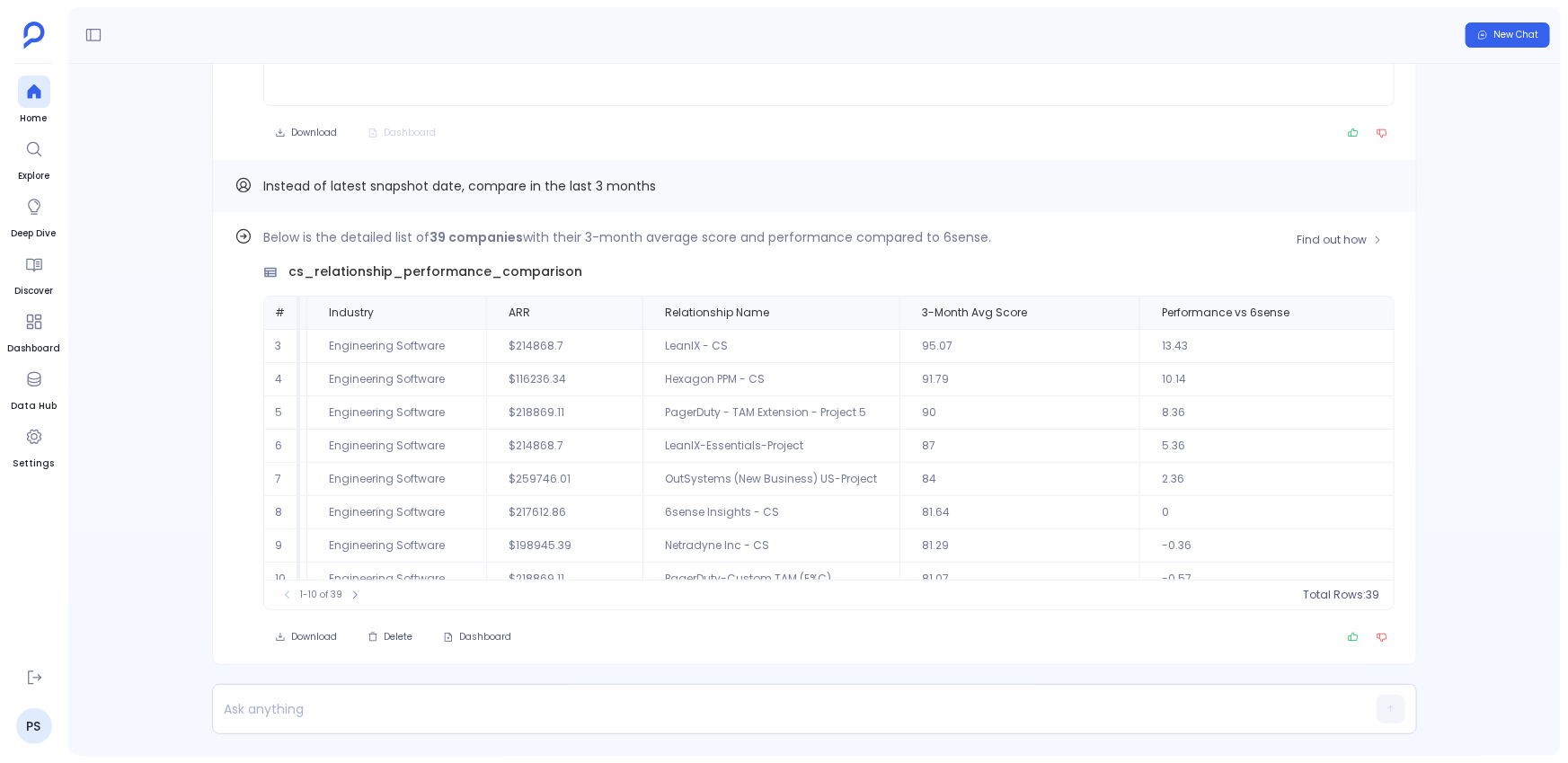 scroll, scrollTop: 0, scrollLeft: 220, axis: horizontal 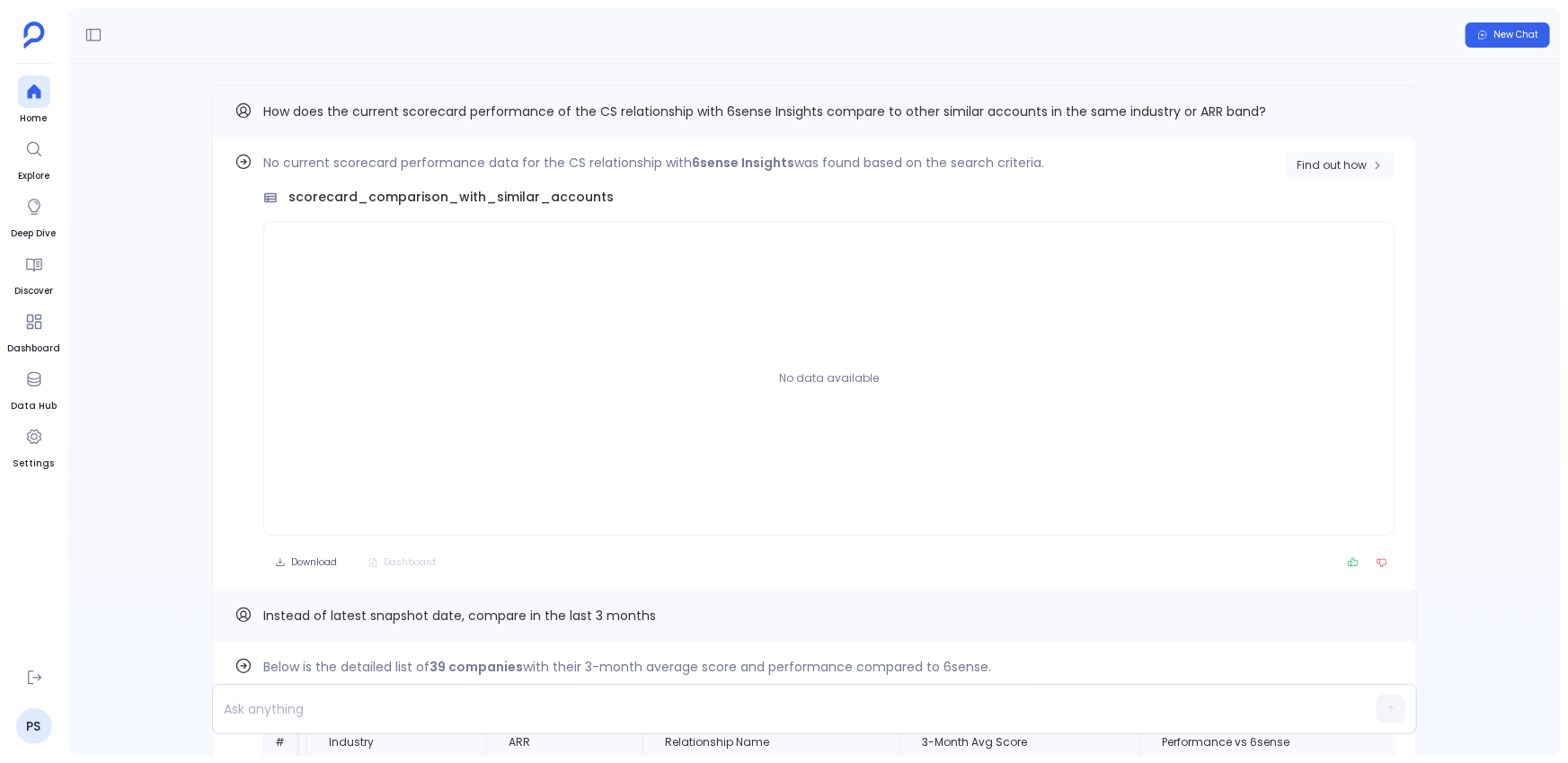 click on "Find out how" at bounding box center [1340, 165] 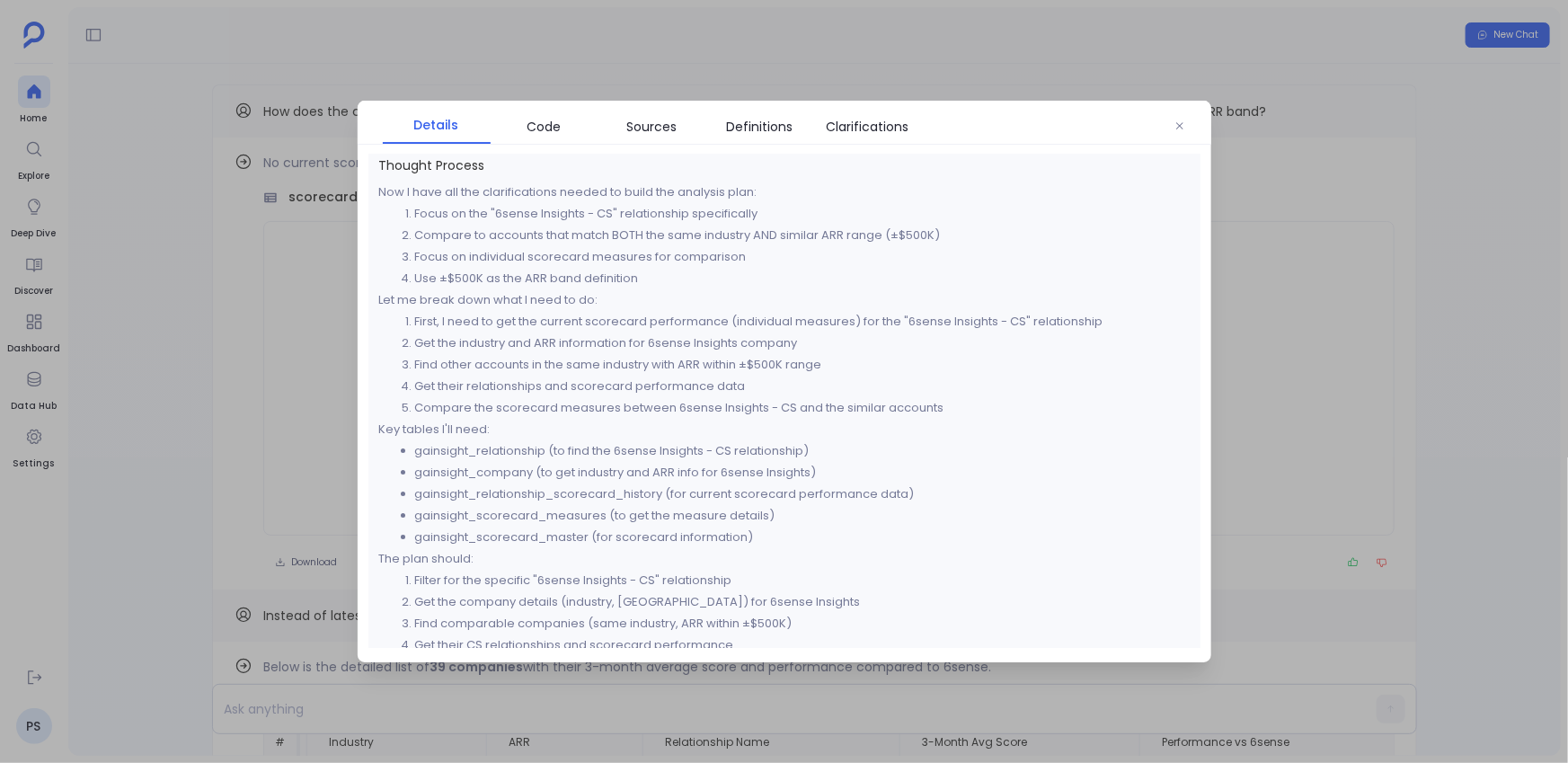 scroll, scrollTop: 14, scrollLeft: 0, axis: vertical 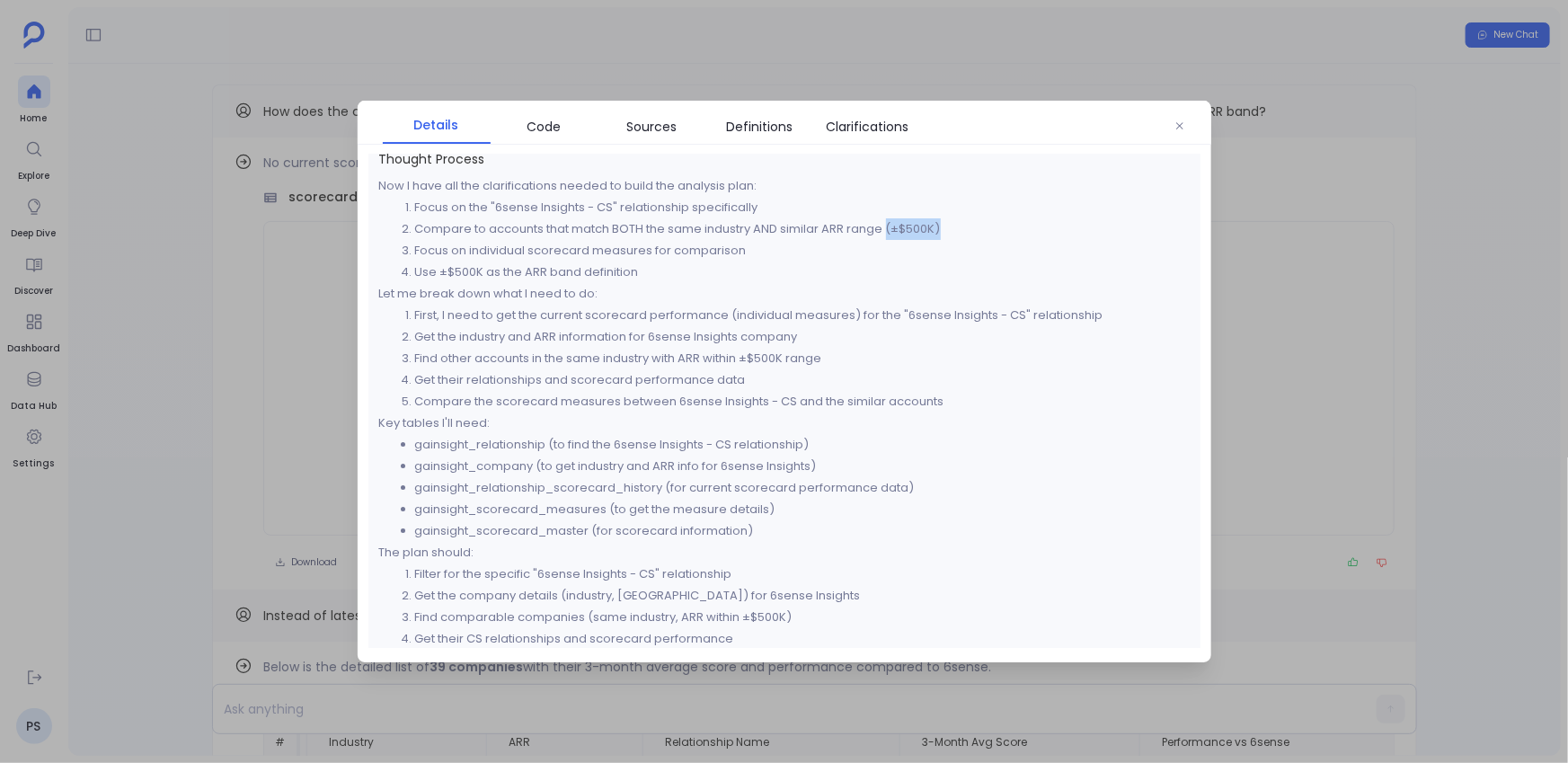 drag, startPoint x: 951, startPoint y: 227, endPoint x: 890, endPoint y: 231, distance: 61.131007 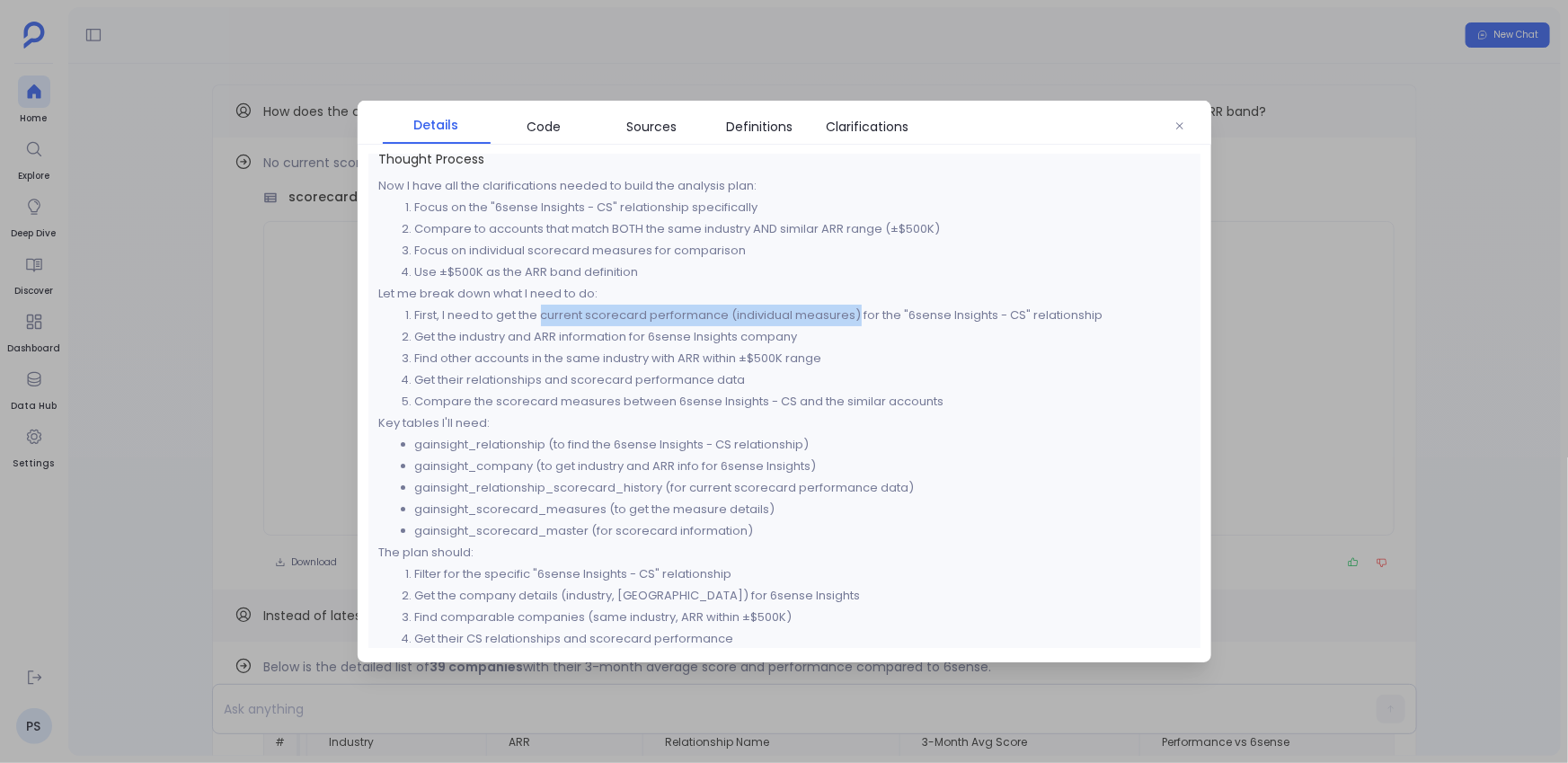 drag, startPoint x: 860, startPoint y: 317, endPoint x: 546, endPoint y: 325, distance: 314.10189 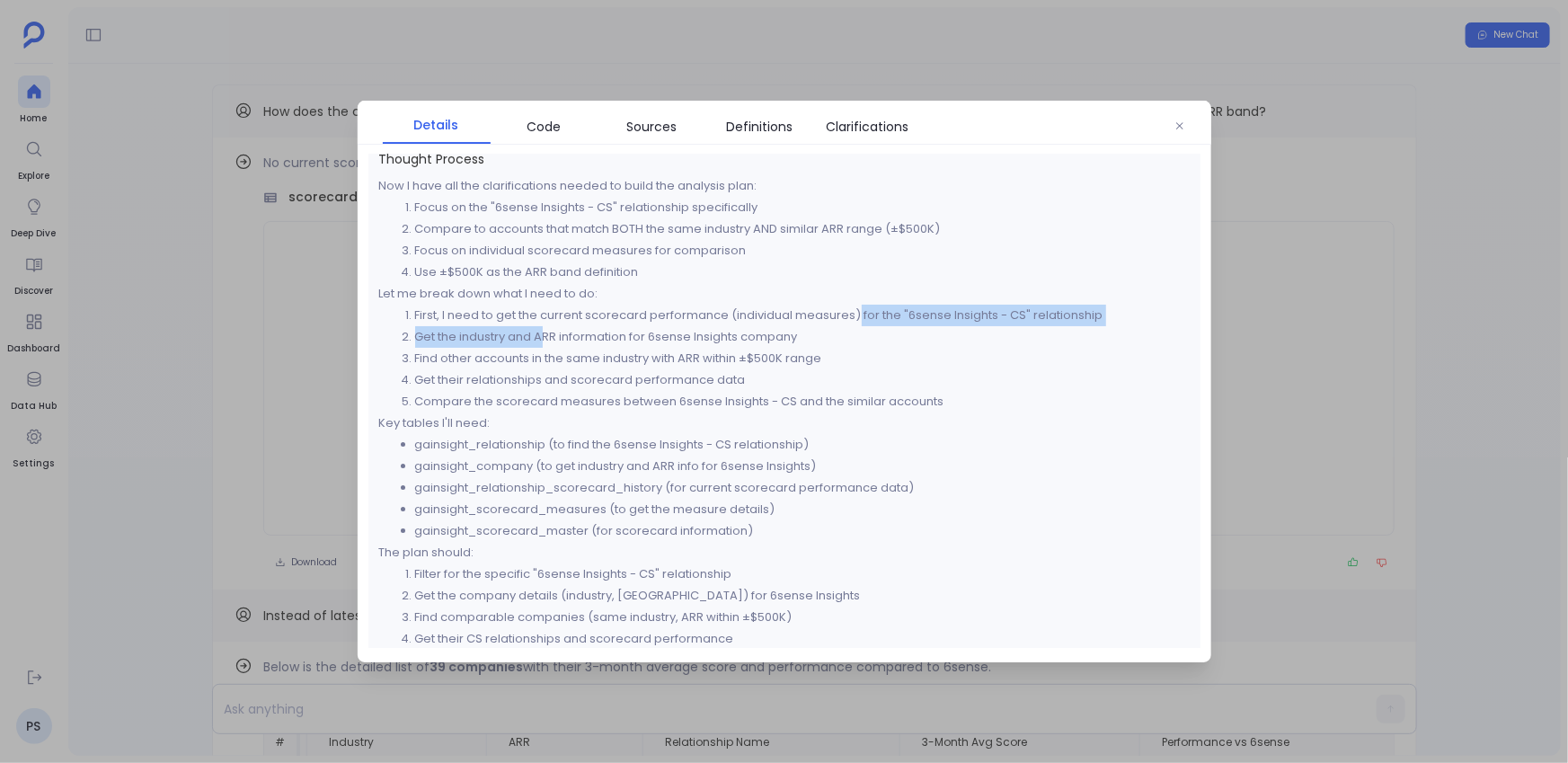 click on "First, I need to get the current scorecard performance (individual measures) for the "6sense Insights - CS" relationship" at bounding box center (802, 315) 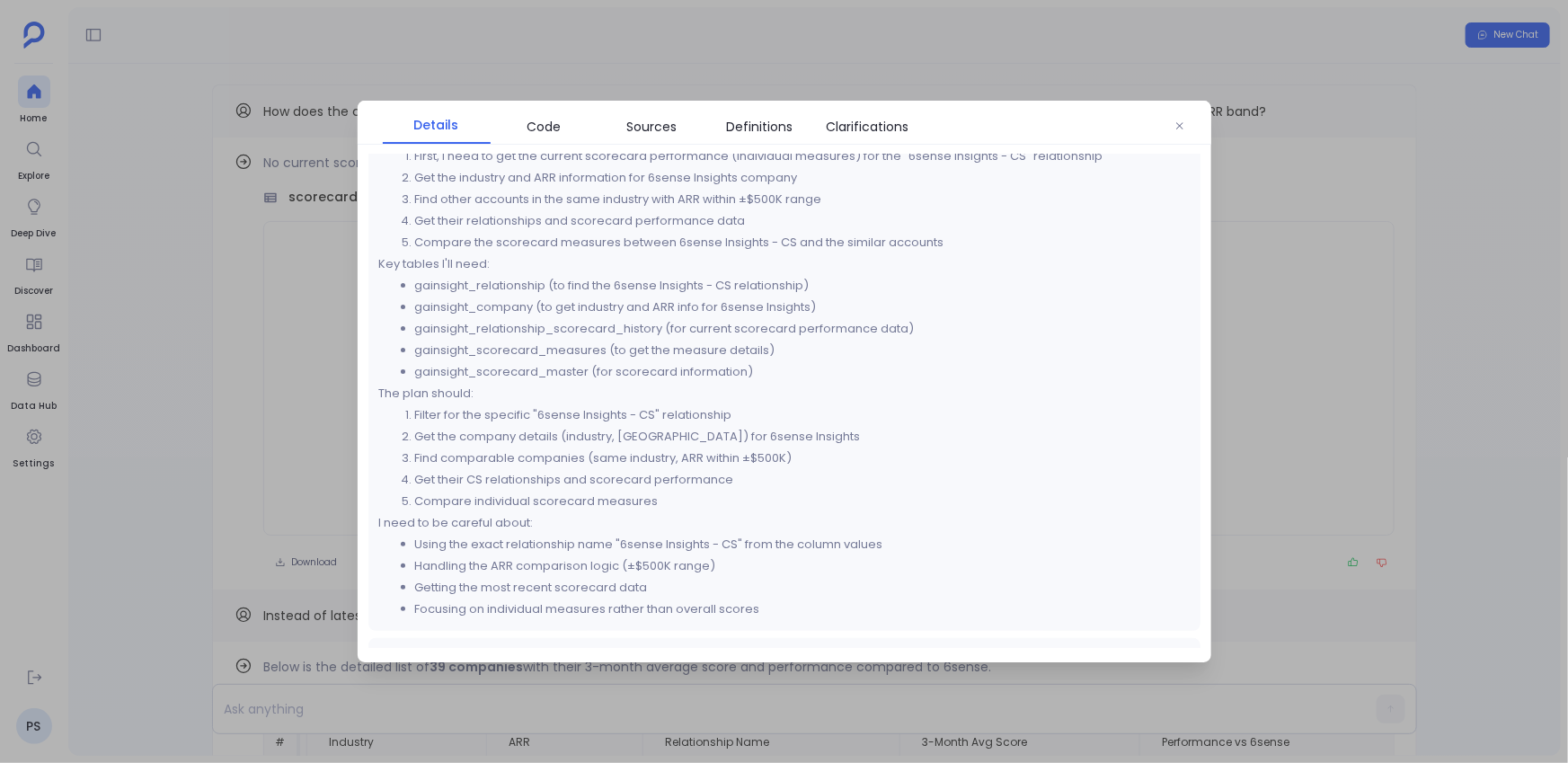 scroll, scrollTop: 180, scrollLeft: 0, axis: vertical 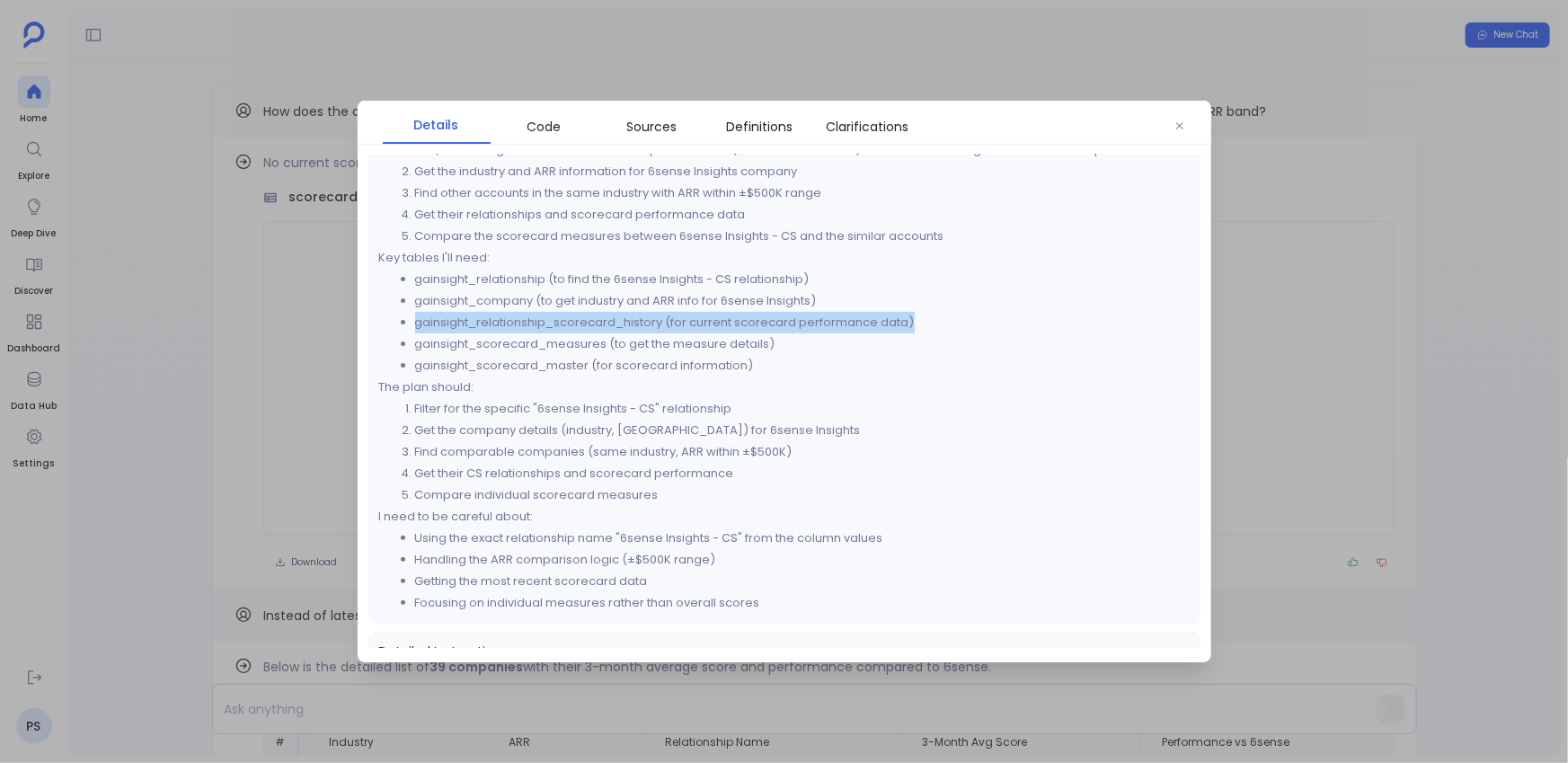 drag, startPoint x: 916, startPoint y: 319, endPoint x: 412, endPoint y: 330, distance: 504.12003 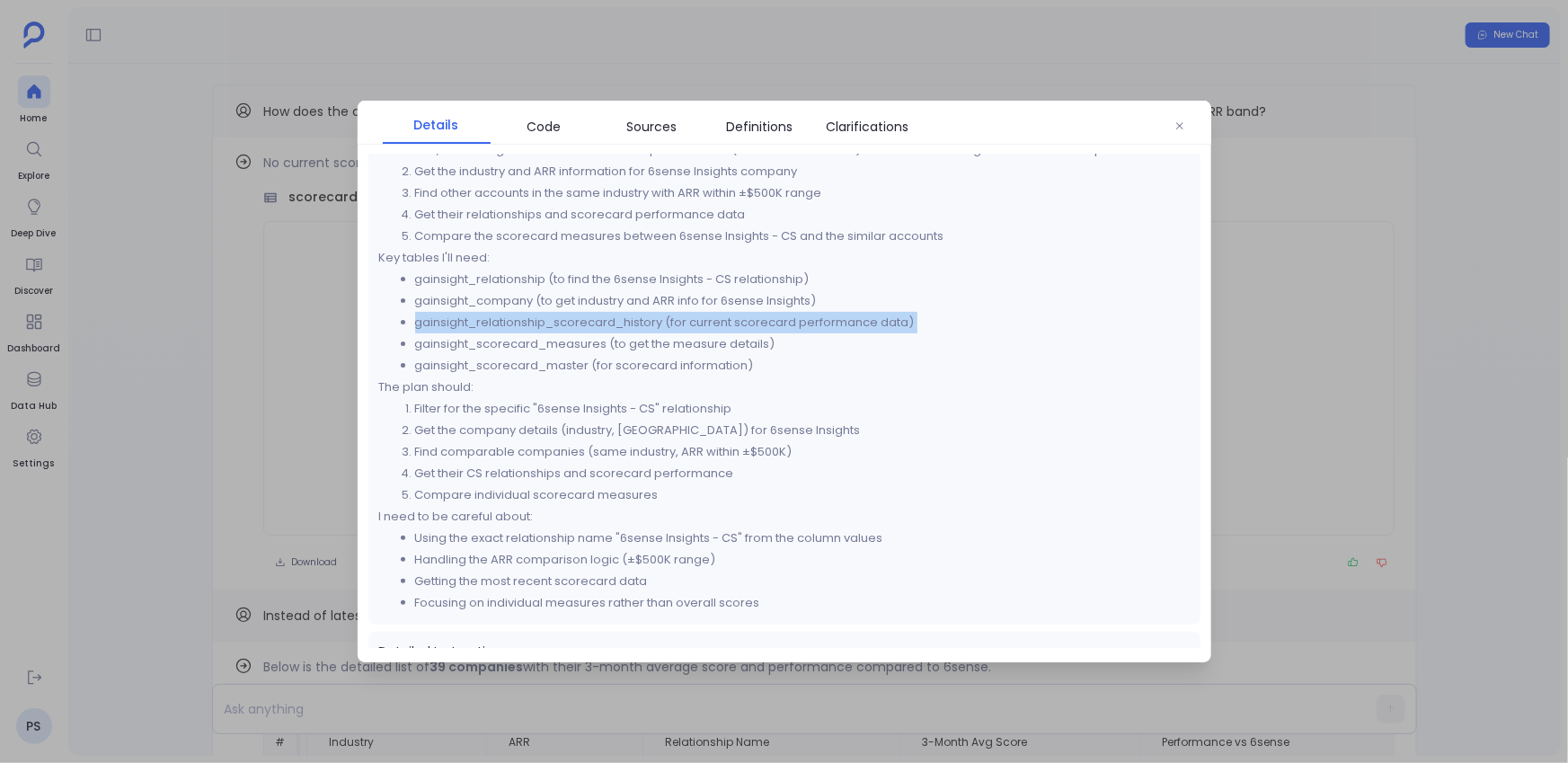 drag, startPoint x: 916, startPoint y: 316, endPoint x: 410, endPoint y: 325, distance: 506.08 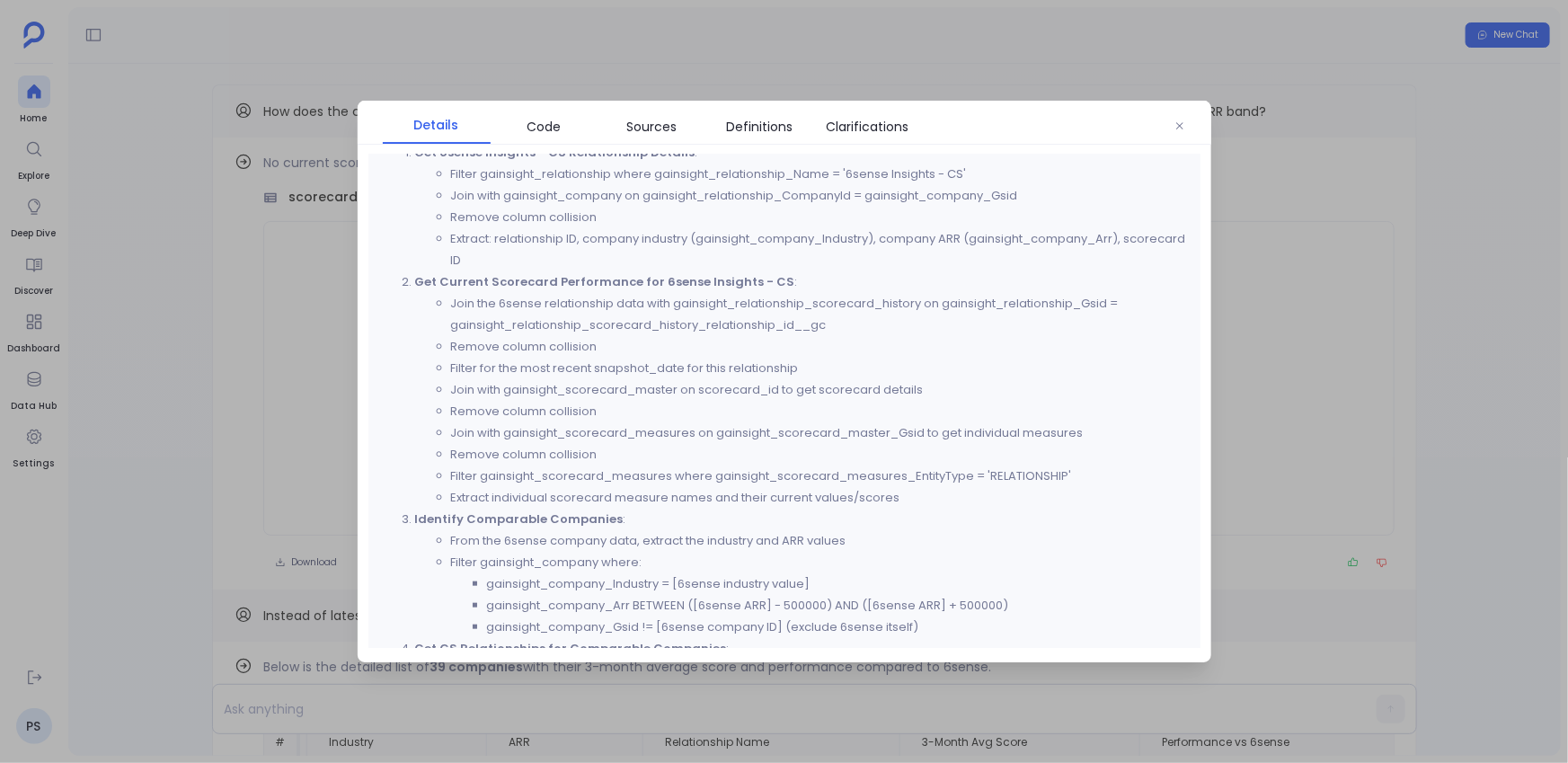 scroll, scrollTop: 710, scrollLeft: 0, axis: vertical 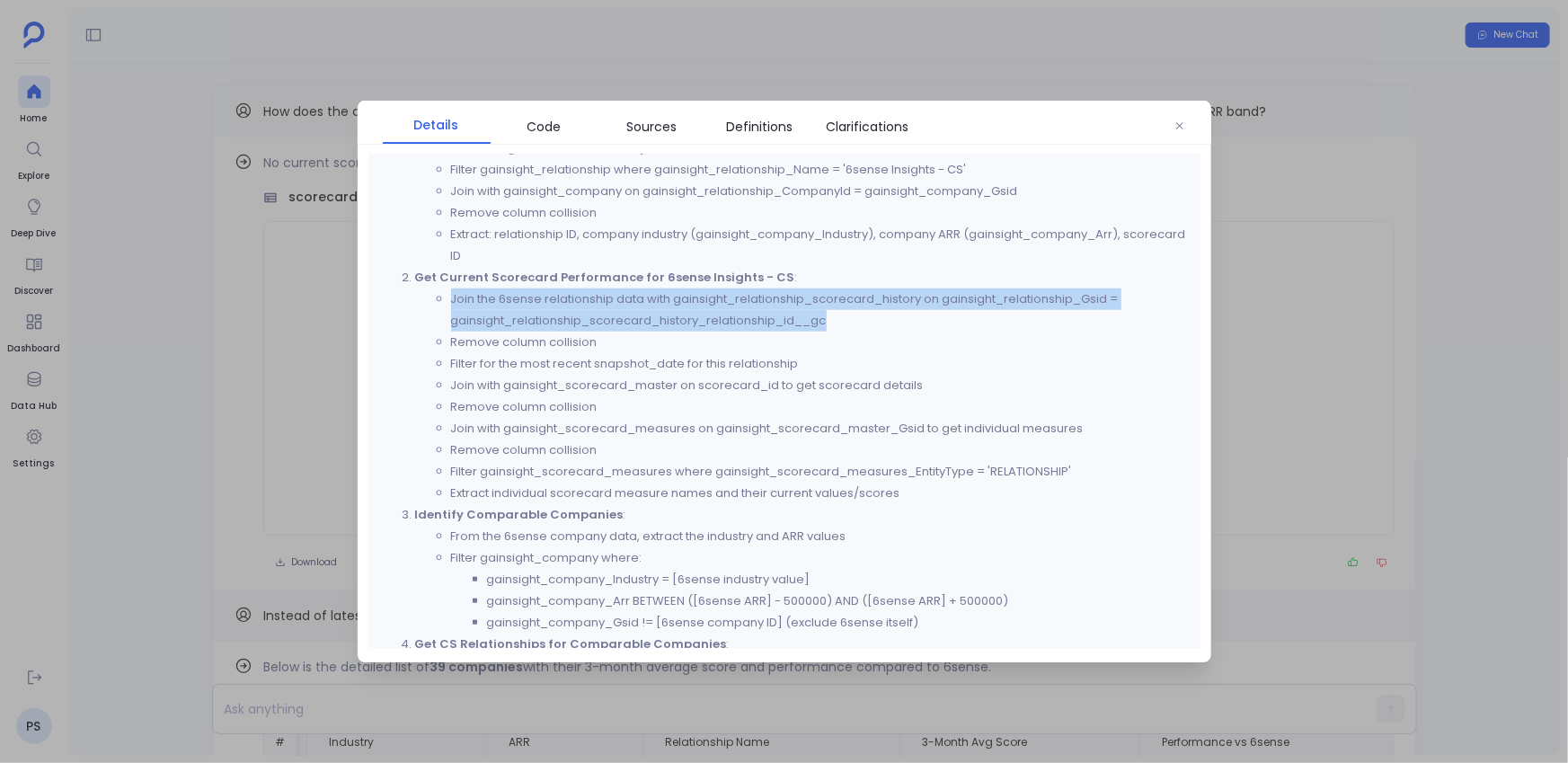 drag, startPoint x: 446, startPoint y: 295, endPoint x: 905, endPoint y: 324, distance: 459.91521 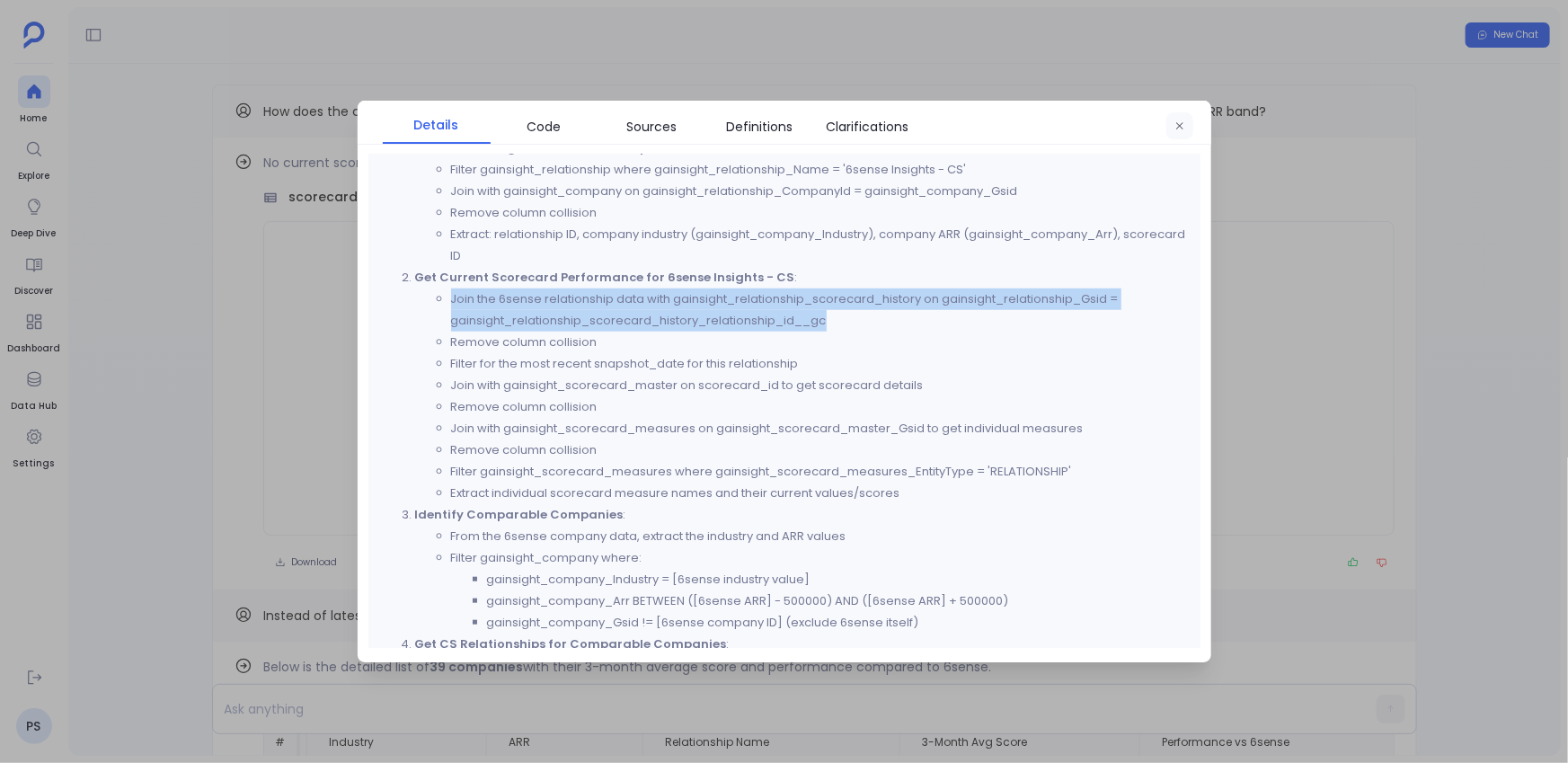 click 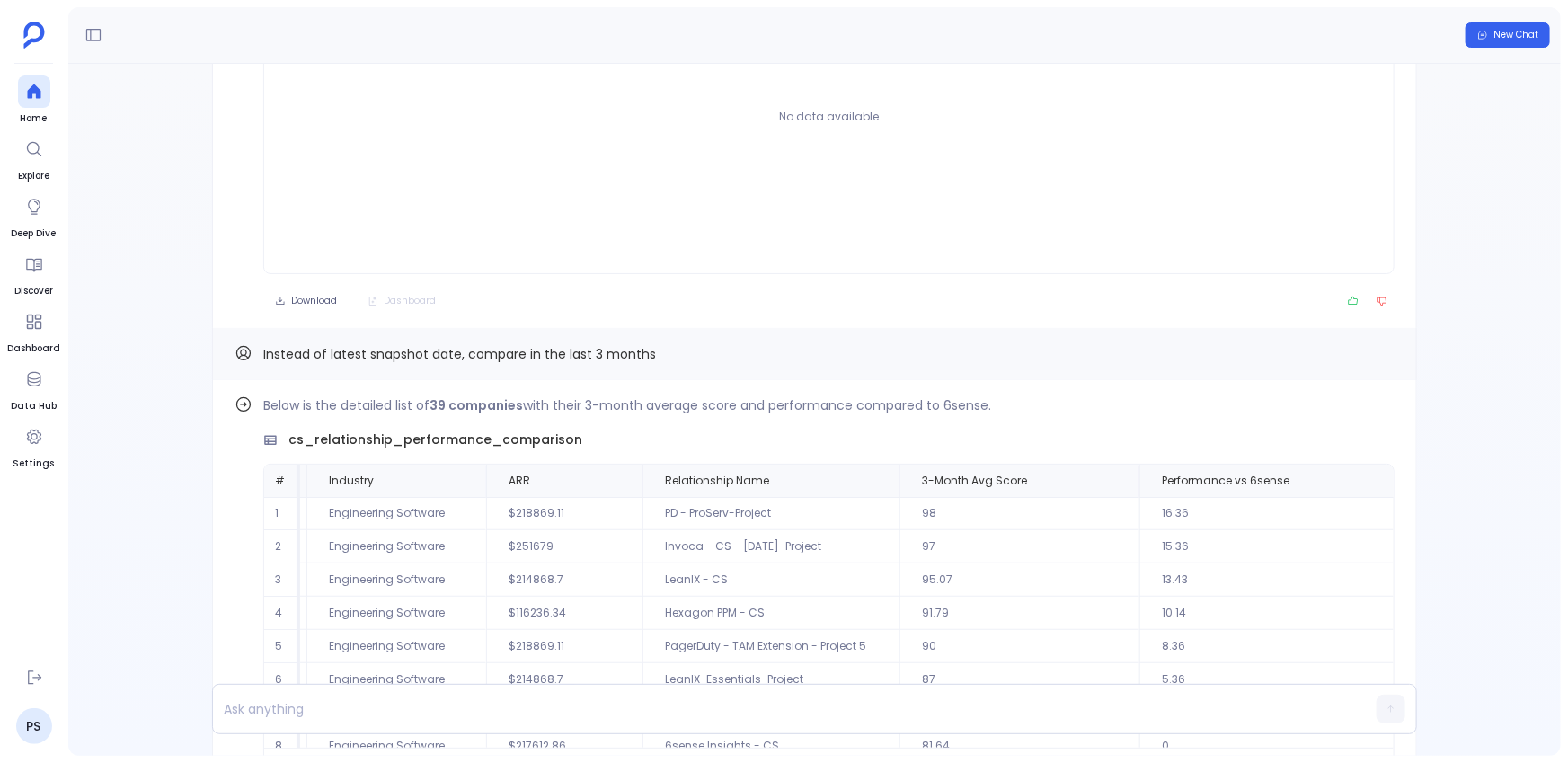 scroll, scrollTop: -78, scrollLeft: 0, axis: vertical 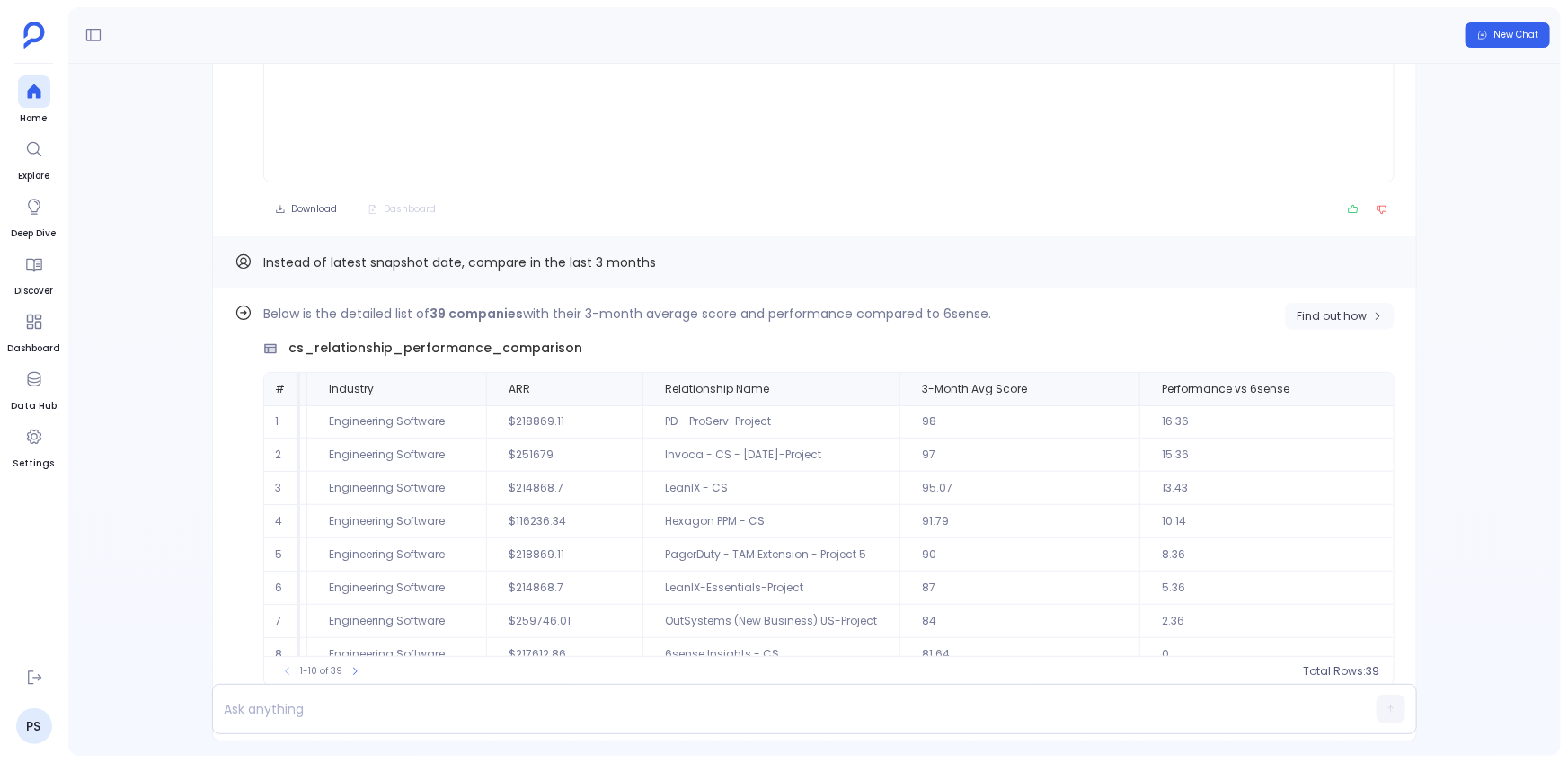 click on "Find out how" at bounding box center [1332, 316] 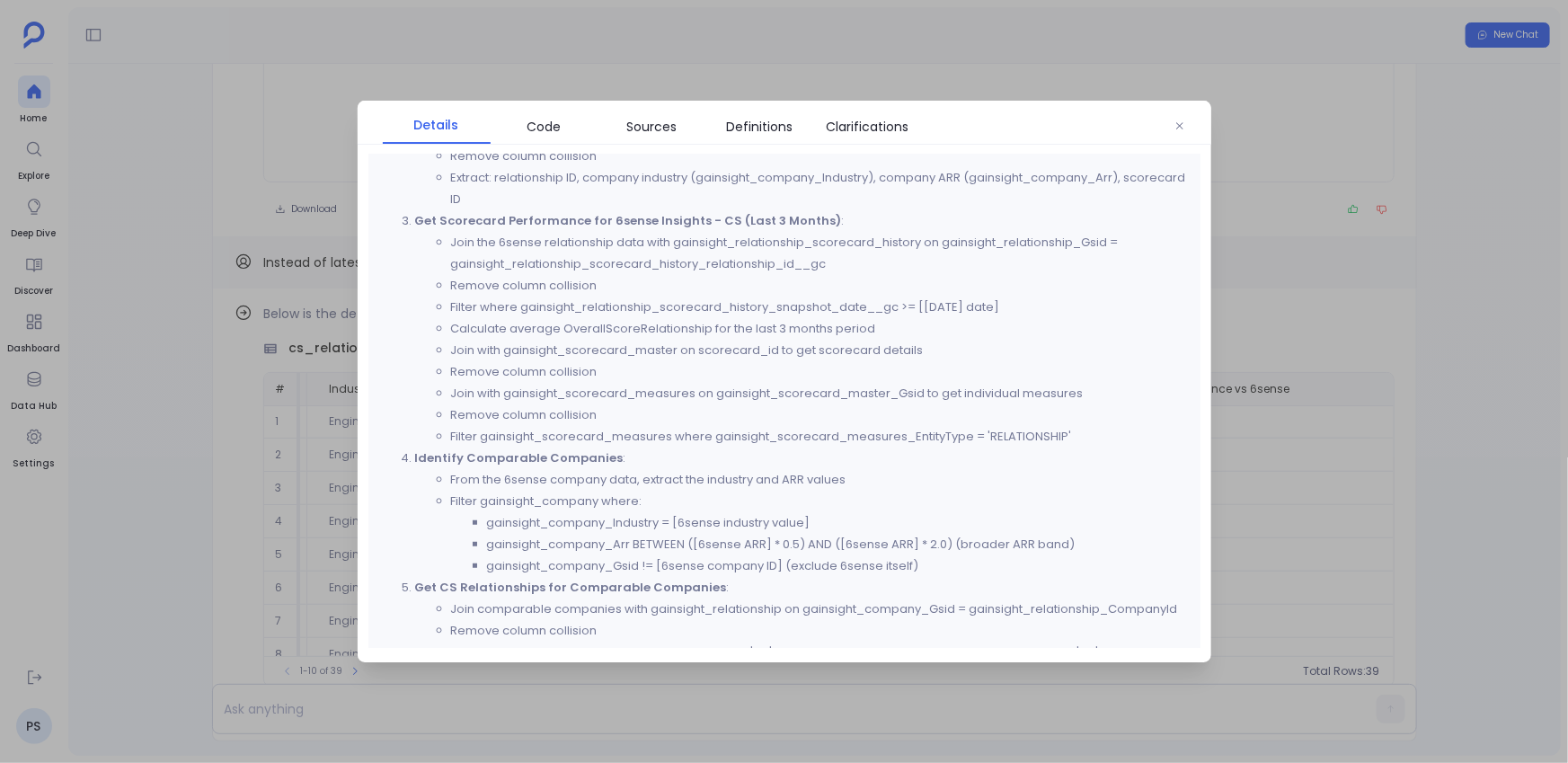 scroll, scrollTop: 437, scrollLeft: 0, axis: vertical 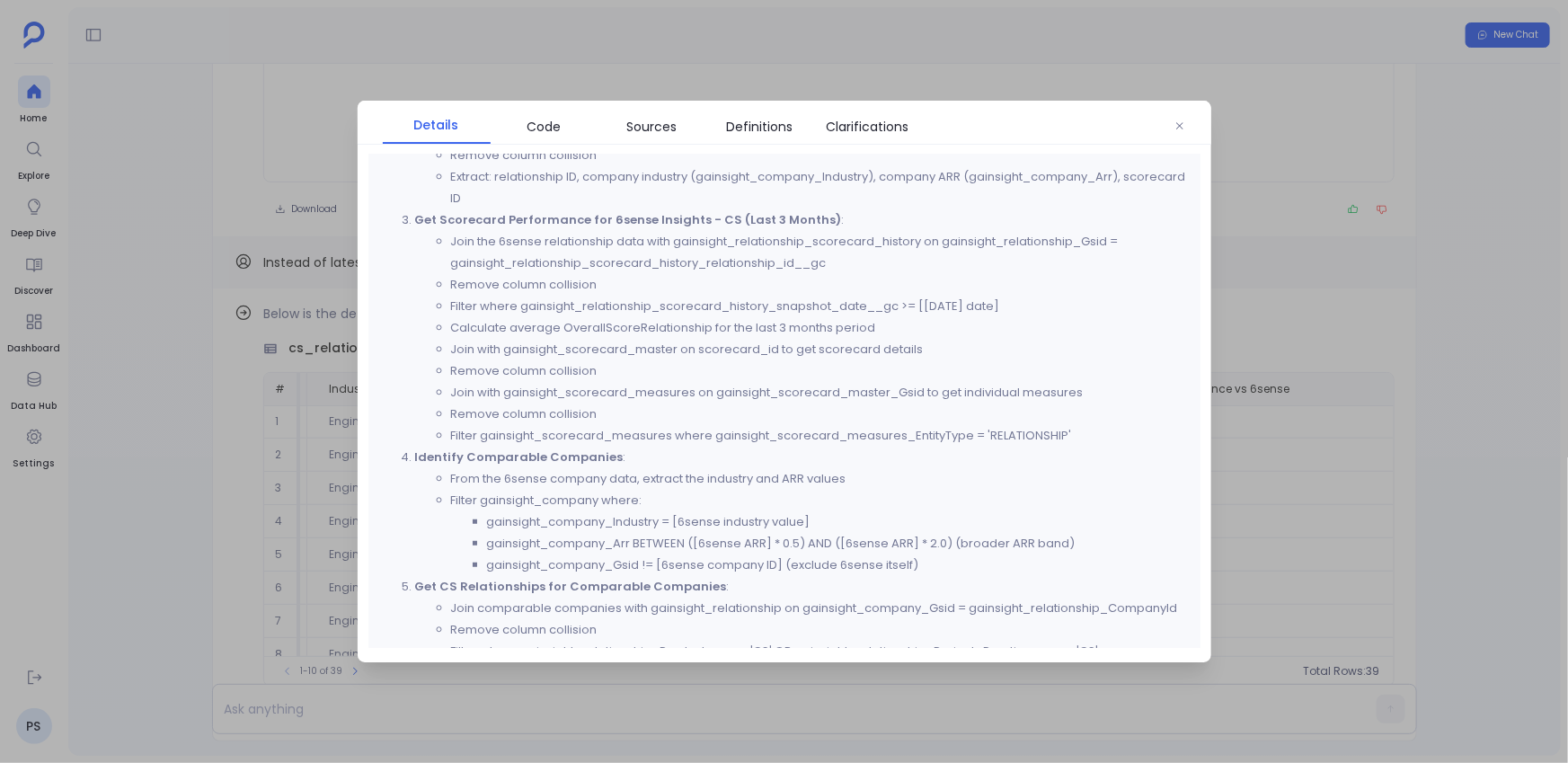 click on "Join the 6sense relationship data with gainsight_relationship_scorecard_history on gainsight_relationship_Gsid = gainsight_relationship_scorecard_history_relationship_id__gc" at bounding box center (820, 253) 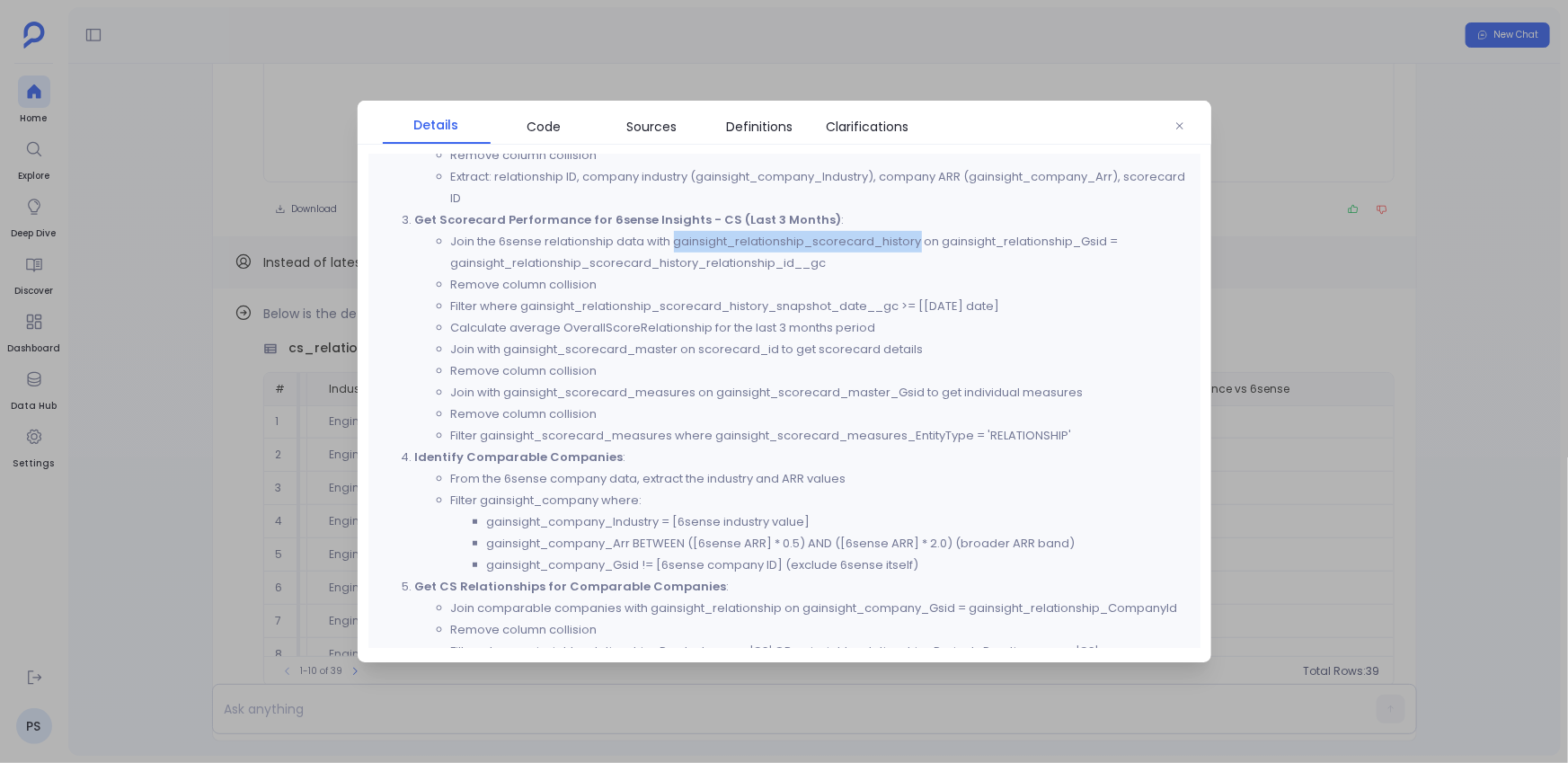 click on "Join the 6sense relationship data with gainsight_relationship_scorecard_history on gainsight_relationship_Gsid = gainsight_relationship_scorecard_history_relationship_id__gc" at bounding box center [820, 253] 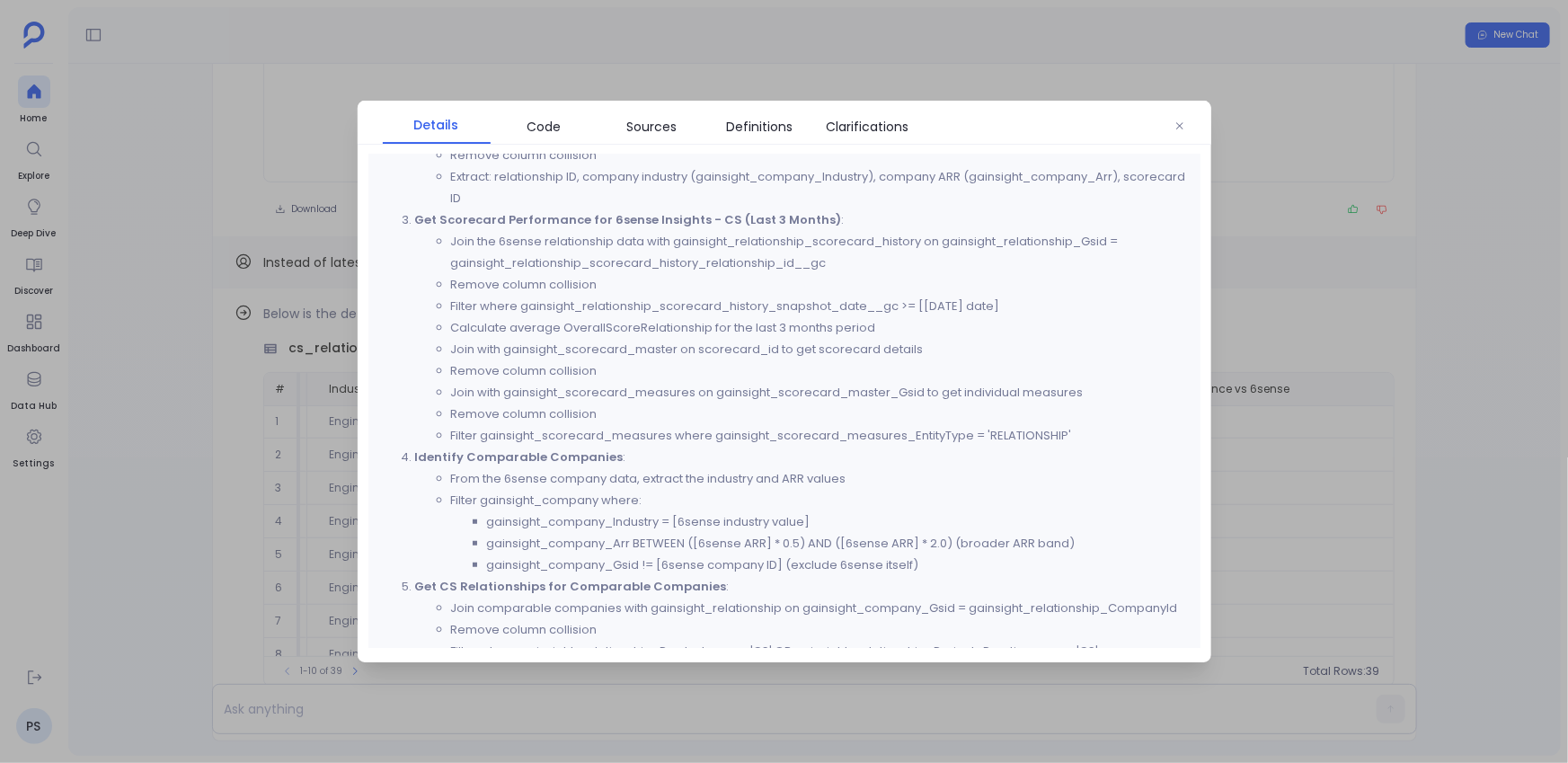 click on "Remove column collision" at bounding box center [820, 285] 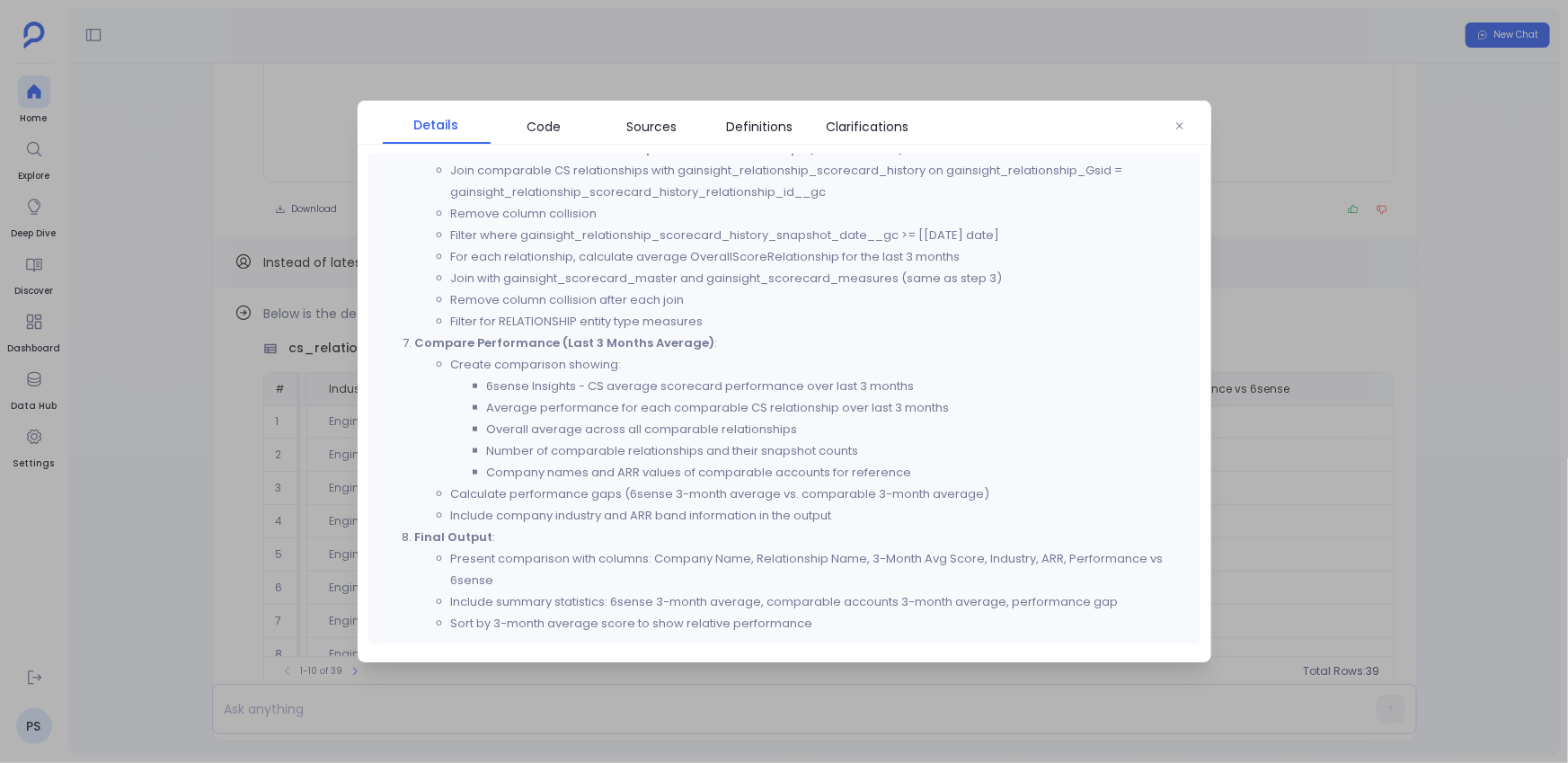 scroll, scrollTop: 0, scrollLeft: 0, axis: both 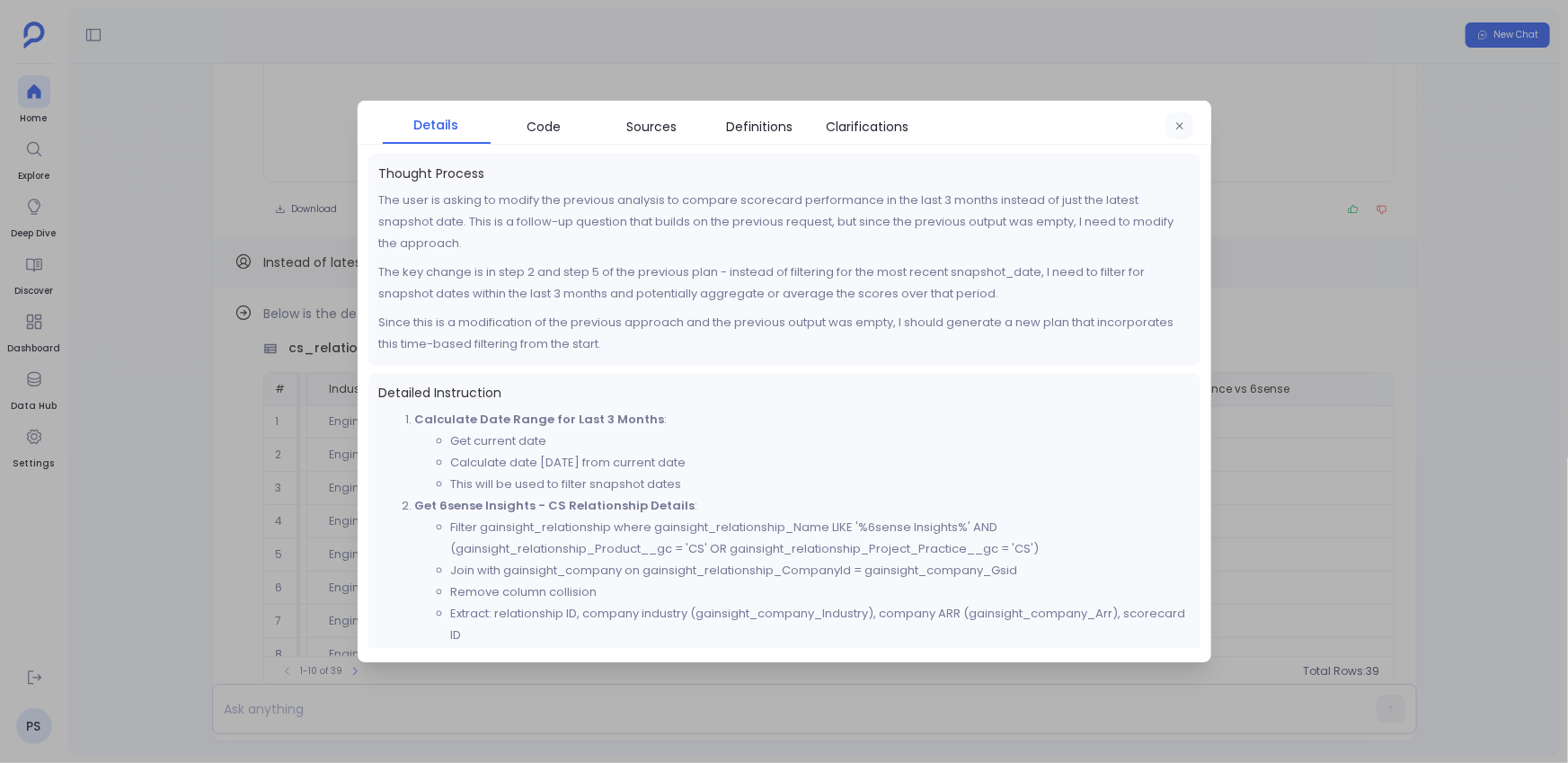 click 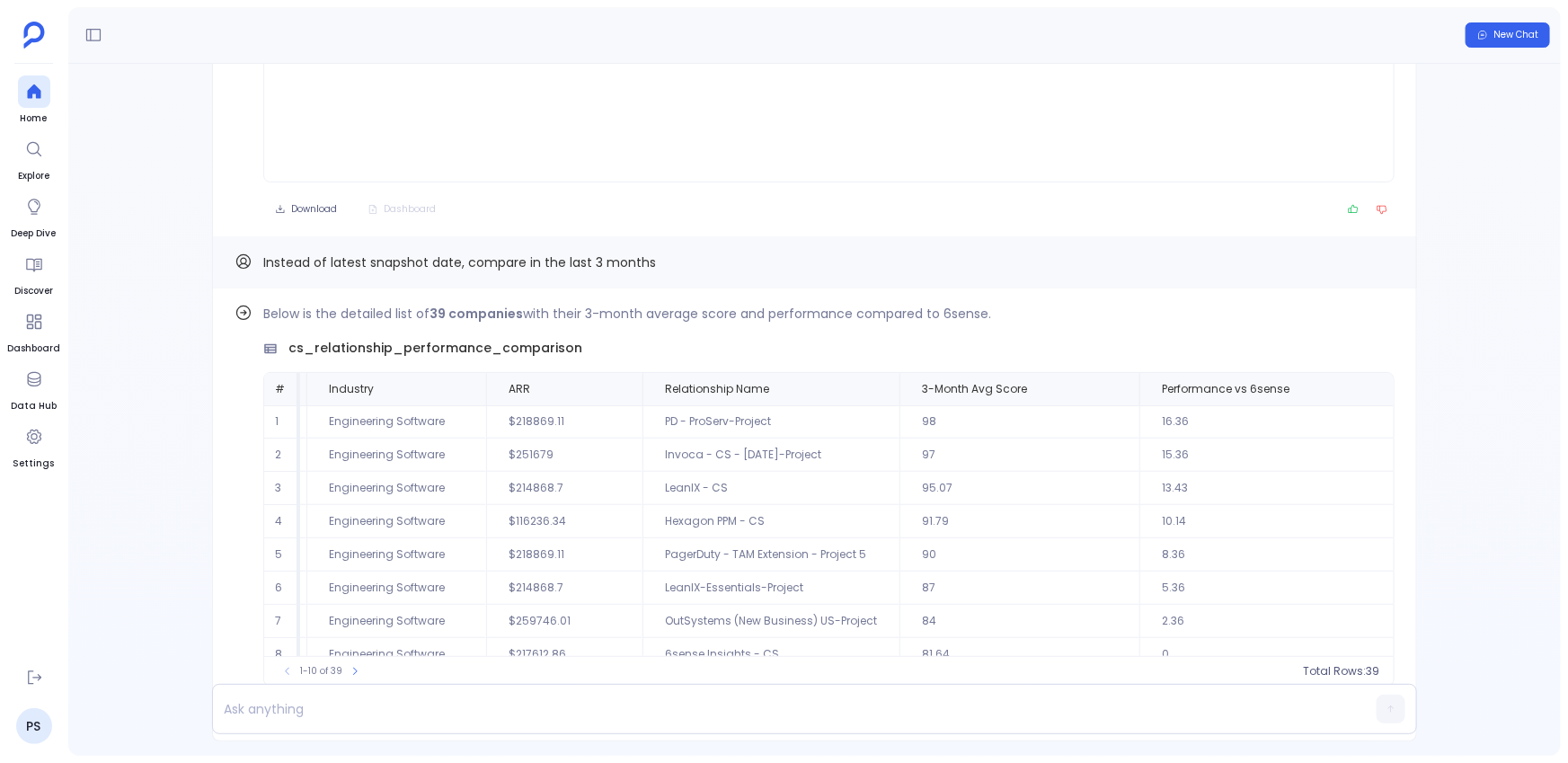 scroll, scrollTop: -431, scrollLeft: 0, axis: vertical 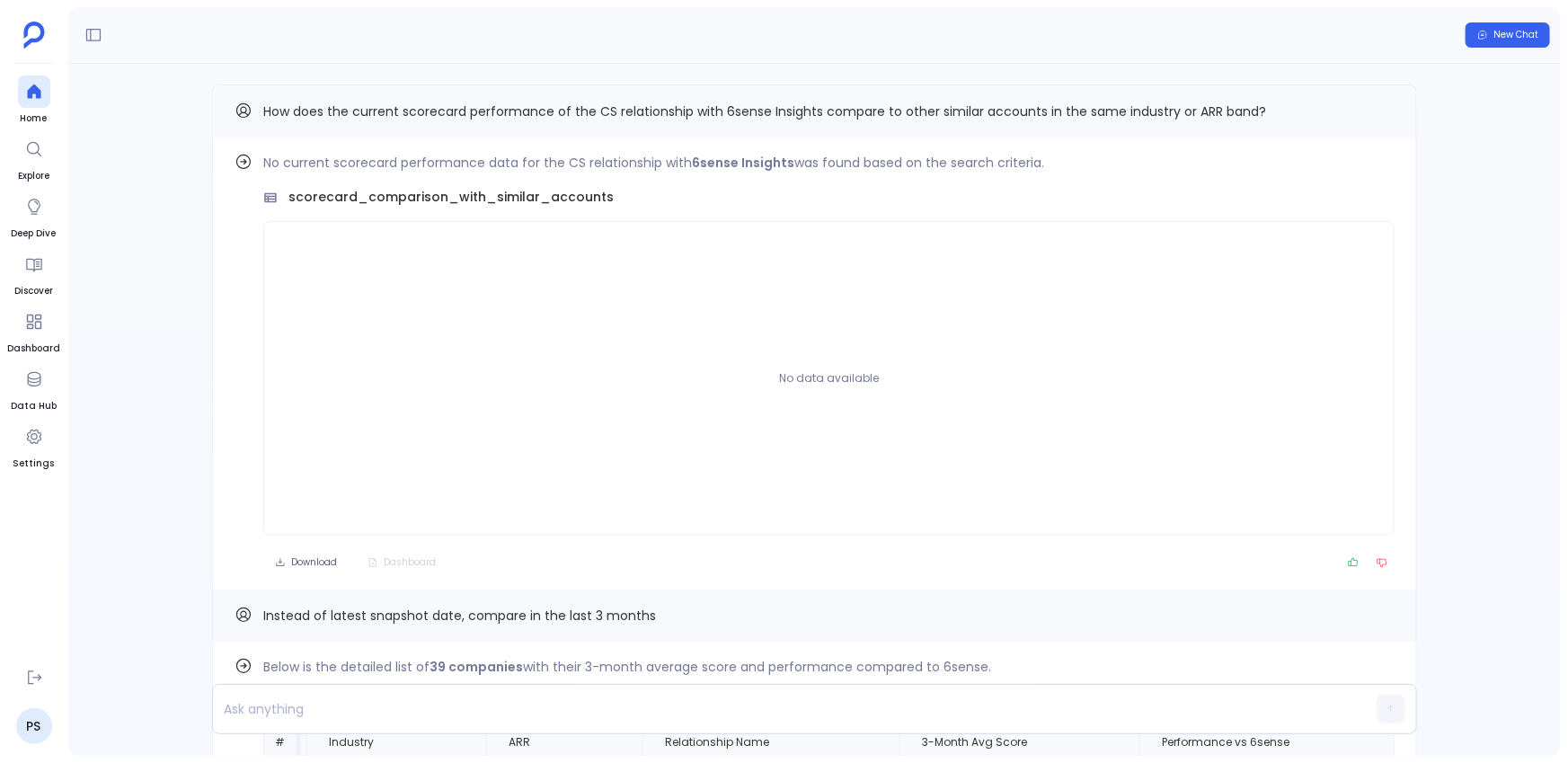 click on "How does the current scorecard performance of the CS relationship with 6sense Insights compare to other similar accounts in the same industry or ARR band?" at bounding box center (765, 111) 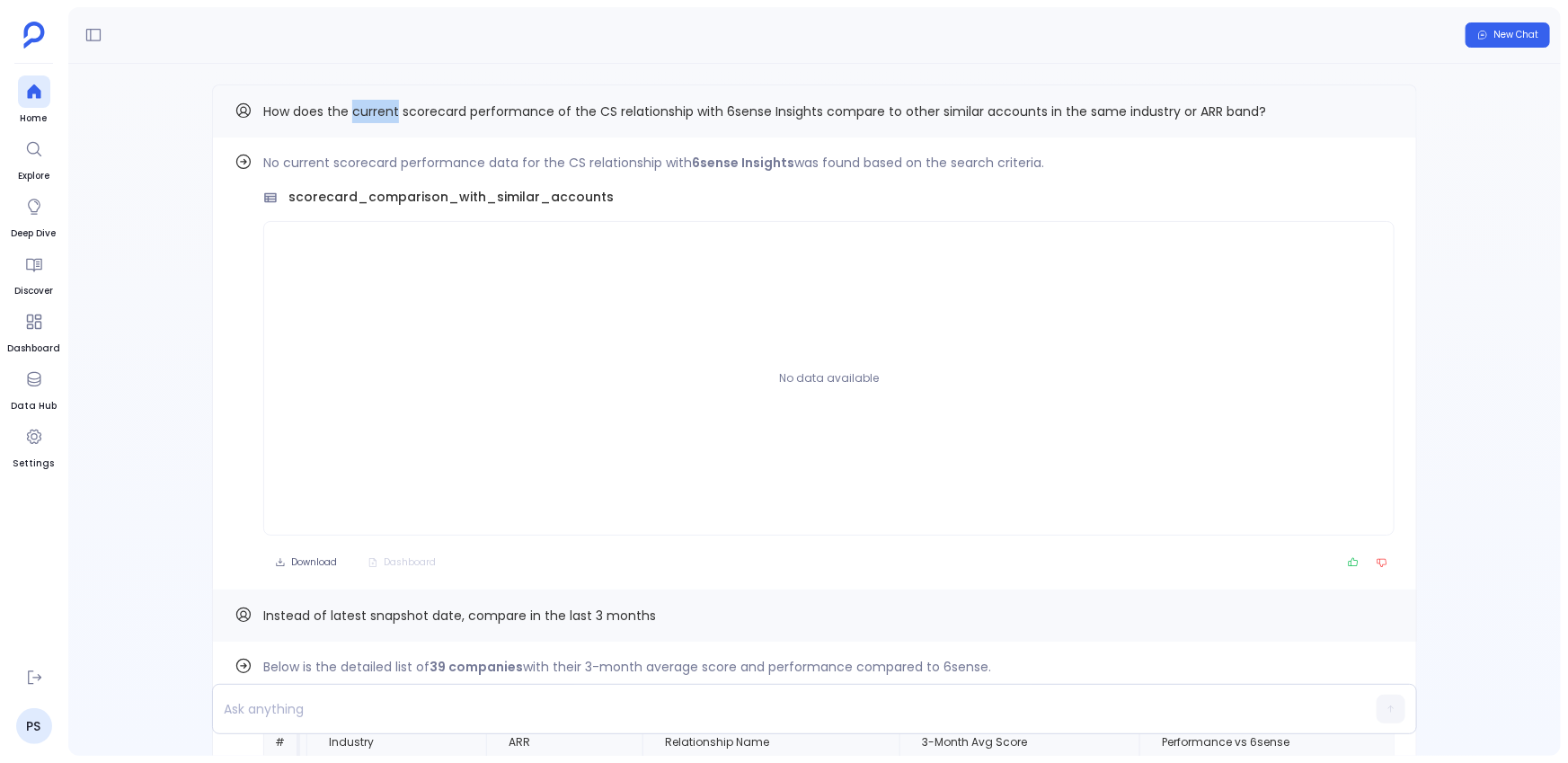 click on "How does the current scorecard performance of the CS relationship with 6sense Insights compare to other similar accounts in the same industry or ARR band?" at bounding box center [765, 111] 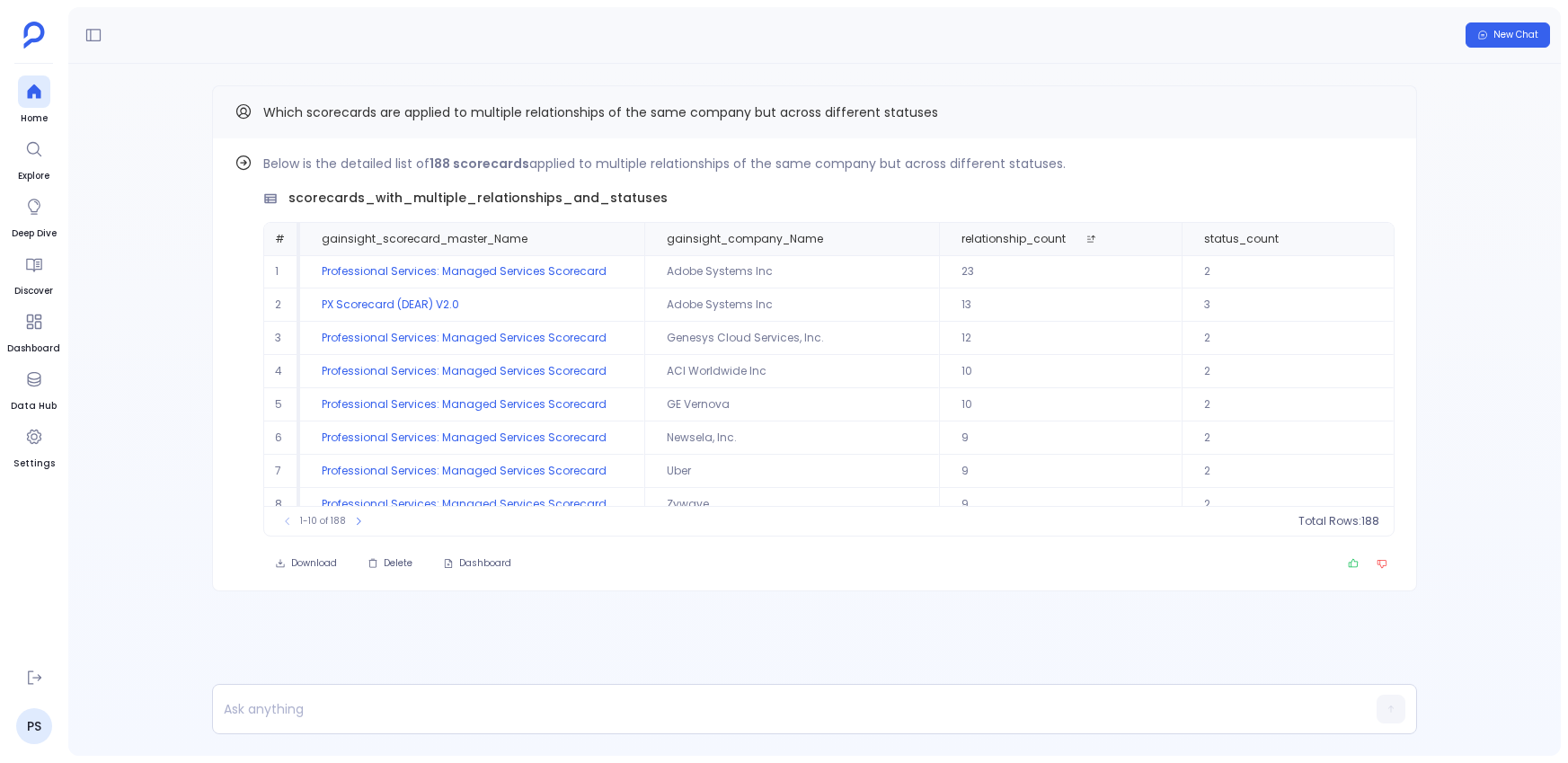 scroll, scrollTop: 0, scrollLeft: 0, axis: both 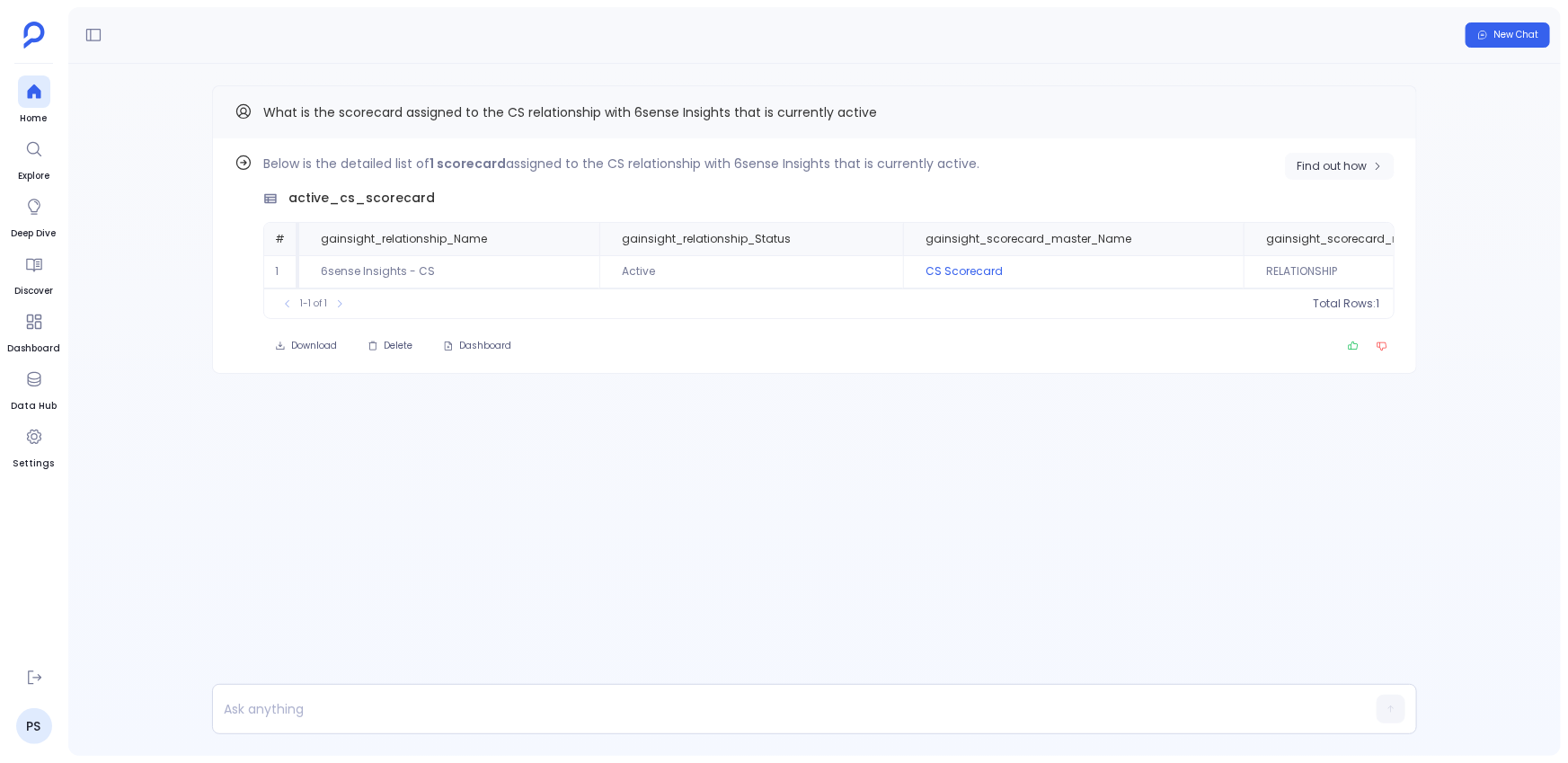 click on "Find out how" at bounding box center (1332, 166) 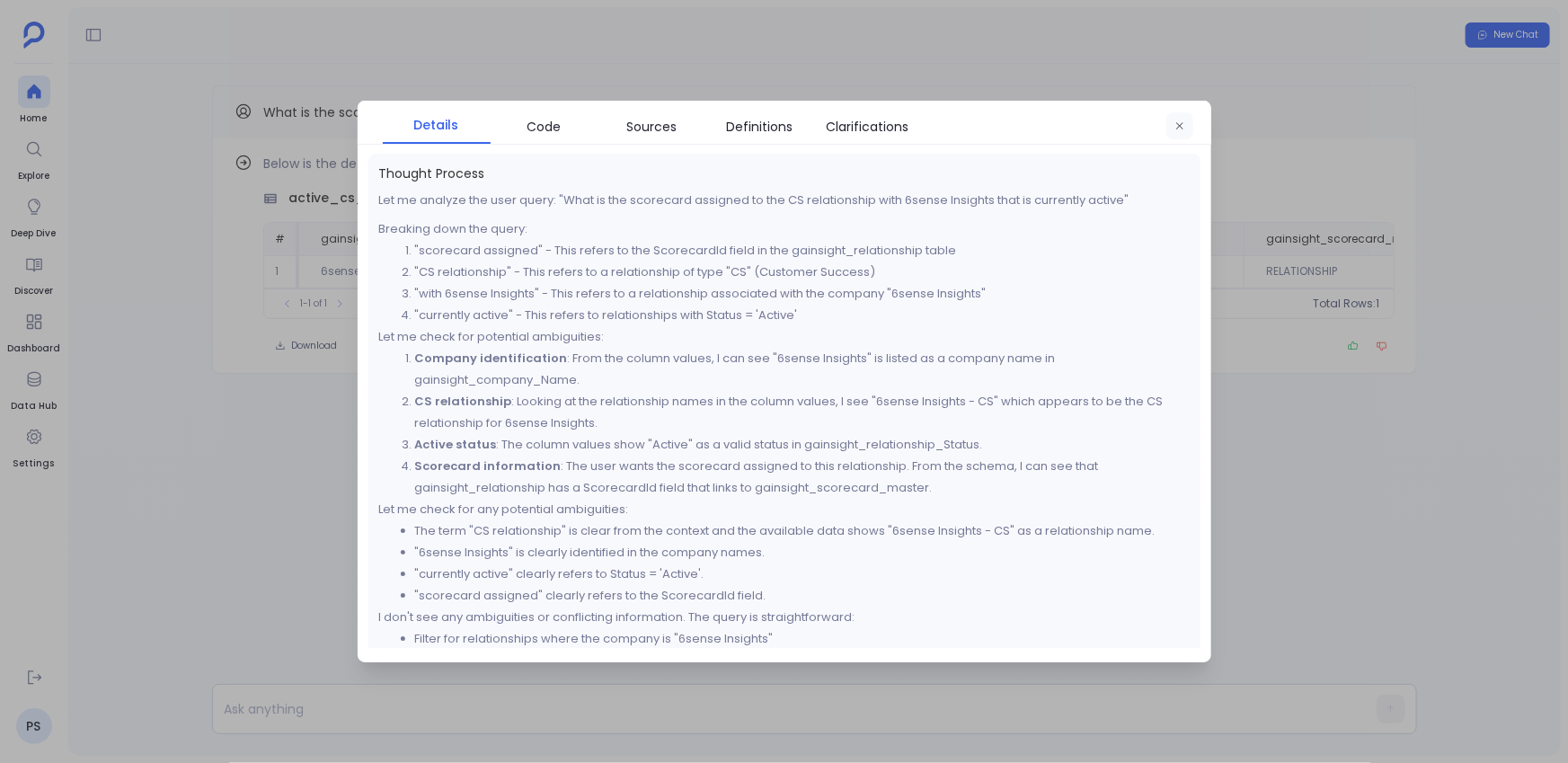 click at bounding box center (1180, 126) 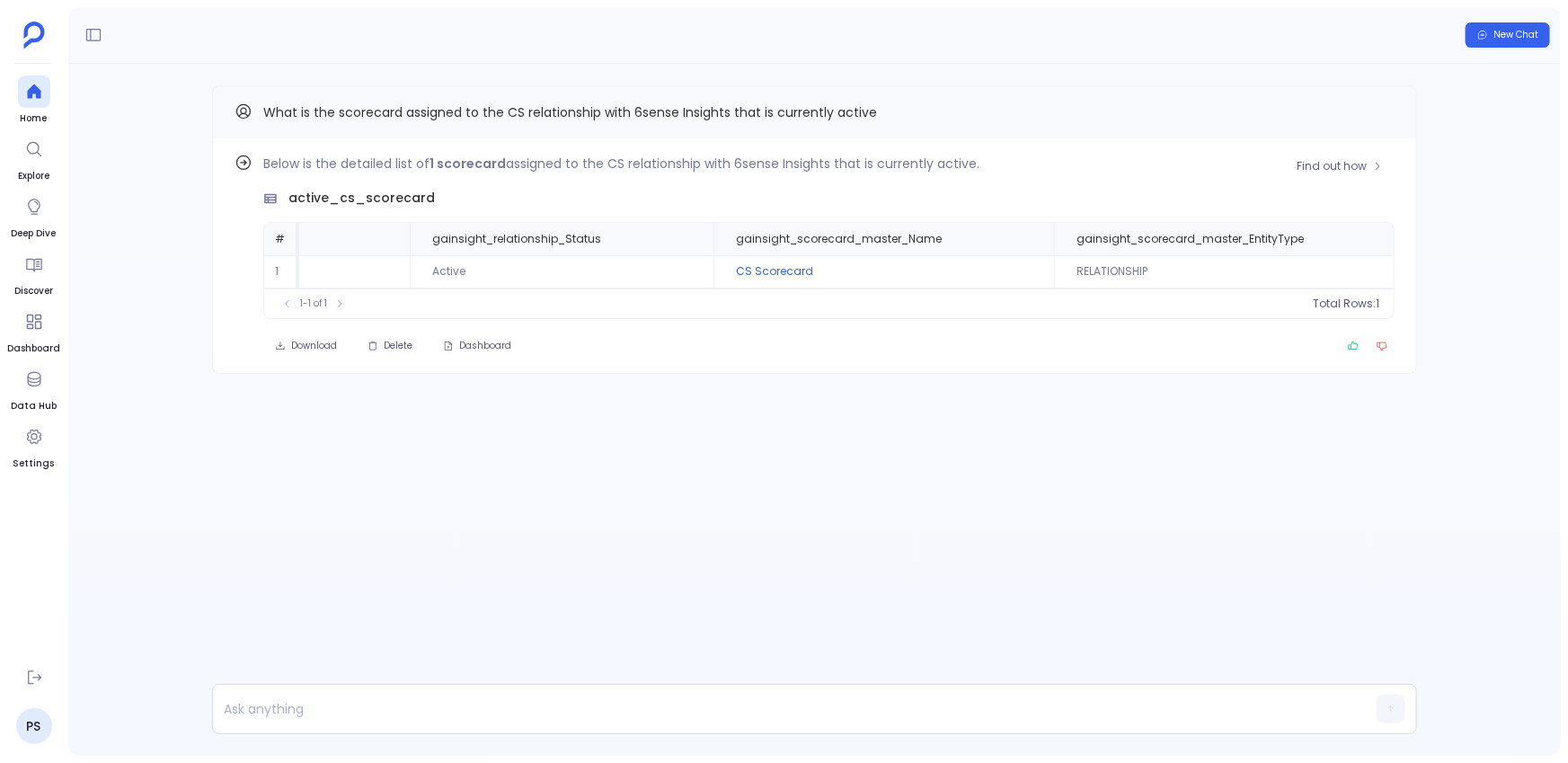 scroll, scrollTop: 0, scrollLeft: 0, axis: both 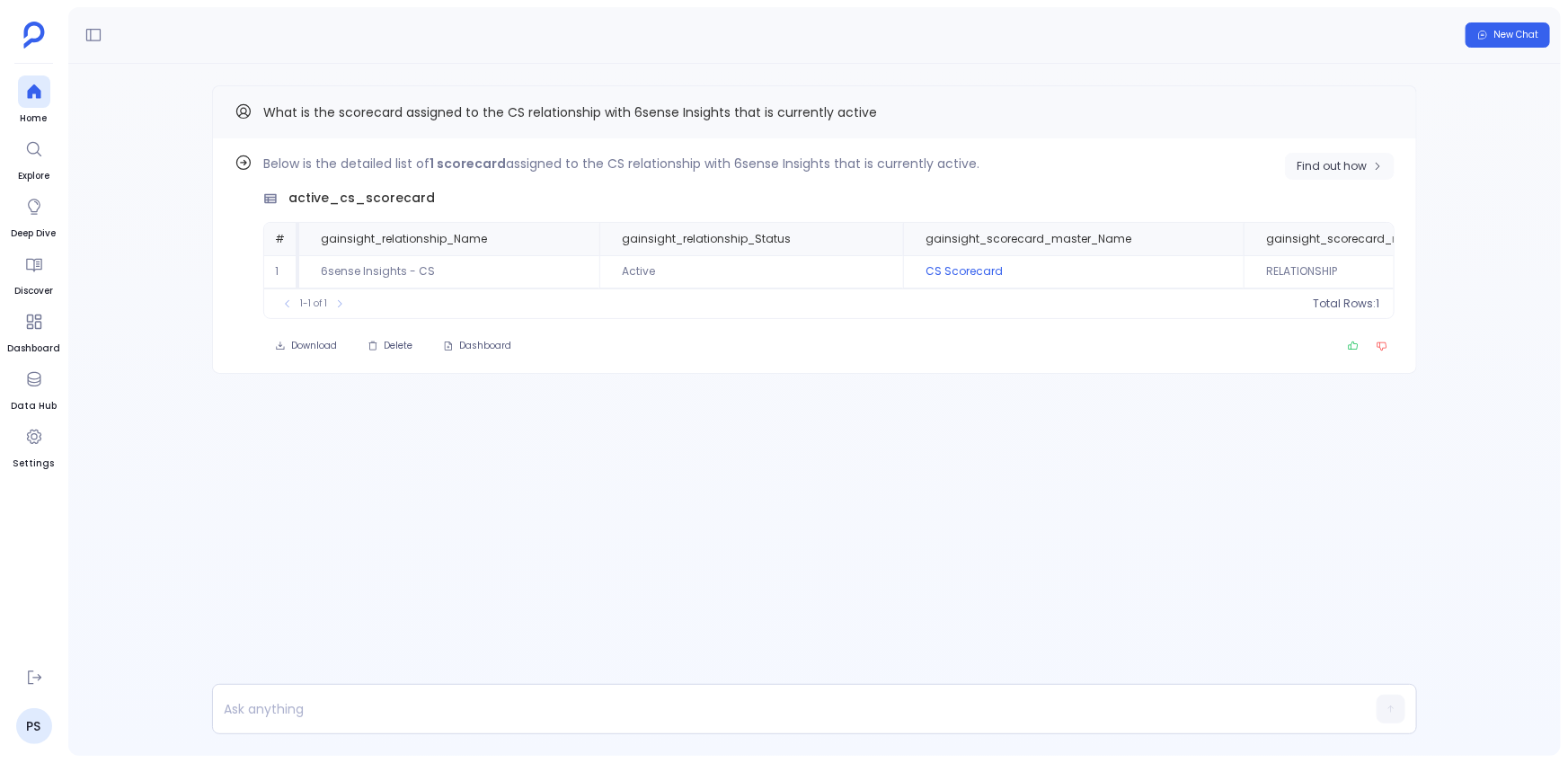 click on "Find out how" at bounding box center (1340, 166) 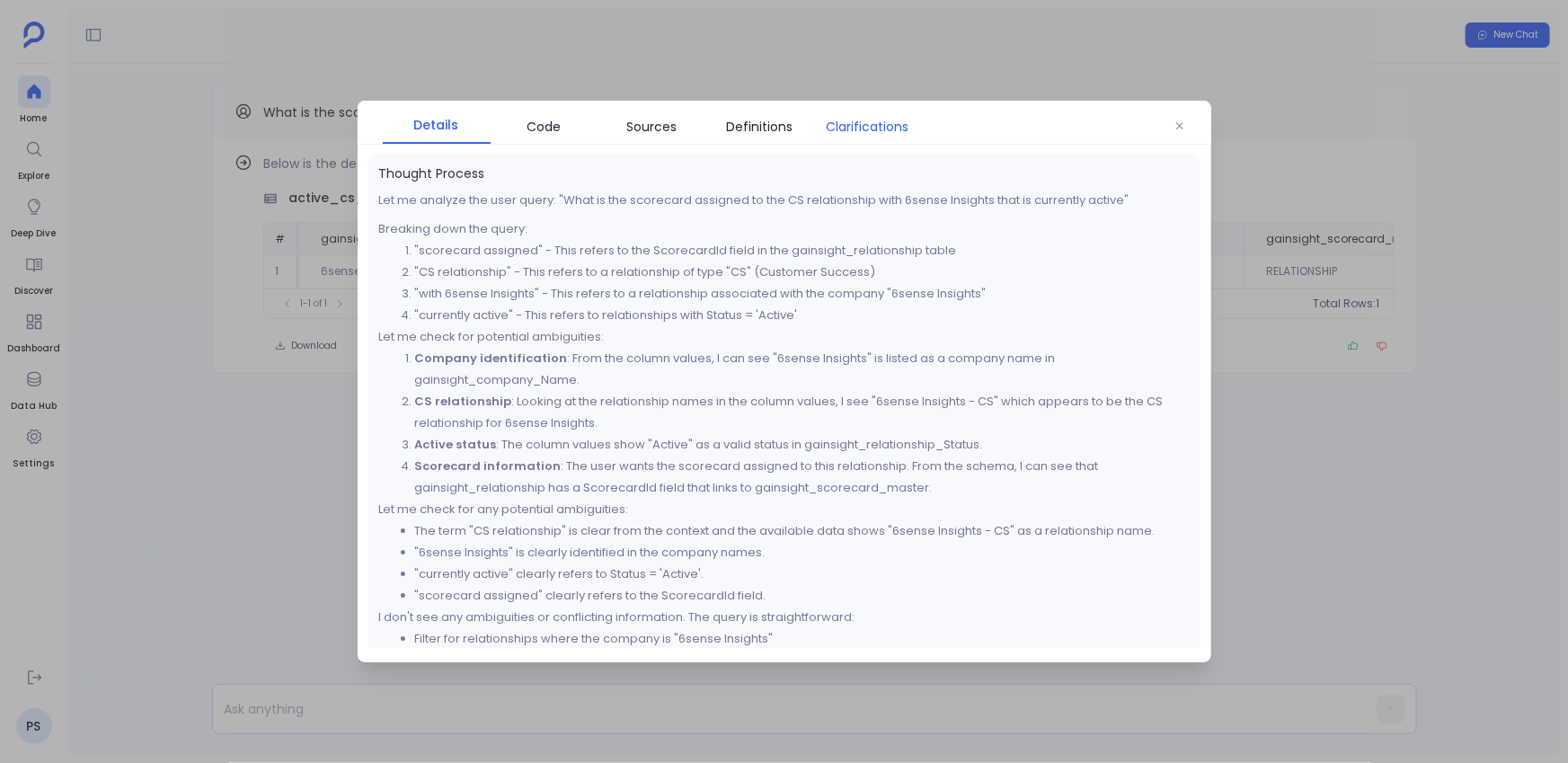 click on "Clarifications" at bounding box center (868, 127) 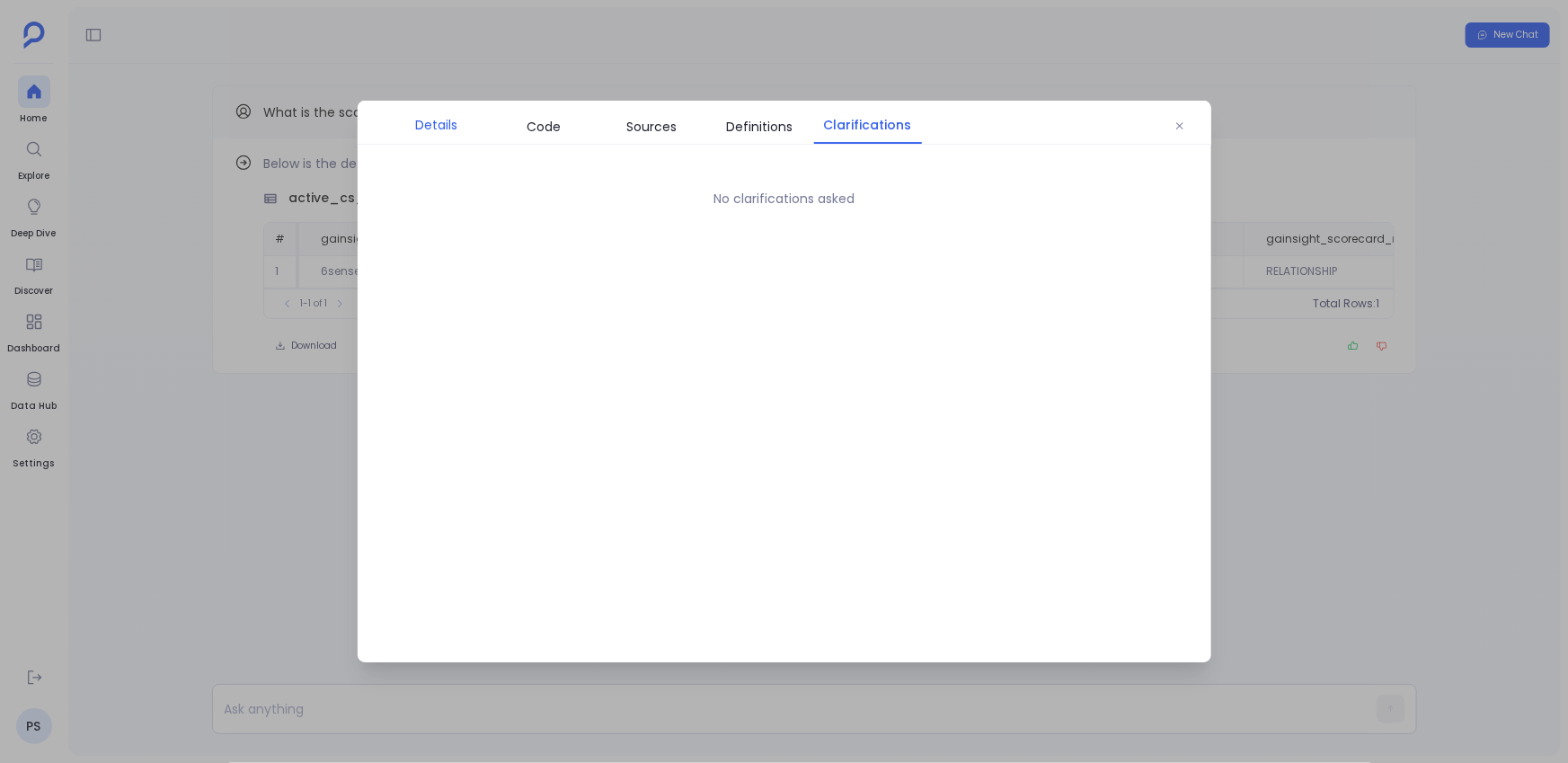 click on "Details" at bounding box center [437, 125] 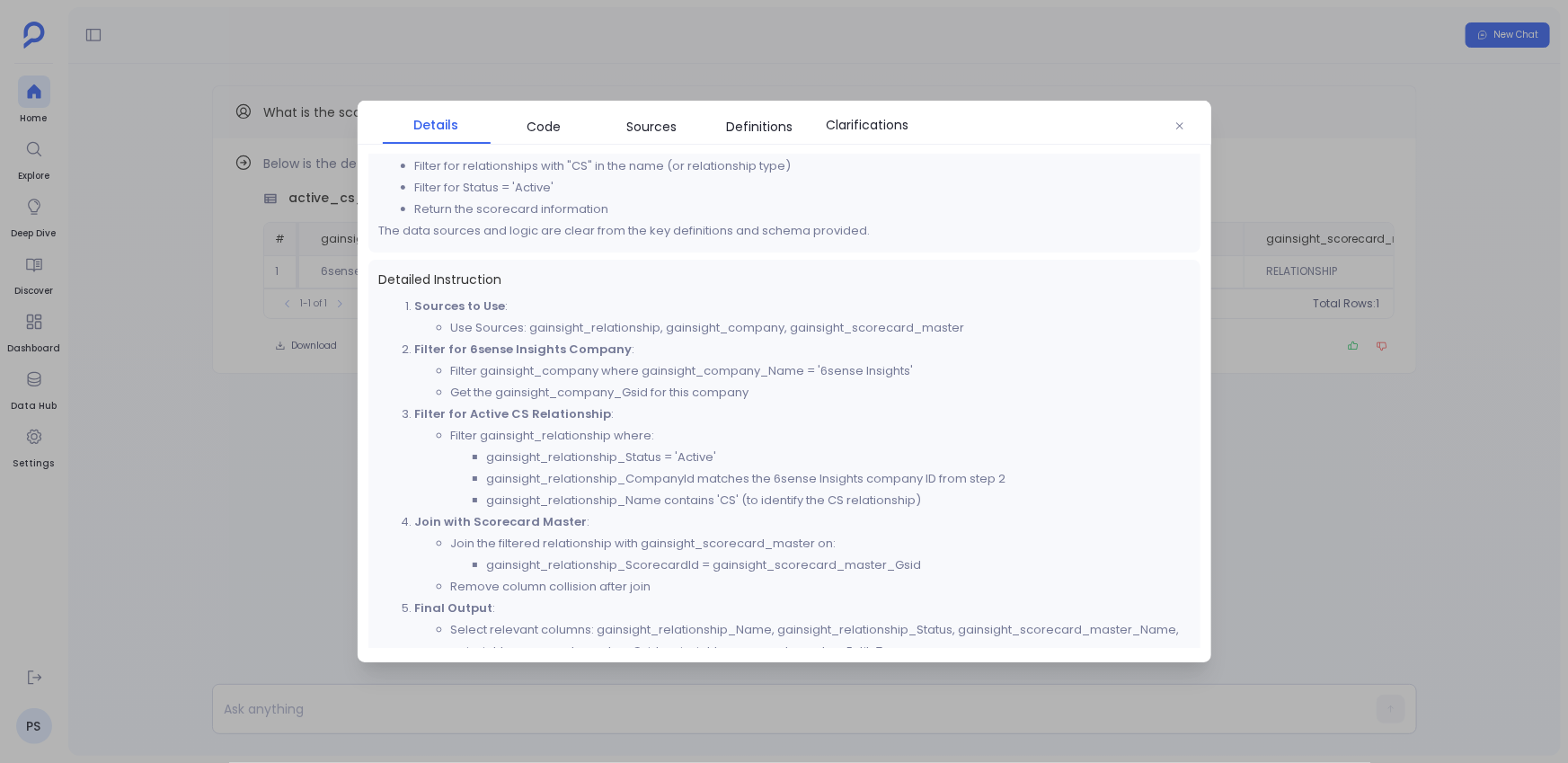scroll, scrollTop: 512, scrollLeft: 0, axis: vertical 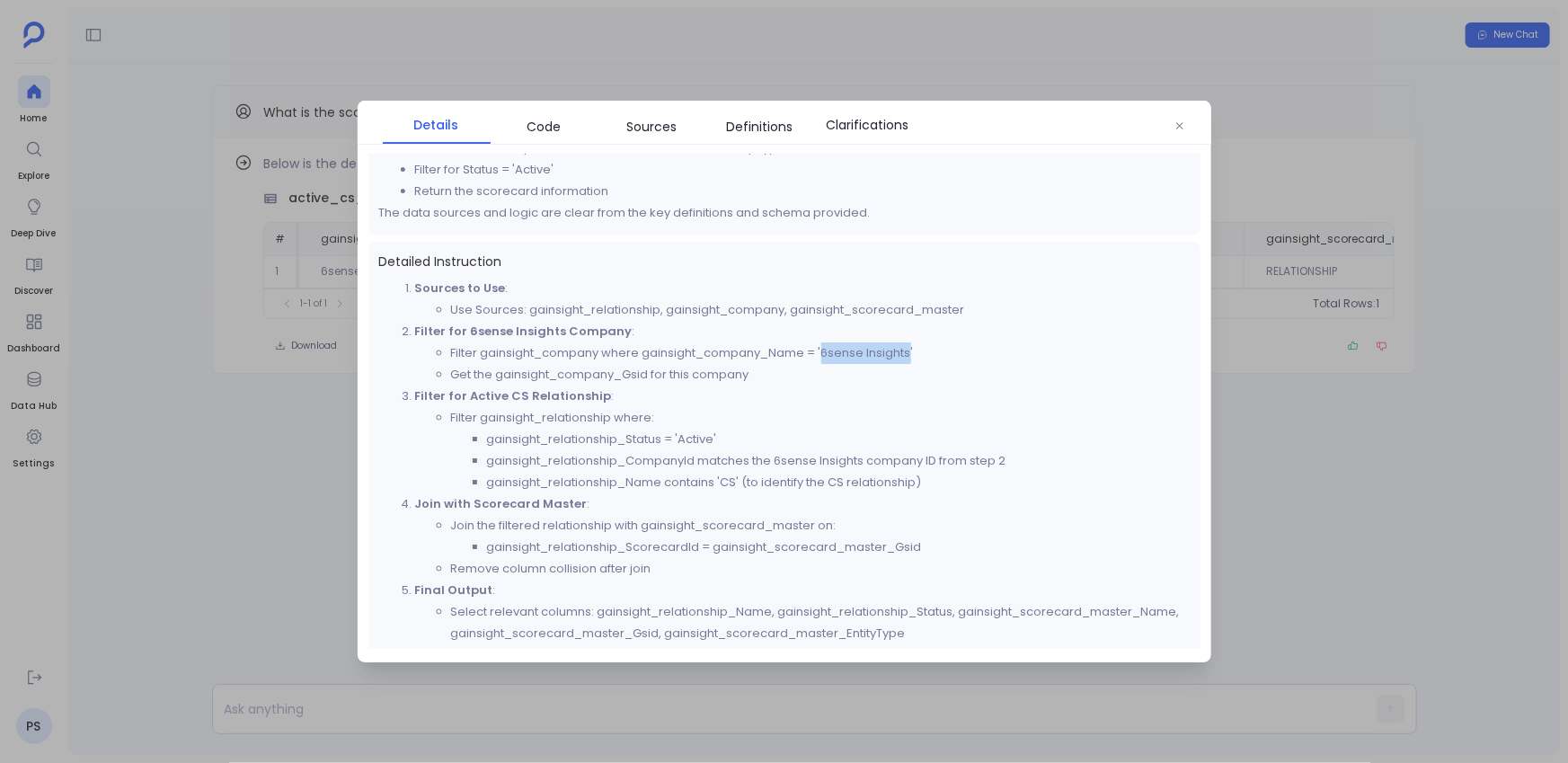 drag, startPoint x: 913, startPoint y: 351, endPoint x: 827, endPoint y: 359, distance: 86.371292 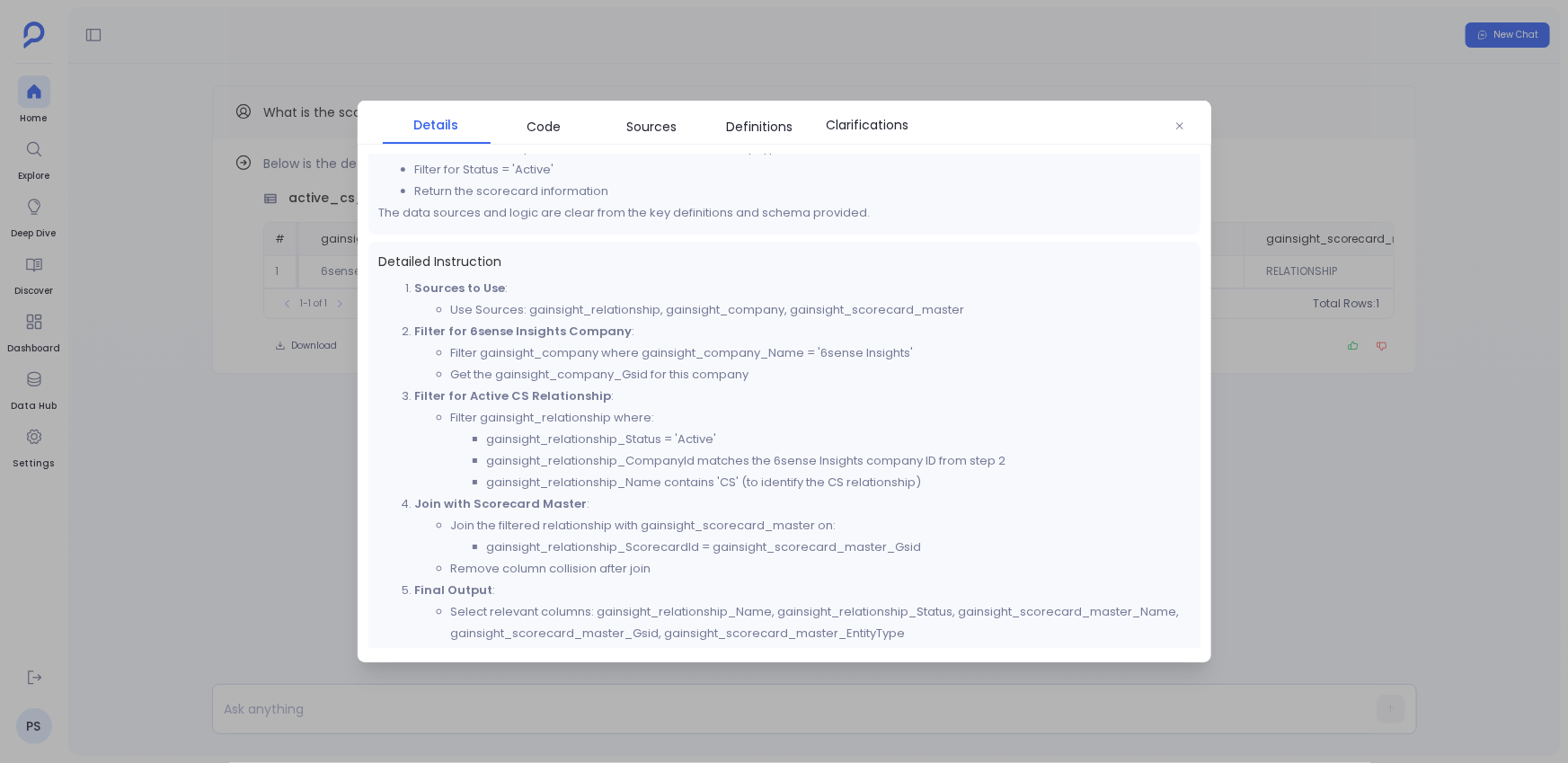 click on "gainsight_relationship_Name contains 'CS' (to identify the CS relationship)" at bounding box center (838, 483) 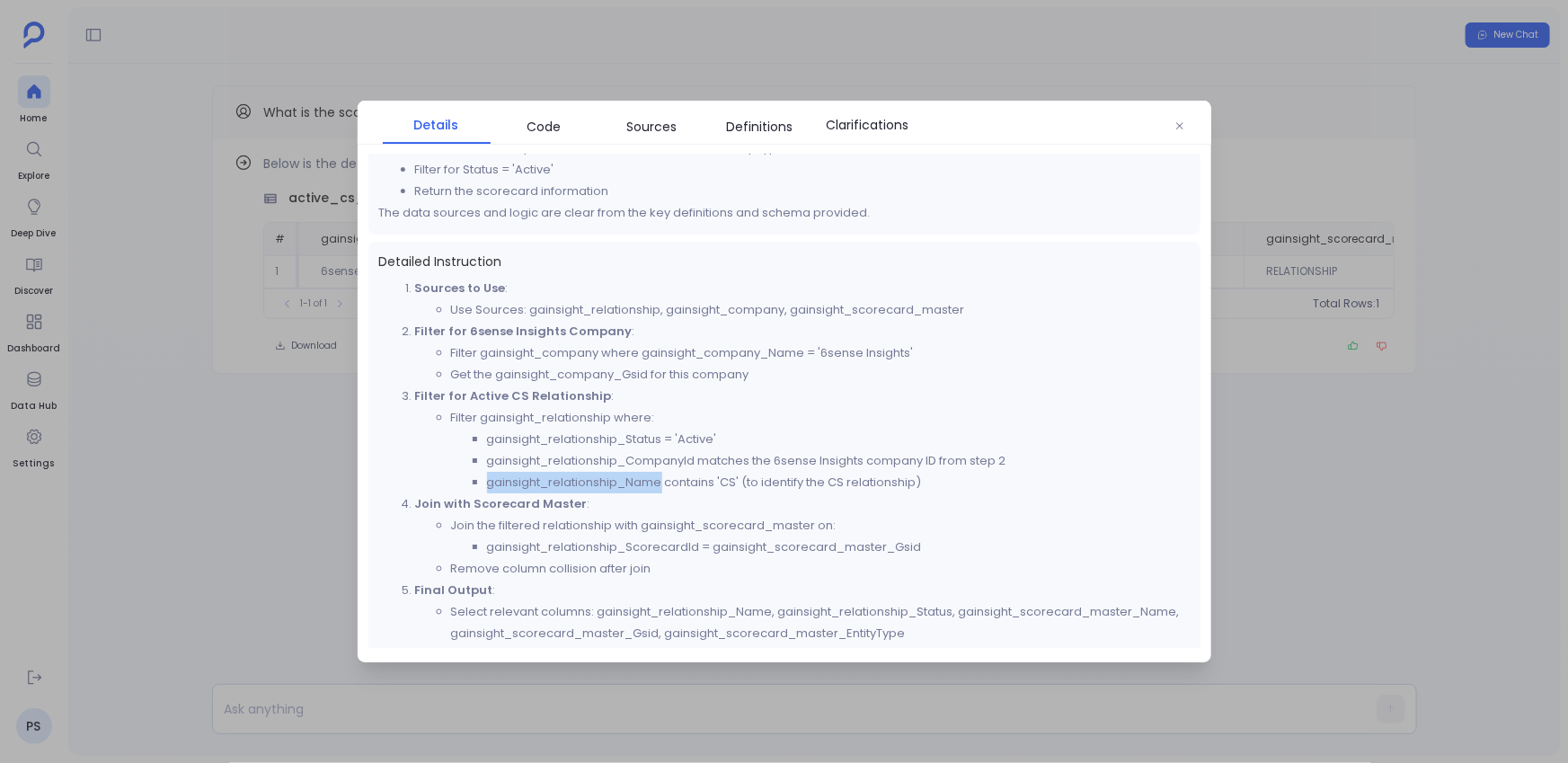 click on "gainsight_relationship_Name contains 'CS' (to identify the CS relationship)" at bounding box center (838, 483) 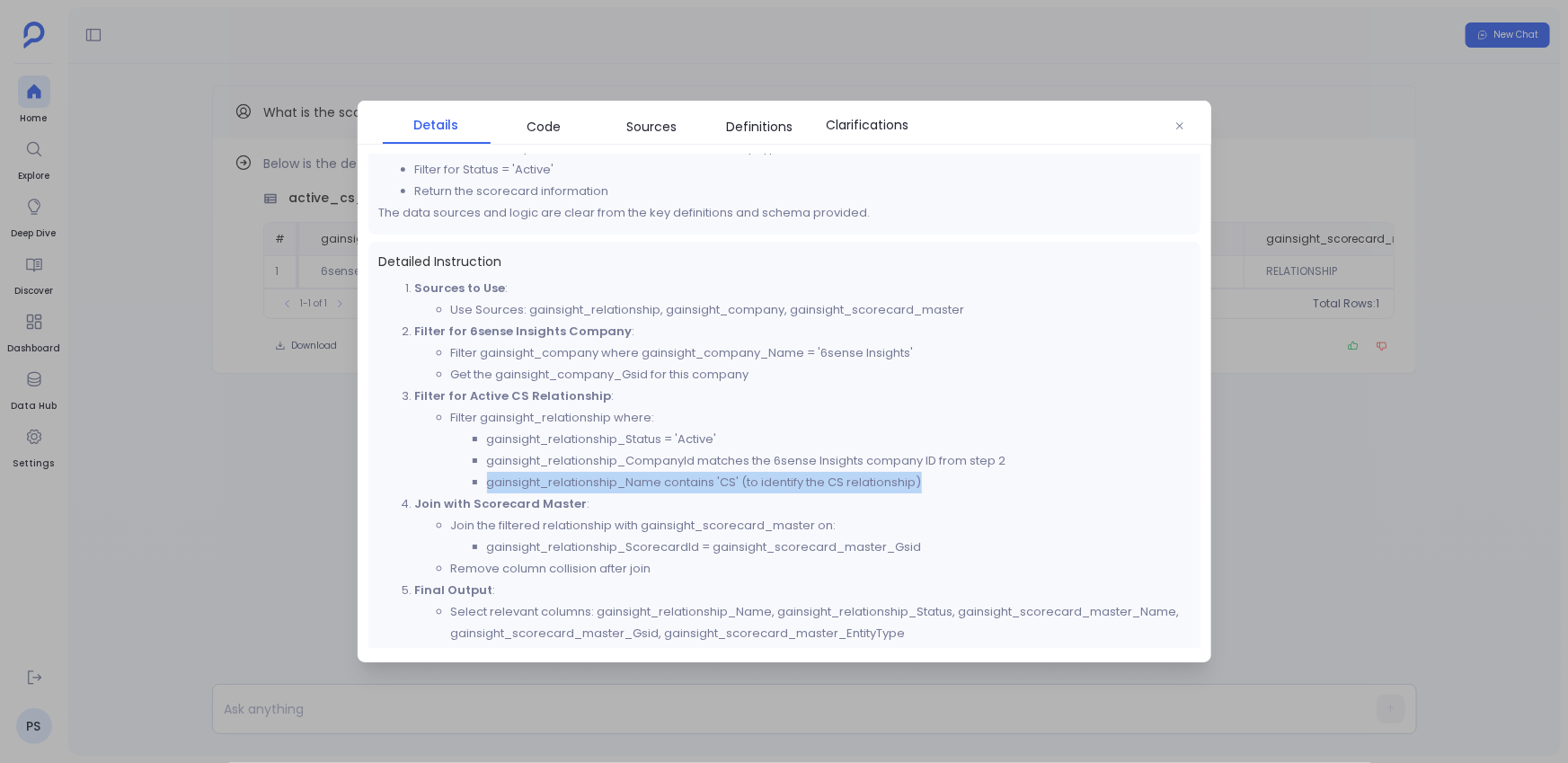click on "gainsight_relationship_Name contains 'CS' (to identify the CS relationship)" at bounding box center [838, 483] 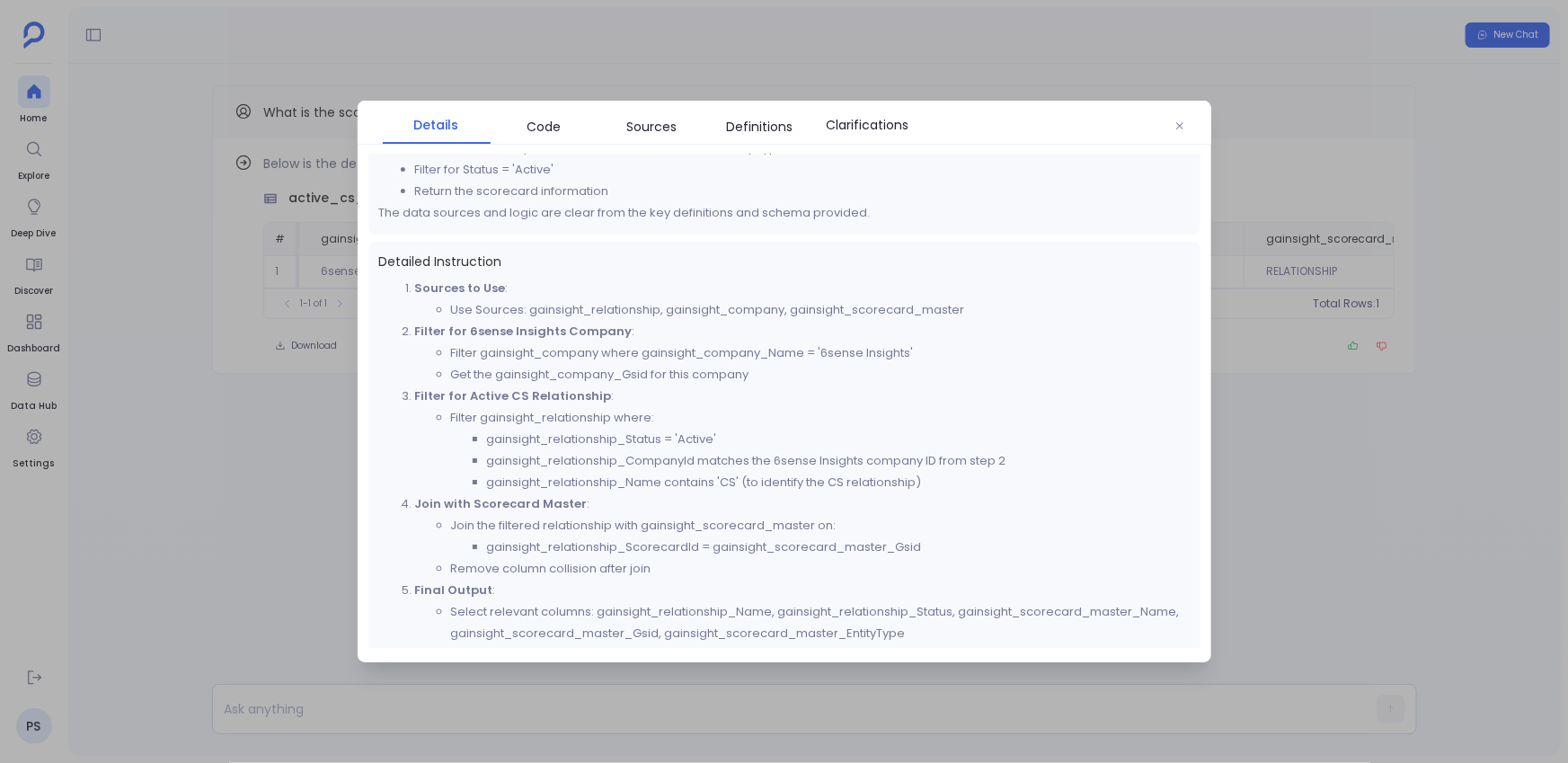click on "gainsight_relationship_CompanyId matches the 6sense Insights company ID from step 2" at bounding box center [838, 461] 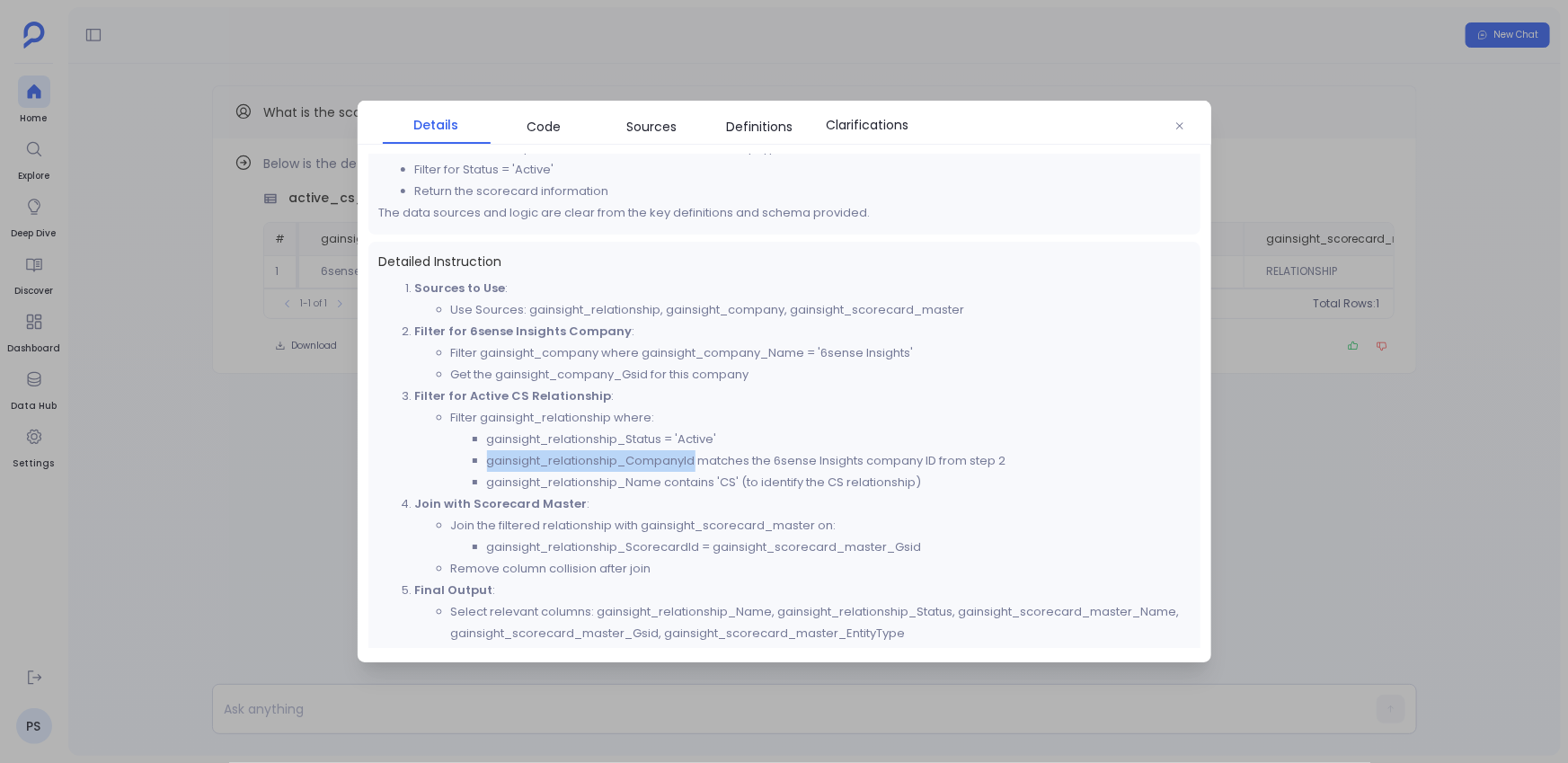 click on "gainsight_relationship_CompanyId matches the 6sense Insights company ID from step 2" at bounding box center [838, 461] 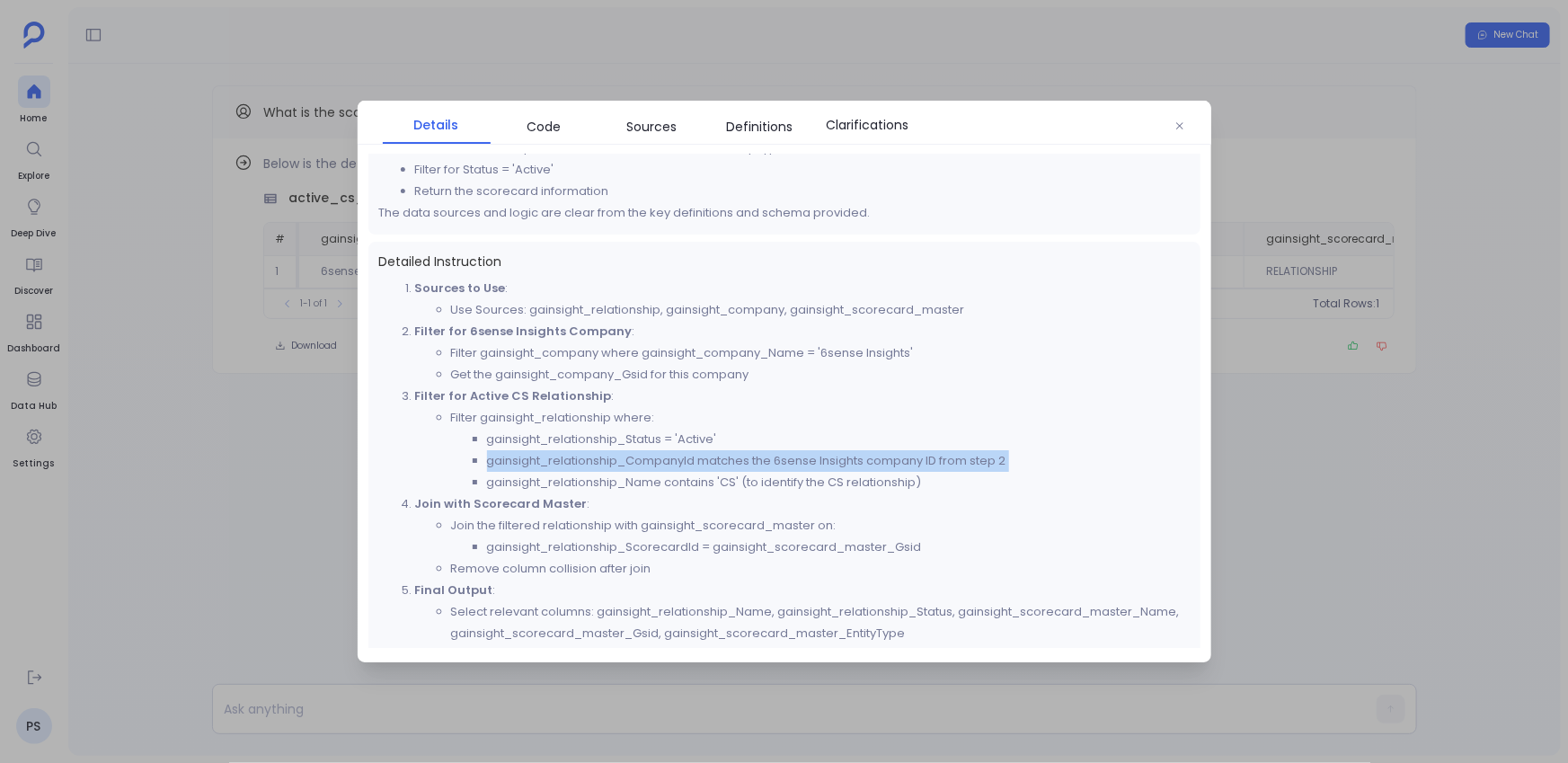 click on "gainsight_relationship_CompanyId matches the 6sense Insights company ID from step 2" at bounding box center [838, 461] 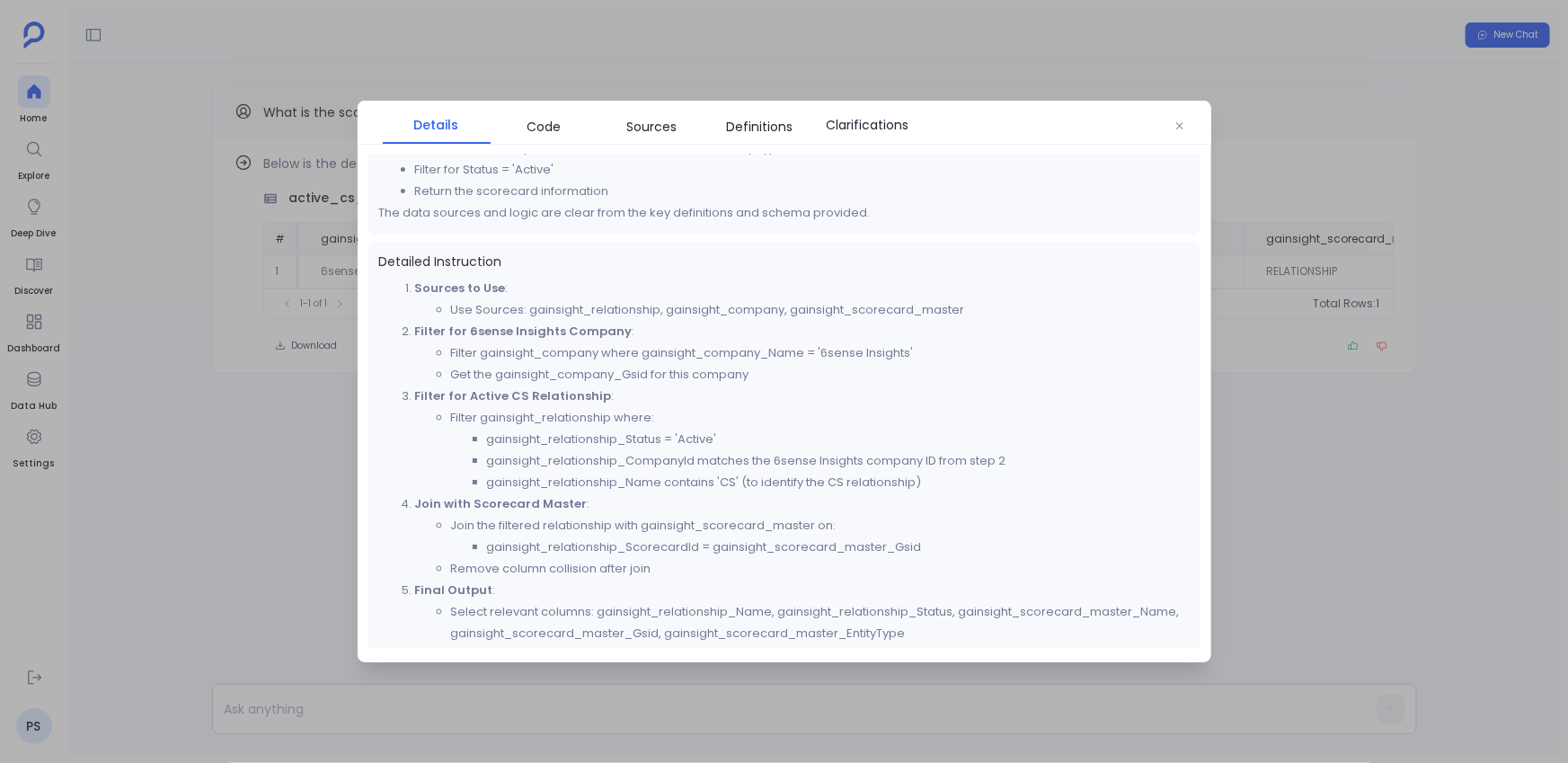 click on "gainsight_relationship_Name contains 'CS' (to identify the CS relationship)" at bounding box center (838, 483) 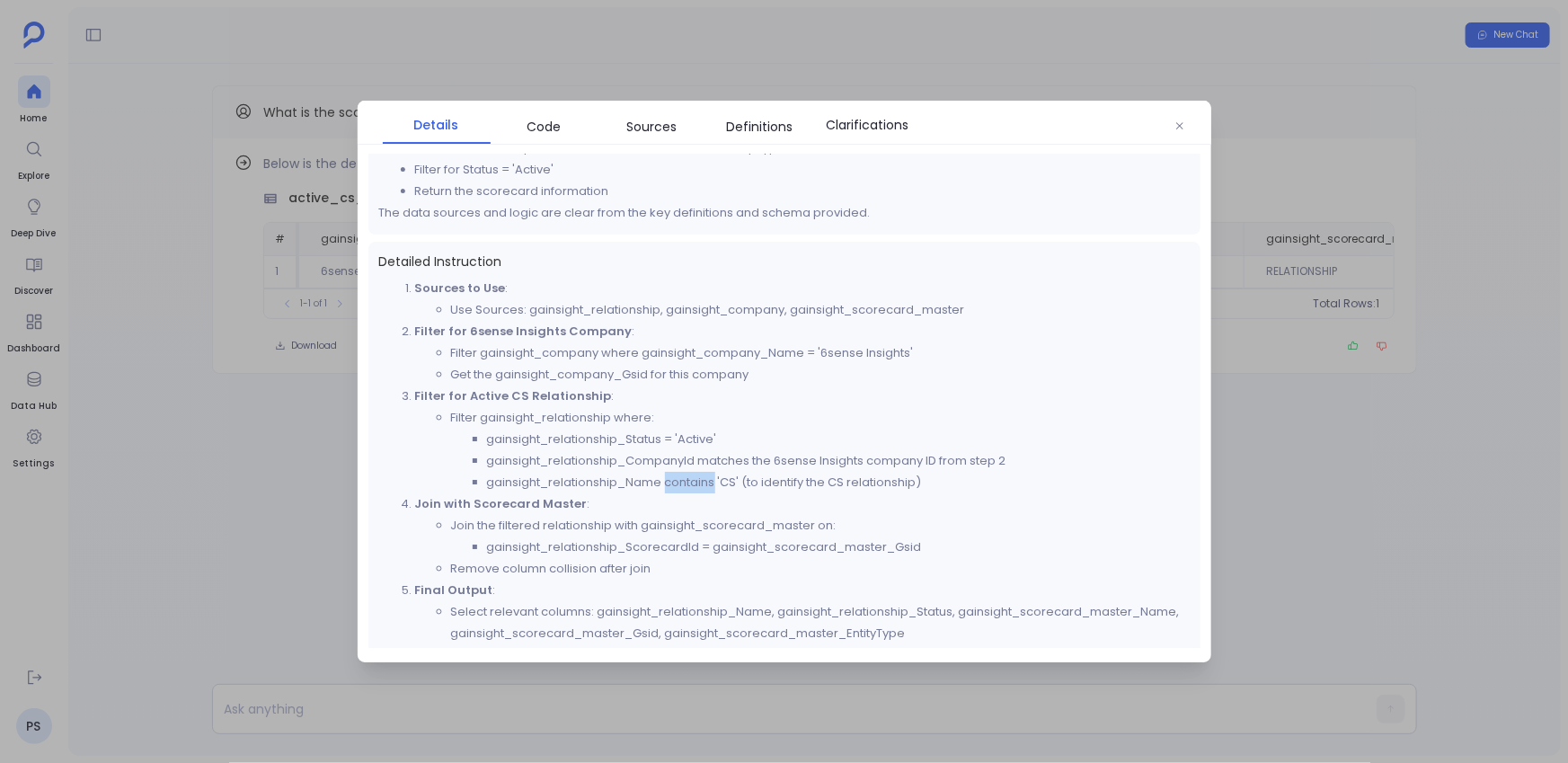 click on "gainsight_relationship_Name contains 'CS' (to identify the CS relationship)" at bounding box center [838, 483] 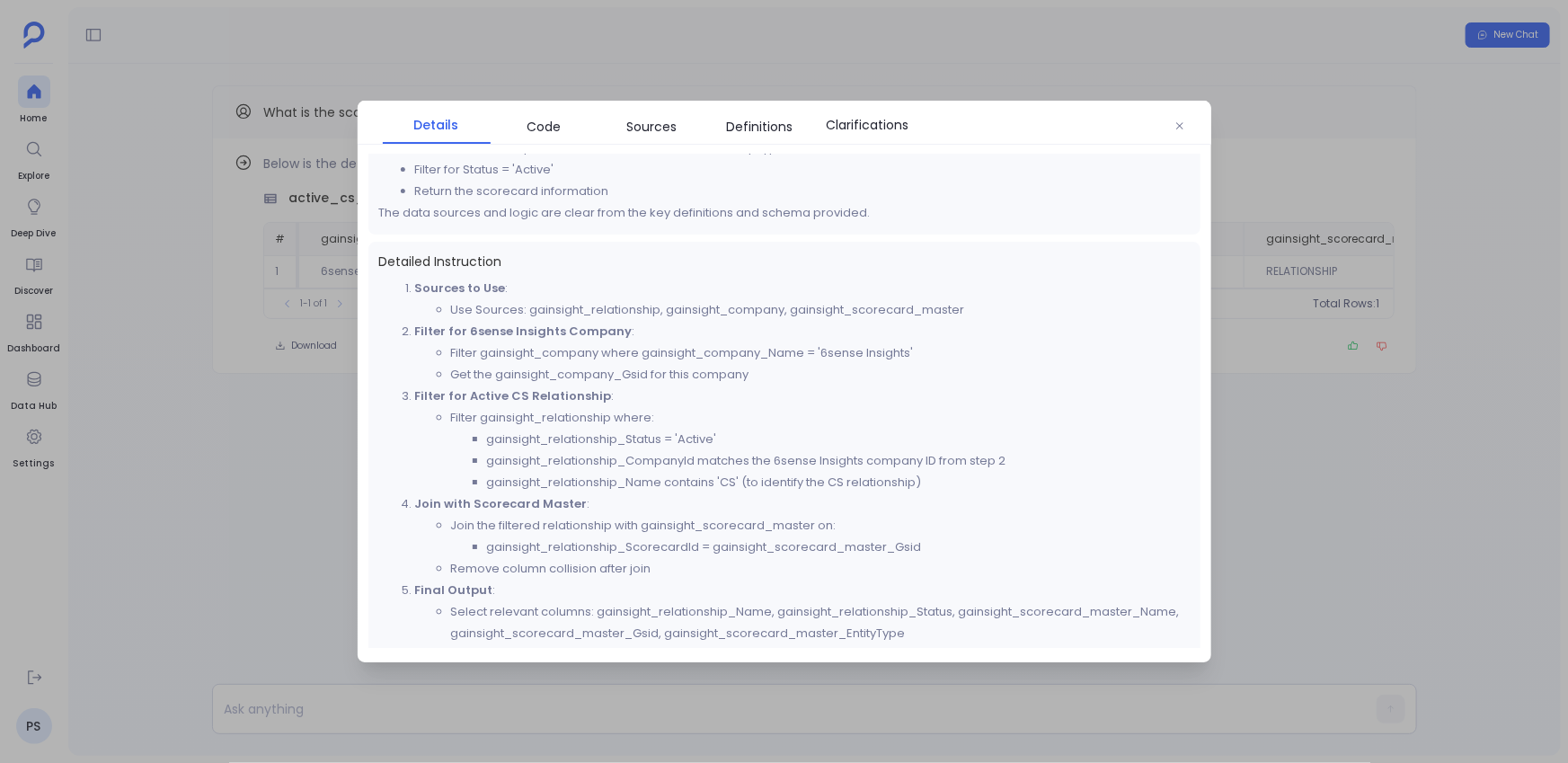 click on "gainsight_relationship_Name contains 'CS' (to identify the CS relationship)" at bounding box center (838, 483) 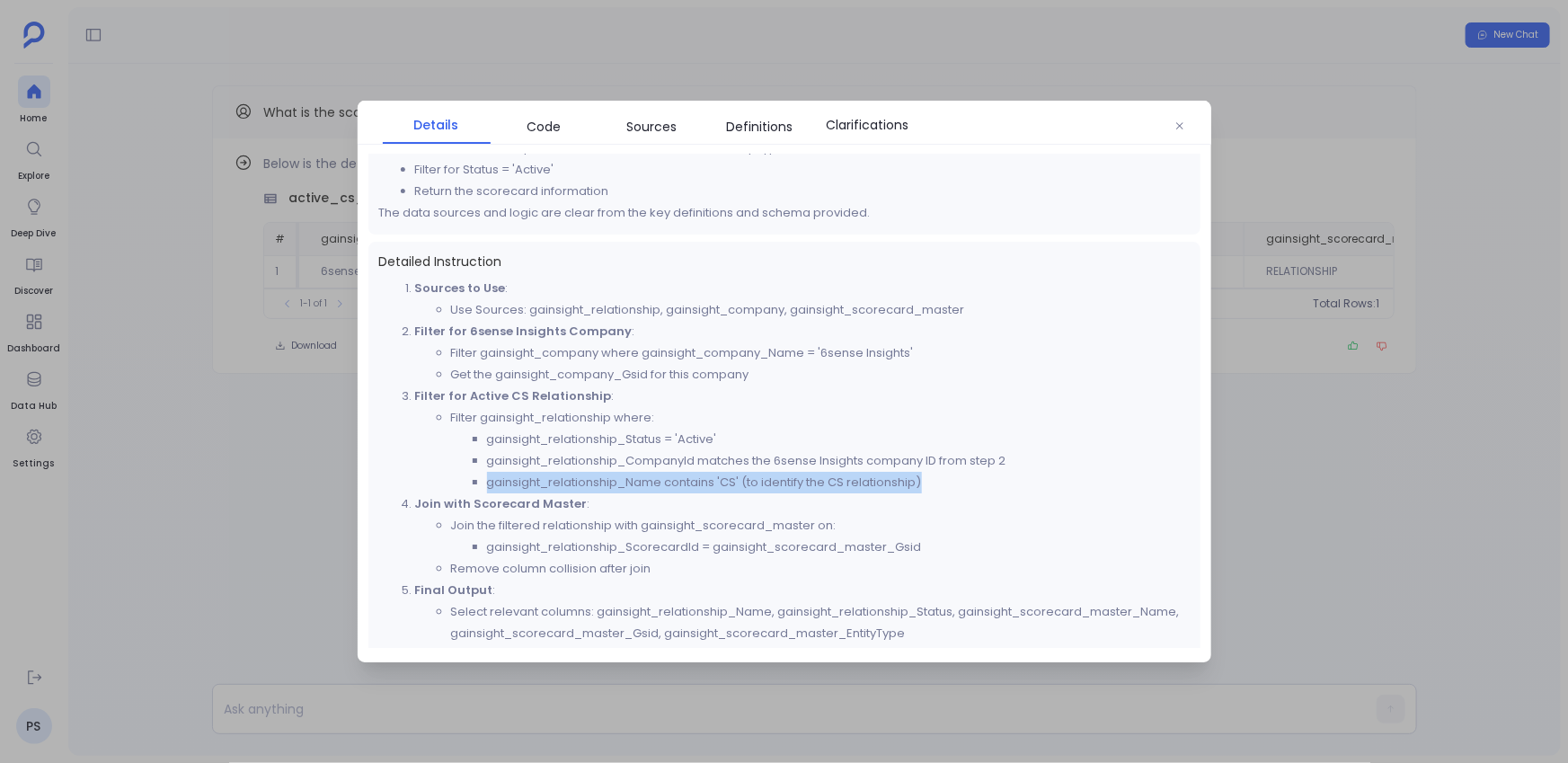 click on "gainsight_relationship_Name contains 'CS' (to identify the CS relationship)" at bounding box center (838, 483) 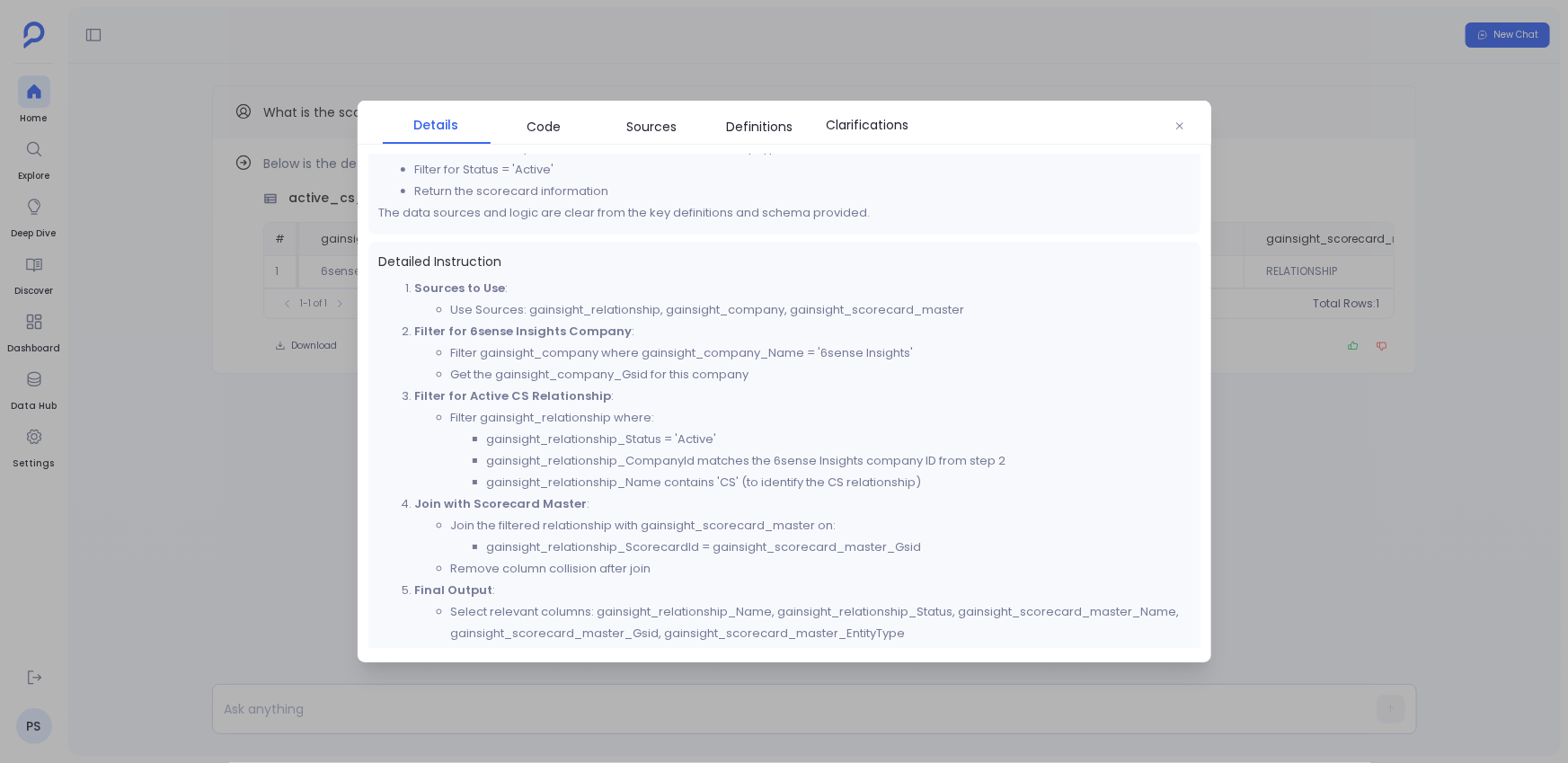 click at bounding box center [784, 381] 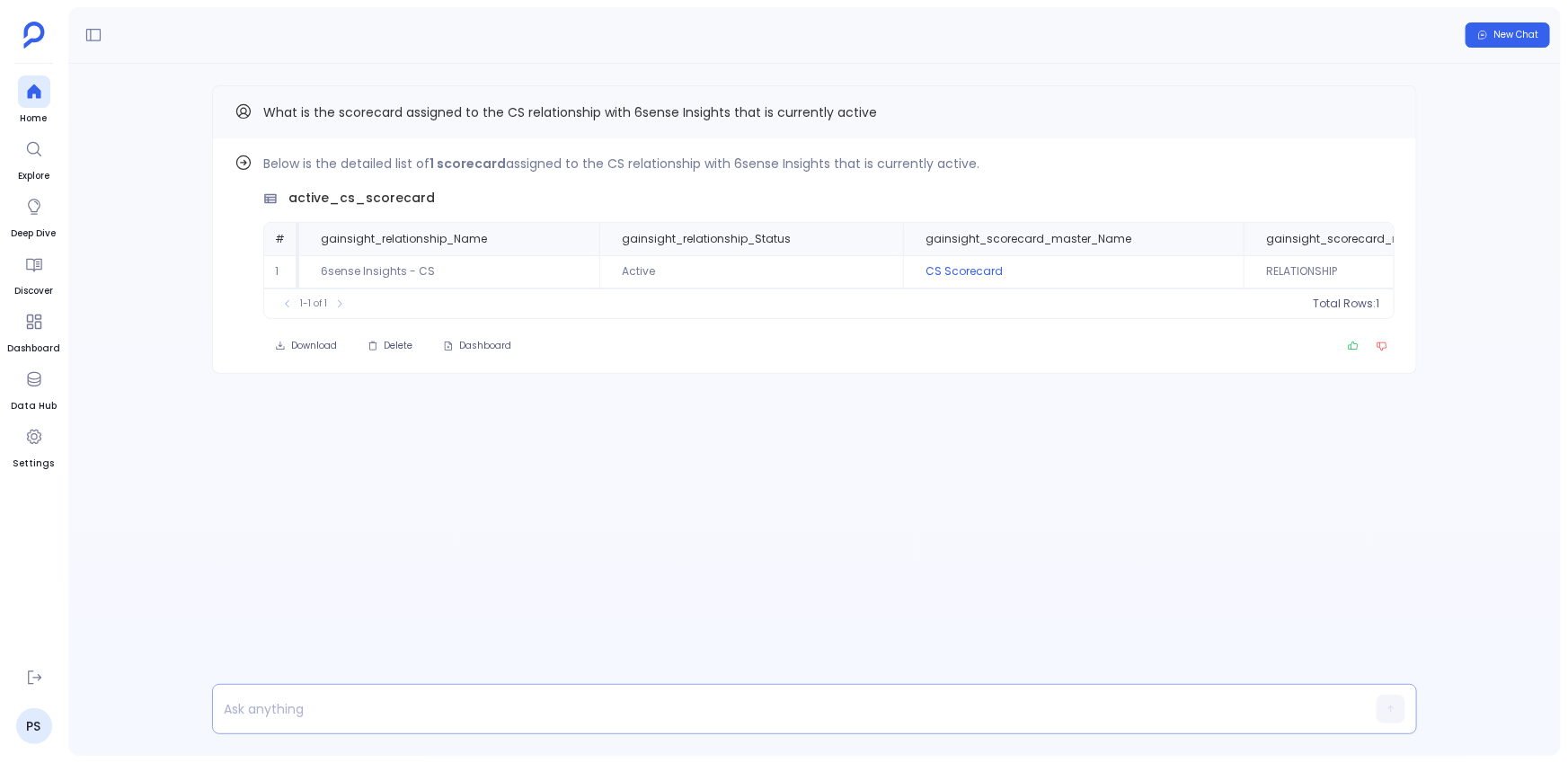 click at bounding box center [780, 709] 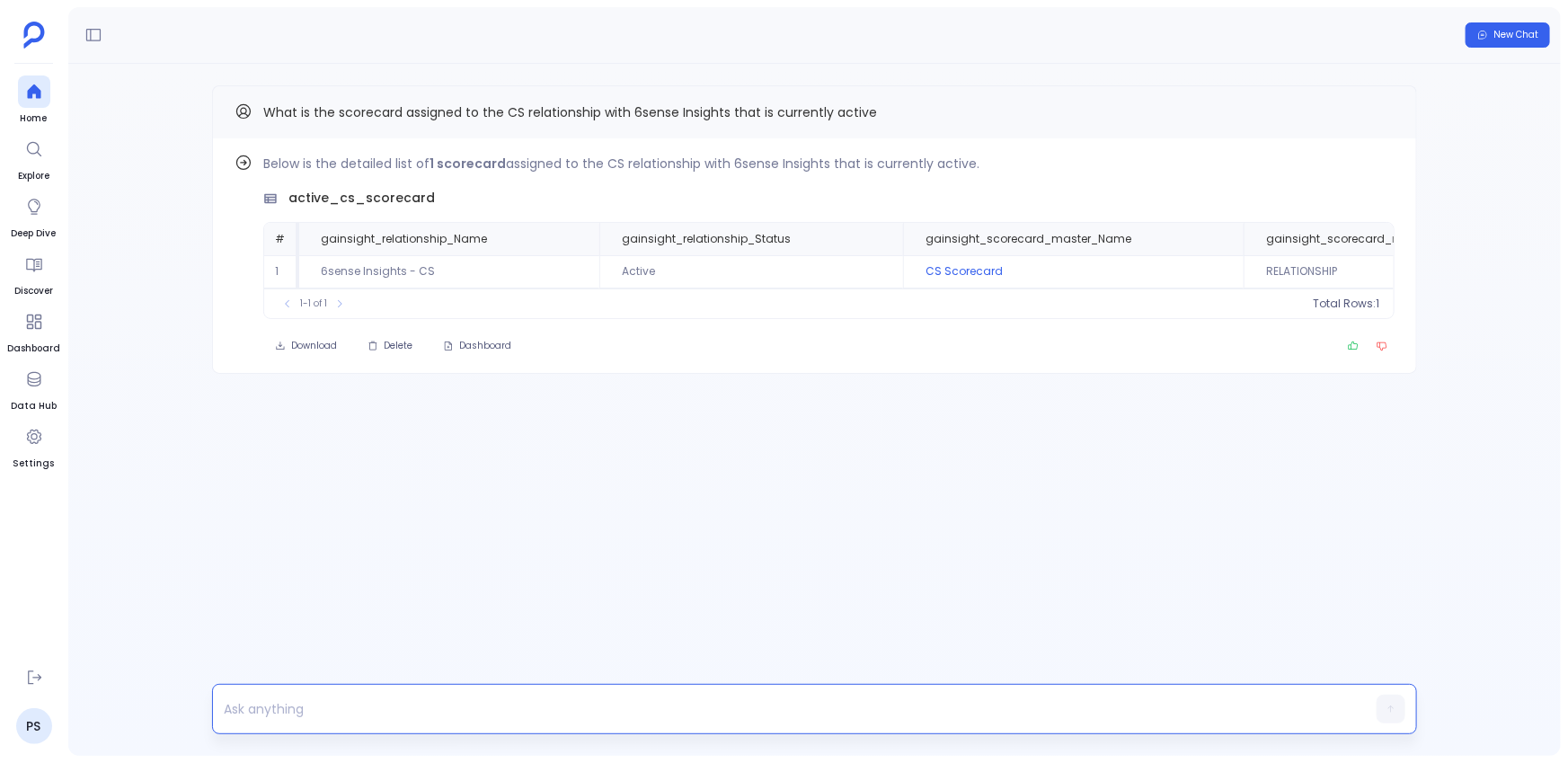 type 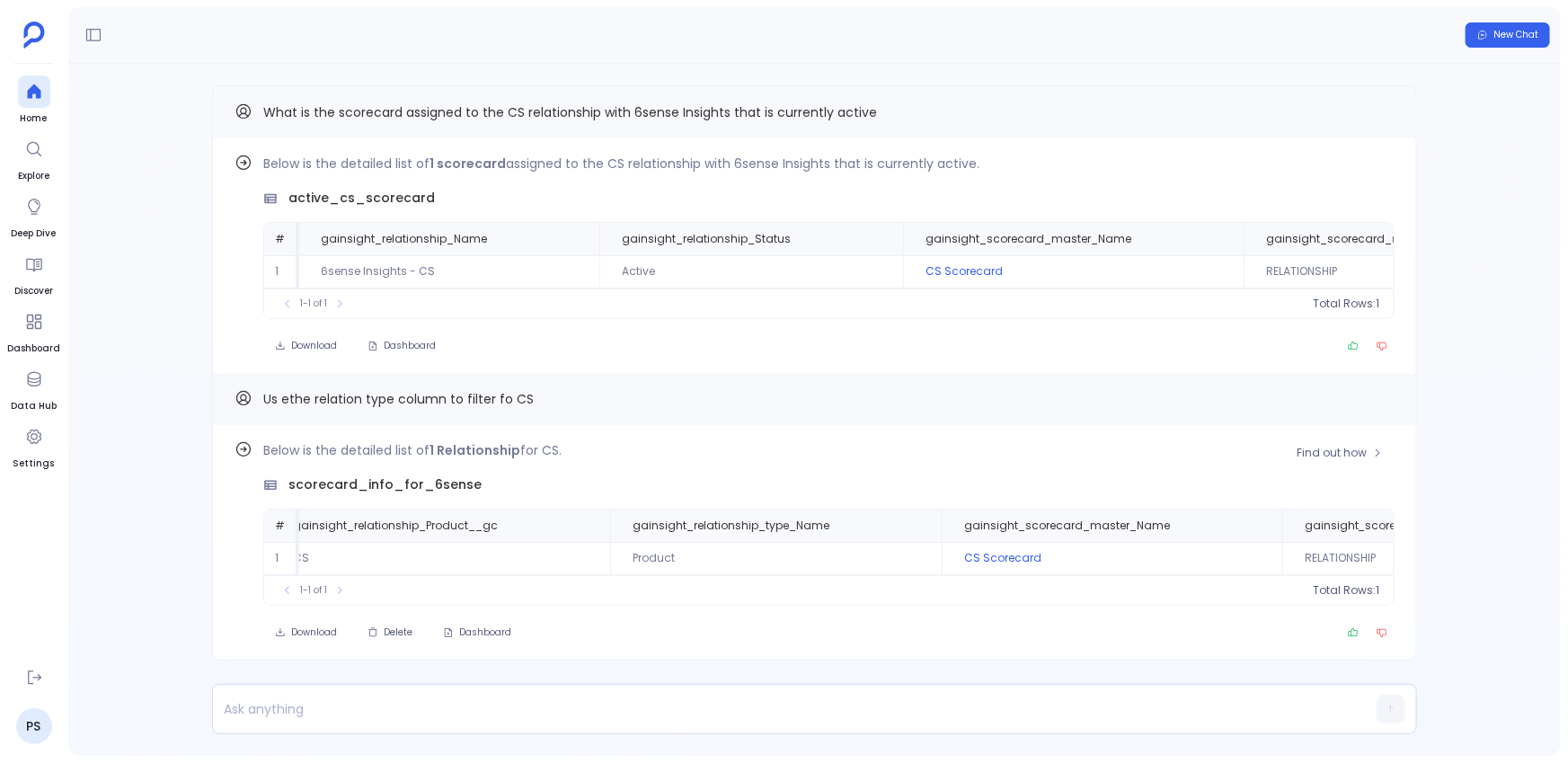 scroll, scrollTop: 0, scrollLeft: 633, axis: horizontal 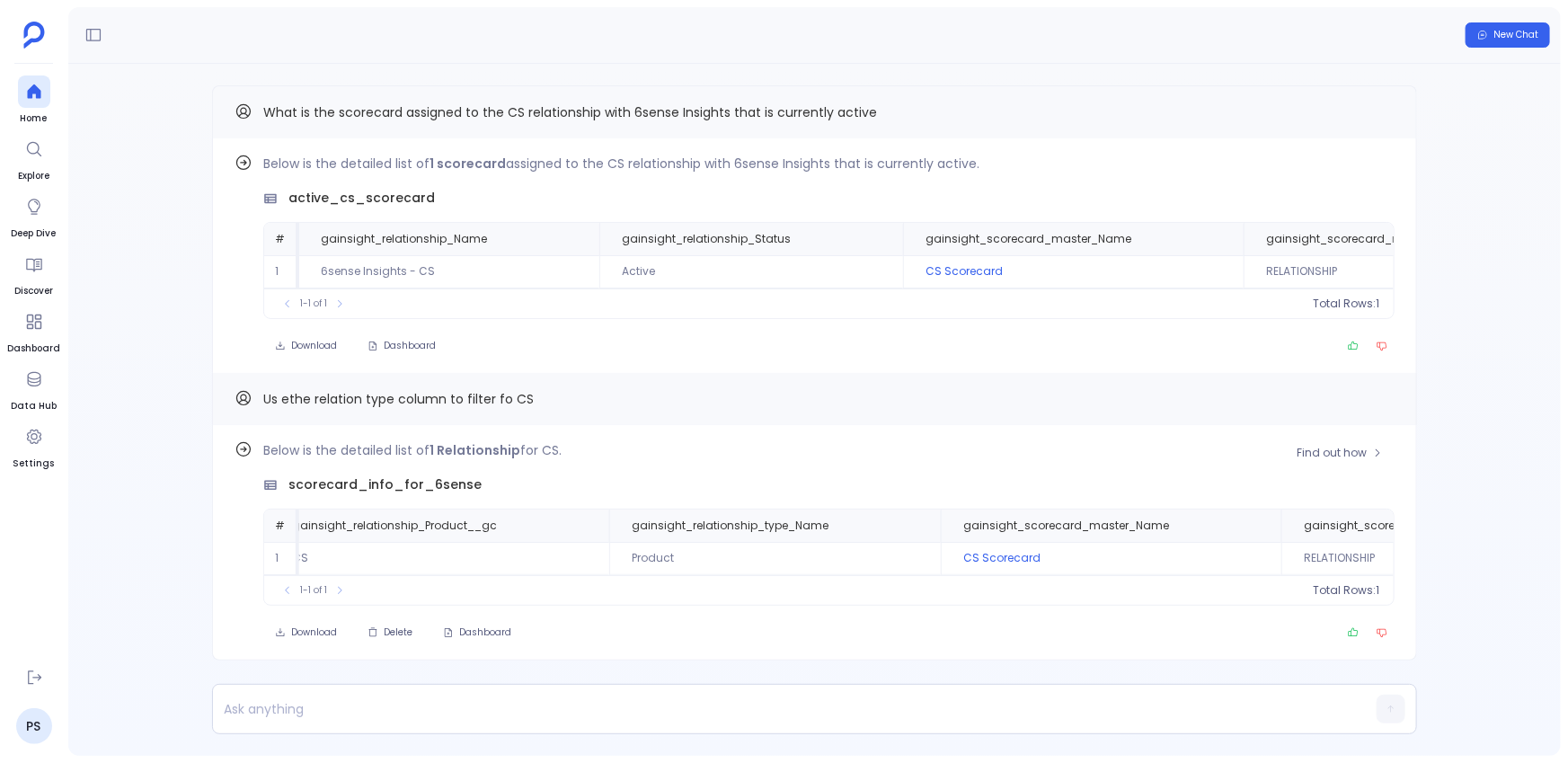 click on "Product" at bounding box center [775, 558] 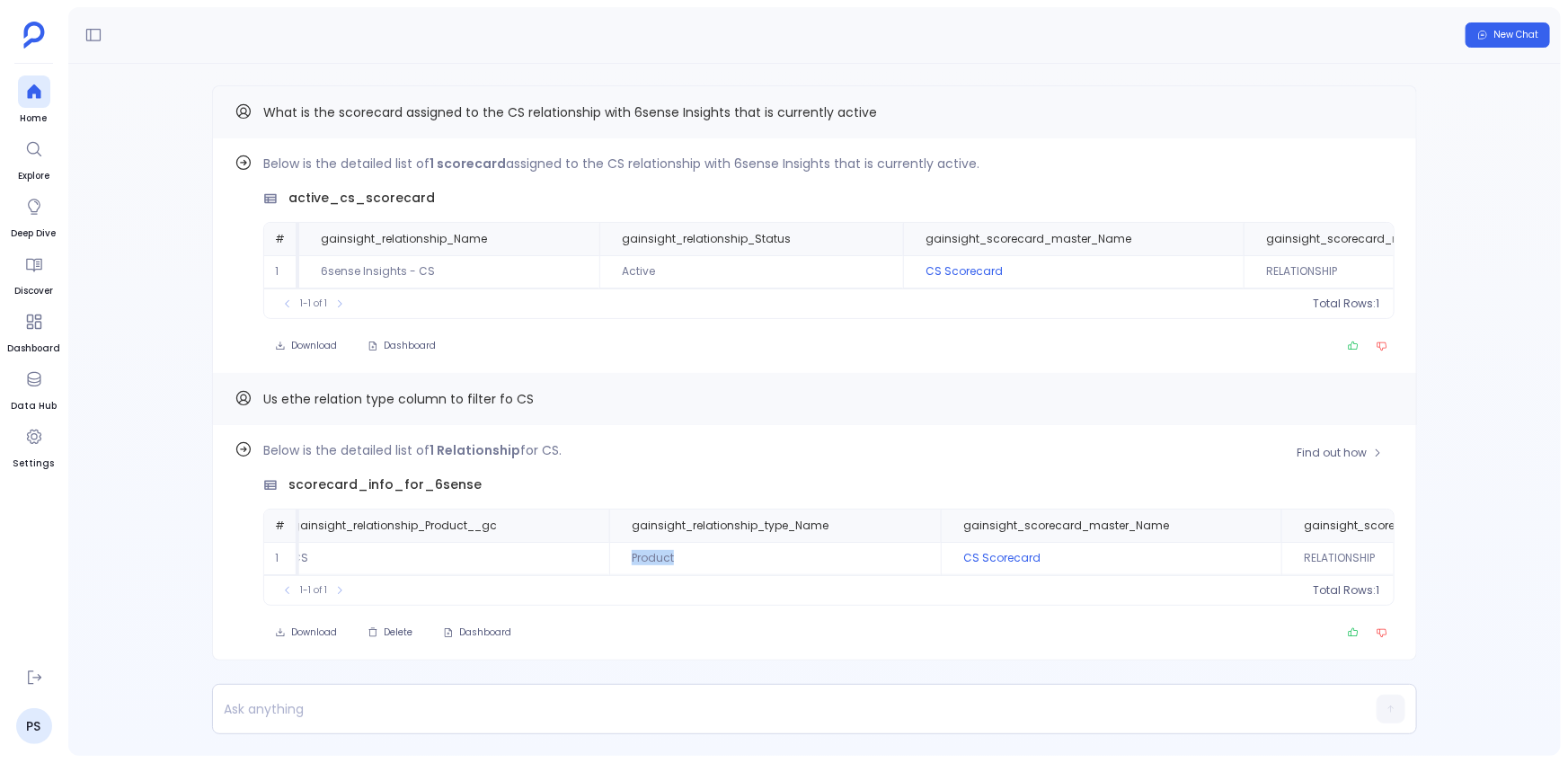 click on "Product" at bounding box center [775, 558] 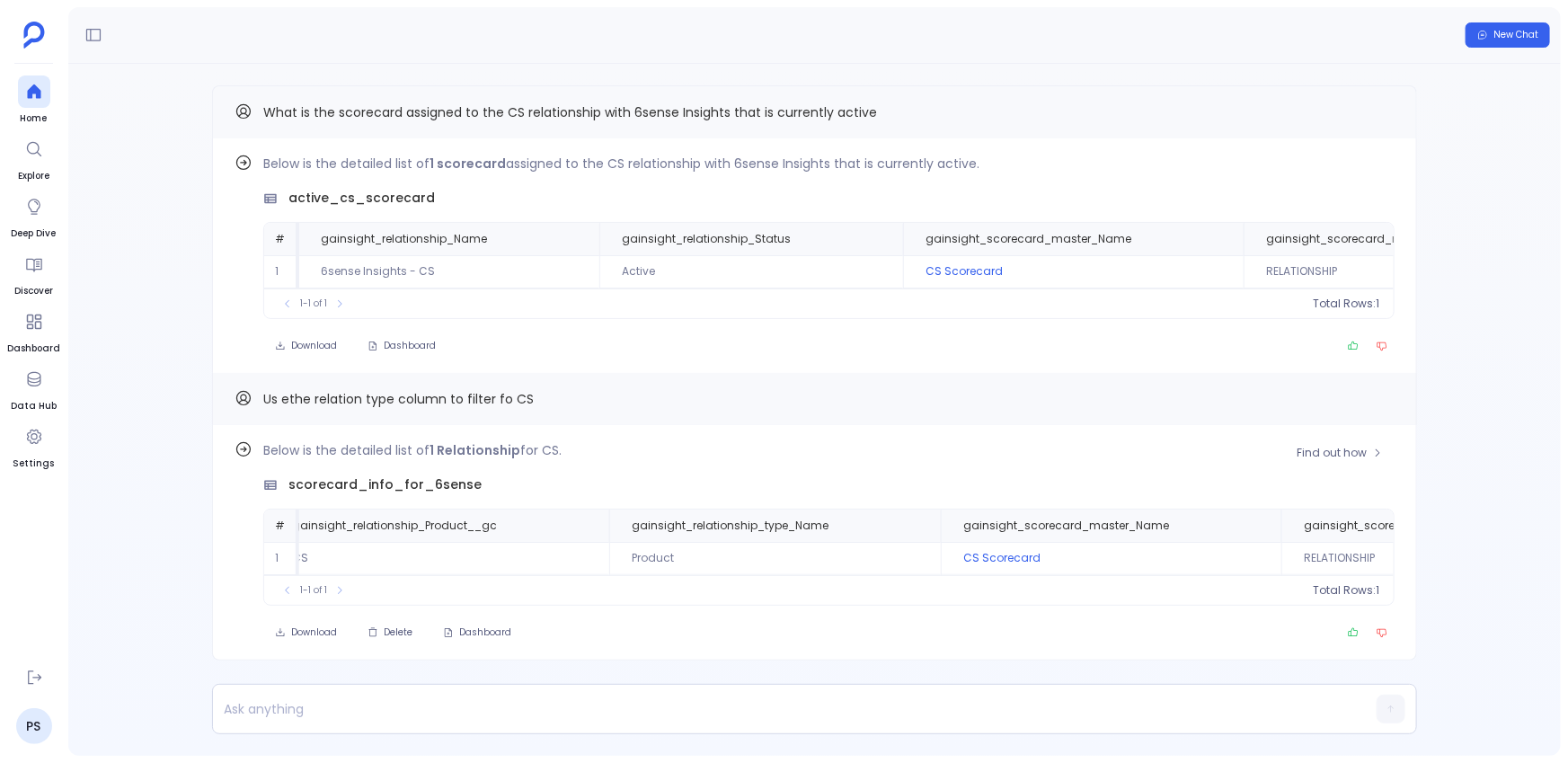 click on "1 Relationship" at bounding box center (474, 450) 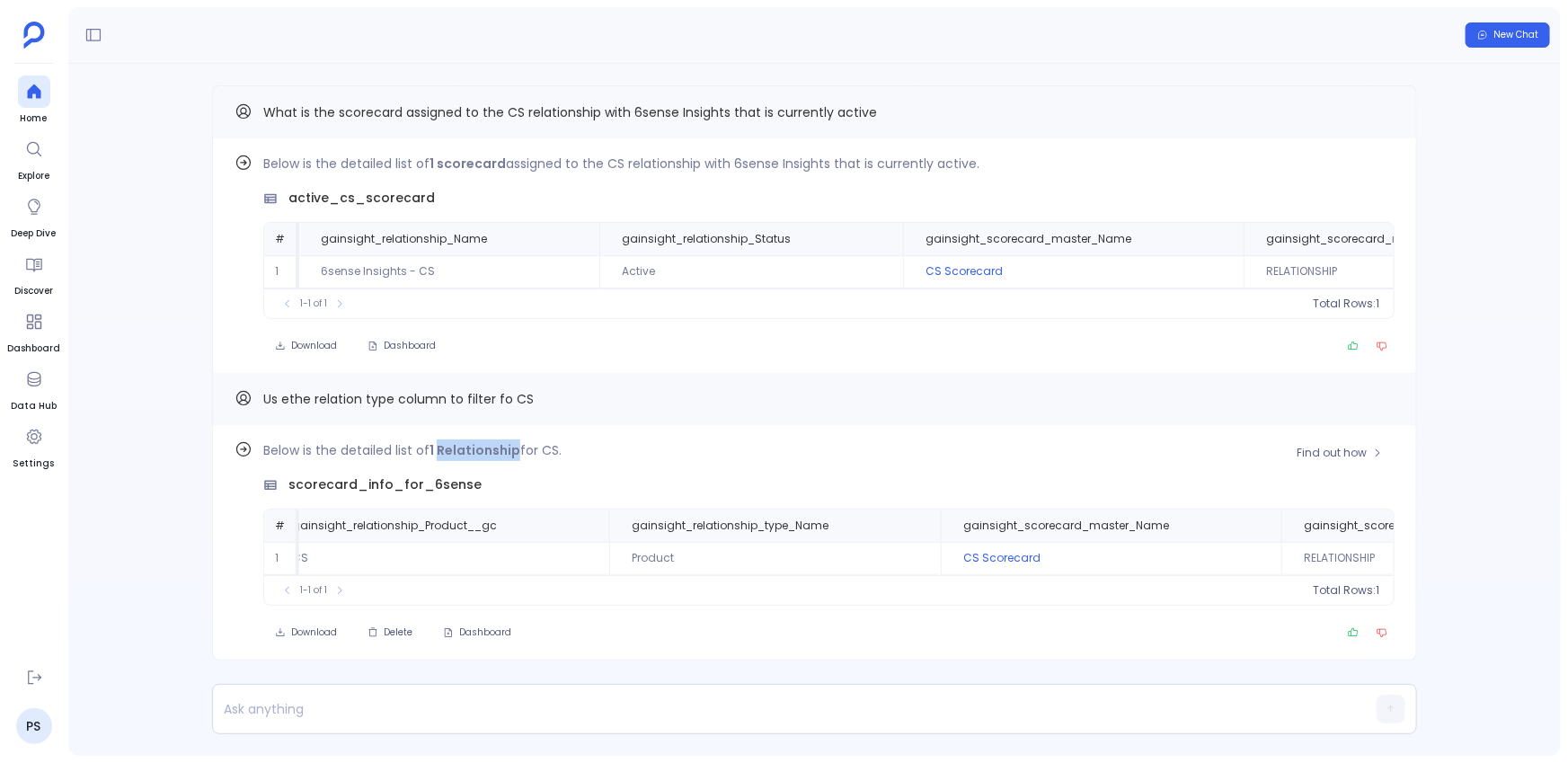 click on "1 Relationship" at bounding box center [474, 450] 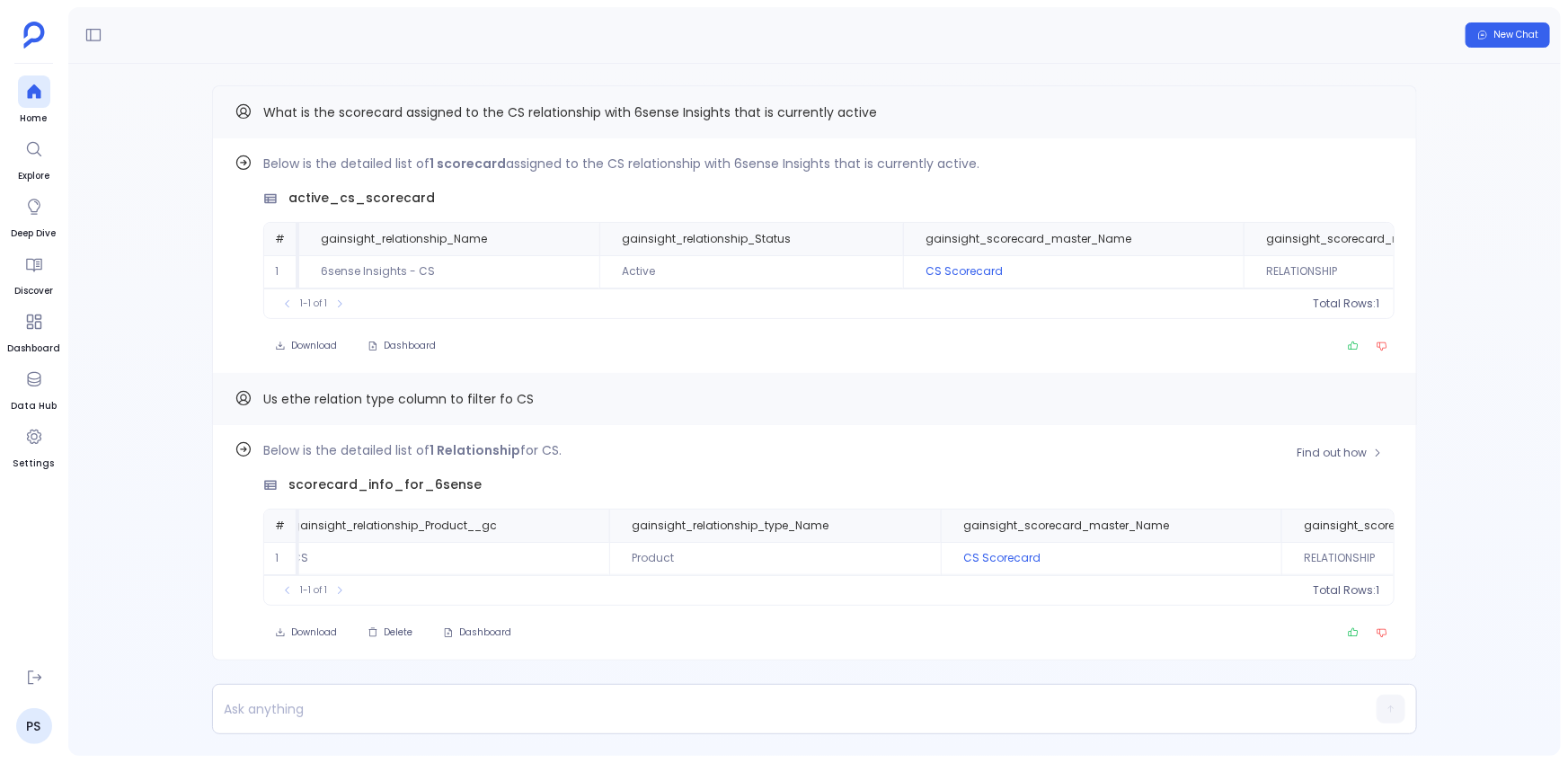 click on "Below is the detailed list of  1 Relationship  for CS." at bounding box center [828, 450] 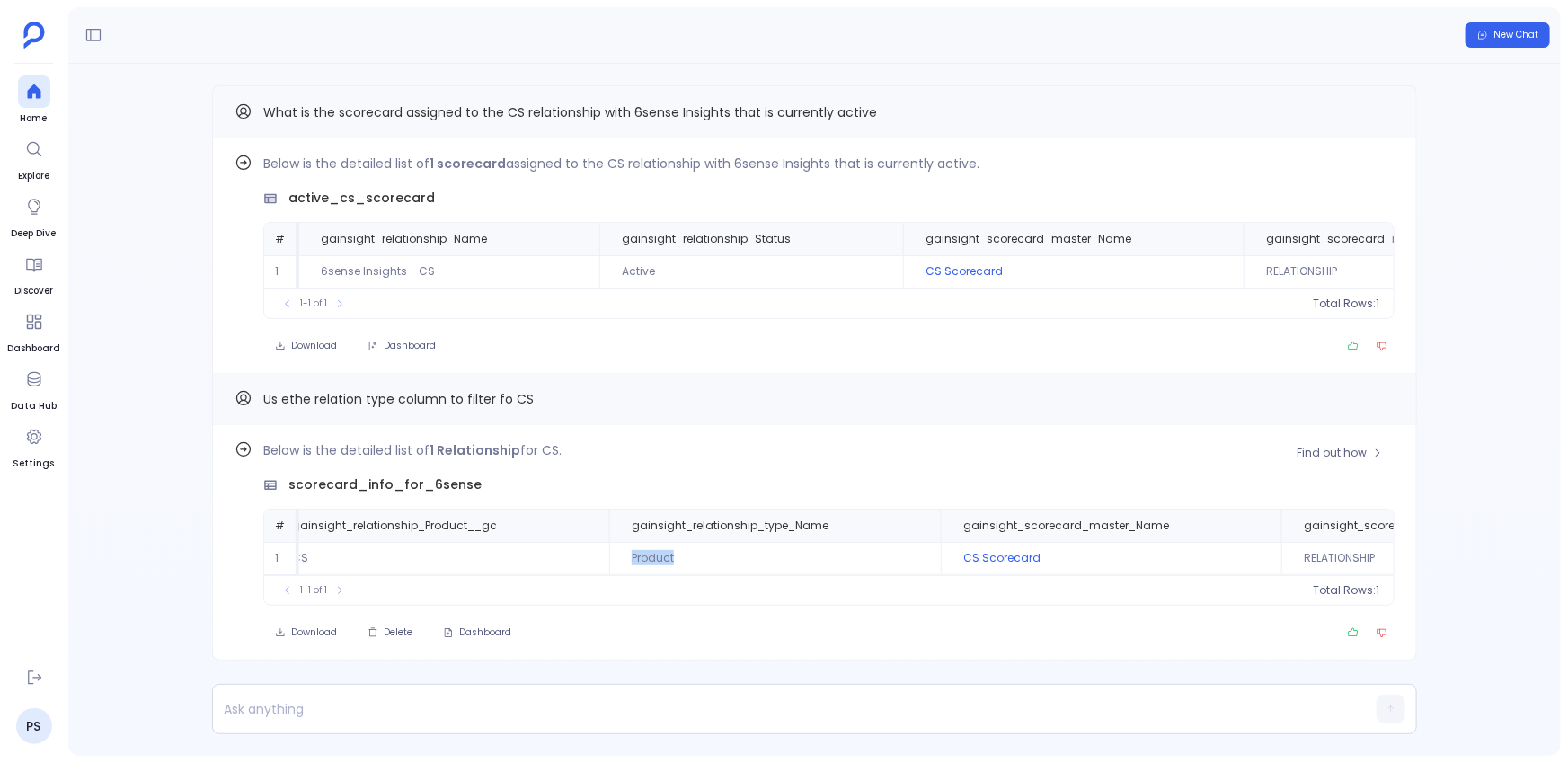 click on "Product" at bounding box center [775, 558] 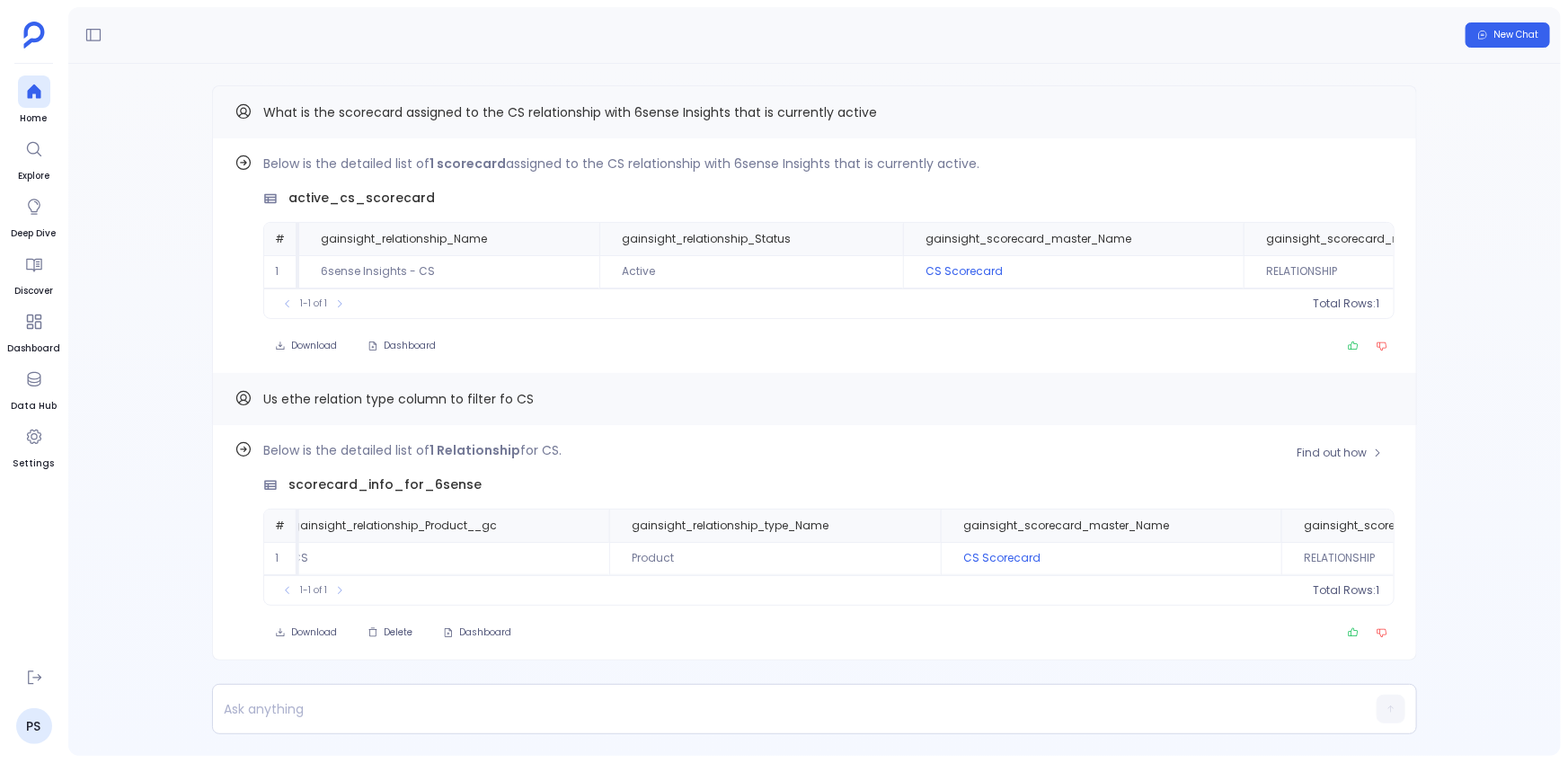click on "Below is the detailed list of  1 Relationship  for CS." at bounding box center (828, 450) 